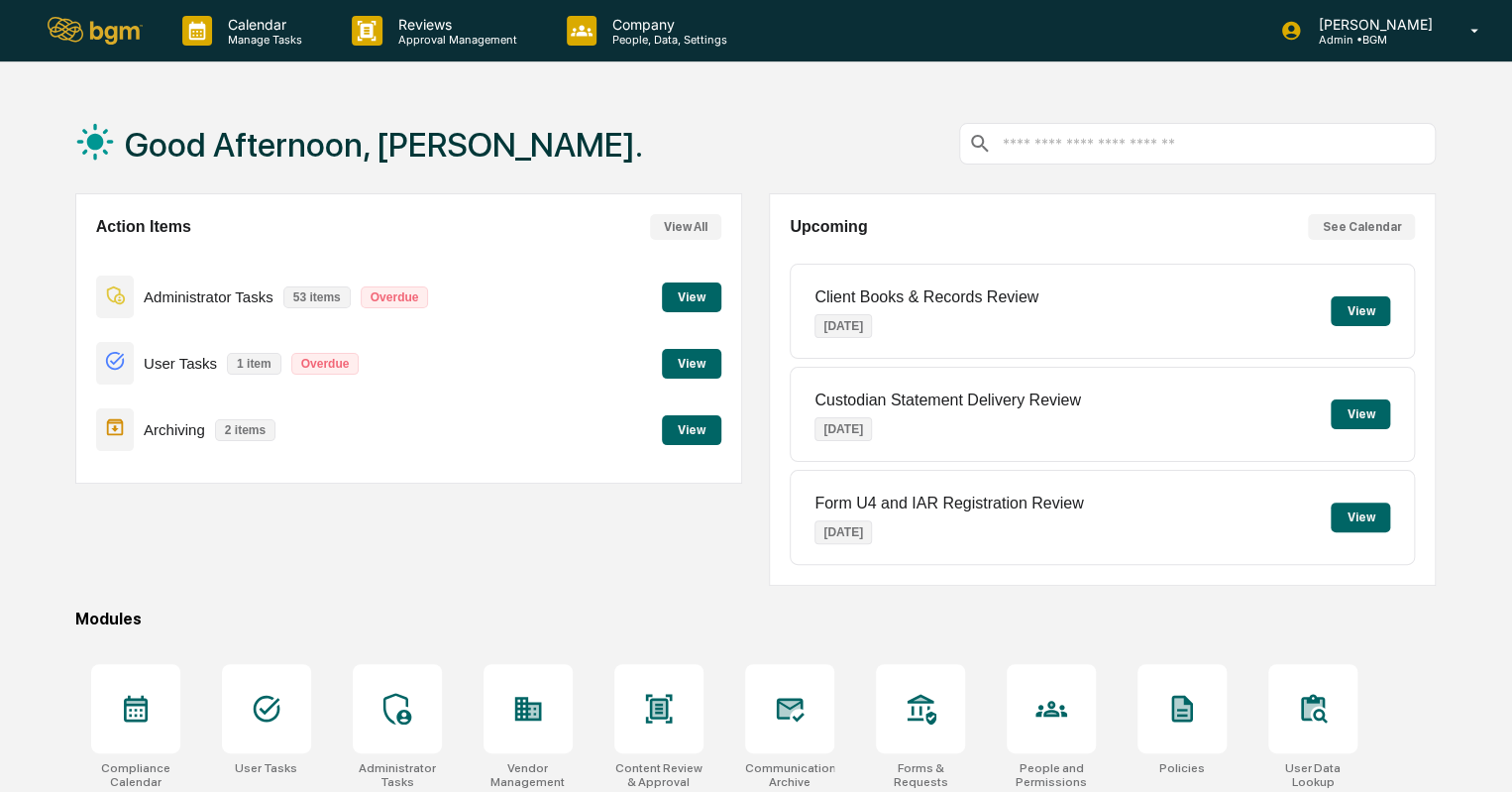 scroll, scrollTop: 0, scrollLeft: 0, axis: both 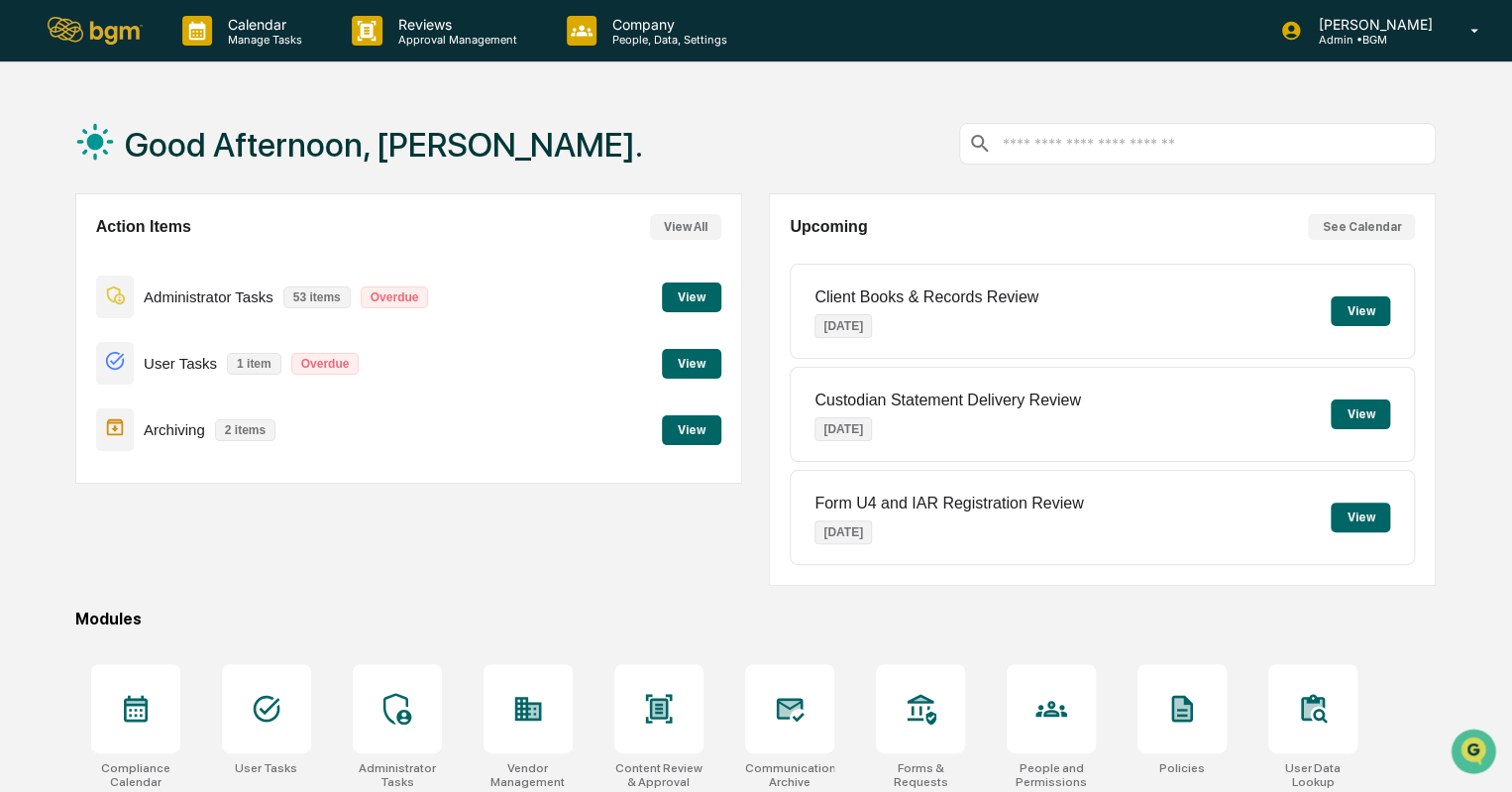 click on "View" at bounding box center [692, 297] 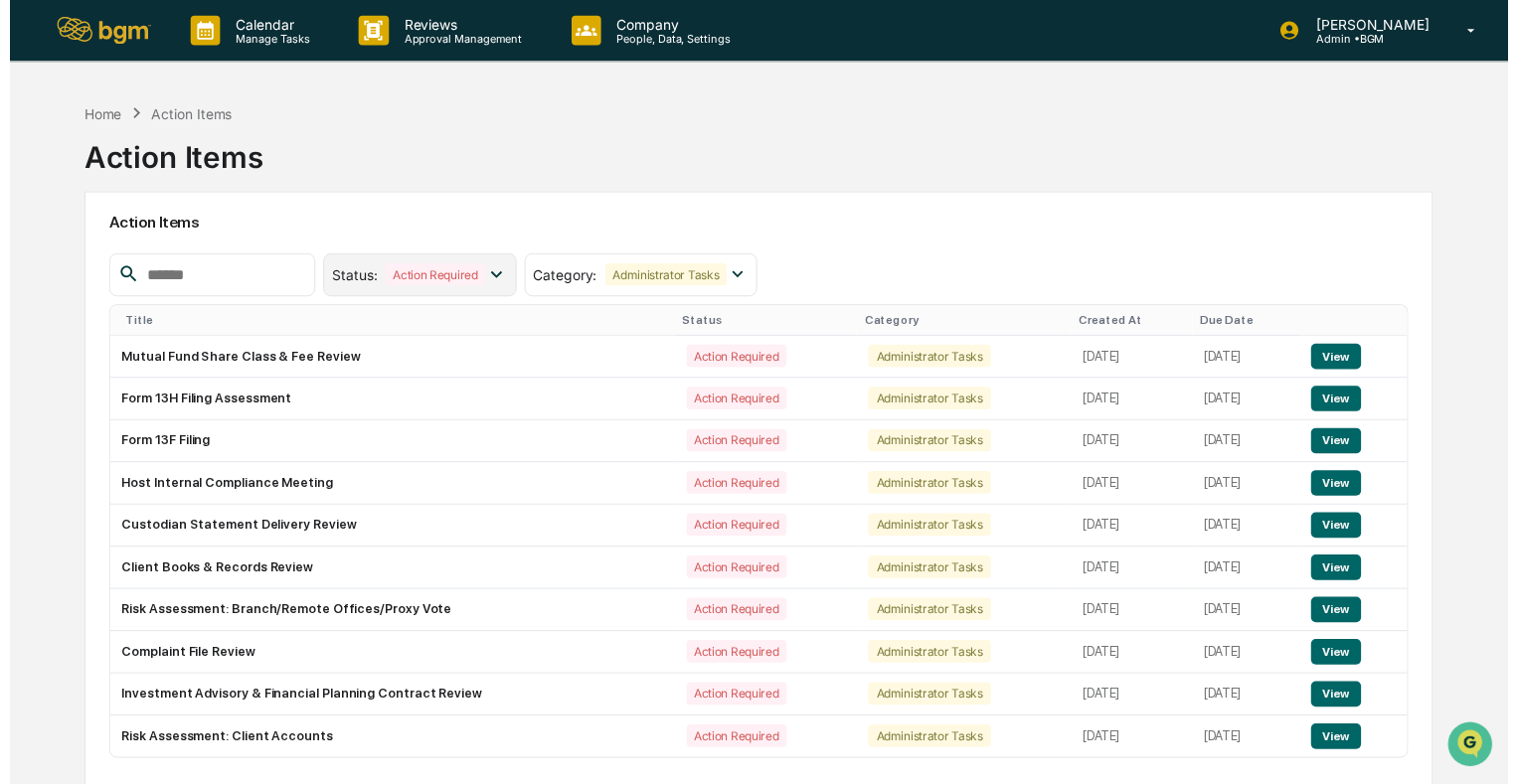 scroll, scrollTop: 94, scrollLeft: 0, axis: vertical 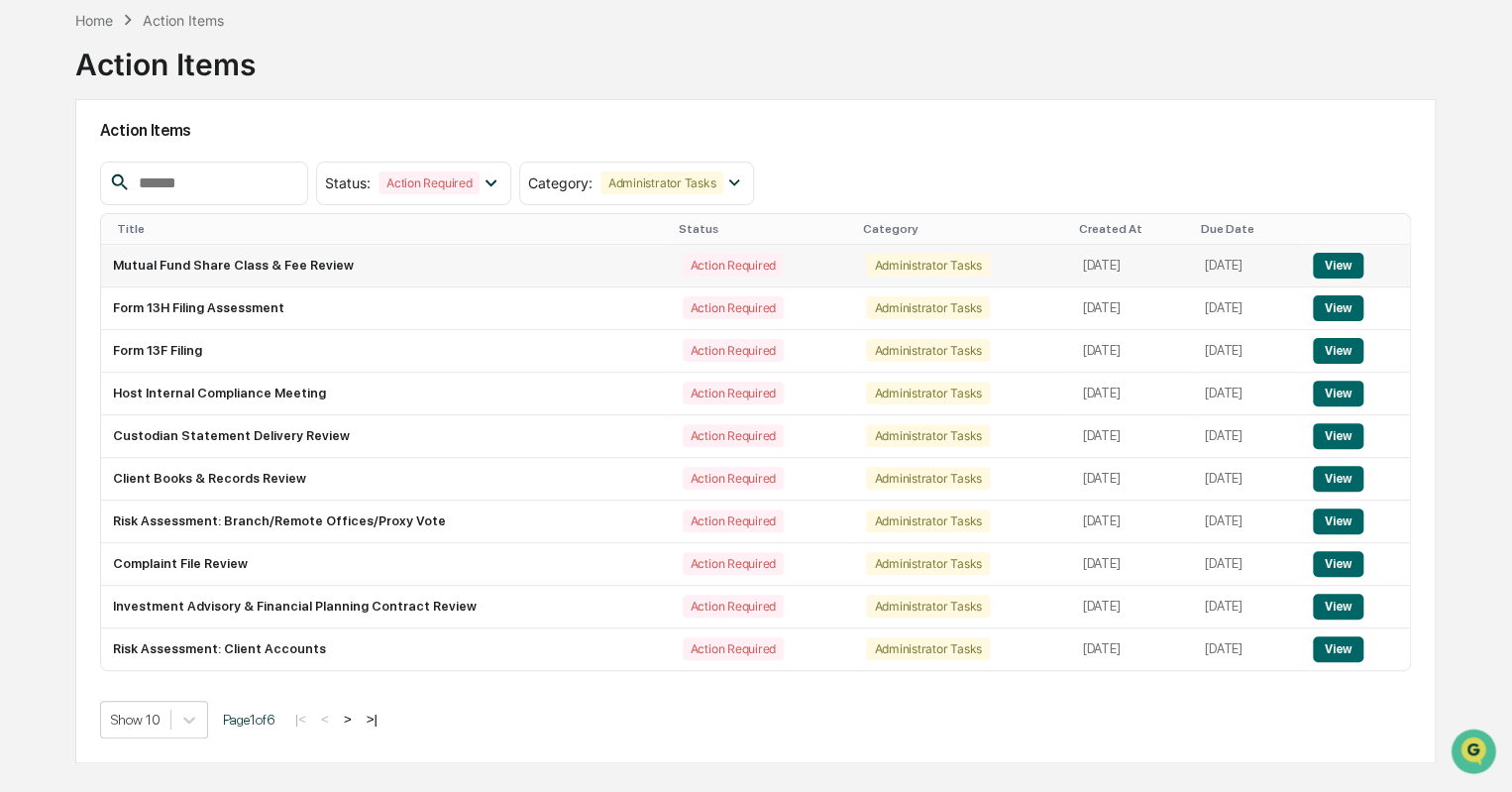 click on "View" at bounding box center [1338, 266] 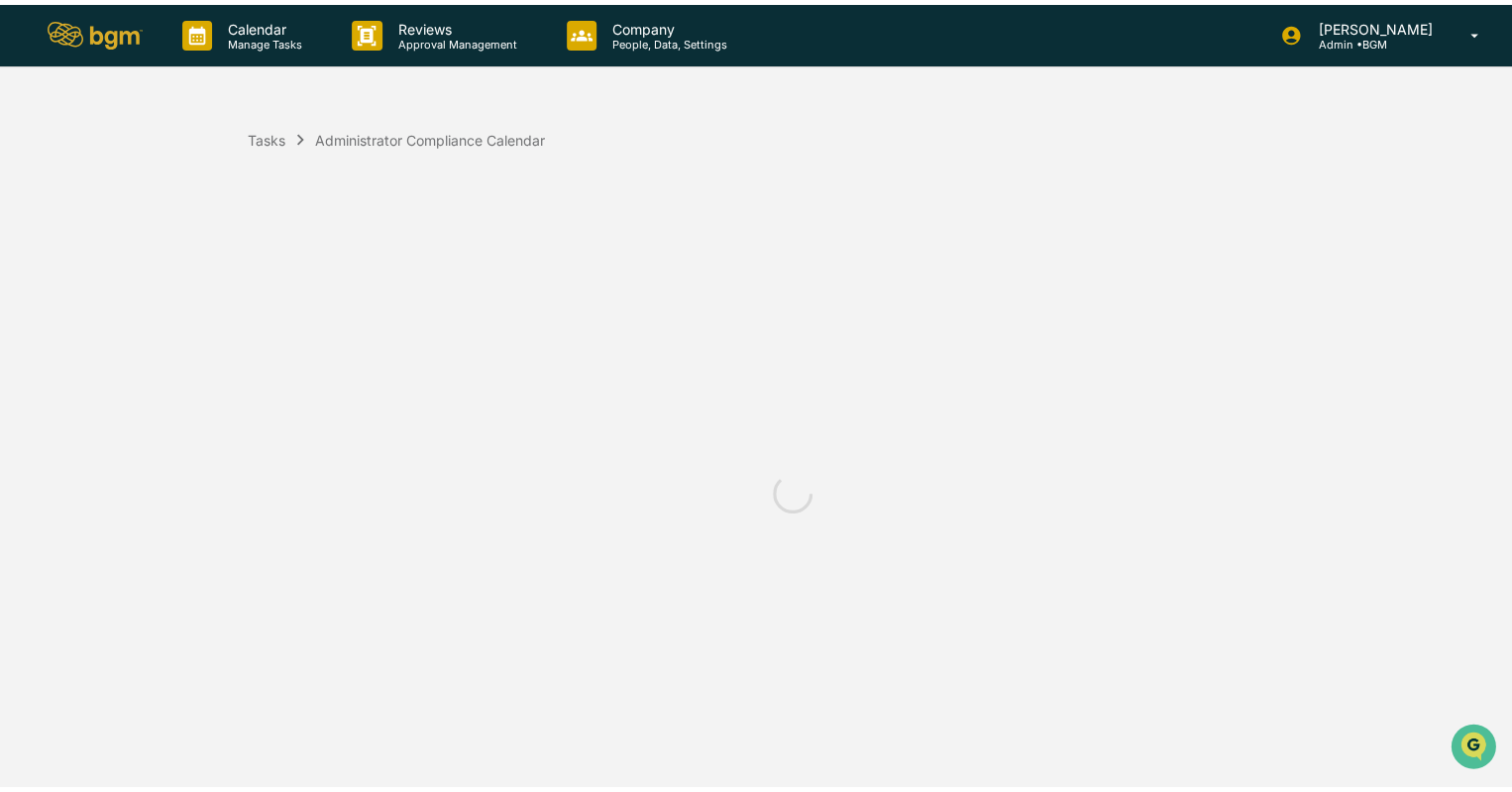 scroll, scrollTop: 0, scrollLeft: 0, axis: both 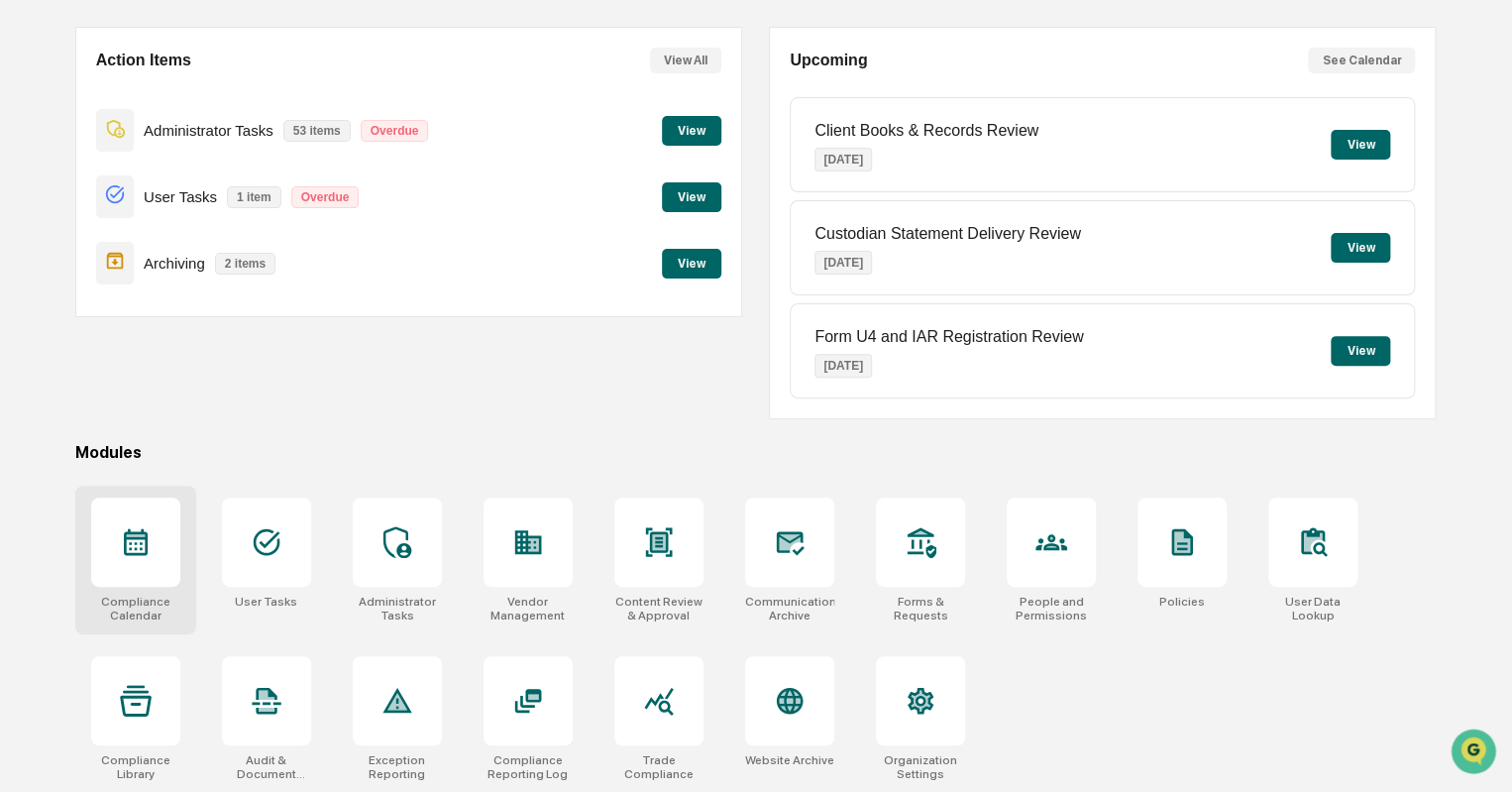 click at bounding box center [136, 542] 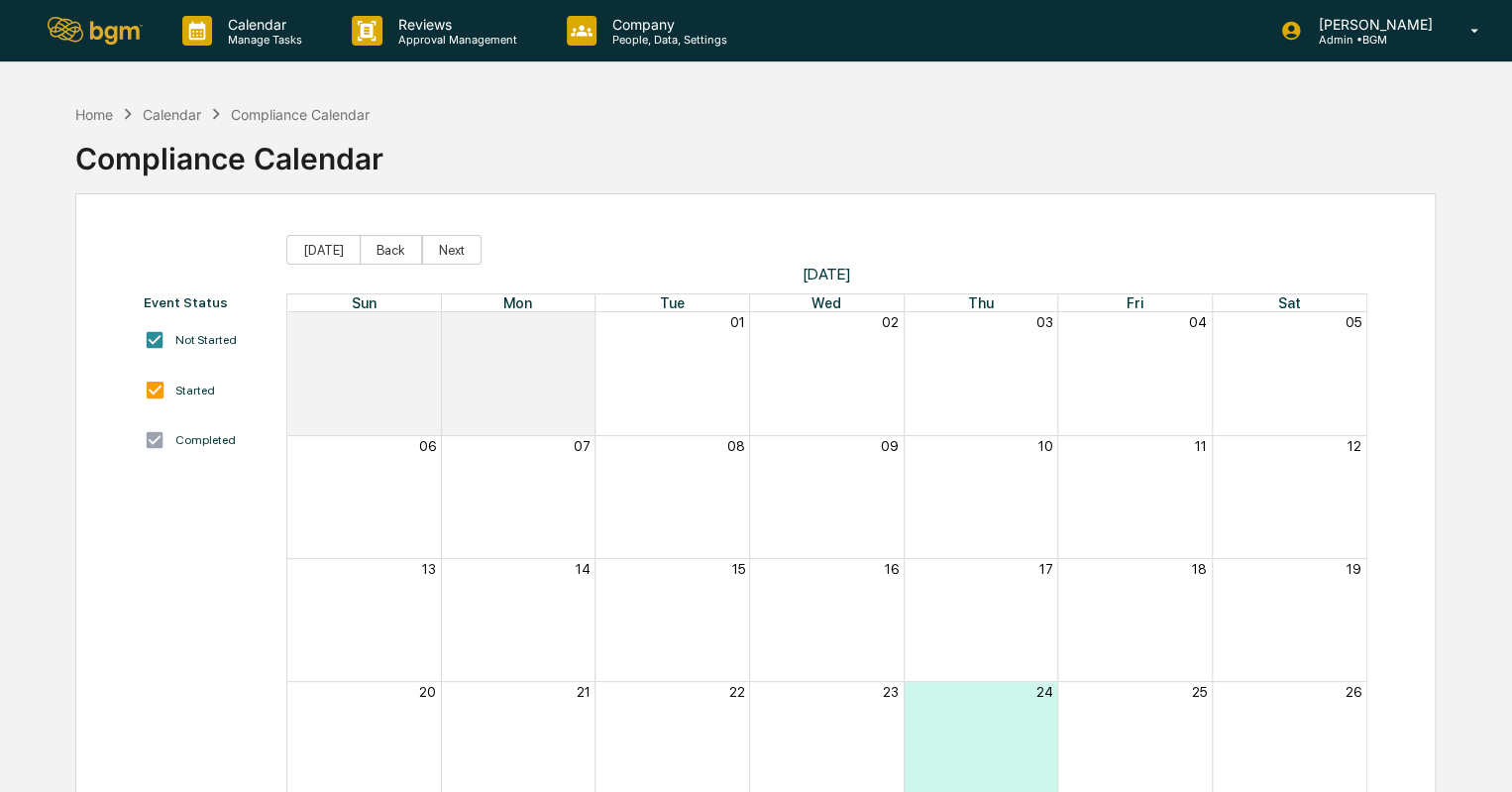 scroll, scrollTop: 0, scrollLeft: 0, axis: both 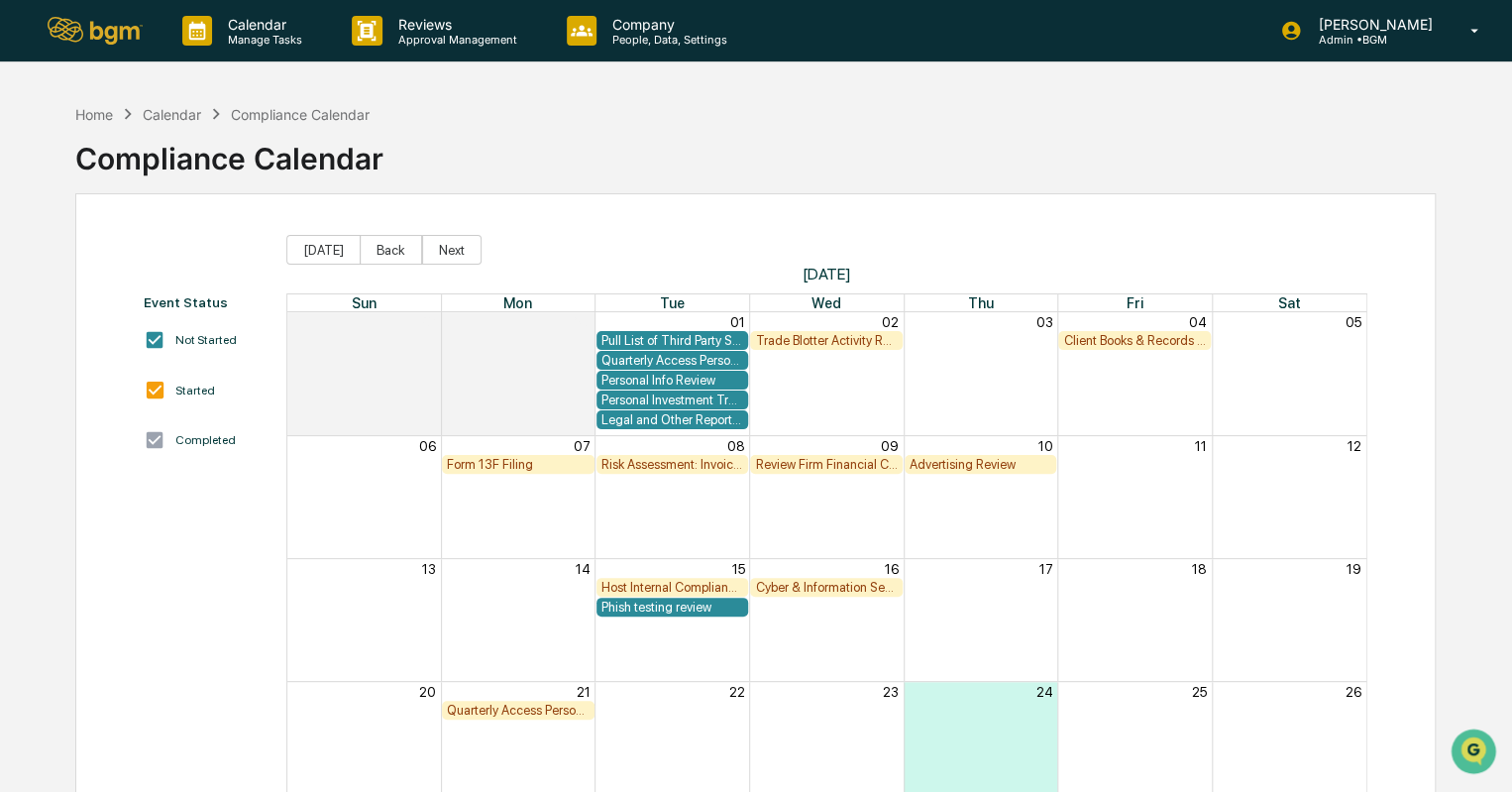 click on "Home Calendar Compliance Calendar" at bounding box center (223, 114) 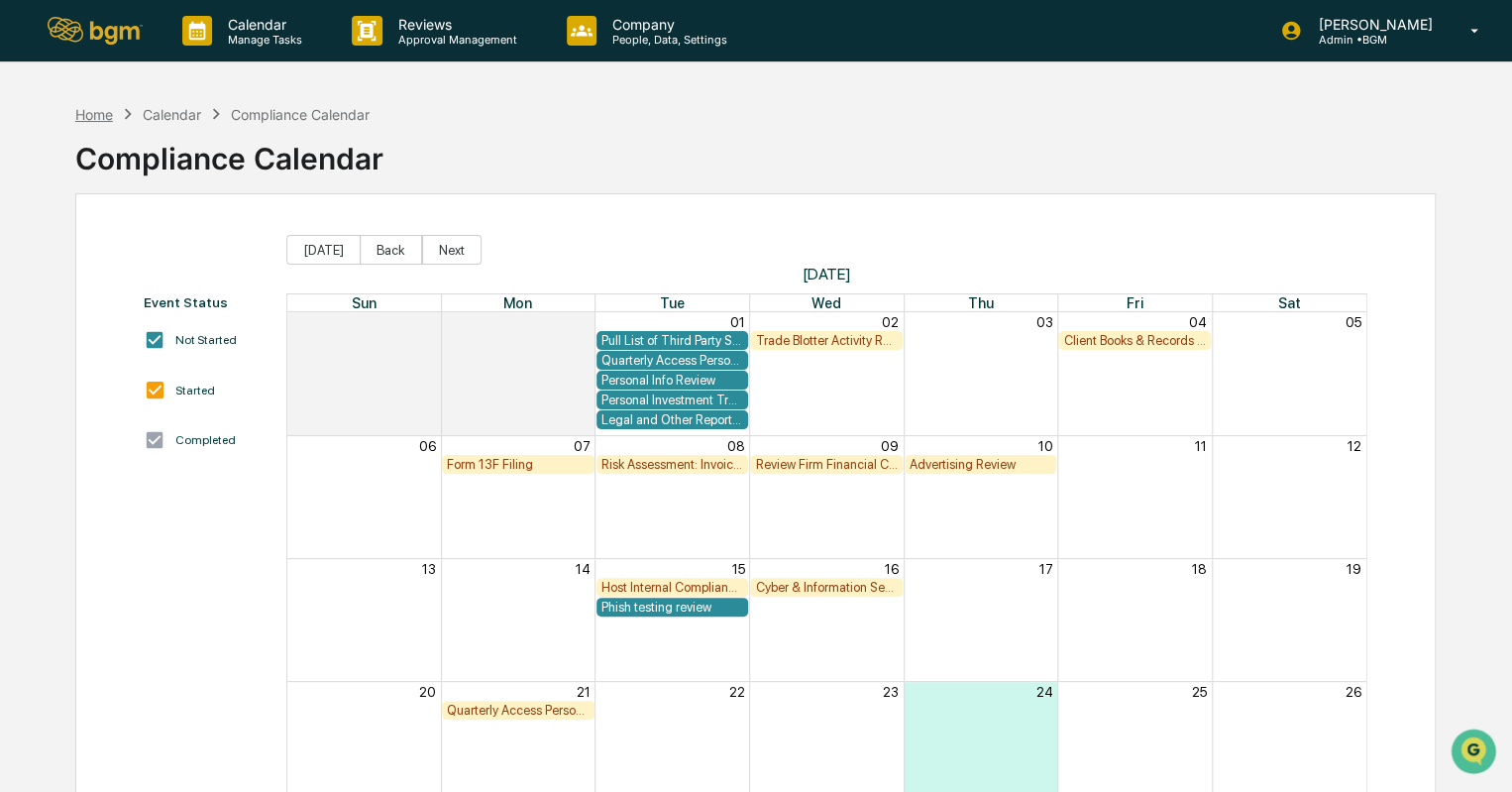 click on "Home" at bounding box center [94, 114] 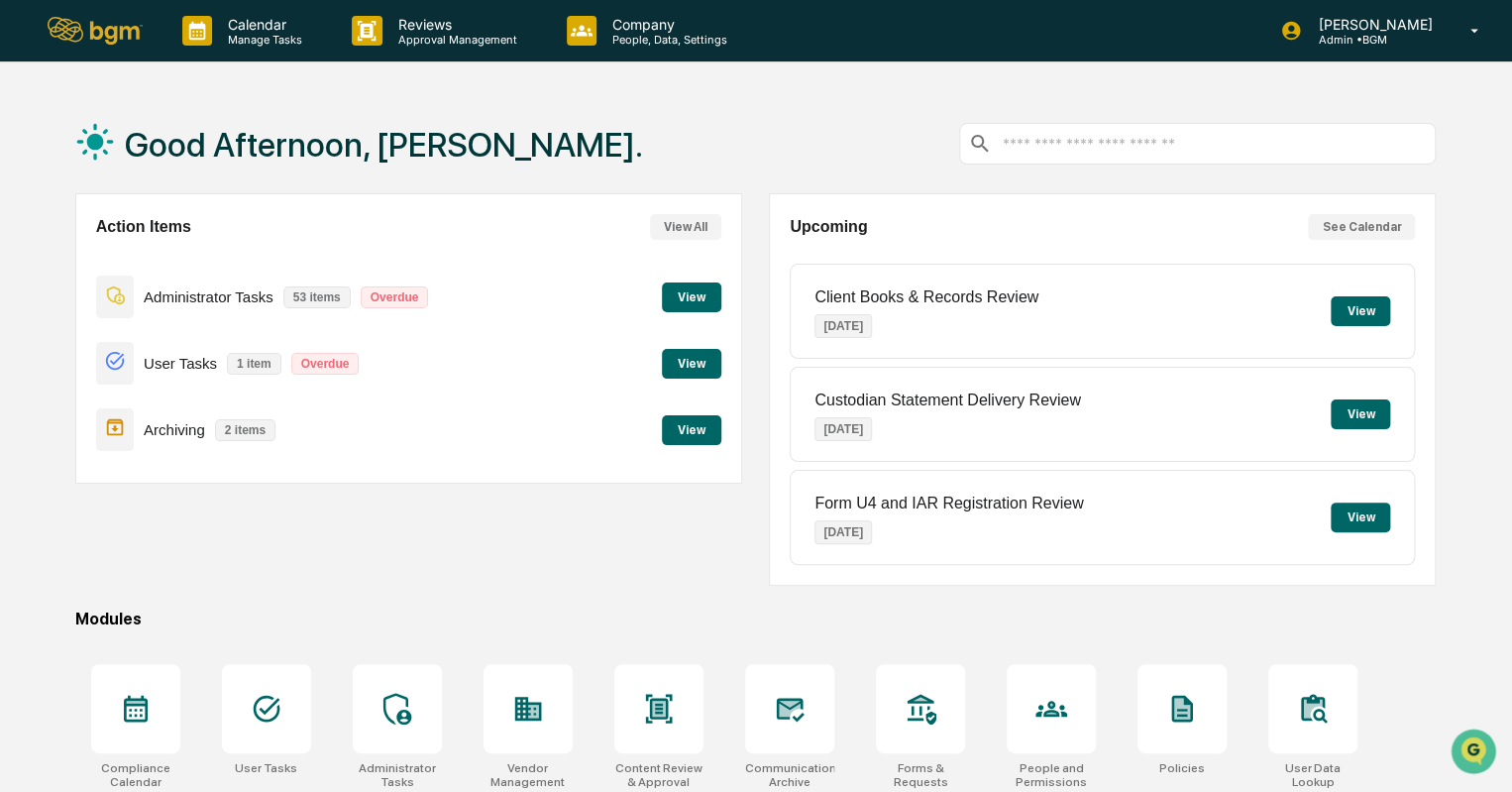 click on "View" at bounding box center (692, 297) 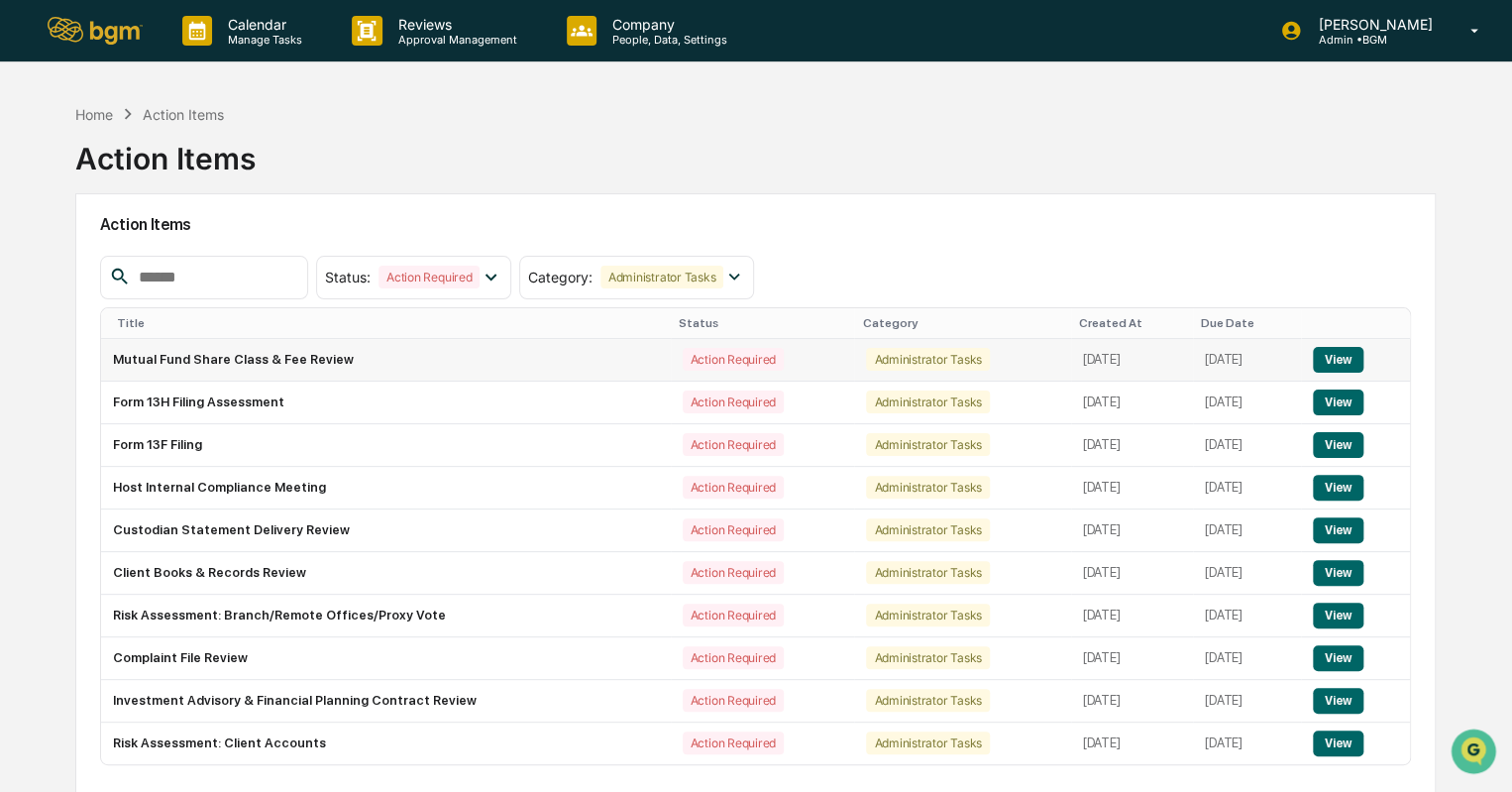 click on "View" at bounding box center (1338, 360) 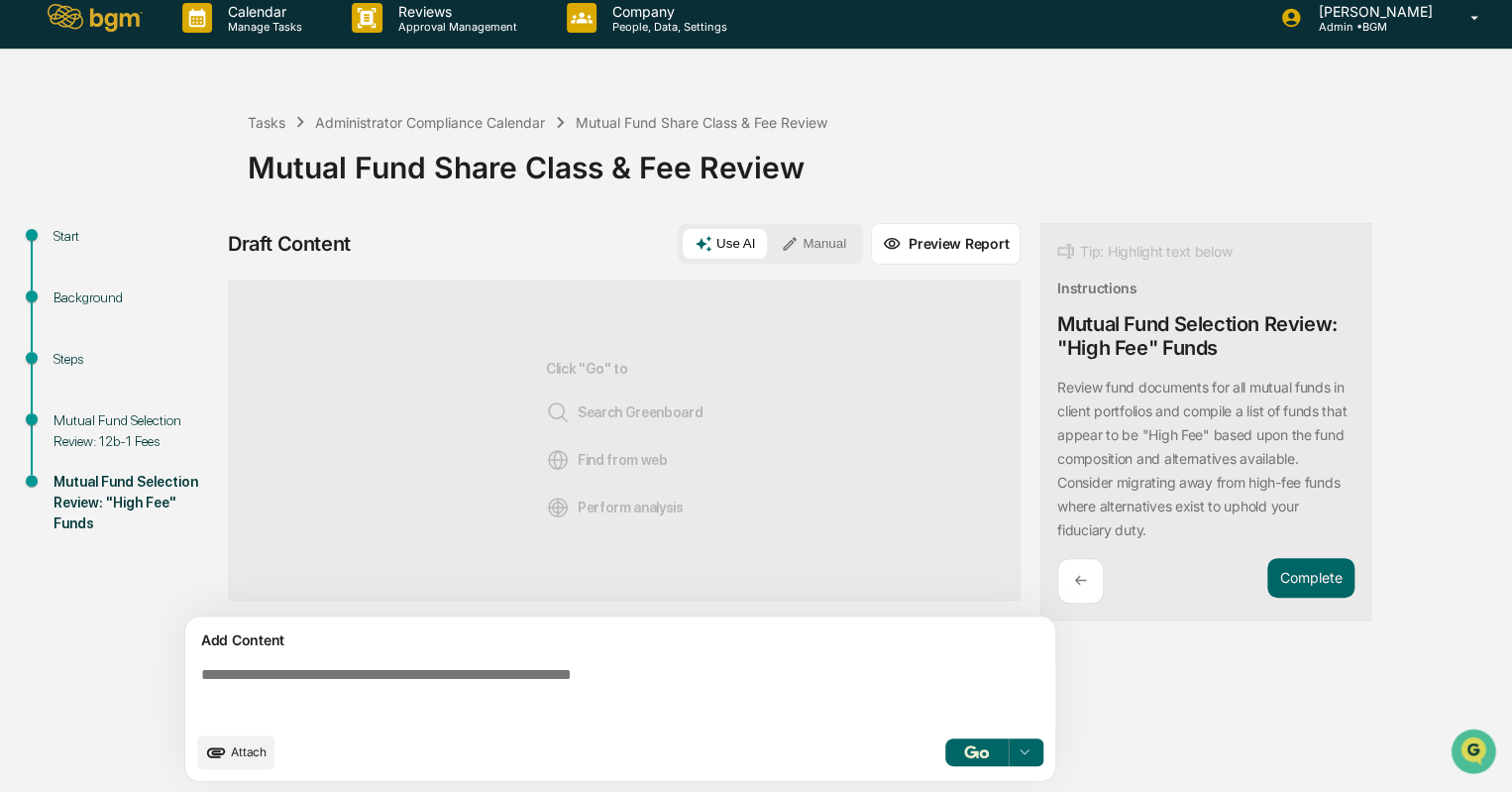 scroll, scrollTop: 14, scrollLeft: 0, axis: vertical 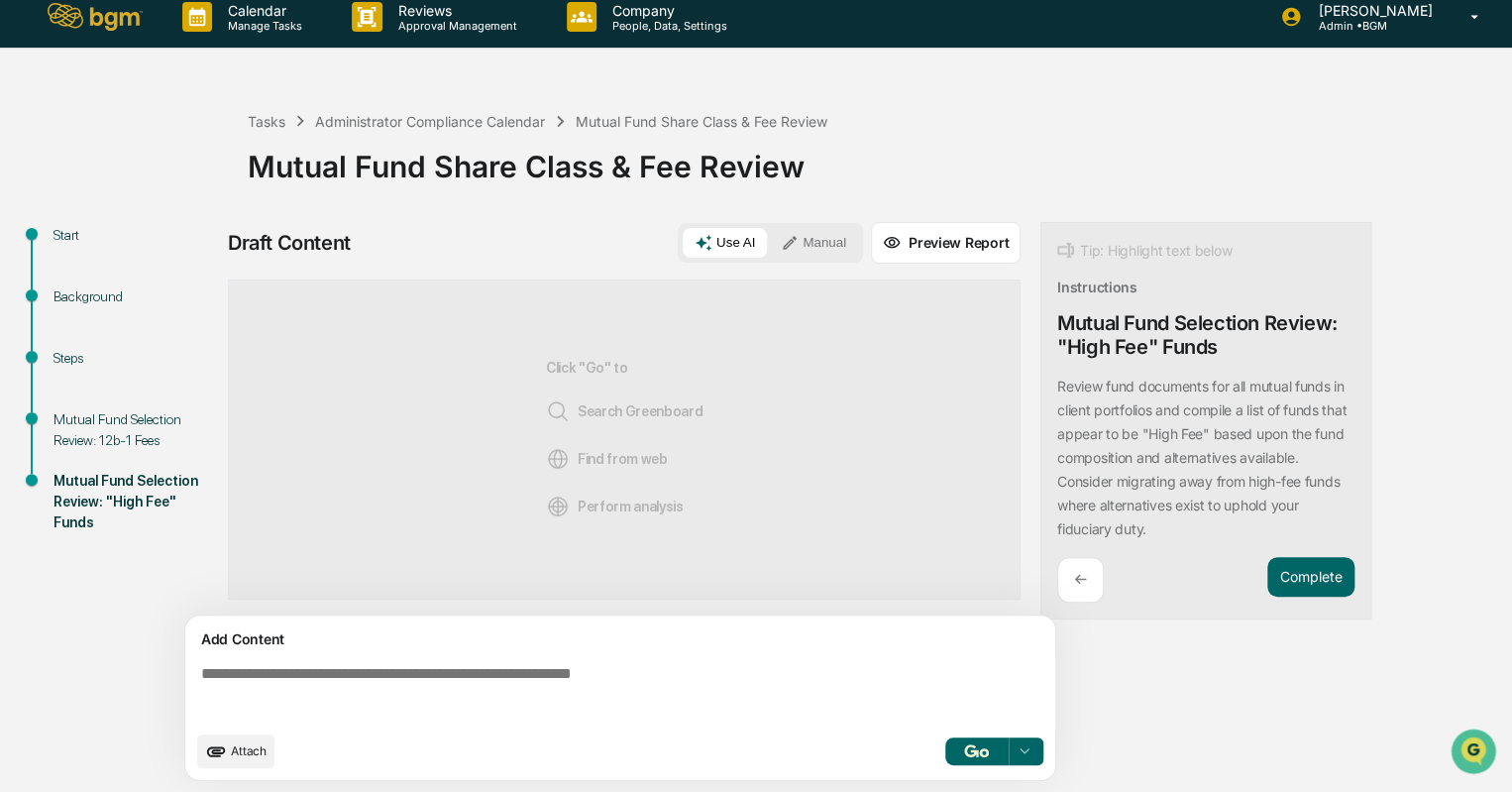 click on "Attach" at bounding box center [249, 750] 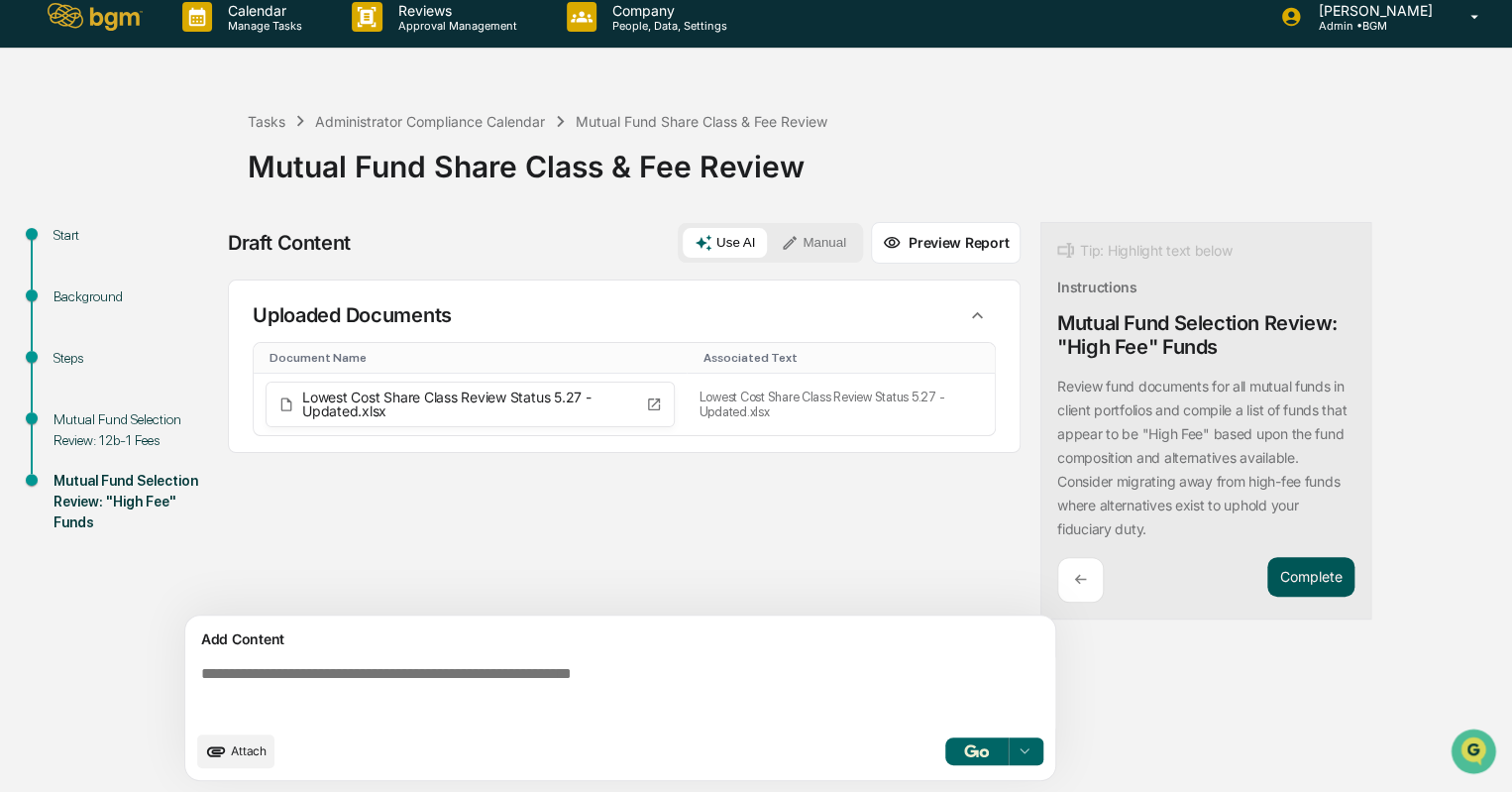 click on "Complete" at bounding box center (1311, 577) 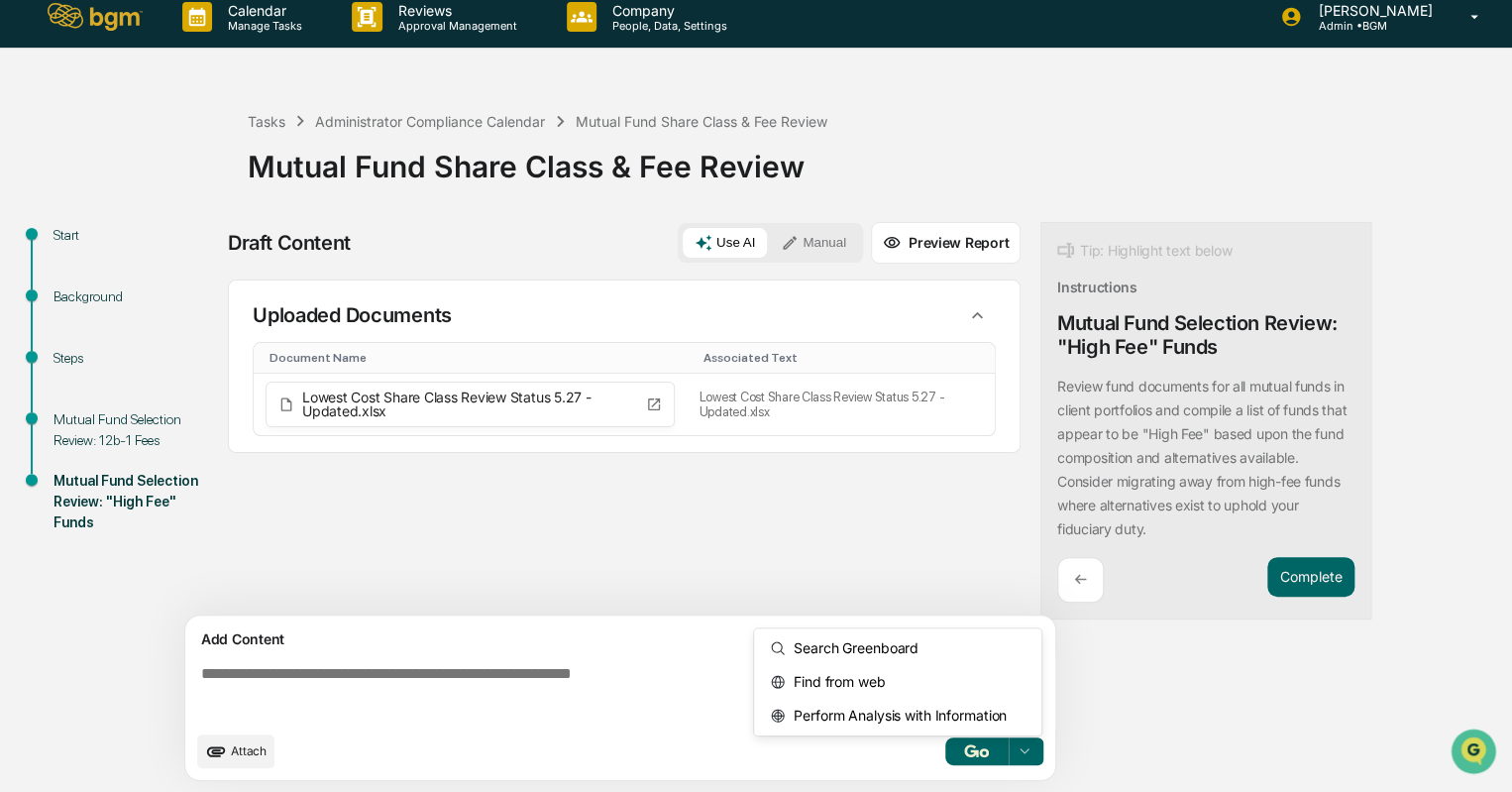 click 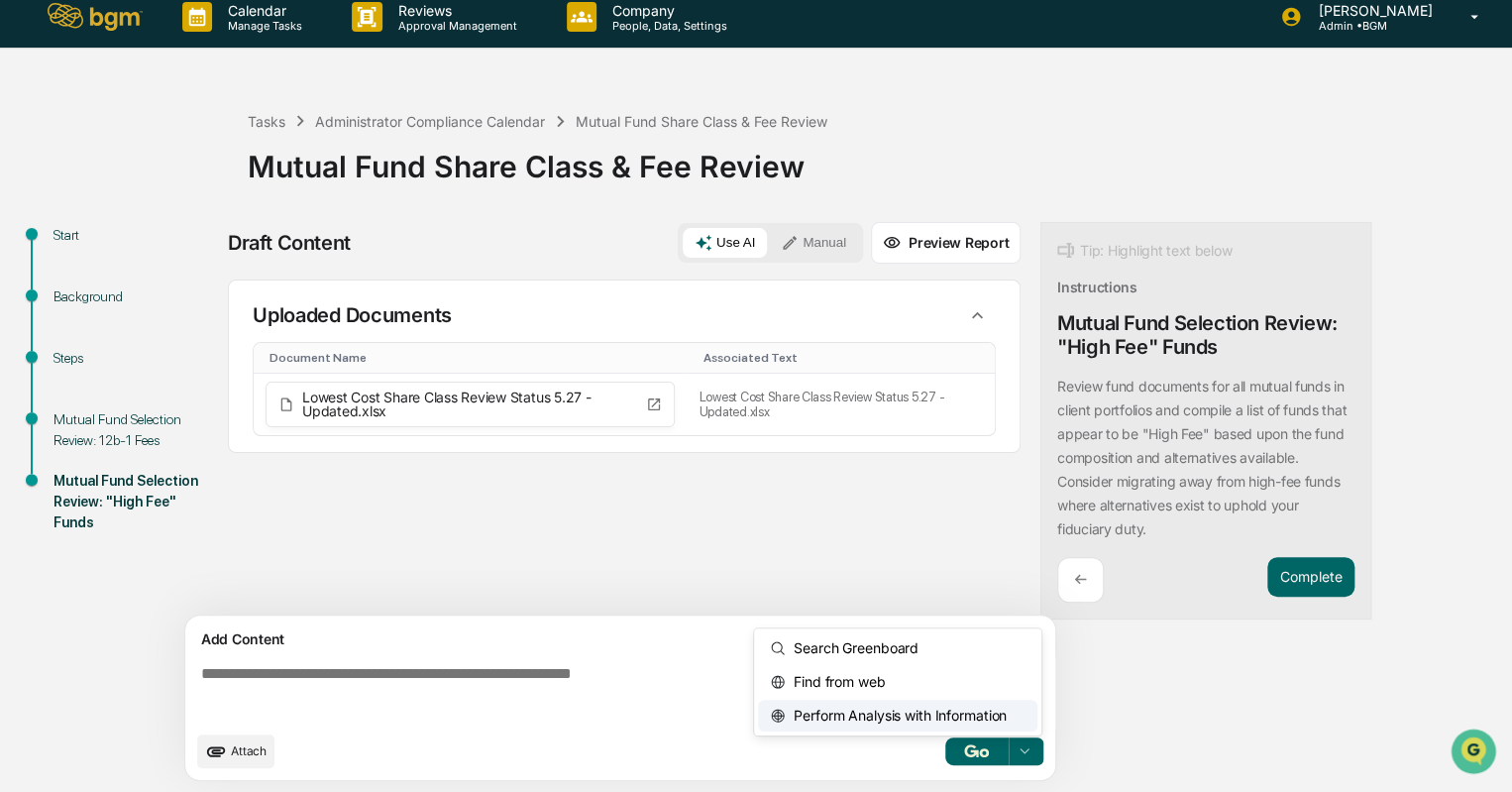 click on "Perform Analysis with Information" at bounding box center (896, 716) 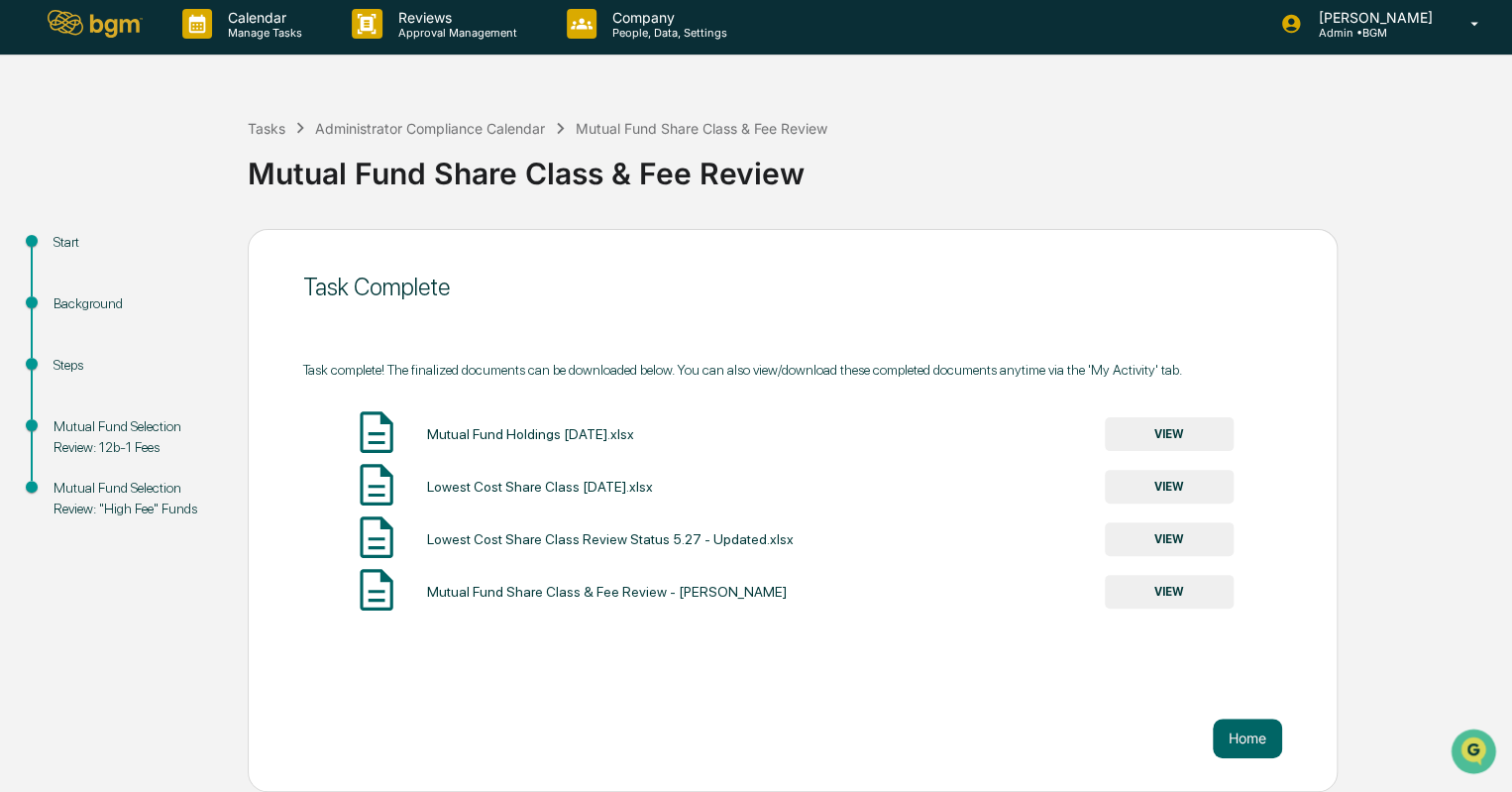 scroll, scrollTop: 5, scrollLeft: 0, axis: vertical 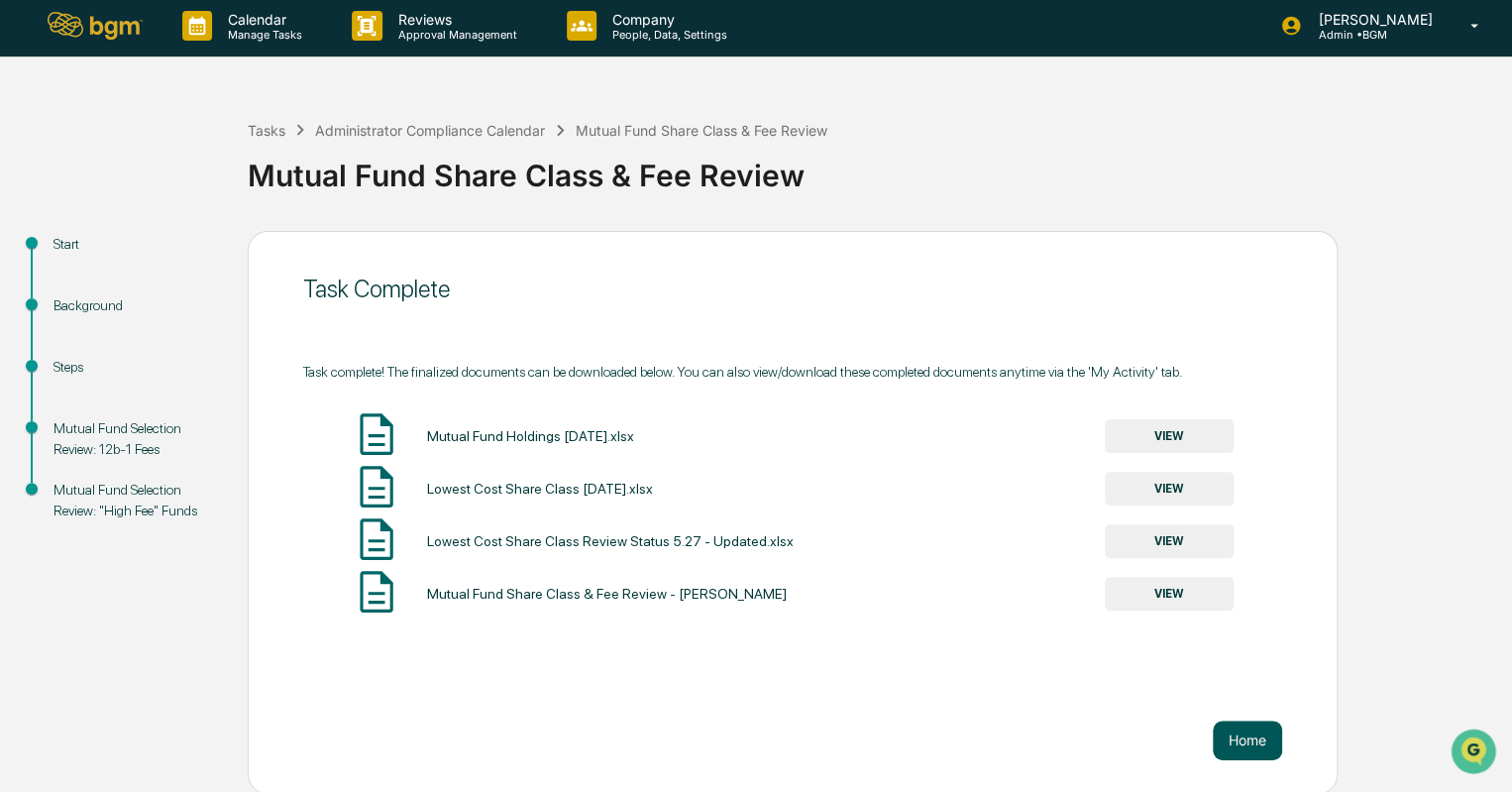 click on "Home" at bounding box center [1247, 740] 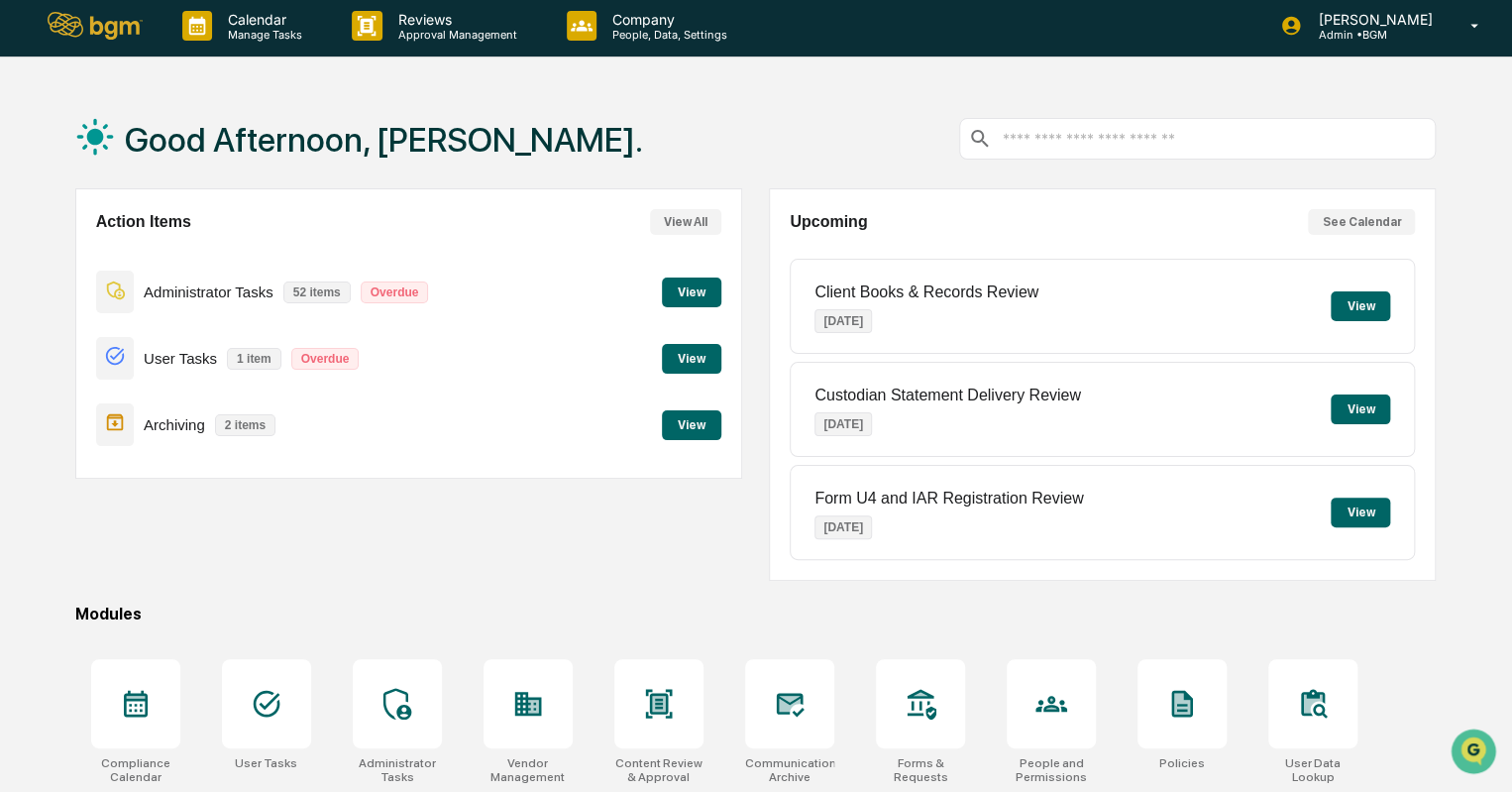 click on "View" at bounding box center [692, 292] 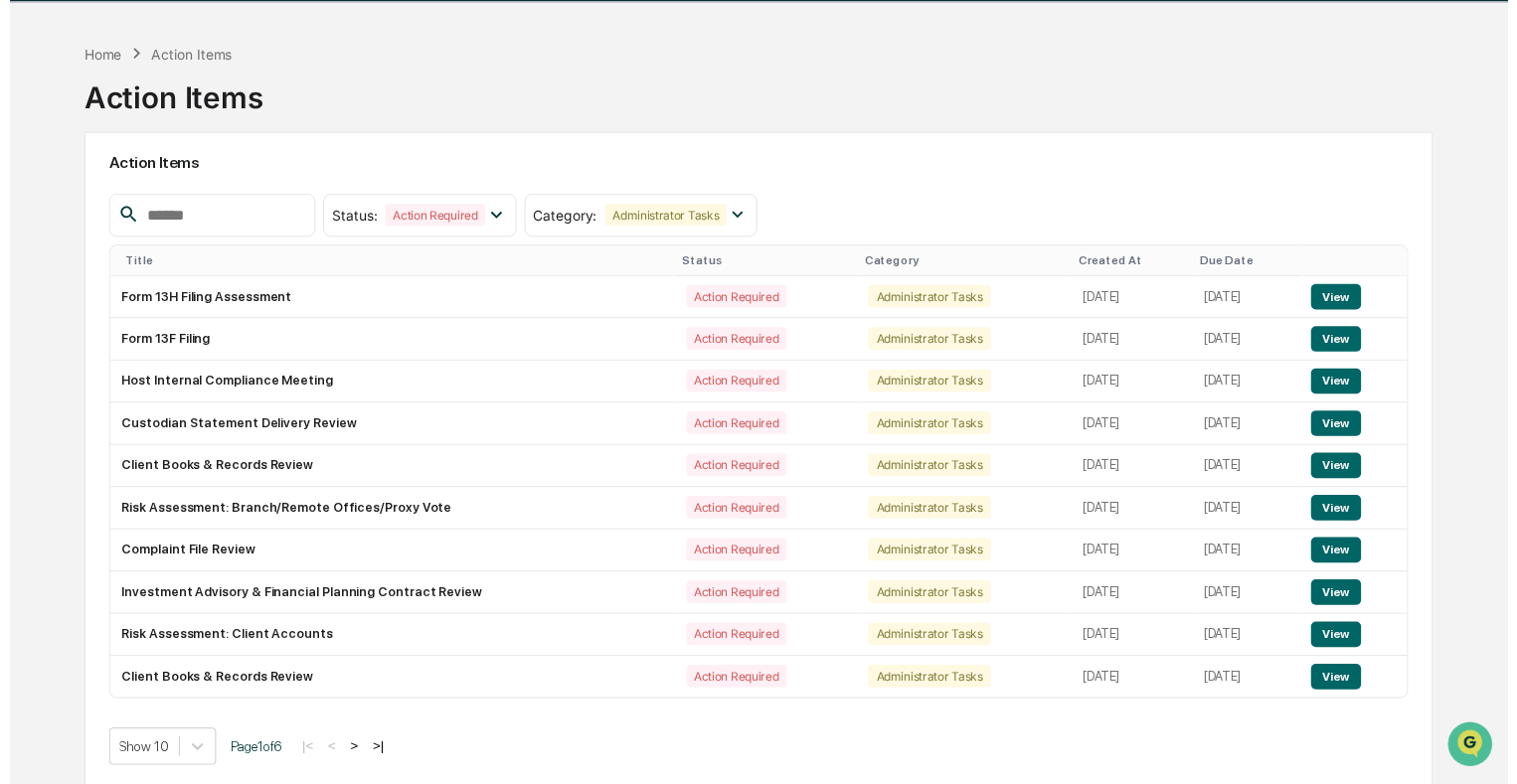 scroll, scrollTop: 64, scrollLeft: 0, axis: vertical 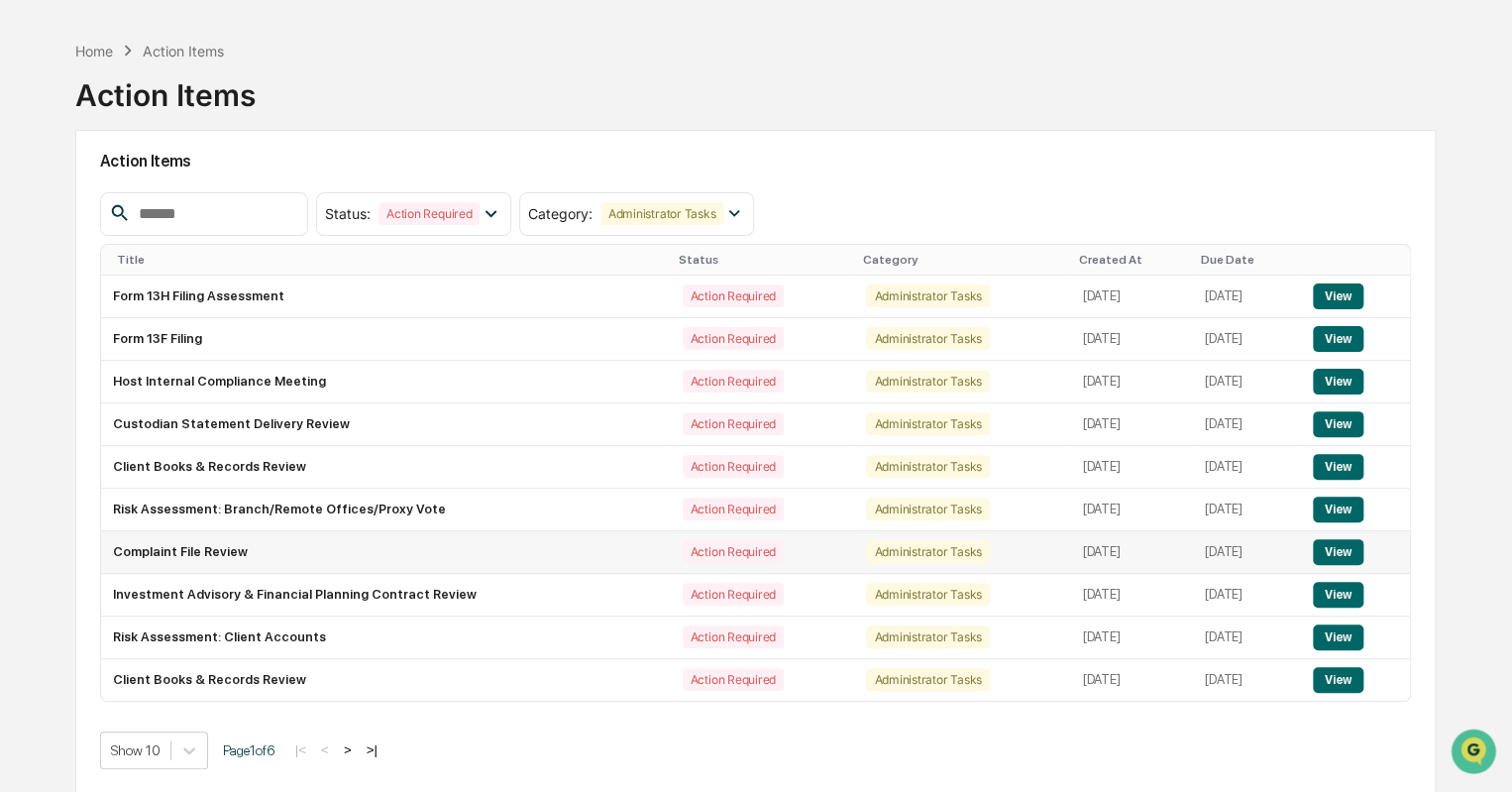click on "View" at bounding box center [1338, 552] 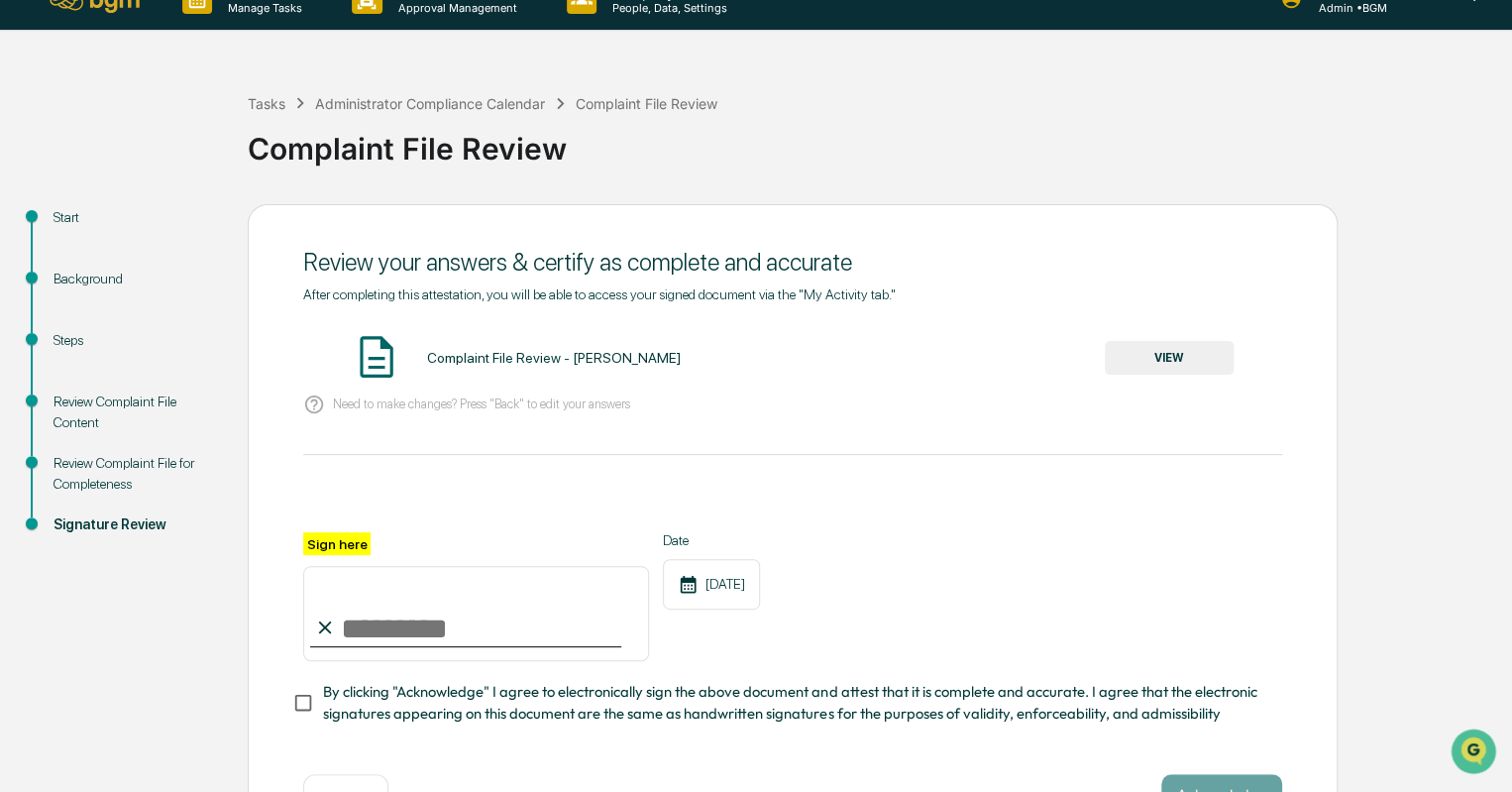 scroll, scrollTop: 32, scrollLeft: 0, axis: vertical 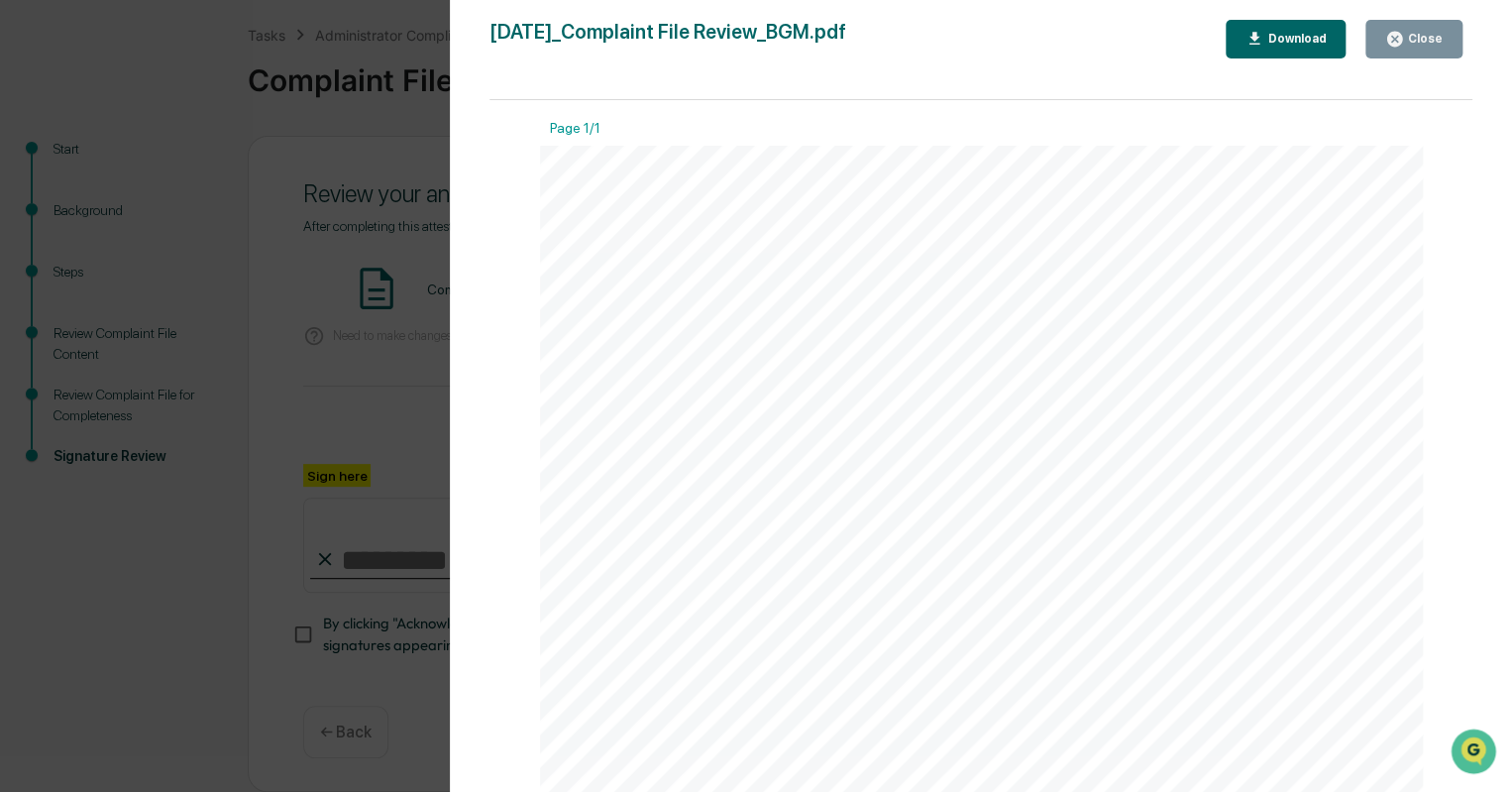 click on "Close" at bounding box center [1414, 39] 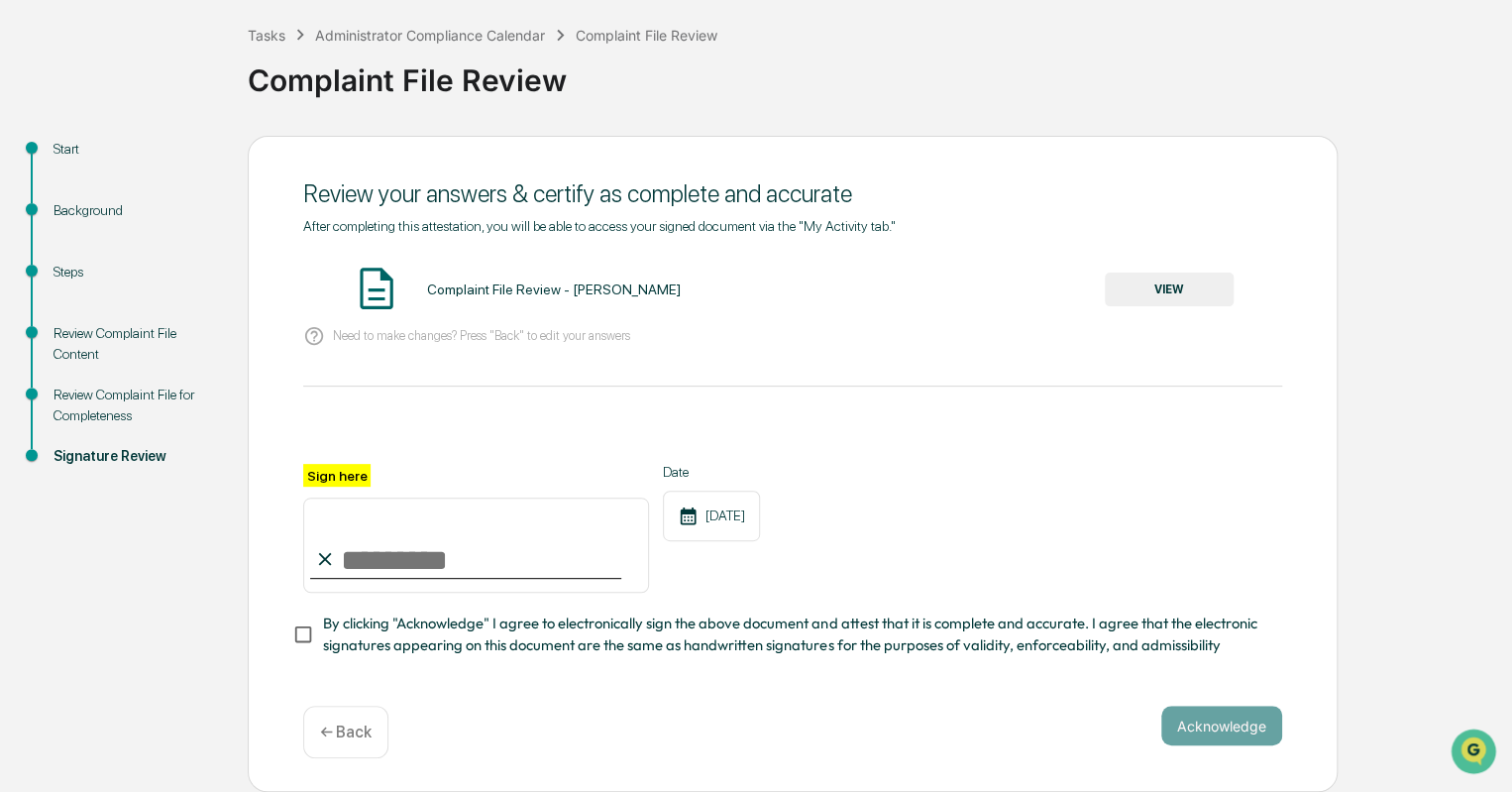 click on "Sign here" at bounding box center [476, 545] 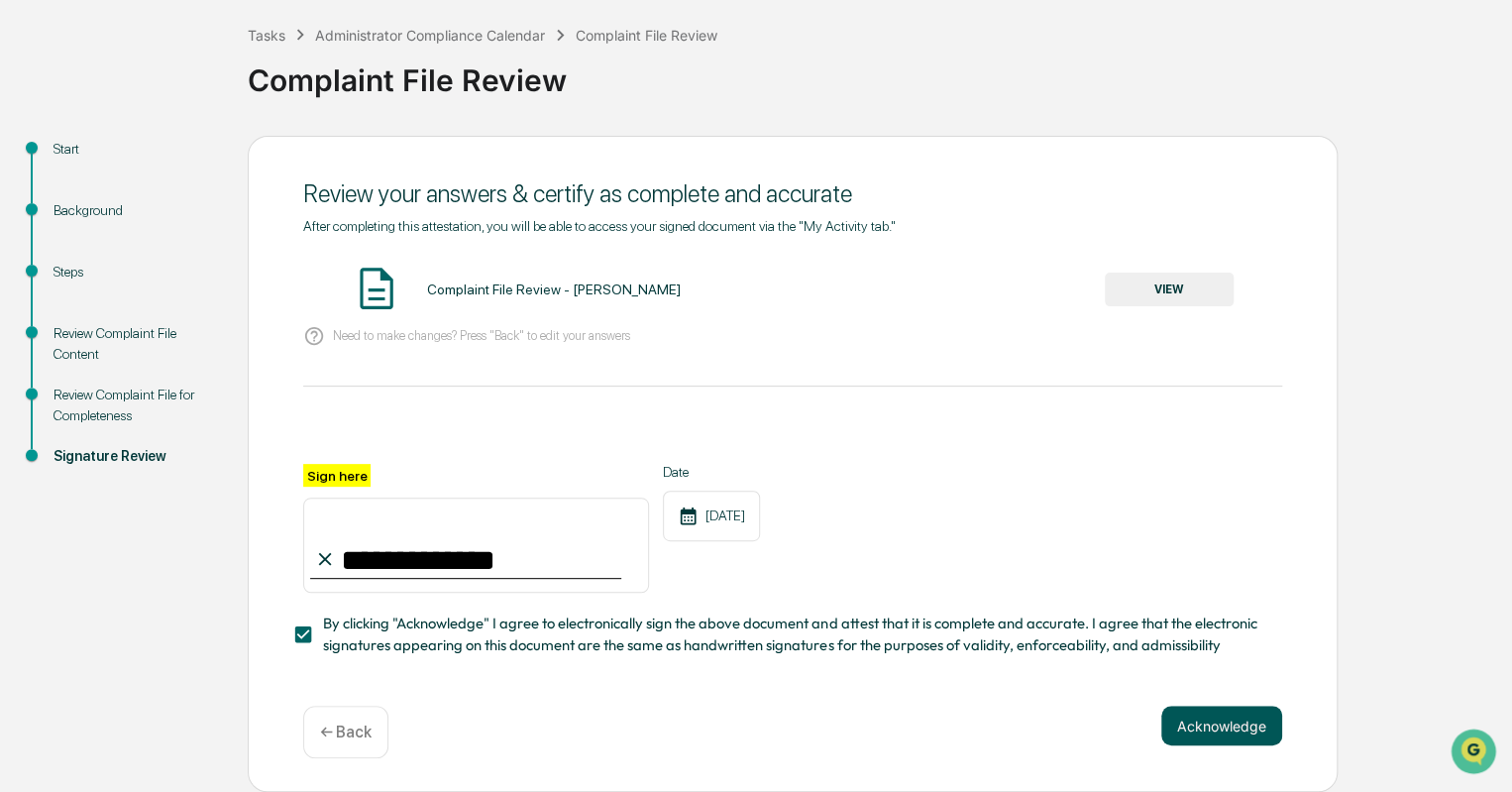 click on "Acknowledge" at bounding box center [1222, 726] 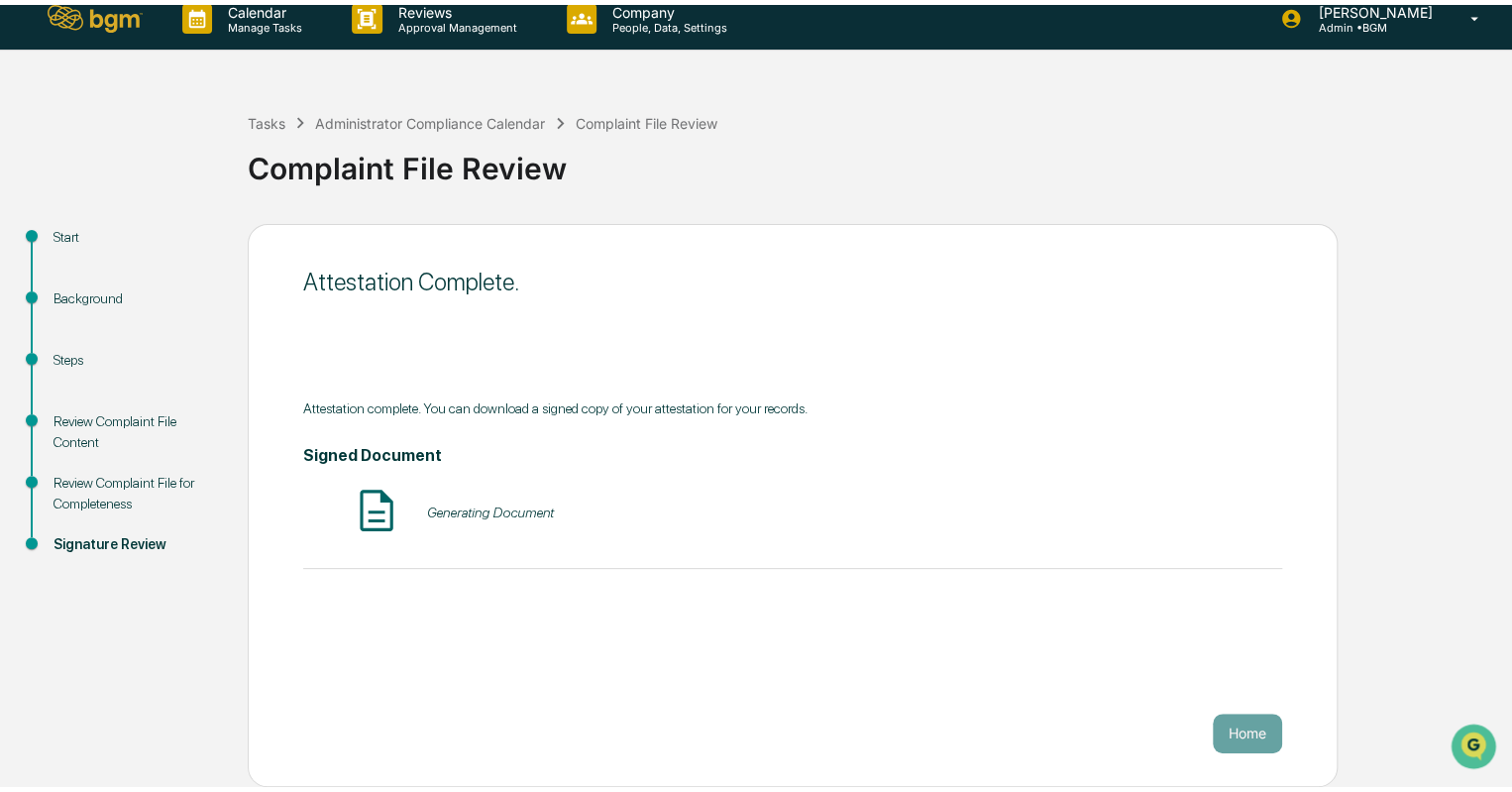 scroll, scrollTop: 5, scrollLeft: 0, axis: vertical 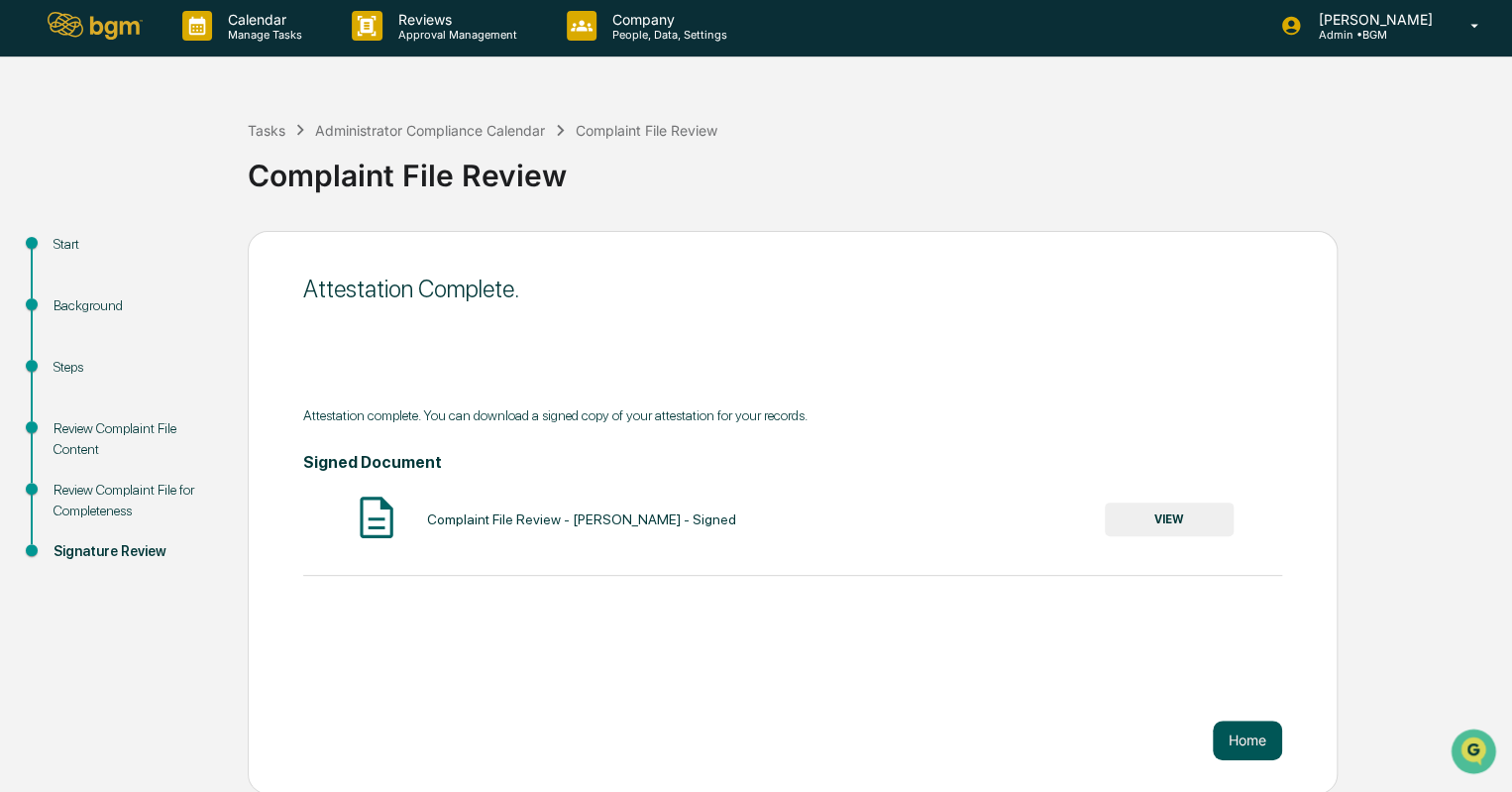 click on "Home" at bounding box center (1247, 740) 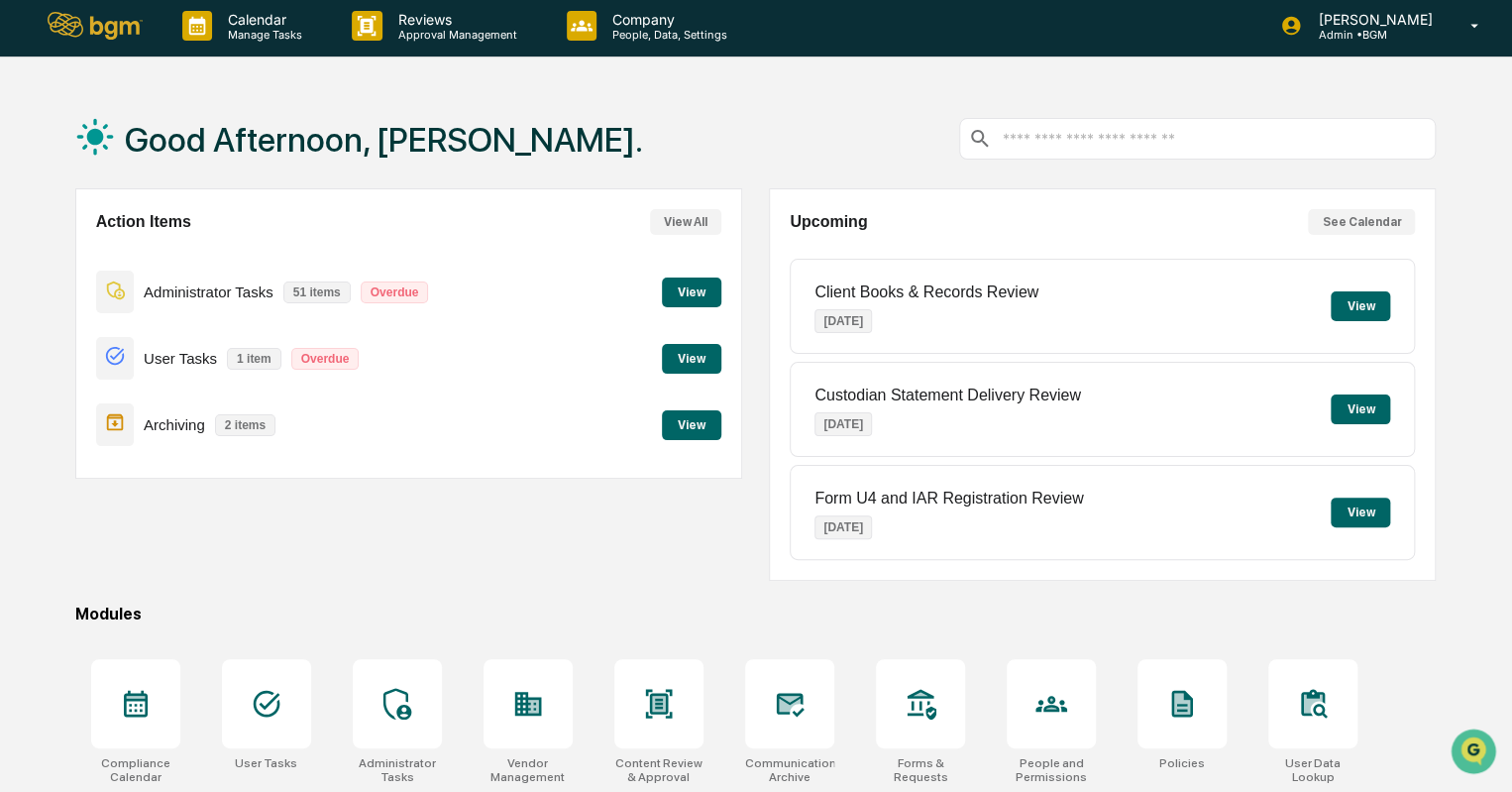 click on "View" at bounding box center (692, 359) 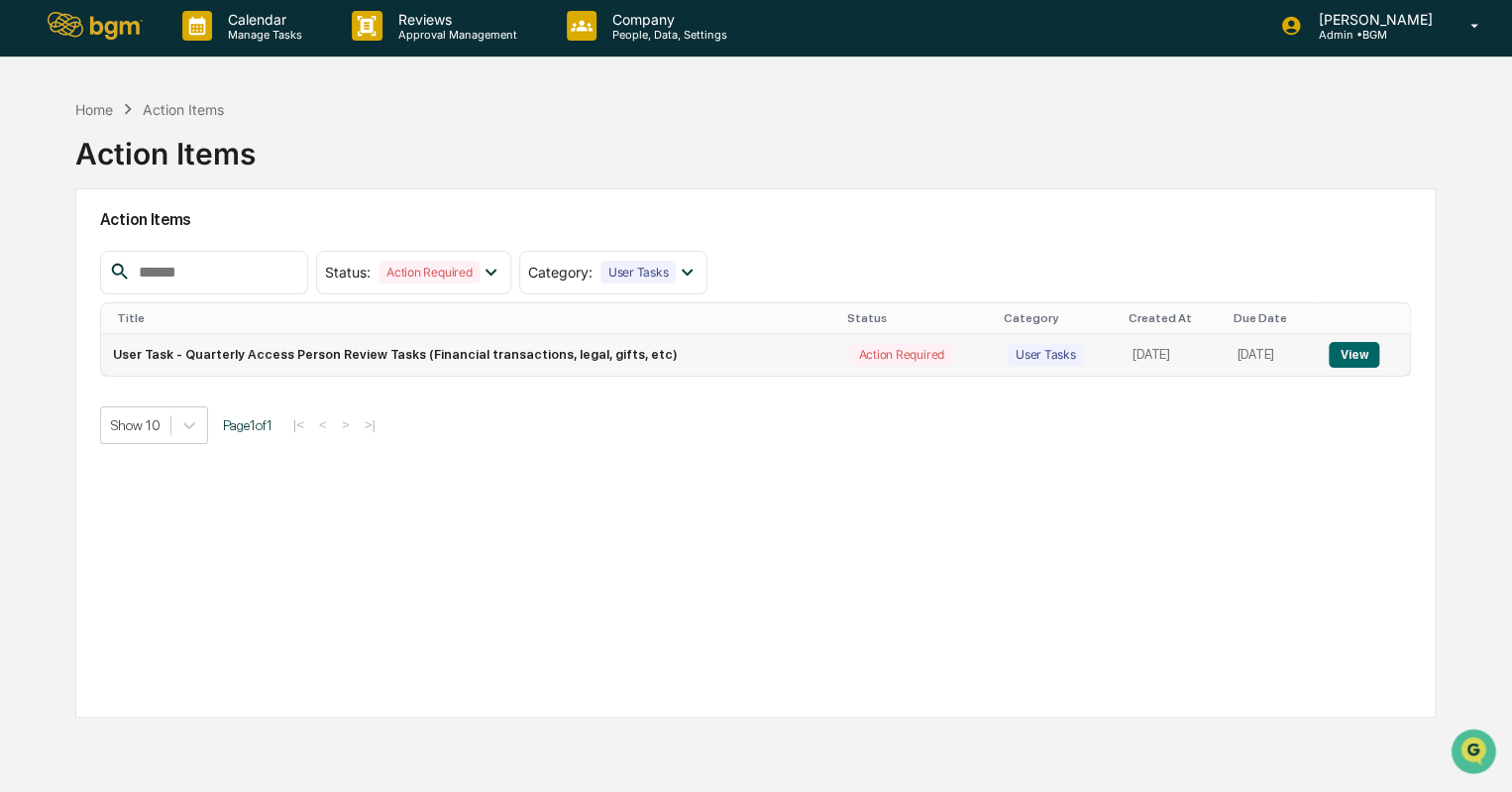 click on "User Task - Quarterly Access Person Review Tasks (Financial transactions, legal, gifts, etc)" at bounding box center [470, 355] 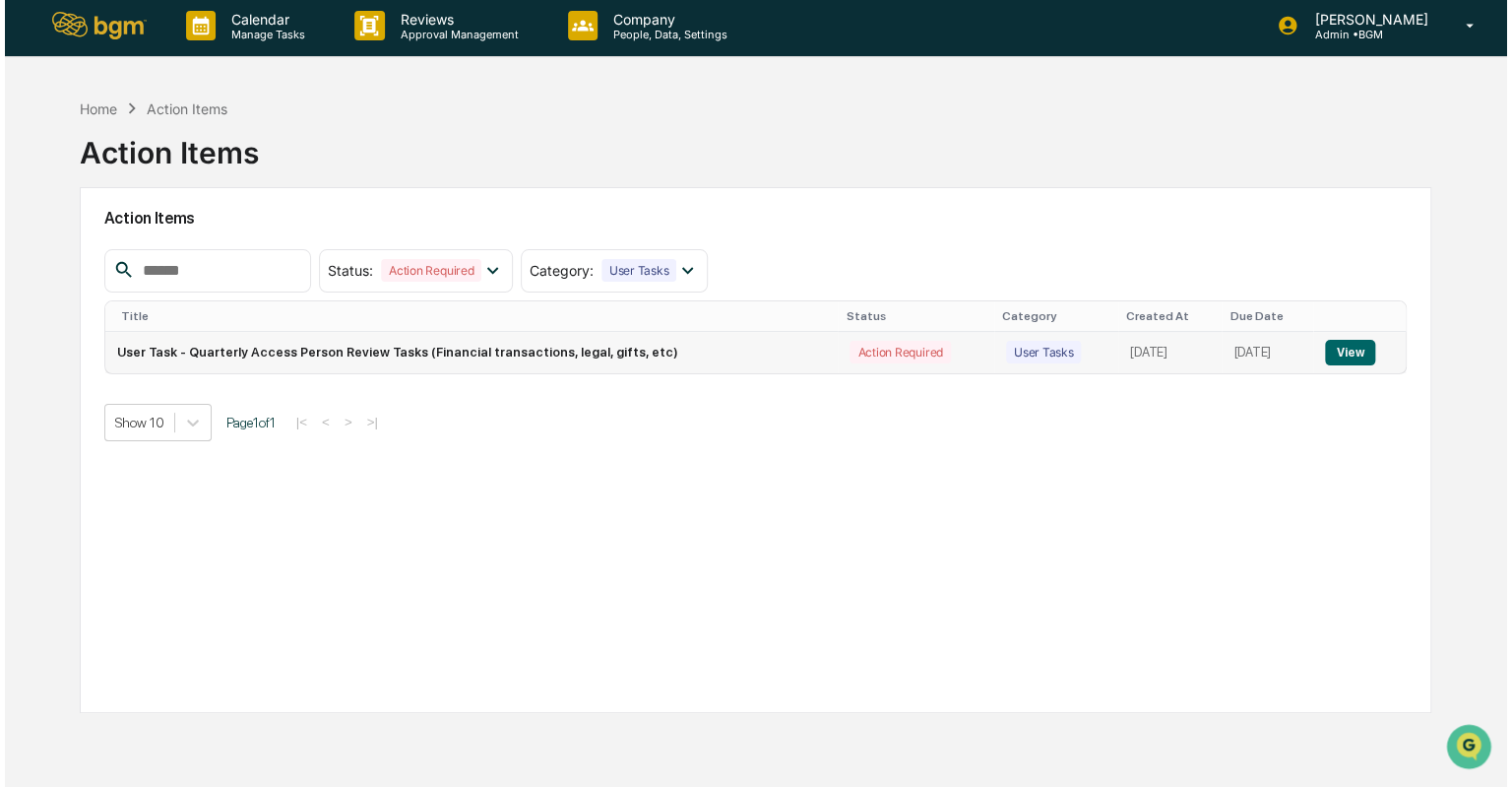 scroll, scrollTop: 0, scrollLeft: 0, axis: both 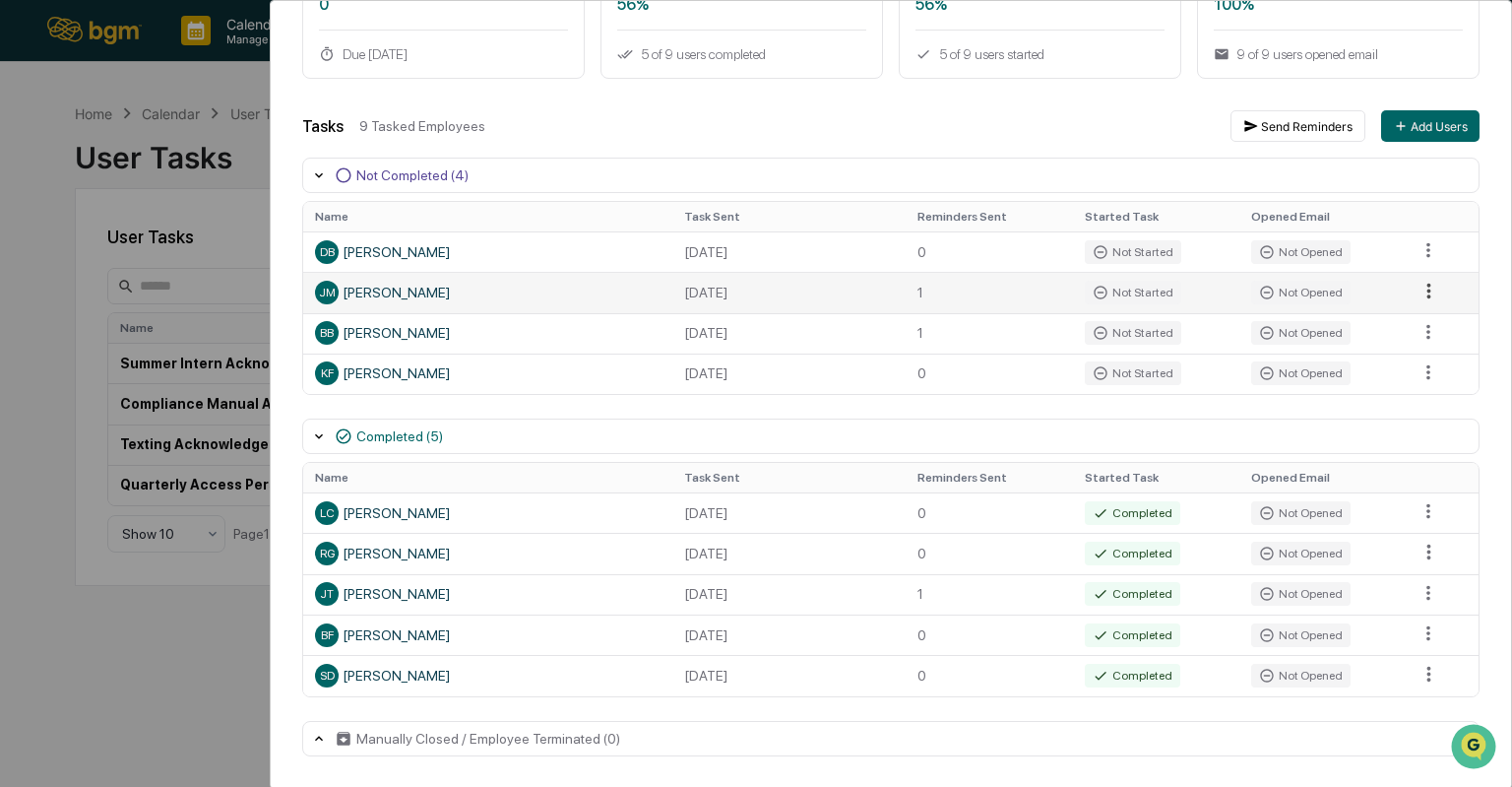 click on "Calendar Manage Tasks Reviews Approval Management Company People, Data, Settings Katie Frazier Admin •  BGM Home Calendar User Tasks User Tasks User Tasks Create New Task All Statuses All Schedules Name Assigned To Schedule Status Last Send Date Next Scheduled Send Date Summer Intern Acknowledgements Intern  Onboarding Active None None Compliance Manual Acknowledgement Users   Annually Active February 4, 2025 February 4, 2026 Texting Acknowledgement Users   Quarterly Active January 26, 2025 January 26, 2026 Quarterly Access Person Review Tasks (Financial transactions, legal, gifts, etc) Users   Quarterly In Progress June 30, 2025 September 30, 2025 Show 10 Page  1  of  1 User Tasks Quarterly Access Person Review Tasks (Financial transactions, legal, gifts, etc) Task Details Quarterly Access Person Review Tasks (Financial transactions, legal, gifts, etc) In Progress Days Remaining 0 Due July 7, 2025 Completion 56% 5 of 9 users completed Started Task 56% 5 of 9 users started Opened Email 100% Tasks Add Users" at bounding box center (756, 393) 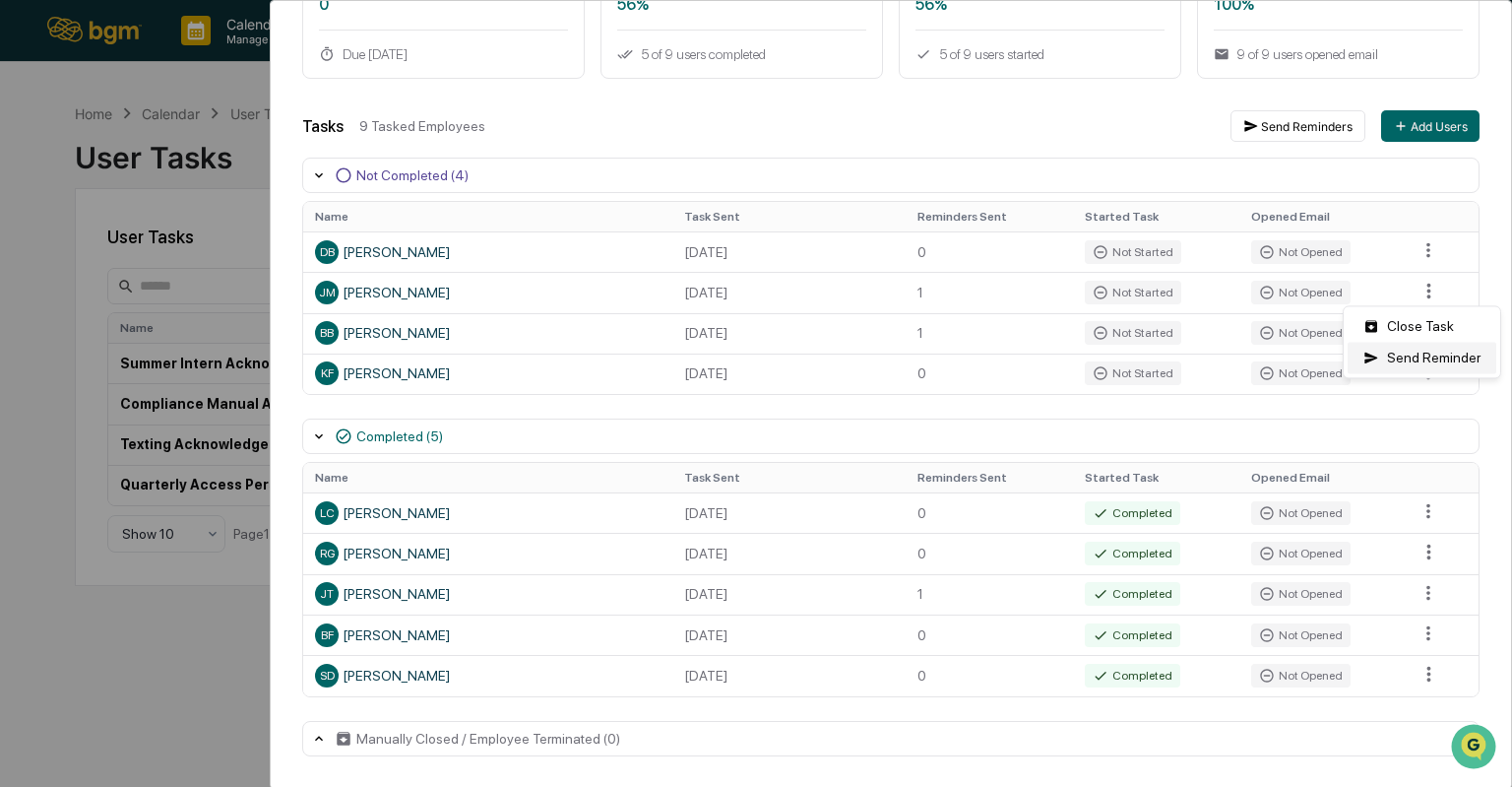 click on "Send Reminder" at bounding box center [1421, 358] 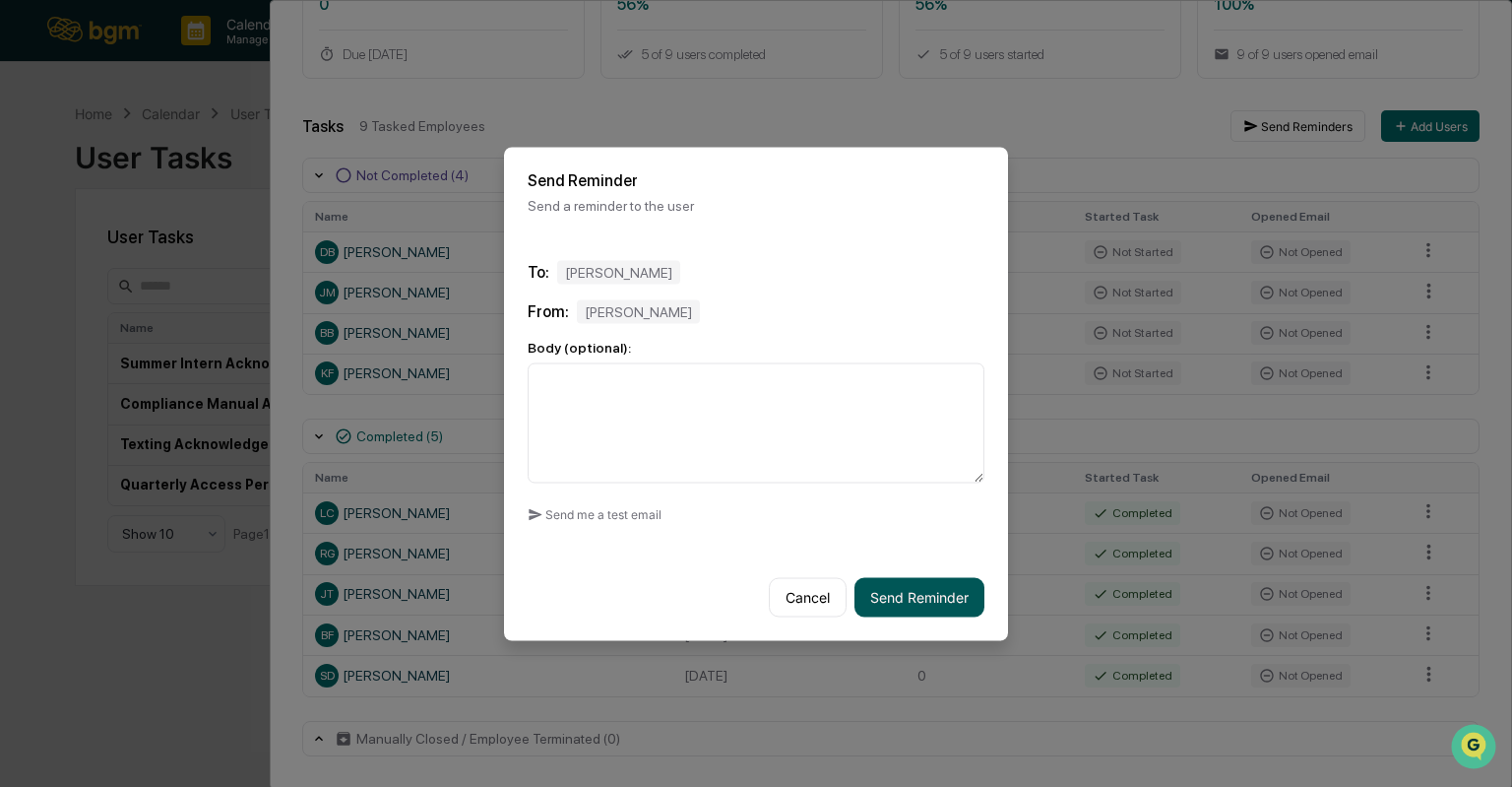click on "Send Reminder" at bounding box center (919, 597) 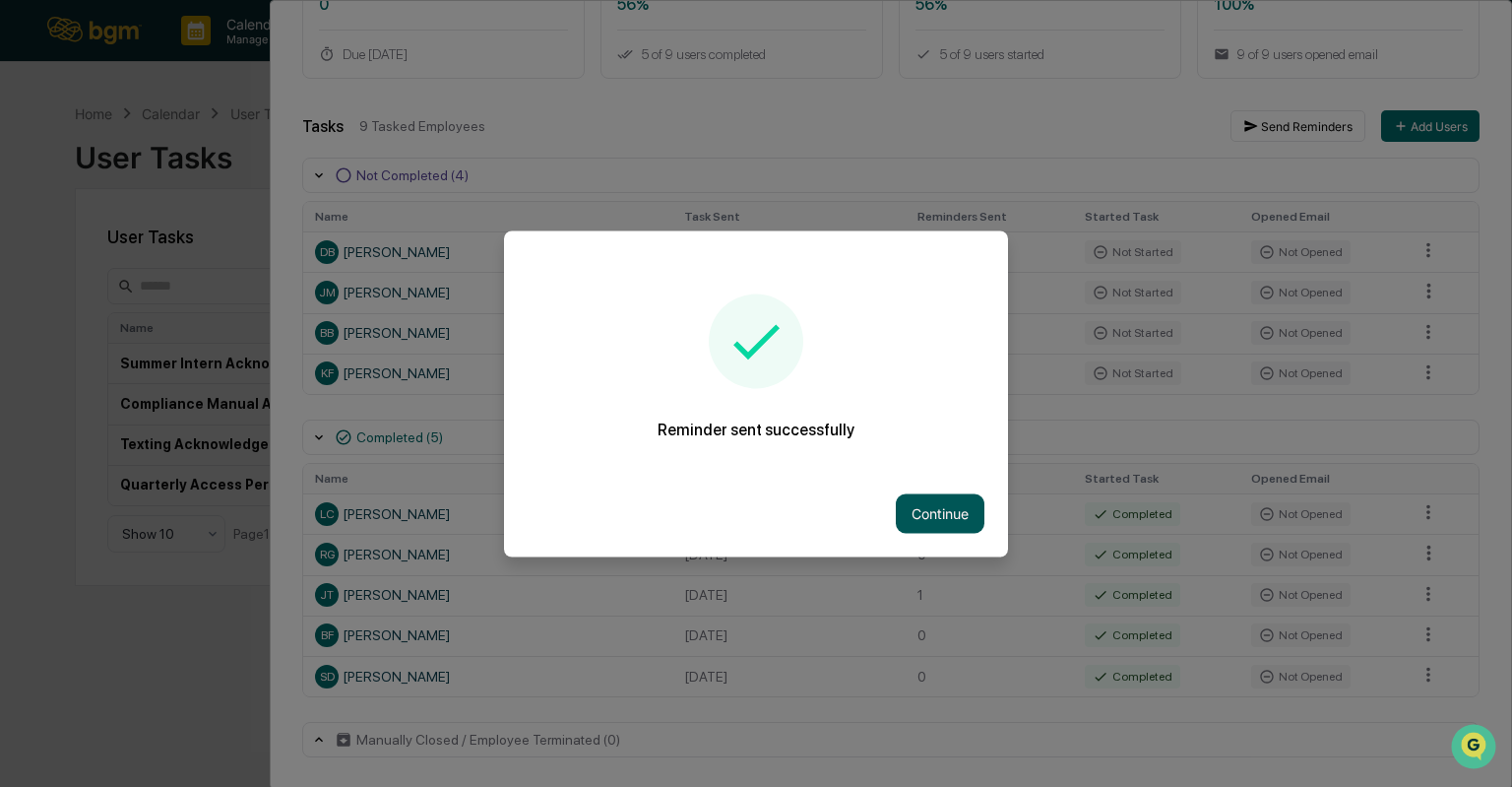 click on "Continue" at bounding box center [940, 513] 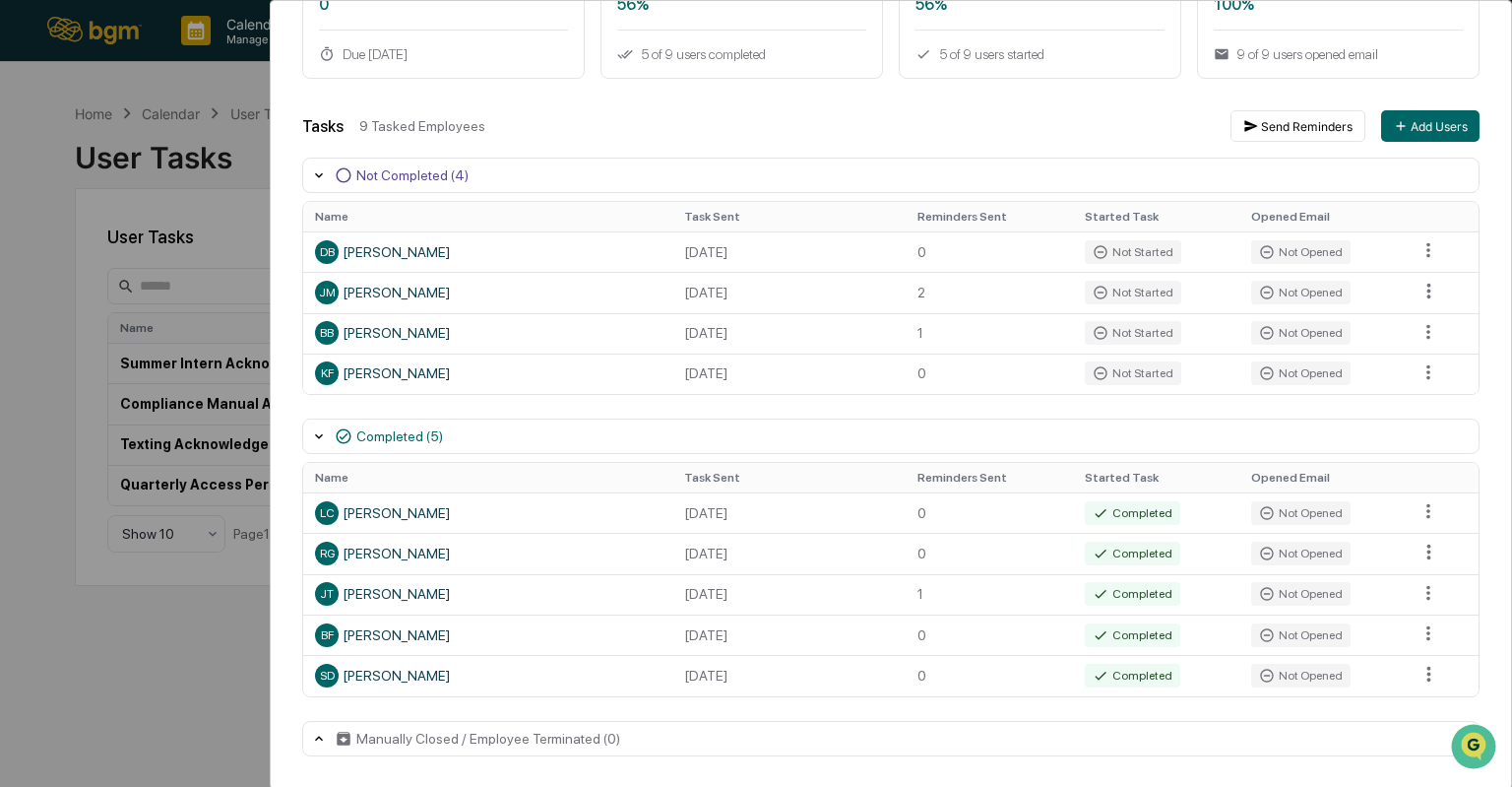 scroll, scrollTop: 197, scrollLeft: 0, axis: vertical 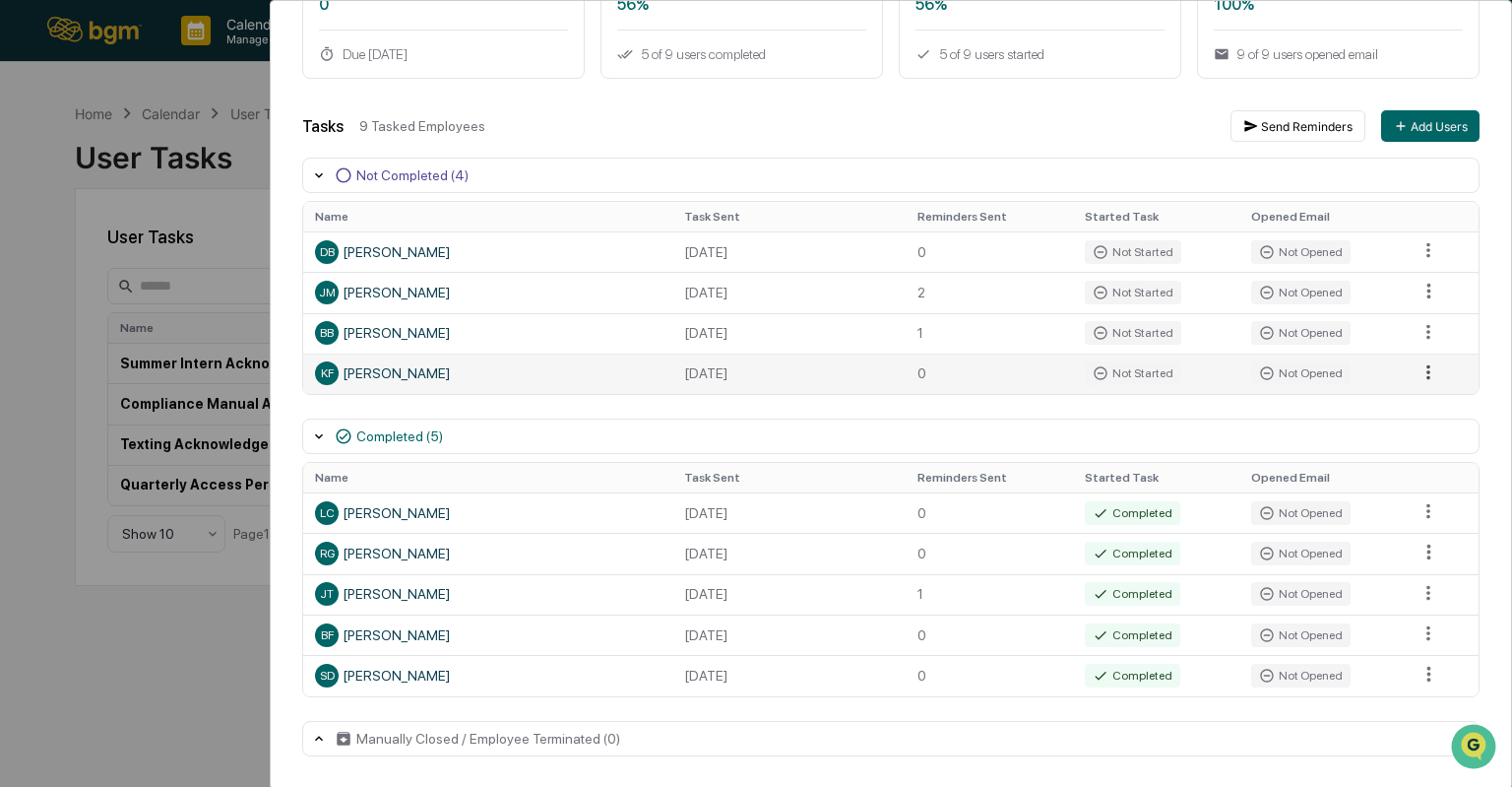click on "Calendar Manage Tasks Reviews Approval Management Company People, Data, Settings Katie Frazier Admin •  BGM Home Calendar User Tasks User Tasks User Tasks Create New Task All Statuses All Schedules Name Assigned To Schedule Status Last Send Date Next Scheduled Send Date Summer Intern Acknowledgements Intern  Onboarding Active None None Compliance Manual Acknowledgement Users   Annually Active February 4, 2025 February 4, 2026 Texting Acknowledgement Users   Quarterly Active January 26, 2025 January 26, 2026 Quarterly Access Person Review Tasks (Financial transactions, legal, gifts, etc) Users   Quarterly In Progress June 30, 2025 September 30, 2025 Show 10 Page  1  of  1 User Tasks Quarterly Access Person Review Tasks (Financial transactions, legal, gifts, etc) Task Details Quarterly Access Person Review Tasks (Financial transactions, legal, gifts, etc) In Progress Days Remaining 0 Due July 7, 2025 Completion 56% 5 of 9 users completed Started Task 56% 5 of 9 users started Opened Email 100% Tasks Add Users" at bounding box center [756, 393] 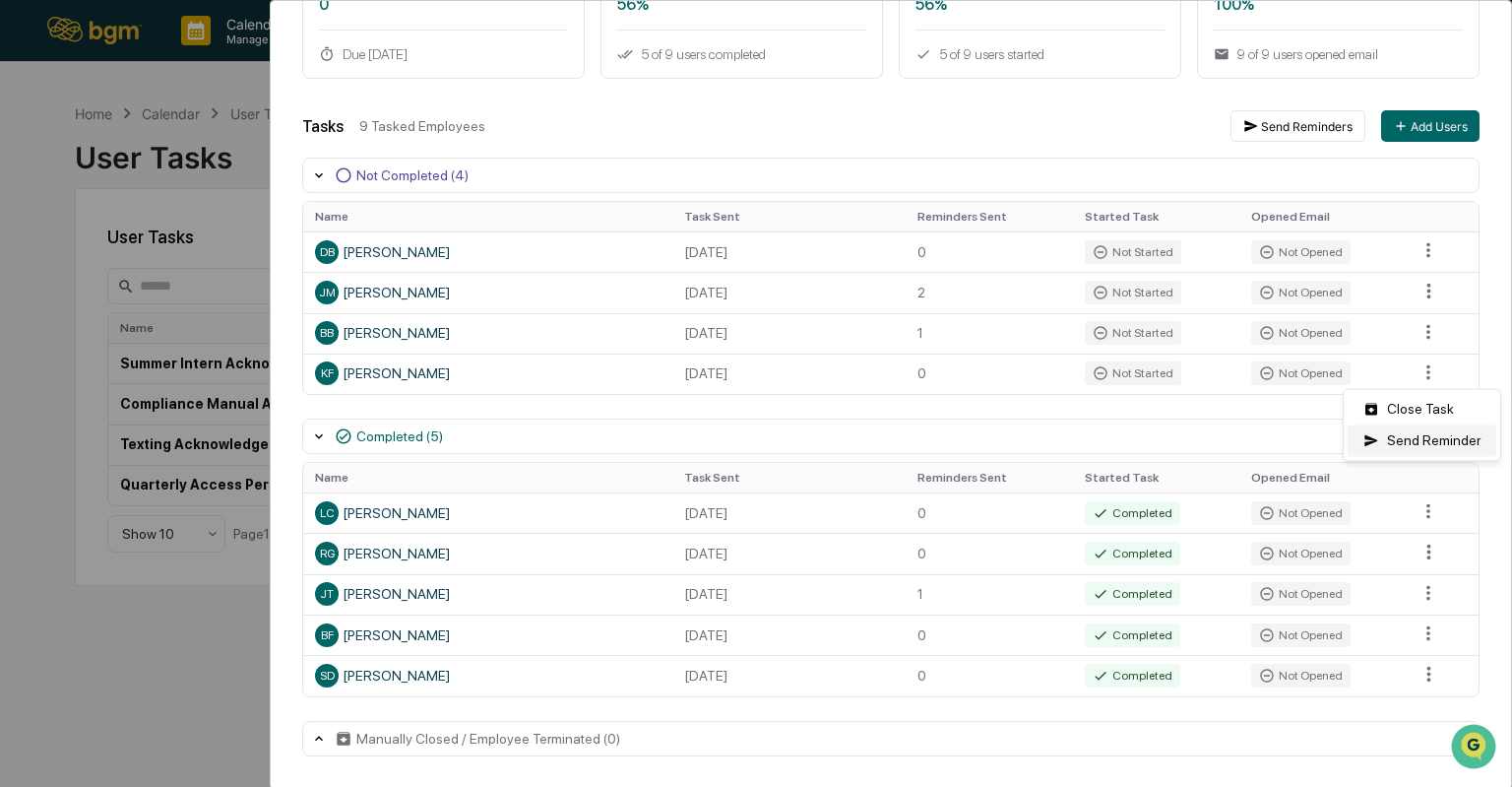 click on "Send Reminder" at bounding box center [1421, 440] 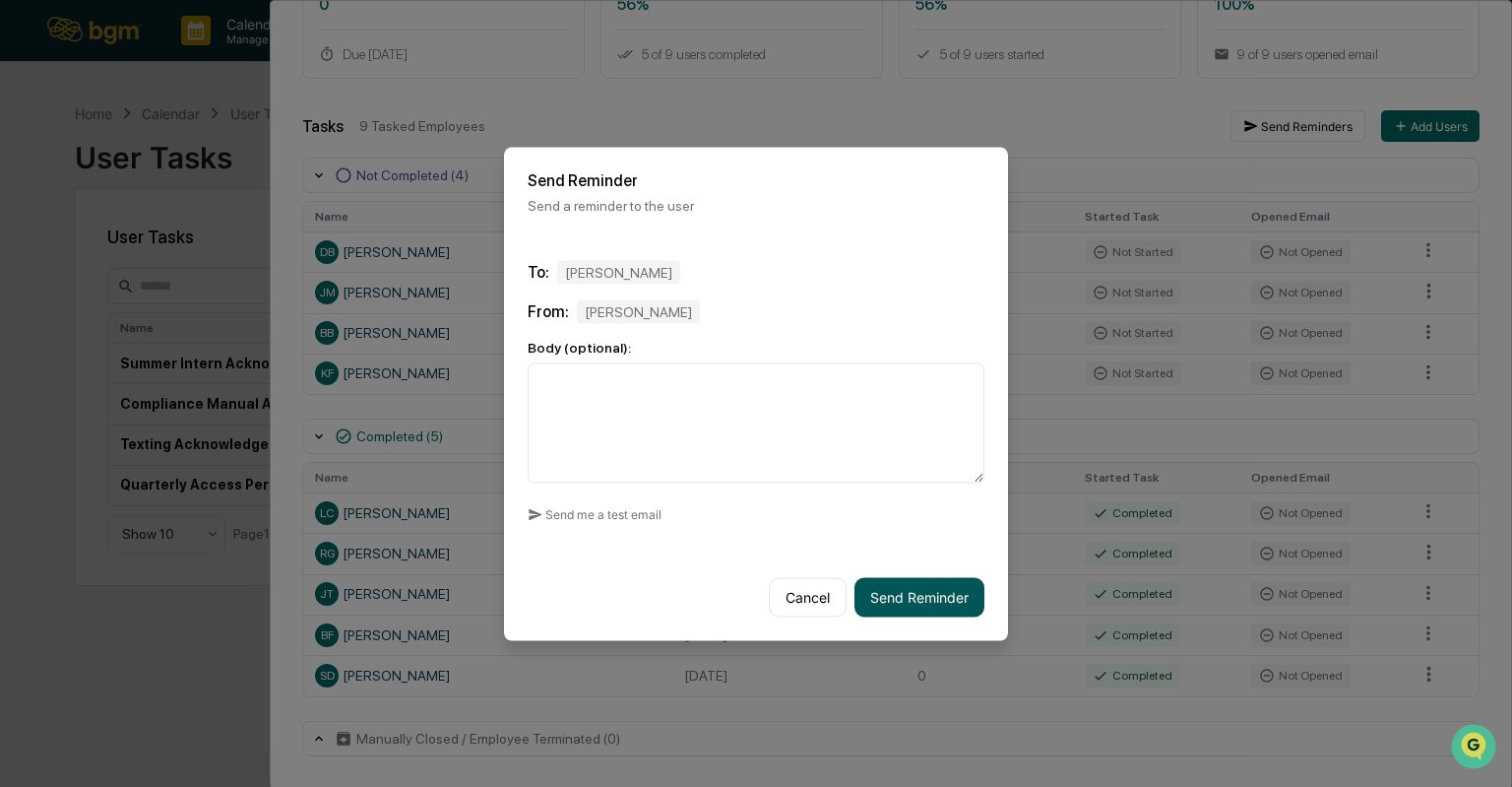click on "Send Reminder" at bounding box center [919, 597] 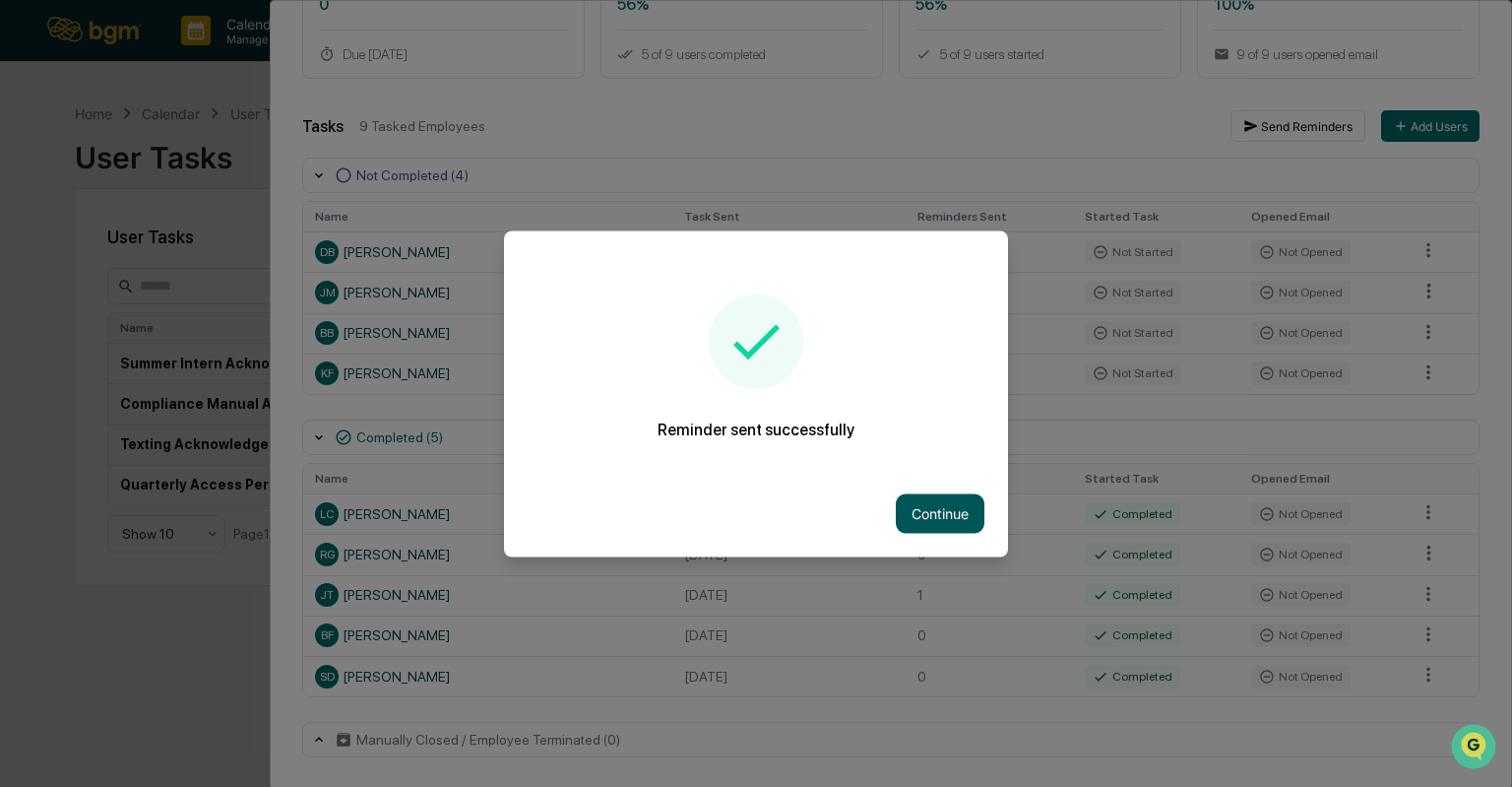 click on "Continue" at bounding box center [940, 513] 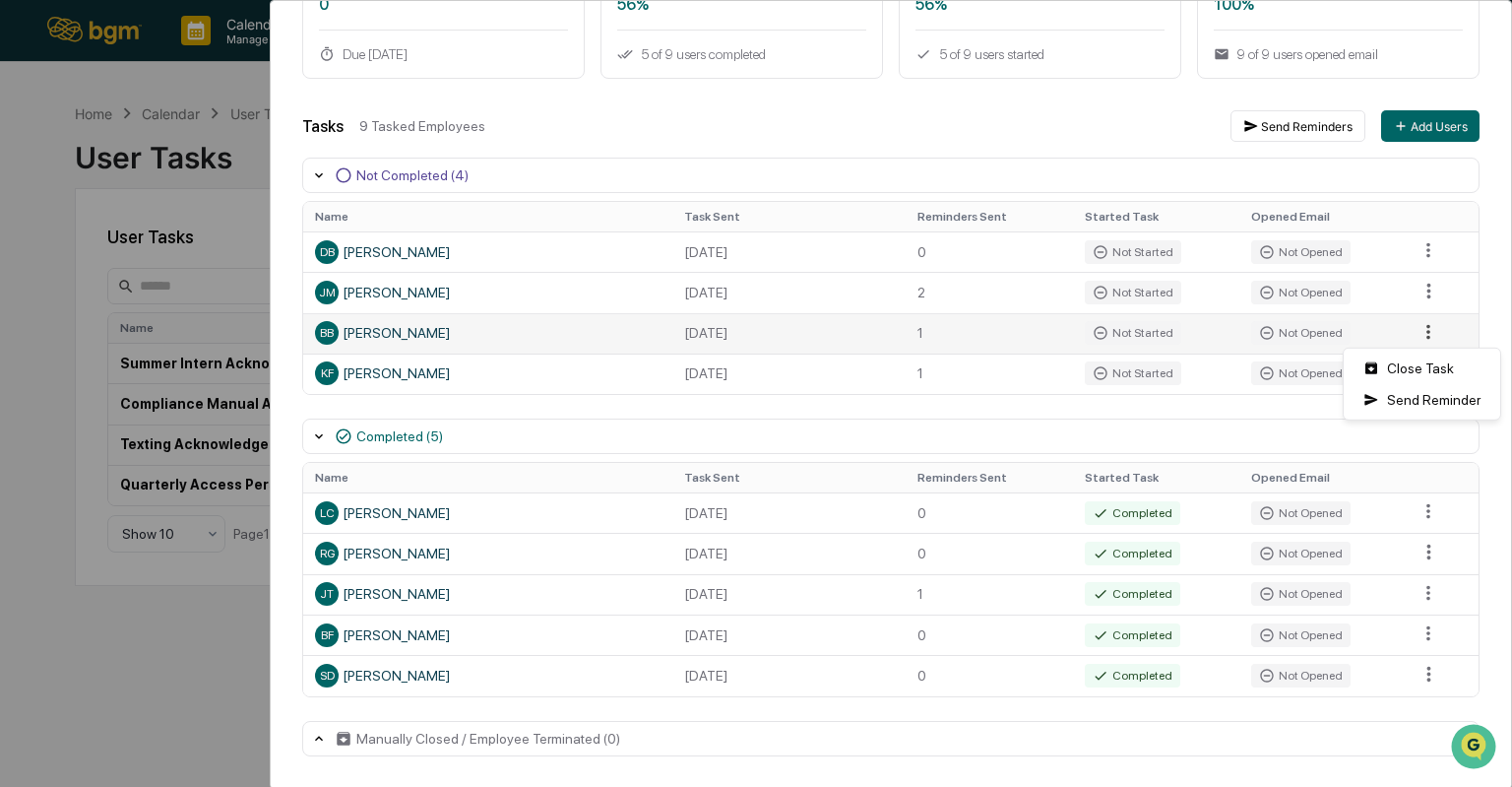 click on "Calendar Manage Tasks Reviews Approval Management Company People, Data, Settings Katie Frazier Admin •  BGM Home Calendar User Tasks User Tasks User Tasks Create New Task All Statuses All Schedules Name Assigned To Schedule Status Last Send Date Next Scheduled Send Date Summer Intern Acknowledgements Intern  Onboarding Active None None Compliance Manual Acknowledgement Users   Annually Active February 4, 2025 February 4, 2026 Texting Acknowledgement Users   Quarterly Active January 26, 2025 January 26, 2026 Quarterly Access Person Review Tasks (Financial transactions, legal, gifts, etc) Users   Quarterly In Progress June 30, 2025 September 30, 2025 Show 10 Page  1  of  1 User Tasks Quarterly Access Person Review Tasks (Financial transactions, legal, gifts, etc) Task Details Quarterly Access Person Review Tasks (Financial transactions, legal, gifts, etc) In Progress Days Remaining 0 Due July 7, 2025 Completion 56% 5 of 9 users completed Started Task 56% 5 of 9 users started Opened Email 100% Tasks Add Users" at bounding box center (756, 393) 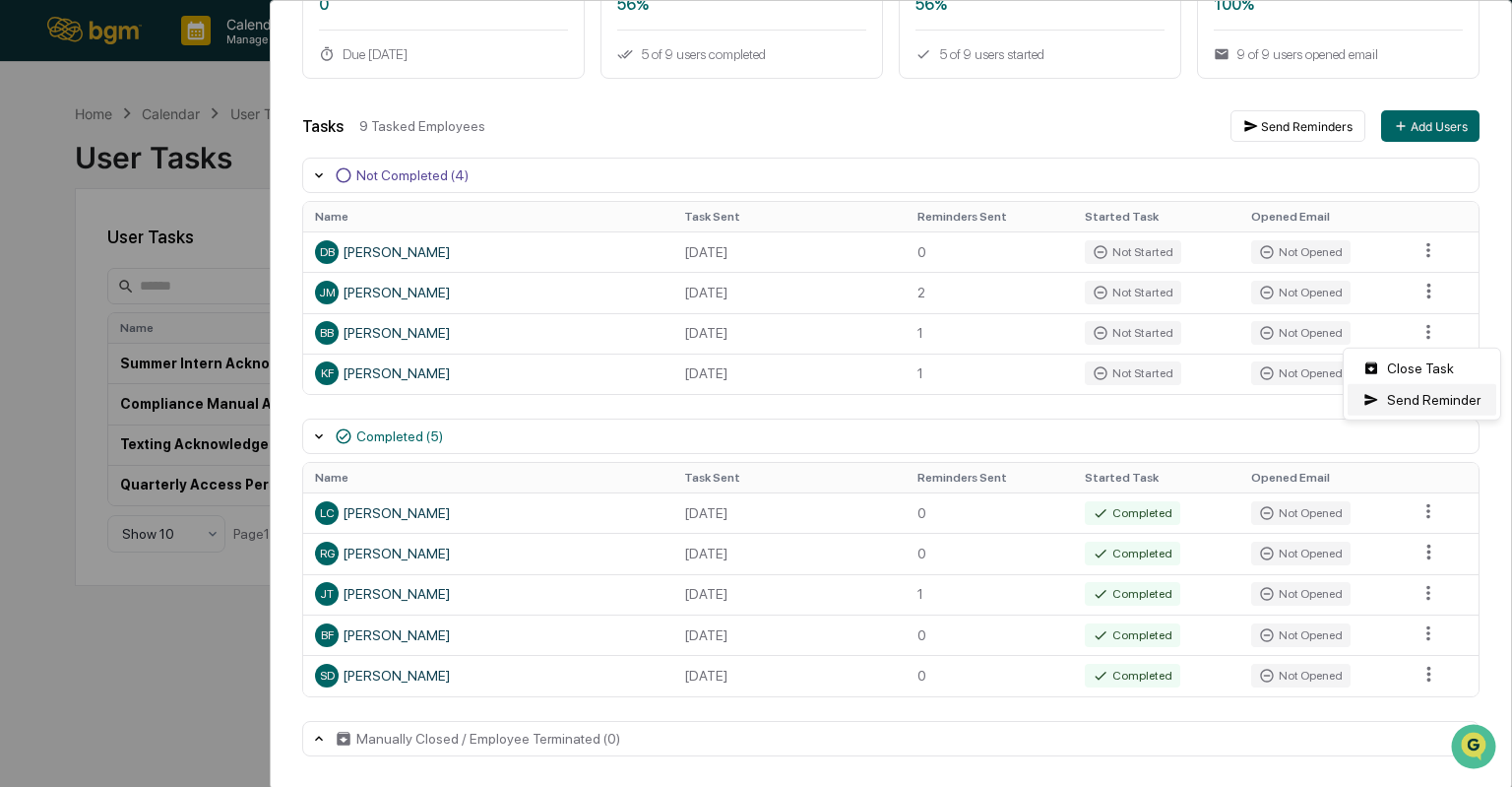 click on "Send Reminder" at bounding box center [1421, 400] 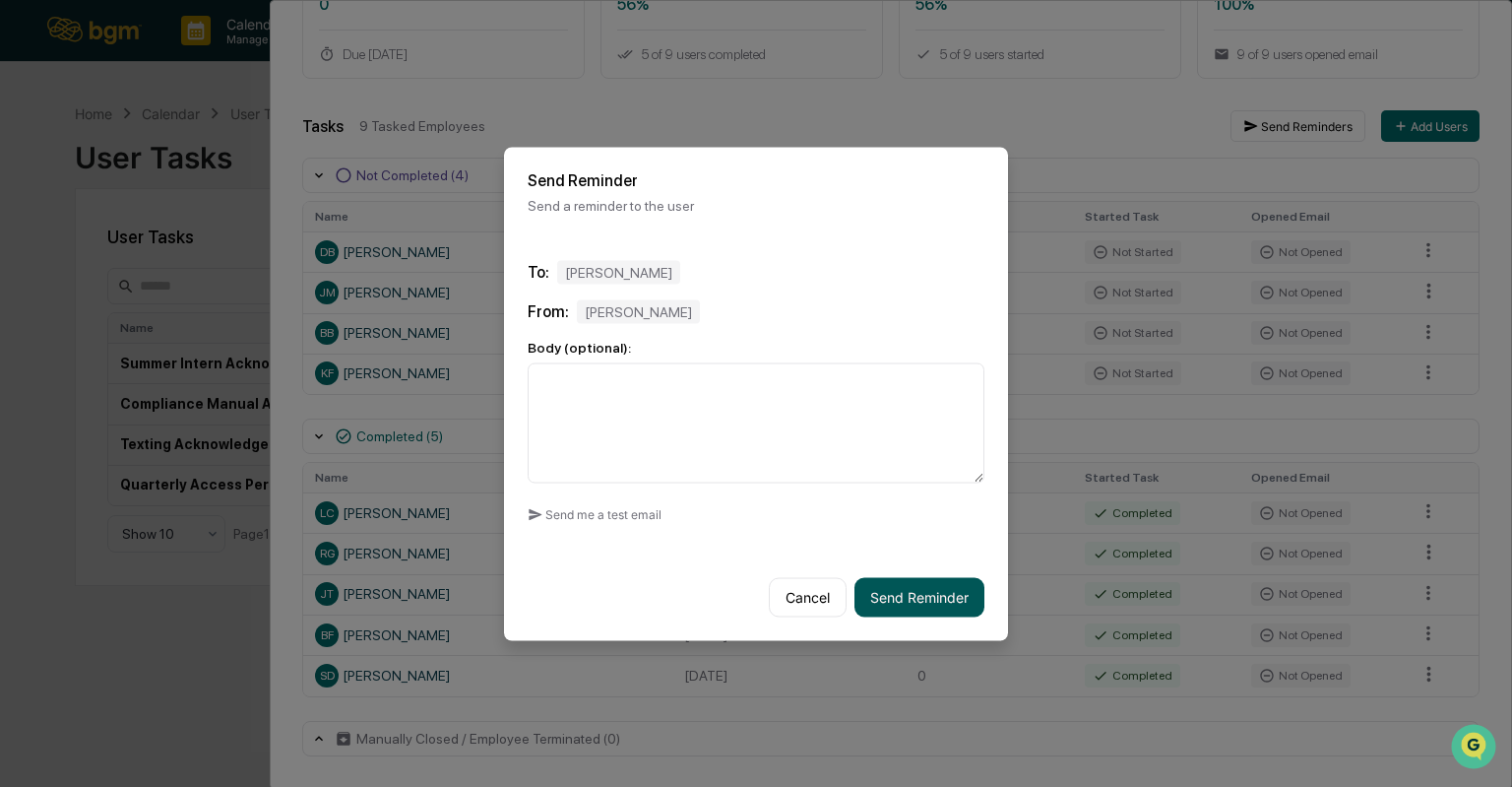 click on "Send Reminder" at bounding box center [919, 597] 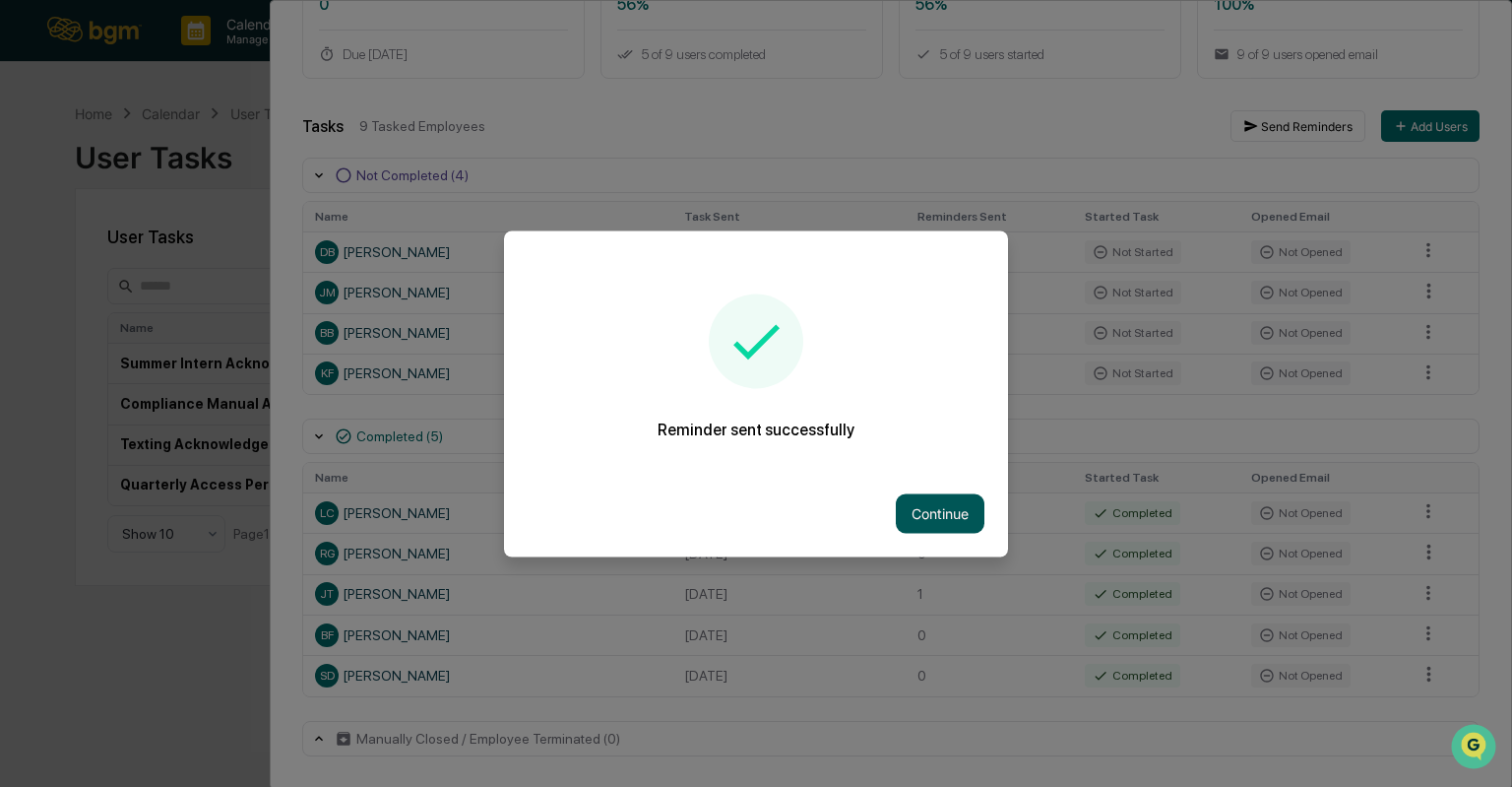 click on "Continue" at bounding box center (940, 513) 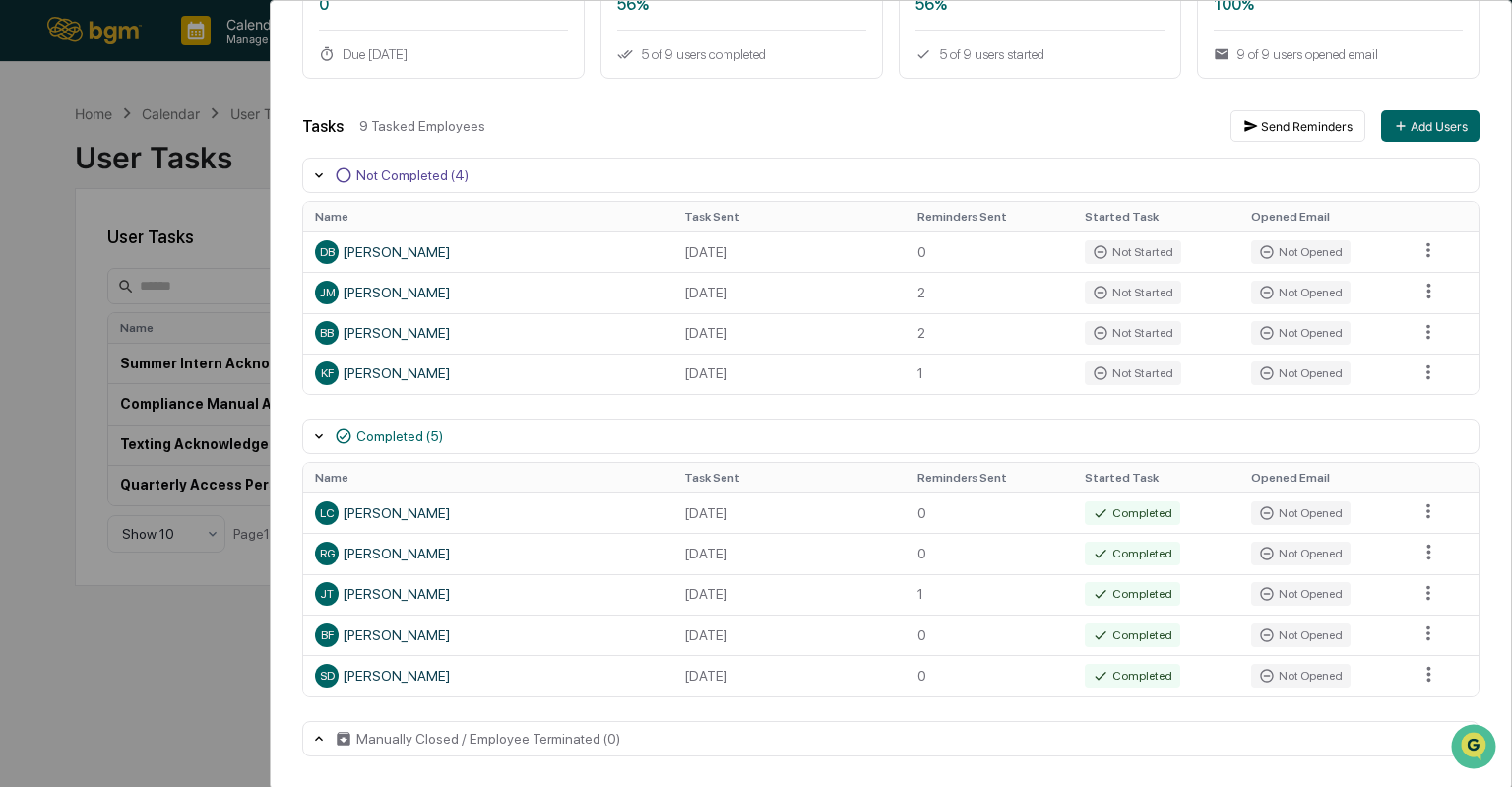 click on "User Tasks Quarterly Access Person Review Tasks (Financial transactions, legal, gifts, etc) Task Details Quarterly Access Person Review Tasks (Financial transactions, legal, gifts, etc) In Progress Days Remaining 0 Due July 7, 2025 Completion 56% 5 of 9 users completed Started Task 56% 5 of 9 users started Opened Email 100% 9 of 9 users opened email Tasks 9 Tasked Employees Send Reminders Add Users Not Completed (4) Name Task Sent Reminders Sent Started Task Opened Email DB Dan Boeckermann July 1, 2025 0 Not Started Not Opened JM Jon Meyer July 1, 2025 2 Not Started Not Opened BB Braelyn Beiler July 1, 2025 2 Not Started Not Opened KF Katie Frazier July 1, 2025 1 Not Started Not Opened Completed (5) Name Task Sent Reminders Sent Started Task Opened Email LC Lisa Curtis July 1, 2025 0 Completed Not Opened RG Ross Gobel July 1, 2025 0 Completed Not Opened JT Jake Thibault July 1, 2025 1 Completed Not Opened BF Bill Friederichs July 1, 2025 0 Completed Not Opened SD Spencer Davies July 1, 2025 0 Completed Name" at bounding box center [756, 393] 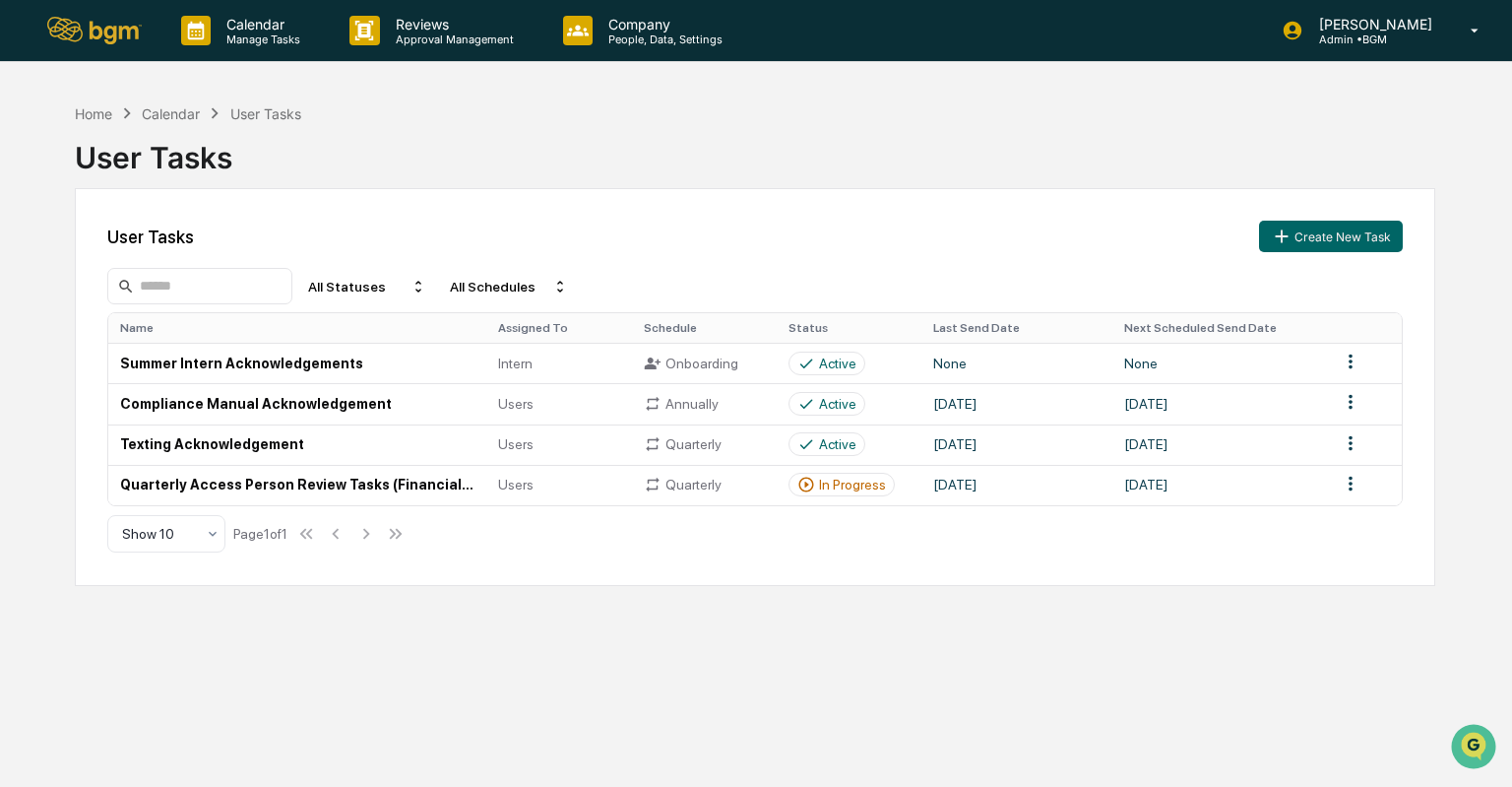 click on "Calendar" at bounding box center [170, 113] 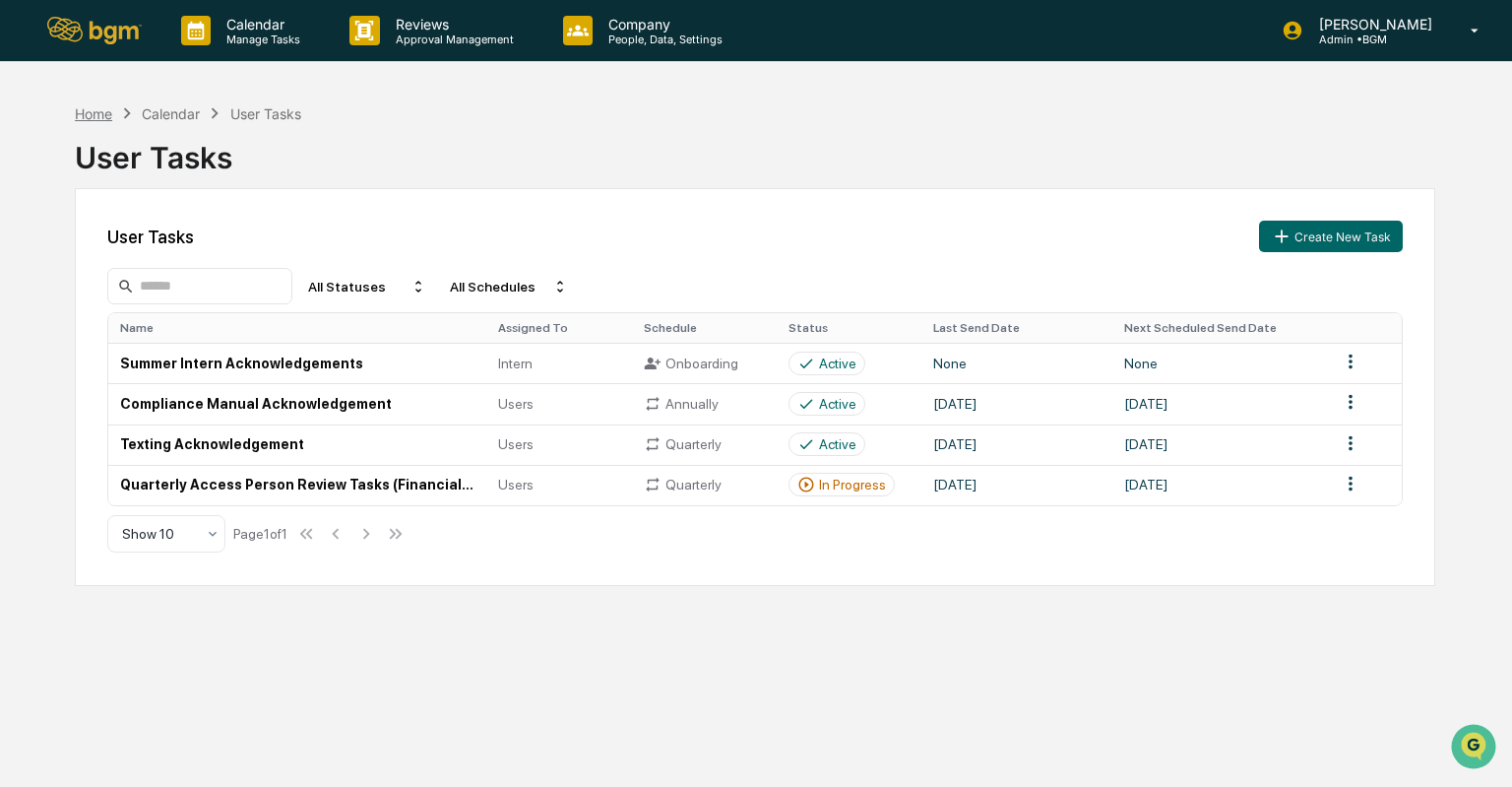 click on "Home" at bounding box center [94, 113] 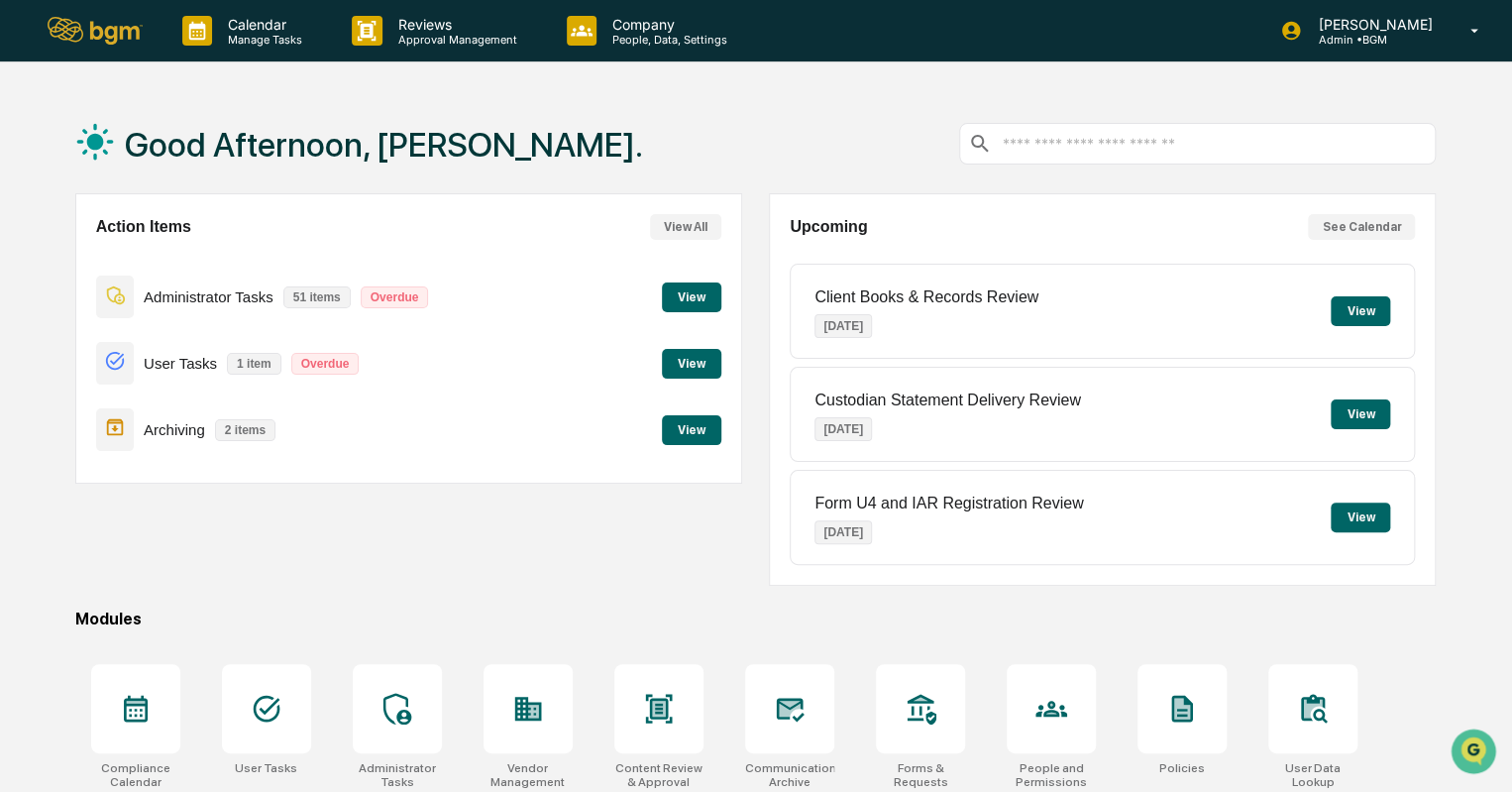 click on "View" at bounding box center [692, 430] 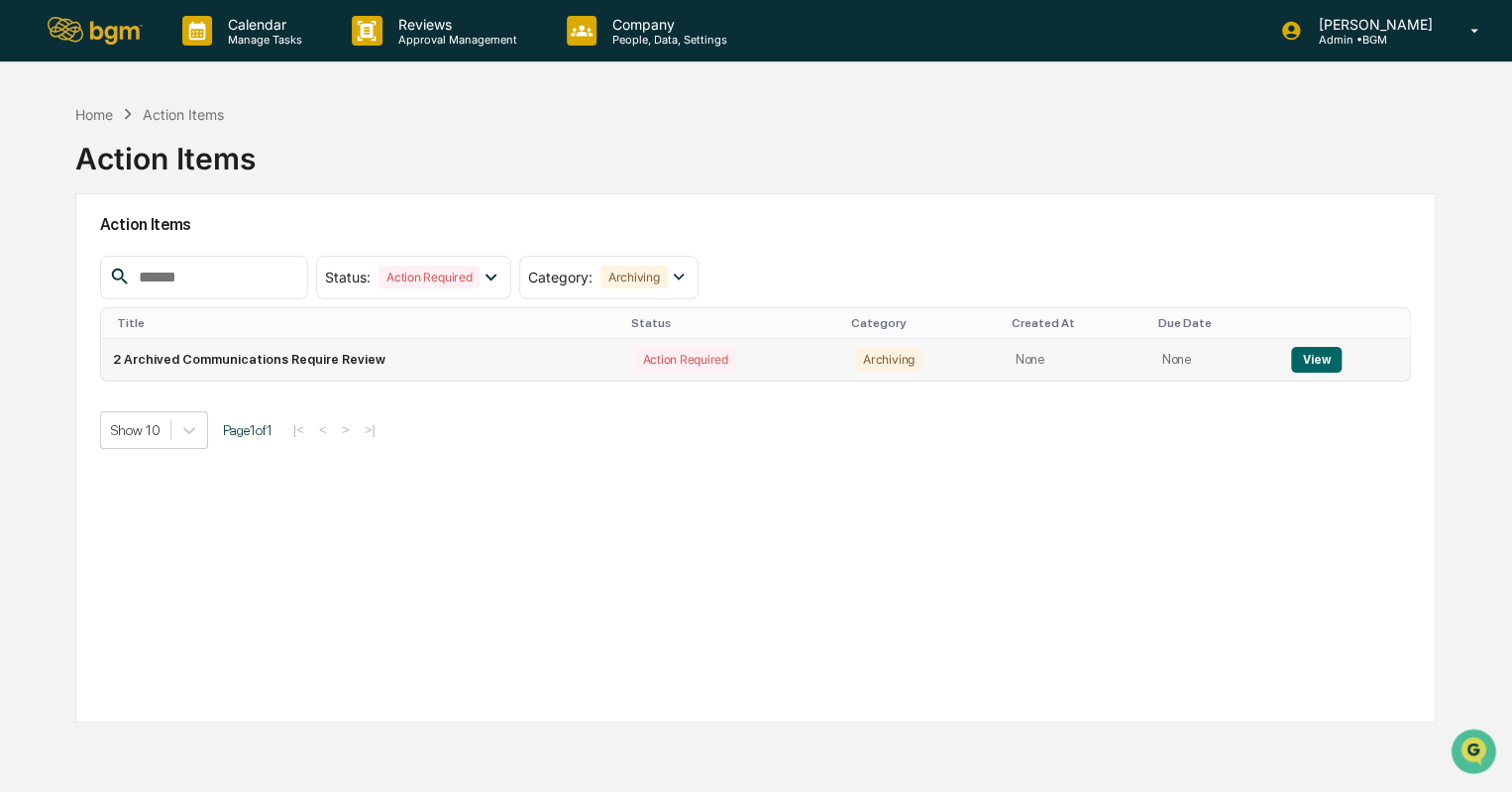 click on "2 Archived Communications Require Review" at bounding box center [362, 360] 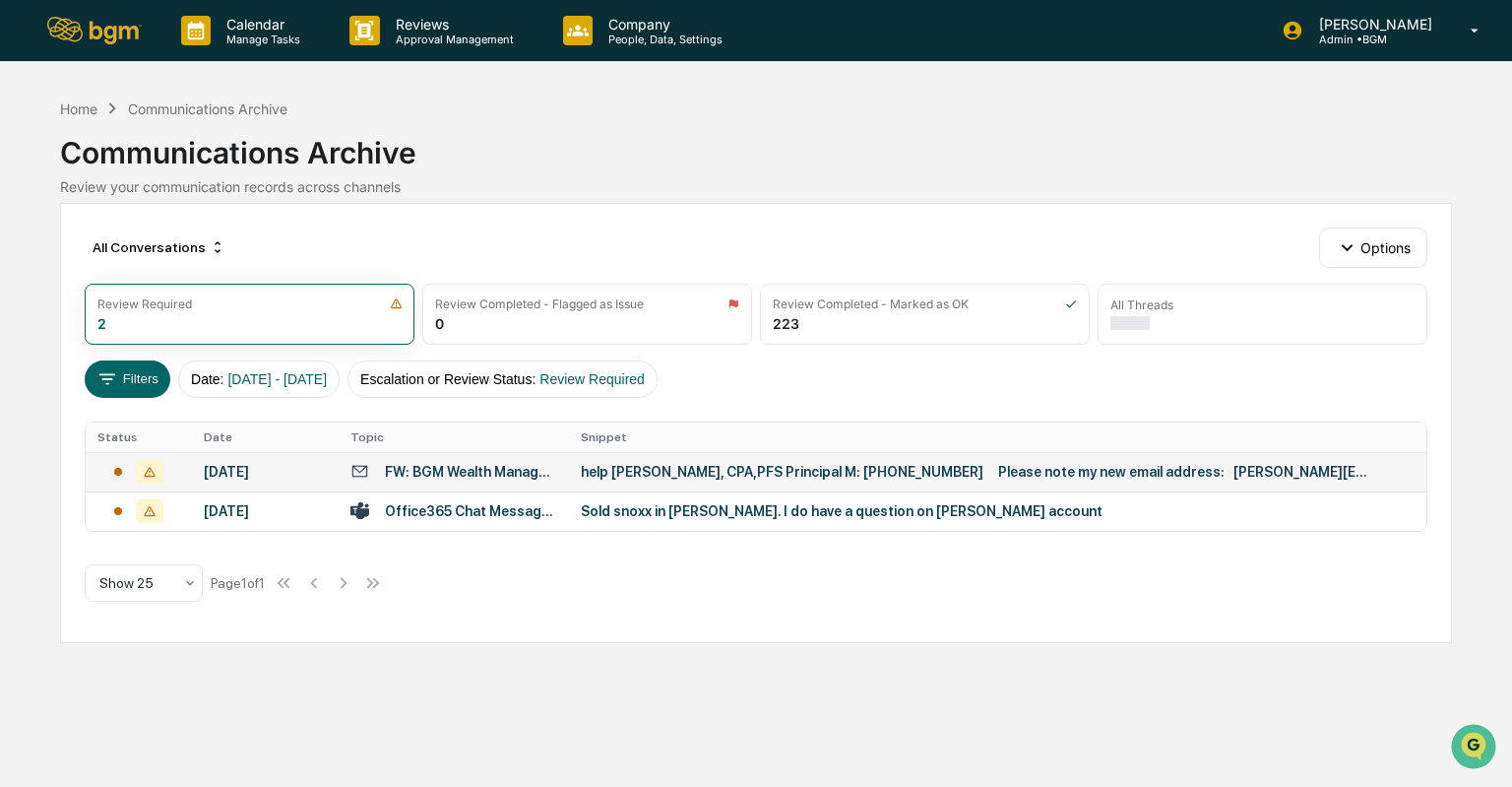 click on "help
Daniel A. Boeckermann, CPA,PFS
Principal
M: 612-720-0605
Please note my new
email address:
DAN@BGM360.com
7900 INTERNATIONAL DRIVE
SUITE 800
BLOOMINGTON, MN 55425
P: 952.8..." at bounding box center [975, 472] 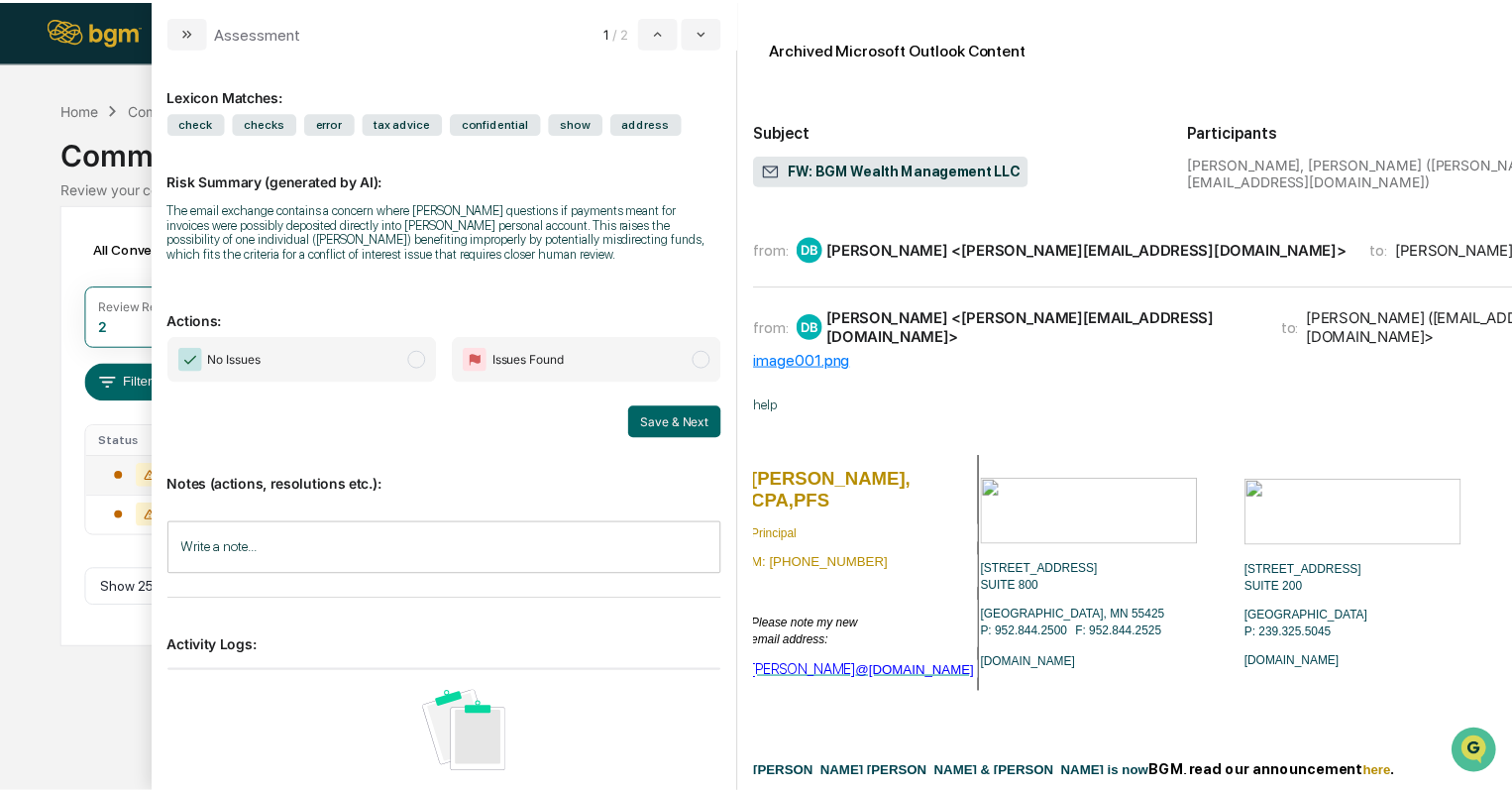 scroll, scrollTop: 0, scrollLeft: 0, axis: both 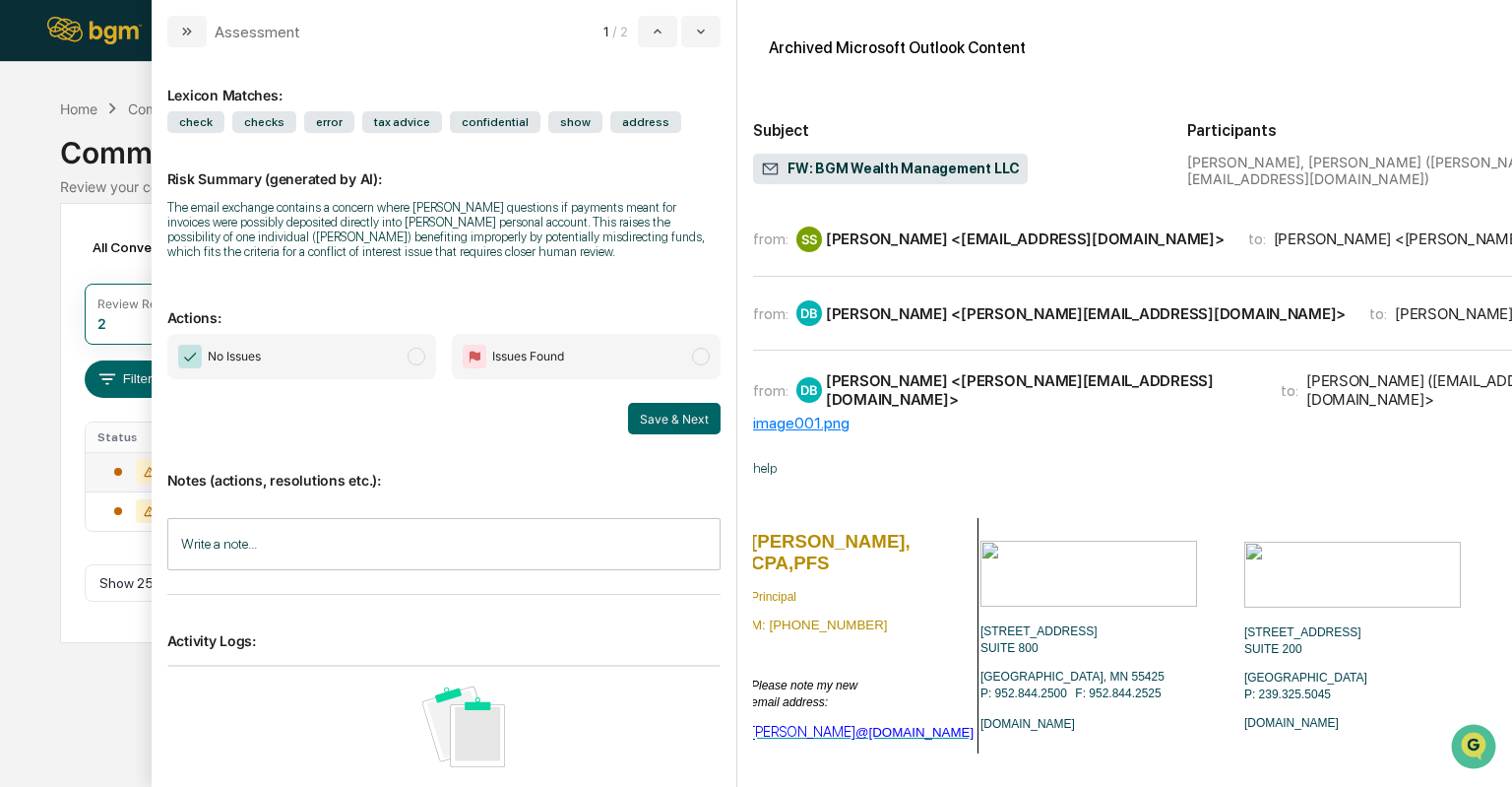 click on "Write a note... Write a note..." at bounding box center (444, 544) 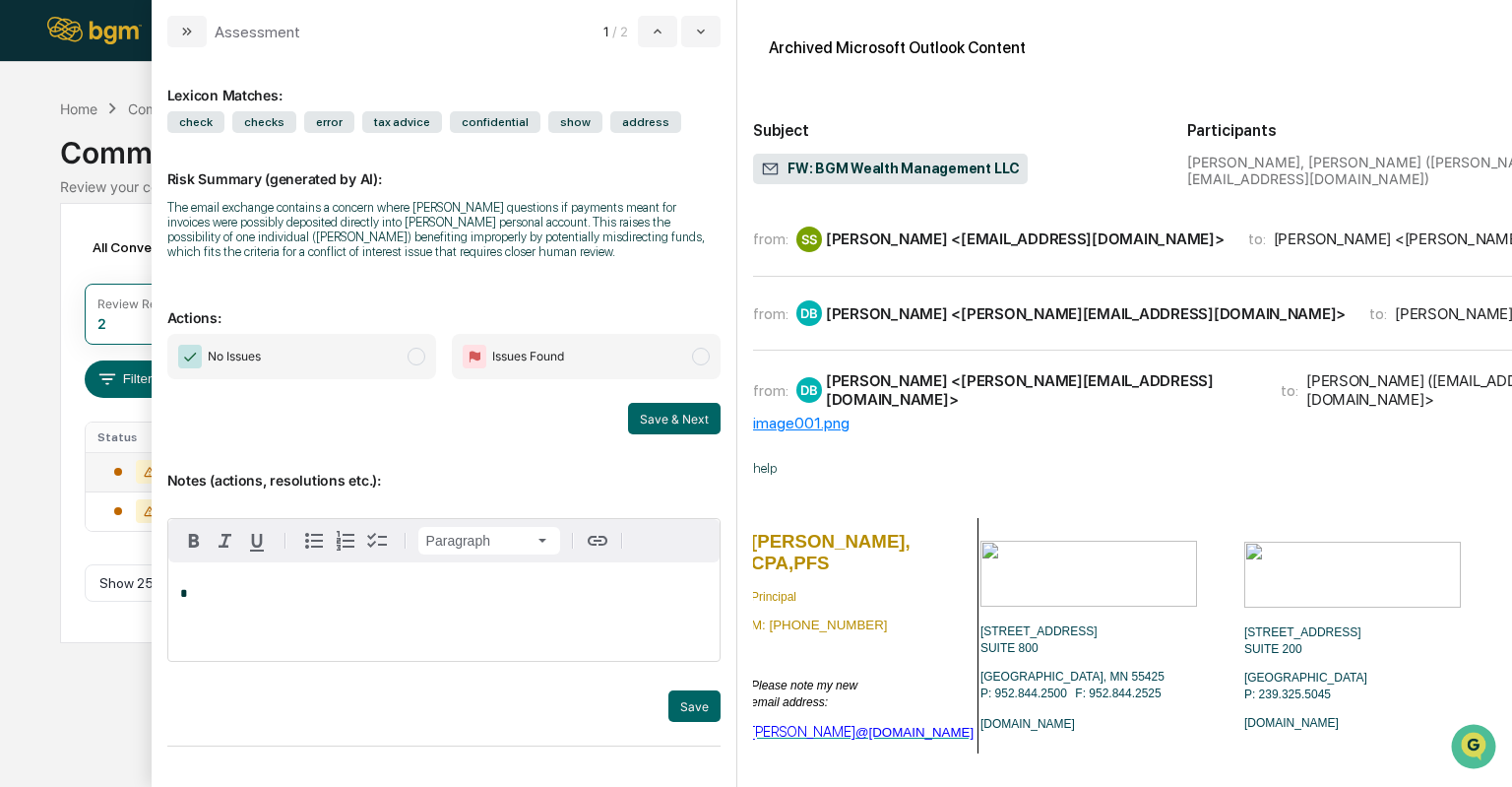 type 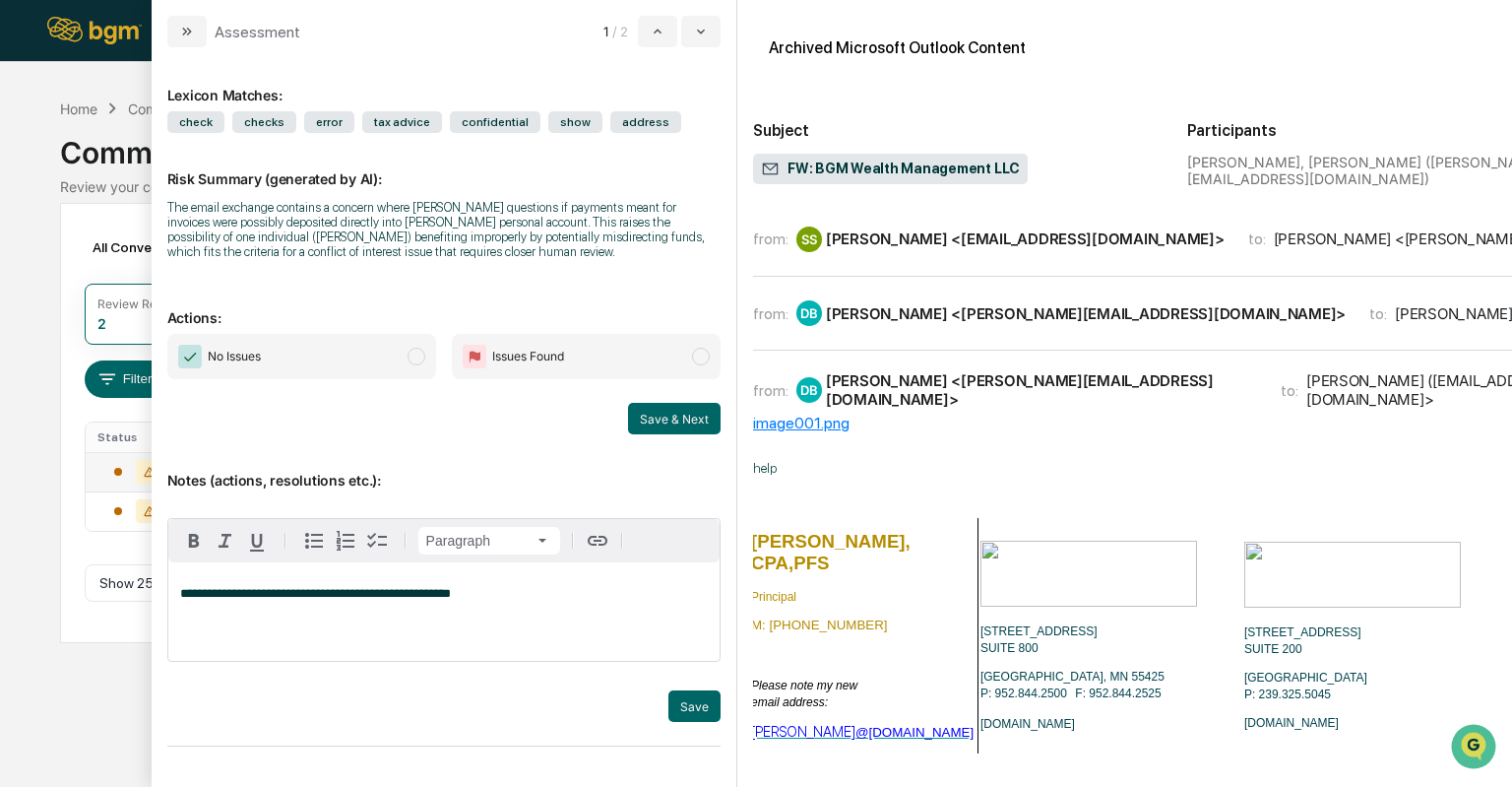 click at bounding box center (416, 357) 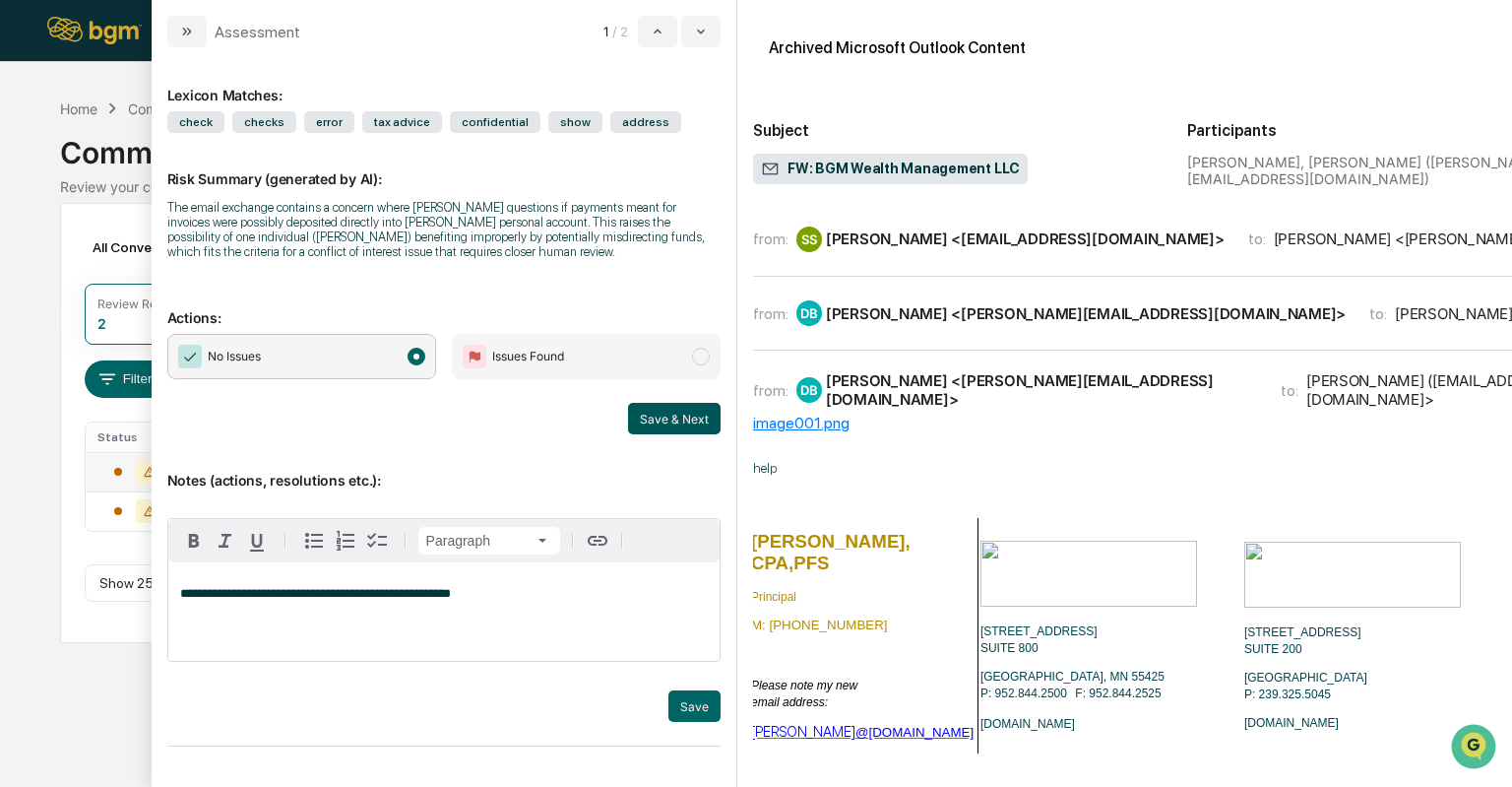 click on "Save & Next" at bounding box center [674, 419] 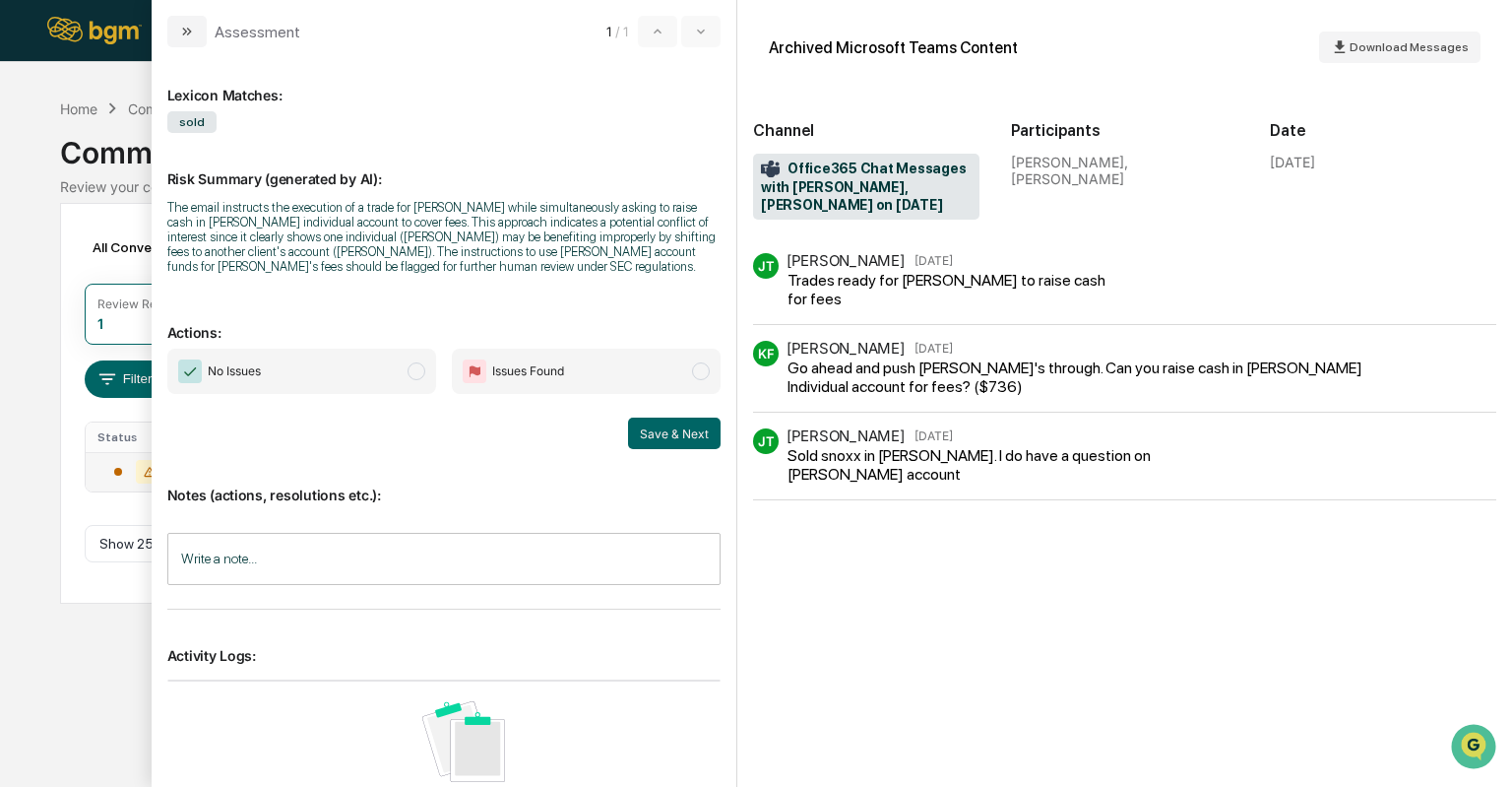 click on "No Issues" at bounding box center (301, 371) 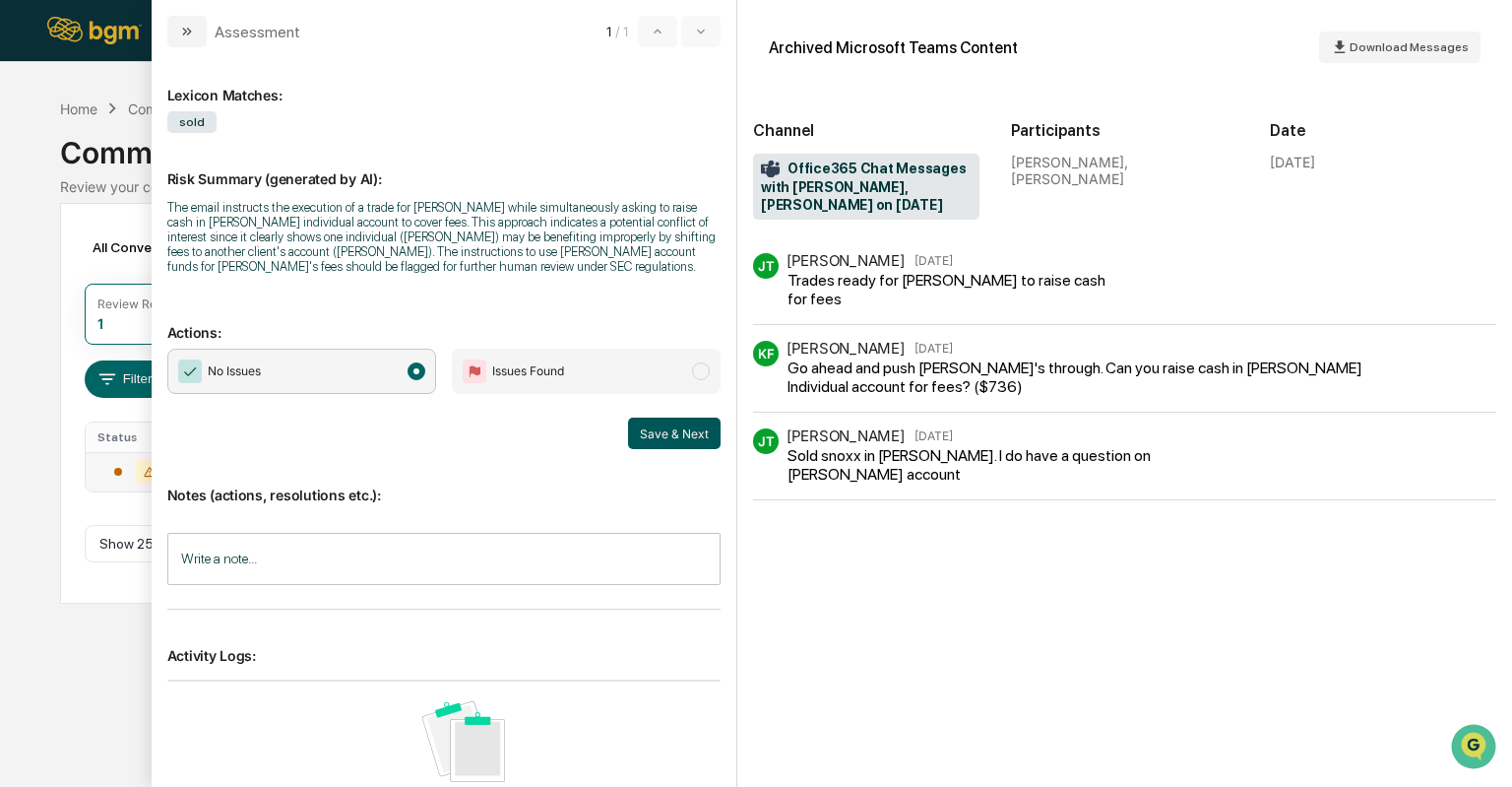 click on "Save & Next" at bounding box center (674, 433) 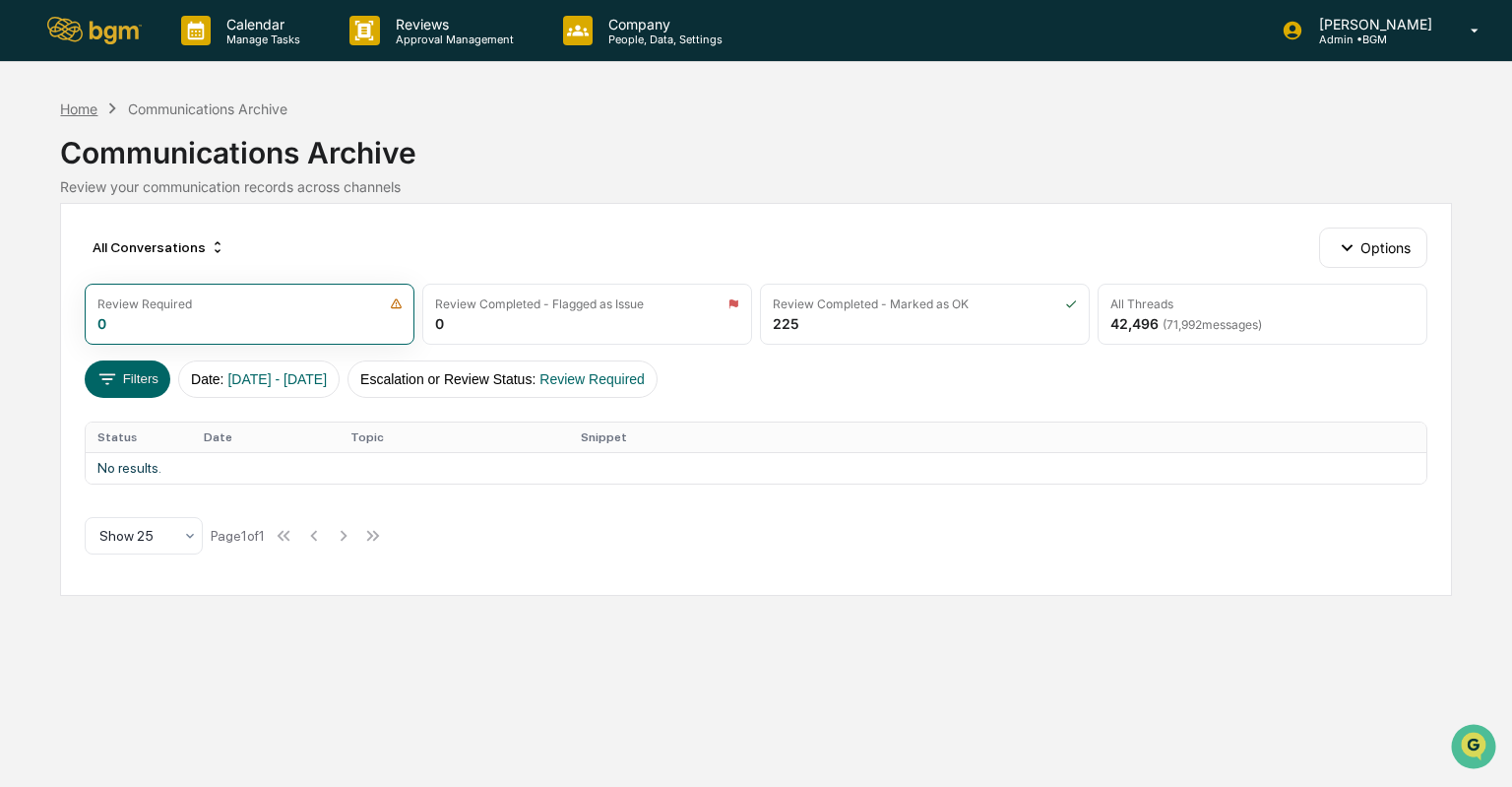 click on "Home" at bounding box center (79, 108) 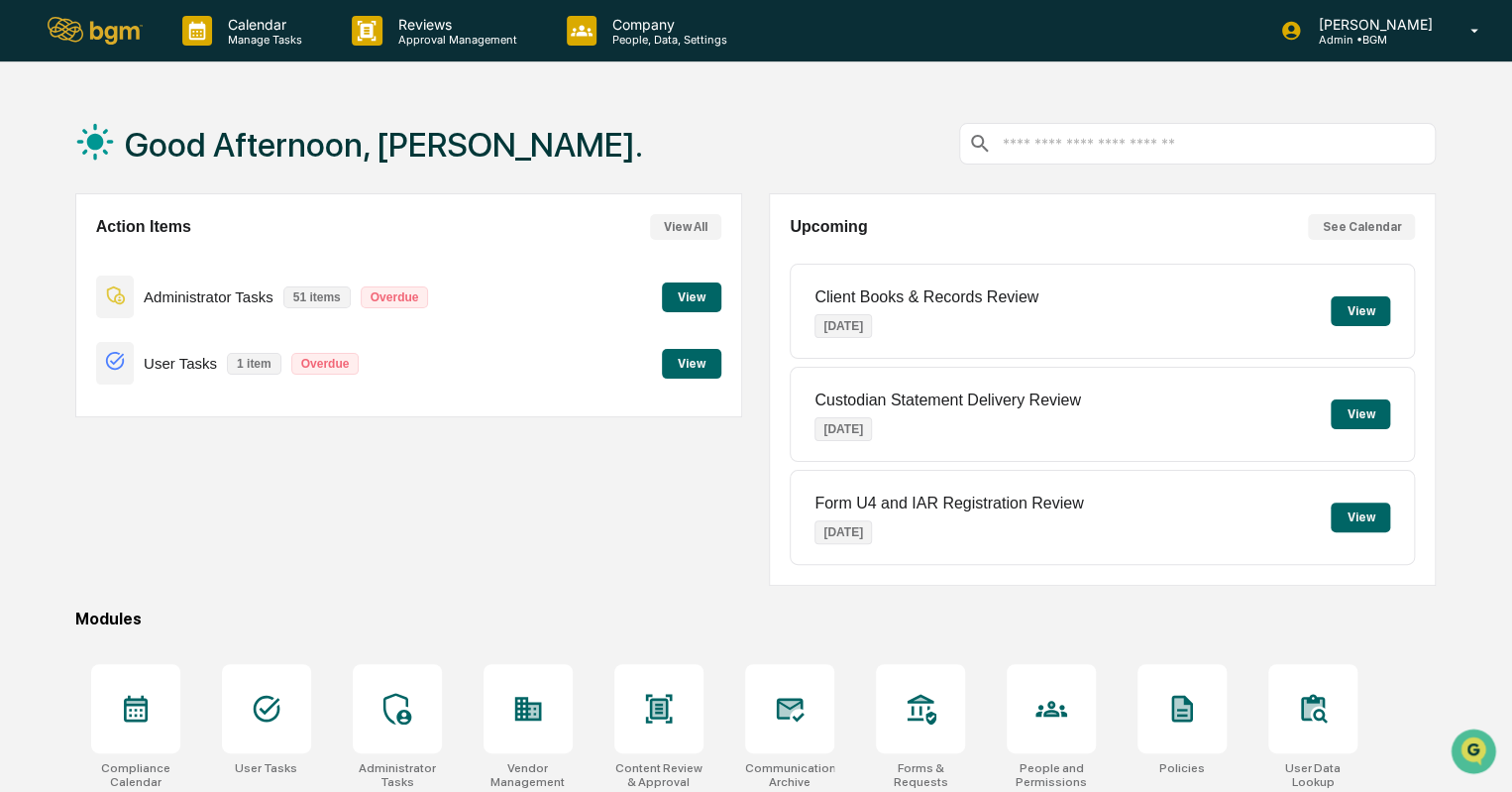 click on "View" at bounding box center [692, 297] 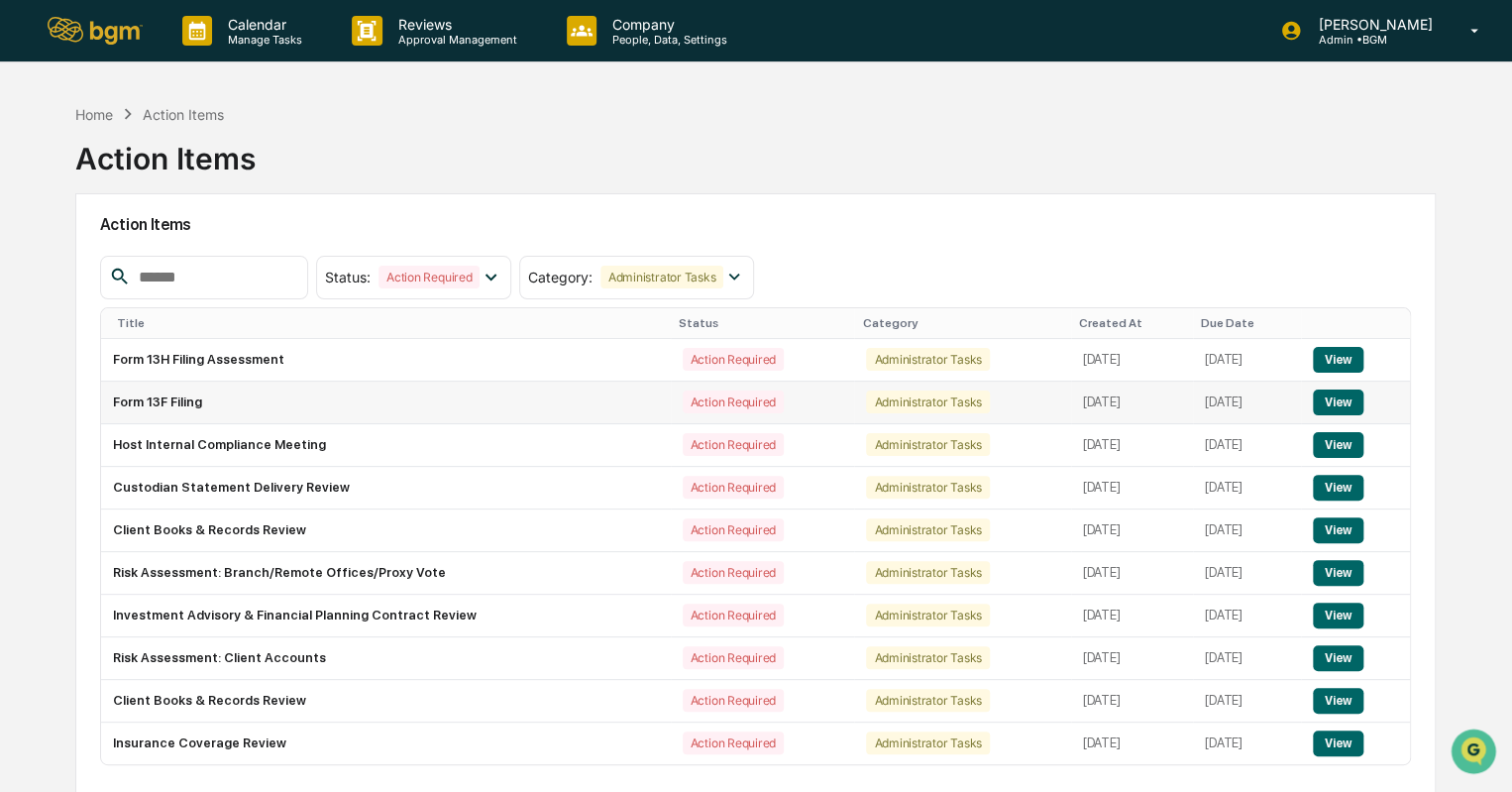 scroll, scrollTop: 94, scrollLeft: 0, axis: vertical 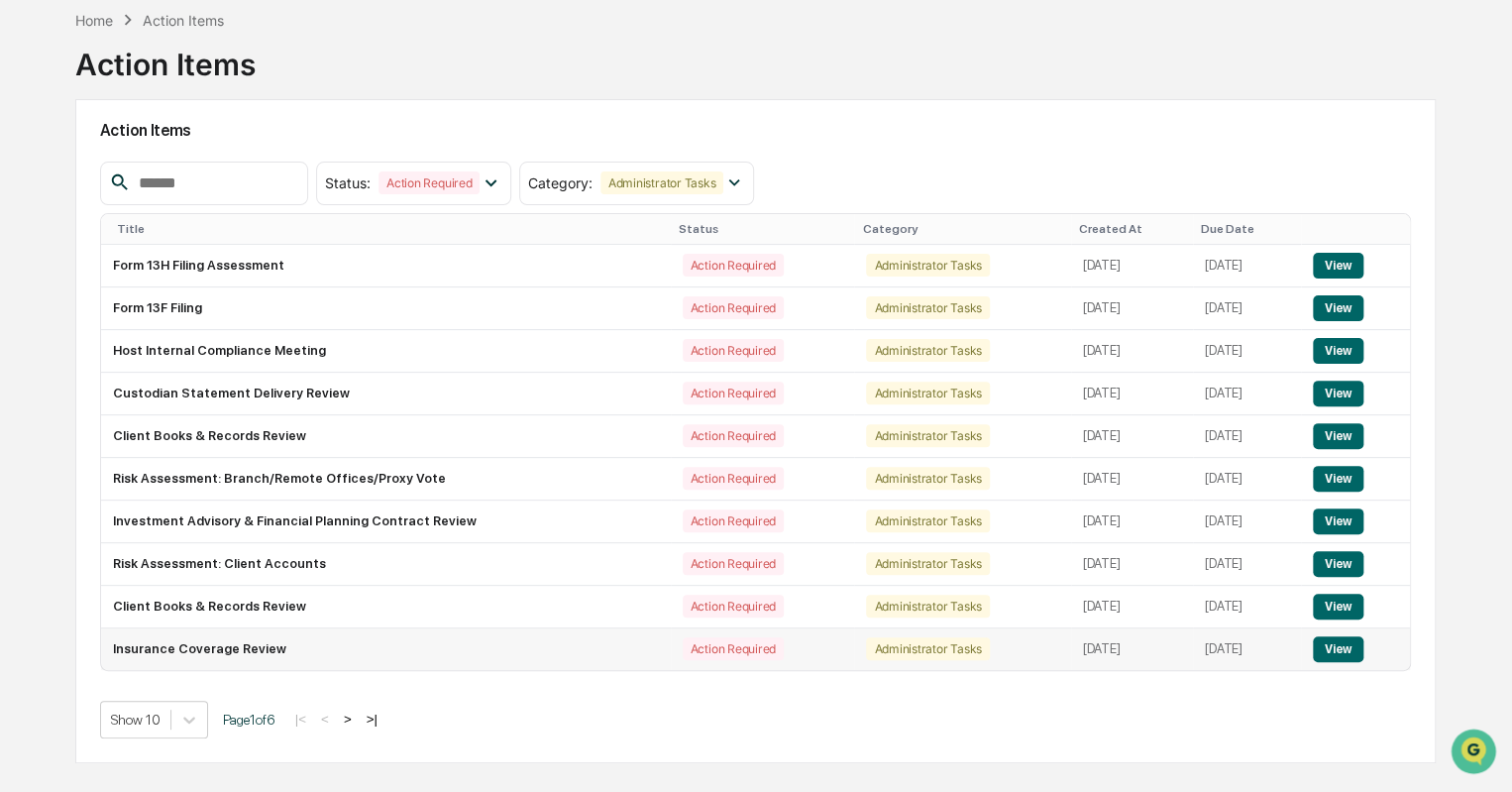 click on "Insurance Coverage Review" at bounding box center (385, 649) 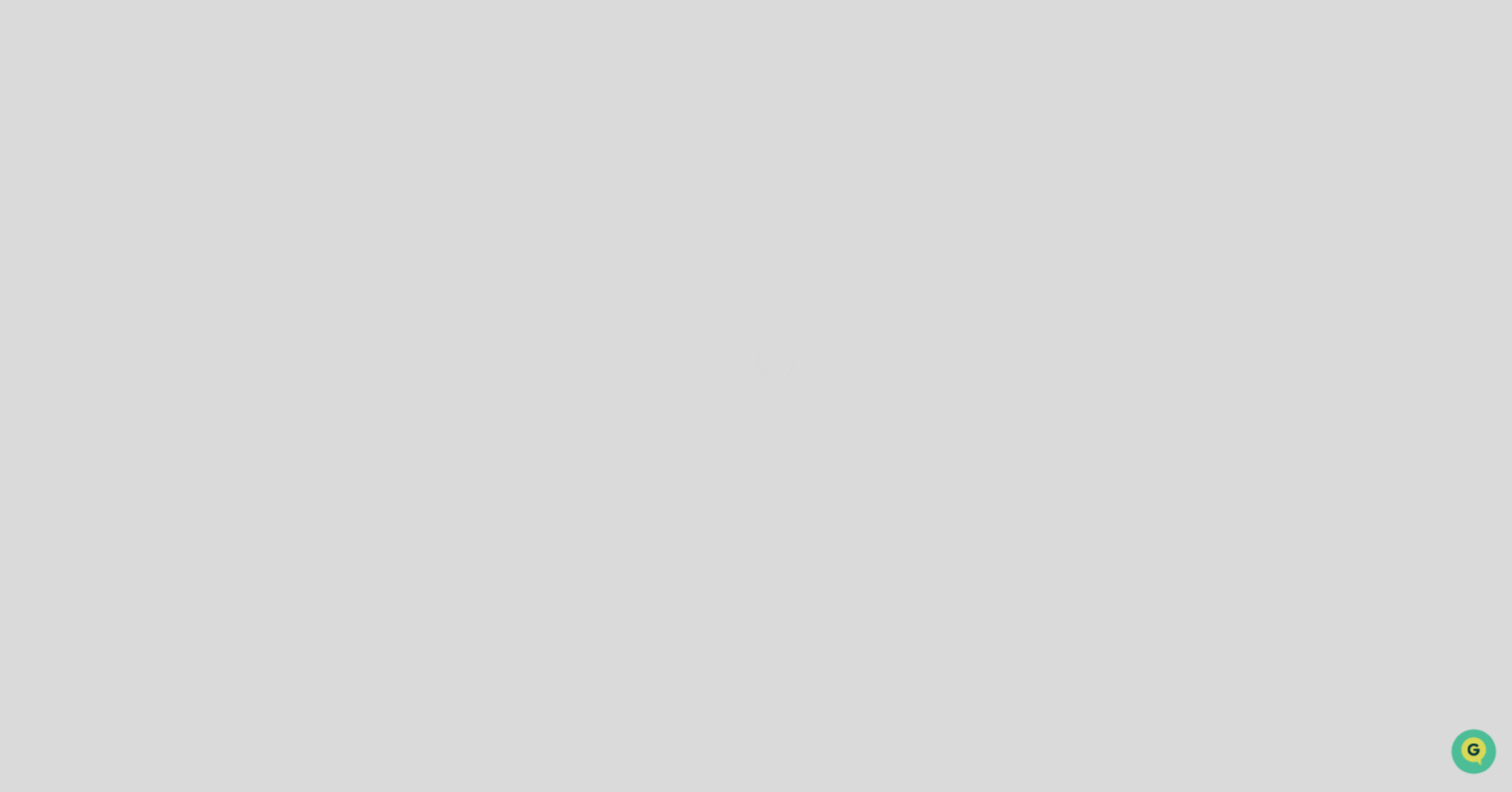 scroll, scrollTop: 0, scrollLeft: 0, axis: both 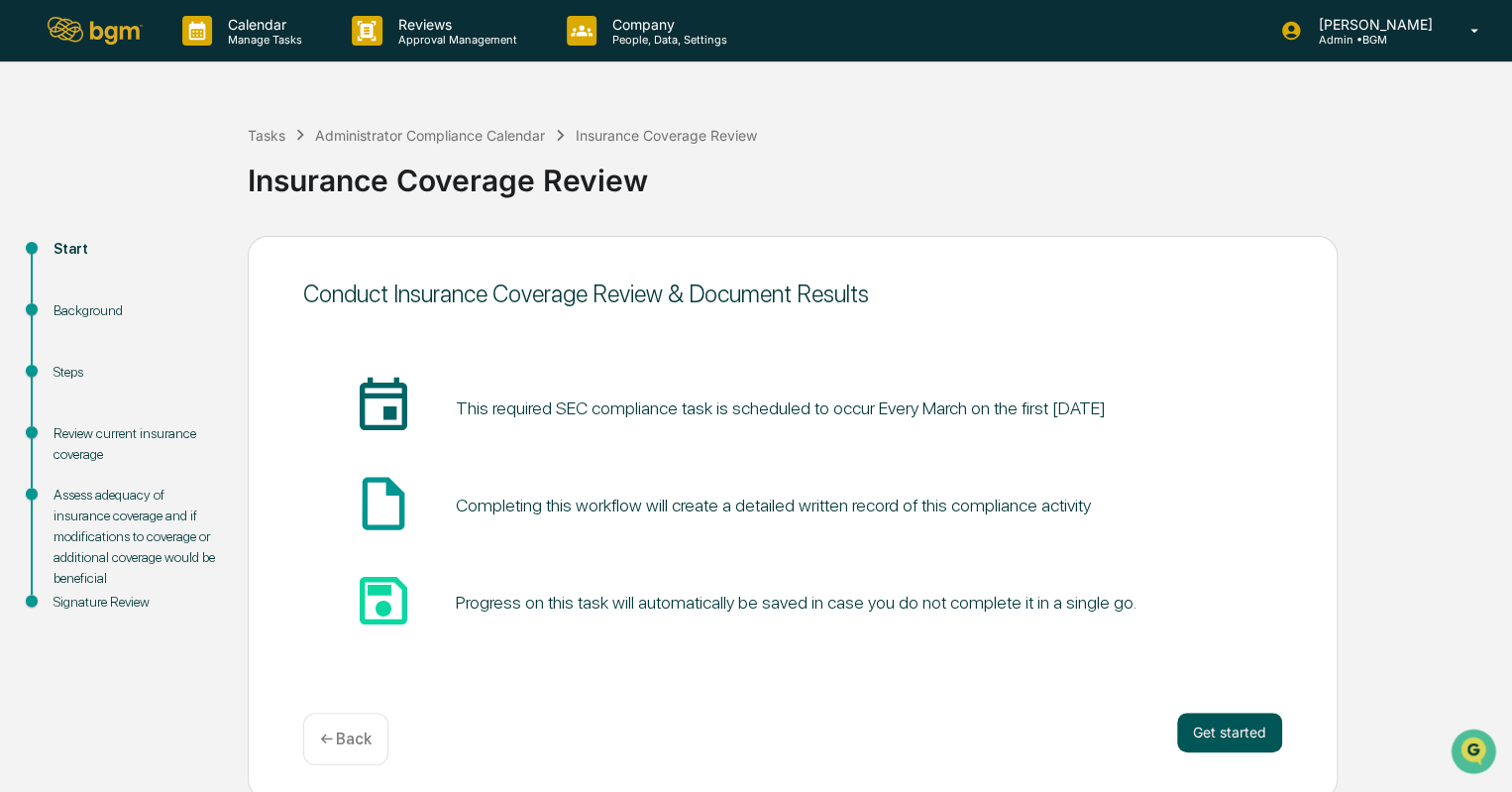 click on "Get started" at bounding box center (1230, 733) 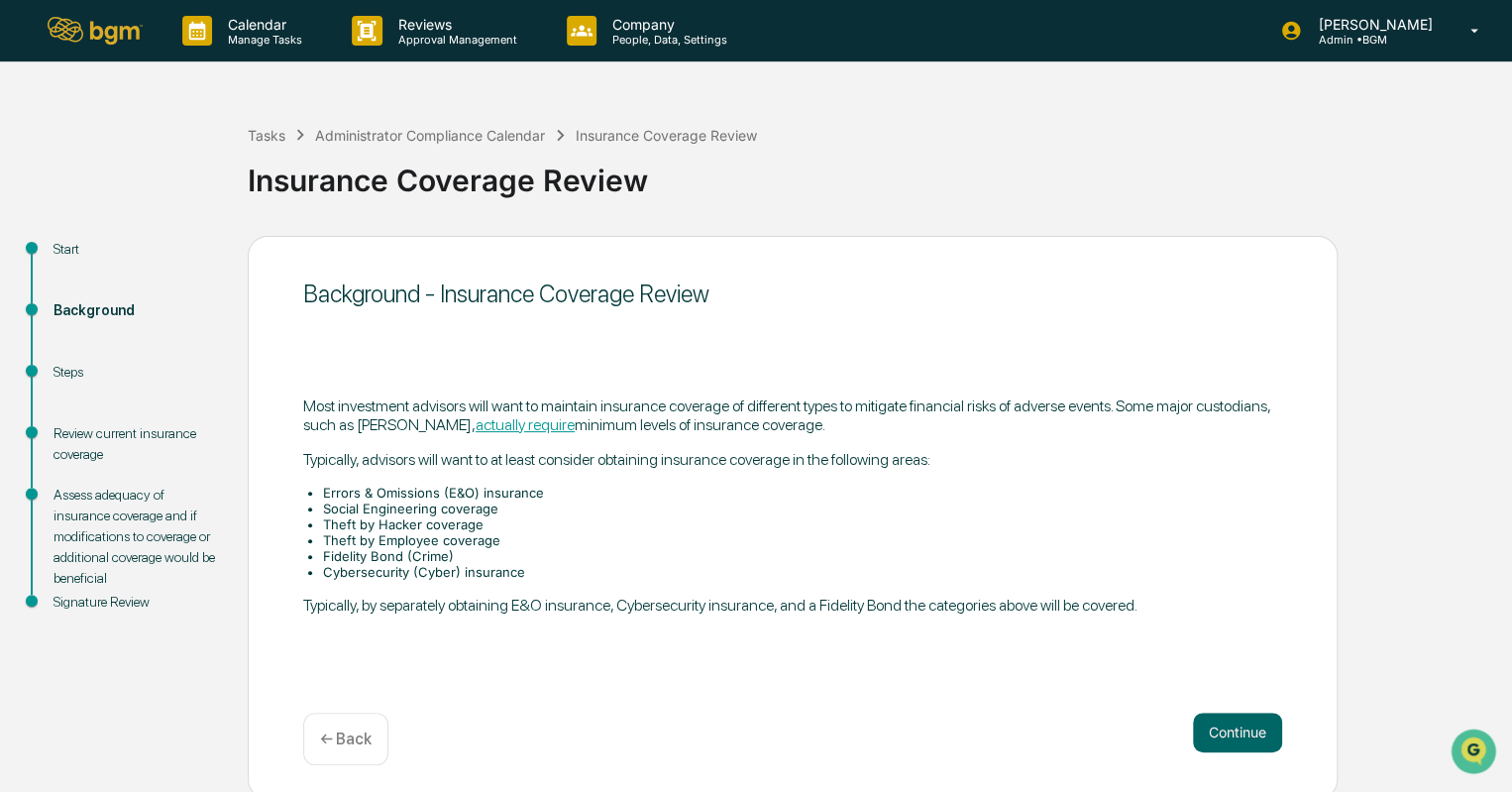 scroll, scrollTop: 5, scrollLeft: 0, axis: vertical 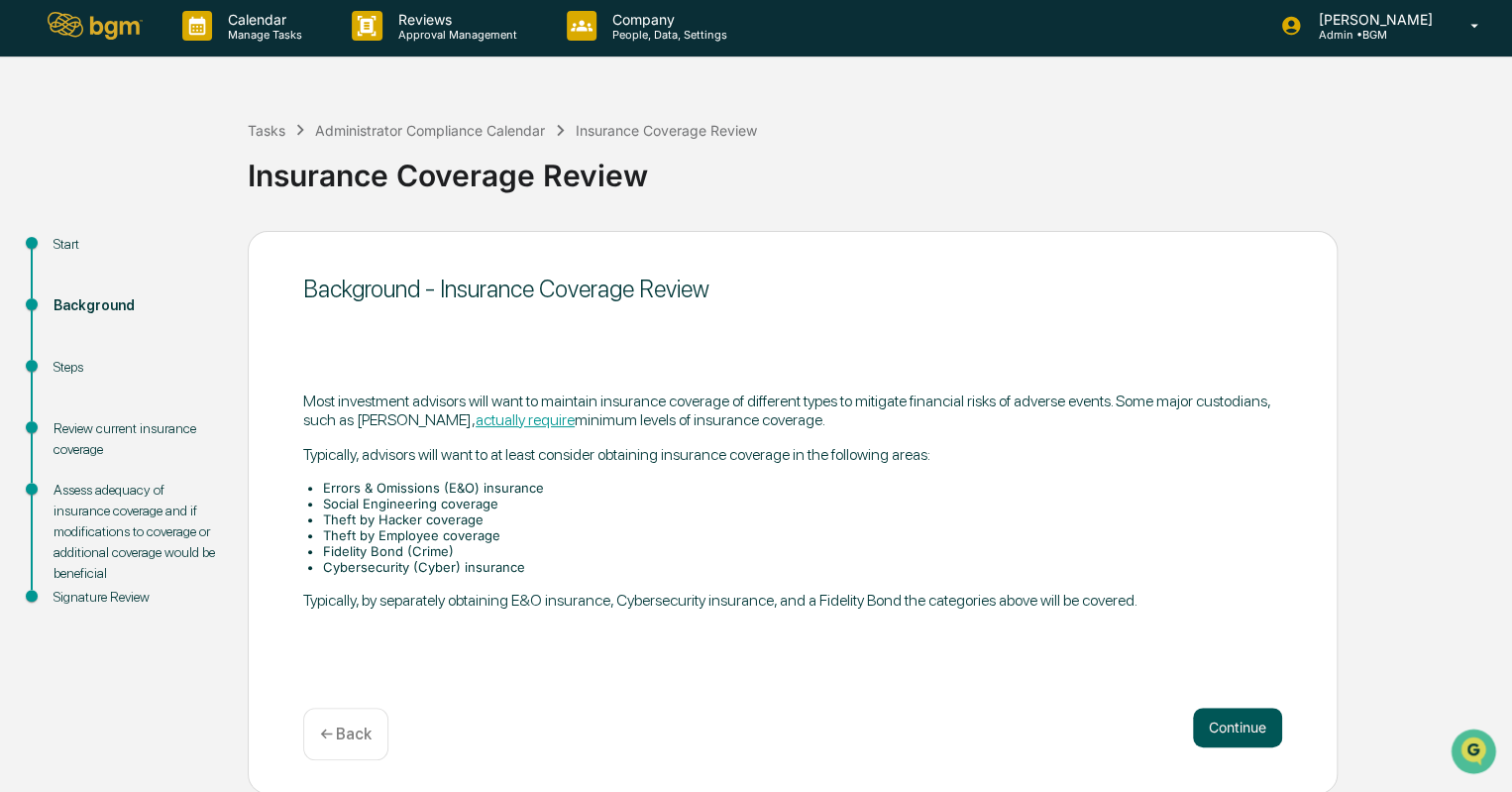 click on "Continue" at bounding box center (1238, 728) 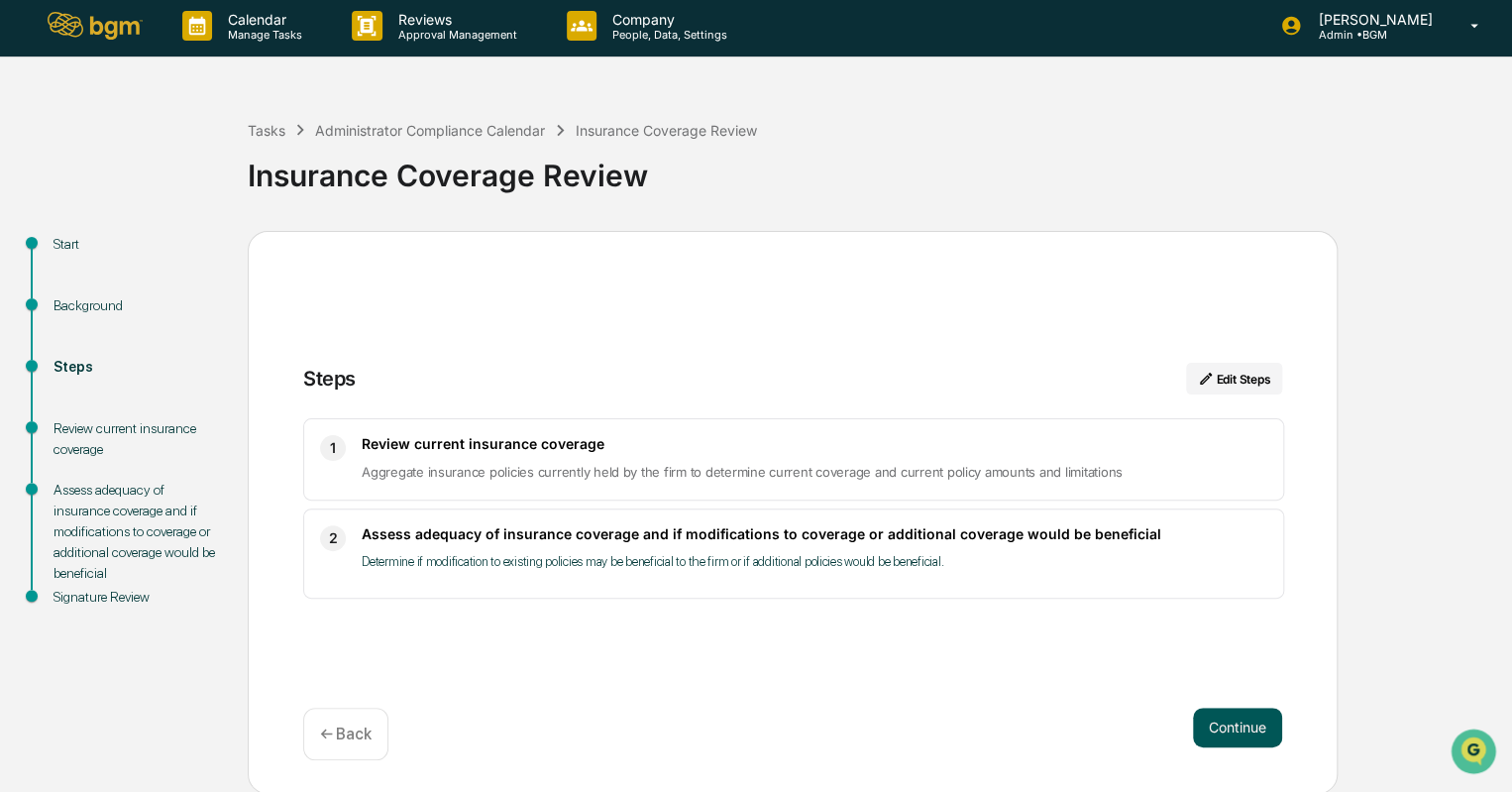click on "Continue" at bounding box center [1238, 728] 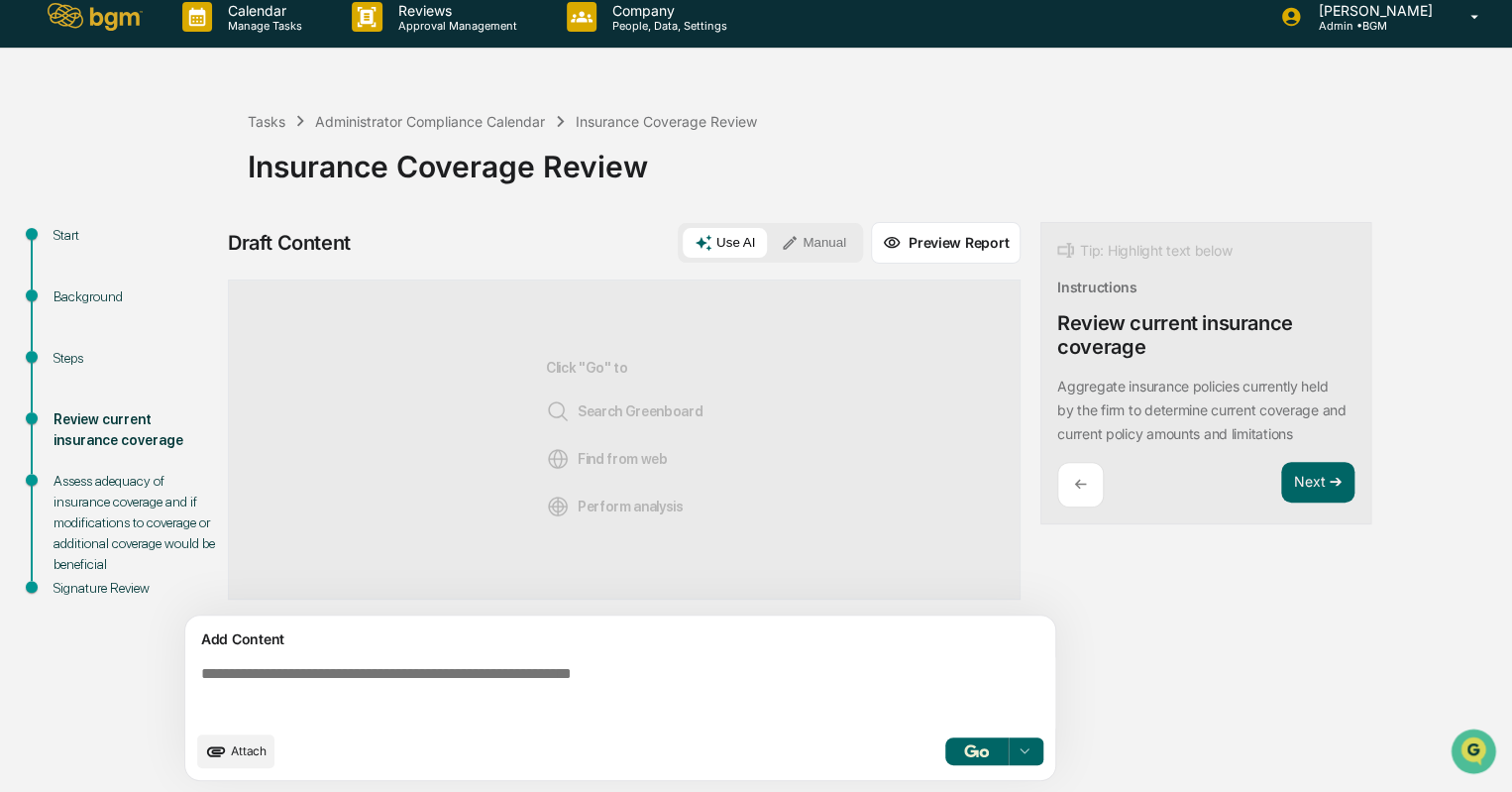 scroll, scrollTop: 13, scrollLeft: 0, axis: vertical 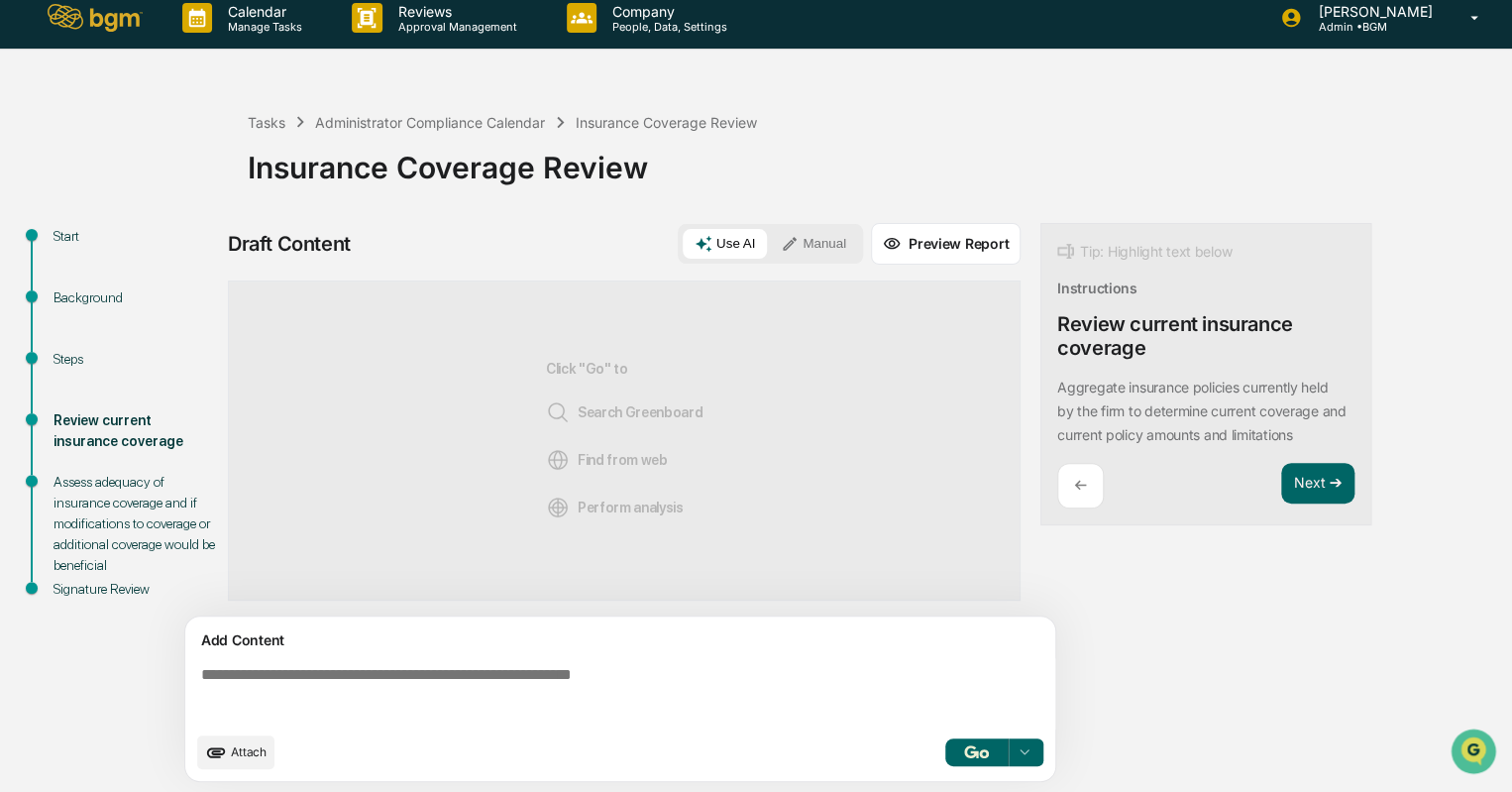 click at bounding box center (624, 694) 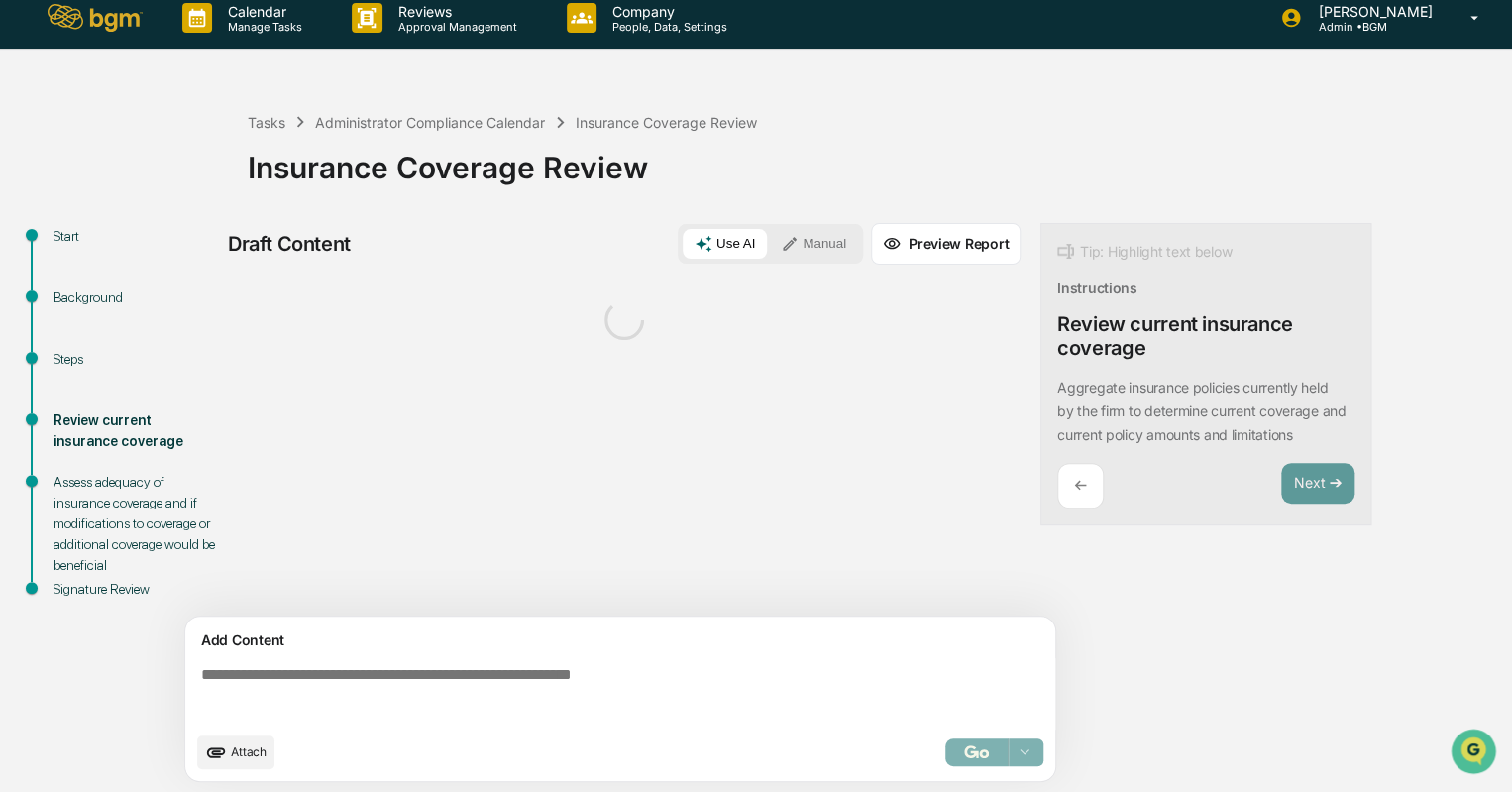 scroll, scrollTop: 14, scrollLeft: 0, axis: vertical 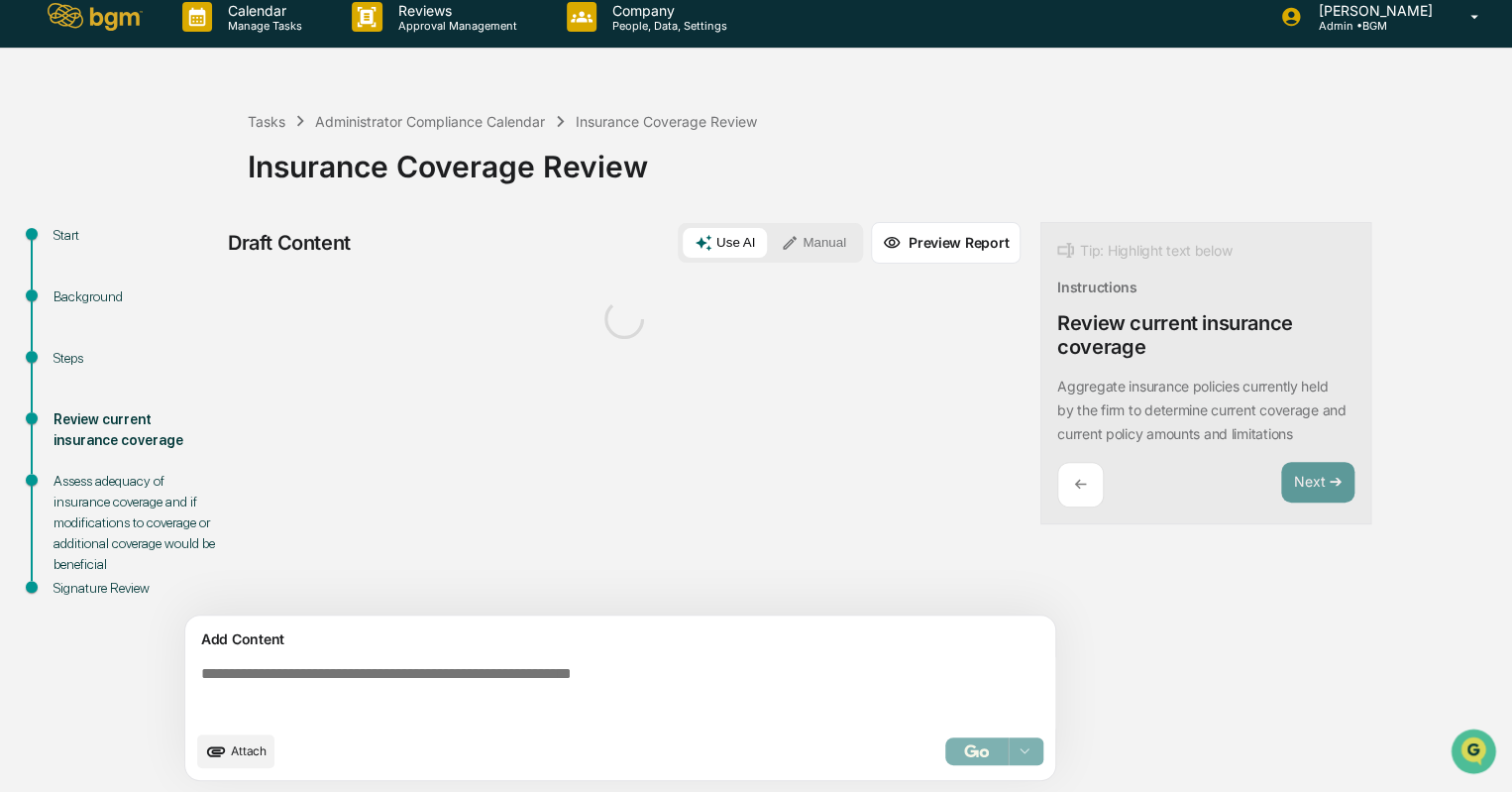 click on "Attach" at bounding box center [249, 750] 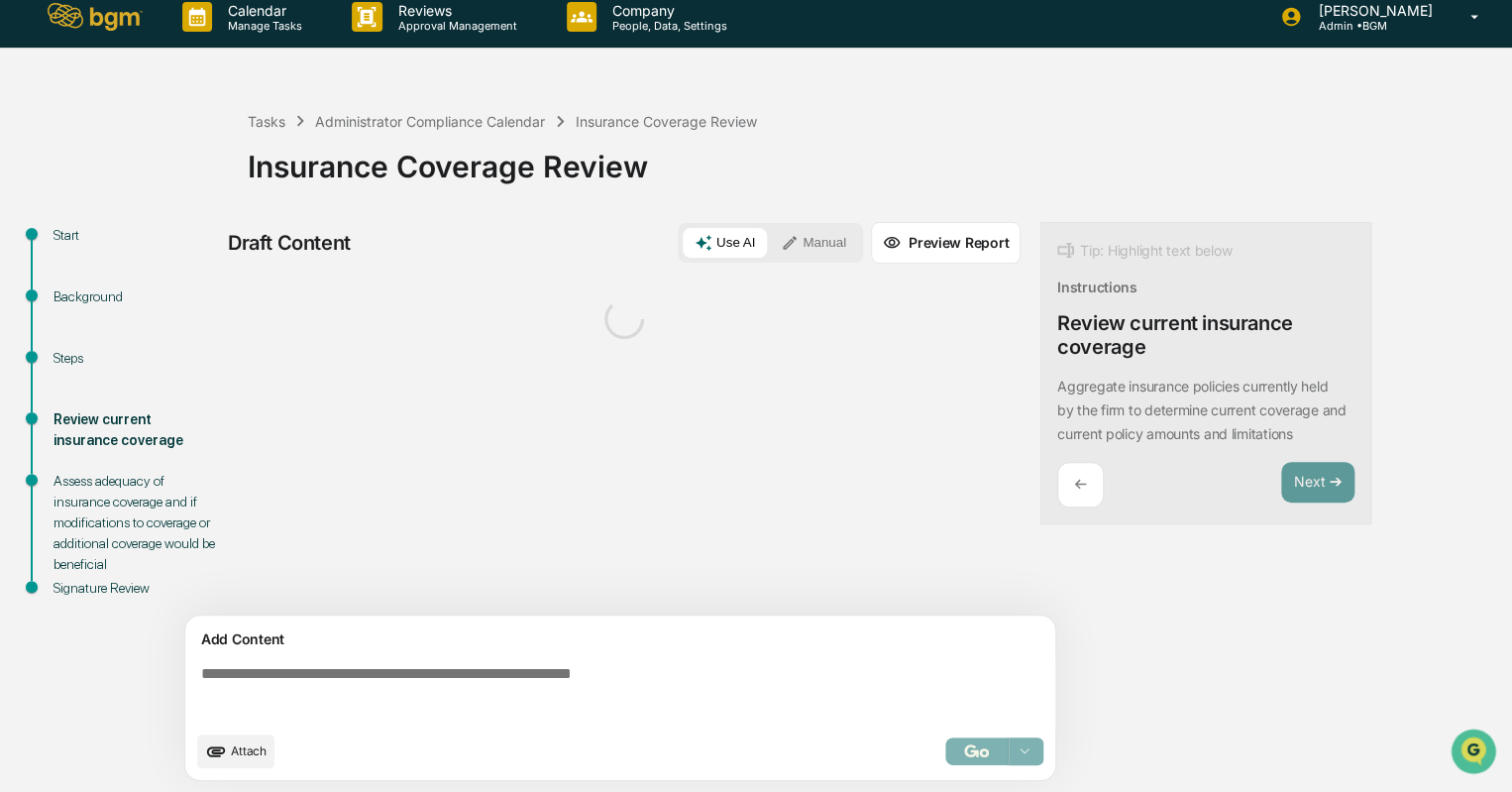 click on "Attach" at bounding box center [236, 751] 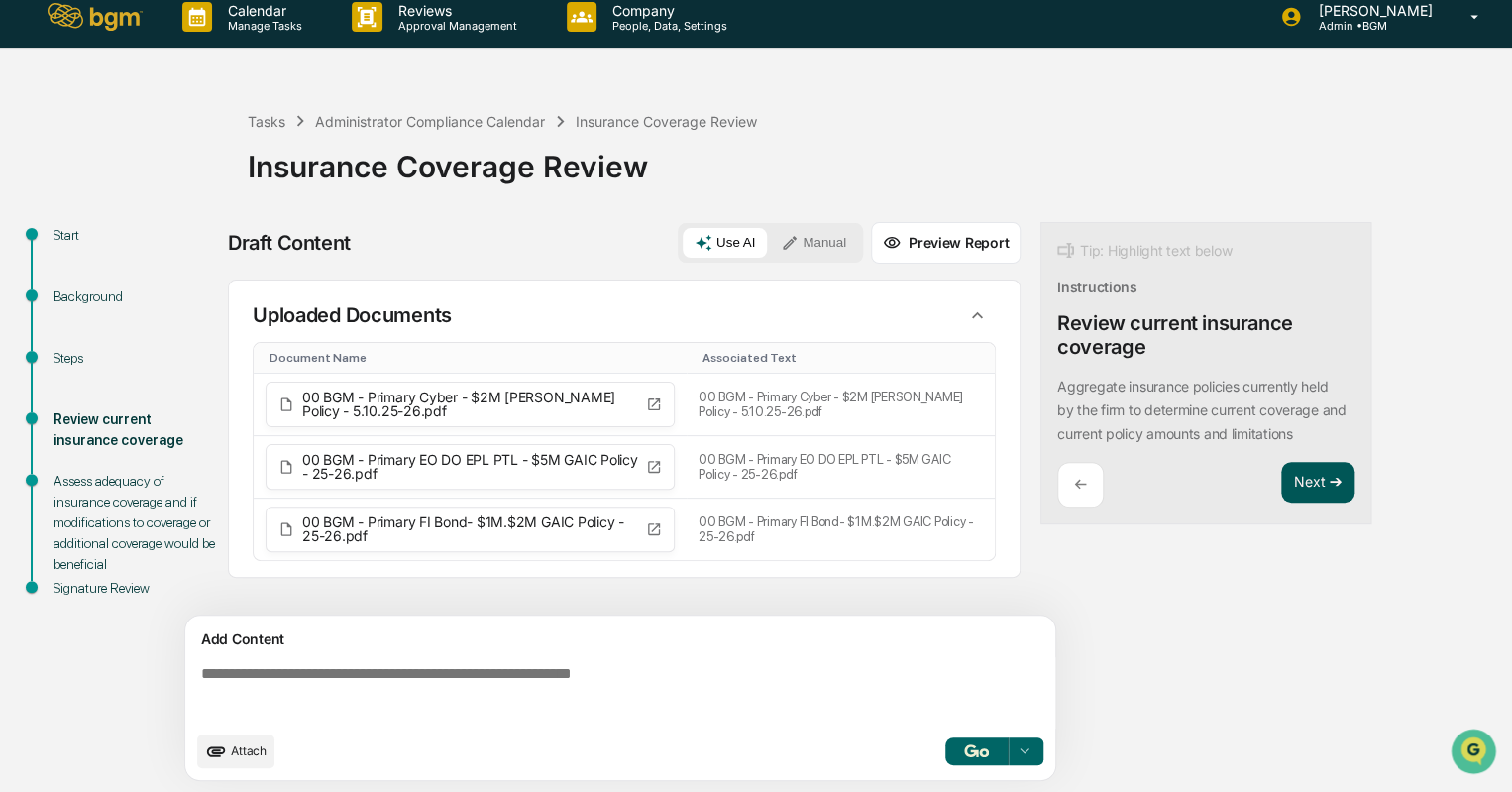 click on "Next ➔" at bounding box center [1318, 483] 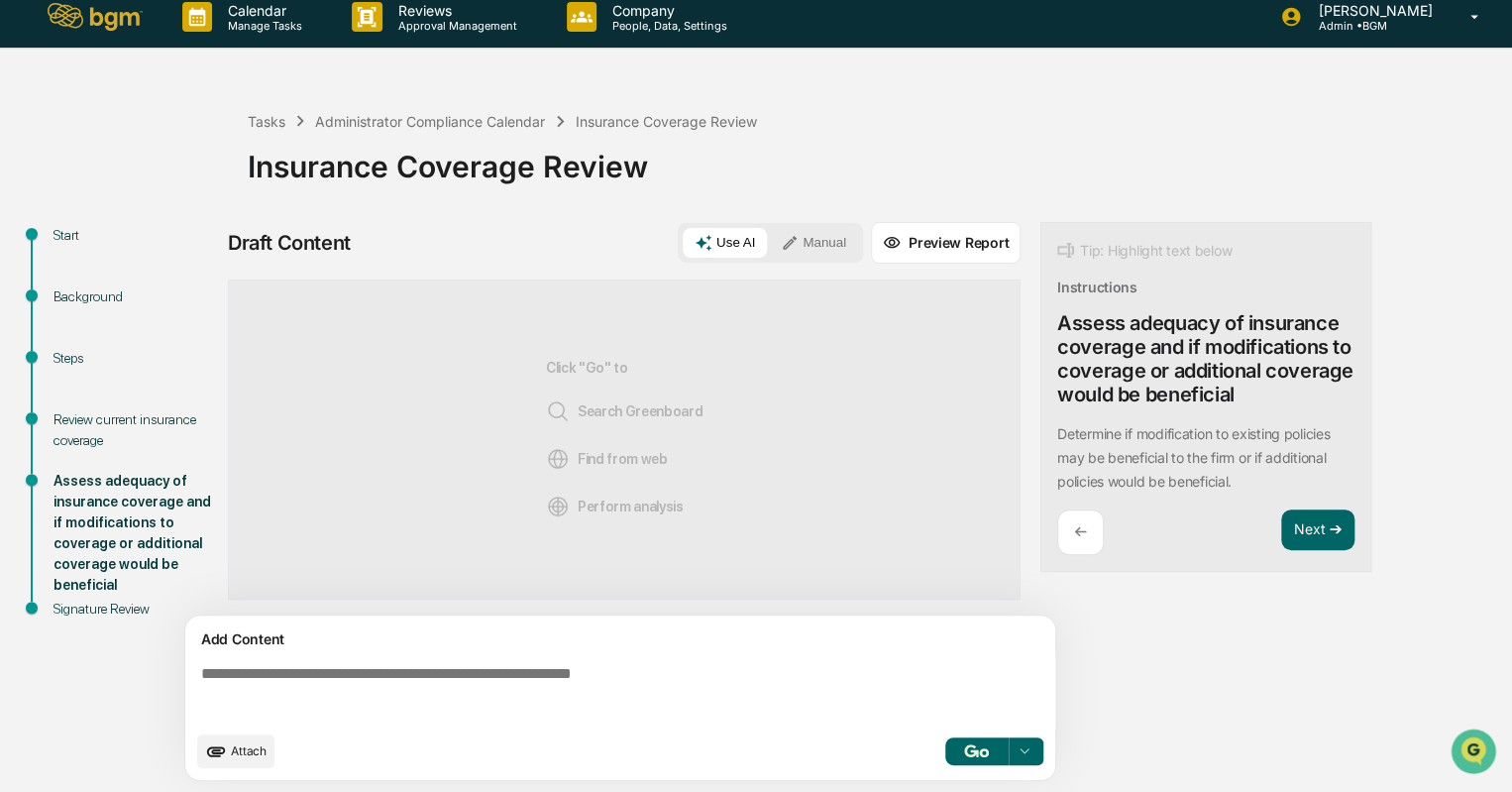 click at bounding box center [624, 693] 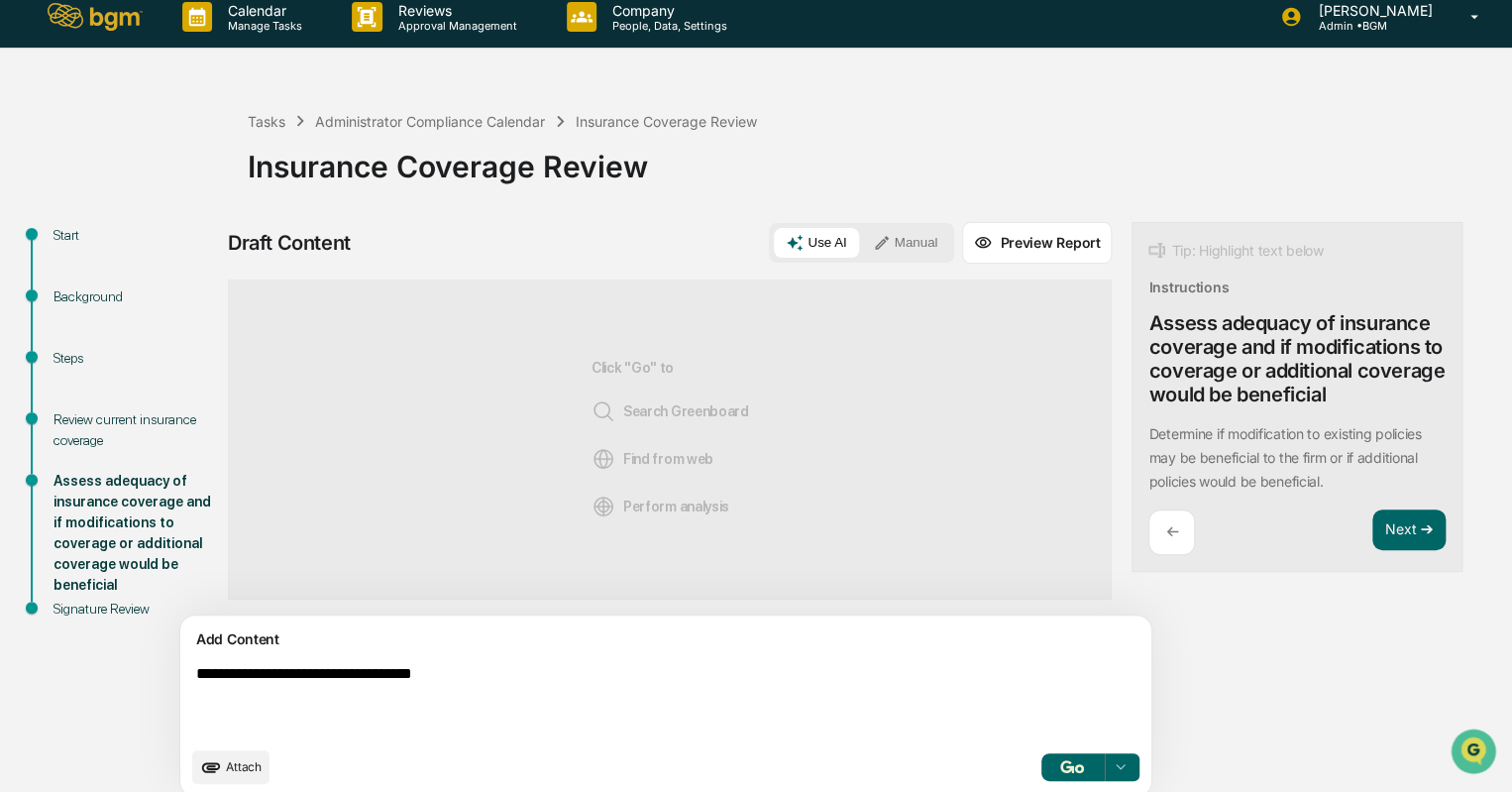 click on "**********" at bounding box center (619, 701) 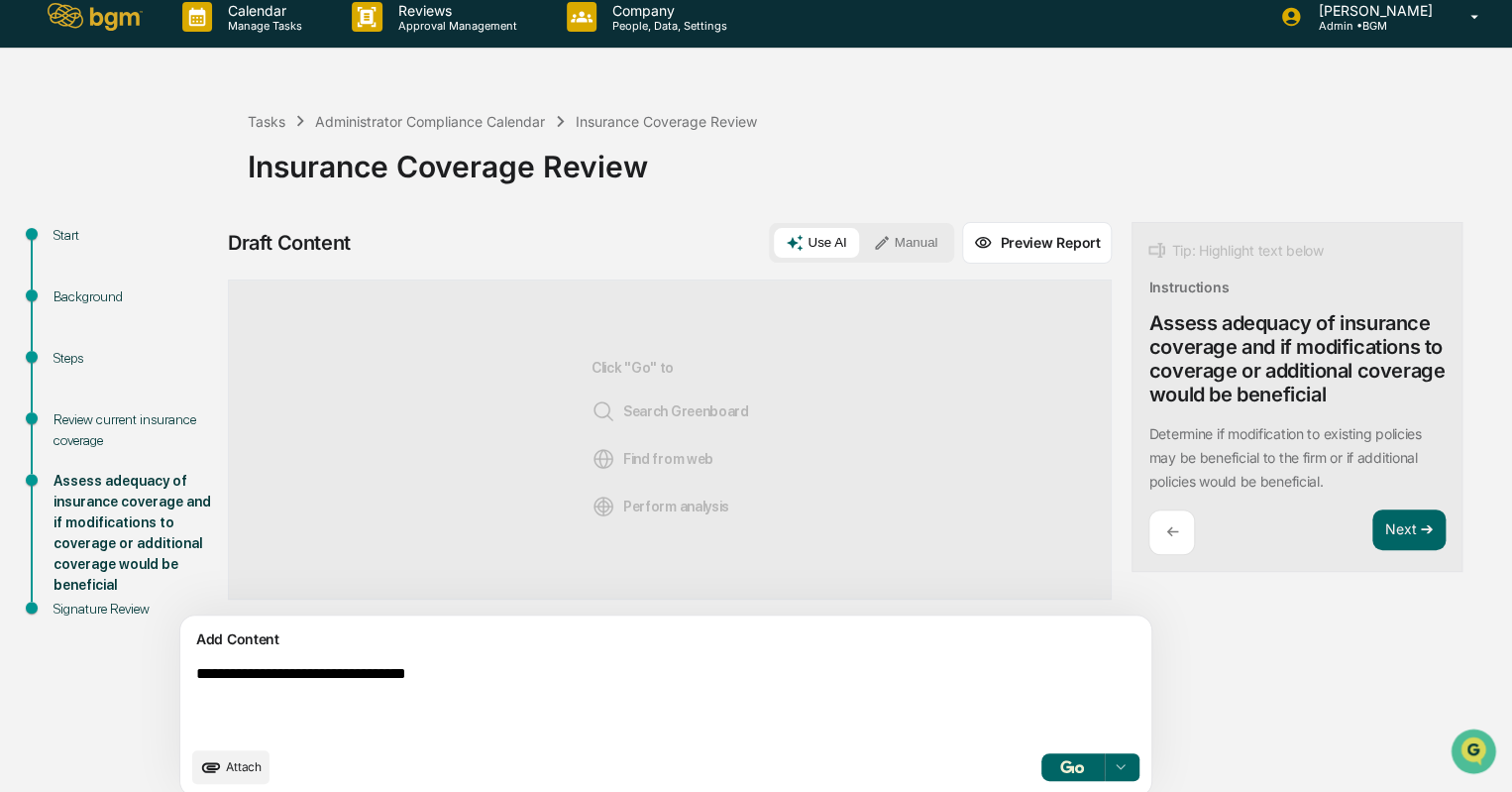 click on "**********" at bounding box center (619, 701) 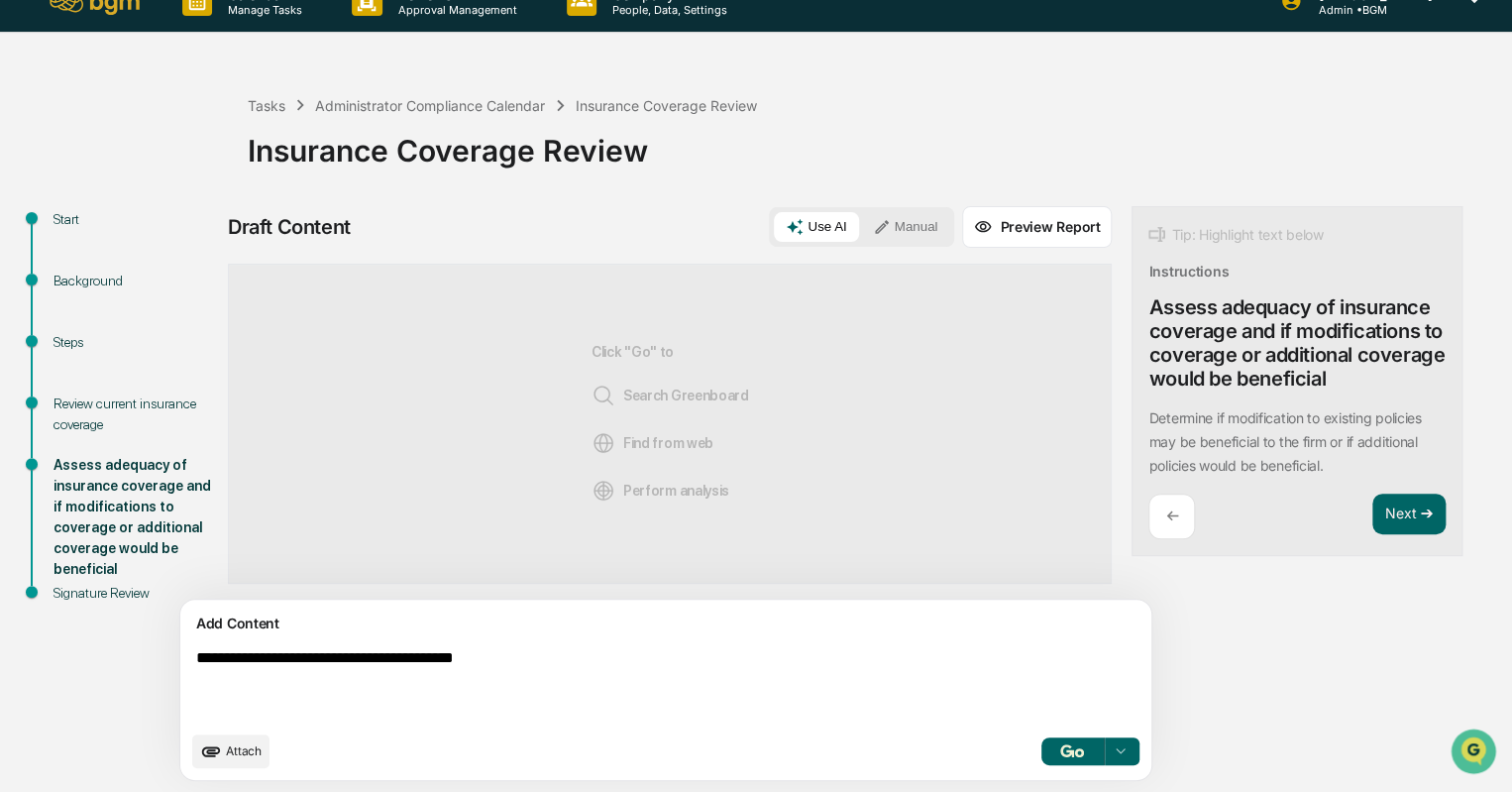 scroll, scrollTop: 29, scrollLeft: 0, axis: vertical 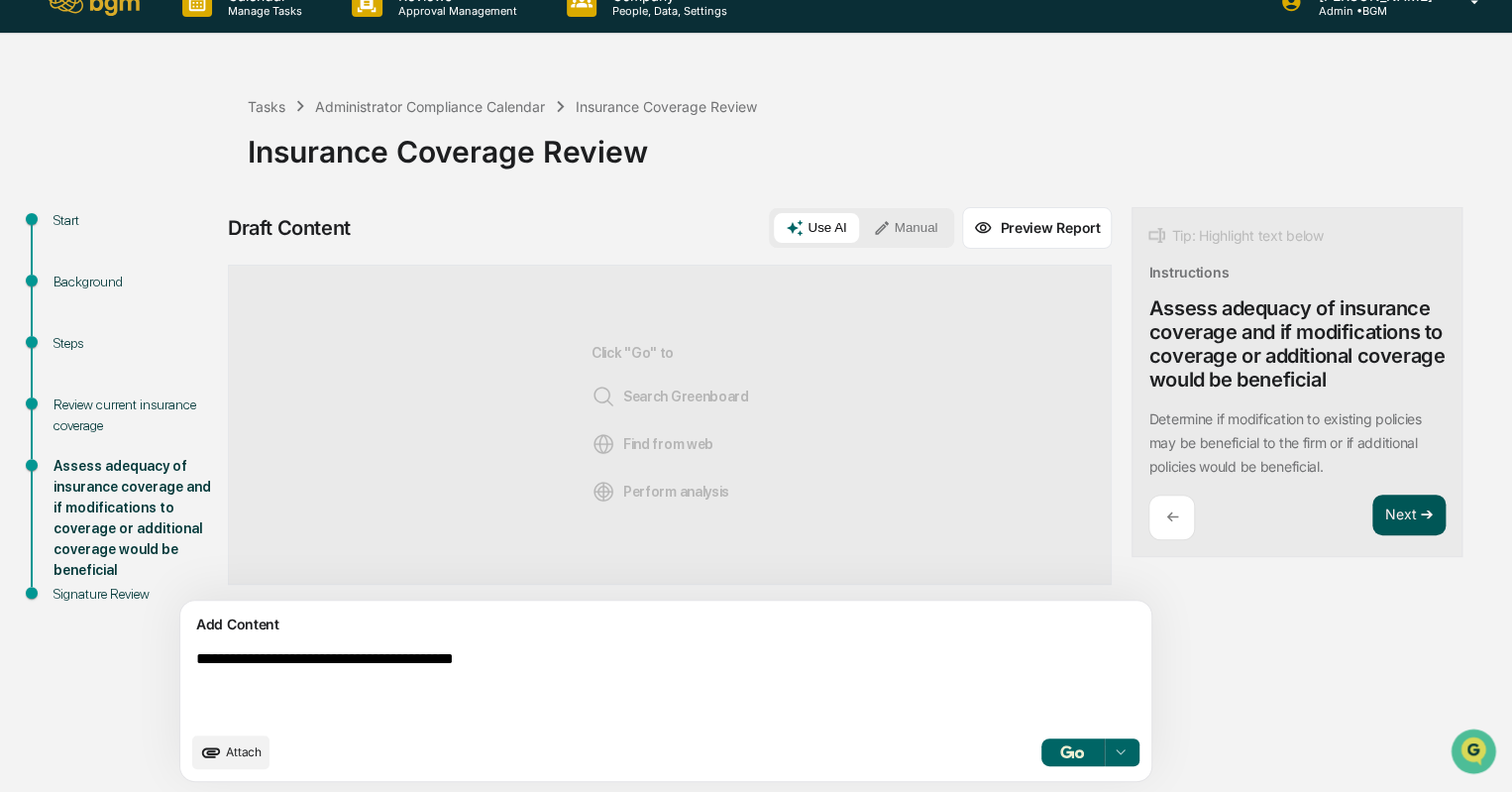 type on "**********" 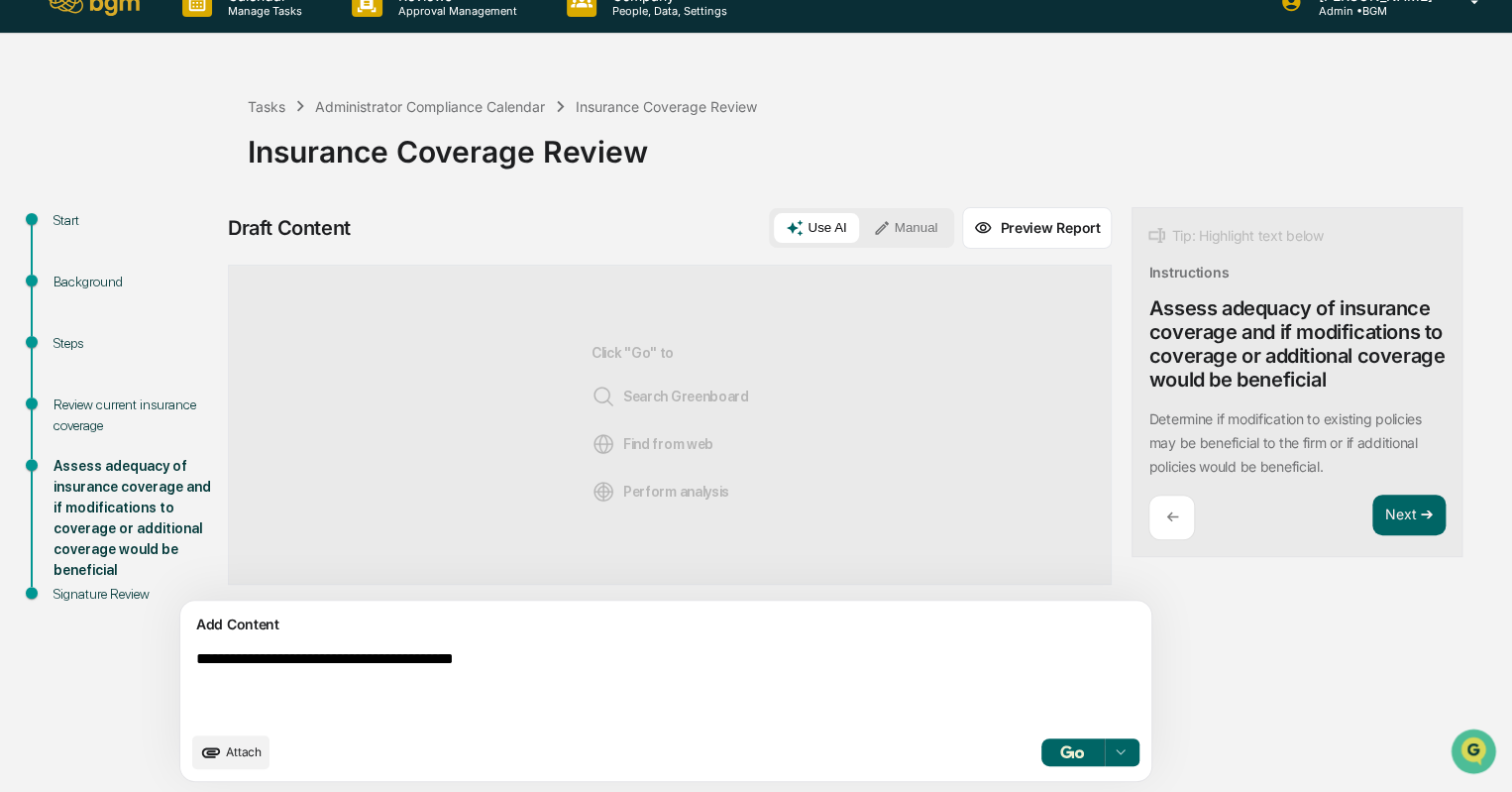 click at bounding box center [1072, 751] 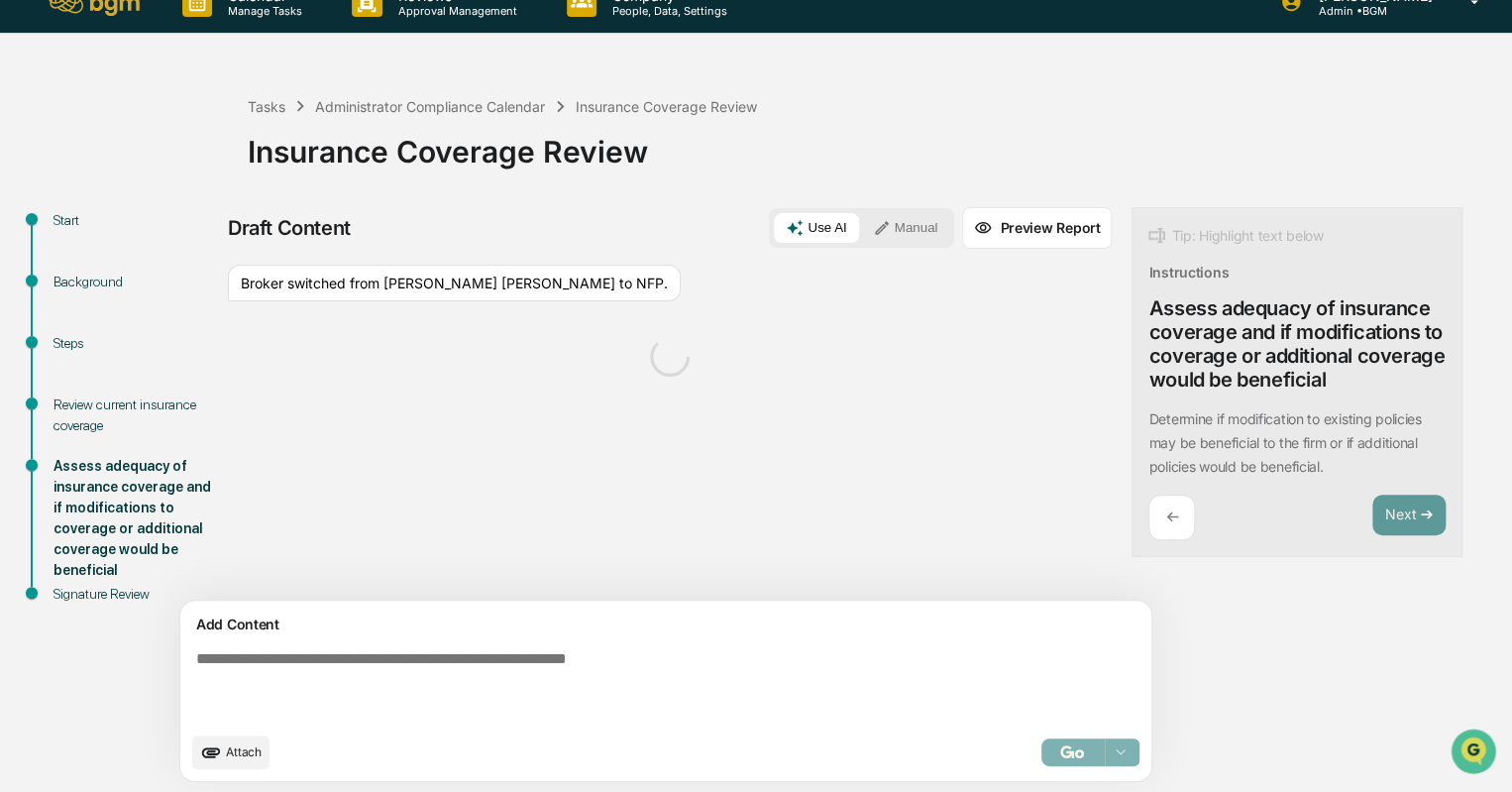 scroll, scrollTop: 30, scrollLeft: 0, axis: vertical 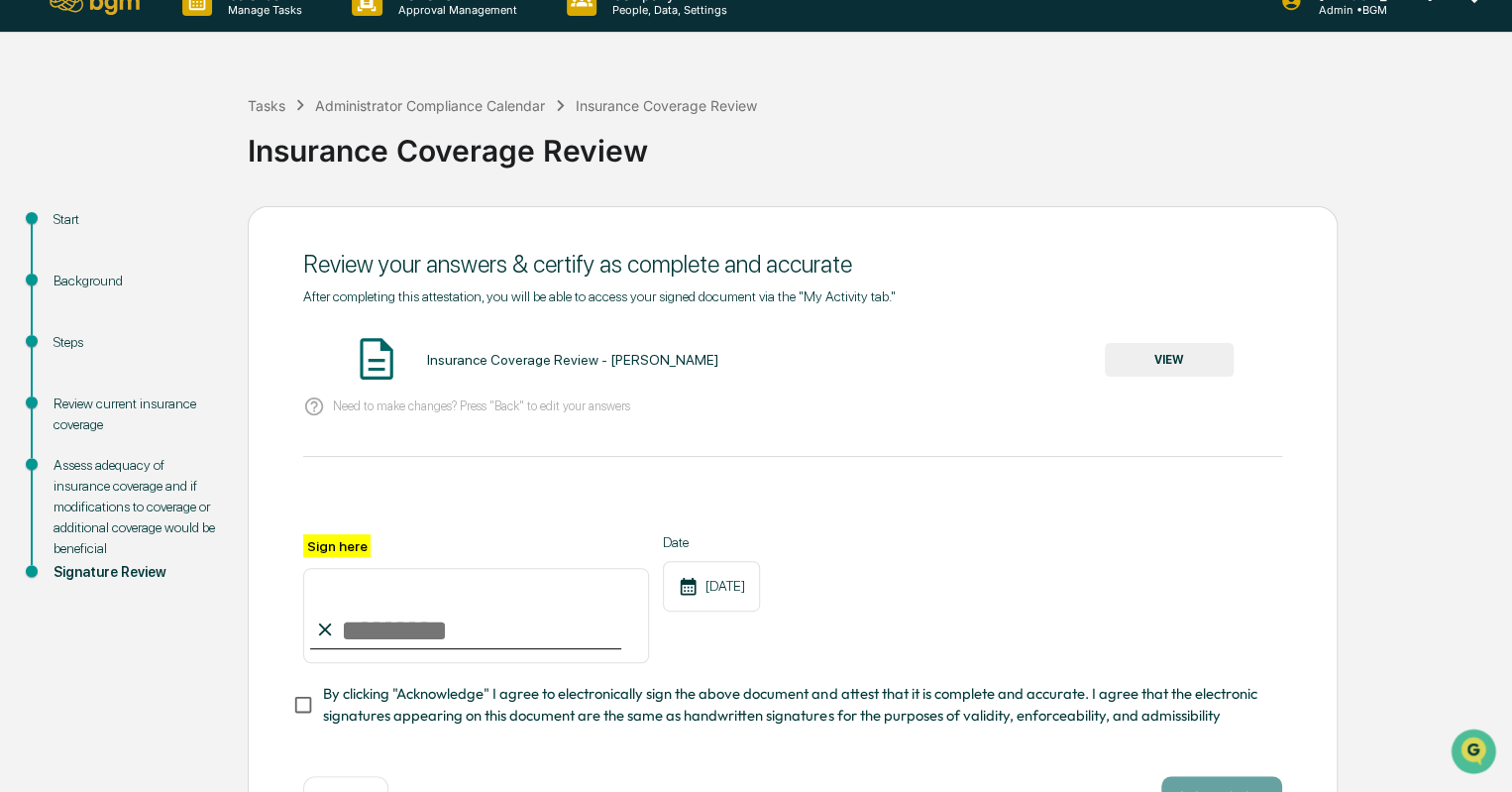 click on "Sign here" at bounding box center (476, 616) 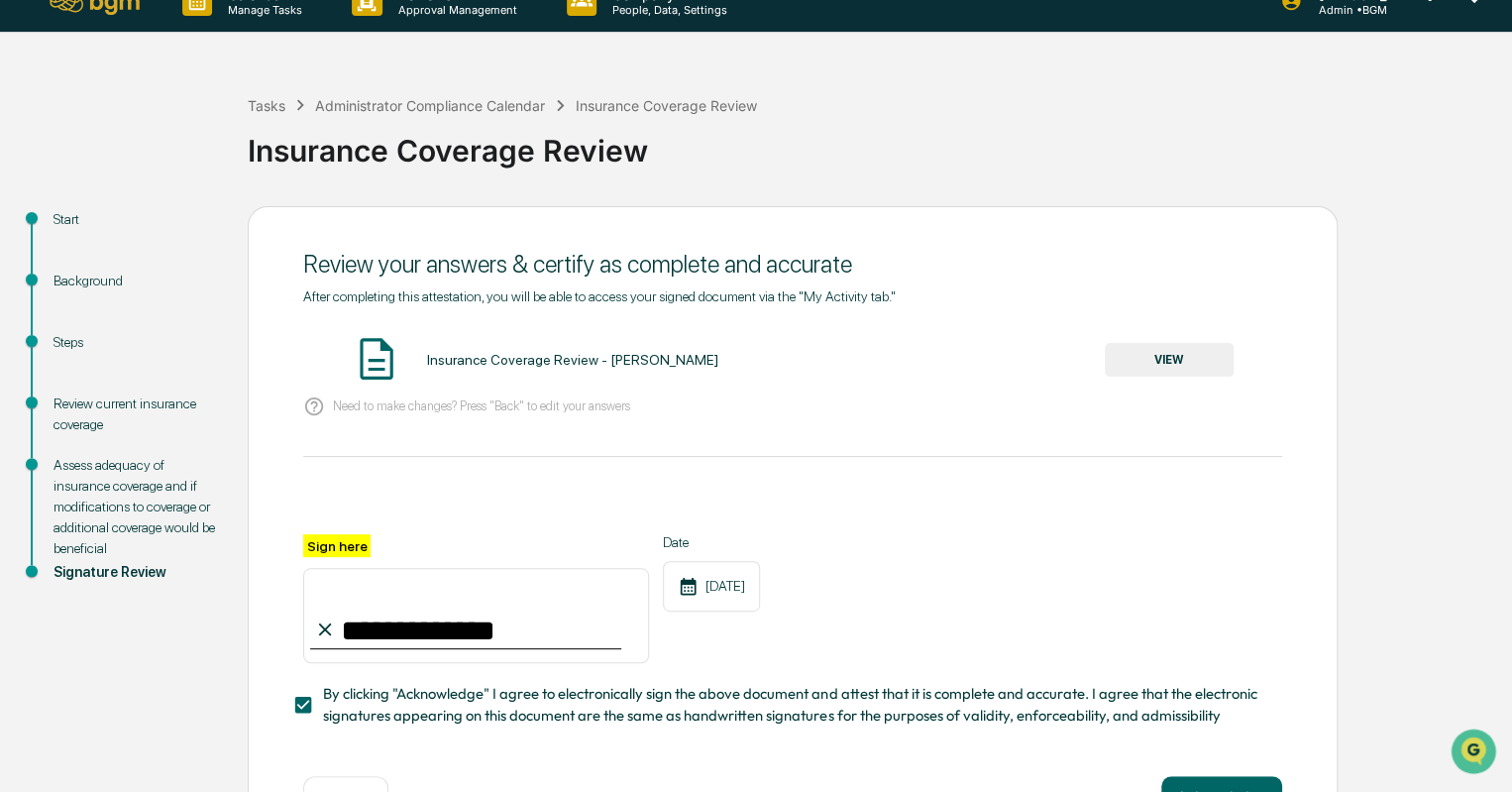 scroll, scrollTop: 107, scrollLeft: 0, axis: vertical 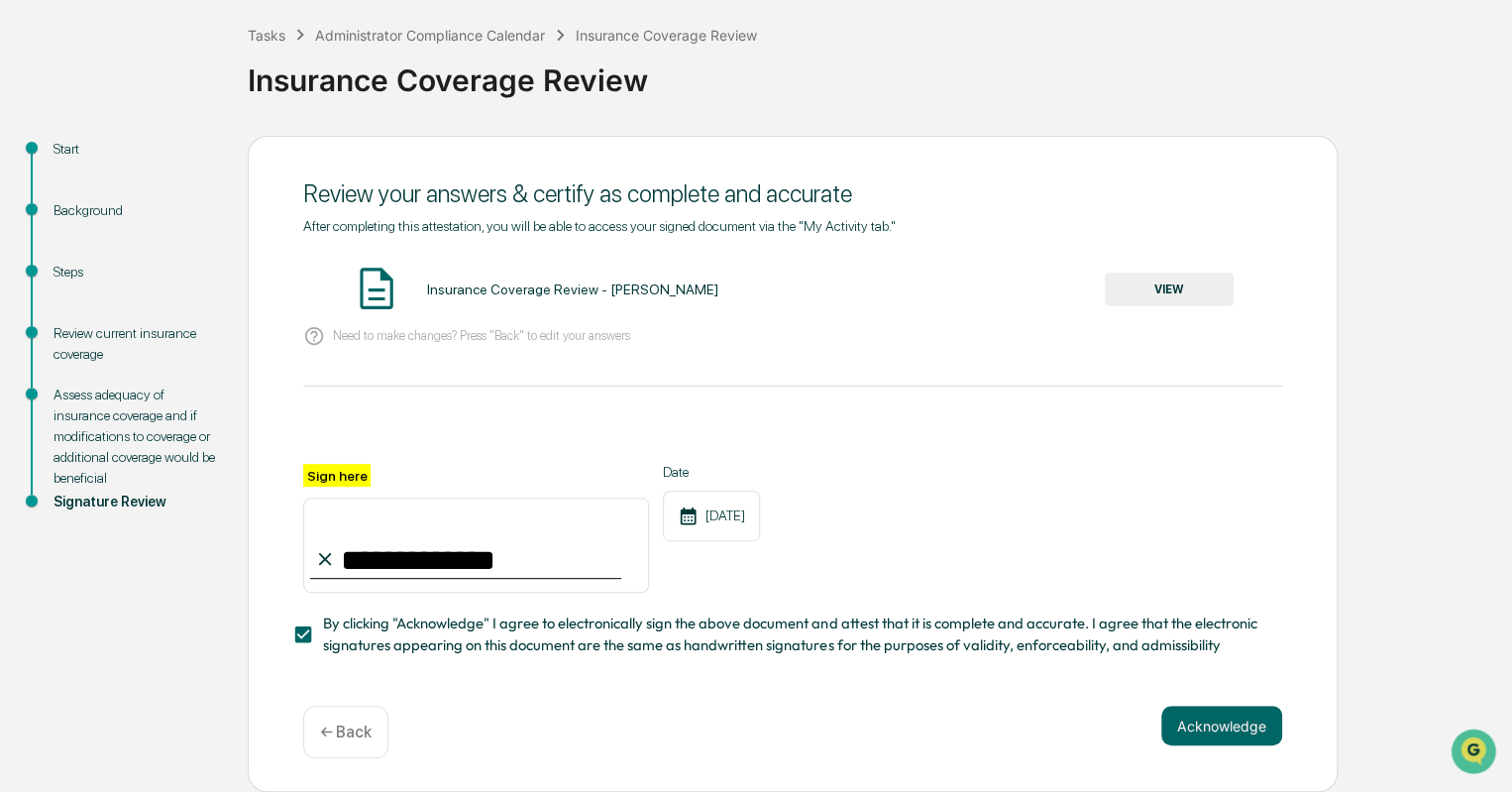 click on "Acknowledge ← Back" at bounding box center [793, 732] 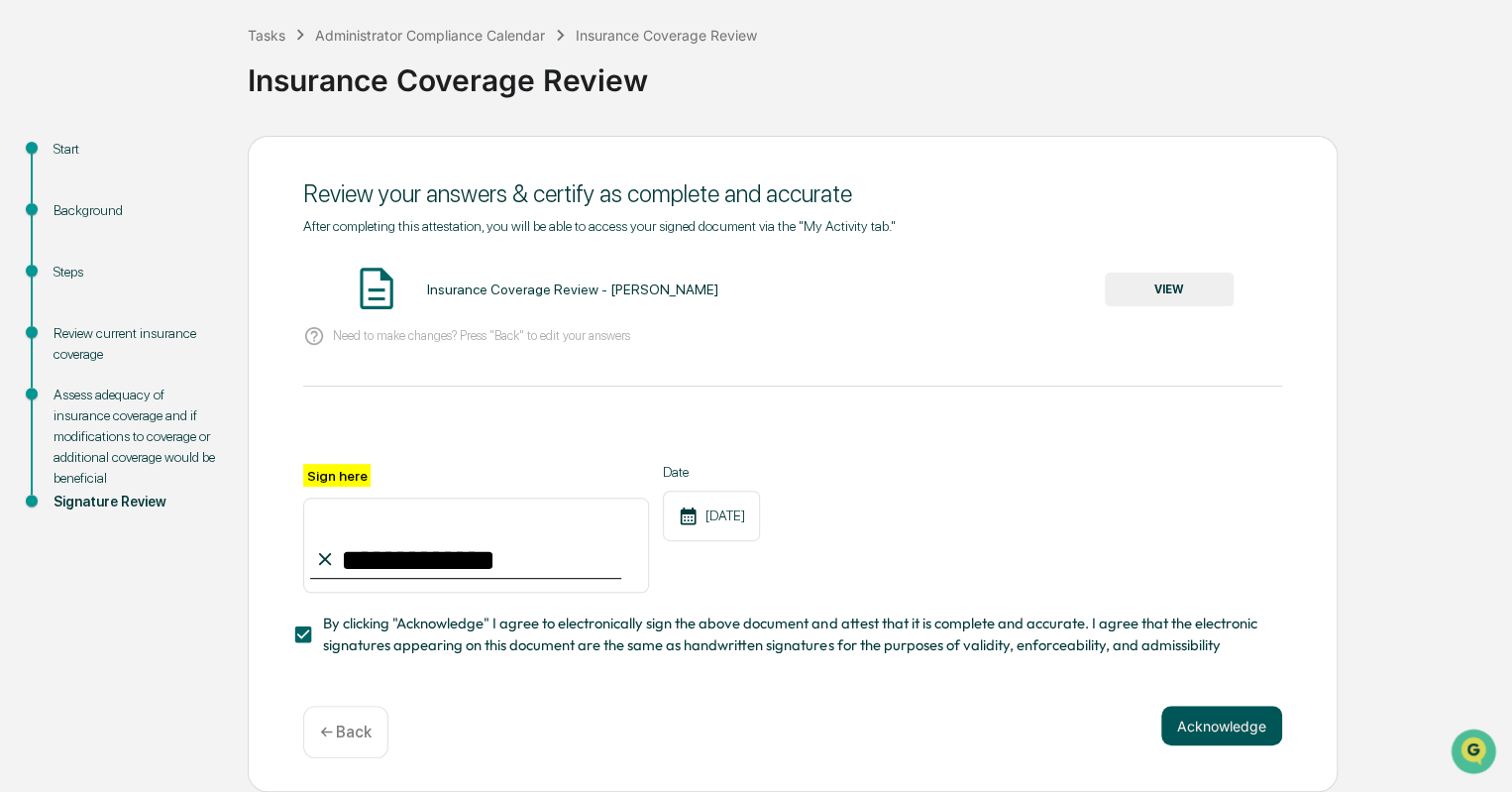 click on "Acknowledge" at bounding box center (1222, 726) 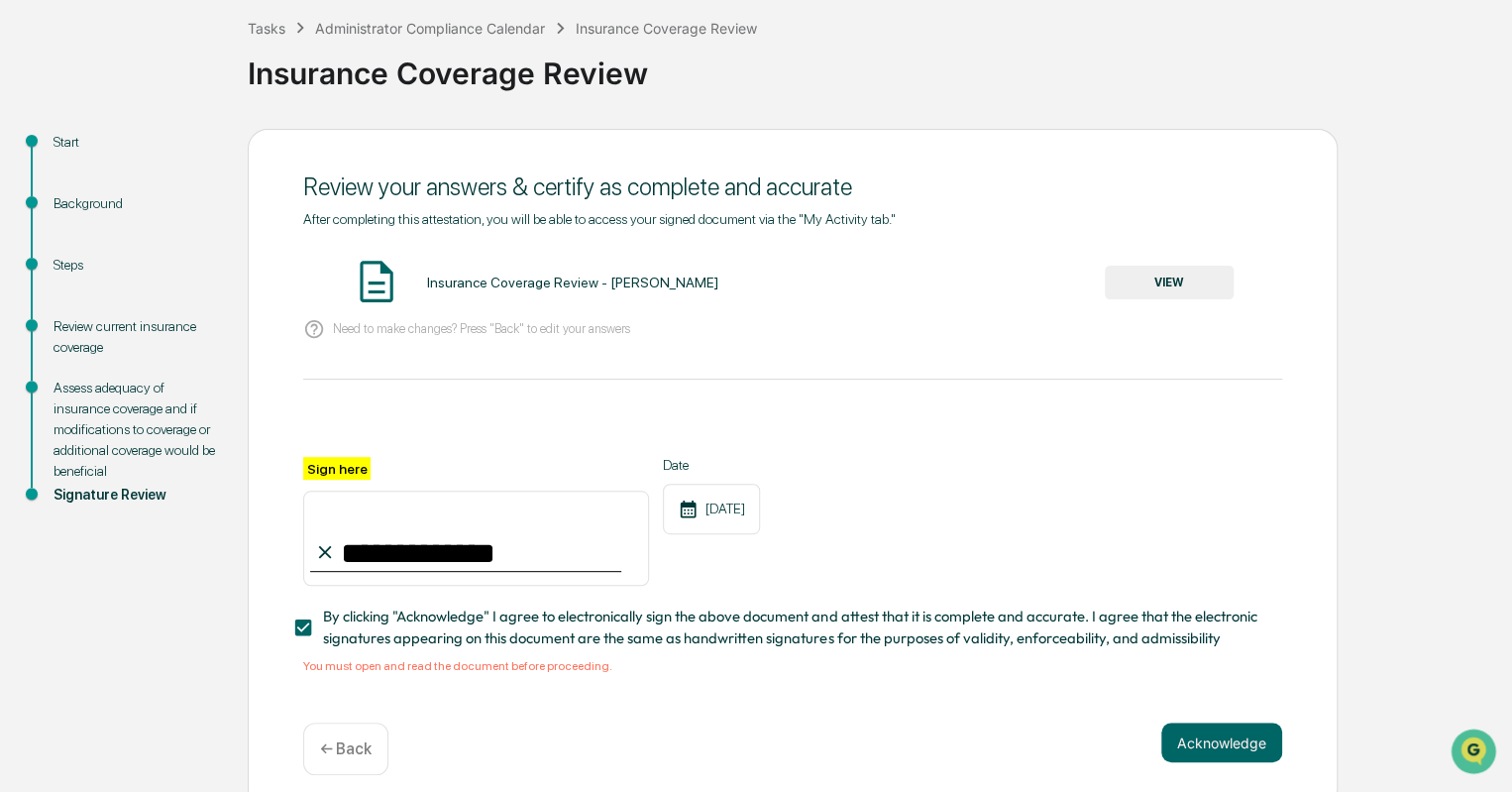 click on "VIEW" at bounding box center (1169, 283) 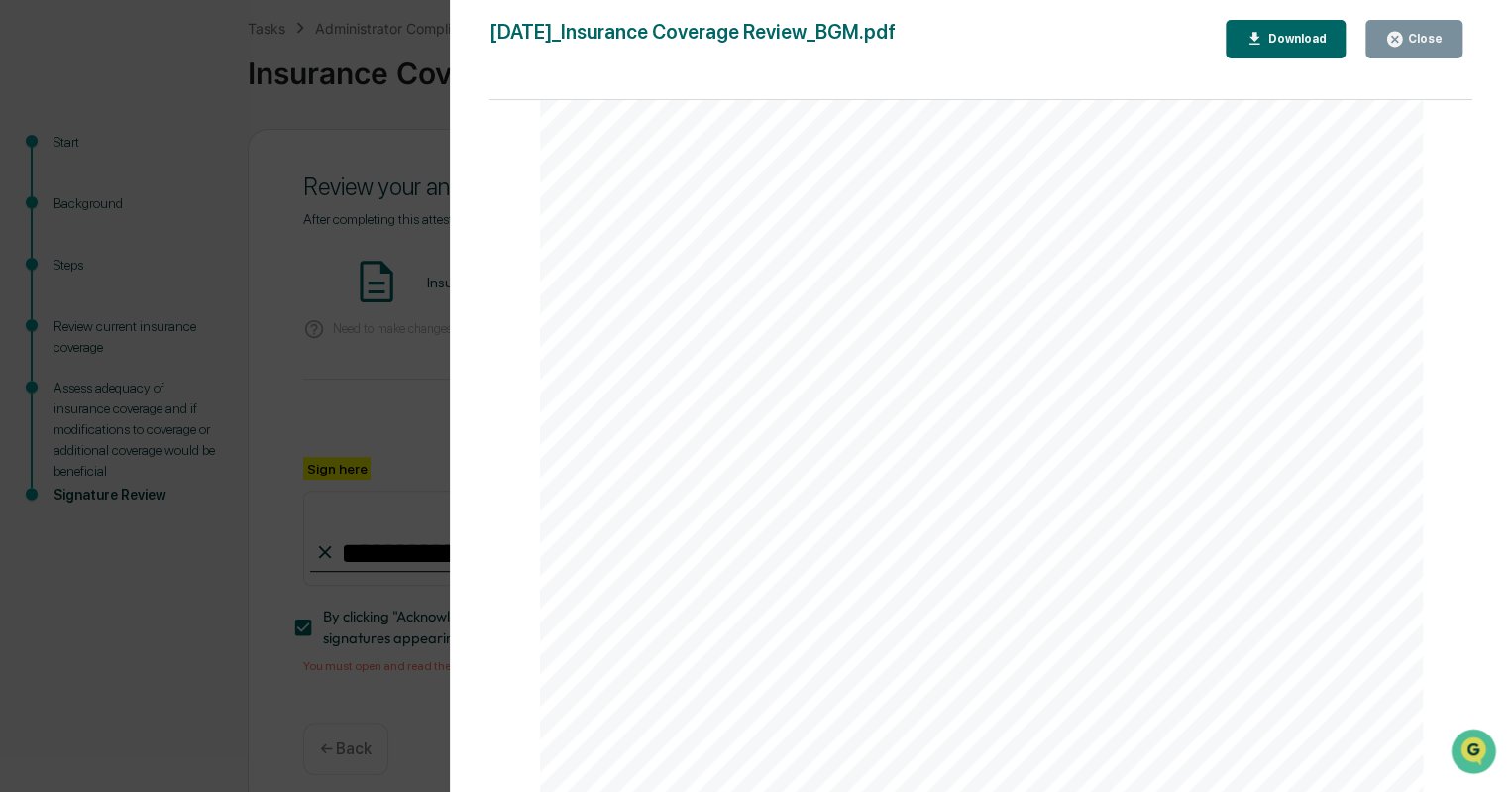 scroll, scrollTop: 604, scrollLeft: 0, axis: vertical 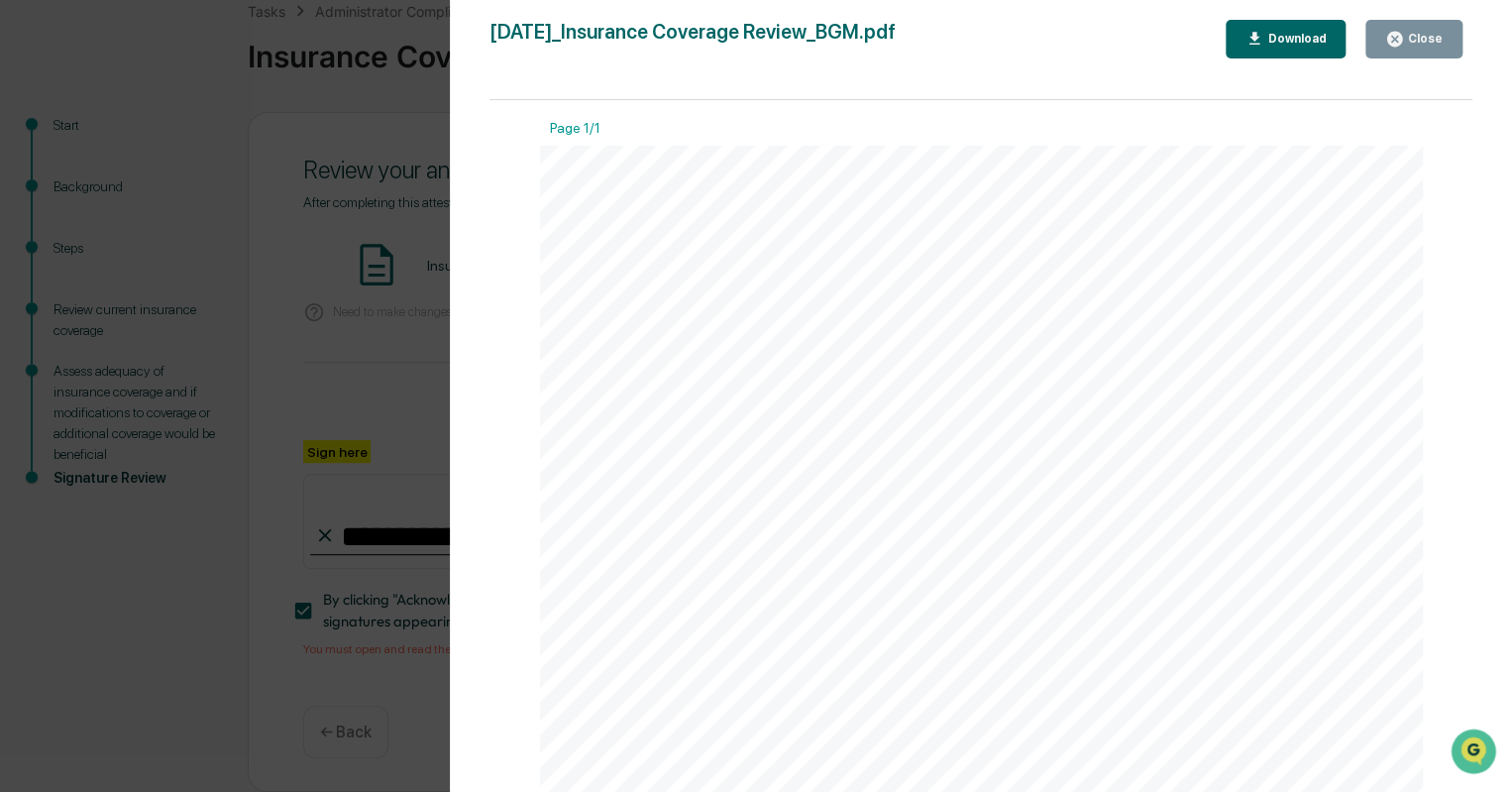 click on "Close" at bounding box center [1414, 39] 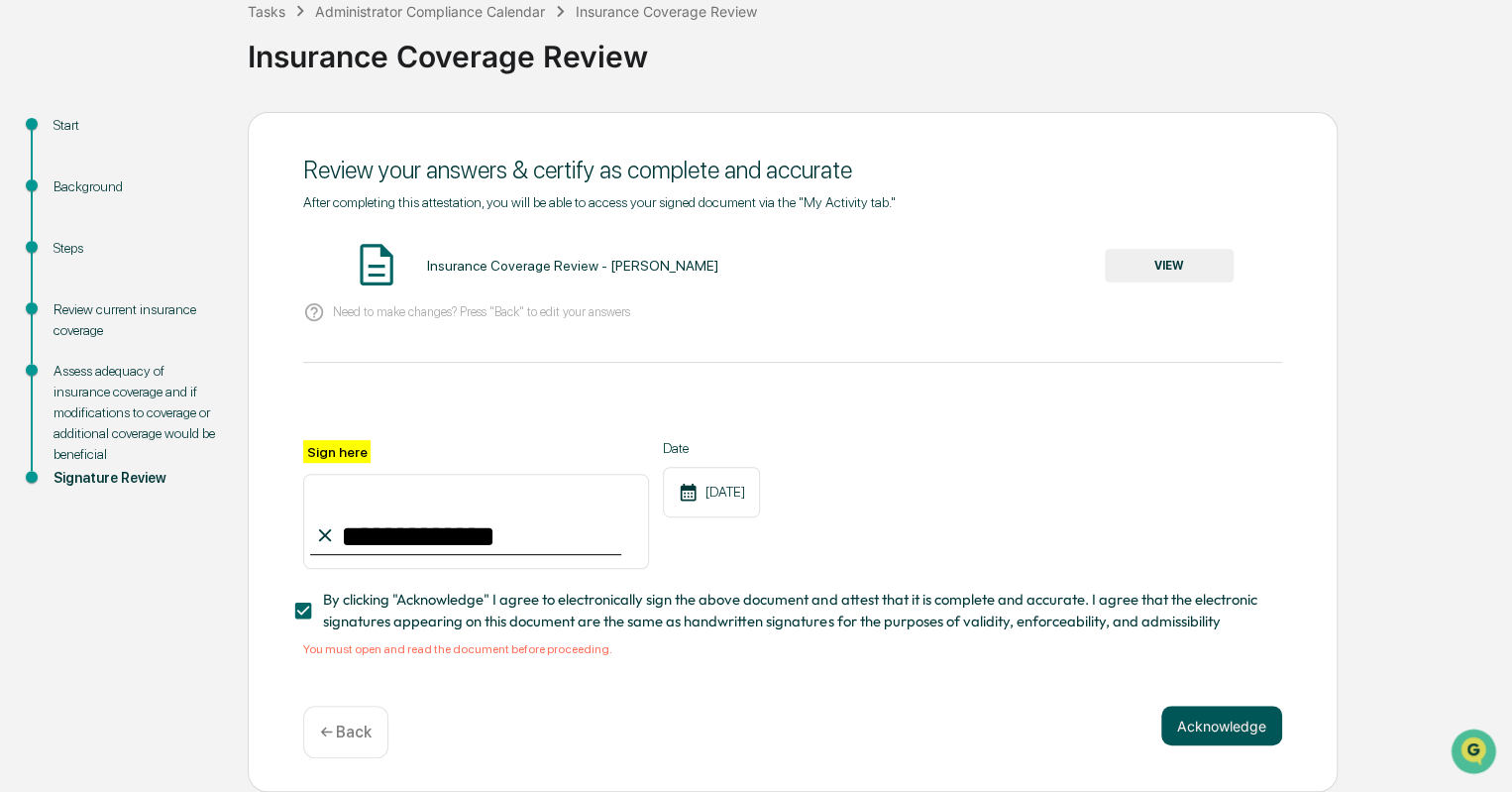 click on "Acknowledge" at bounding box center (1222, 726) 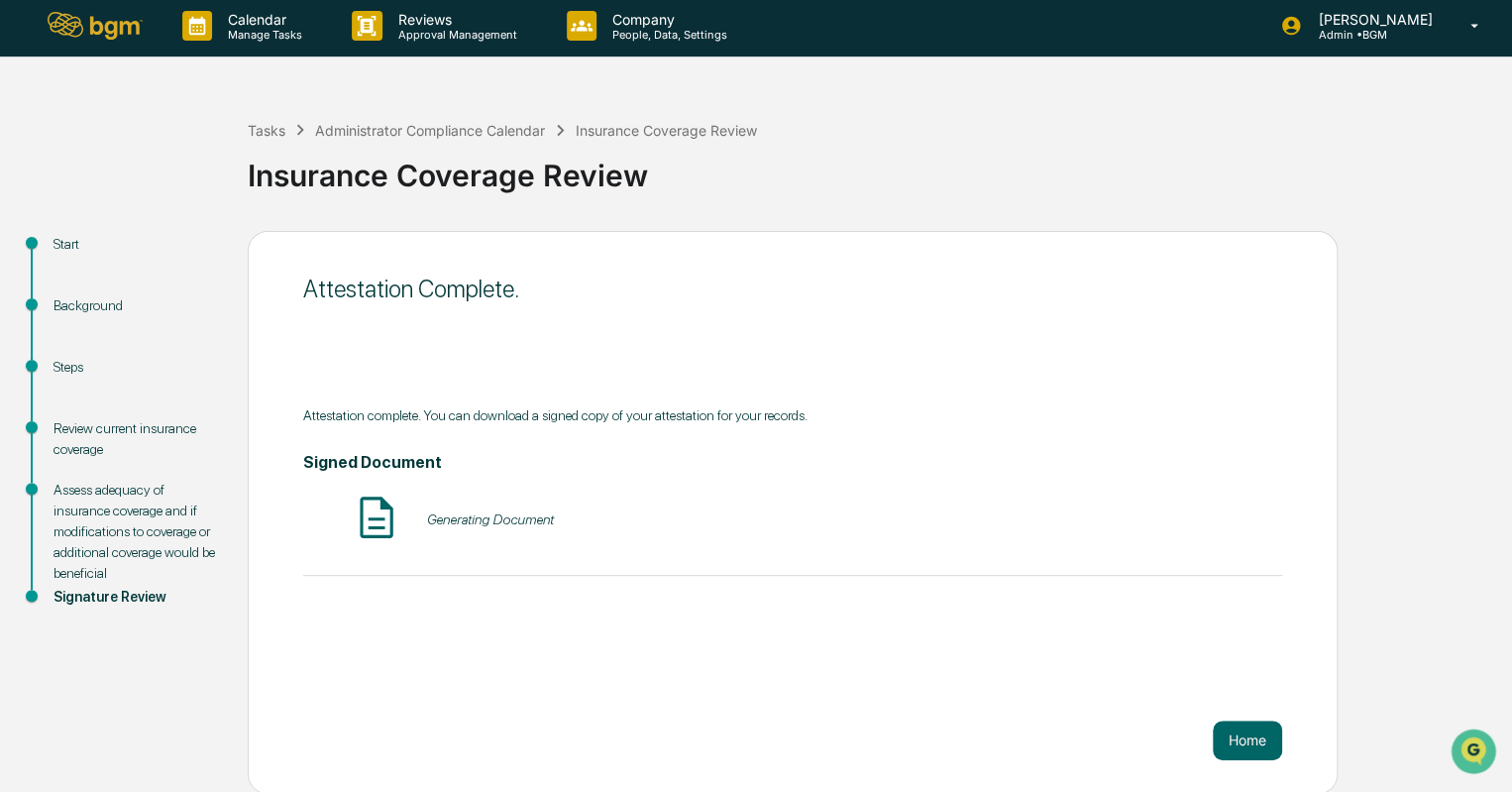 scroll, scrollTop: 46, scrollLeft: 0, axis: vertical 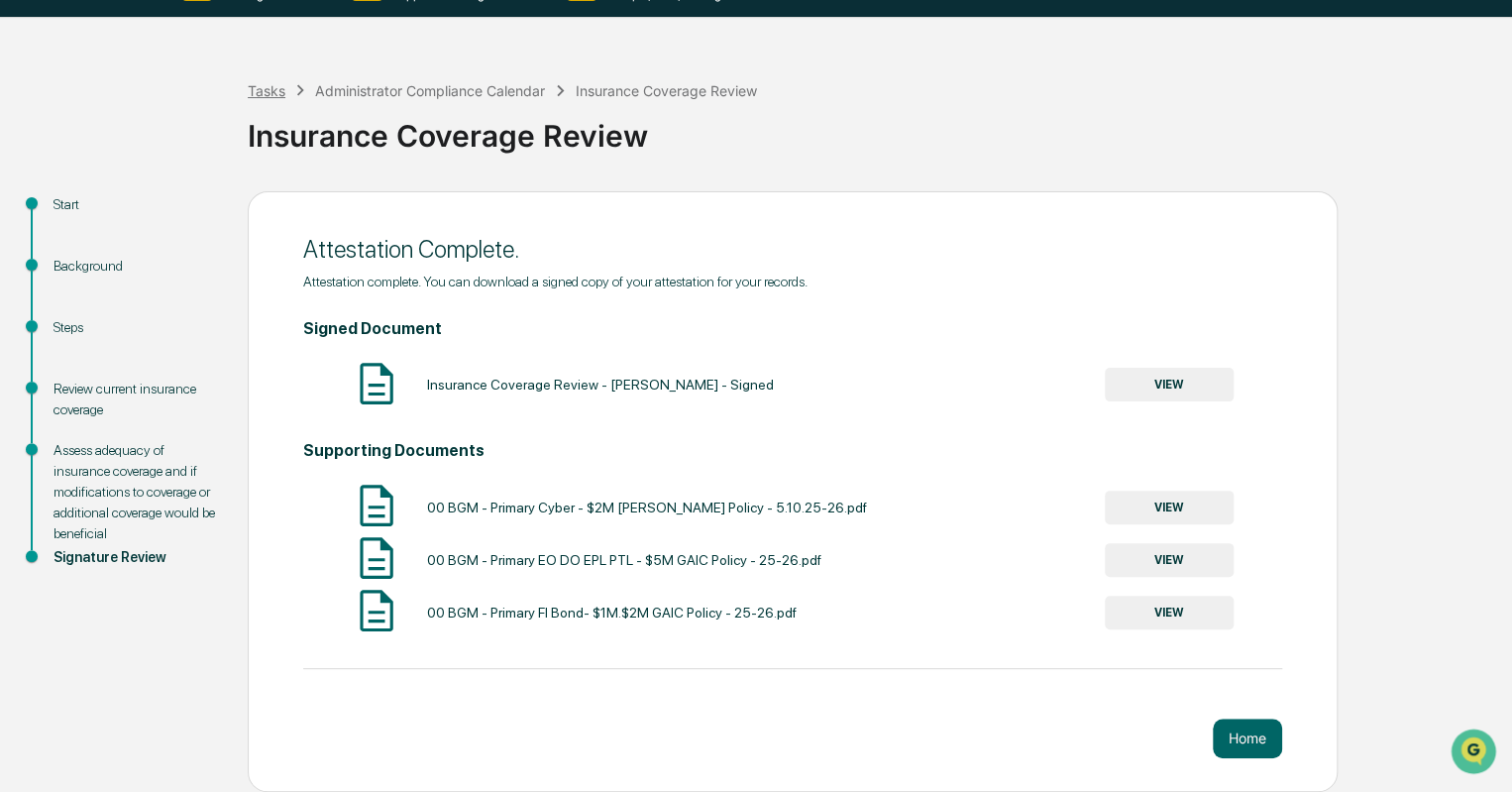 click on "Tasks" at bounding box center (267, 90) 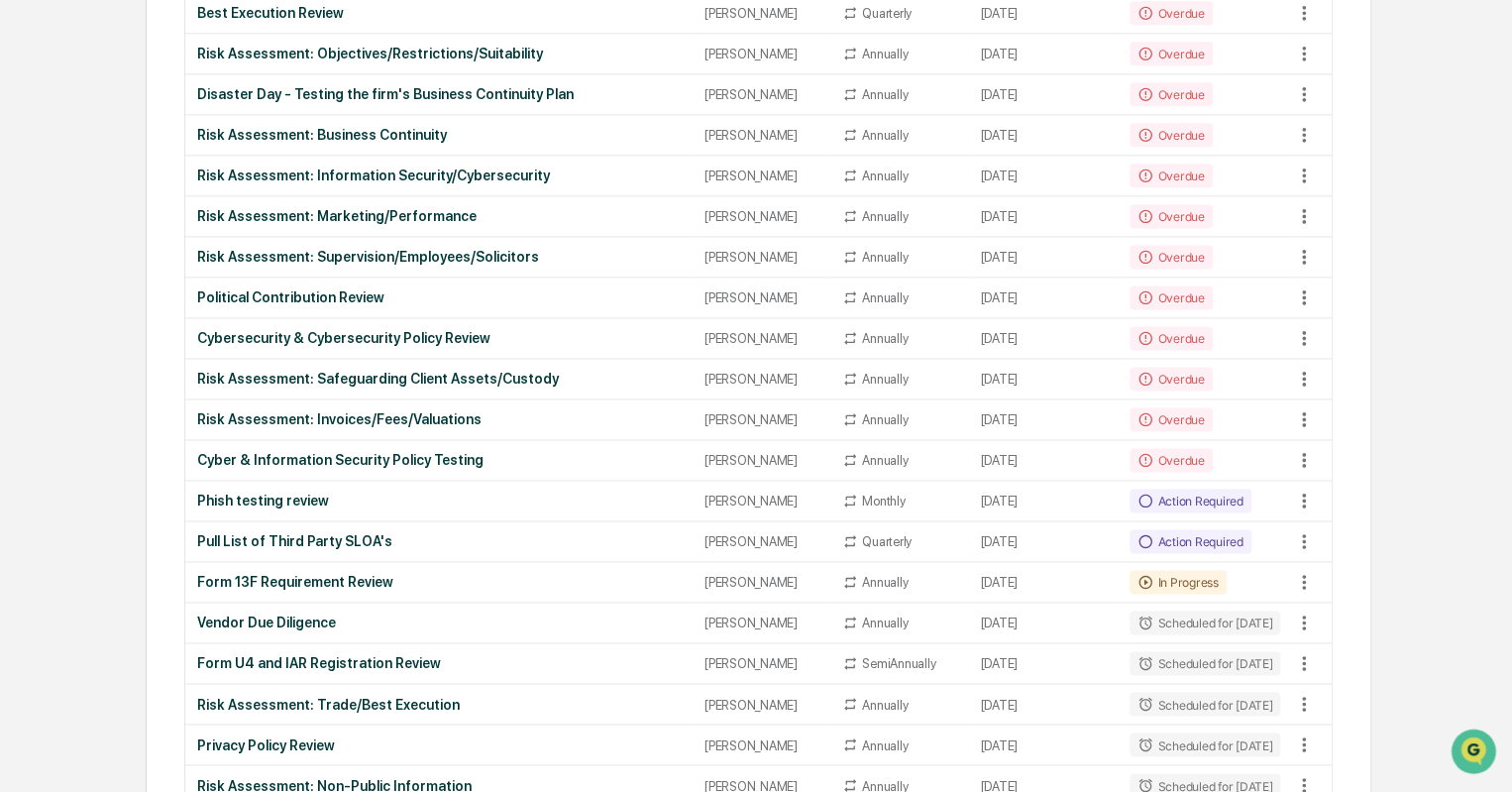 scroll, scrollTop: 1212, scrollLeft: 0, axis: vertical 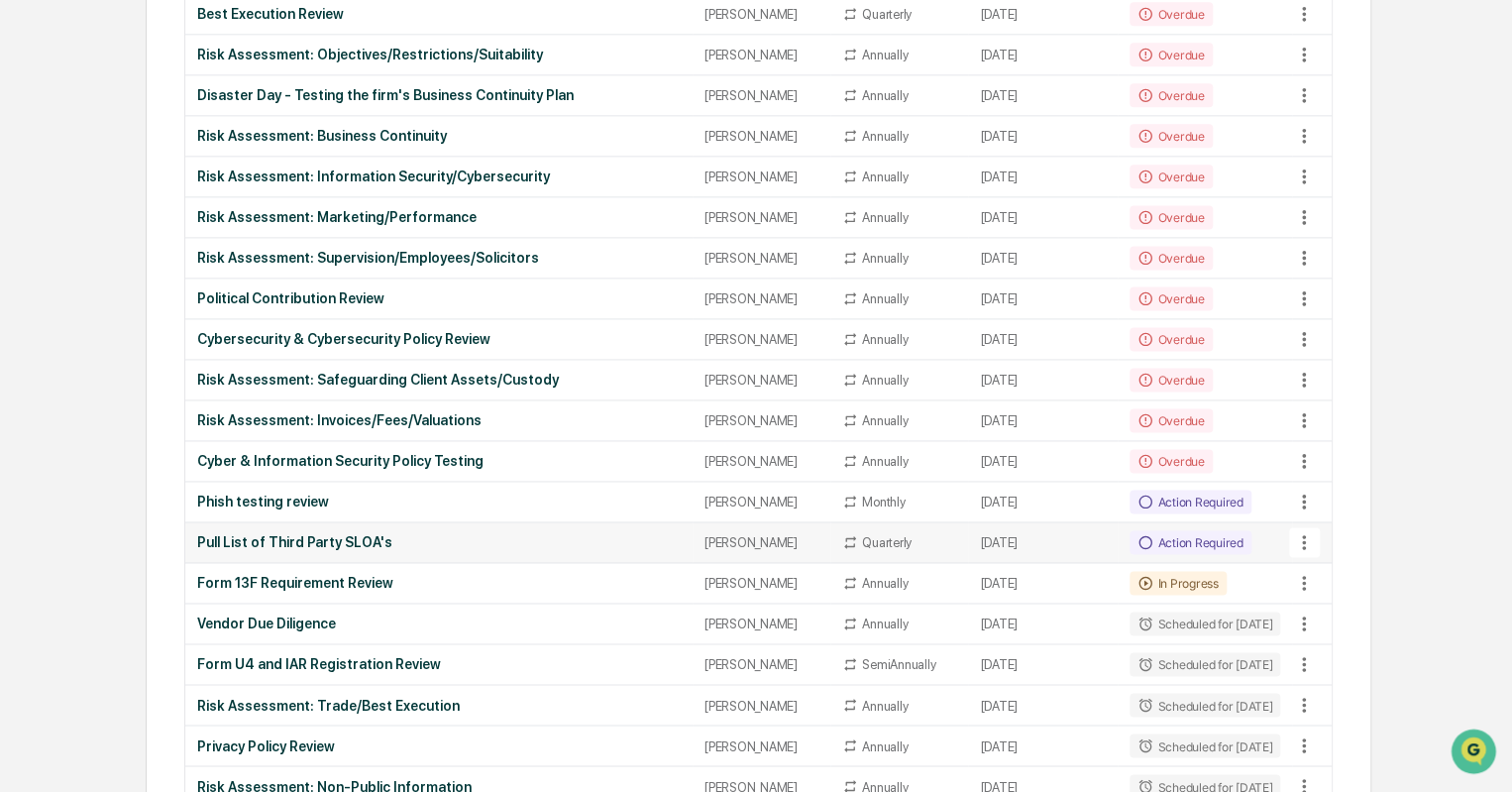 click on "Action Required" at bounding box center [1205, 542] 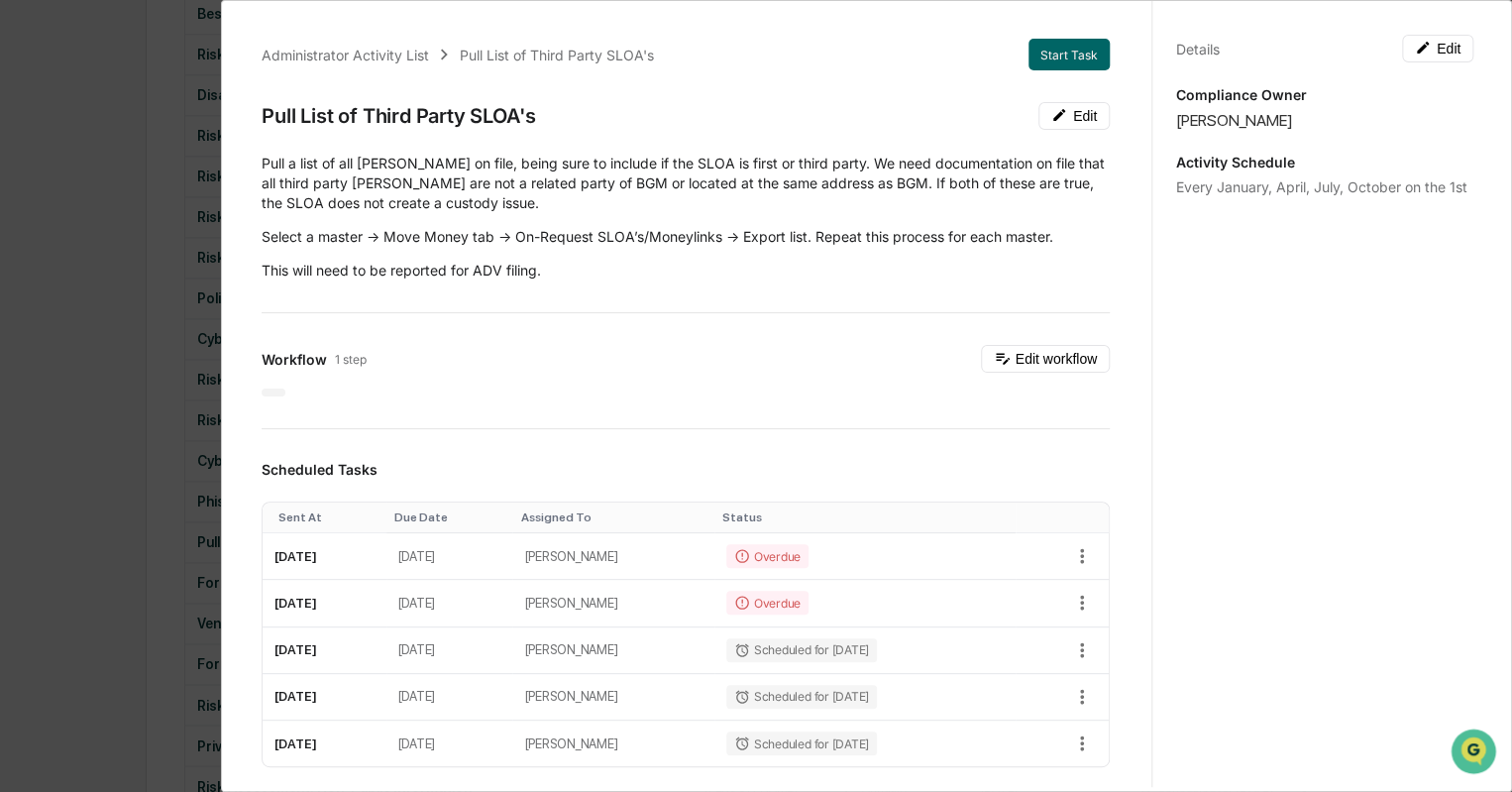 scroll, scrollTop: 238, scrollLeft: 0, axis: vertical 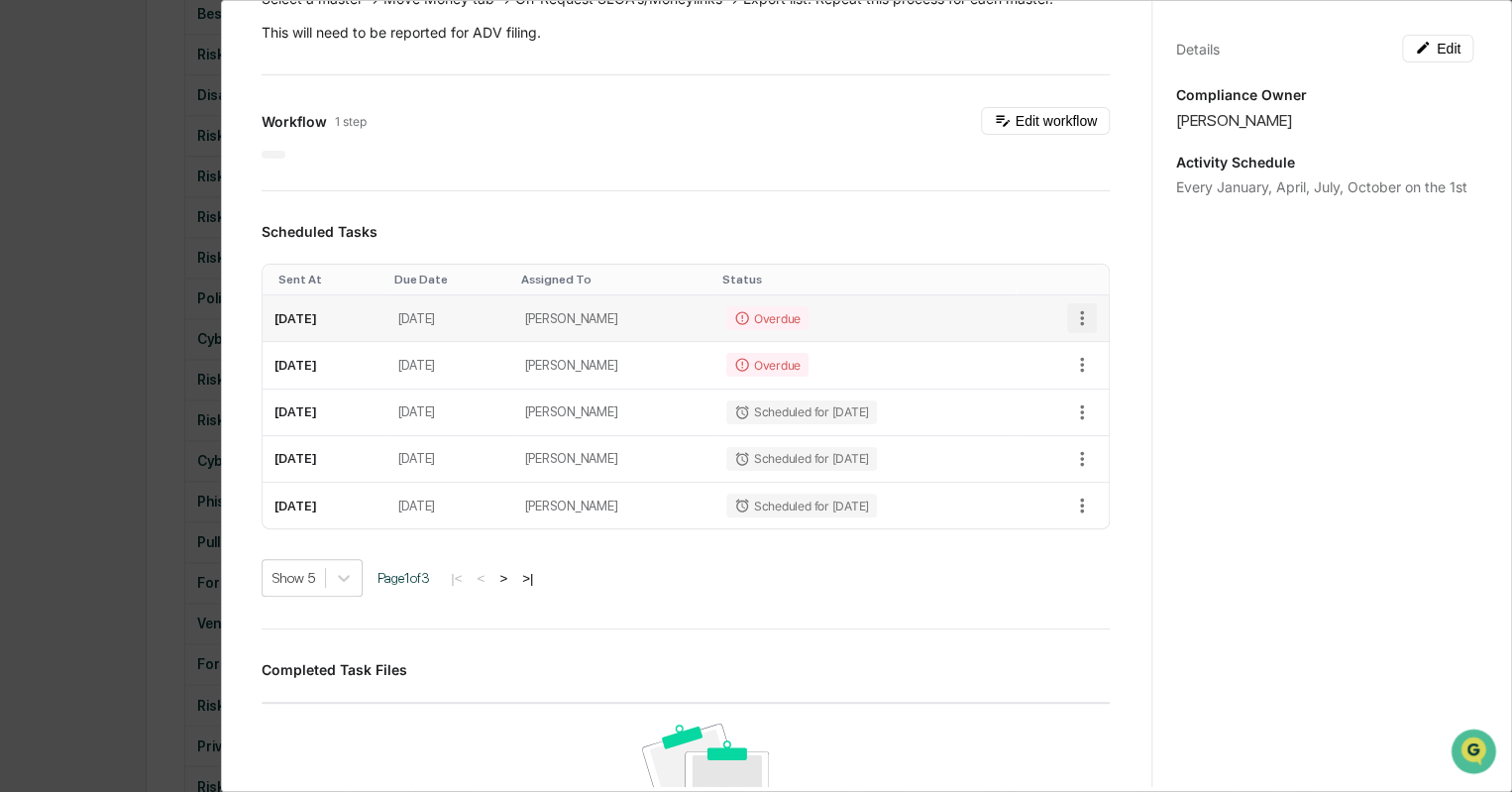 click 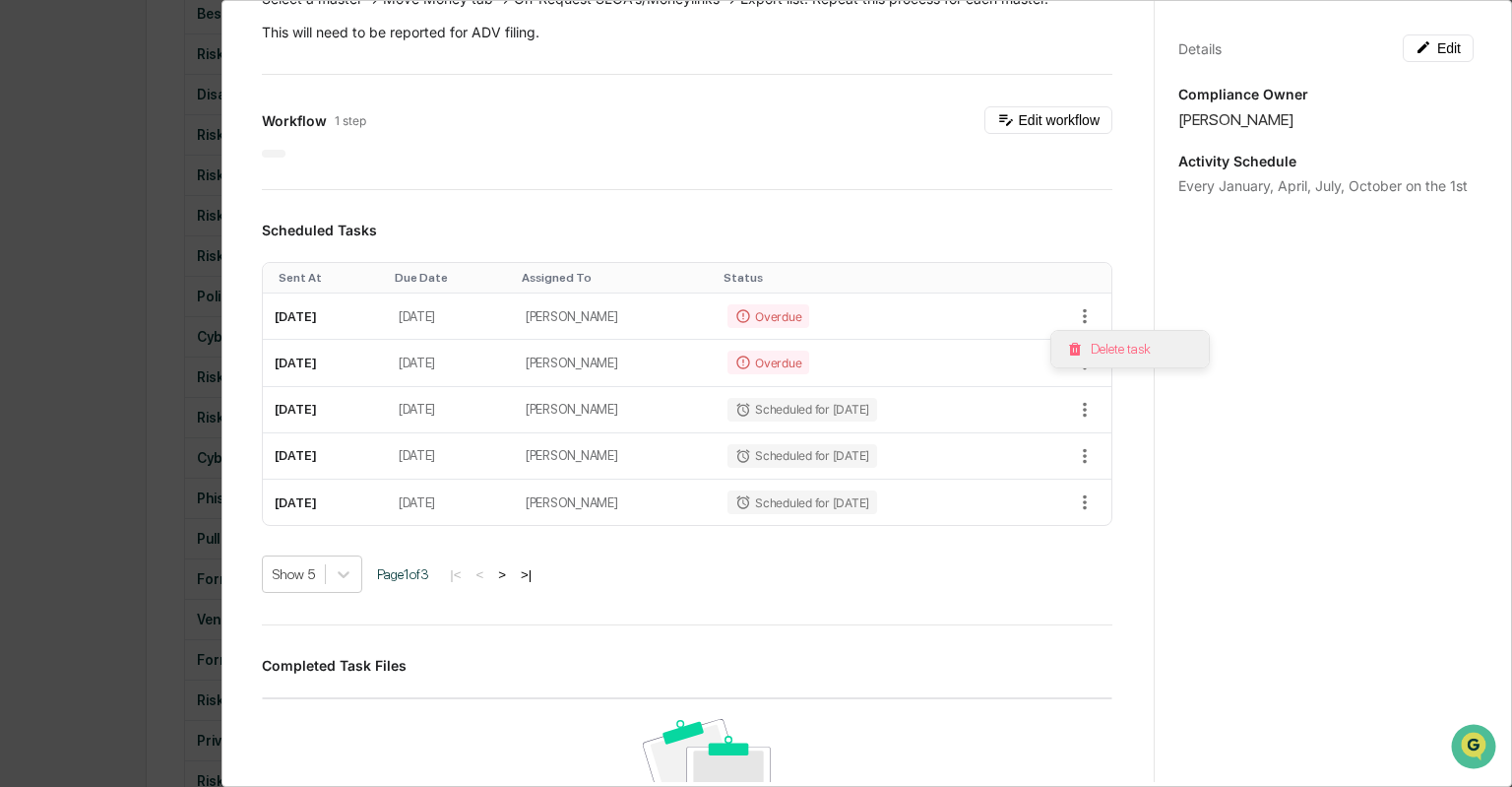 click on "Delete task" at bounding box center (1130, 349) 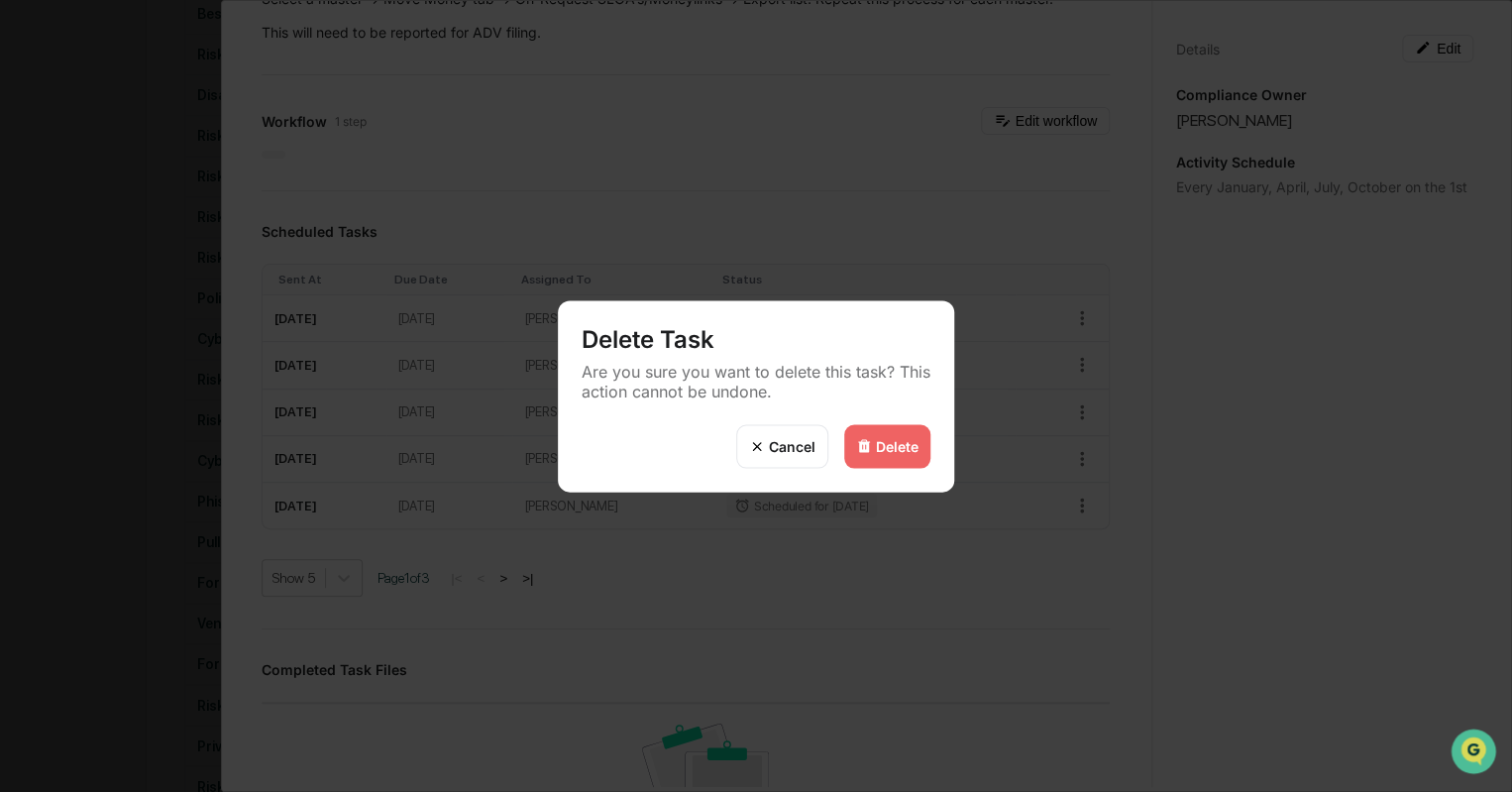 click on "Delete" at bounding box center [897, 446] 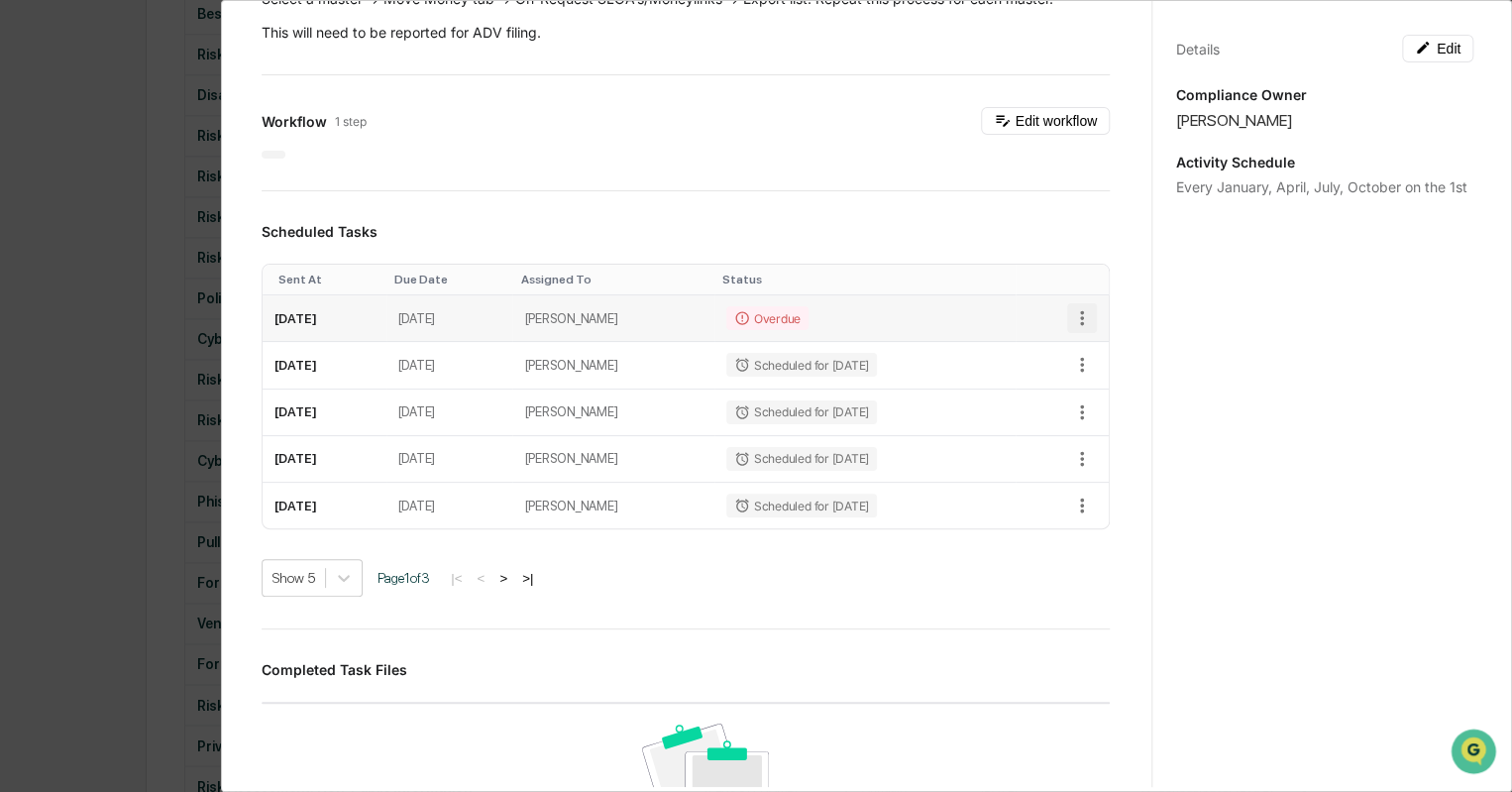click 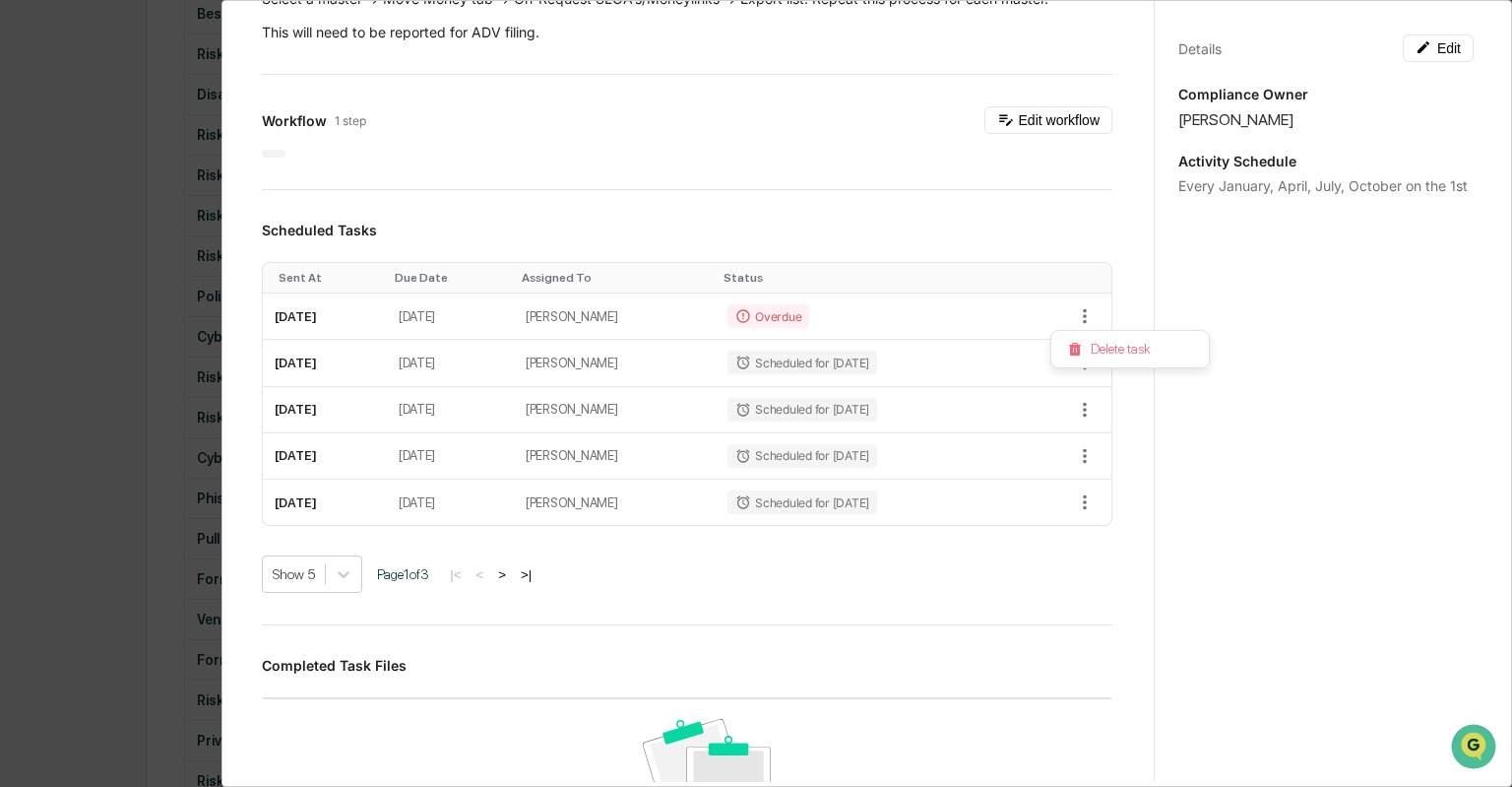 click at bounding box center [756, 393] 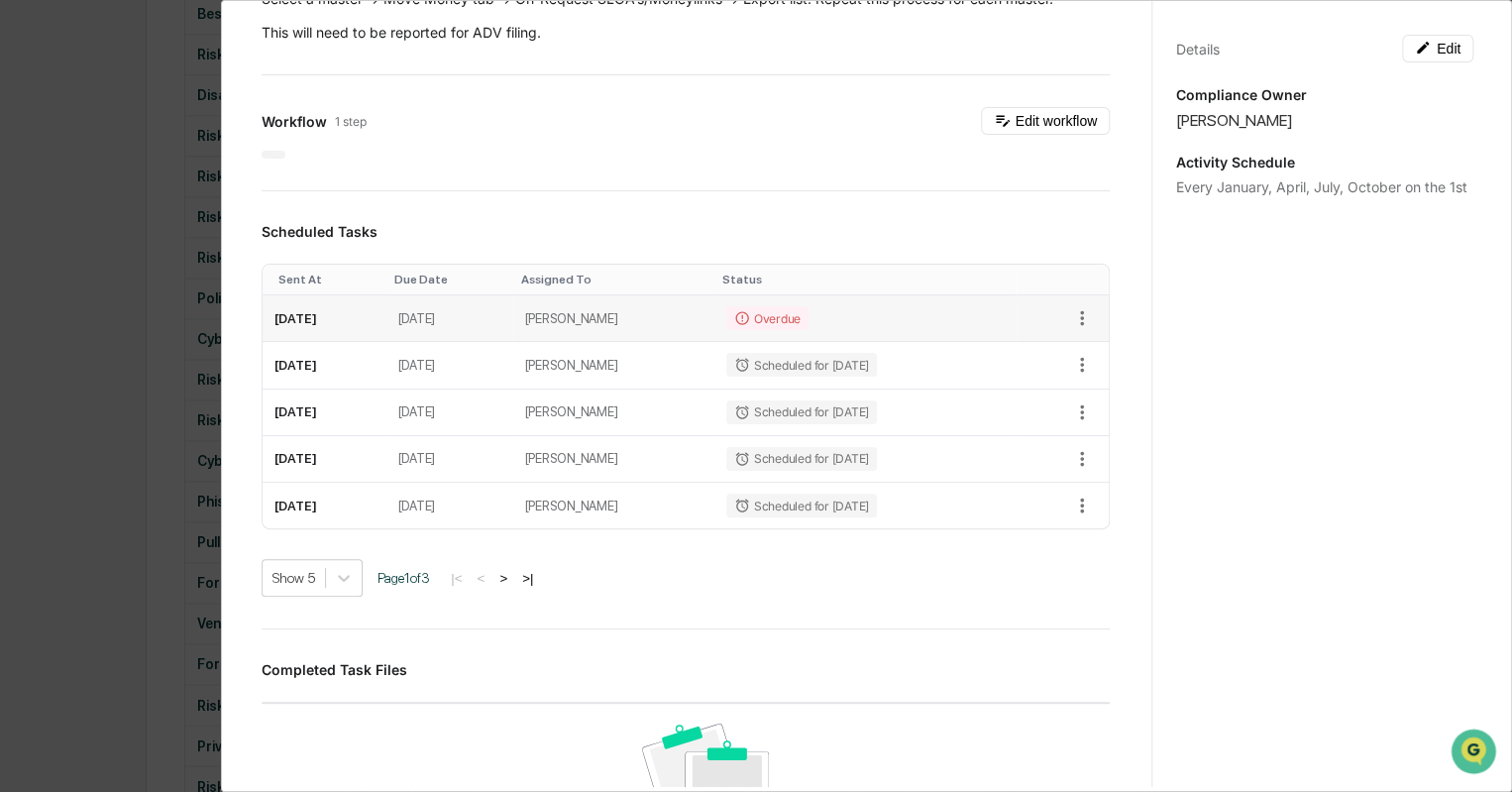 click on "[DATE]" at bounding box center (324, 318) 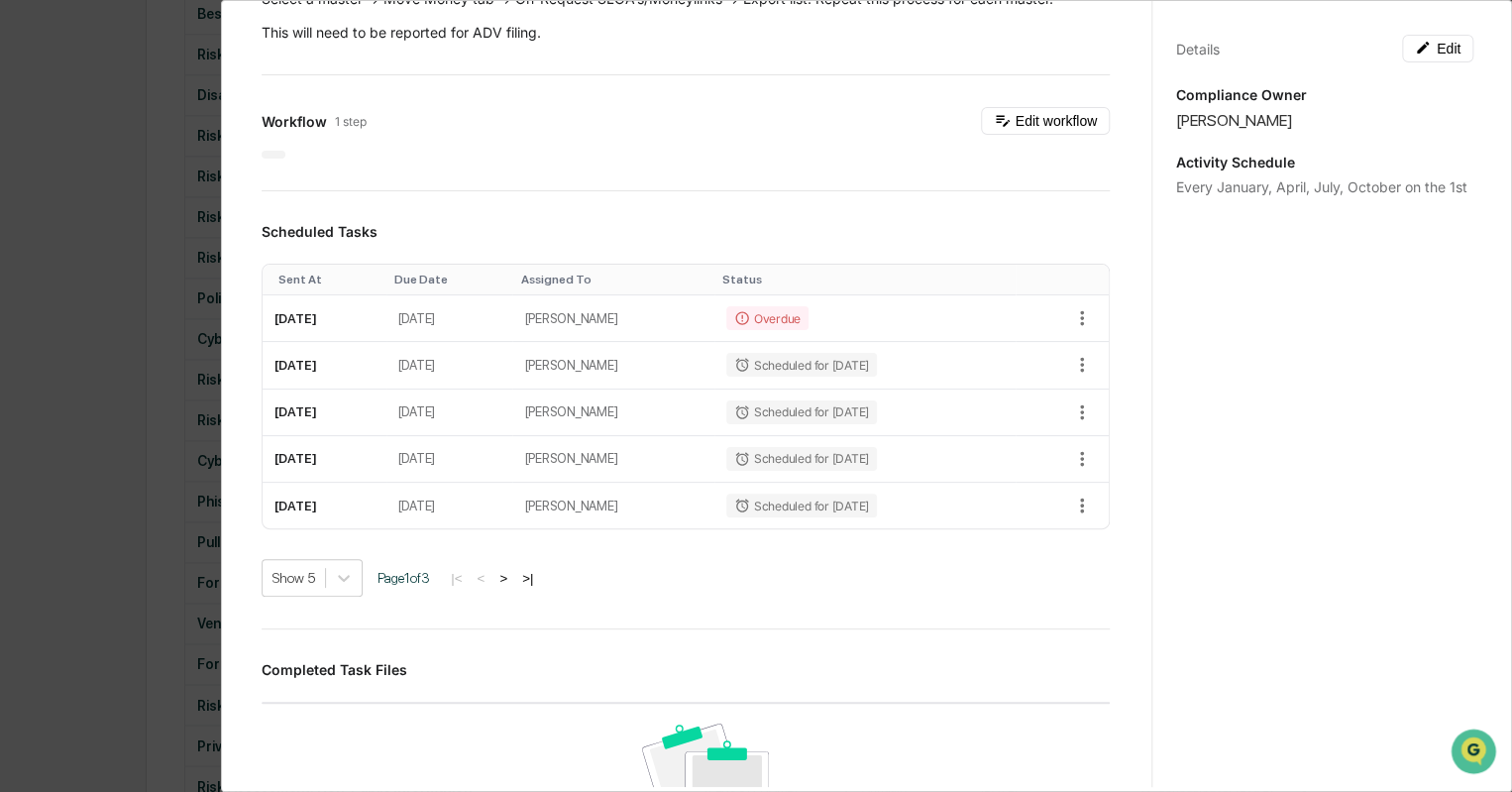 click on "Administrator Activity List Pull List of Third Party SLOA's Start Task Pull List of Third Party SLOA's Edit Pull a list of all SLOAs on file, being sure to include if the SLOA is first or third party. We need documentation on file that all third party SLOAs are not a related party of BGM or located at the same address as BGM. If both of these are true, the SLOA does not create a custody issue. Select a master -> Move Money tab -> On-Request SLOA’s/Moneylinks -> Export list. Repeat this process for each master. This will need to be reported for ADV filing. Workflow 1 step Edit workflow Scheduled Tasks Sent At Due Date Assigned To Status July 1, 2025 July 4, 2025 Katie Frazier Overdue October 1, 2025 October 4, 2025 Katie Frazier Scheduled for 10/01/2025 January 1, 2026 January 4, 2026 Katie Frazier Scheduled for 01/01/2026 April 1, 2026 April 4, 2026 Katie Frazier Scheduled for 04/01/2026 July 1, 2026 July 4, 2026 Katie Frazier Scheduled for 07/01/2026 Show 5 Page  1  of  3   |<   <   >   >|   Show 5 Page  1" at bounding box center [756, 396] 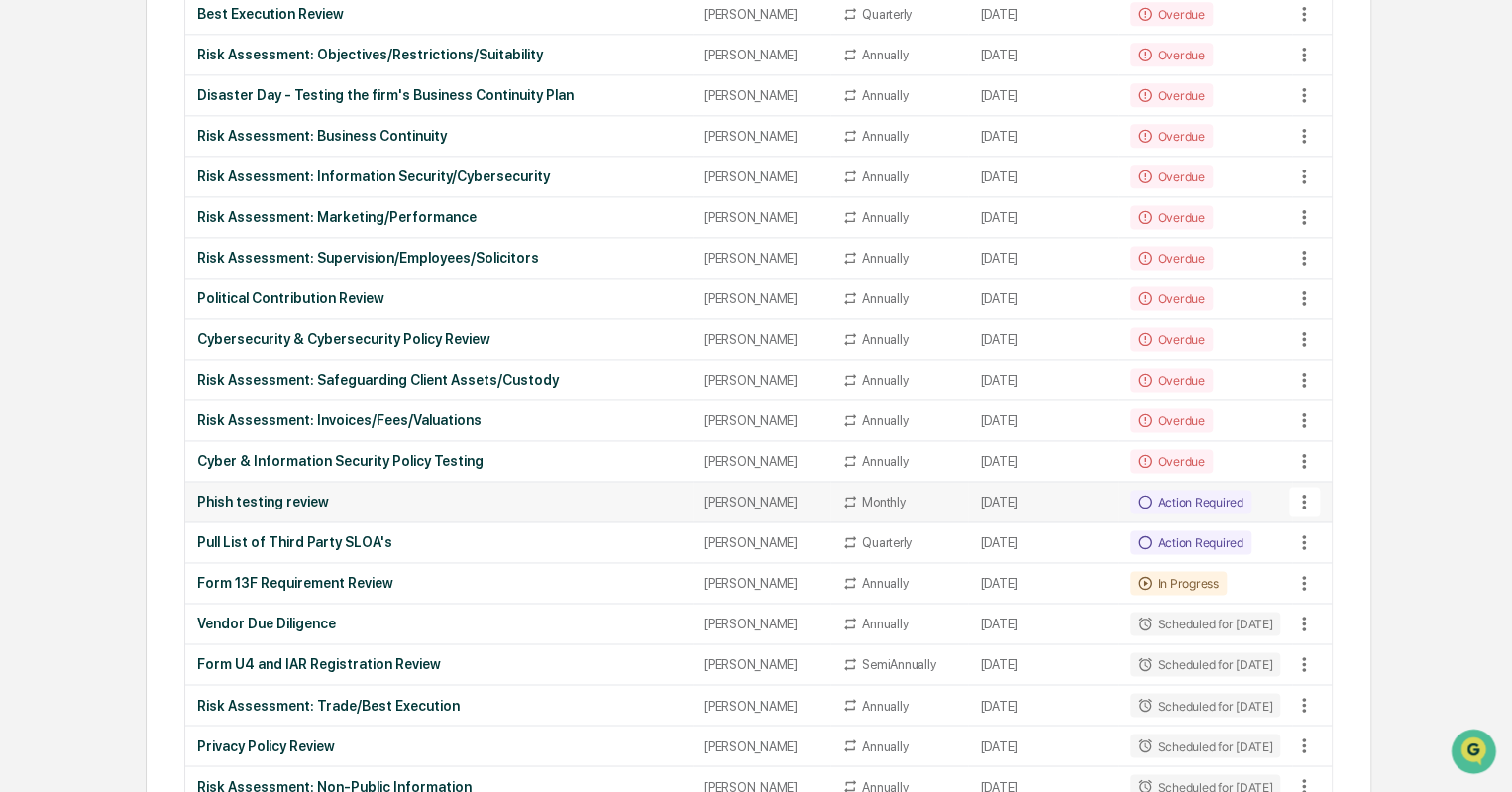 click on "Phish testing review" at bounding box center [439, 502] 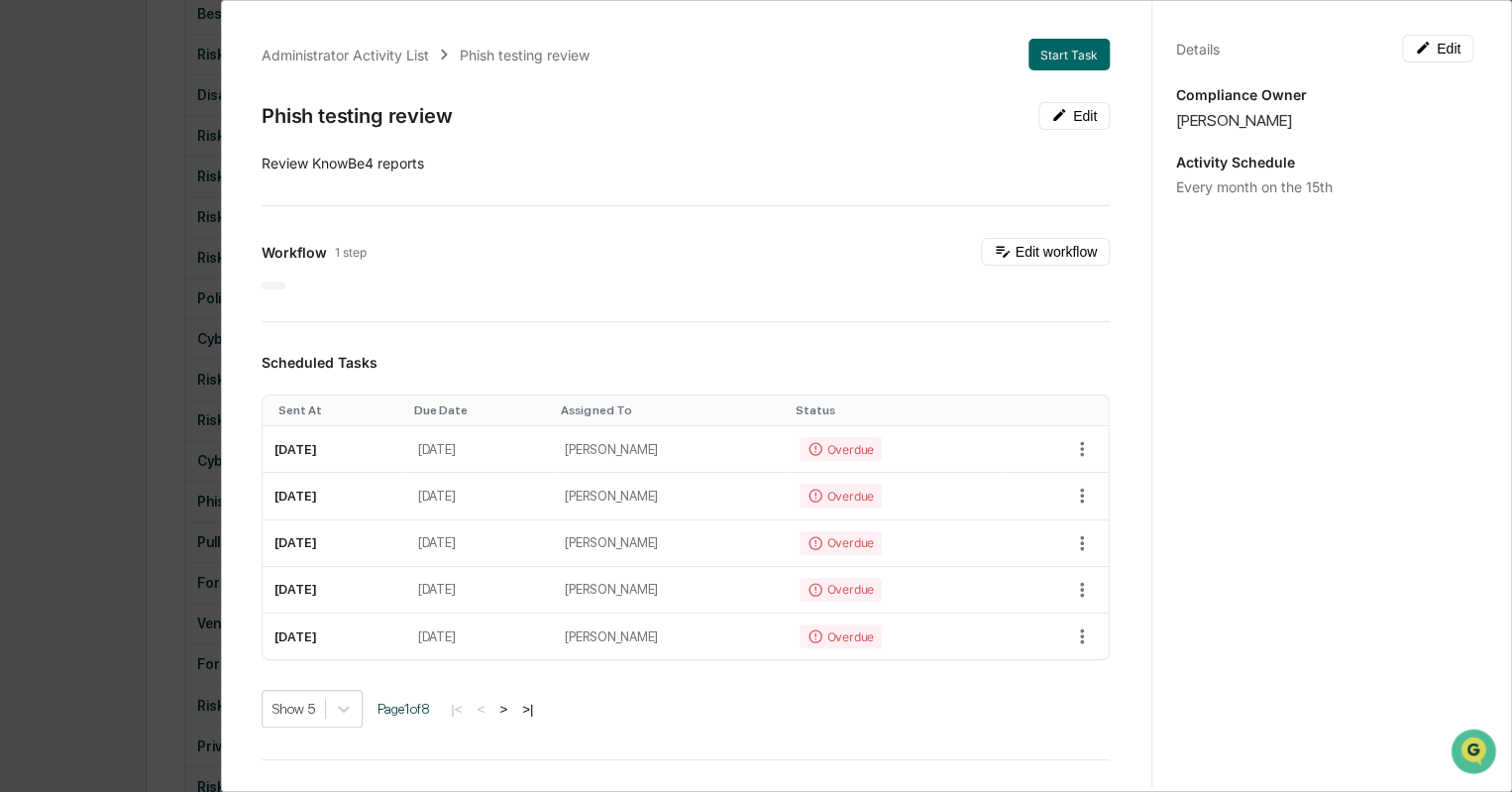 click on "Administrator Activity List Phish testing review Start Task Phish testing review Edit Review KnowBe4 reports Workflow 1 step Edit workflow Scheduled Tasks Sent At Due Date Assigned To Status February 15, 2025 February 18, 2025 Katie Frazier Overdue March 15, 2025 March 18, 2025 Katie Frazier Overdue April 15, 2025 April 18, 2025 Katie Frazier Overdue May 15, 2025 May 18, 2025 Katie Frazier Overdue June 15, 2025 June 18, 2025 Katie Frazier Overdue Show 5 Page  1  of  8   |<   <   >   >|   Completed Task Files No data to display Show 5 Page  1  of  0   |<   <   >   >|   Comments Write a comment... Write a comment... Details Edit Compliance Owner Katie Frazier Activity Schedule Every month on the 15th" at bounding box center (756, 396) 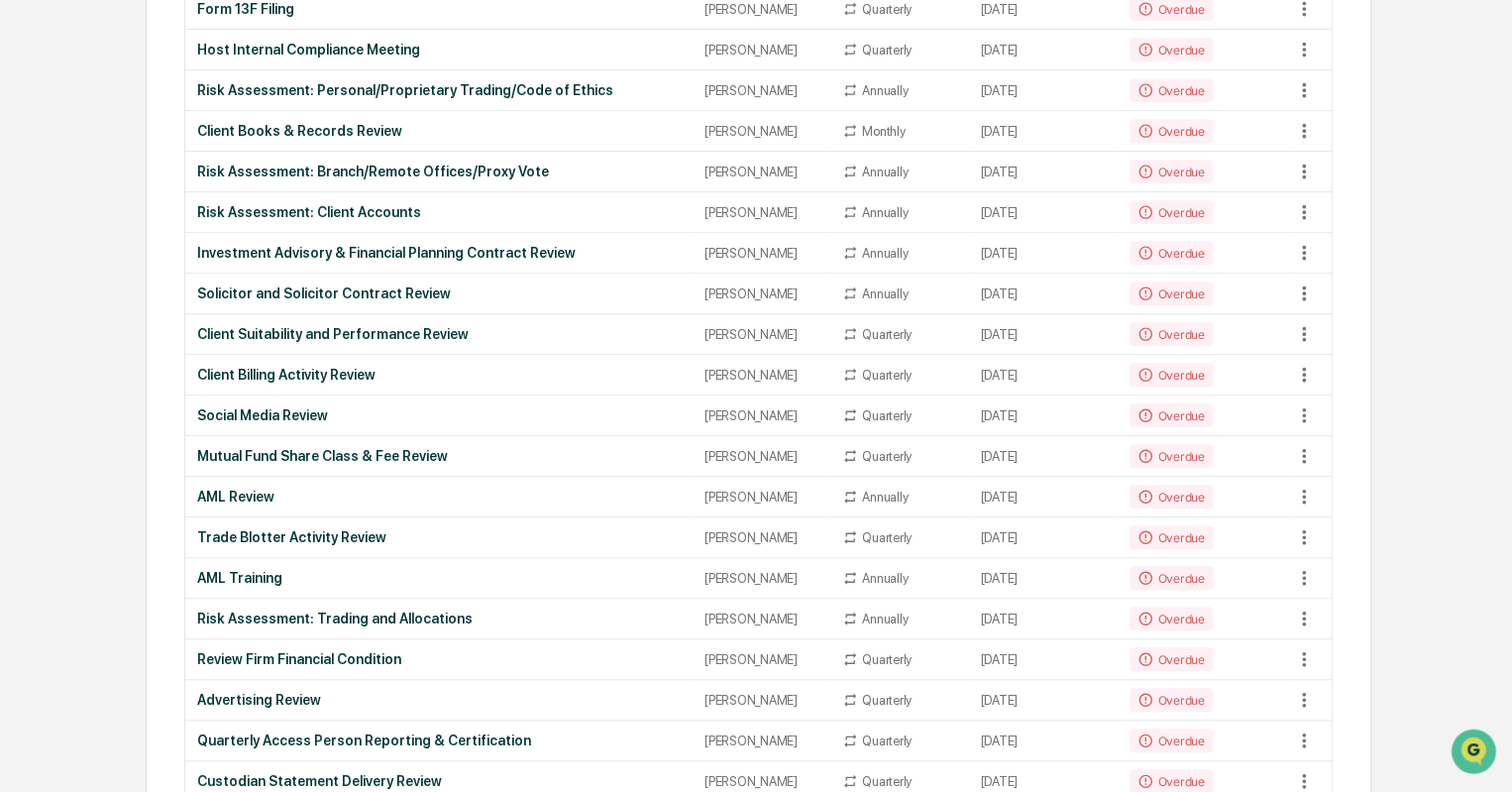 scroll, scrollTop: 1310, scrollLeft: 0, axis: vertical 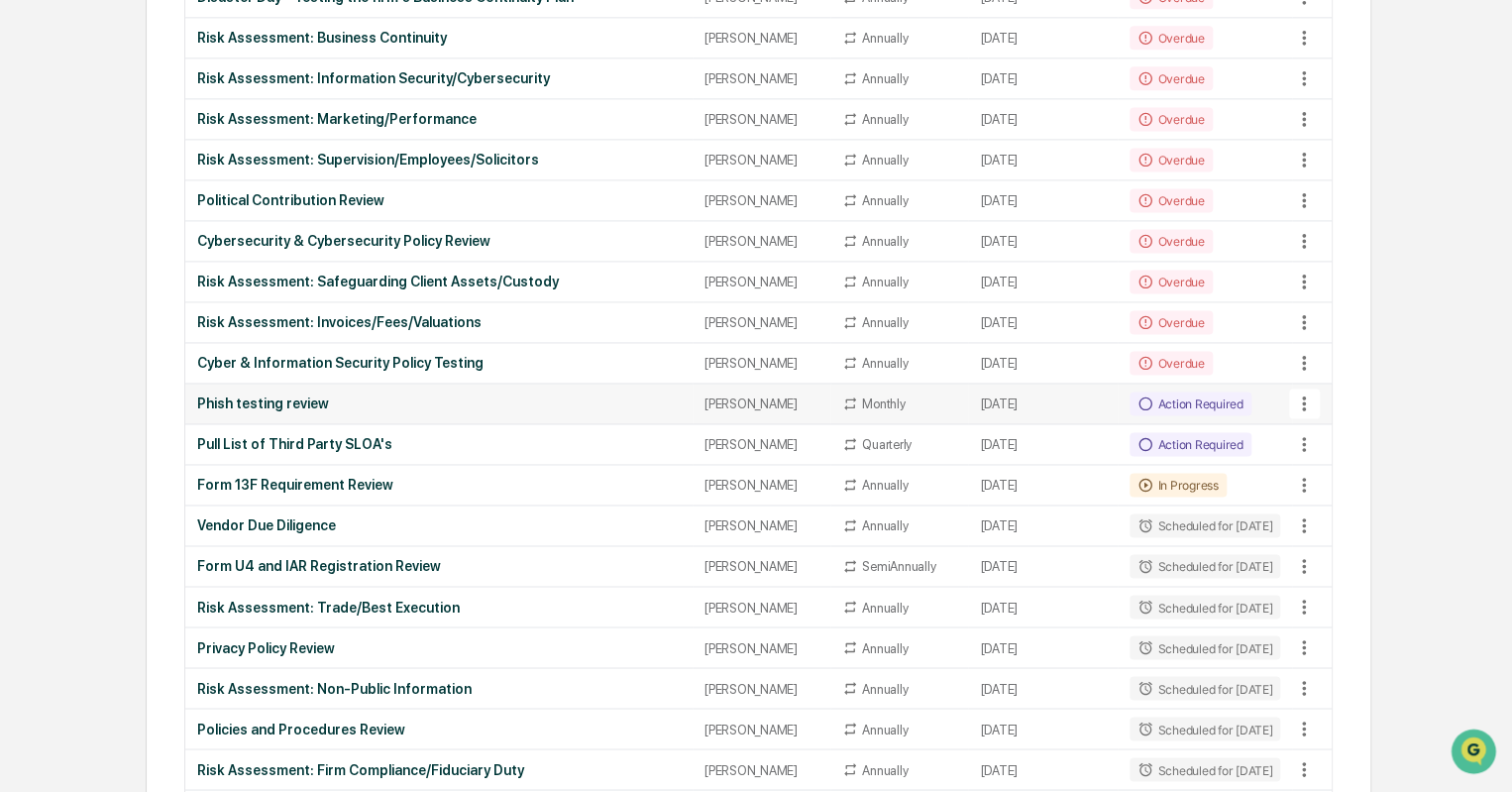click on "Phish testing review" at bounding box center (439, 403) 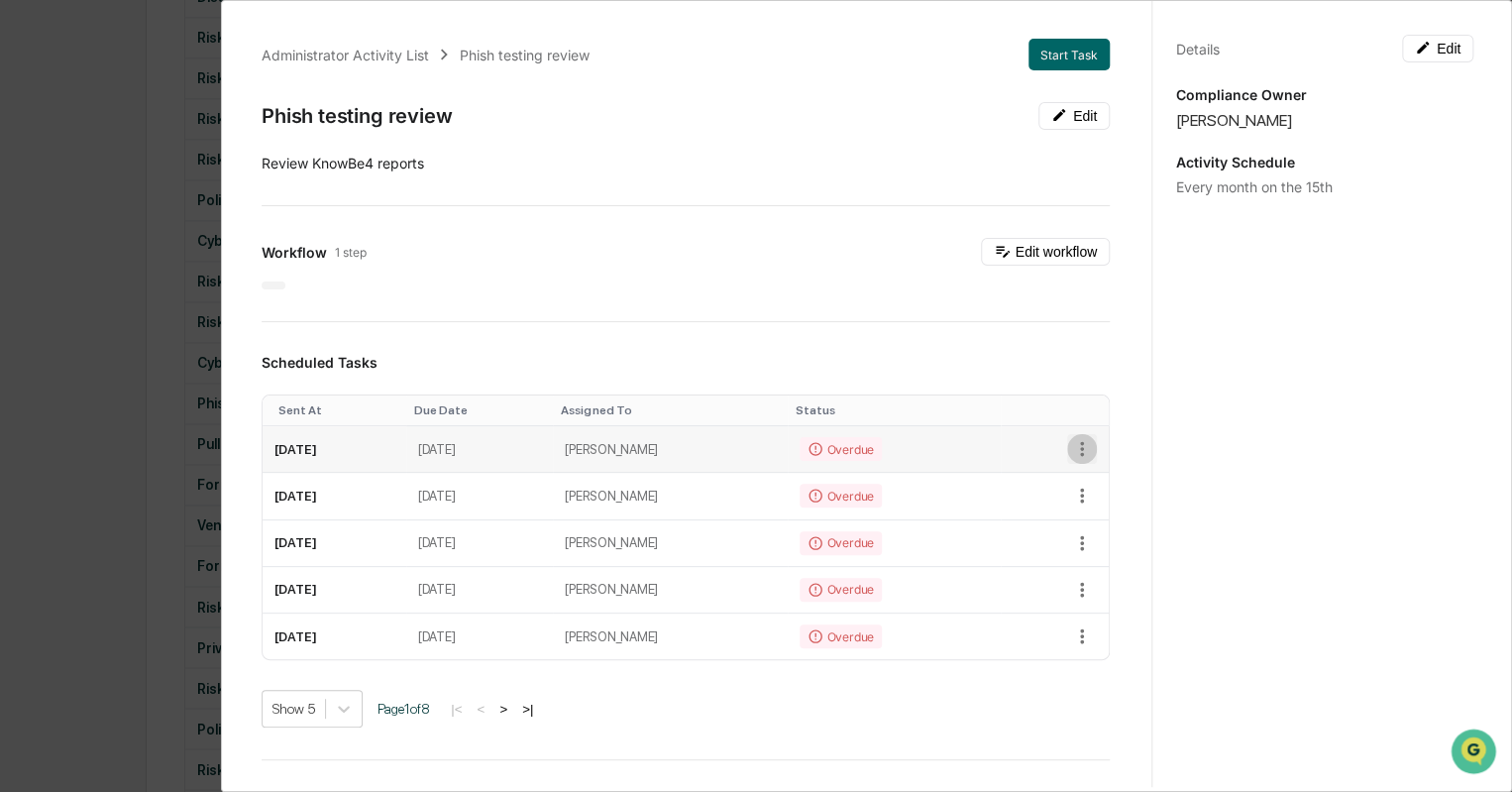 click 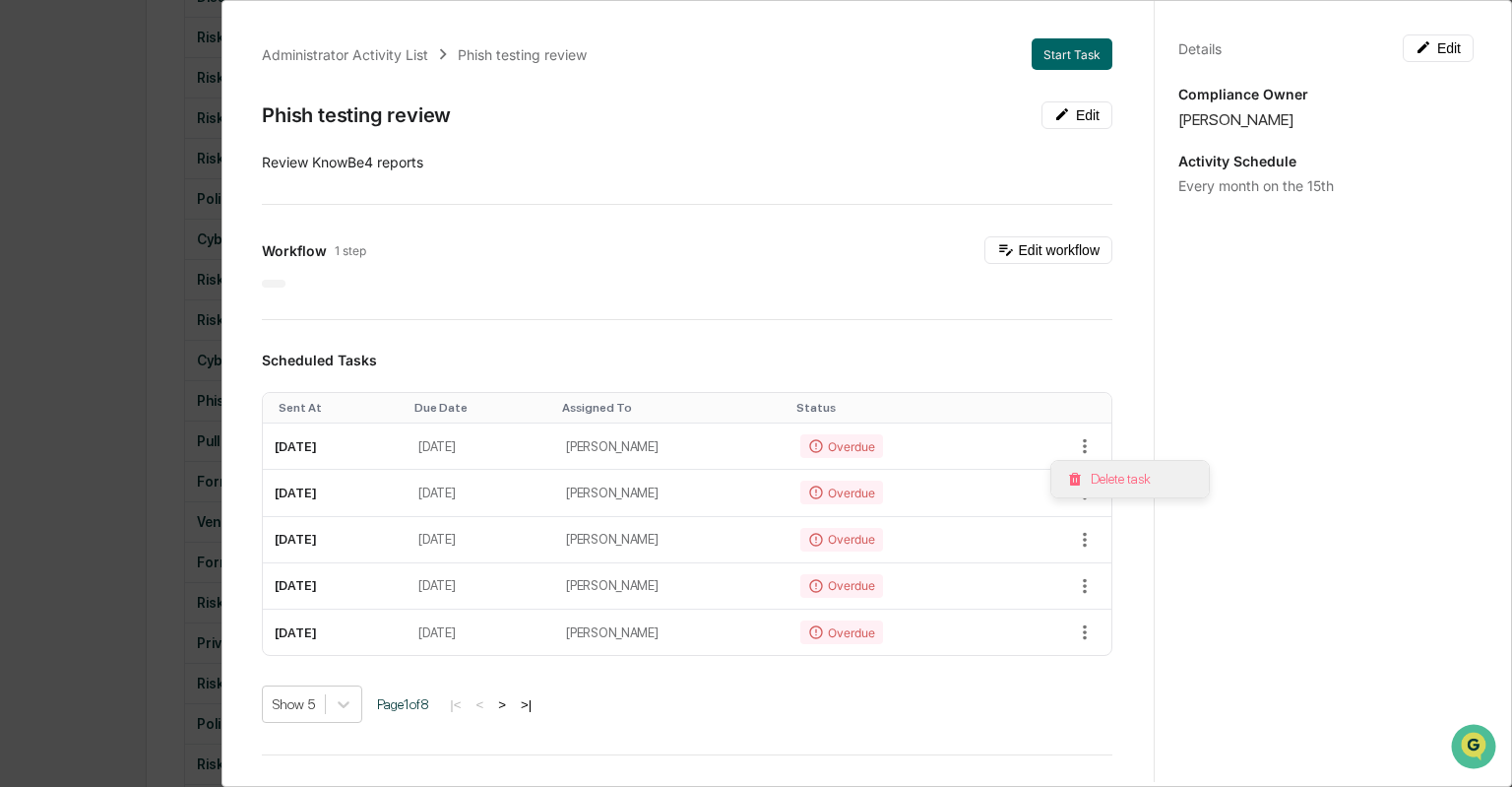 click on "Delete task" at bounding box center (1130, 479) 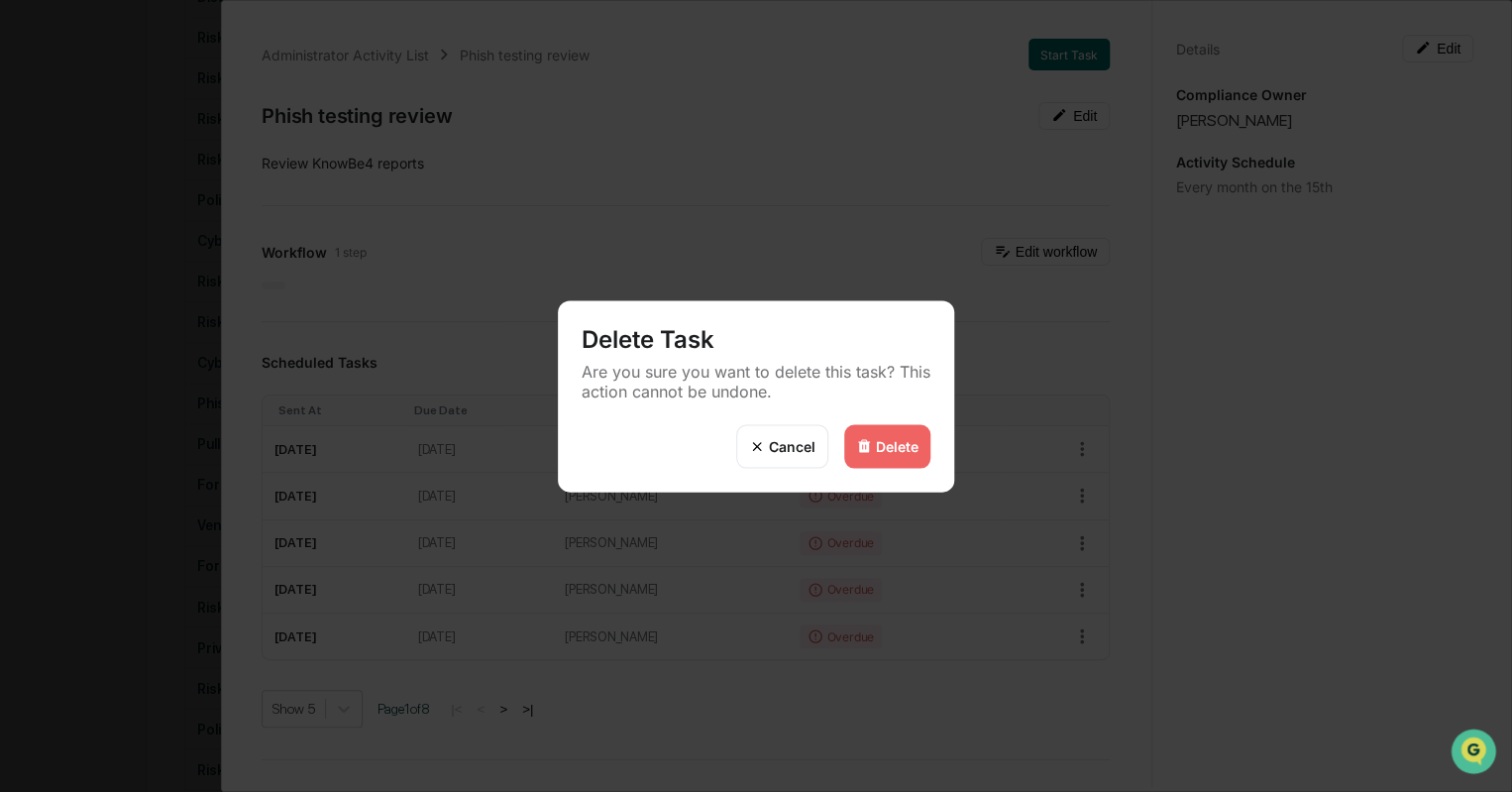 click on "Delete" at bounding box center [897, 446] 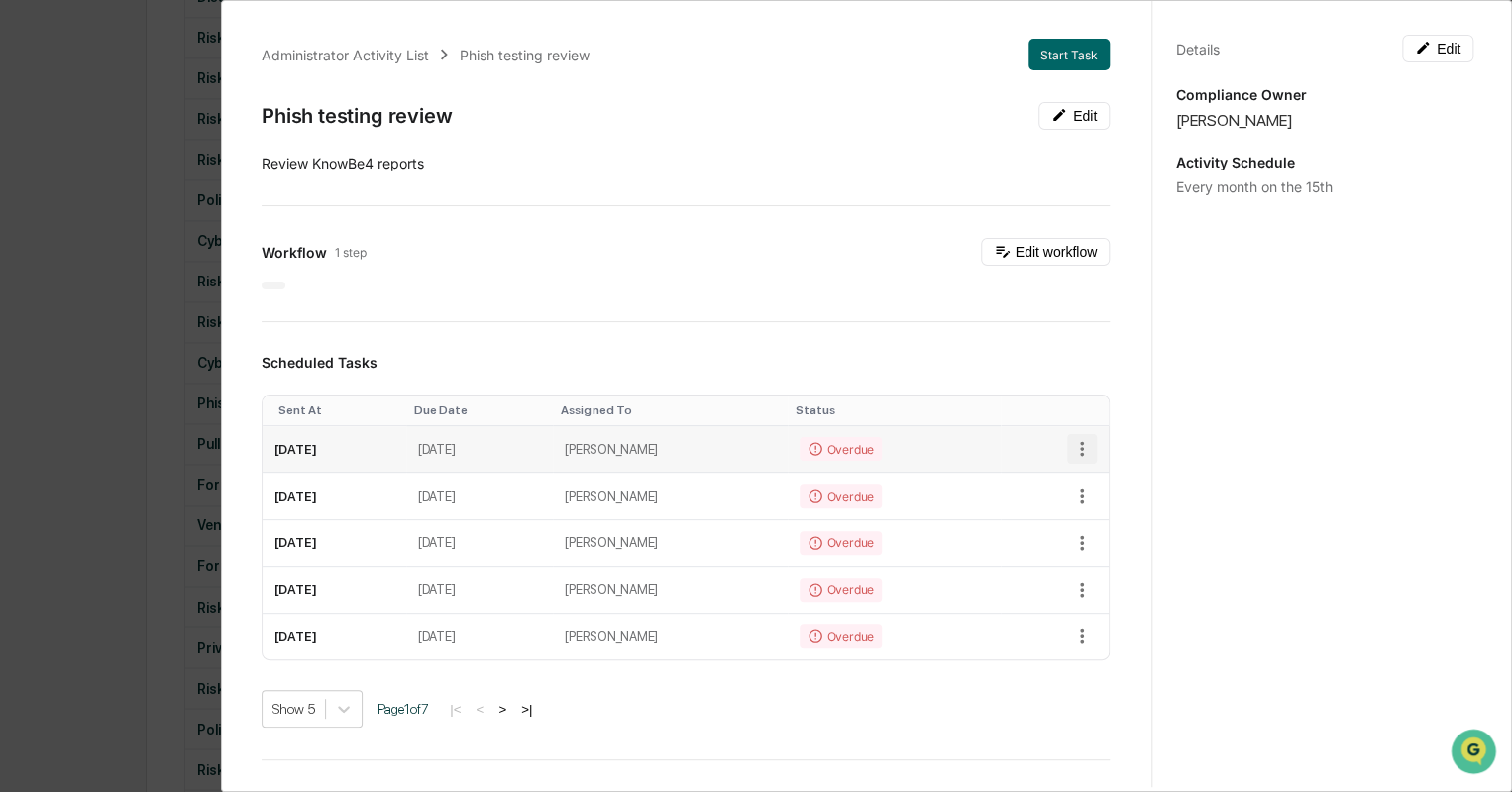 click 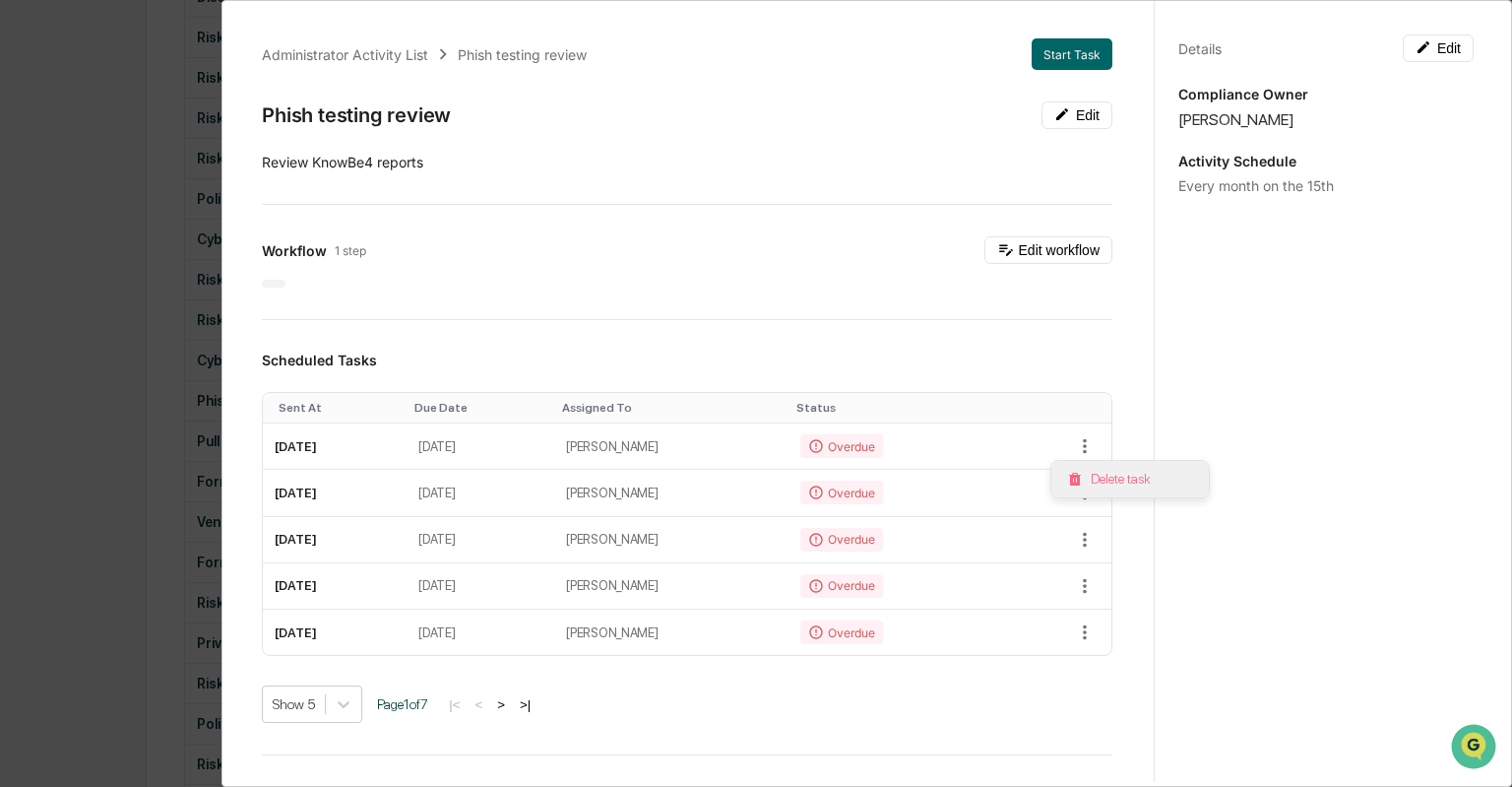 click on "Delete task" at bounding box center (1130, 479) 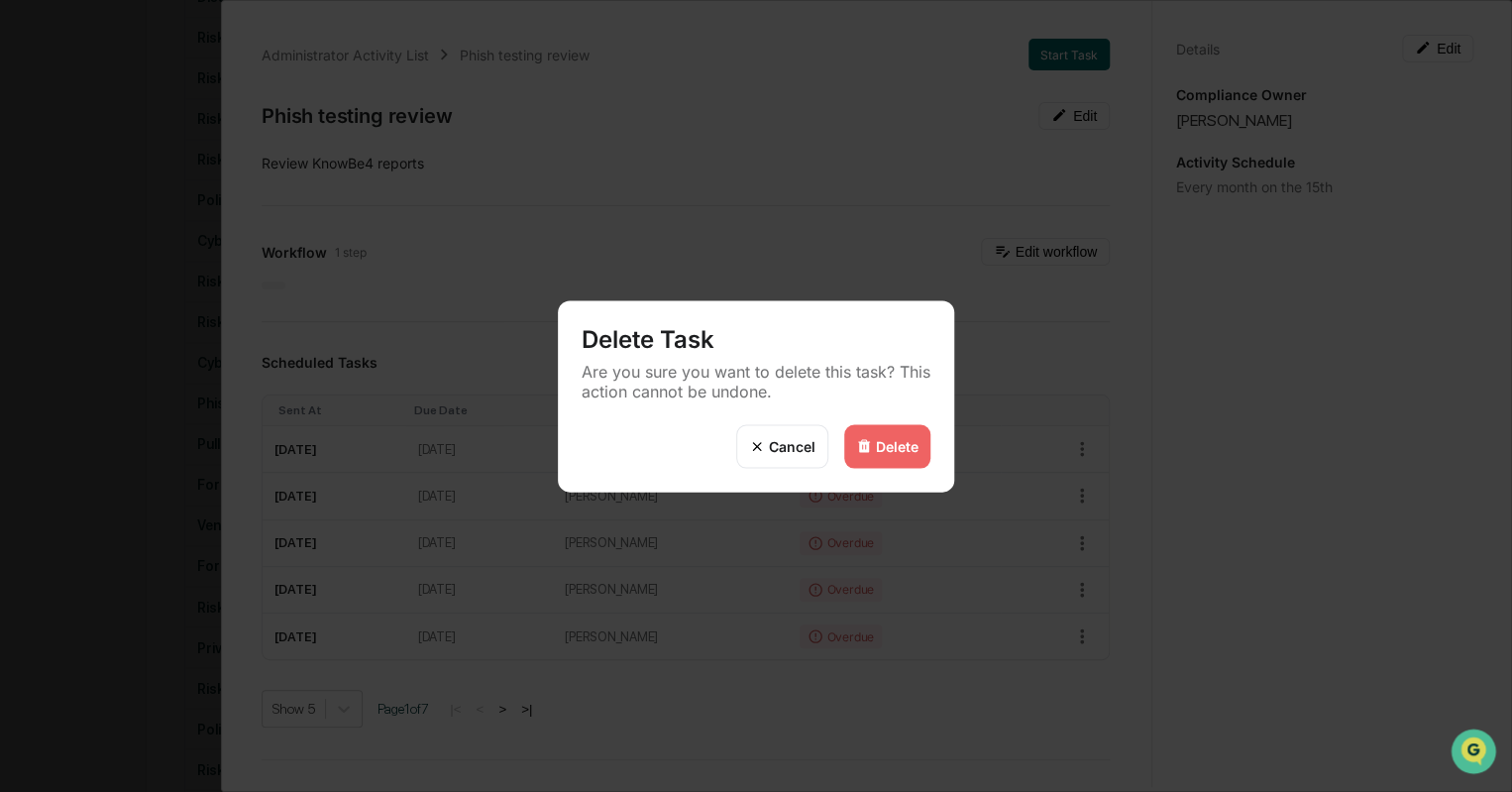 click on "Delete" at bounding box center [897, 446] 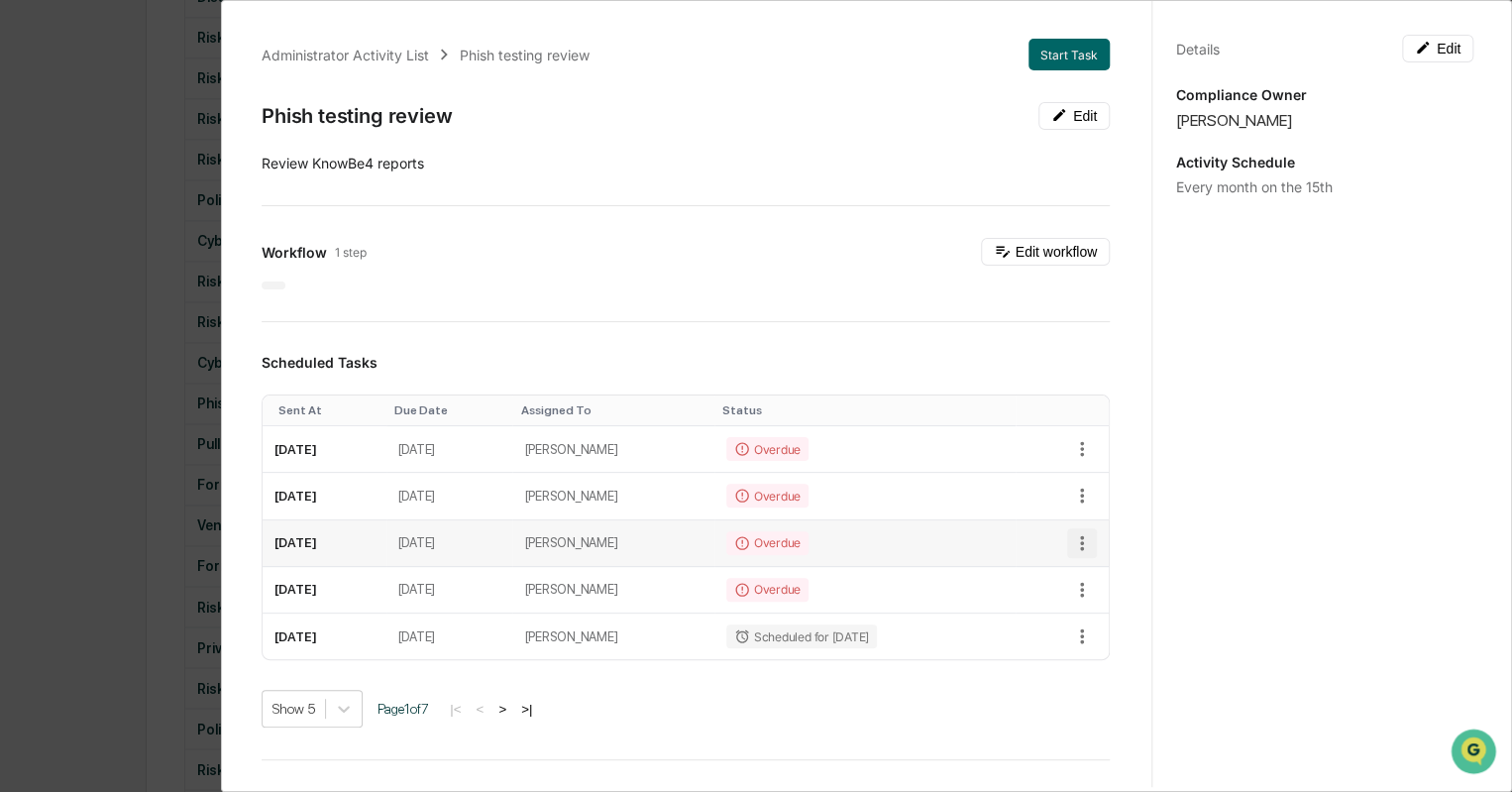click 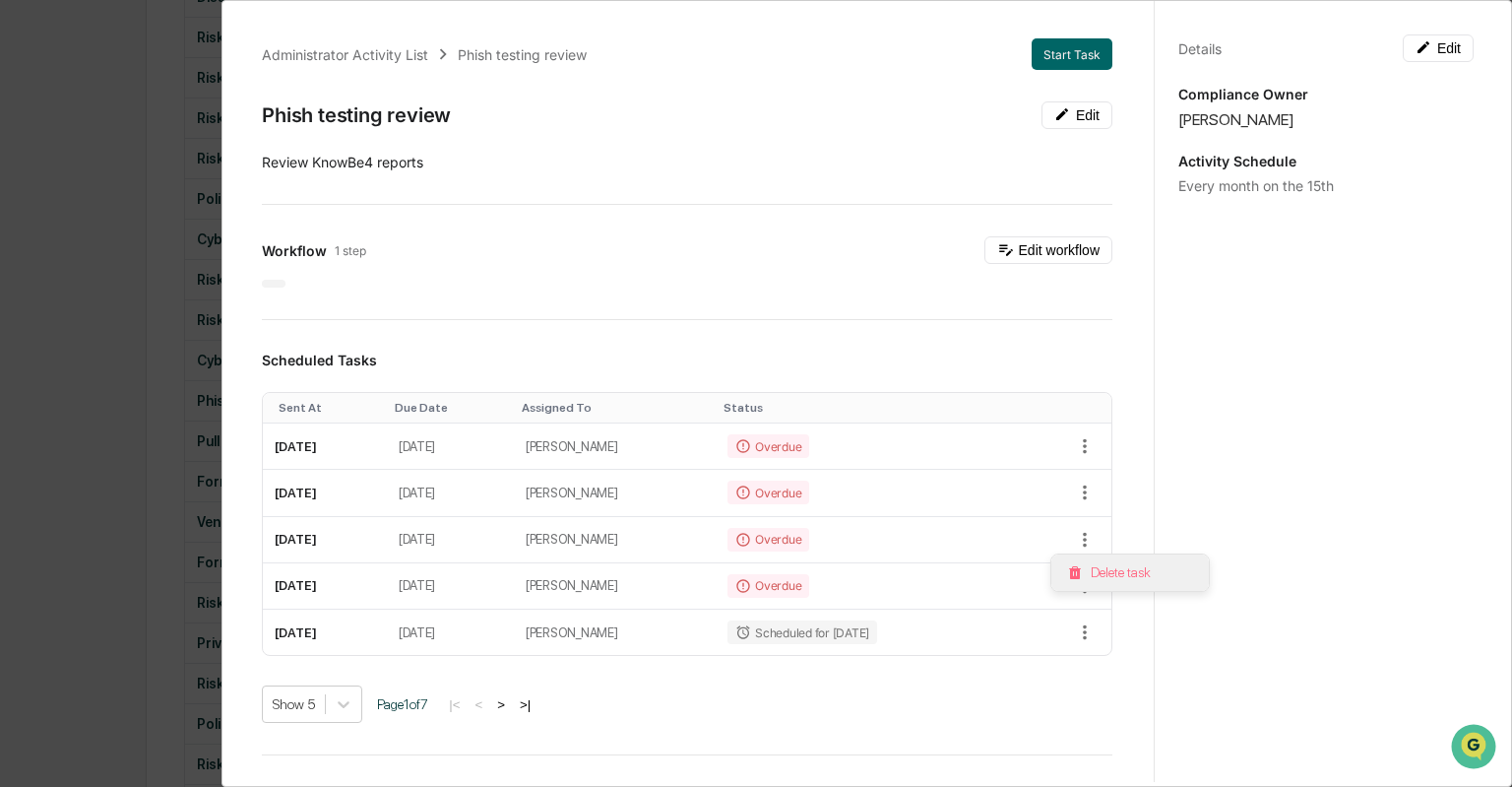 click on "Delete task" at bounding box center [1130, 572] 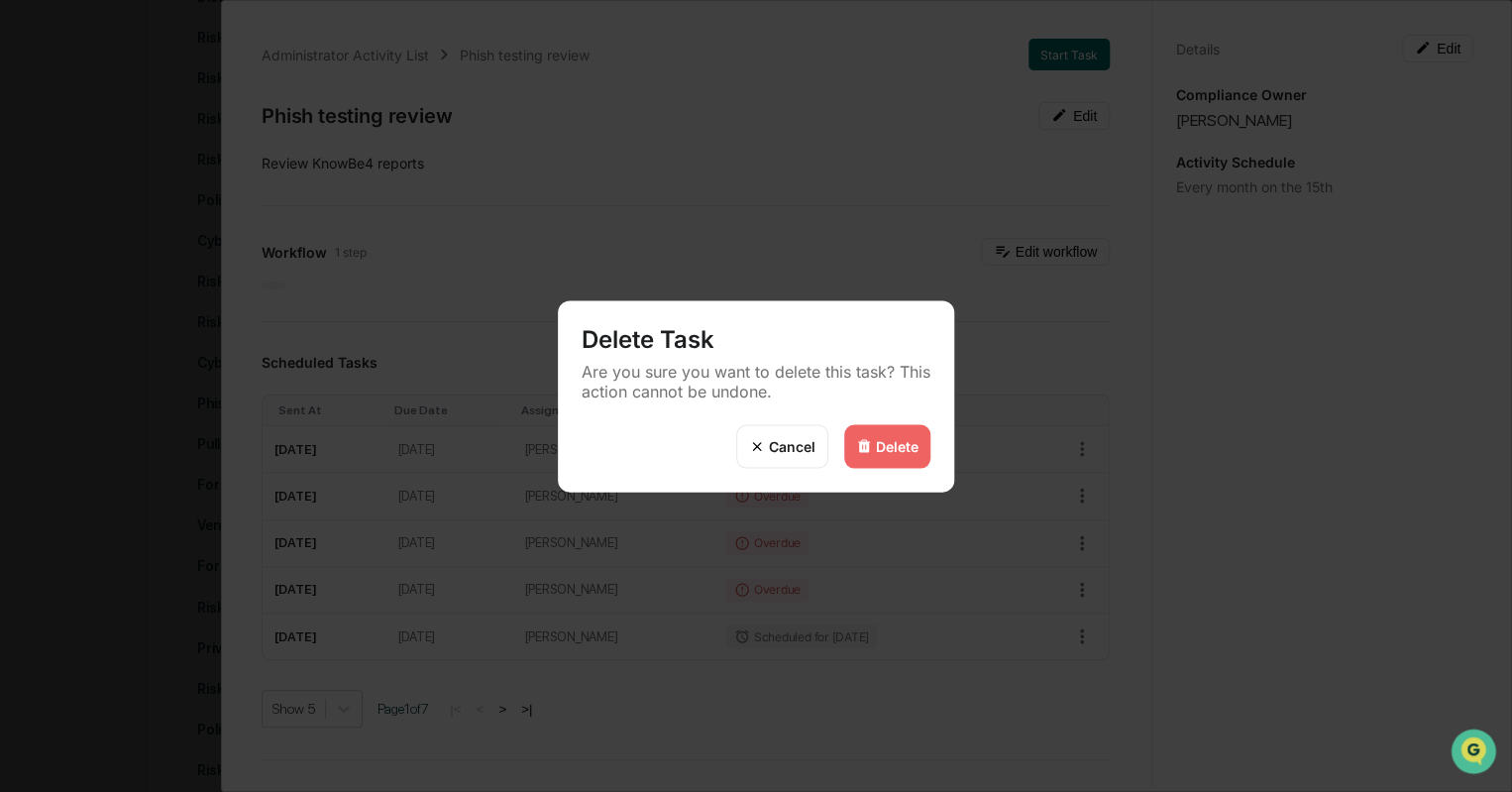click at bounding box center [864, 446] 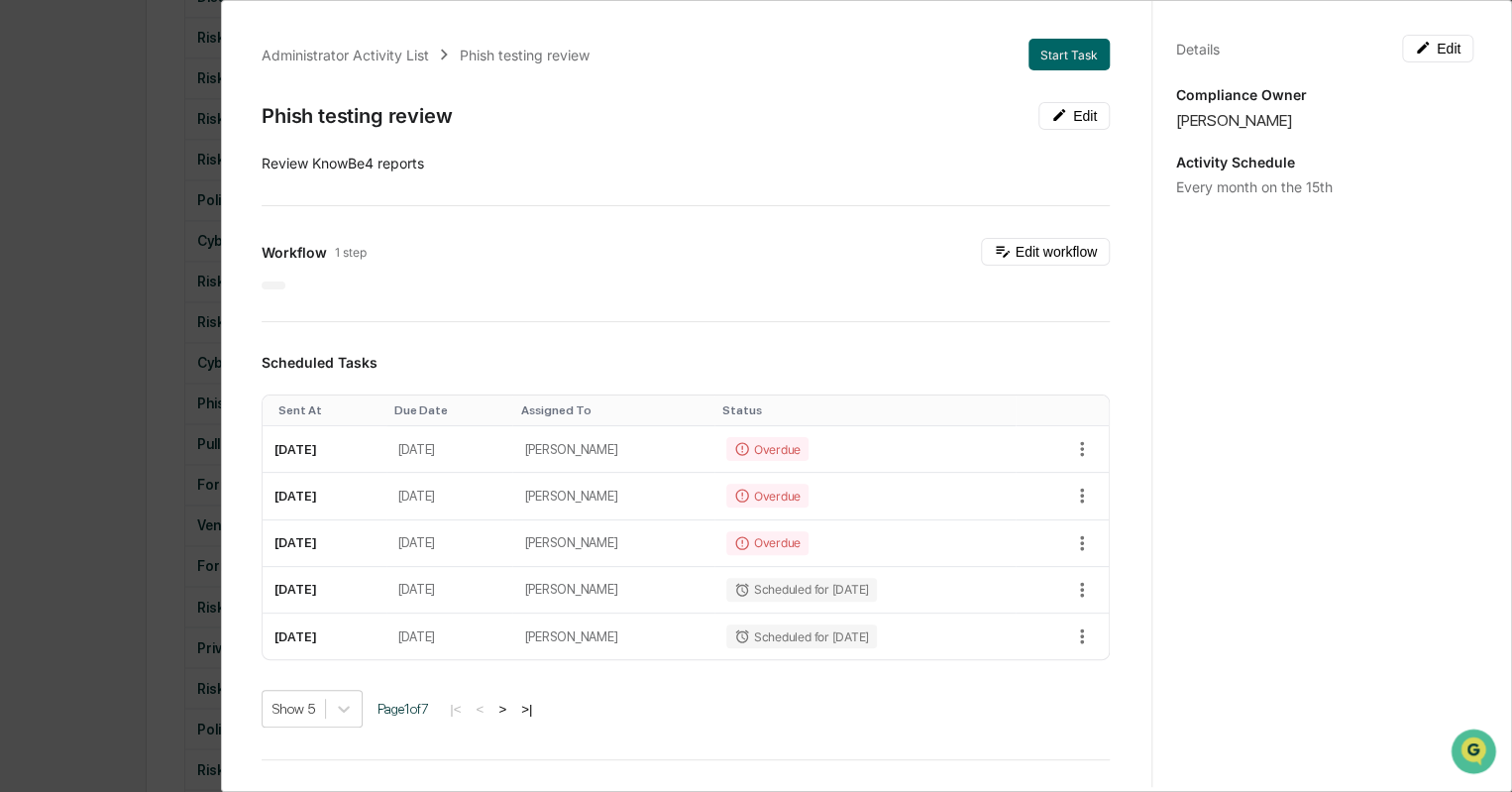 click 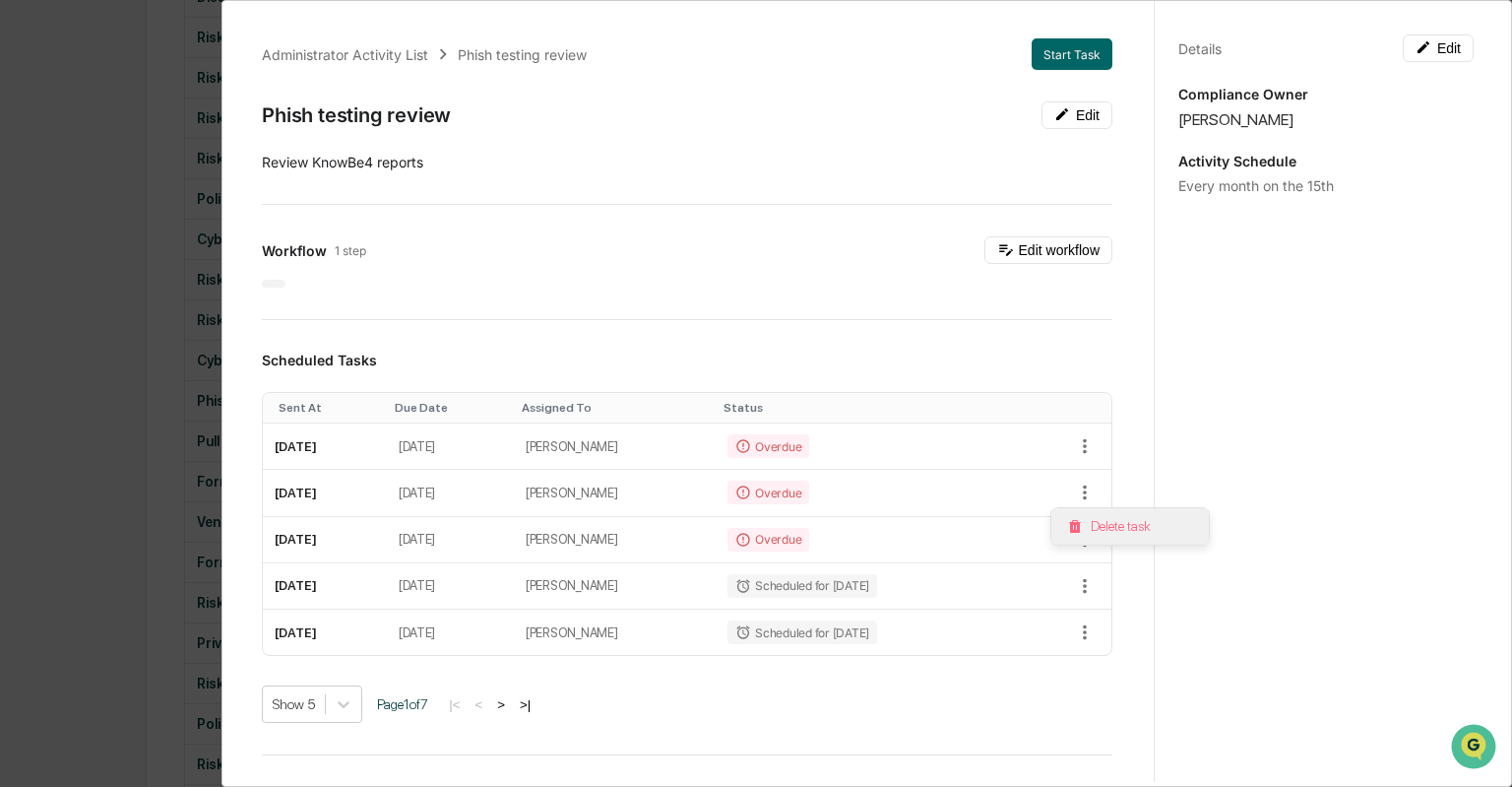 click on "Delete task" at bounding box center [1130, 526] 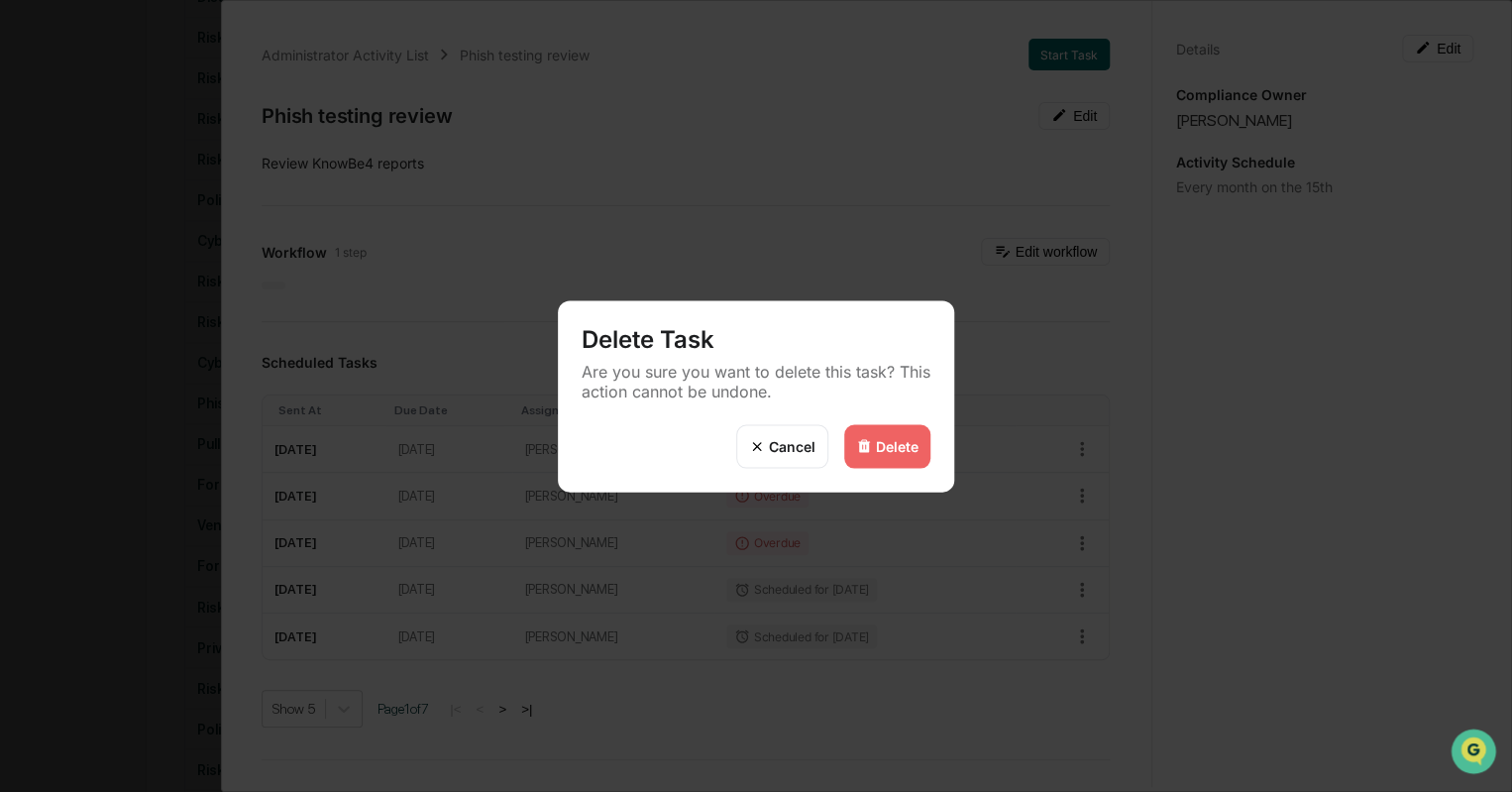click on "Delete" at bounding box center [897, 446] 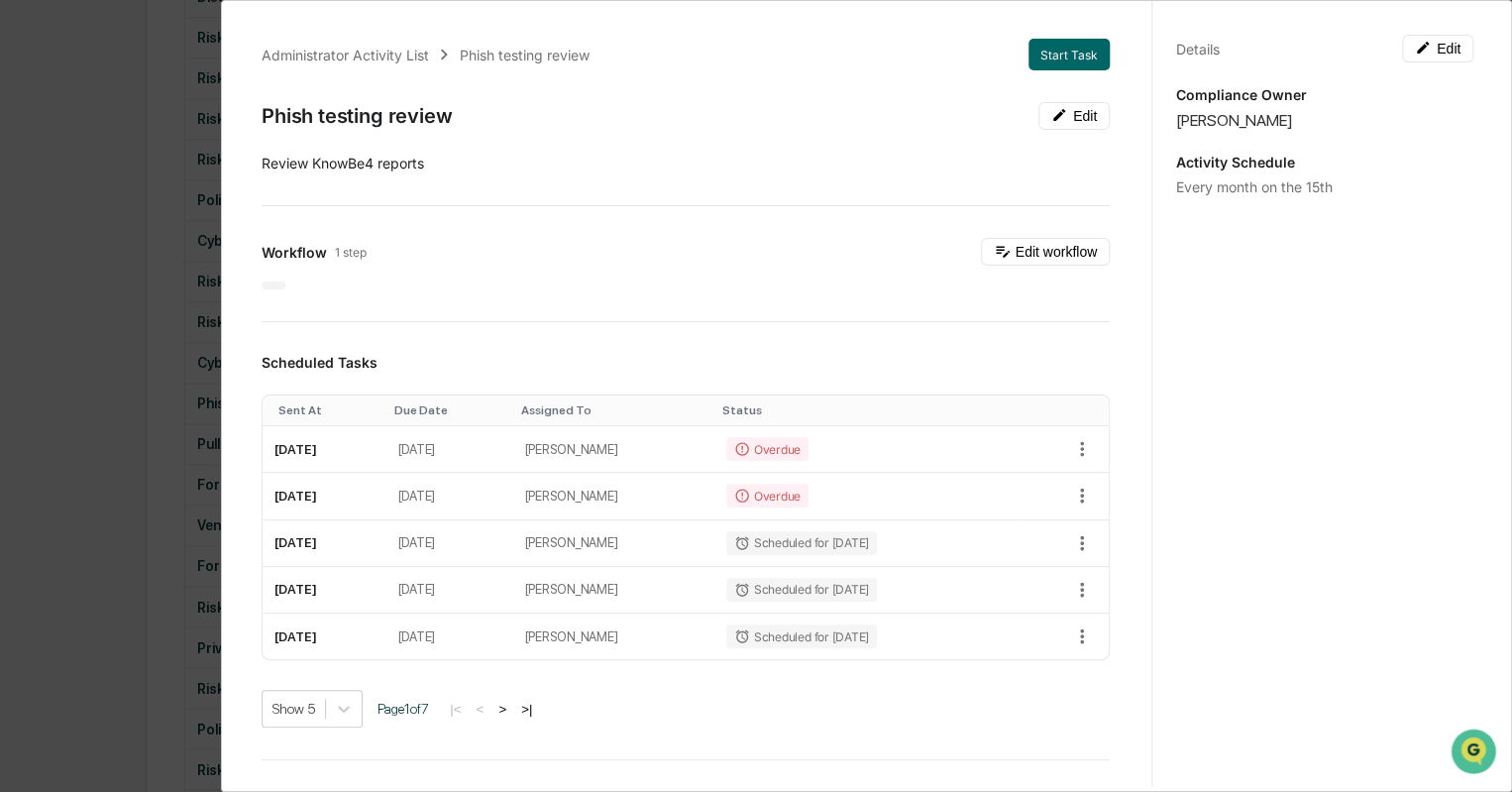 click 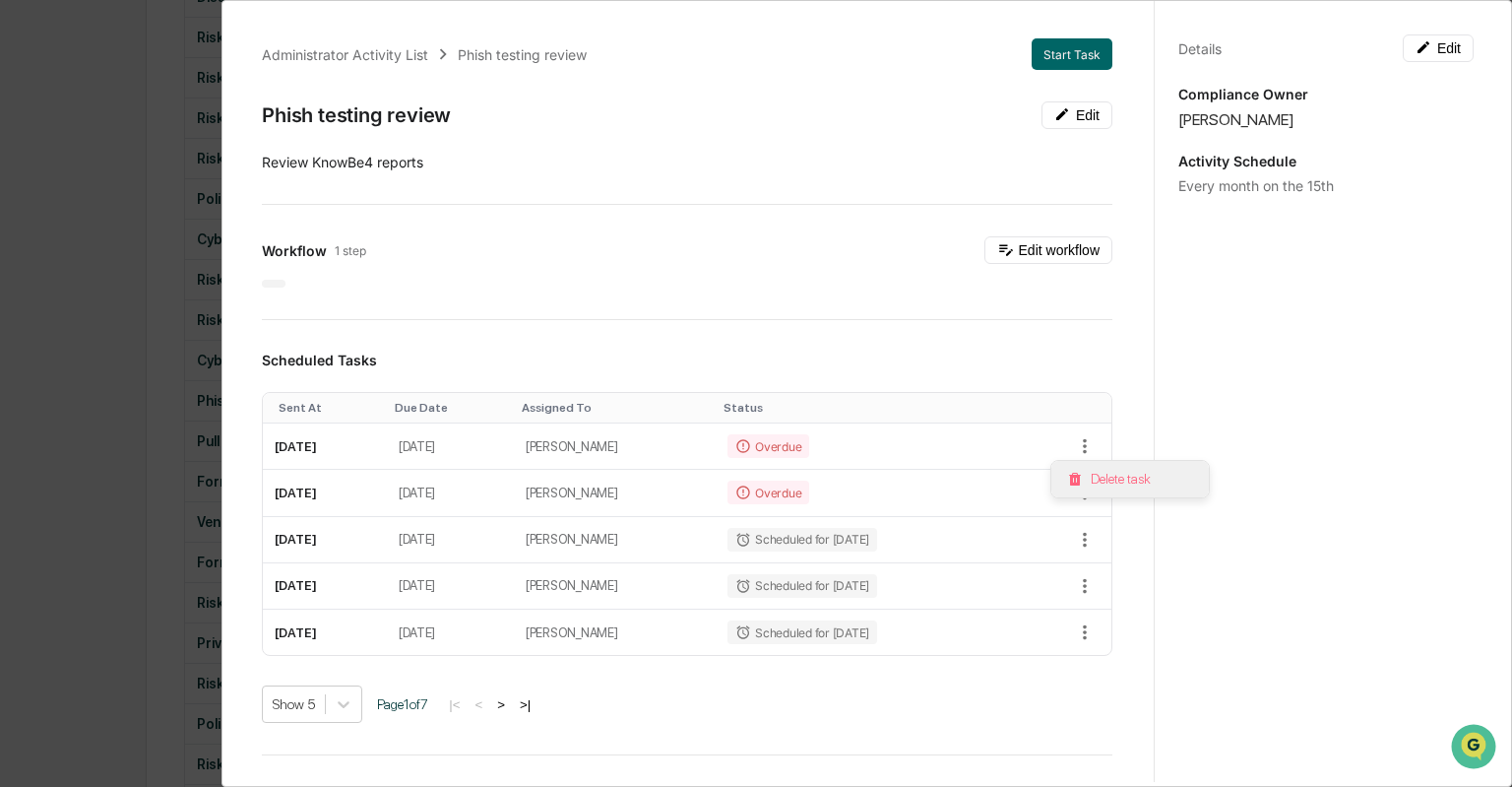 click on "Delete task" at bounding box center [1130, 479] 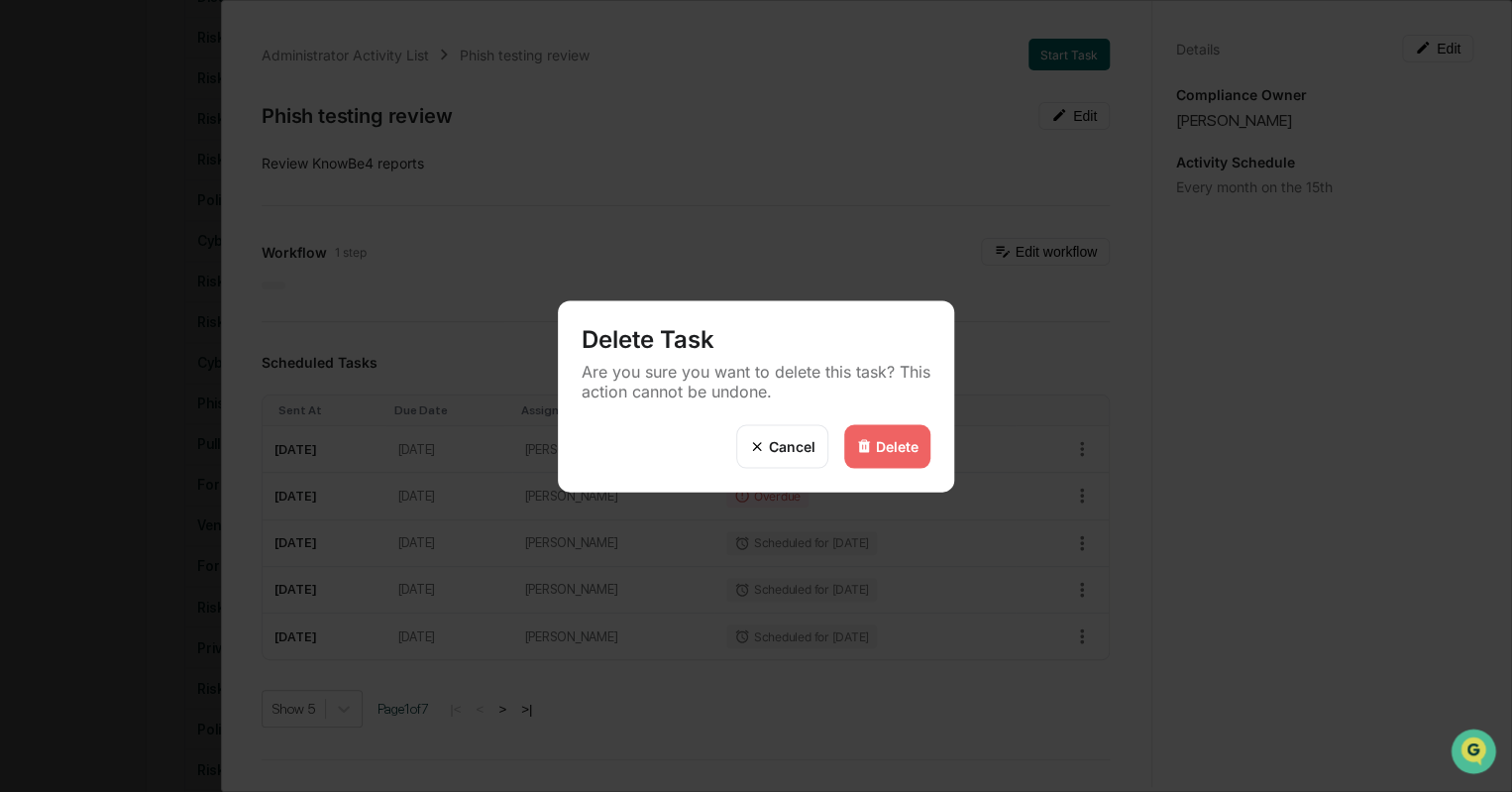 click at bounding box center (864, 446) 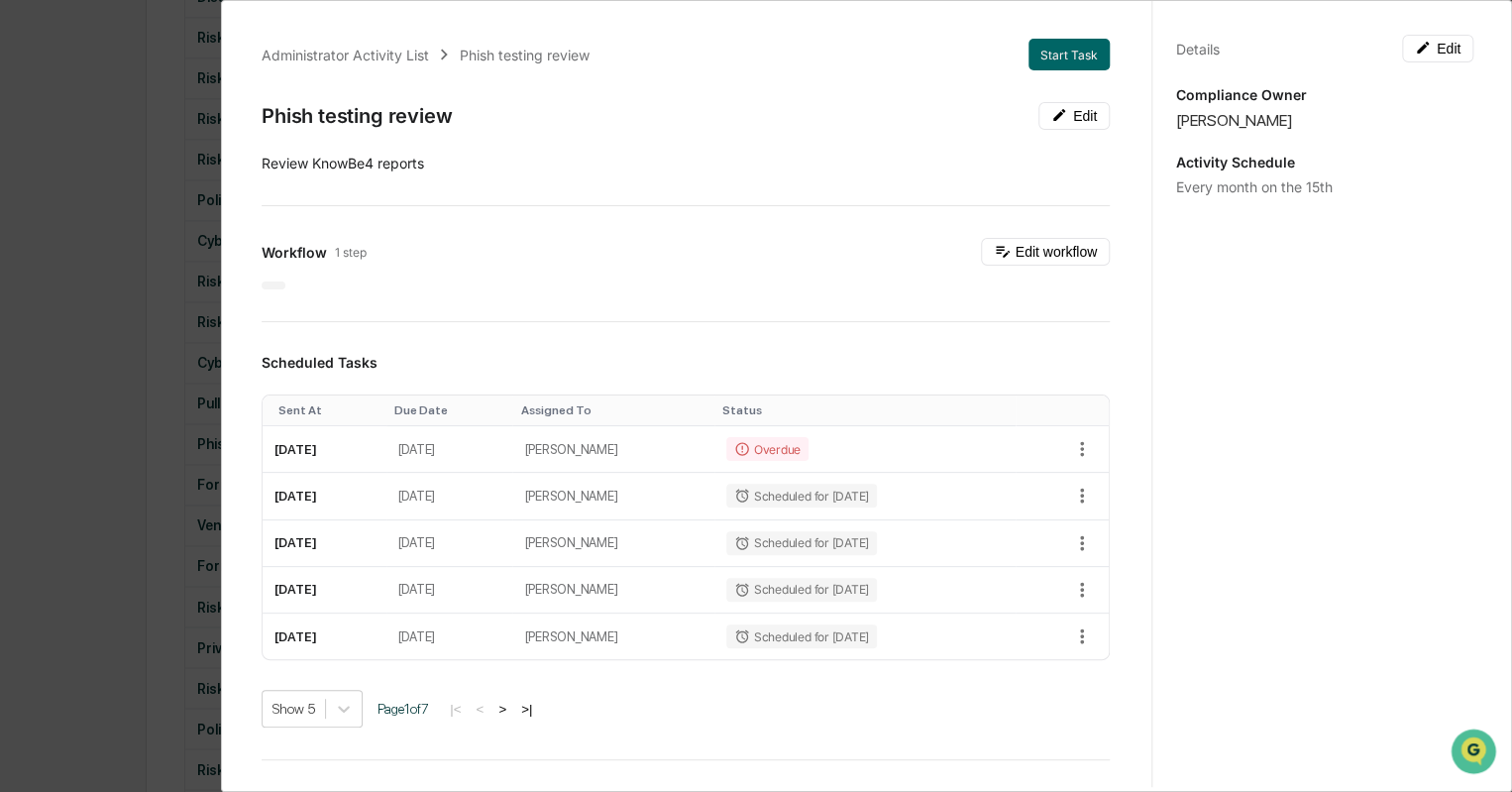 click on "Administrator Activity List Phish testing review Start Task Phish testing review Edit Review KnowBe4 reports Workflow 1 step Edit workflow Scheduled Tasks Sent At Due Date Assigned To Status July 15, 2025 July 18, 2025 Katie Frazier Overdue August 15, 2025 August 18, 2025 Katie Frazier Scheduled for 08/15/2025 September 15, 2025 September 18, 2025 Katie Frazier Scheduled for 09/15/2025 October 15, 2025 October 18, 2025 Katie Frazier Scheduled for 10/15/2025 November 15, 2025 November 18, 2025 Katie Frazier Scheduled for 11/15/2025 Show 5 Page  1  of  7   |<   <   >   >|   Completed Task Files No data to display Show 5 Page  1  of  0   |<   <   >   >|   Comments Write a comment... Write a comment... Details Edit Compliance Owner Katie Frazier Activity Schedule Every month on the 15th" at bounding box center (756, 396) 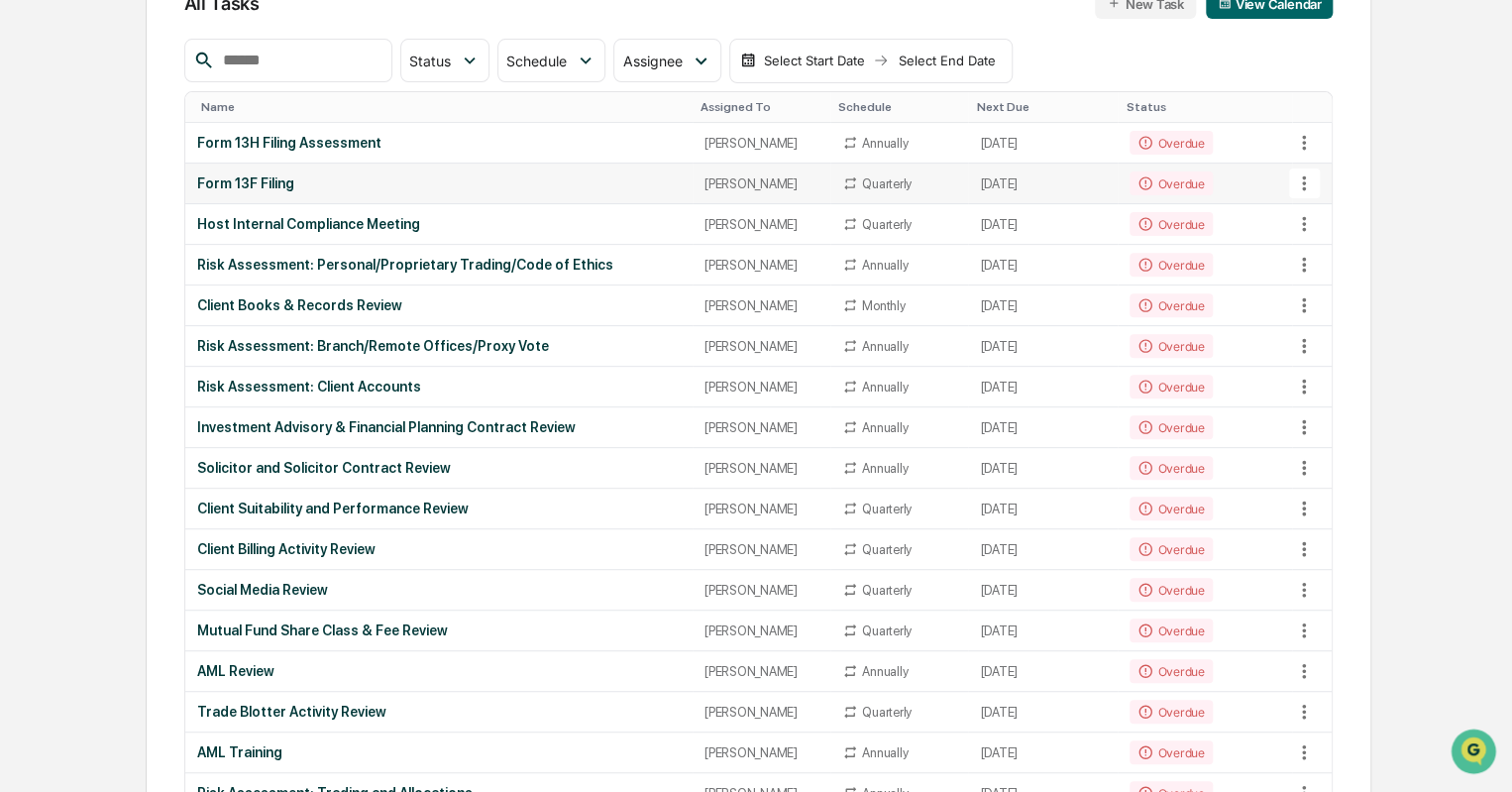 scroll, scrollTop: 252, scrollLeft: 0, axis: vertical 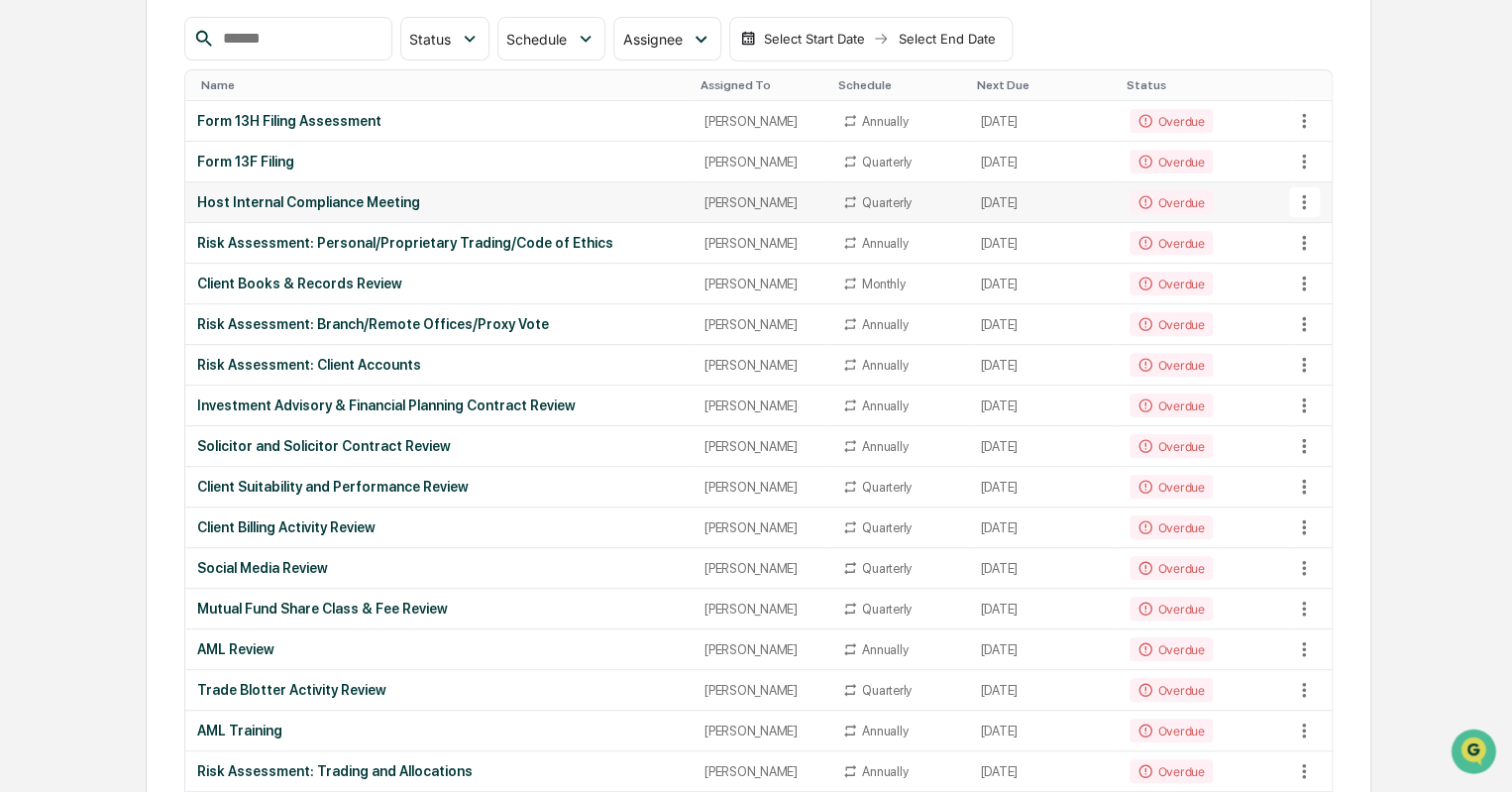 click on "Host Internal Compliance Meeting" at bounding box center (439, 202) 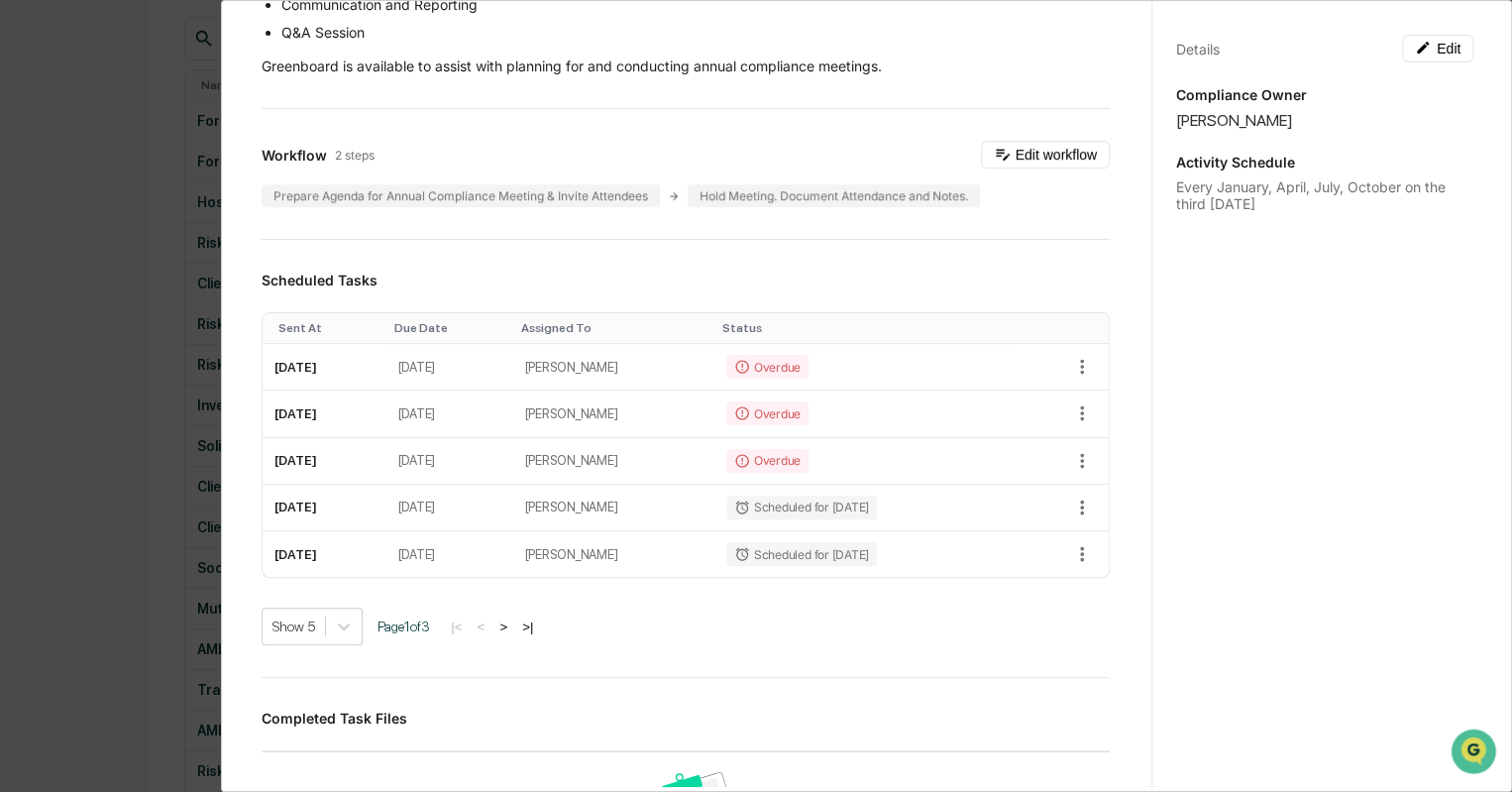 scroll, scrollTop: 474, scrollLeft: 0, axis: vertical 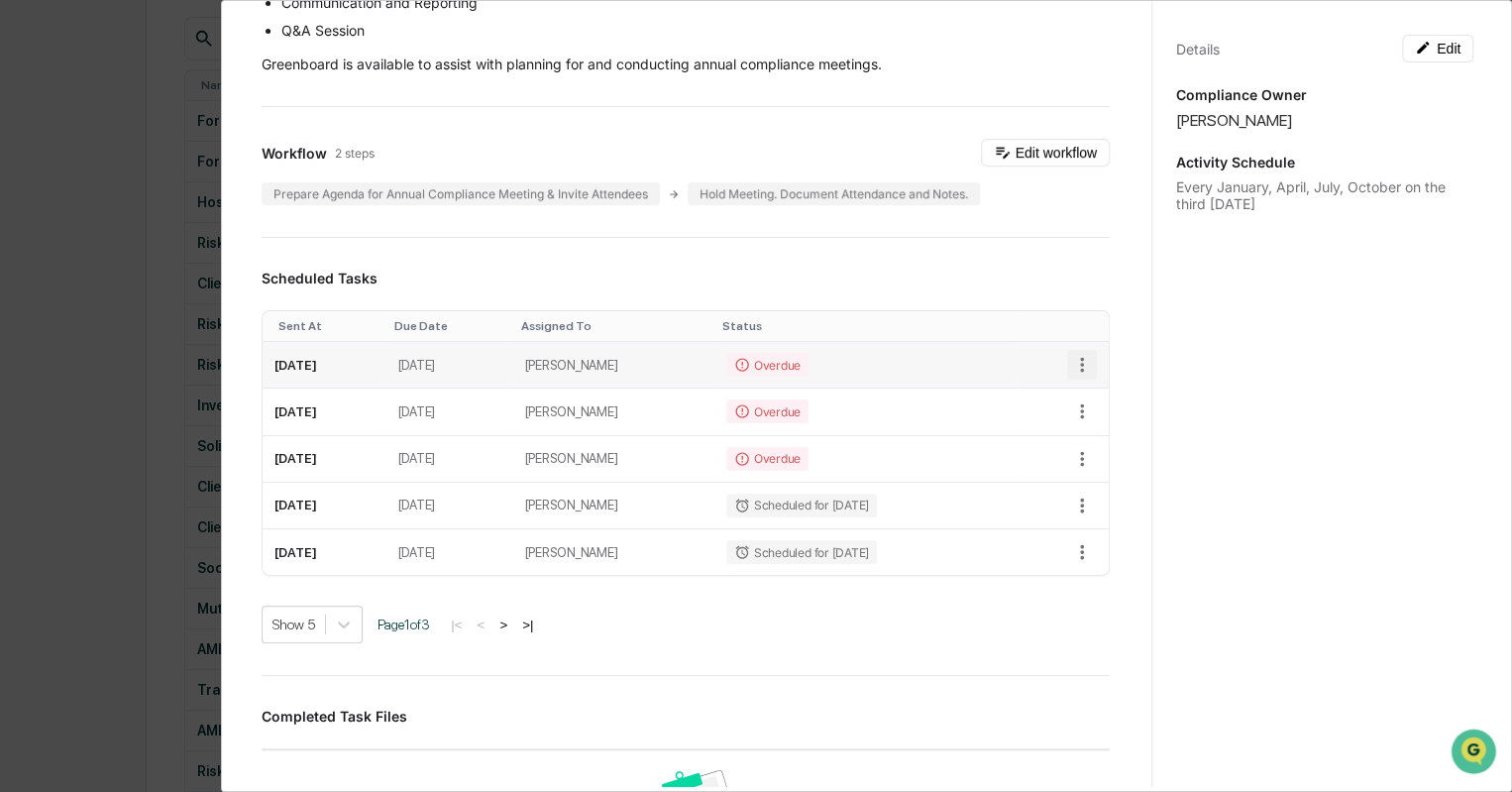 click 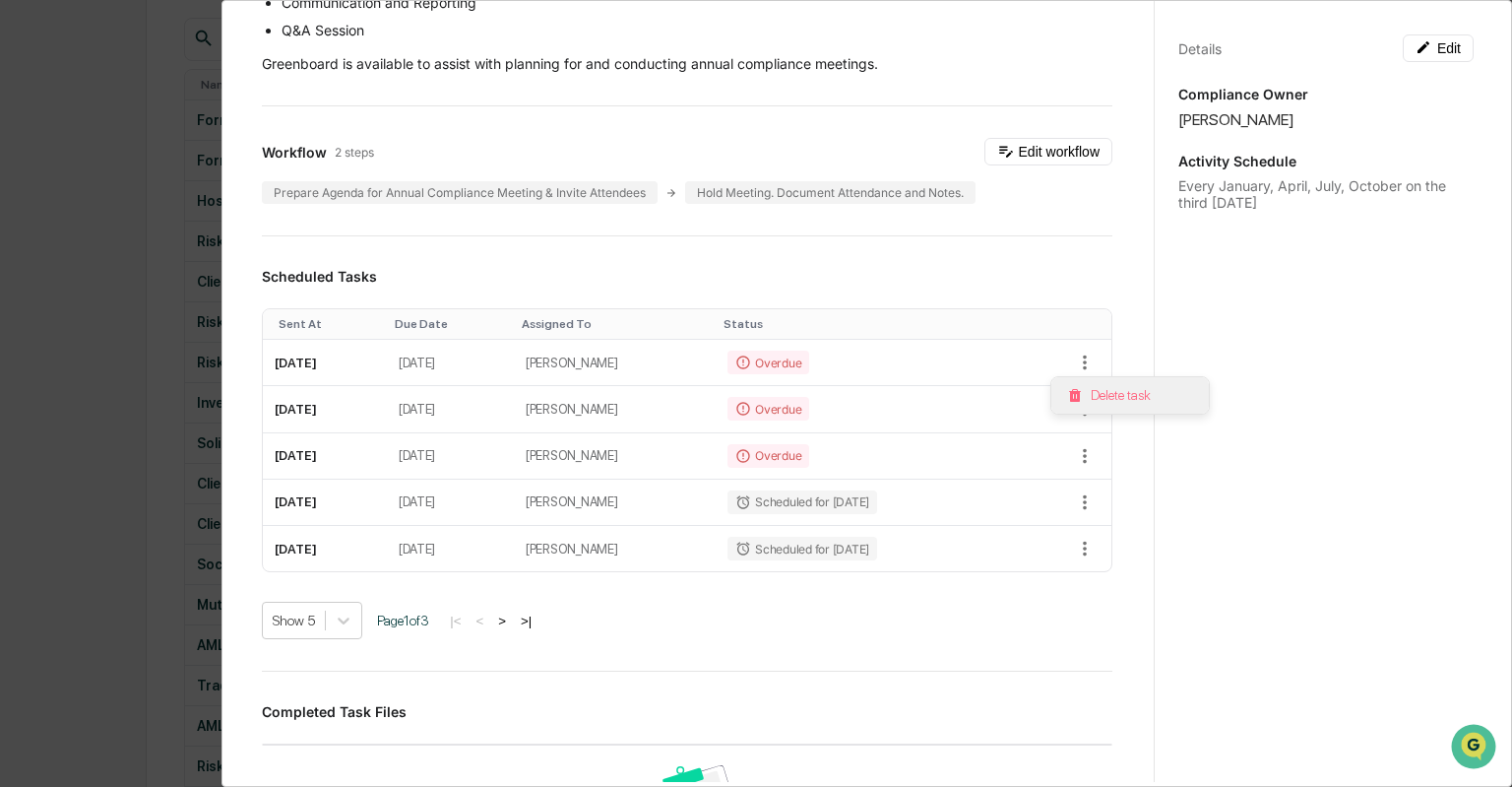 click on "Delete task" at bounding box center [1130, 395] 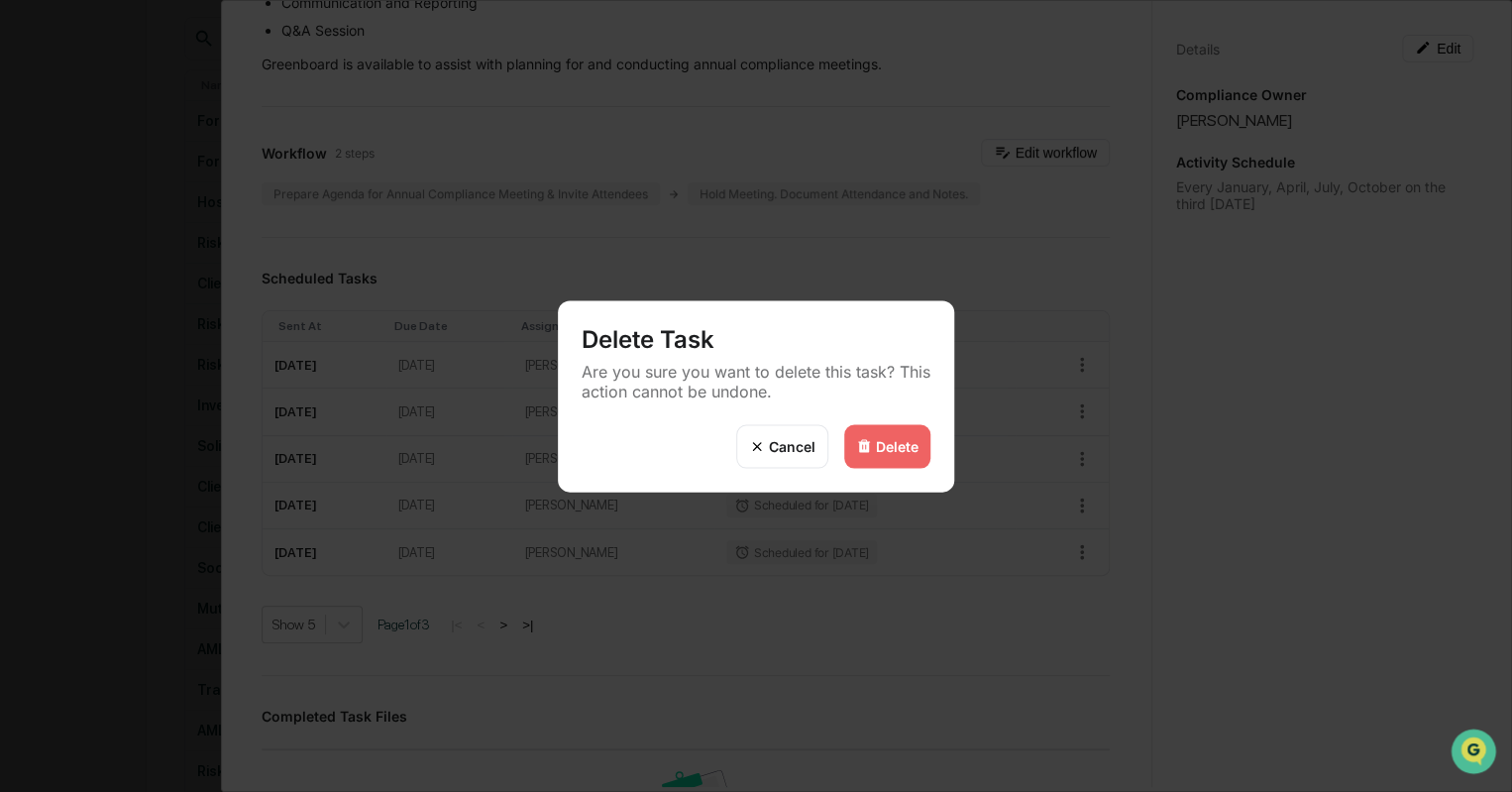 click on "Delete" at bounding box center (897, 446) 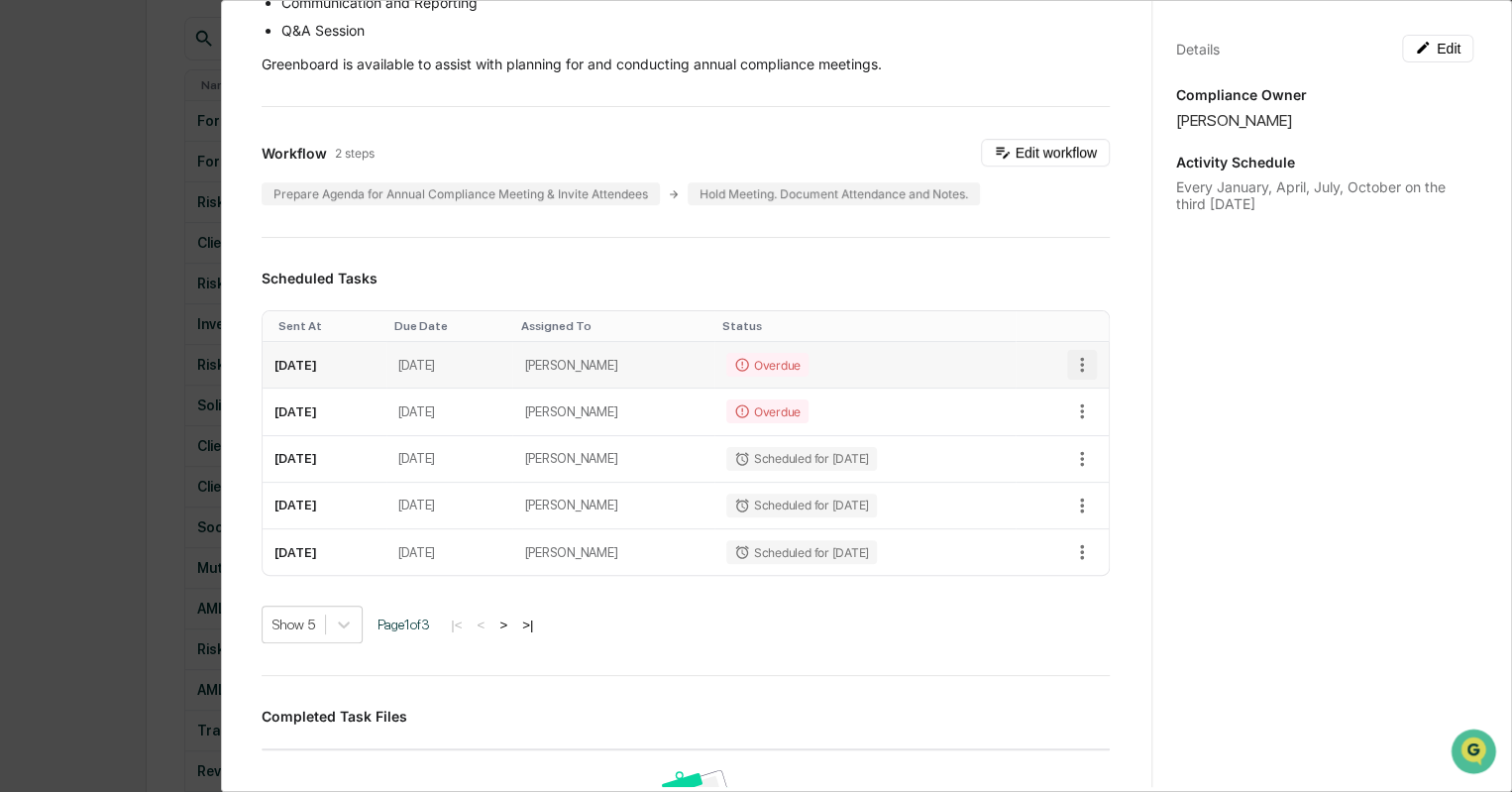 click 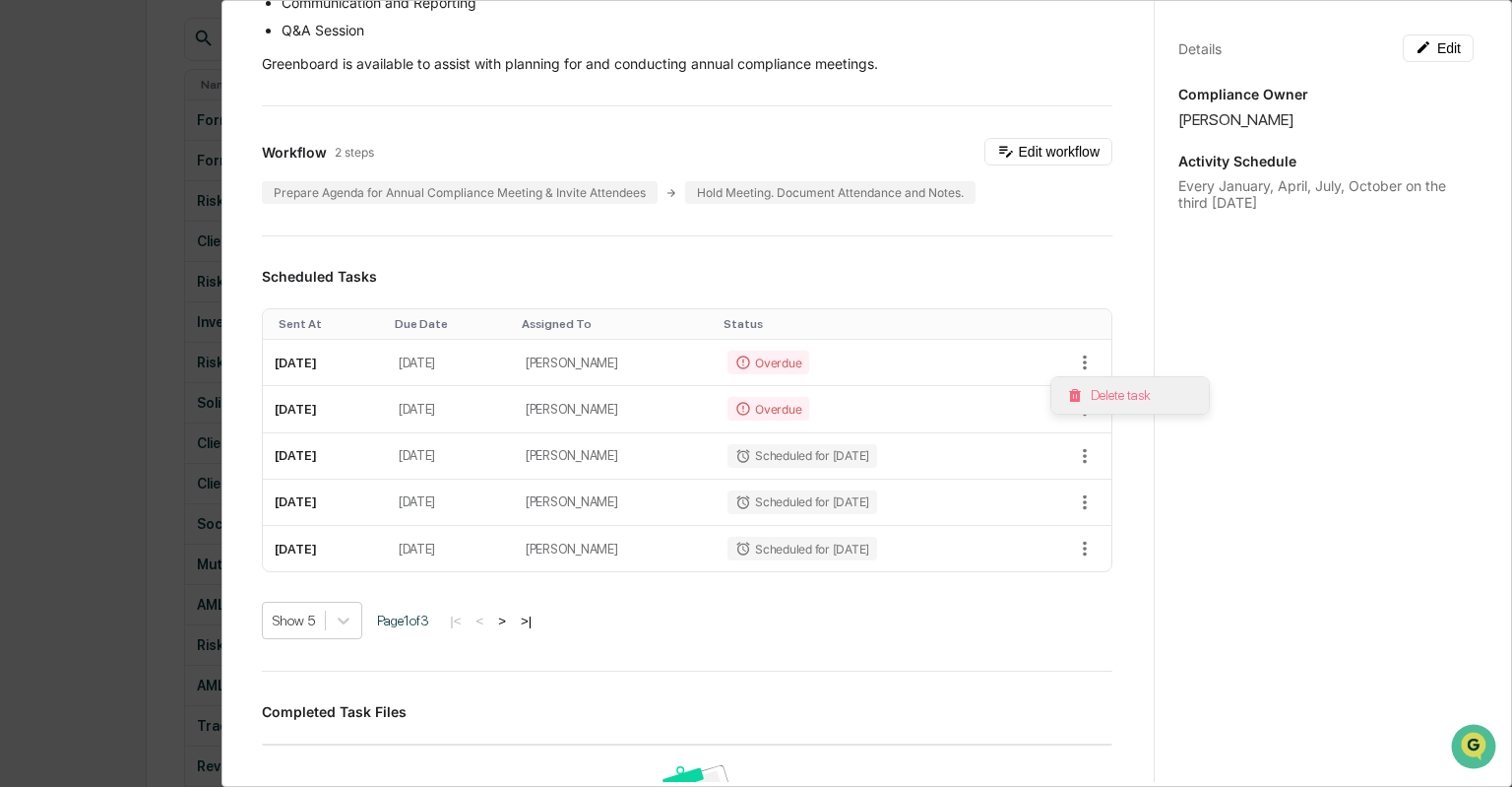 click on "Delete task" at bounding box center (1130, 395) 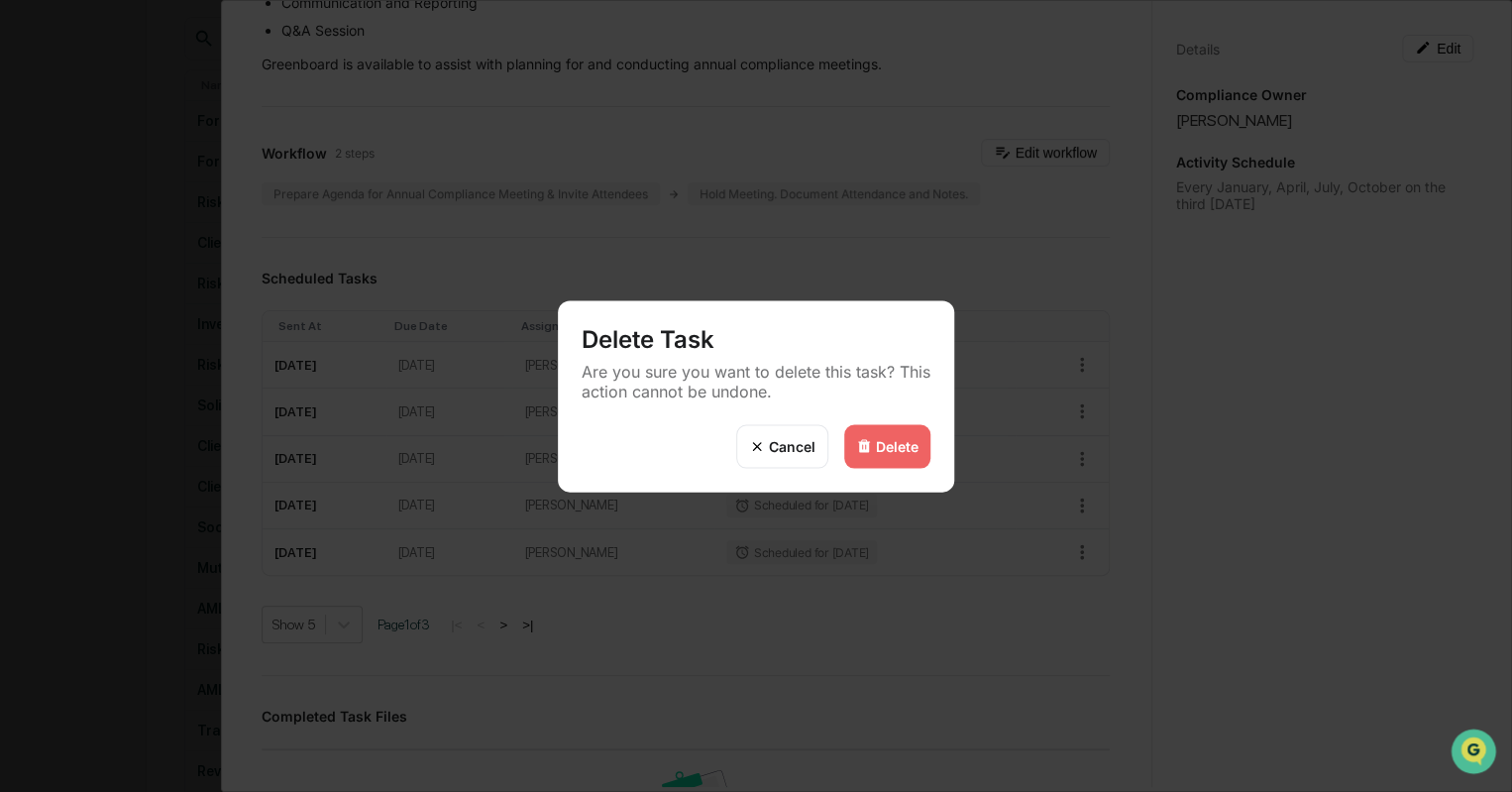 click on "Delete" at bounding box center (897, 446) 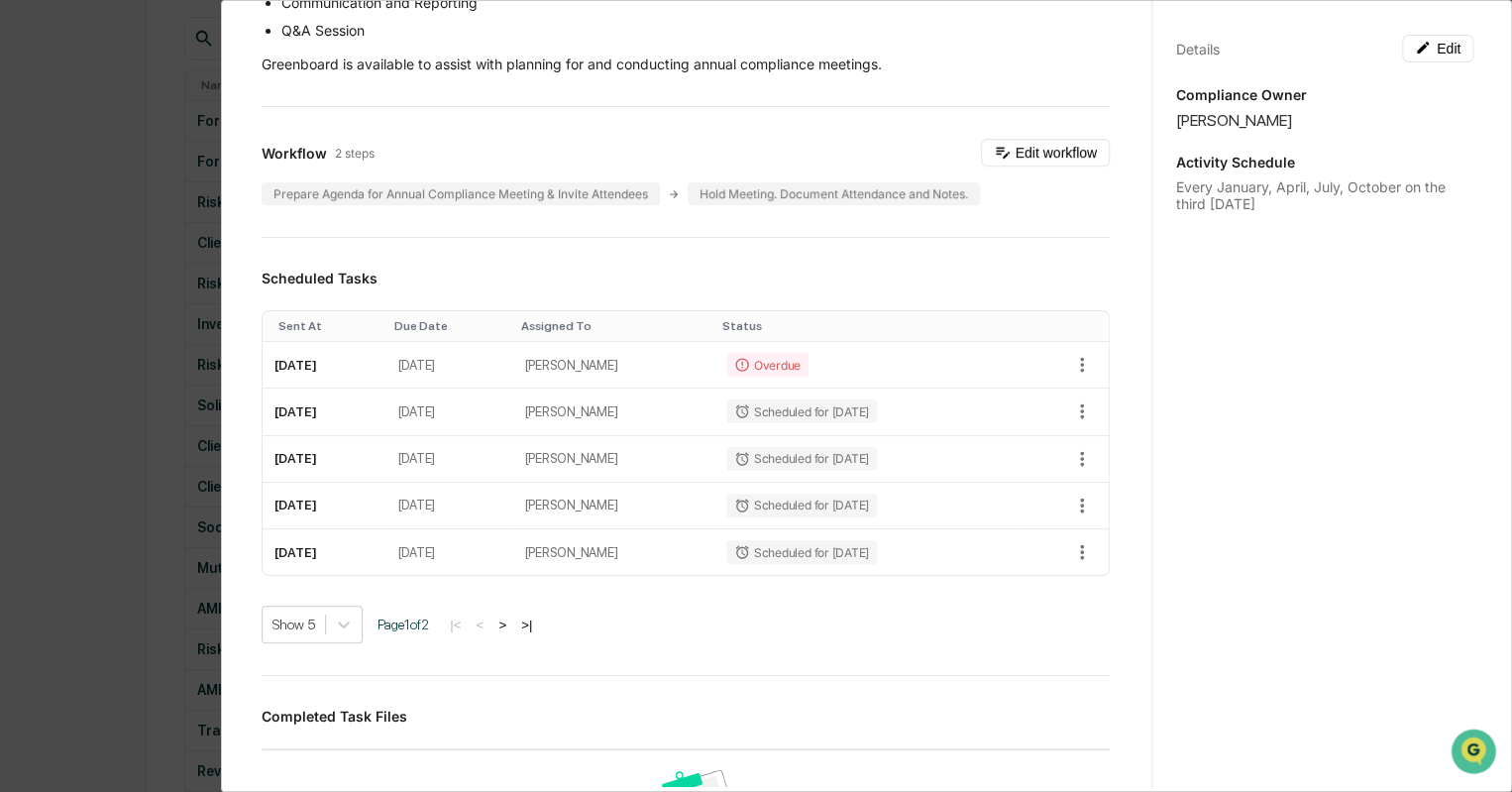 click on "Administrator Activity List Host Internal Compliance Meeting Continue Task Host Internal Compliance Meeting Edit All SEC compliance programs should include an annual compliance meeting for all staff & affiliates to ensure compliance with regulations and to emphasize the importance of following policies and procedures. It's important to tailor the agenda to the specific needs and risks of the firm, as well as any recent developments in the regulatory landscape. The annual compliance meeting is an opportunity to reinforce the firm's commitment to a culture of compliance and to ensure that all staff members are equipped to fulfill their compliance obligations. You should prepare content in advance of the annual compliance meeting and have someone take attendance and notes from the meeting. An agenda for this meeting may look something like: Regulatory Updates Review of Policies and Procedures Compliance Monitoring and Testing Conflicts of Interest Recordkeeping Requirements Communication and Reporting Workflow 1" at bounding box center [756, 396] 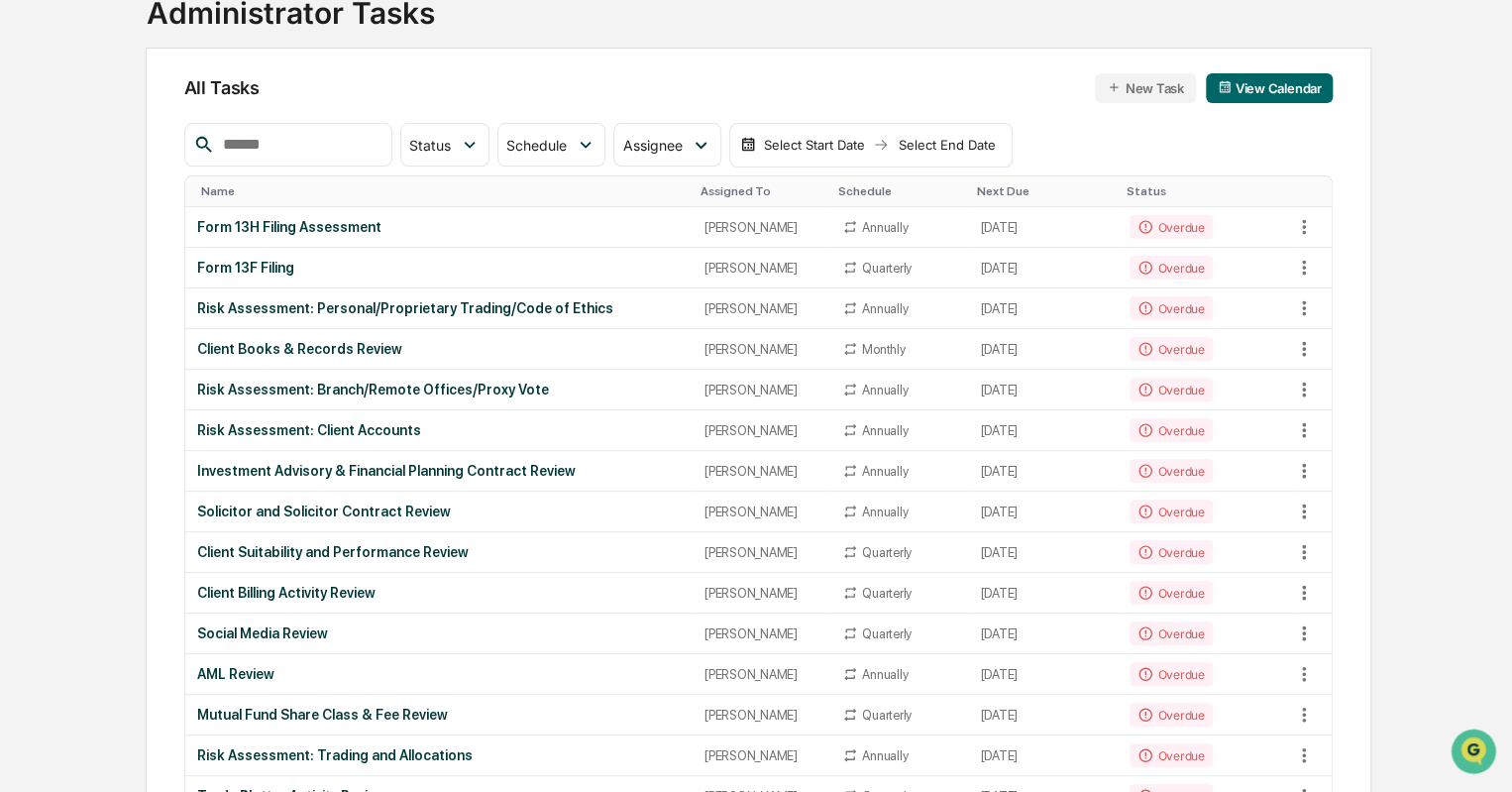 scroll, scrollTop: 178, scrollLeft: 0, axis: vertical 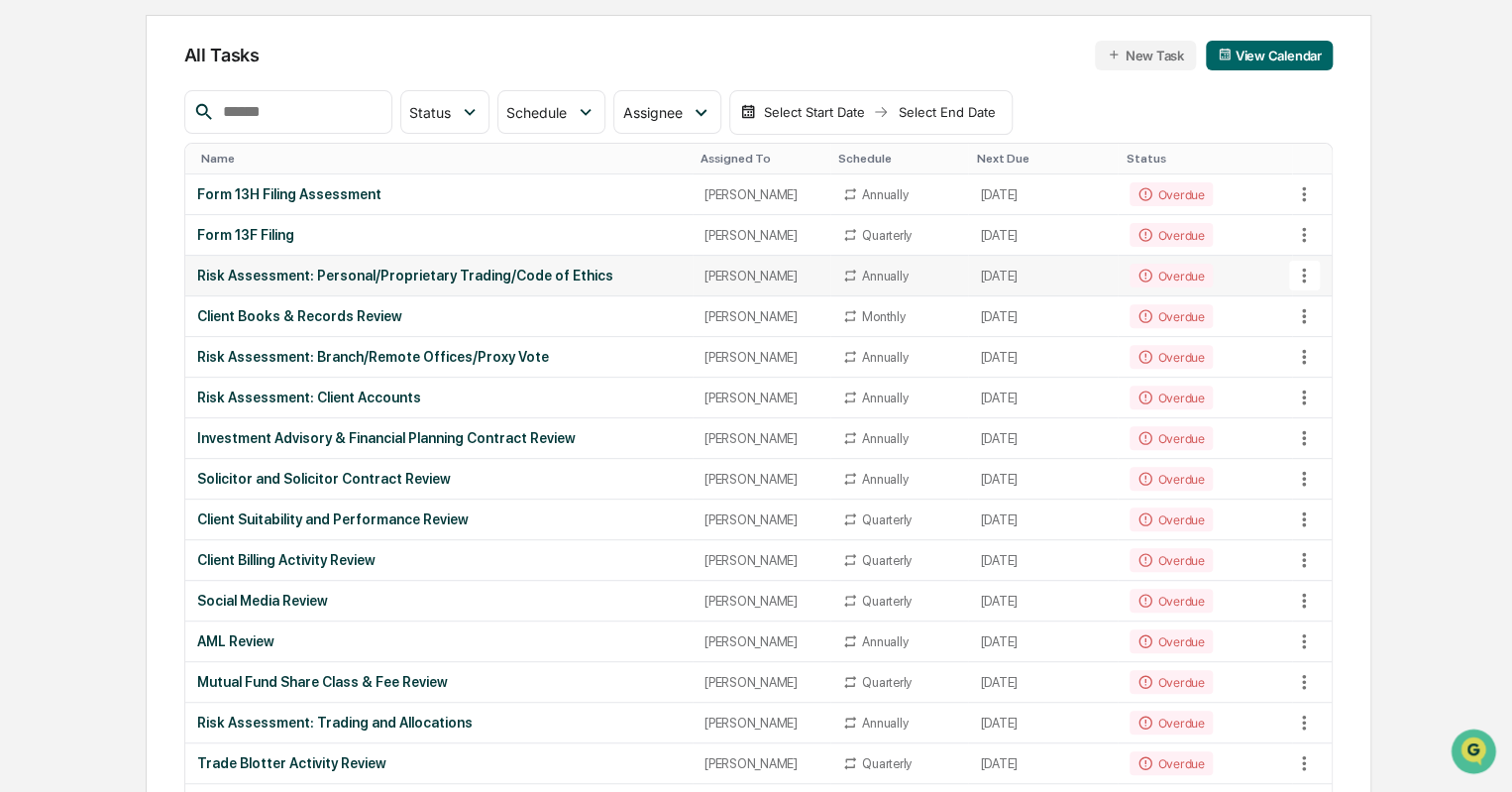 click on "January 27, 2025" at bounding box center [1042, 276] 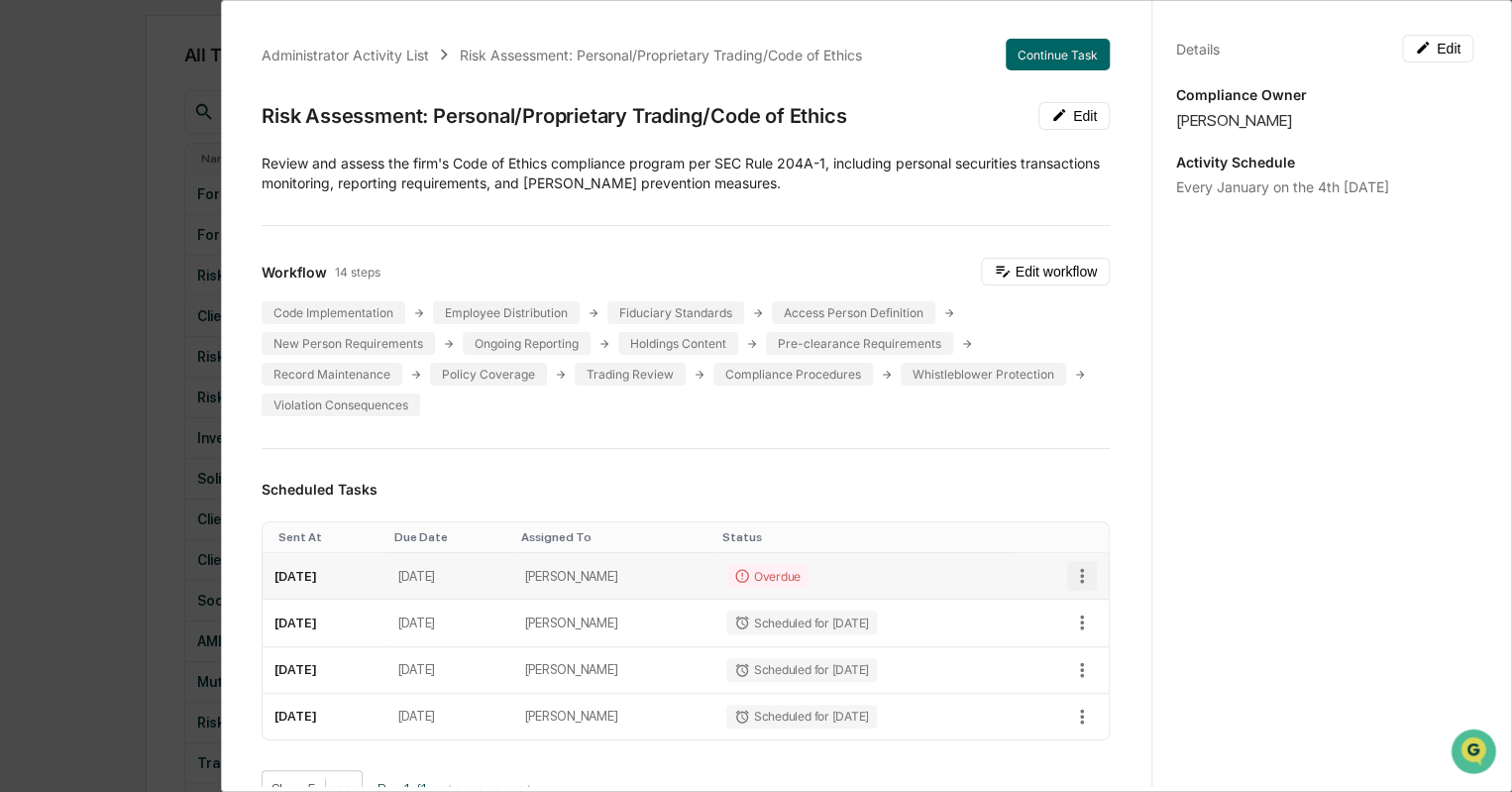 click 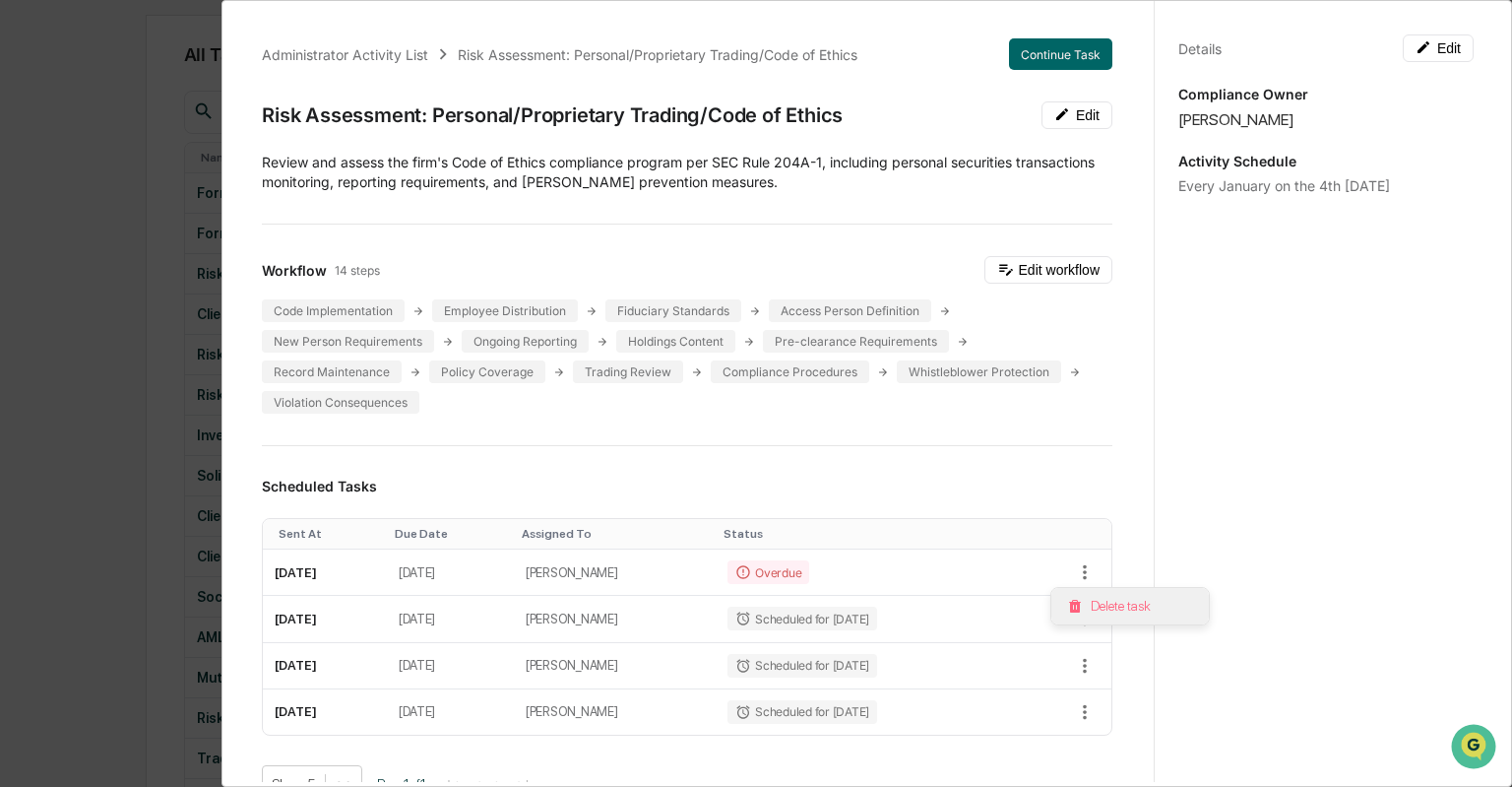 click on "Delete task" at bounding box center (1130, 606) 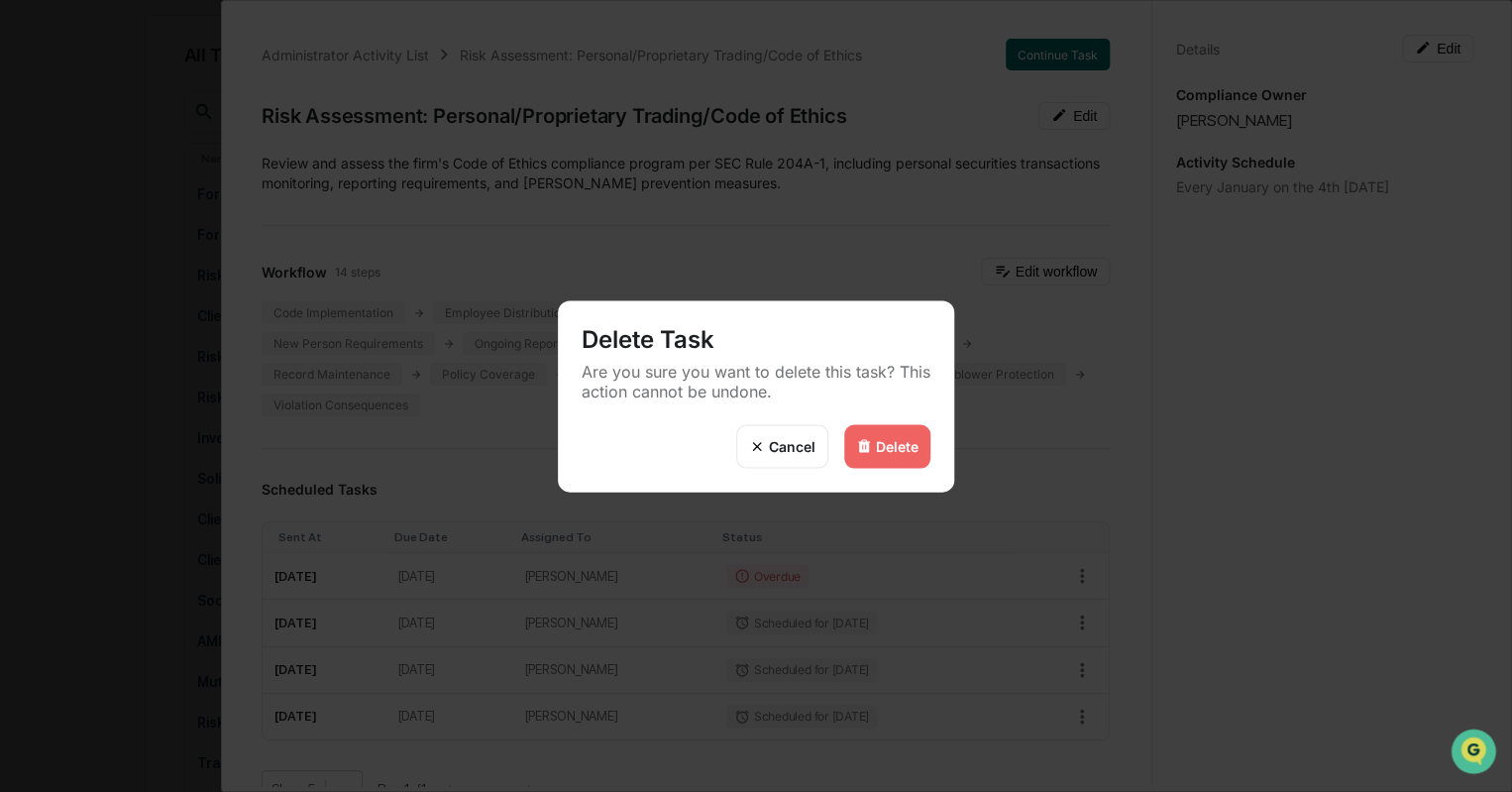 click on "Delete" at bounding box center (897, 446) 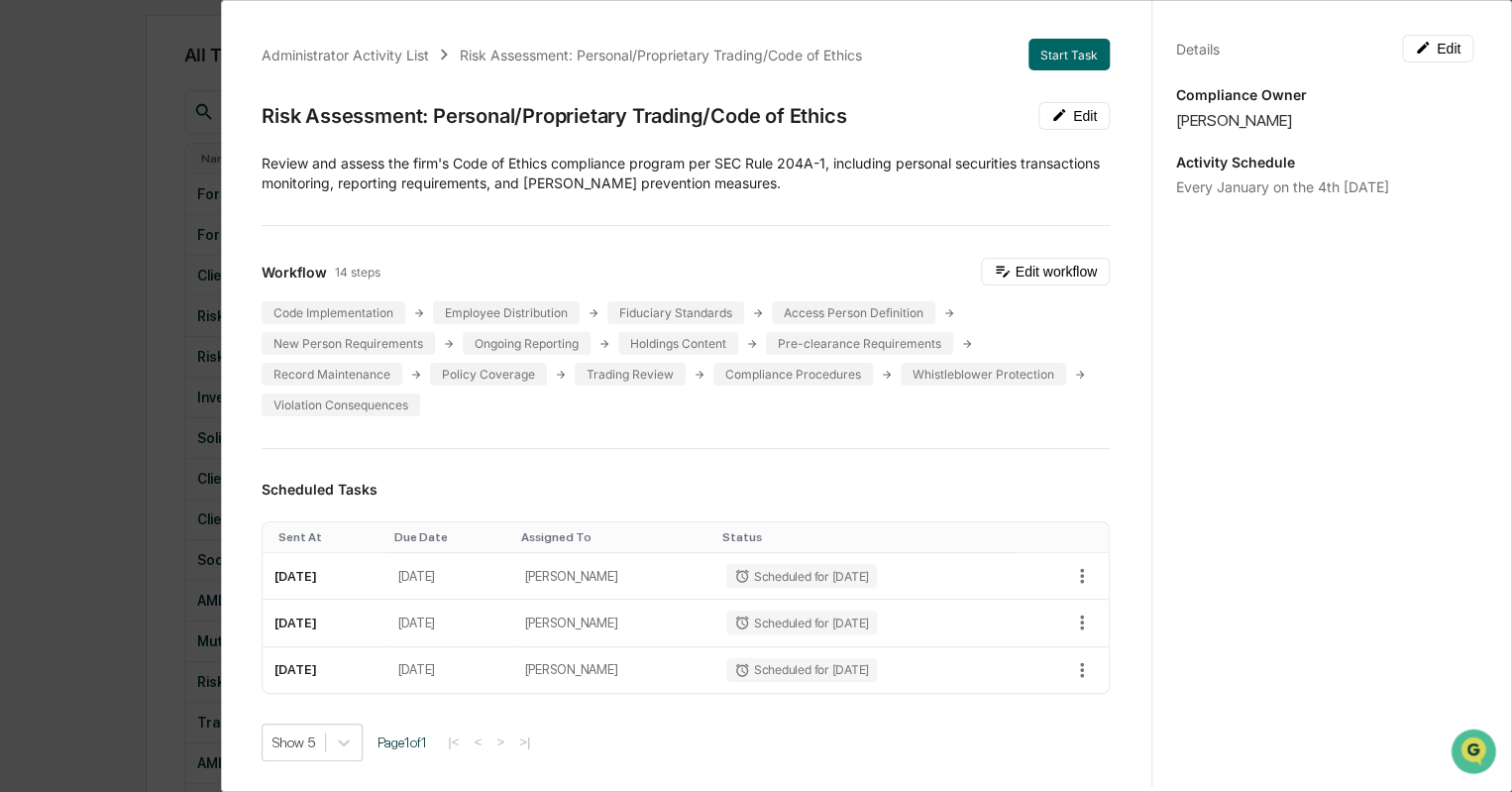 click on "Administrator Activity List Risk Assessment: Personal/Proprietary Trading/Code of Ethics Start Task Risk Assessment: Personal/Proprietary Trading/Code of Ethics Edit Review and assess the firm's Code of Ethics compliance program per SEC Rule 204A-1, including personal securities transactions monitoring, reporting requirements, and insider trading prevention measures. Workflow 14 steps Edit workflow Code Implementation Employee Distribution Fiduciary Standards Access Person Definition New Person Requirements Ongoing Reporting Holdings Content Pre-clearance Requirements Record Maintenance Policy Coverage Trading Review Compliance Procedures Whistleblower Protection Violation Consequences Scheduled Tasks Sent At Due Date Assigned To Status January 26, 2026 January 29, 2026 Katie Frazier Scheduled for 01/26/2026 January 25, 2027 January 28, 2027 Katie Frazier Scheduled for 01/25/2027 January 24, 2028 January 27, 2028 Katie Frazier Scheduled for 01/24/2028 Show 5 Page  1  of  1   |<   <   >   >|   Show 5 Page  1 0" at bounding box center [756, 396] 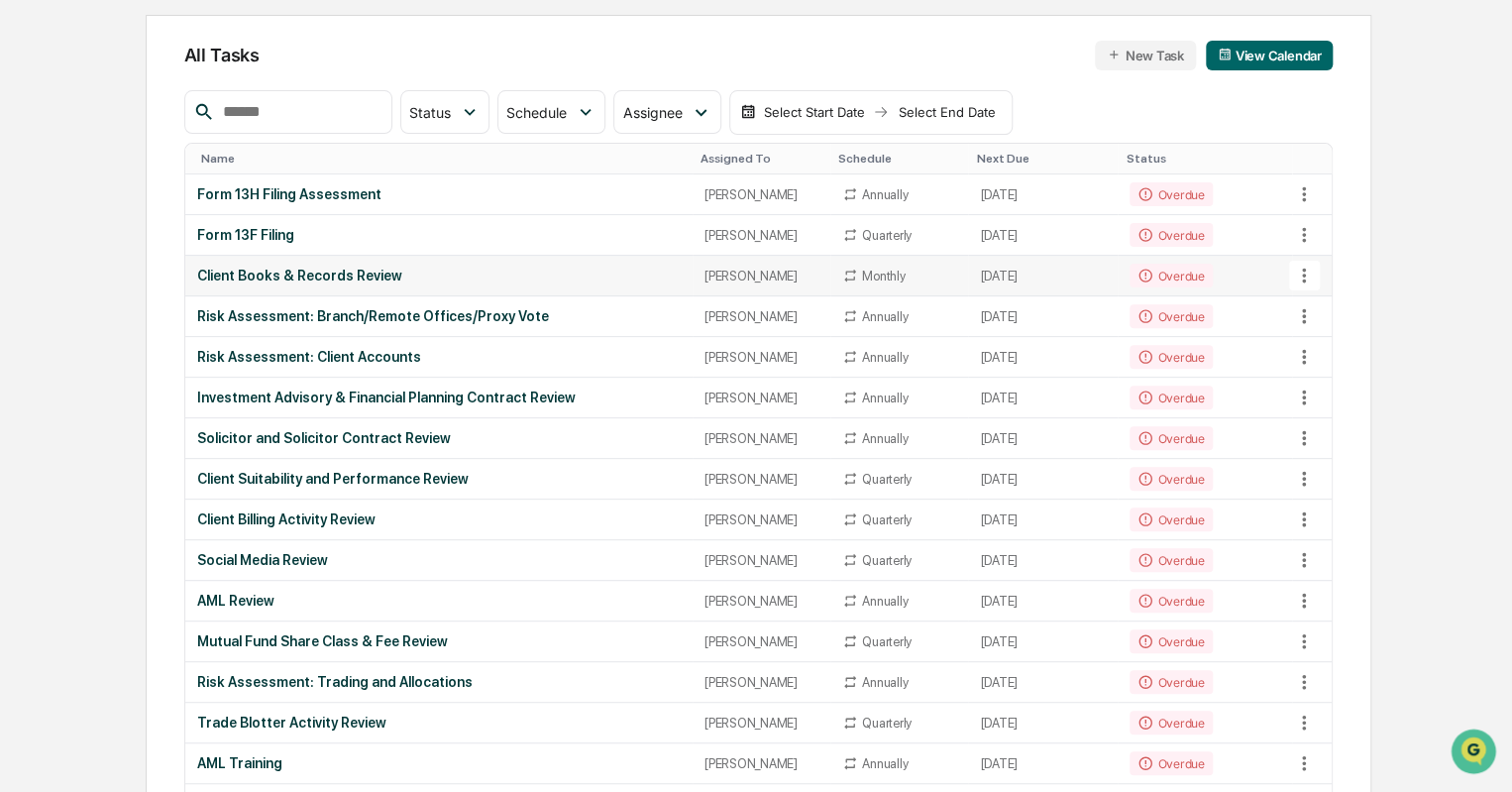 click 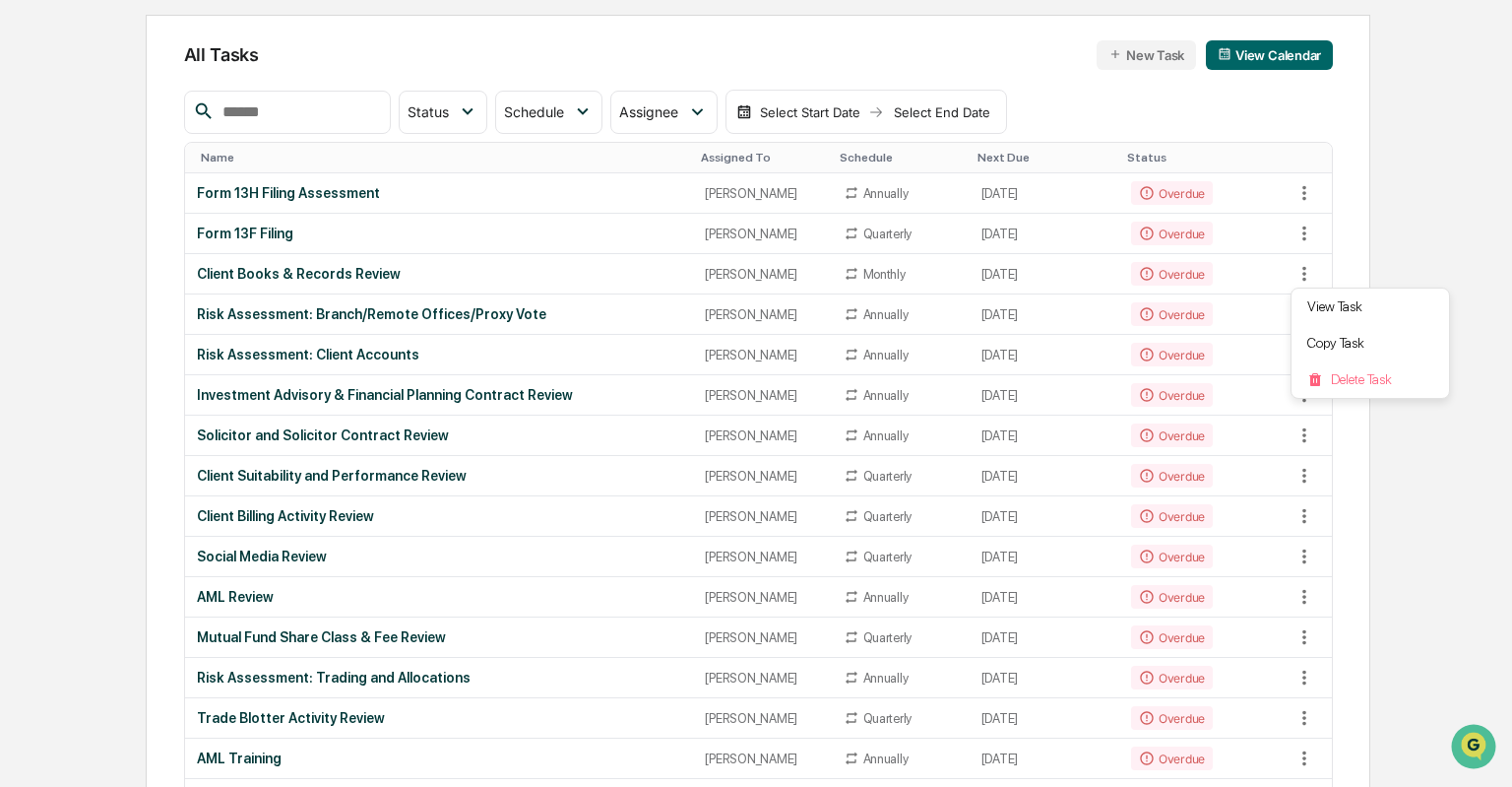 click at bounding box center (756, 393) 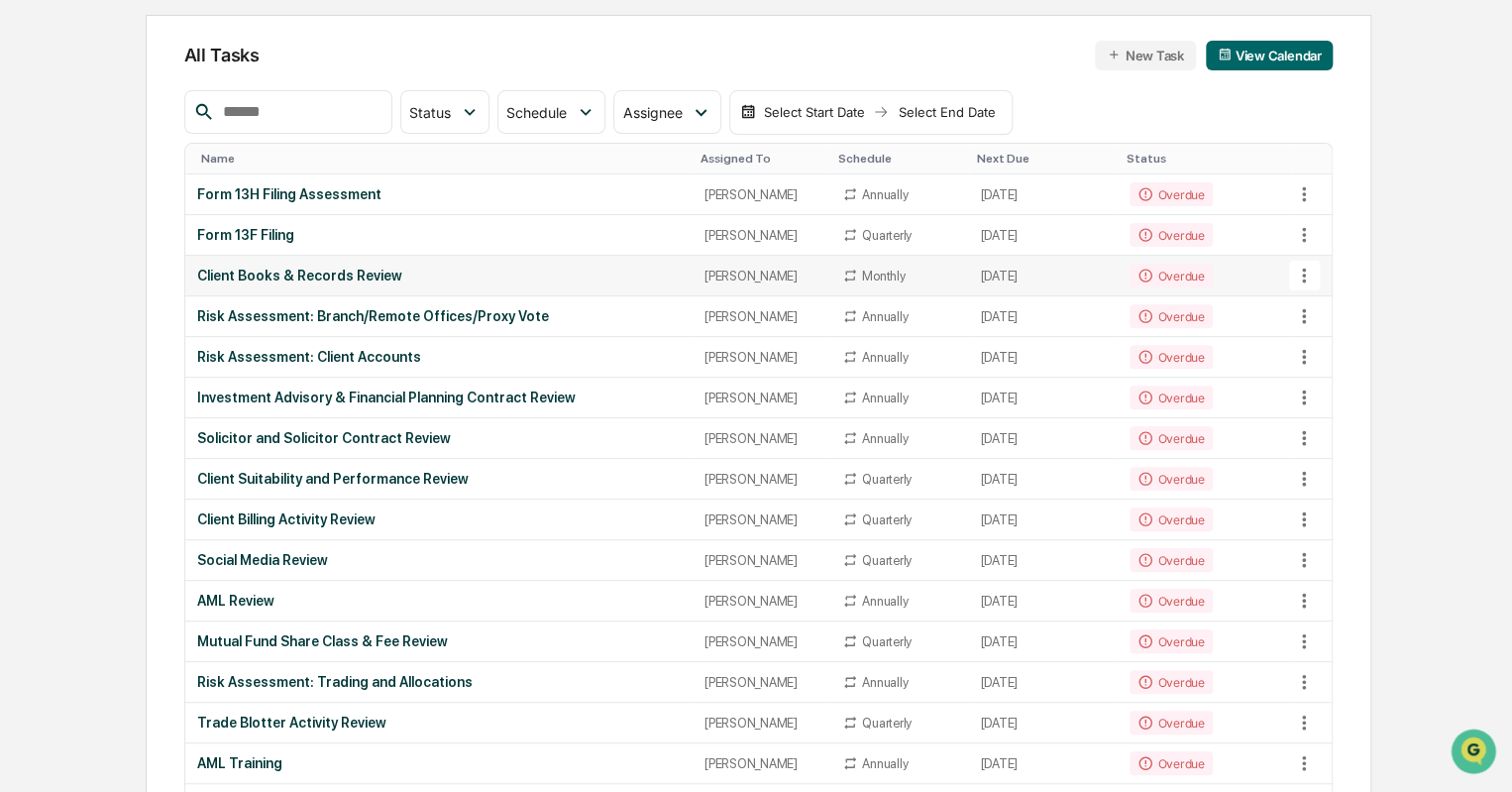 click on "Client Books & Records Review" at bounding box center (439, 276) 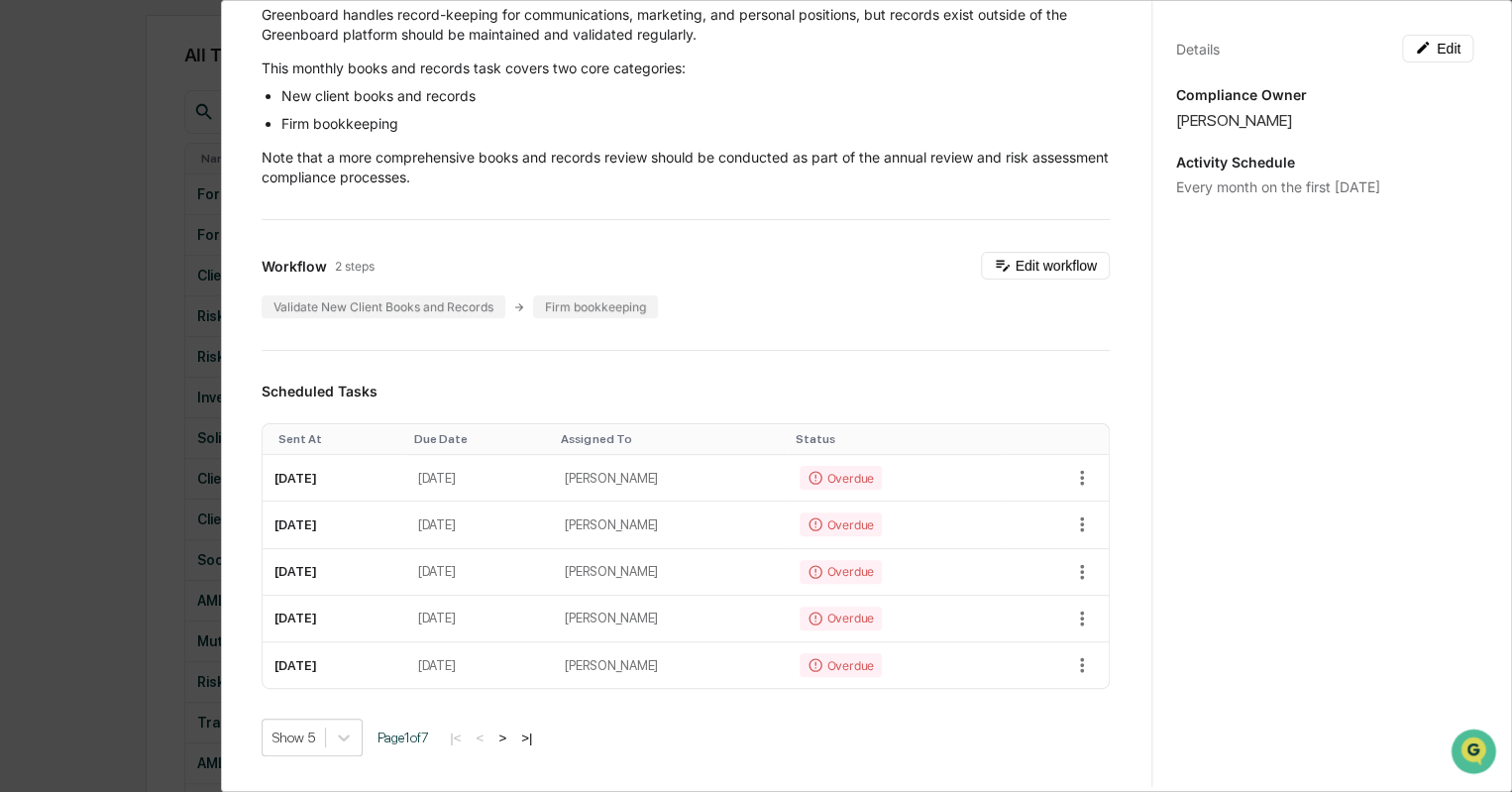 scroll, scrollTop: 186, scrollLeft: 0, axis: vertical 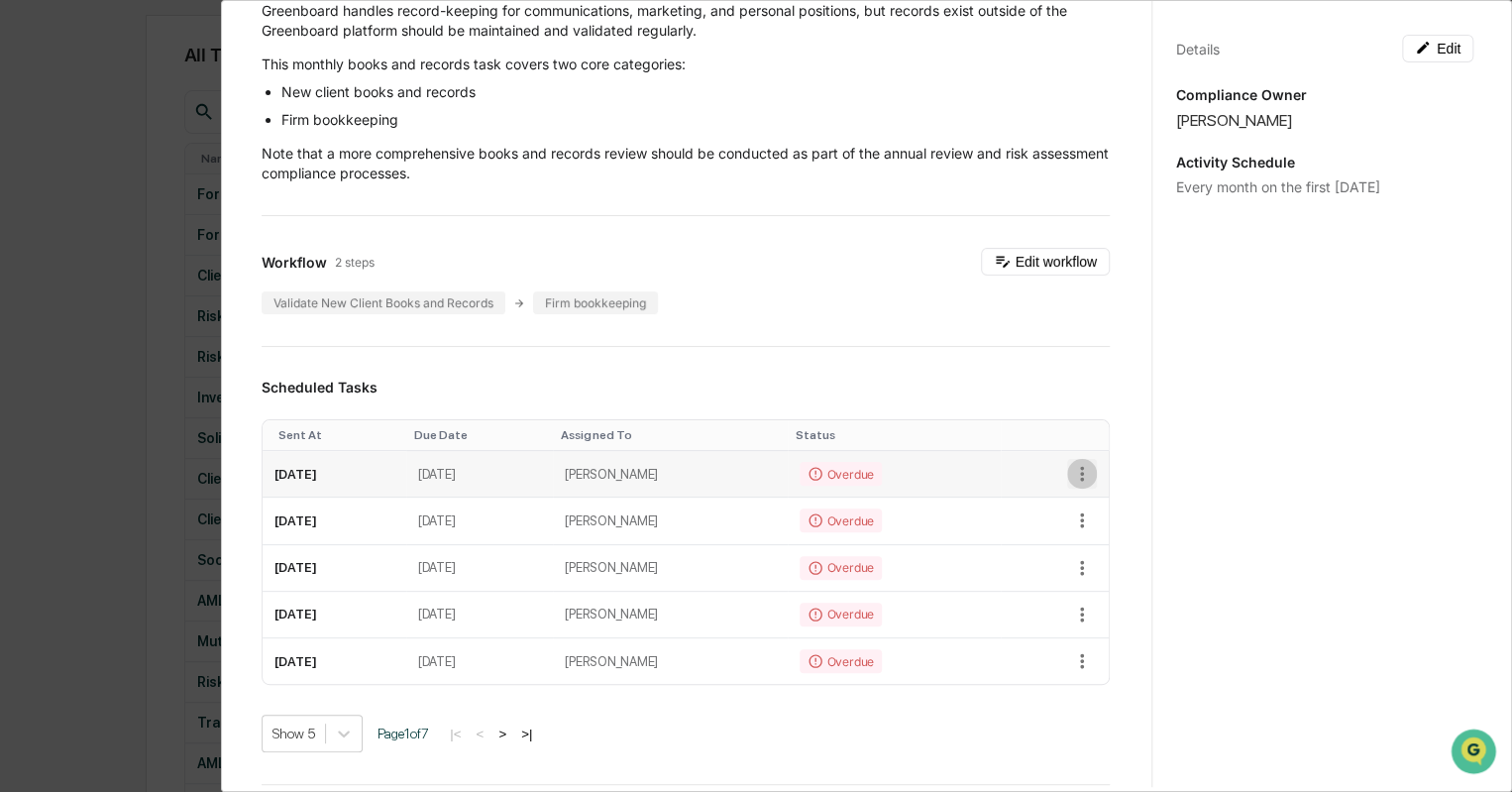 click 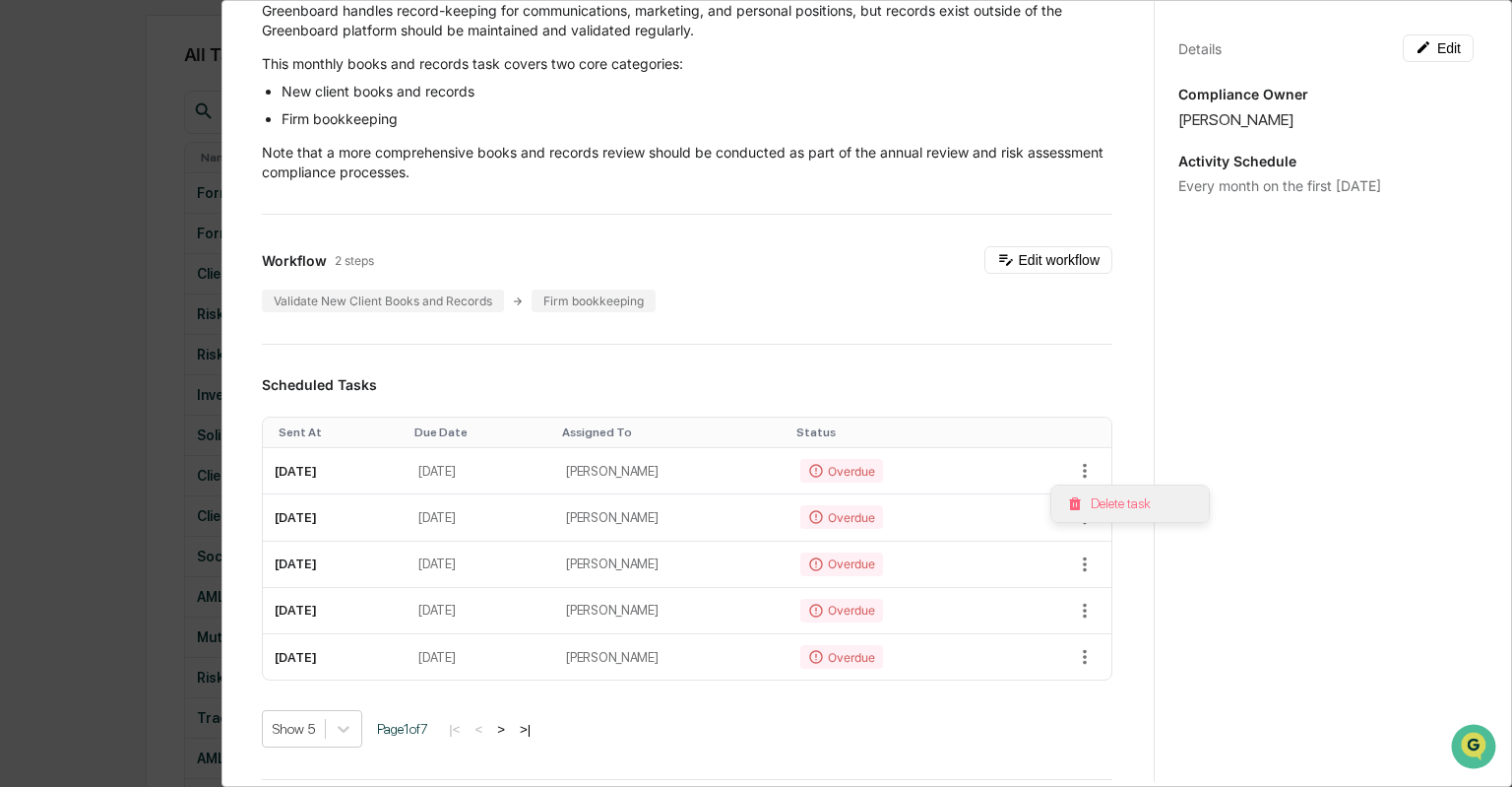 click on "Delete task" at bounding box center (1130, 503) 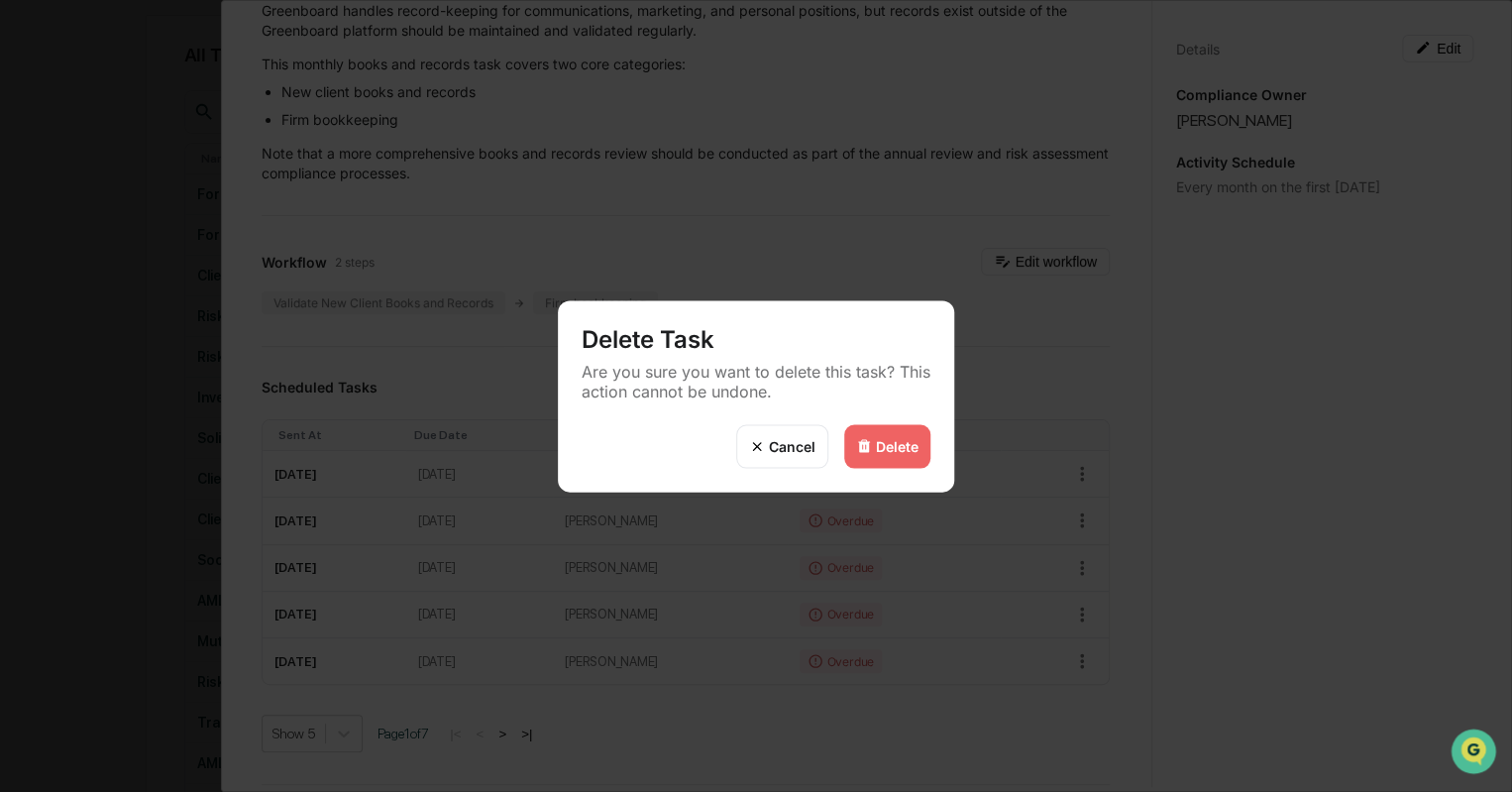 click on "Delete" at bounding box center [897, 446] 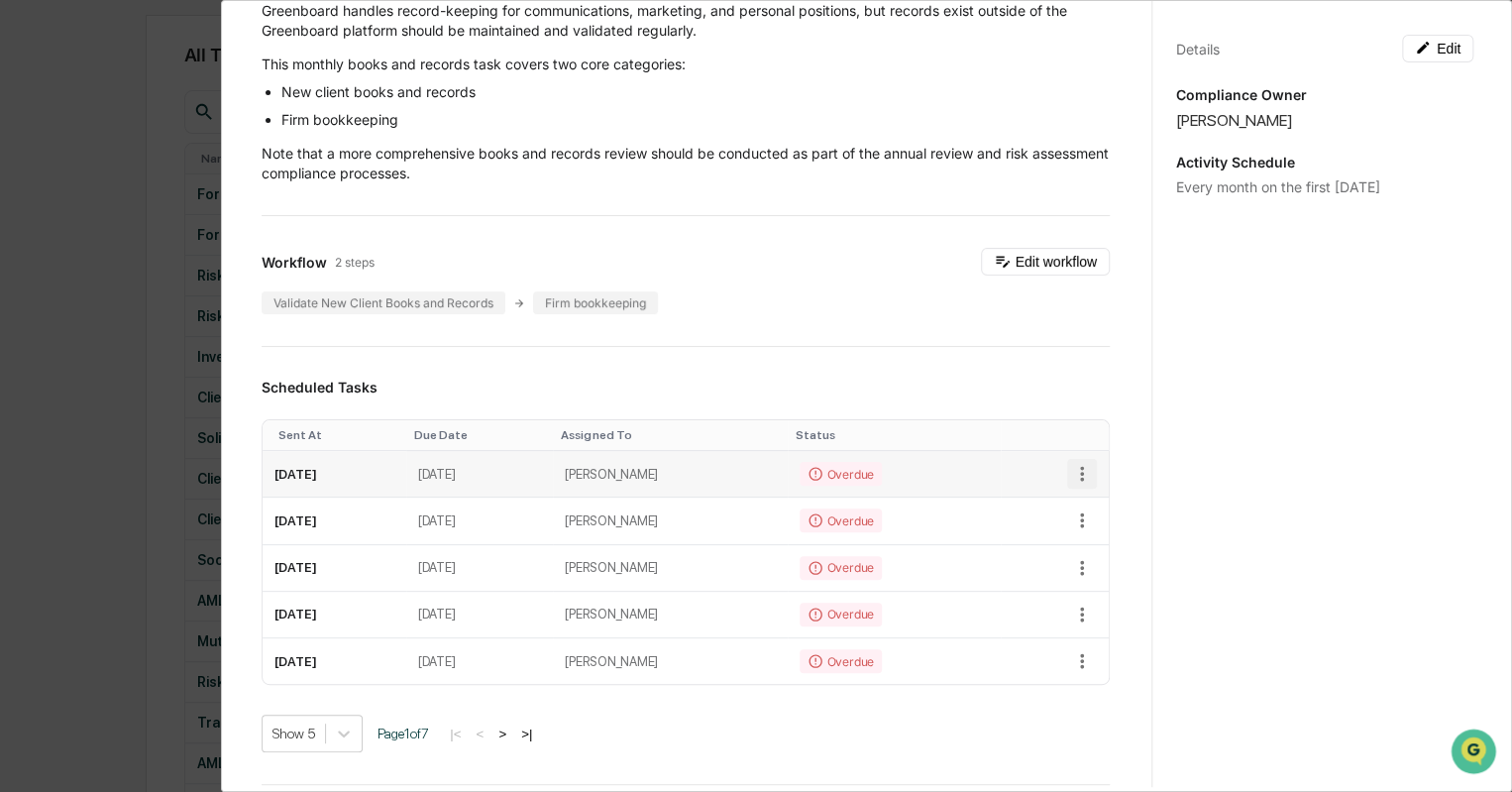 click 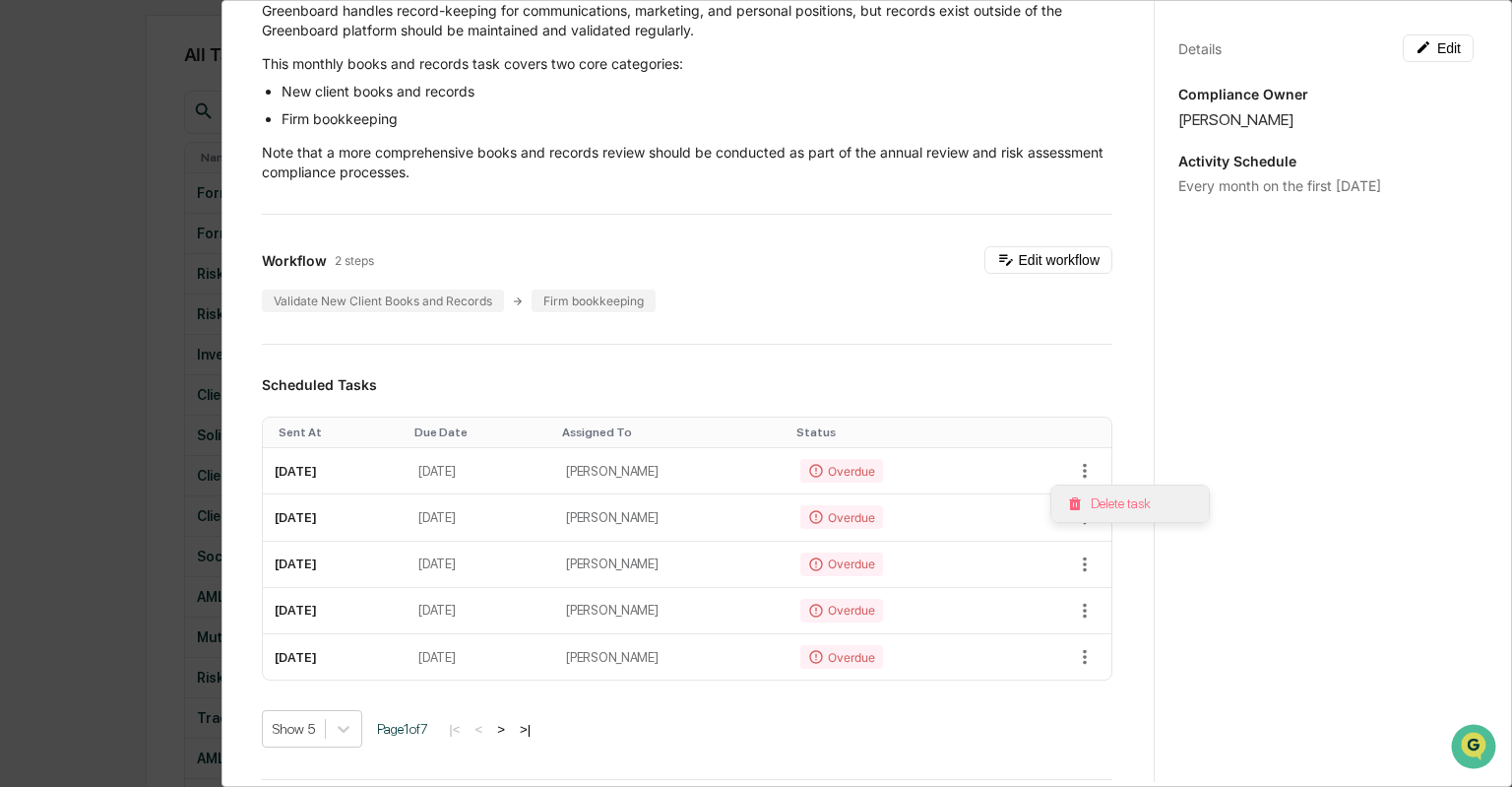 click on "Delete task" at bounding box center [1130, 503] 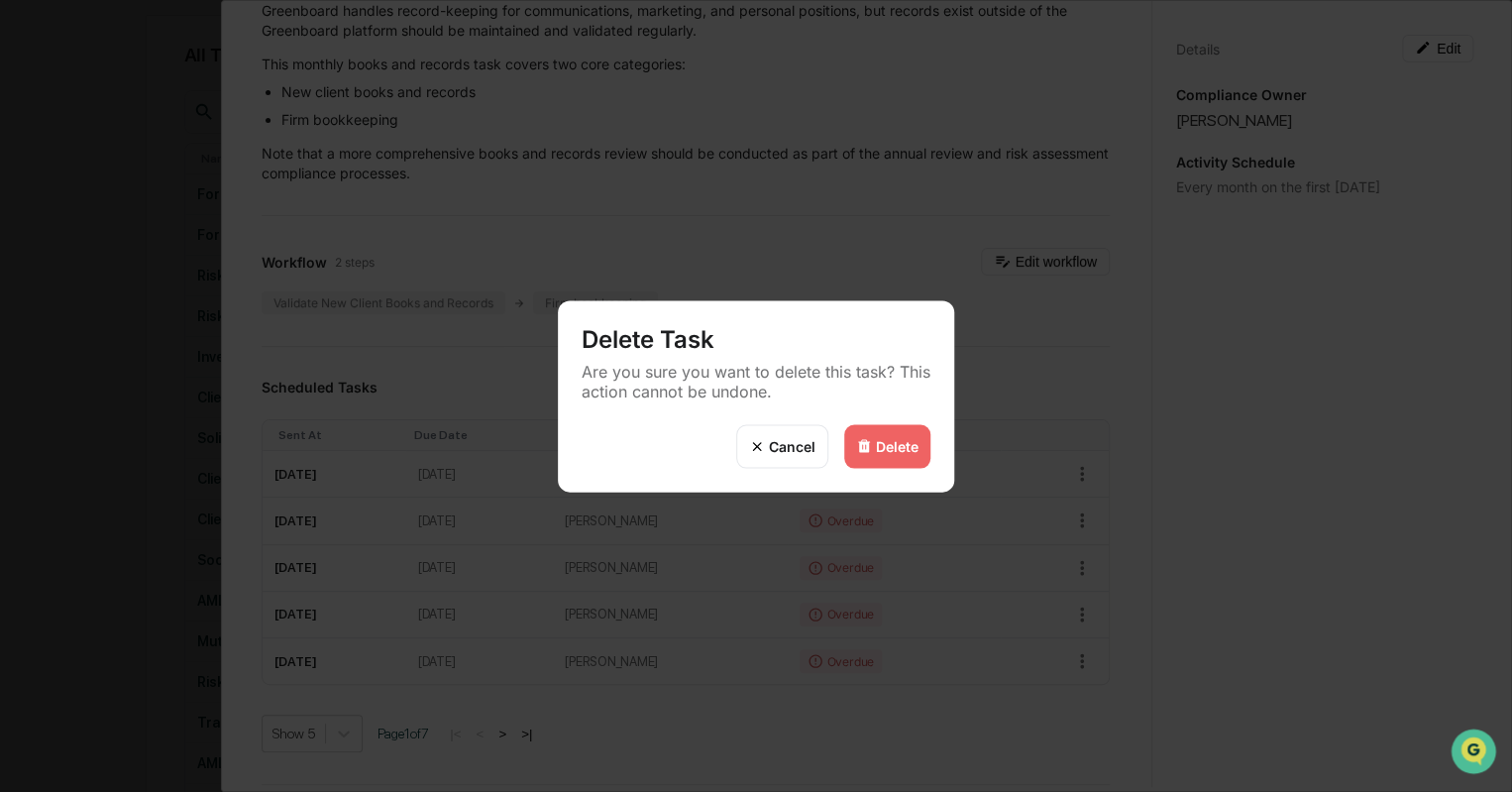 click on "Delete" at bounding box center [897, 446] 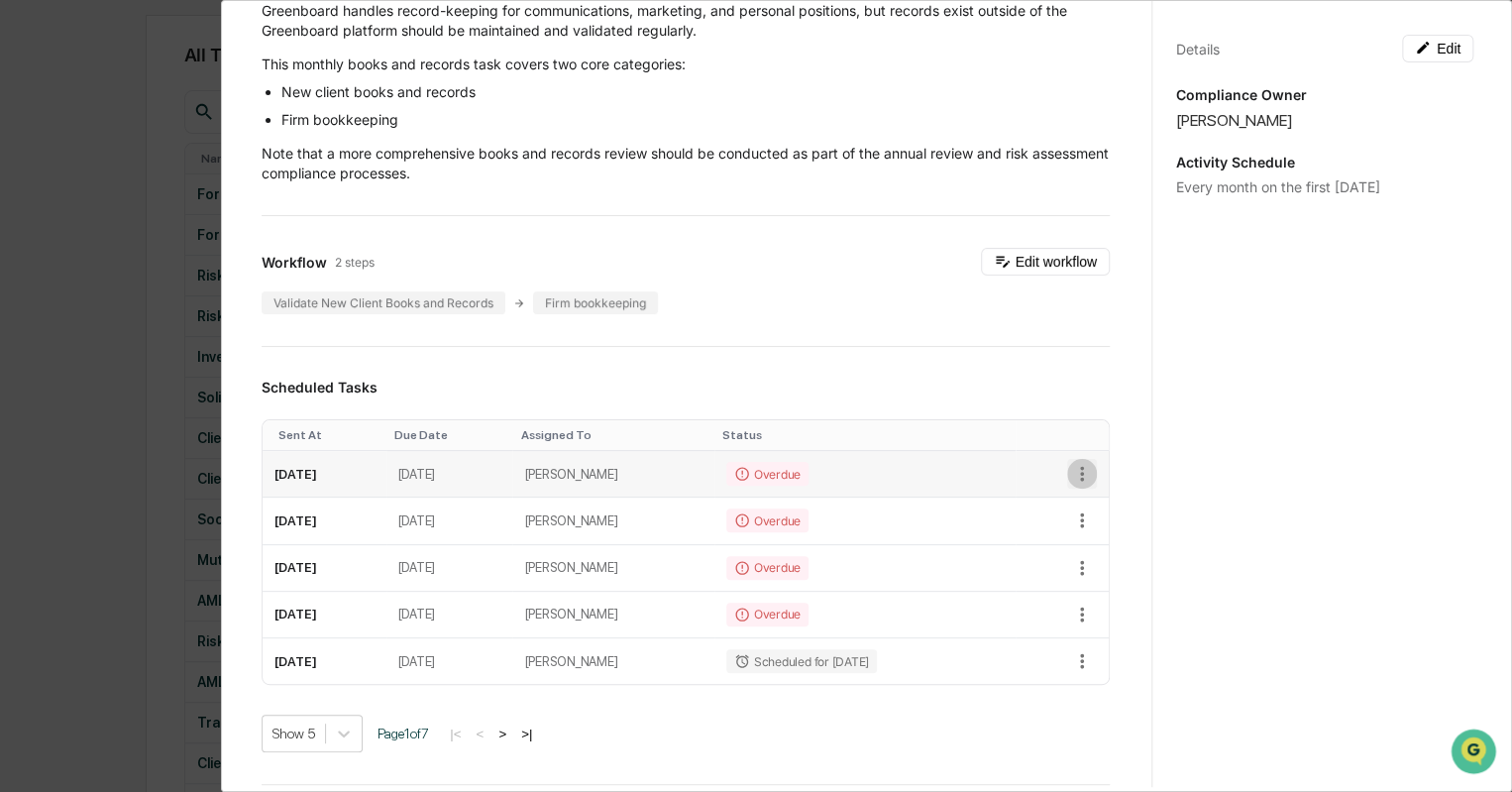 click 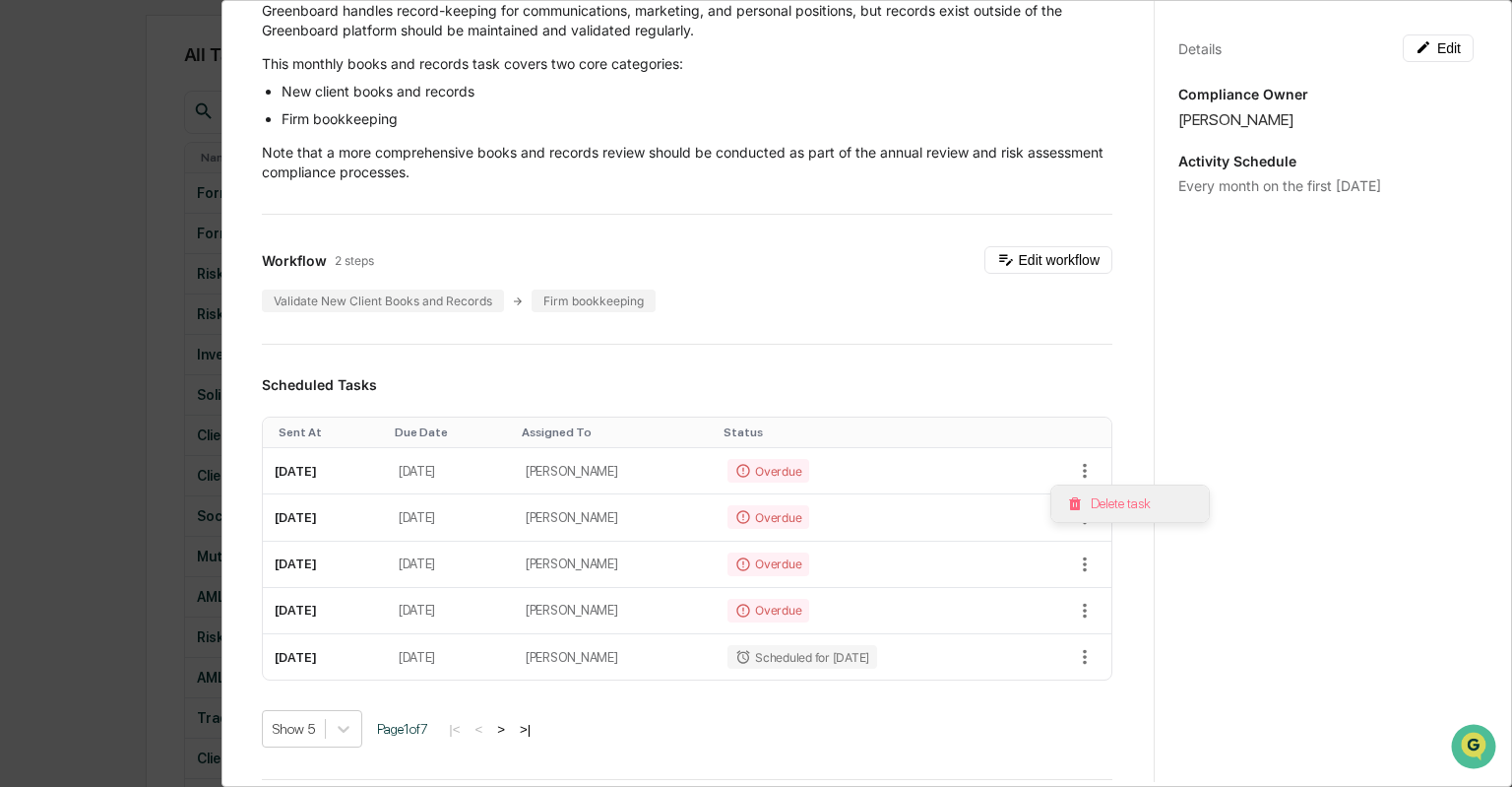 click on "Delete task" at bounding box center [1130, 503] 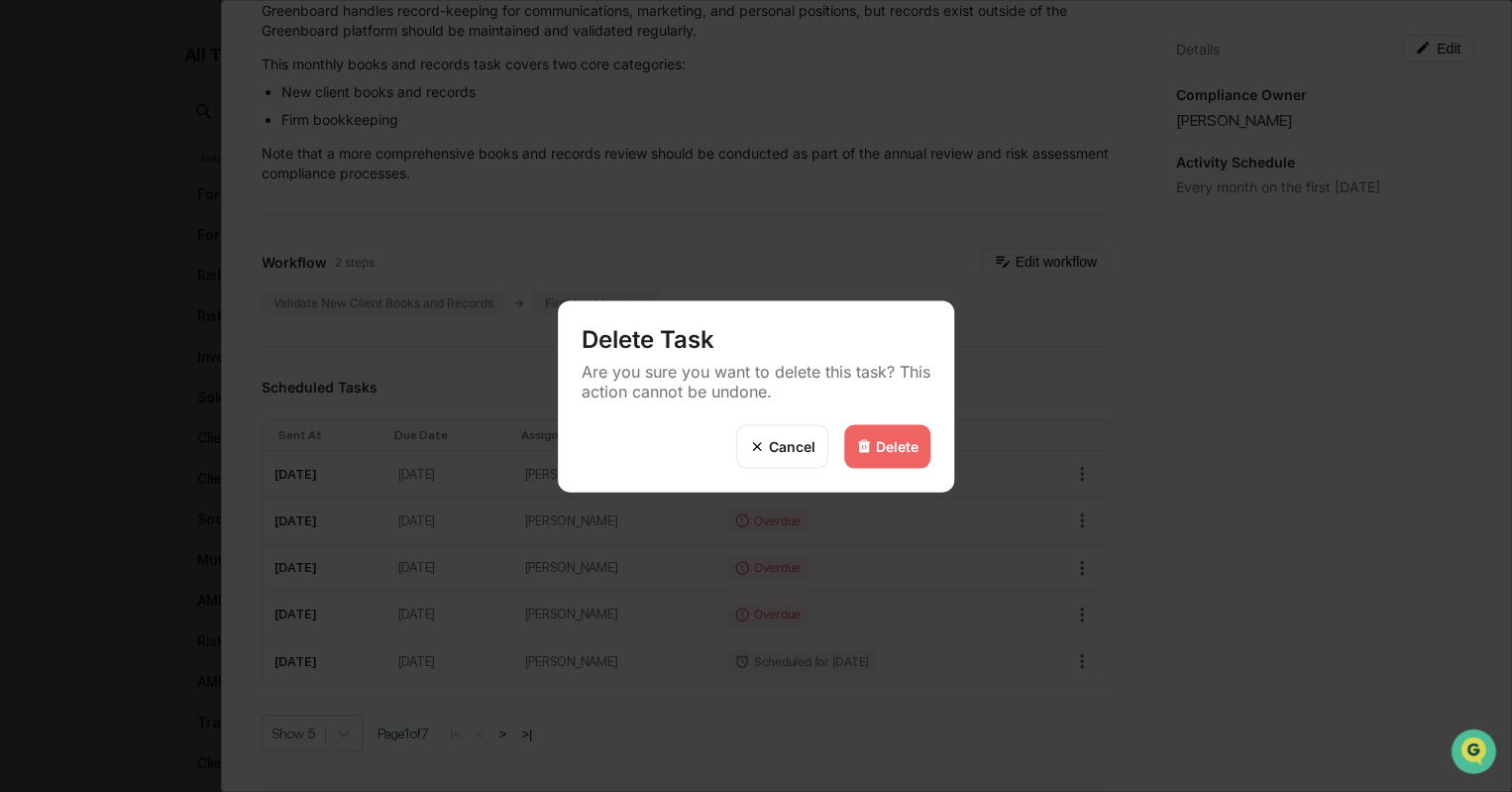 click on "Delete" at bounding box center (887, 446) 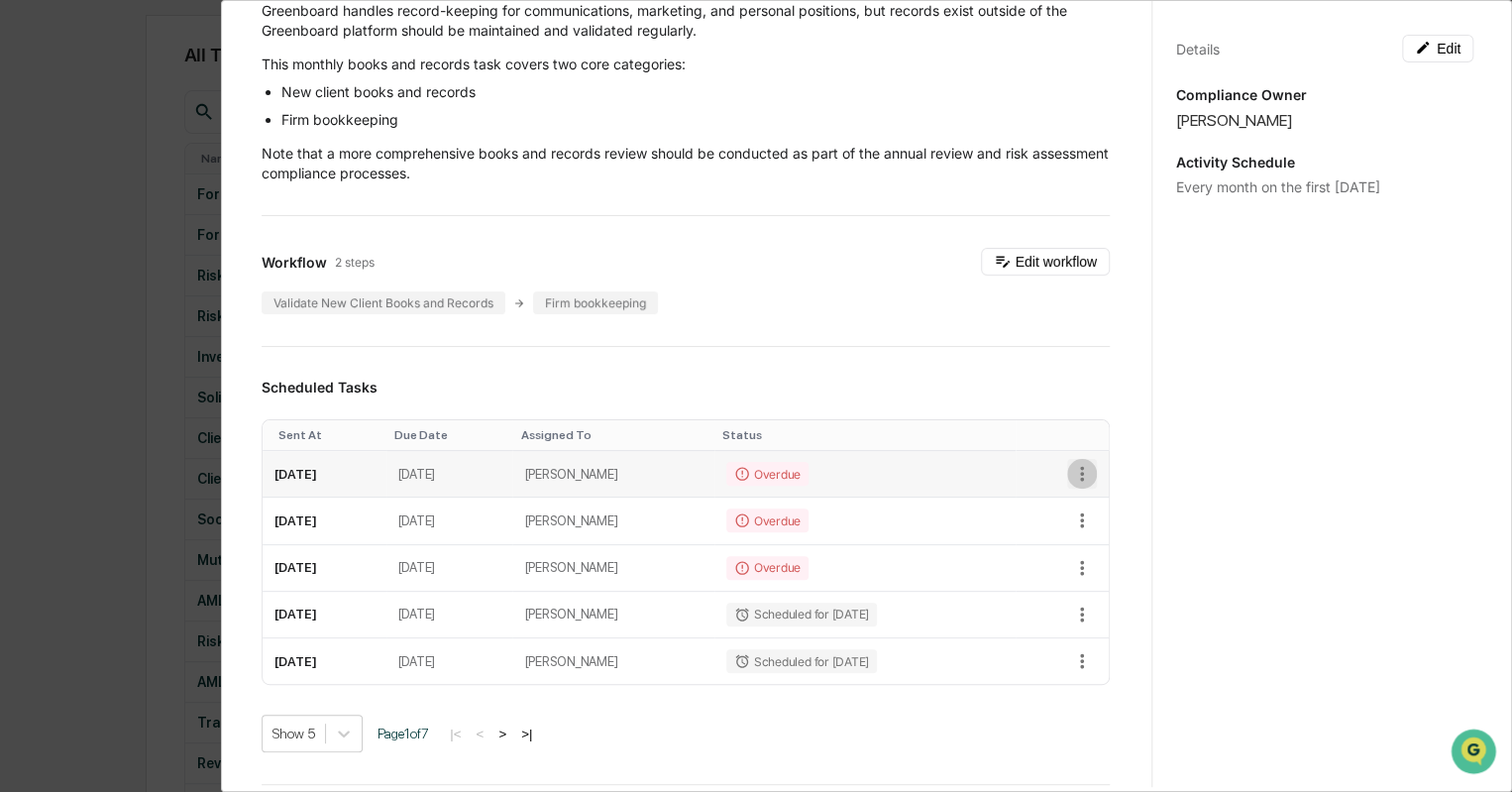 click 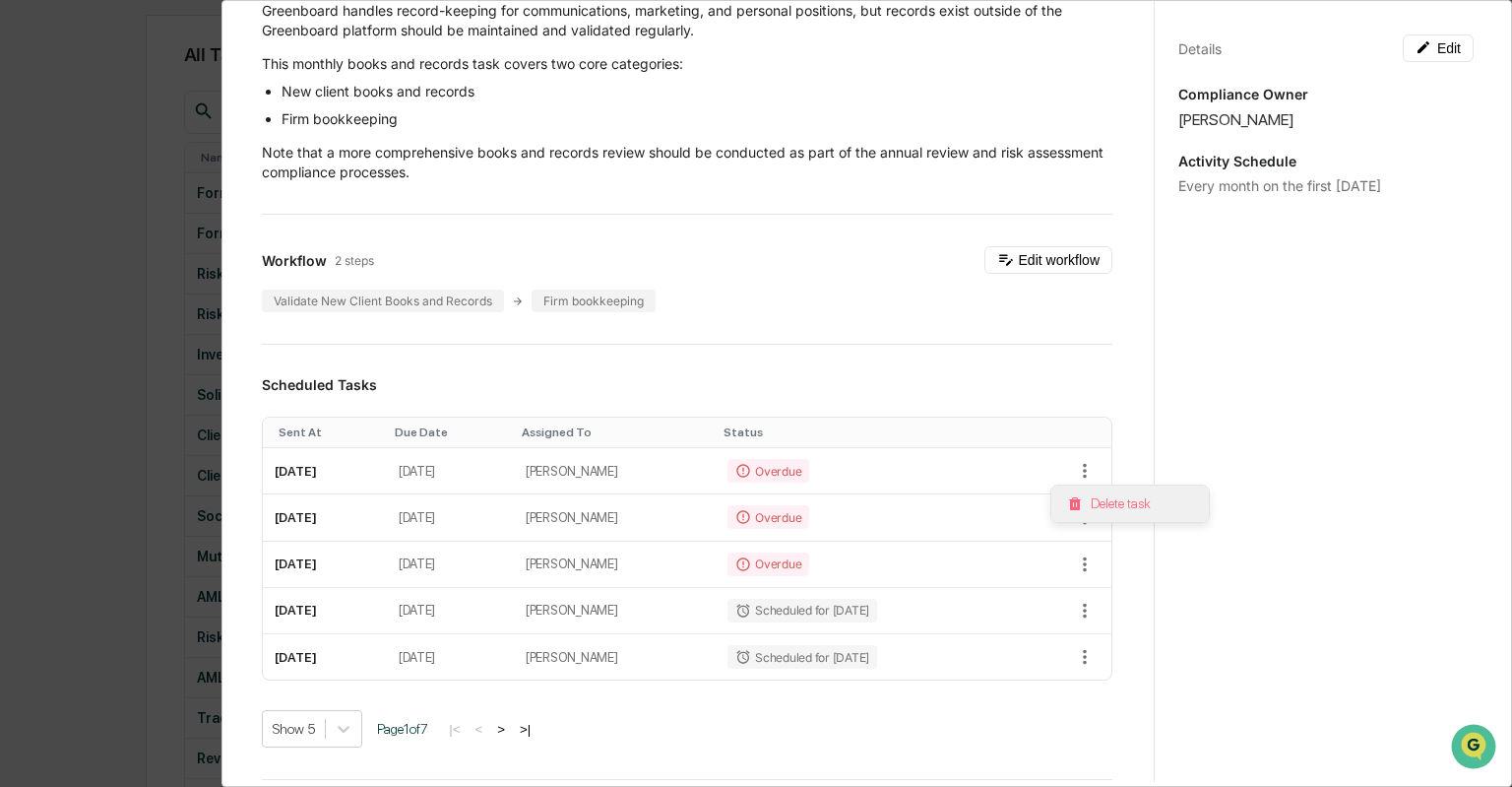 click on "Delete task" at bounding box center [1130, 503] 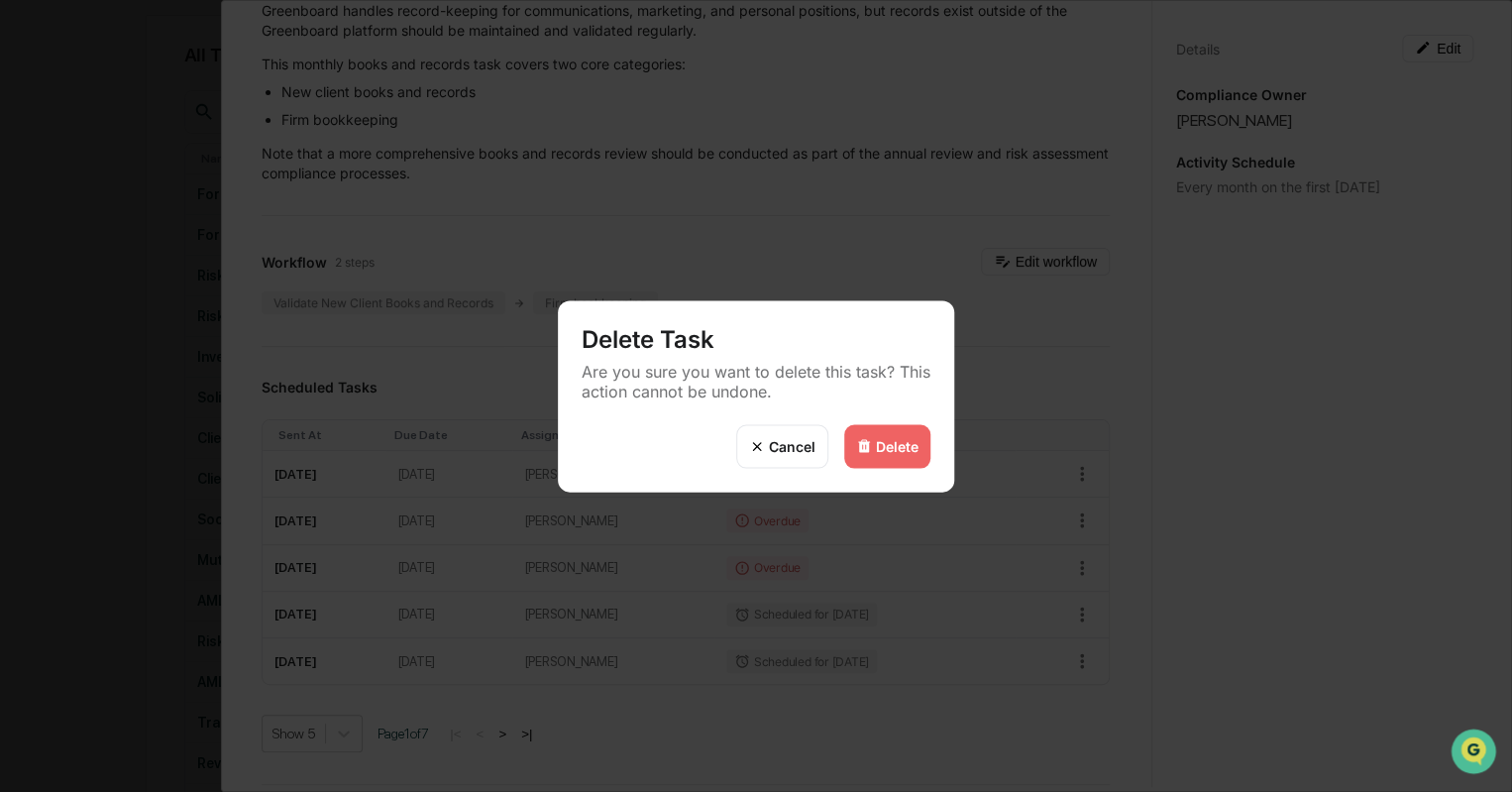 click on "Delete" at bounding box center (887, 446) 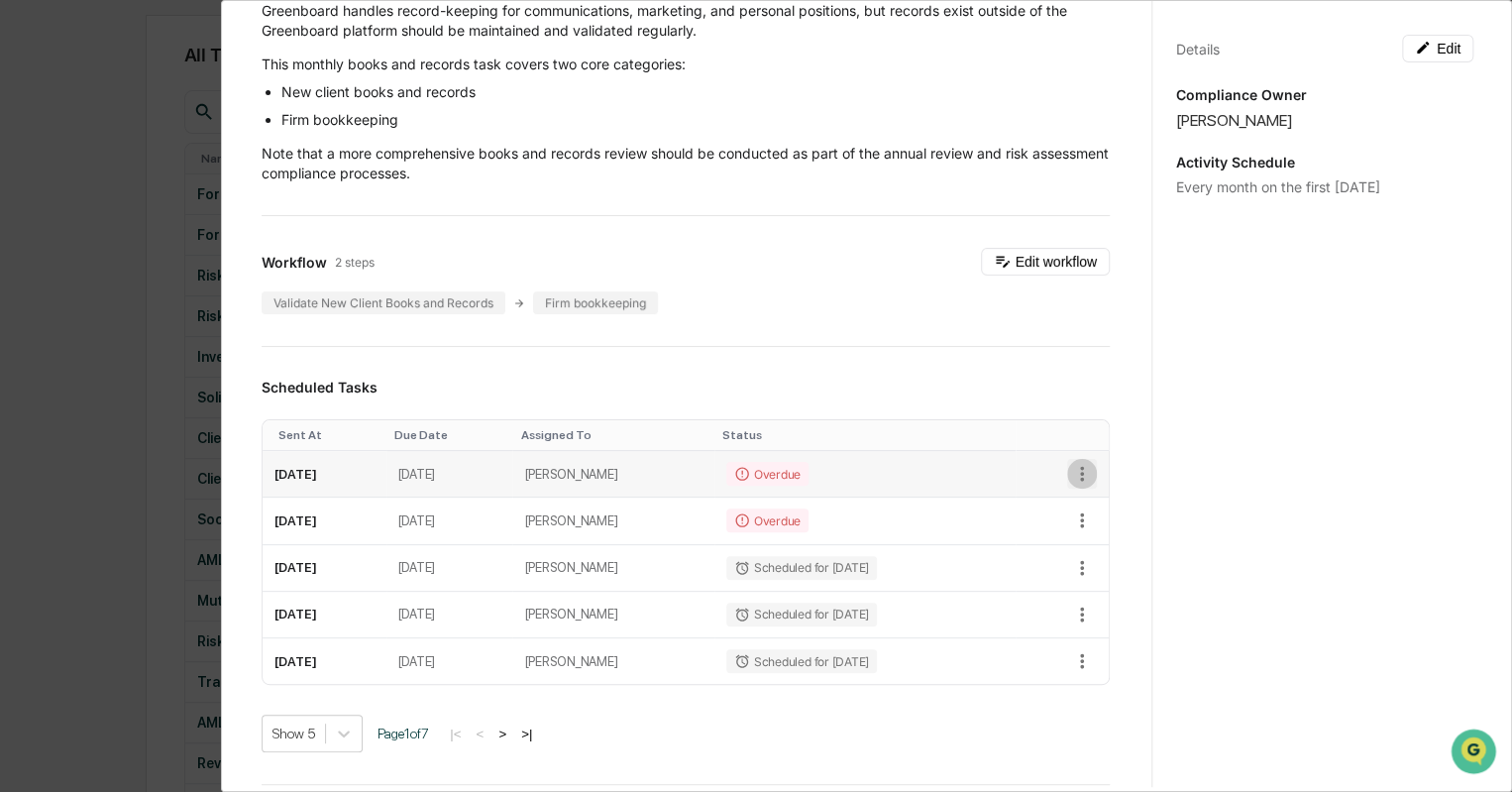 click 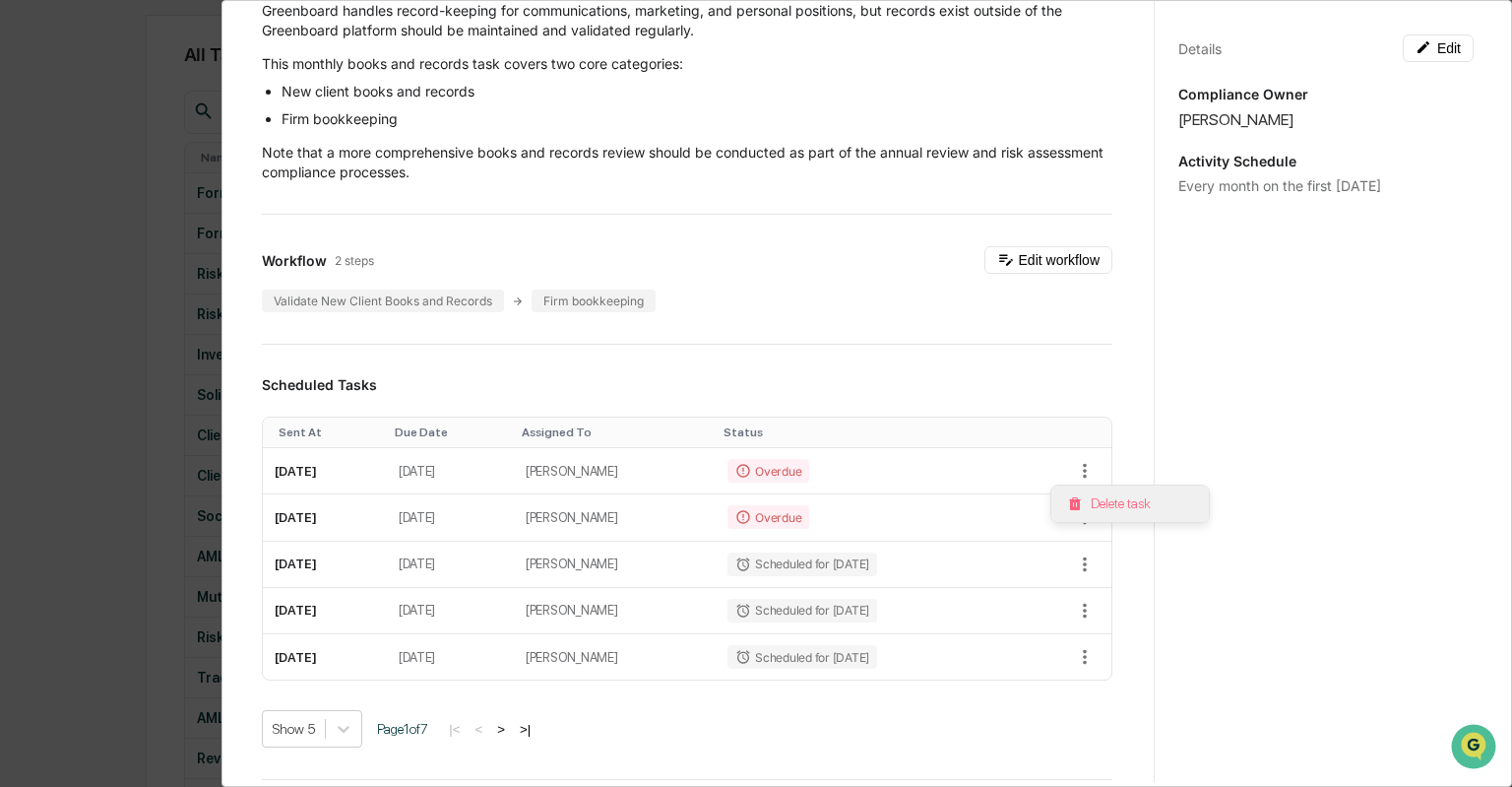 click on "Delete task" at bounding box center (1130, 503) 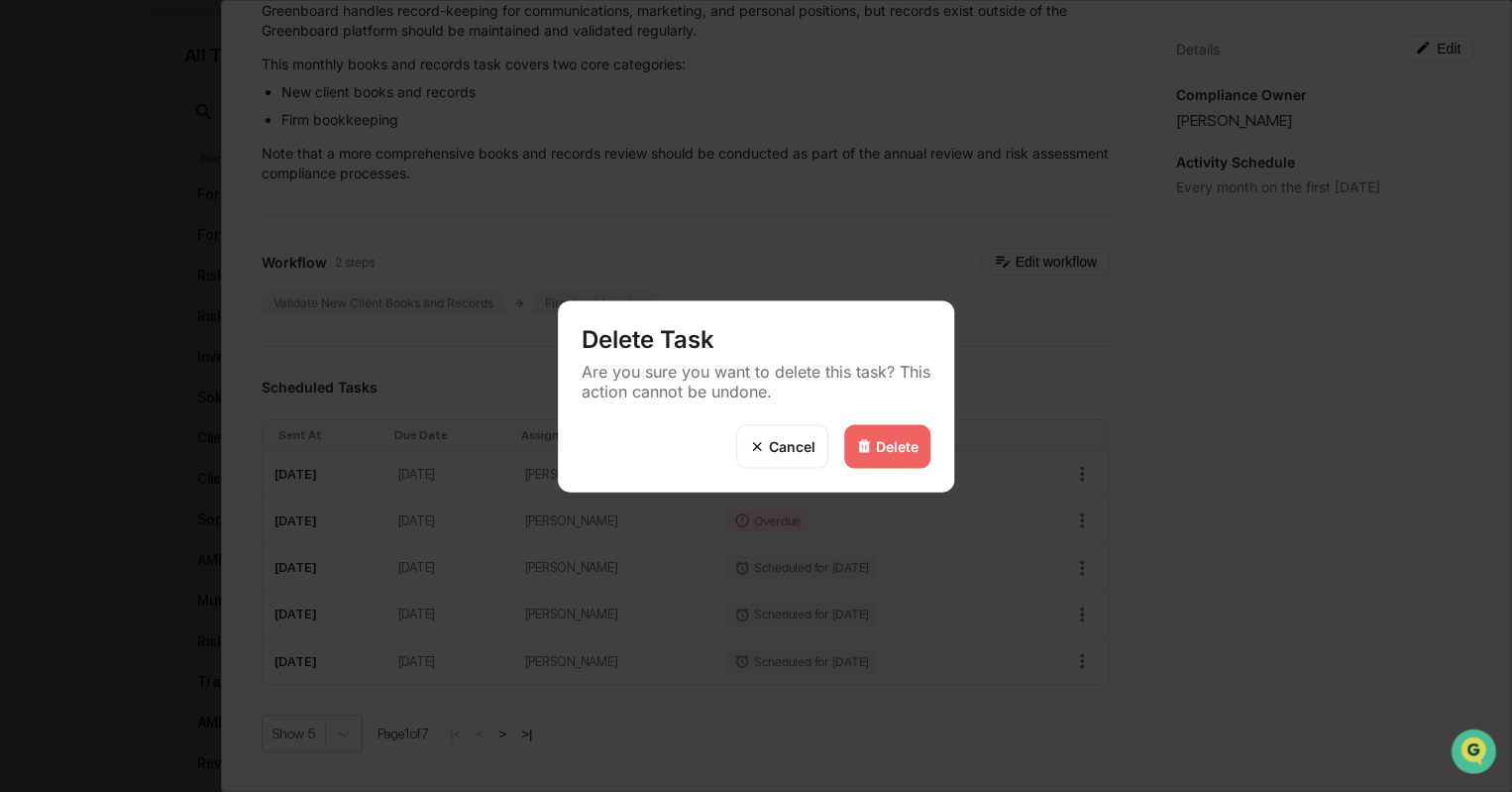 click on "Delete" at bounding box center [887, 446] 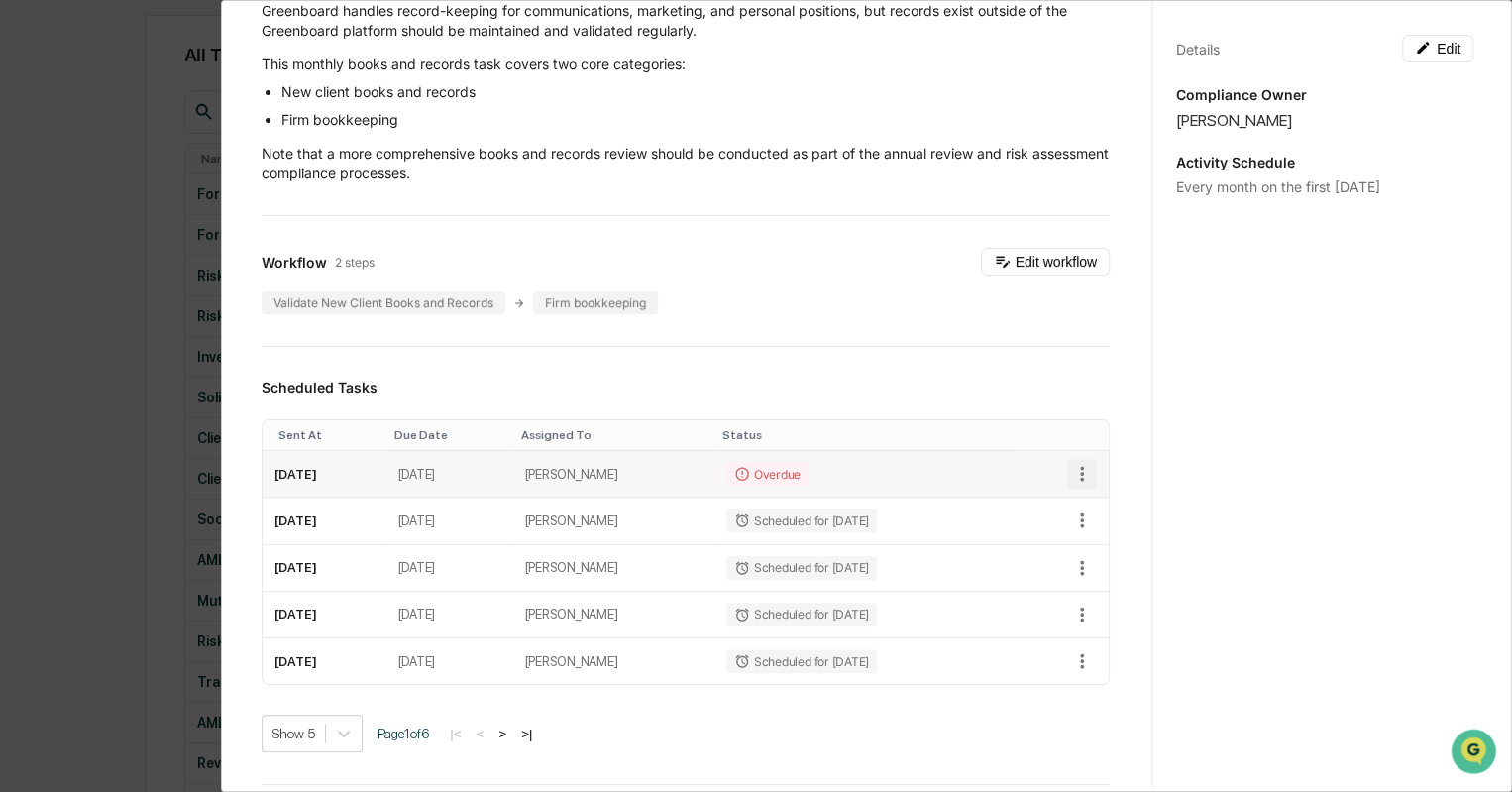 click 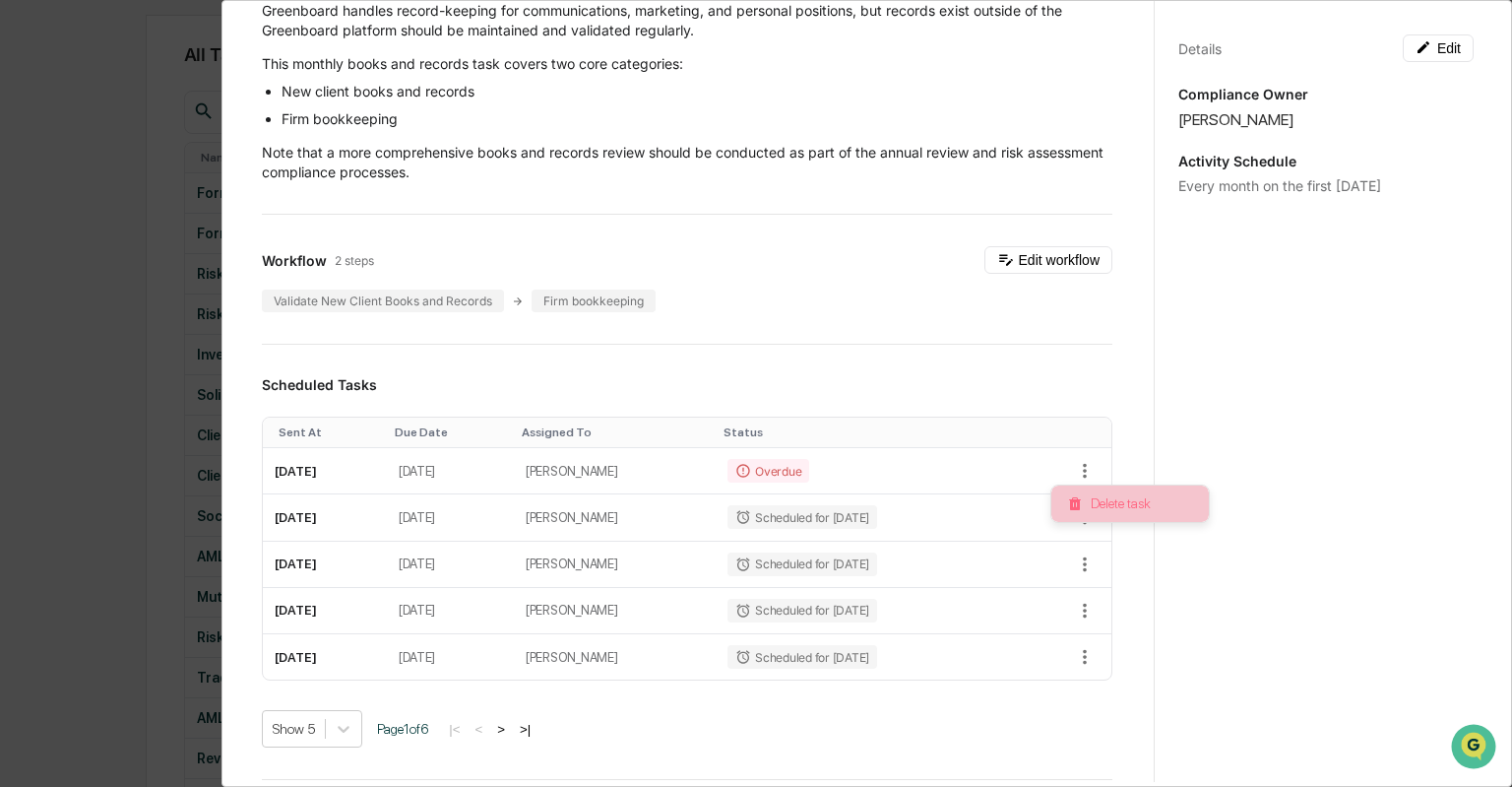 click on "Delete task" at bounding box center (1130, 503) 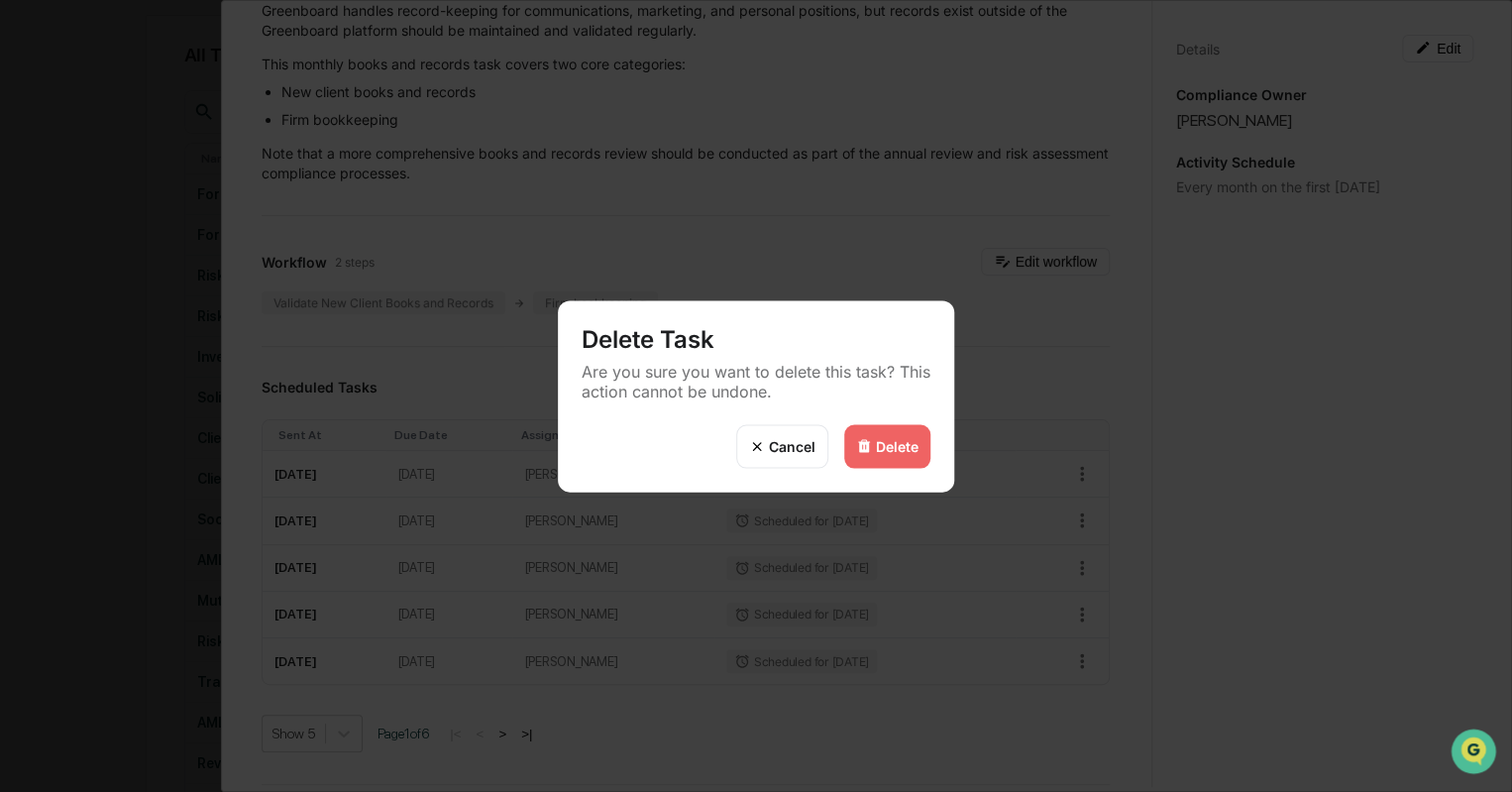 click on "Delete" at bounding box center (897, 446) 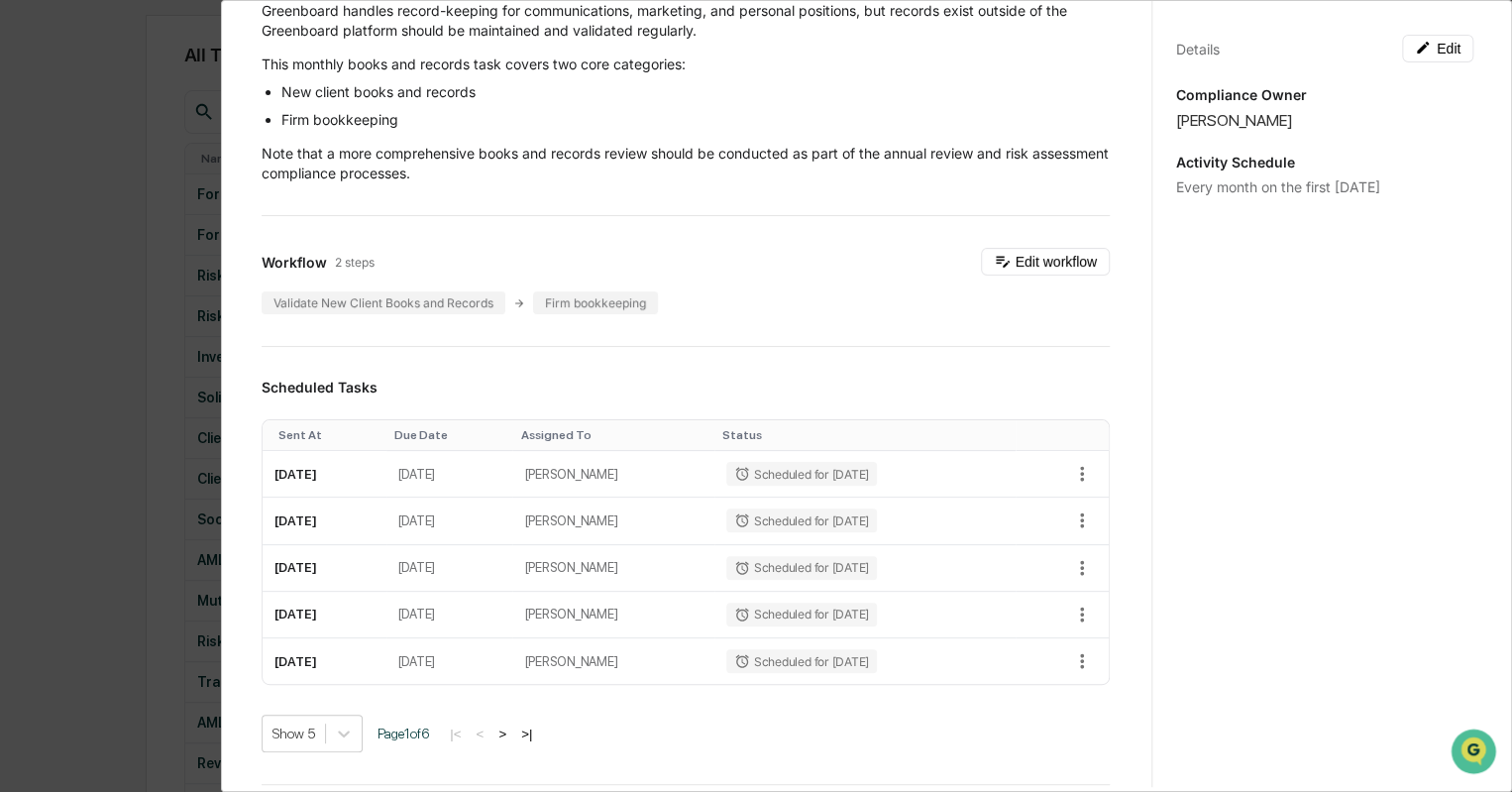 click on "Administrator Activity List Client Books & Records Review Start Task Client Books & Records Review Edit It's important that proper books and records are kept for your advisory to maintain SEC compliance. Greenboard handles record-keeping for communications, marketing, and personal positions, but records exist outside of the Greenboard platform should be maintained and validated regularly. This monthly books and records task covers two core categories: New client books and records Firm bookkeeping Note that a more comprehensive books and records review should be conducted as part of the annual review and risk assessment compliance processes. Workflow 2 steps Edit workflow Validate New Client Books and Records Firm bookkeeping Scheduled Tasks Sent At Due Date Assigned To Status August 1, 2025 August 4, 2025 Katie Frazier Scheduled for 08/01/2025 September 5, 2025 September 8, 2025 Katie Frazier Scheduled for 09/05/2025 October 3, 2025 October 6, 2025 Katie Frazier Scheduled for 10/03/2025 November 7, 2025 Page" at bounding box center [756, 396] 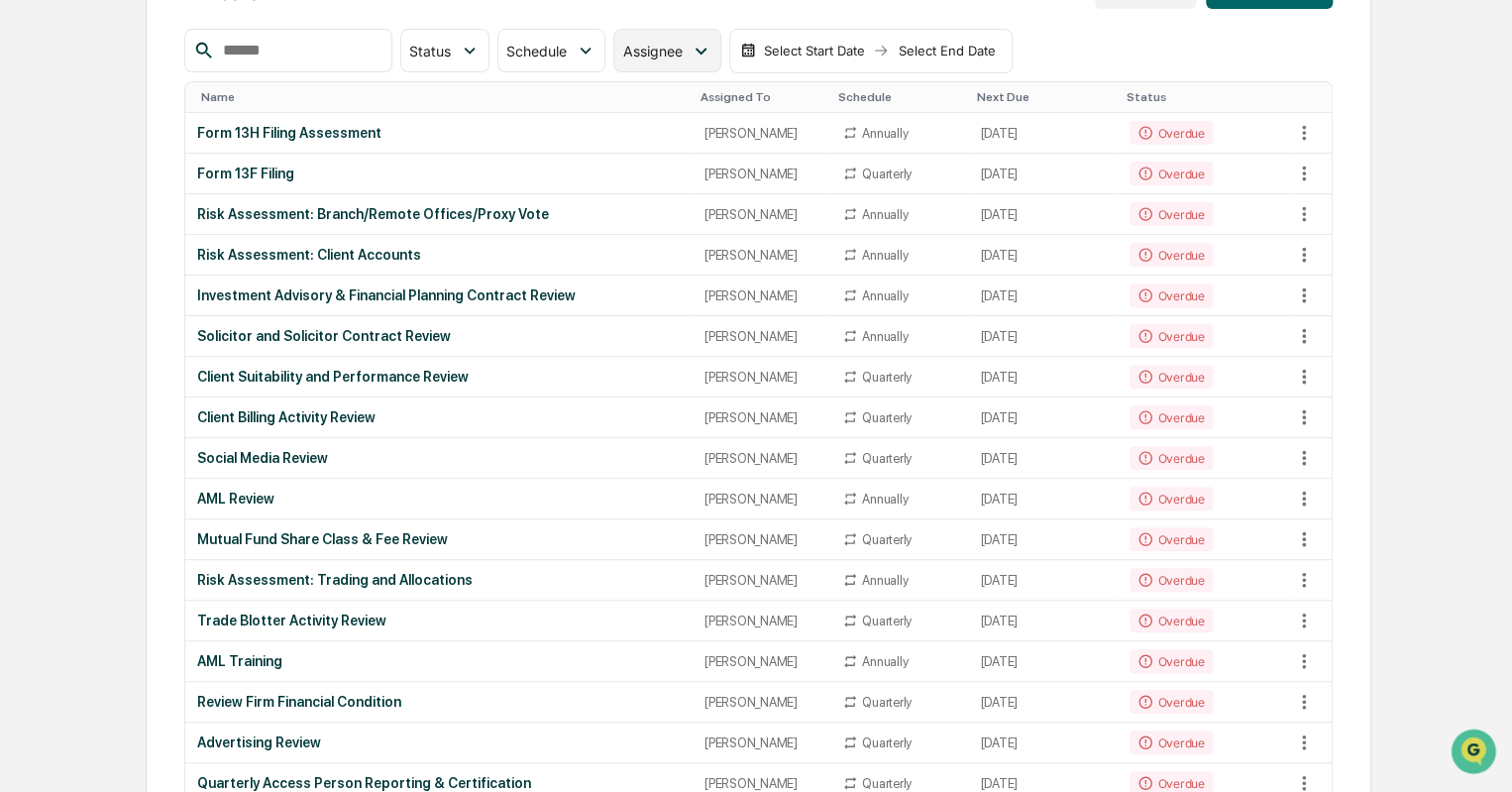 scroll, scrollTop: 241, scrollLeft: 0, axis: vertical 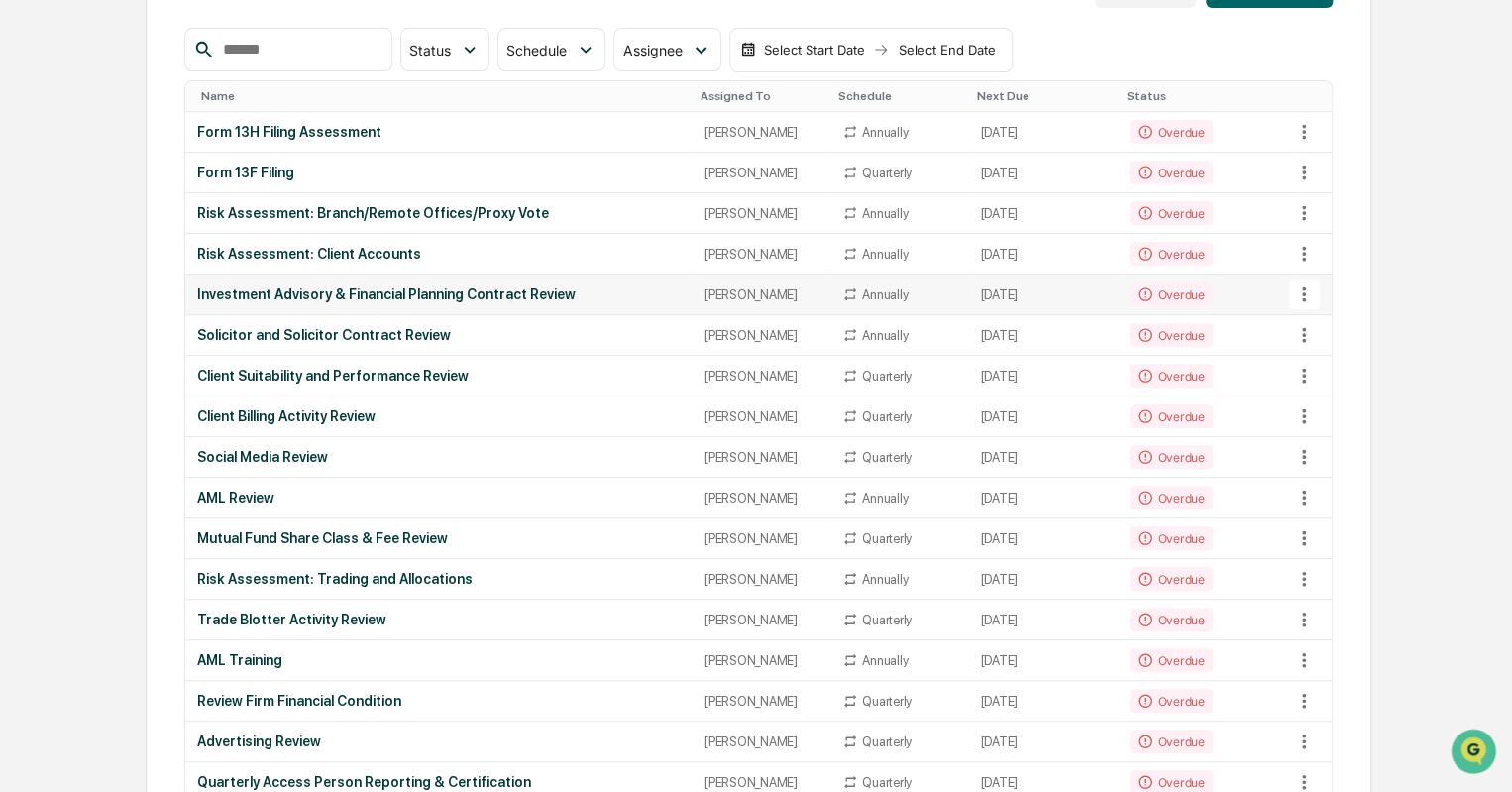 click on "Investment Advisory & Financial Planning Contract Review" at bounding box center [439, 294] 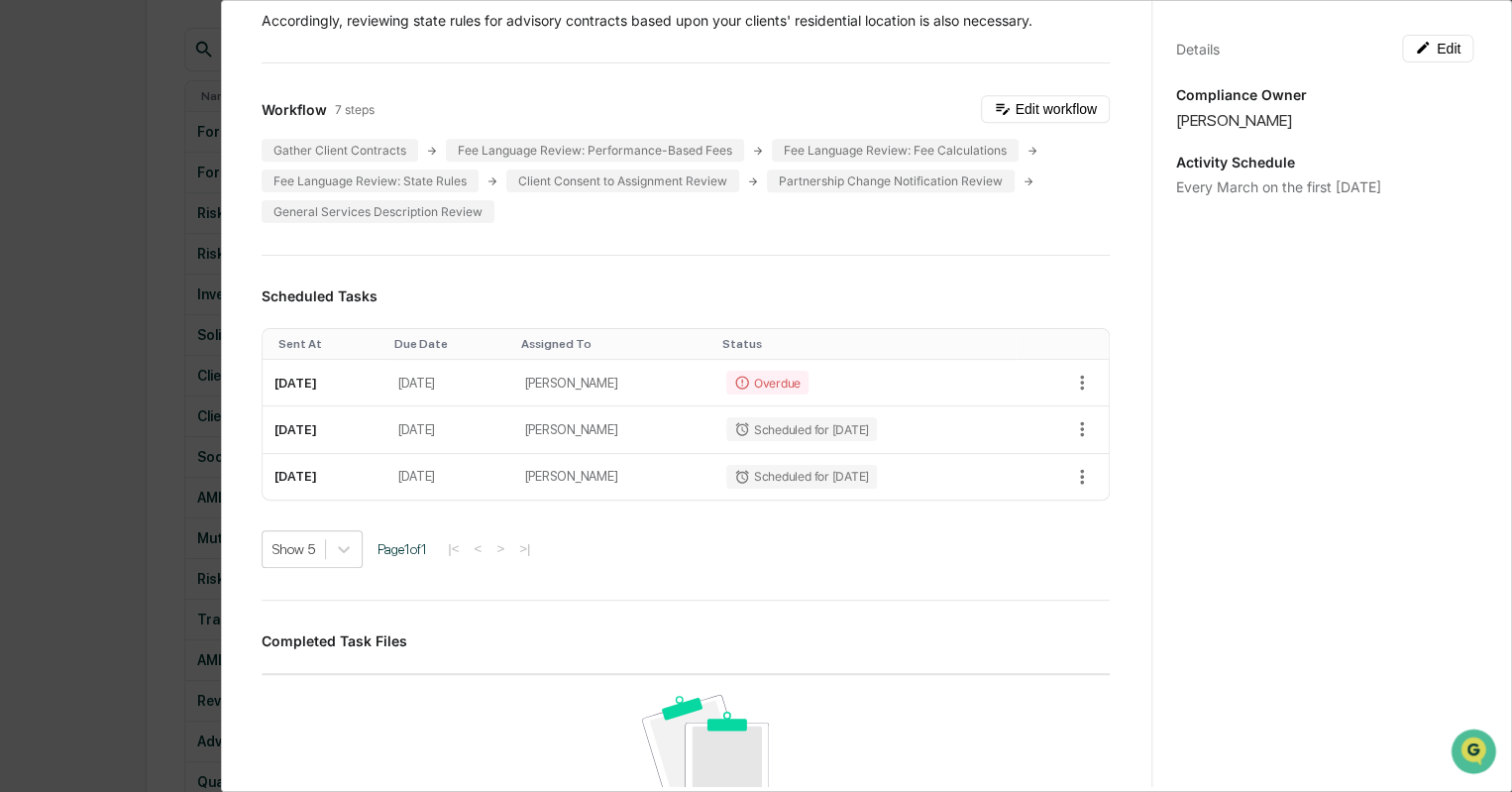 scroll, scrollTop: 531, scrollLeft: 0, axis: vertical 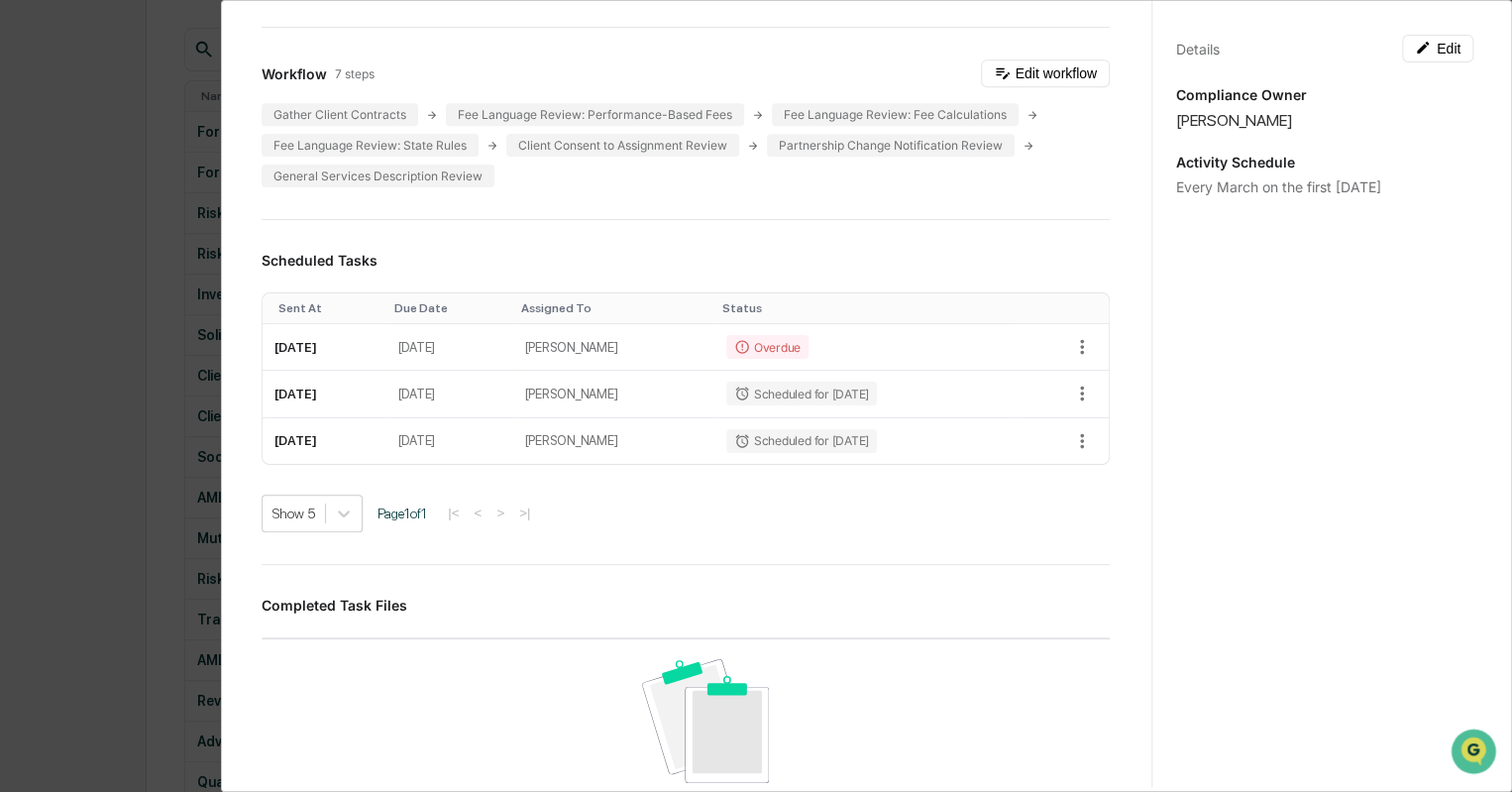 click on "Administrator Activity List Investment Advisory & Financial Planning Contract Review Continue Task Investment Advisory & Financial Planning Contract Review Edit Annually reviewing the contents of client contracts is a key part of any SEC compliance program. Section 205 of the Advisers Act  imposes specific requirements and restrictions upon client advisory agreements, which essentially can be broken down into 3 items: Charging performance-based fees Client consent to the assignment of the agreement Partnership change notifications In addition to the 3 categories above, based upon historical enforcement actions and best practices advisors should also examine: How the firm's services are described How advisory fees are described and calculated Accordingly, reviewing state rules for advisory contracts based upon your clients' residential location is also necessary. Workflow 7 steps Edit workflow Gather Client Contracts Fee Language Review: Performance-Based Fees Fee Language Review: Fee Calculations Sent At 1 1" at bounding box center (756, 396) 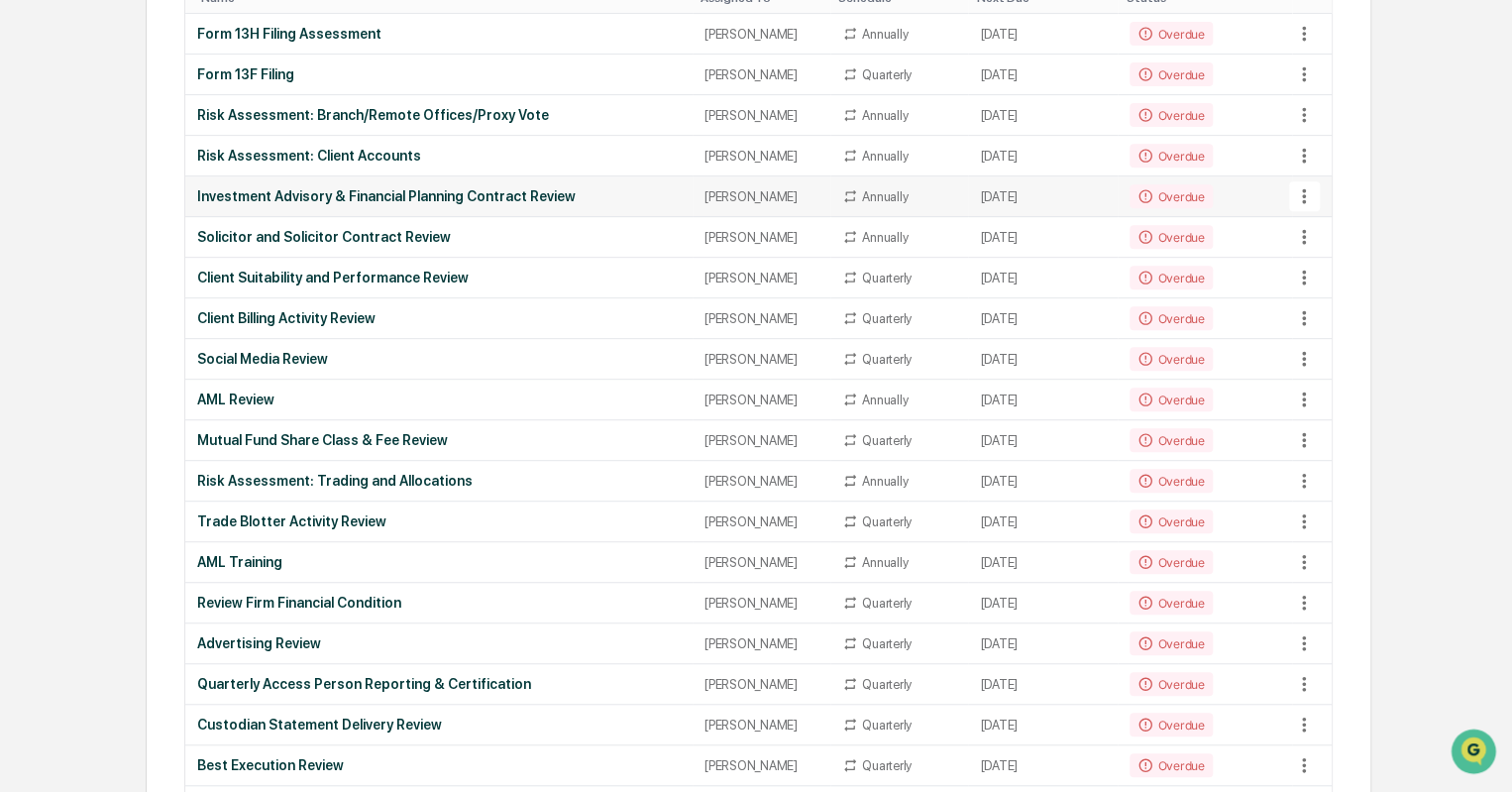 scroll, scrollTop: 341, scrollLeft: 0, axis: vertical 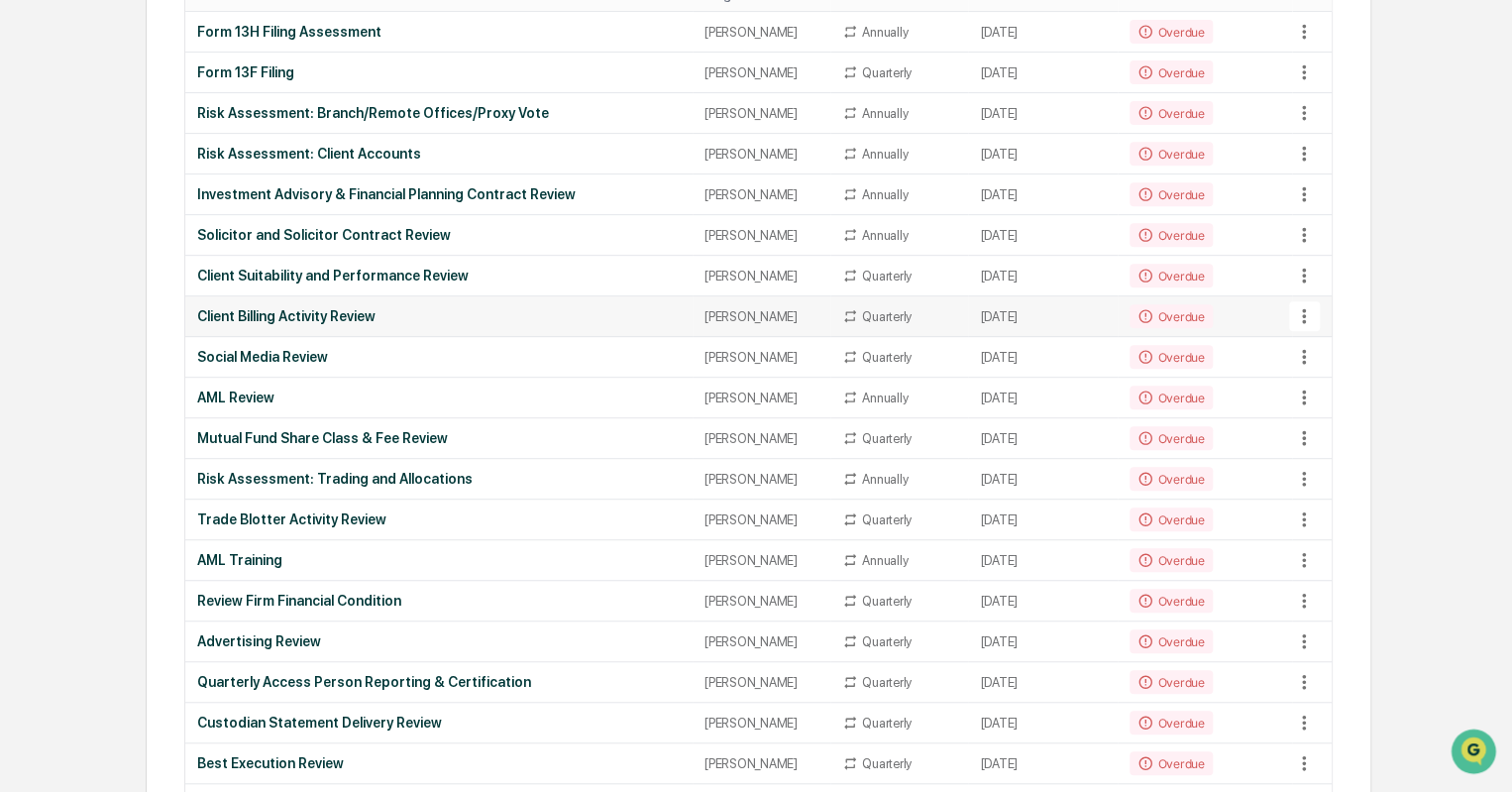 click on "Client Billing Activity Review" at bounding box center (439, 316) 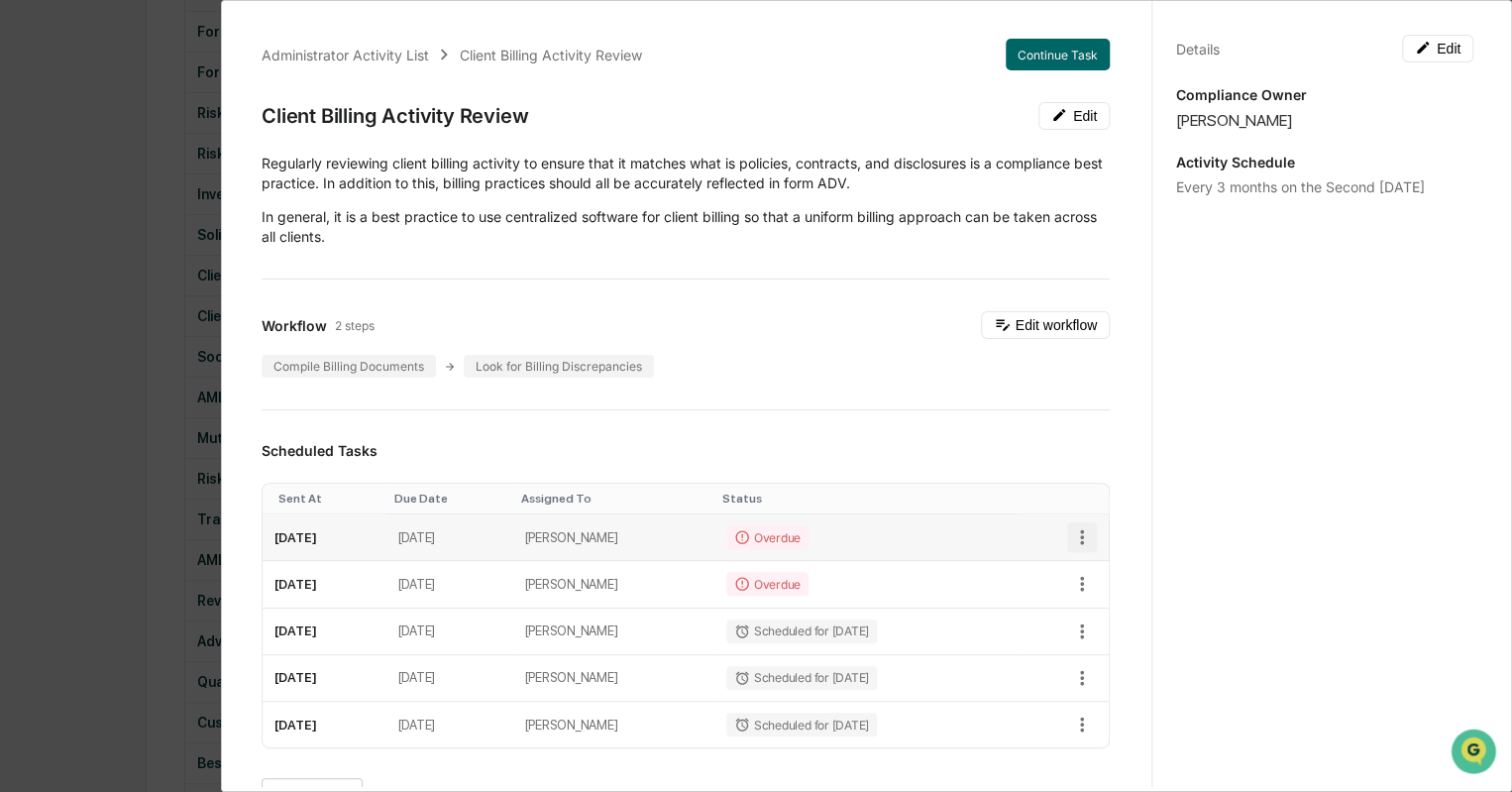 click 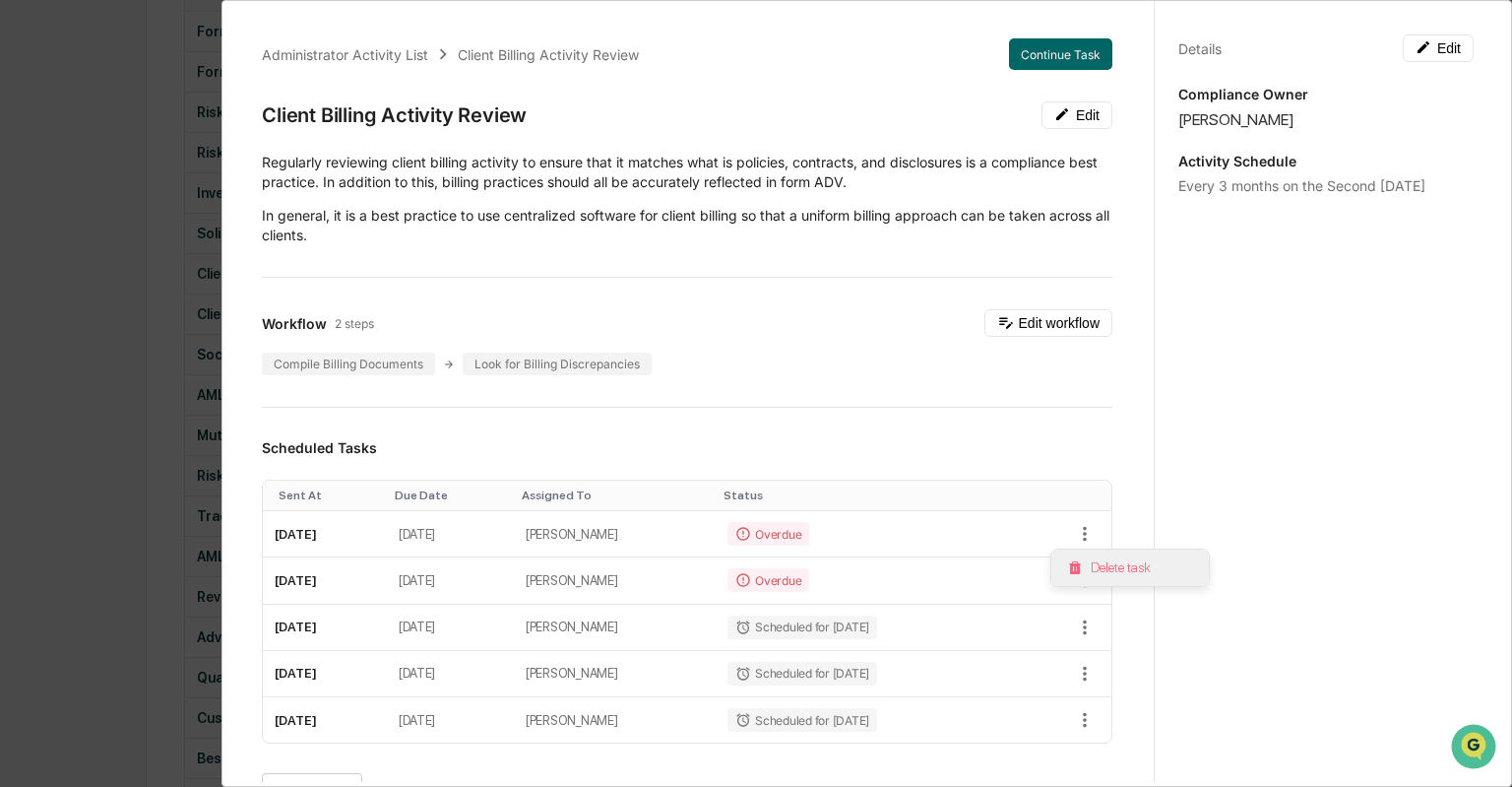 click on "Delete task" at bounding box center (1130, 567) 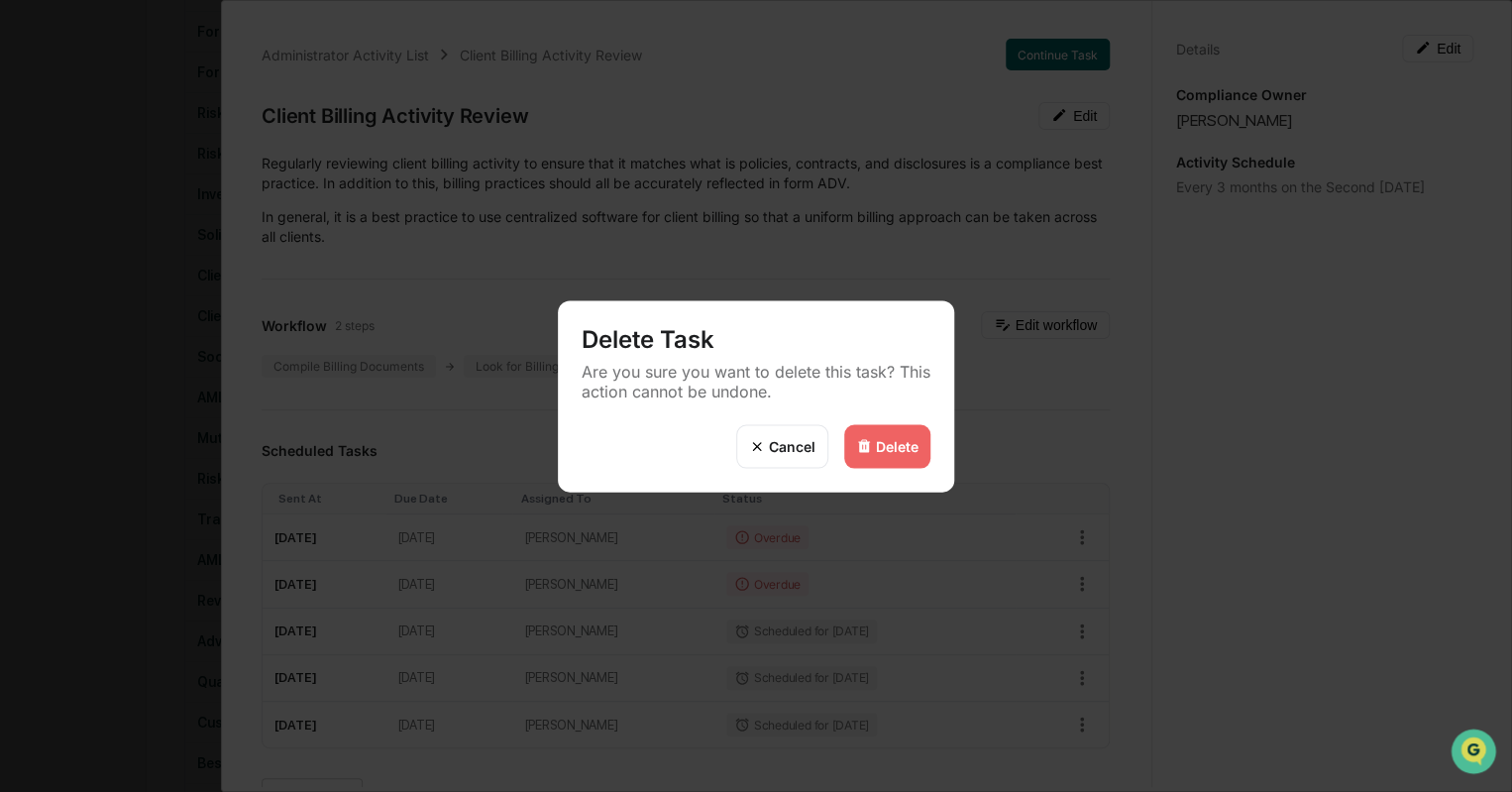 click on "Delete" at bounding box center (887, 446) 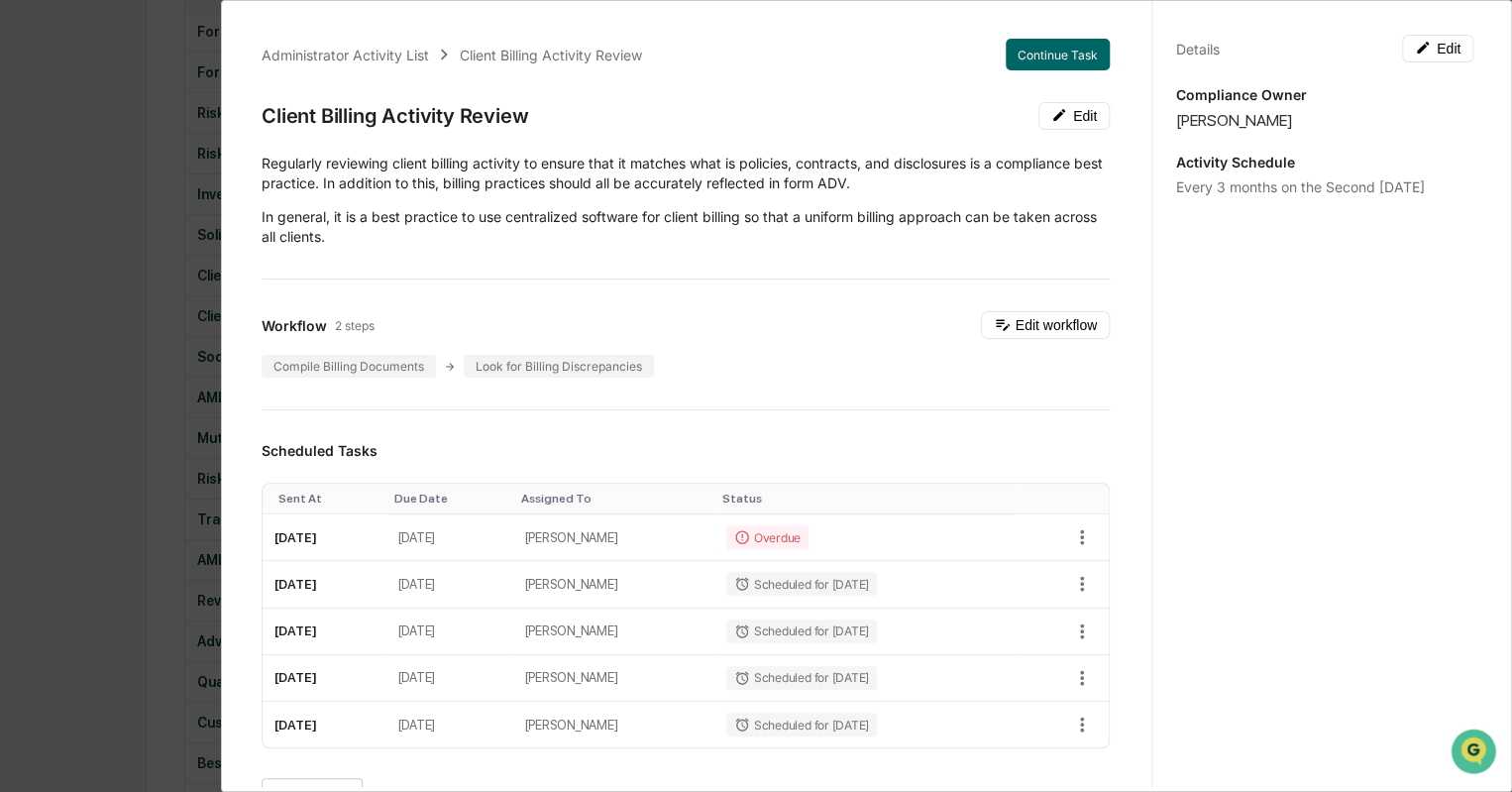 click on "Administrator Activity List Client Billing Activity Review Continue Task Client Billing Activity Review Edit Regularly reviewing client billing activity to ensure that it matches what is policies, contracts, and disclosures is a compliance best practice. In addition to this, billing practices should all be accurately reflected in form ADV. In general, it is a best practice to use centralized software for client billing so that a uniform billing approach can be taken across all clients. Workflow 2 steps Edit workflow Compile Billing Documents Look for Billing Discrepancies Scheduled Tasks Sent At Due Date Assigned To Status June 13, 2025 June 16, 2025 Katie Frazier Overdue September 12, 2025 September 15, 2025 Katie Frazier Scheduled for 09/12/2025 December 12, 2025 December 15, 2025 Katie Frazier Scheduled for 12/12/2025 March 13, 2026 March 16, 2026 Katie Frazier Scheduled for 03/13/2026 June 12, 2026 June 15, 2026 Katie Frazier Scheduled for 06/12/2026 Show 5 Page  1  of  2   |<   <   >   >|   Show 5 Page" at bounding box center [756, 396] 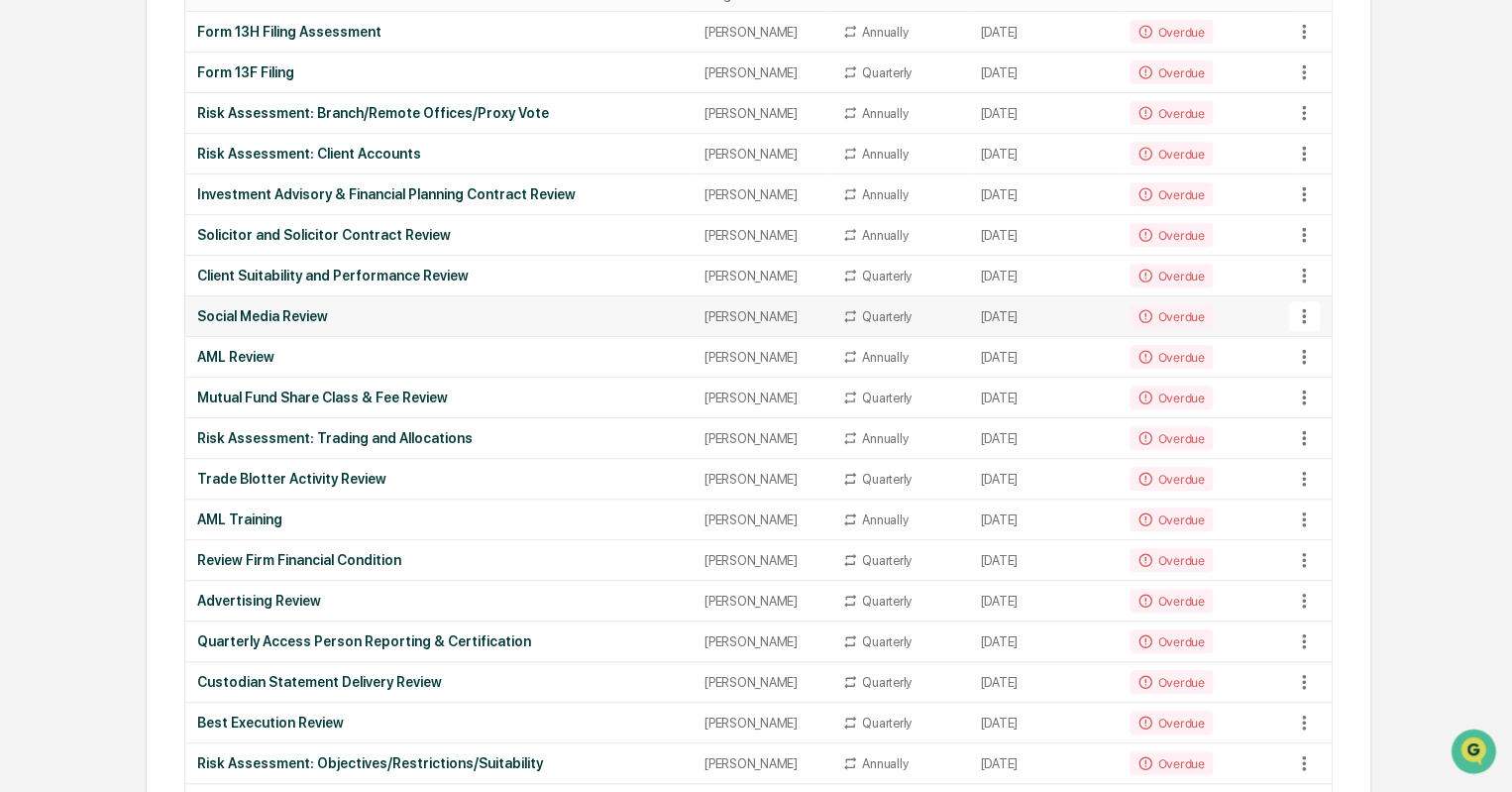 scroll, scrollTop: 0, scrollLeft: 0, axis: both 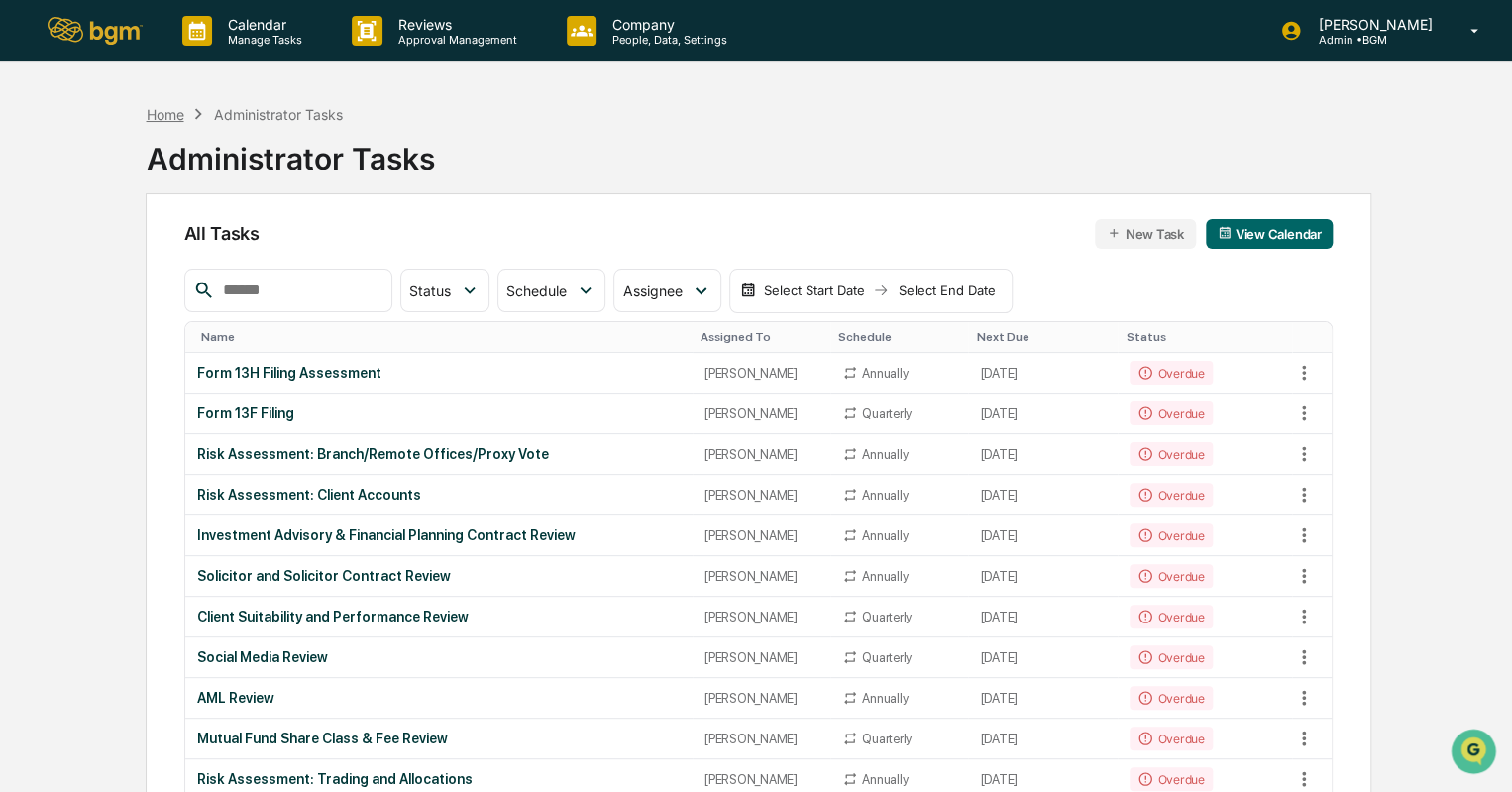 click on "Home" at bounding box center [164, 114] 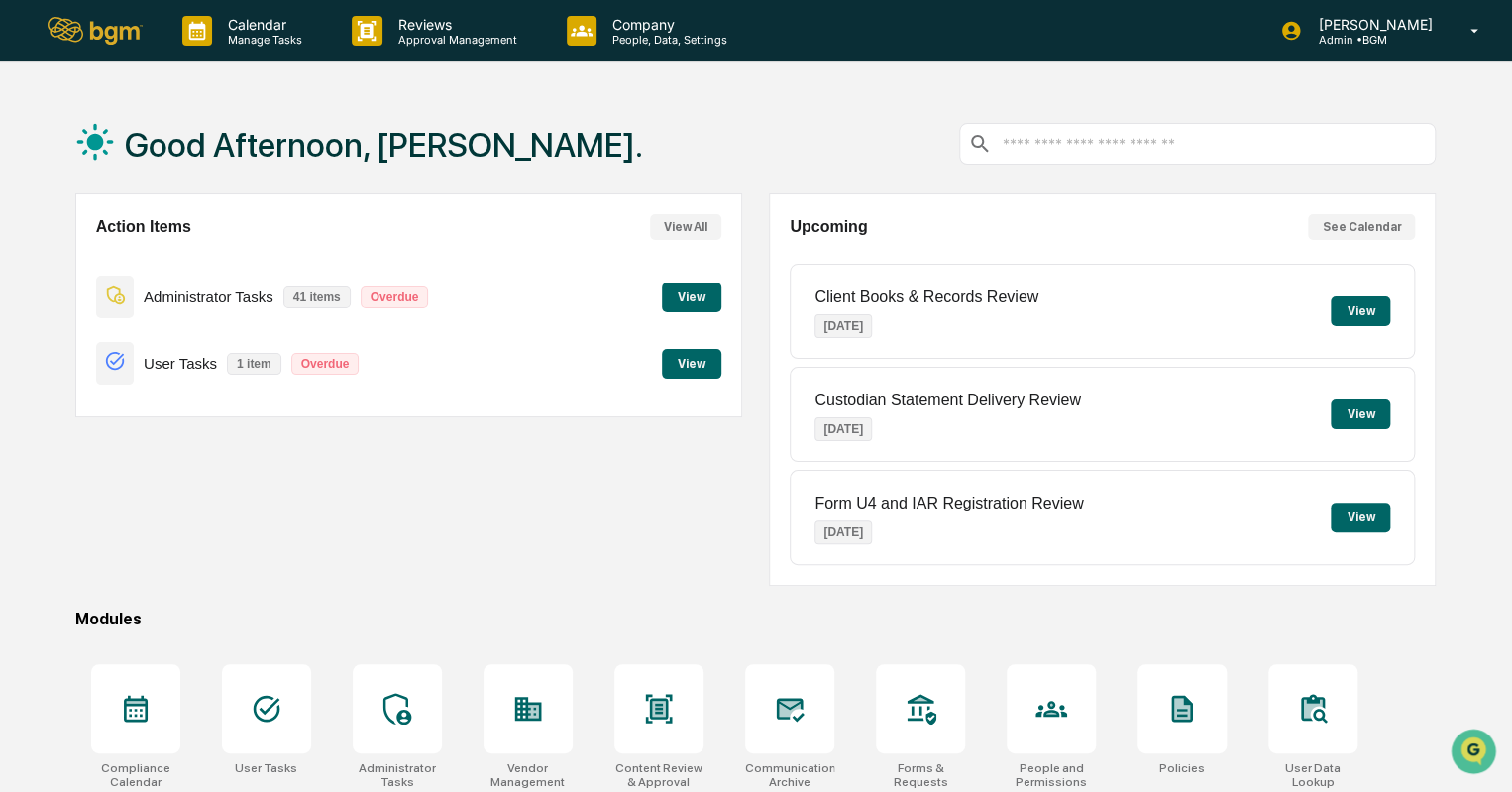 click on "View" at bounding box center (692, 297) 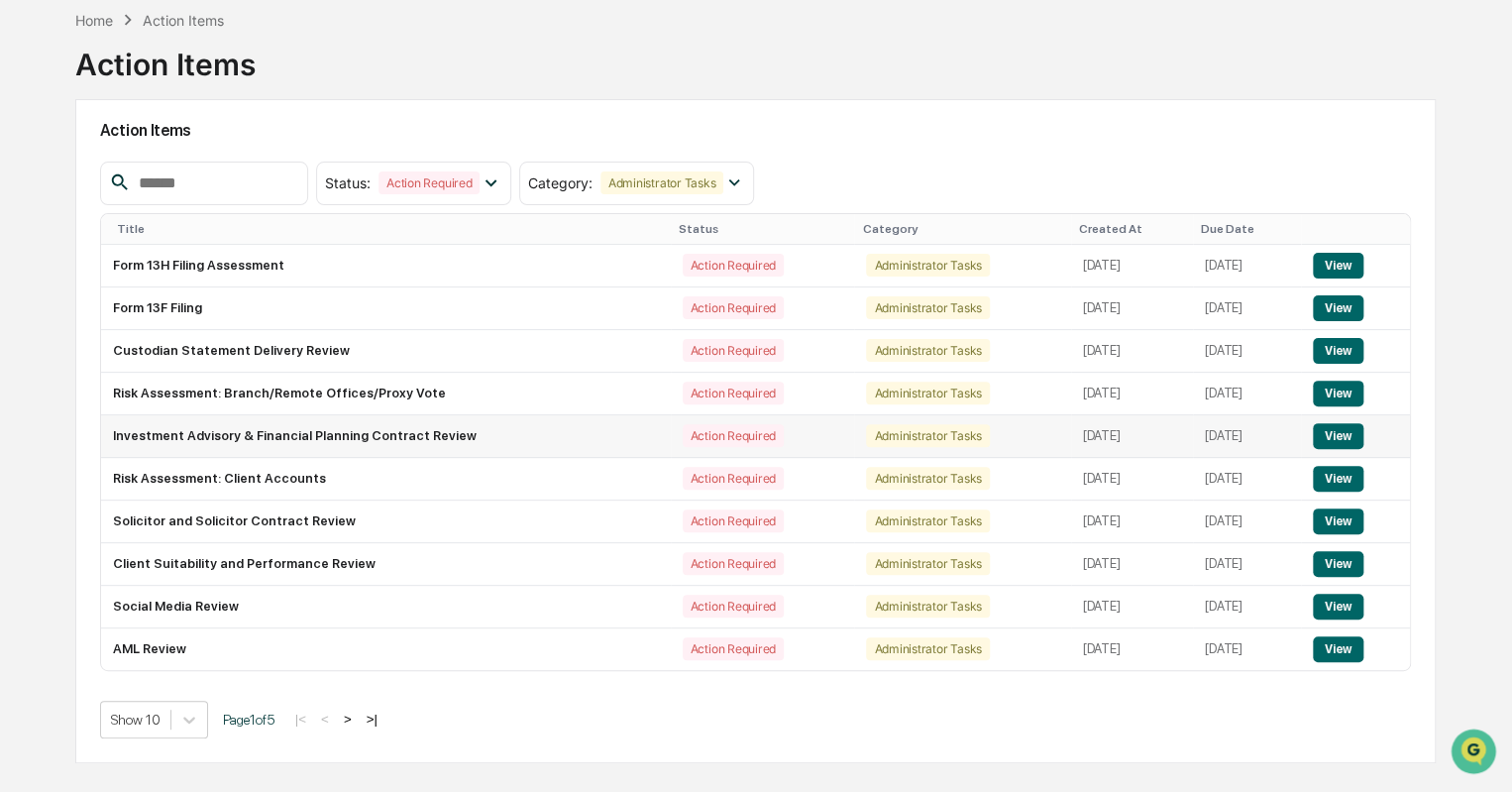 scroll, scrollTop: 0, scrollLeft: 0, axis: both 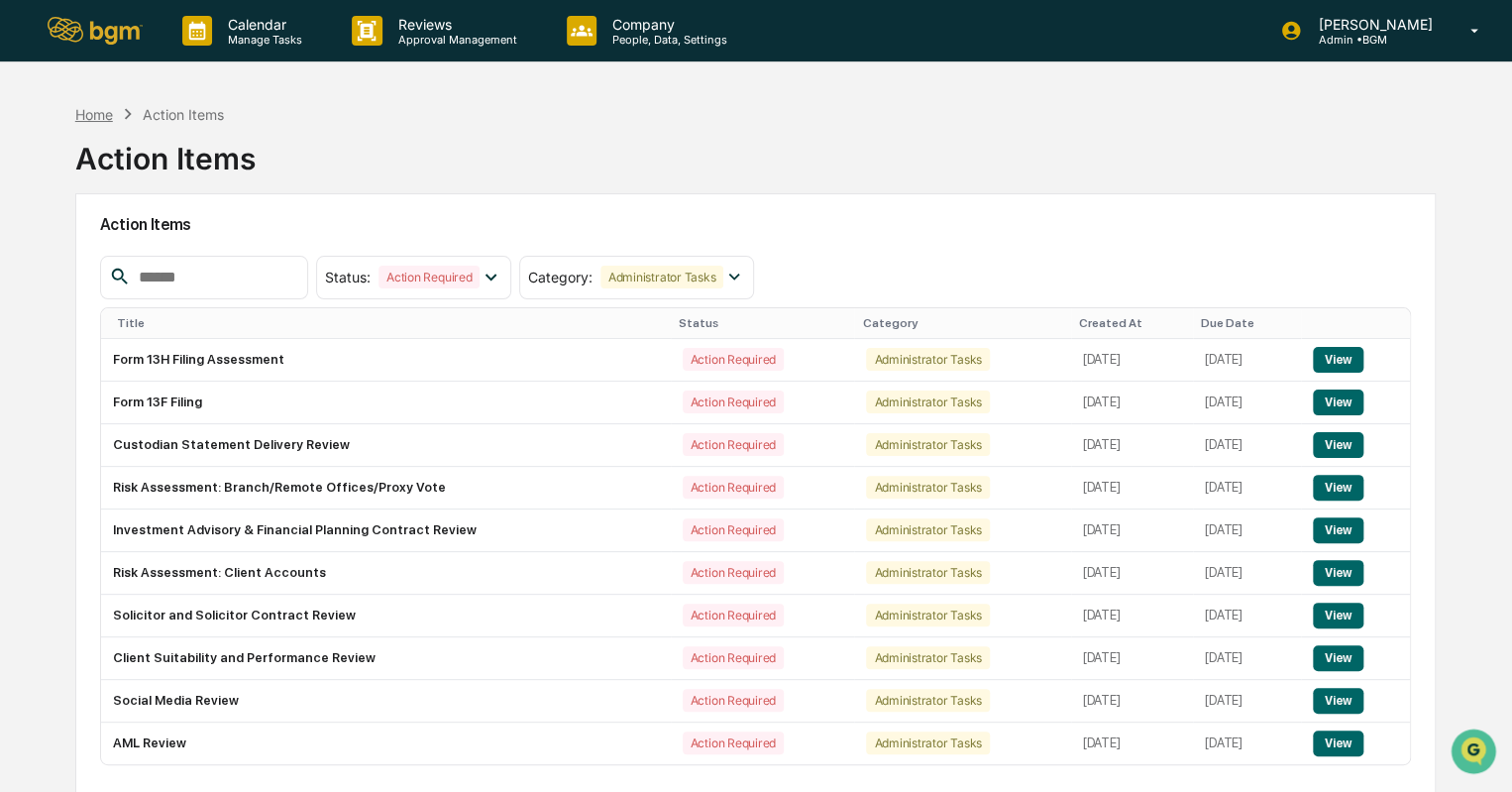 click on "Home" at bounding box center (94, 114) 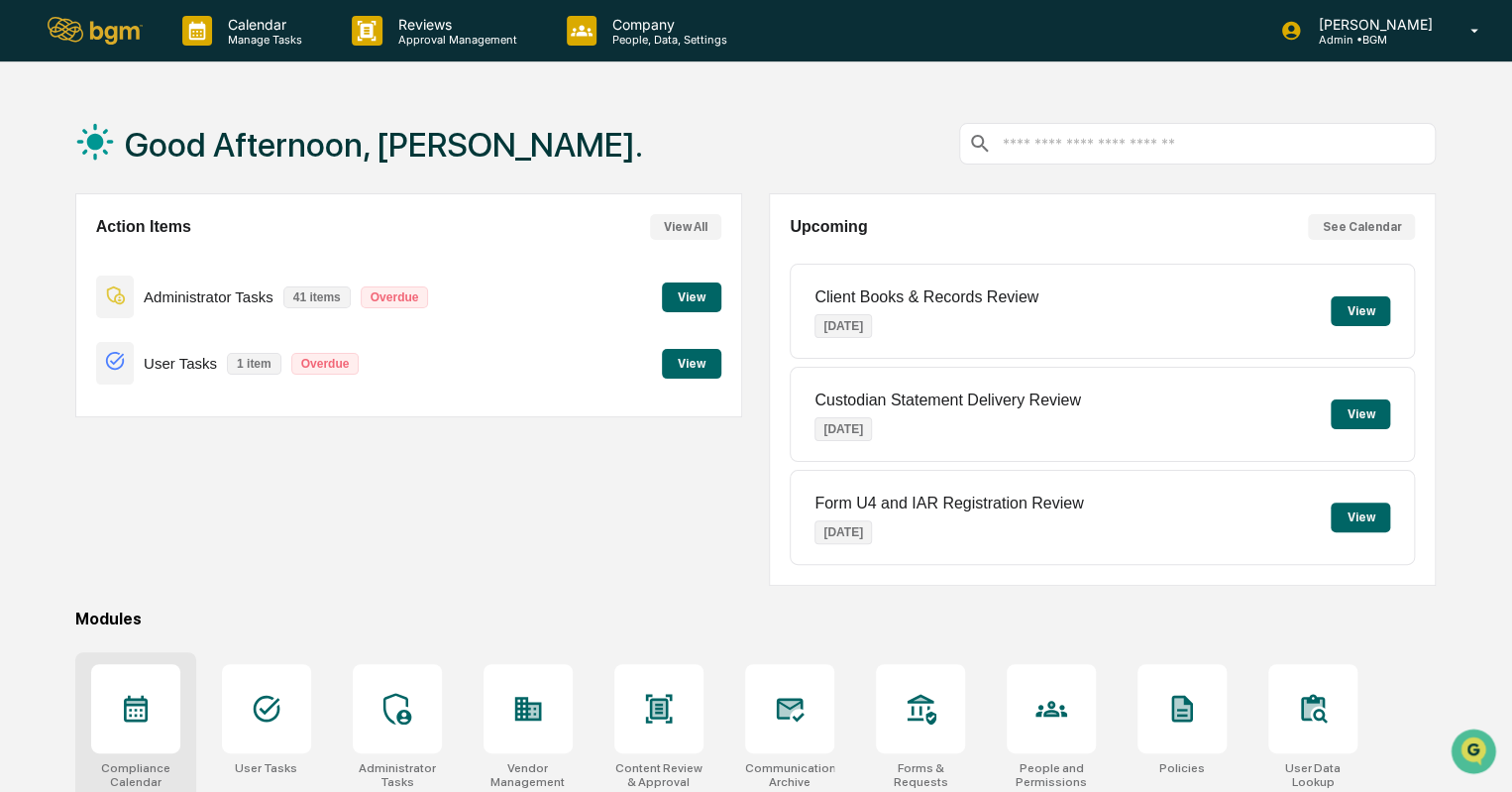 click 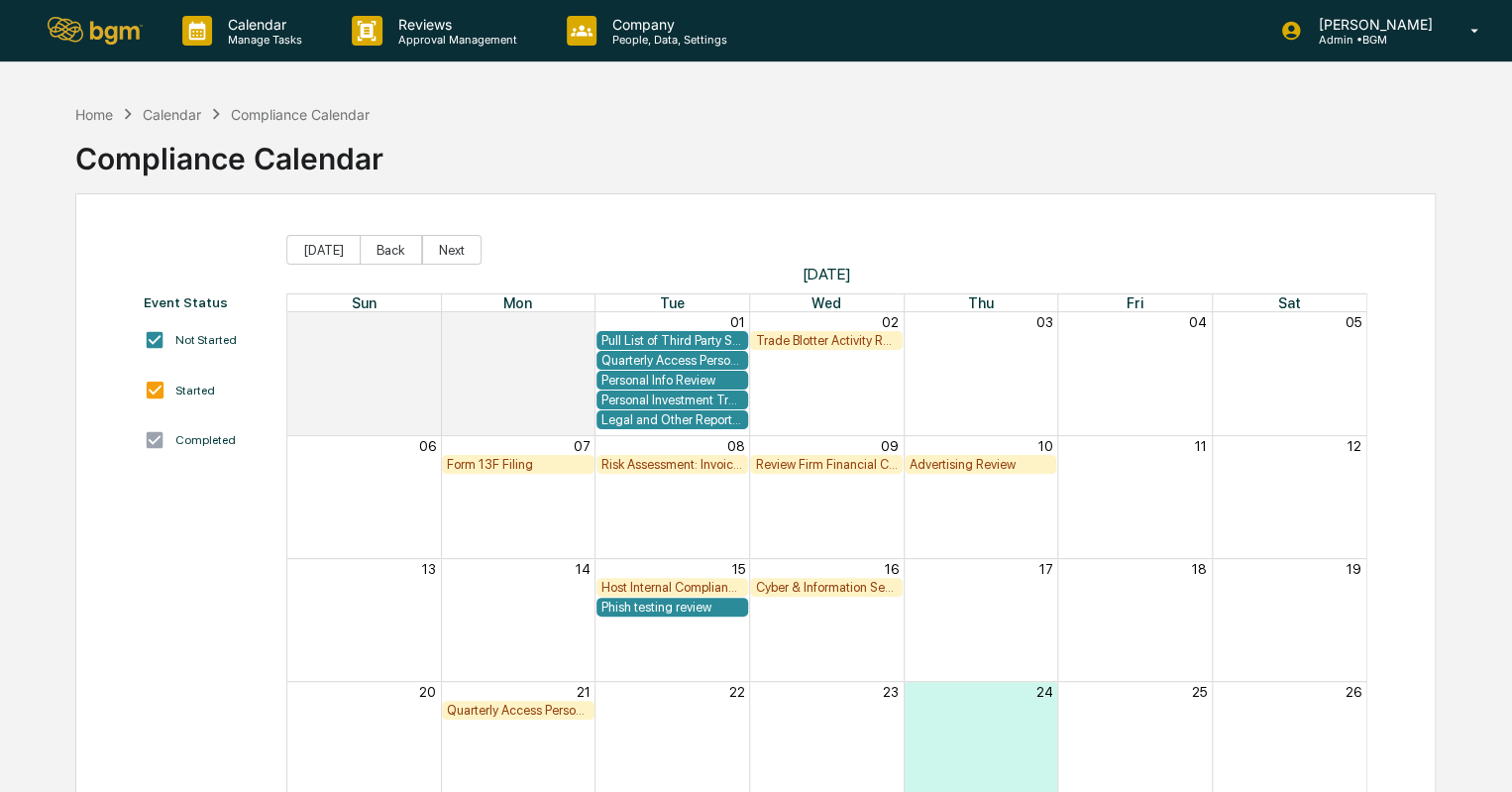 scroll, scrollTop: 0, scrollLeft: 0, axis: both 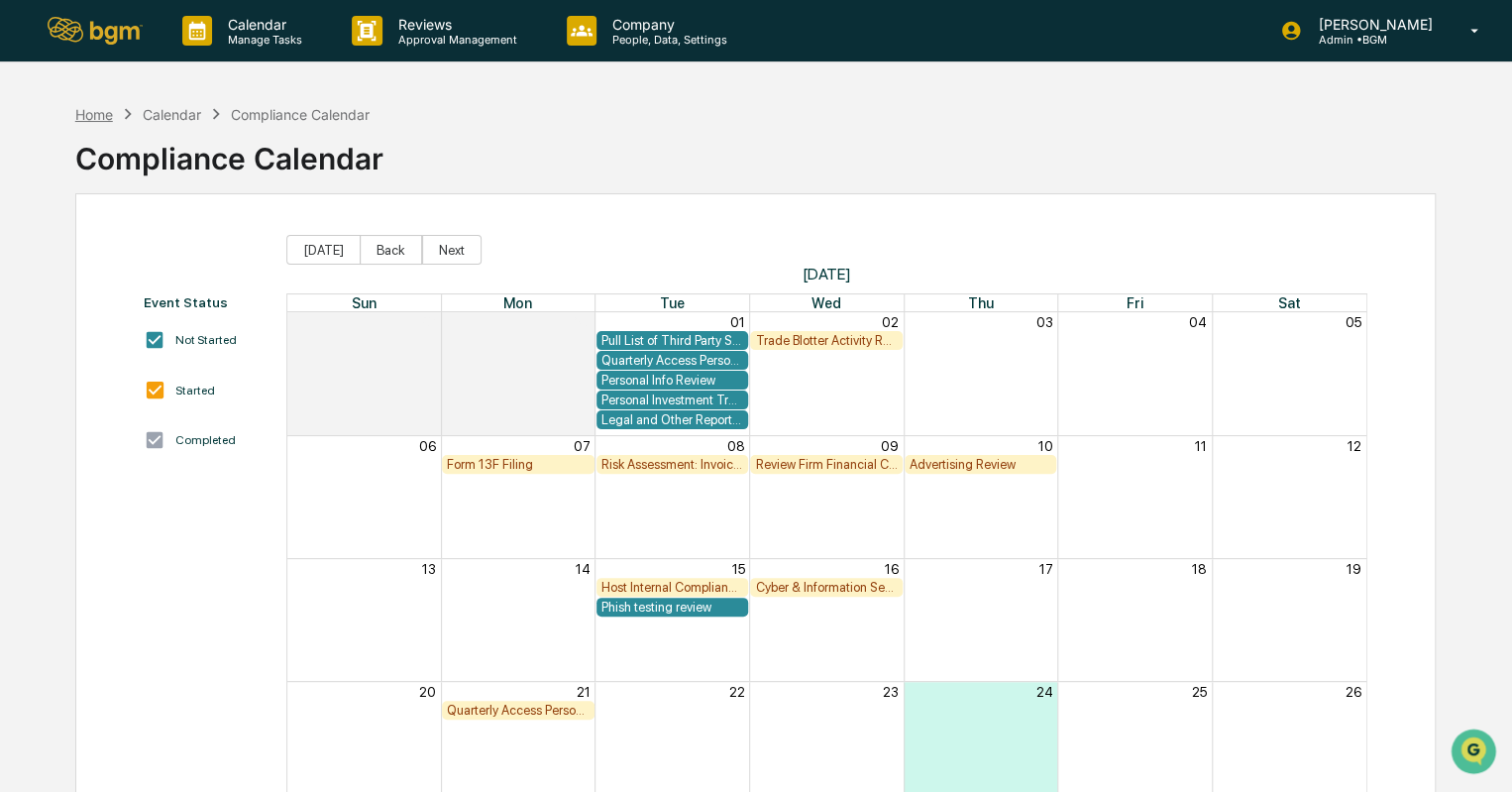 click on "Home" at bounding box center (94, 114) 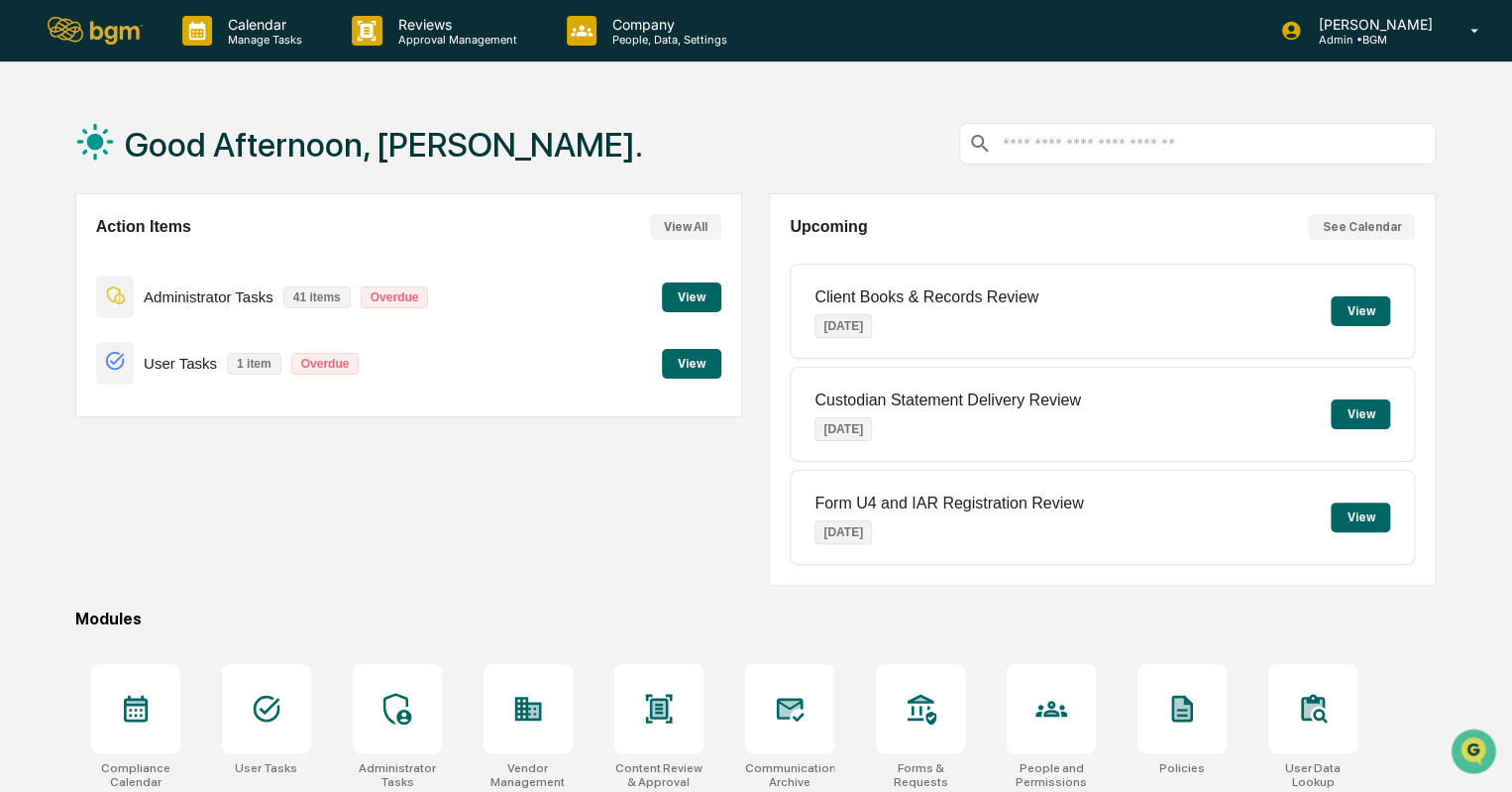 scroll, scrollTop: 167, scrollLeft: 0, axis: vertical 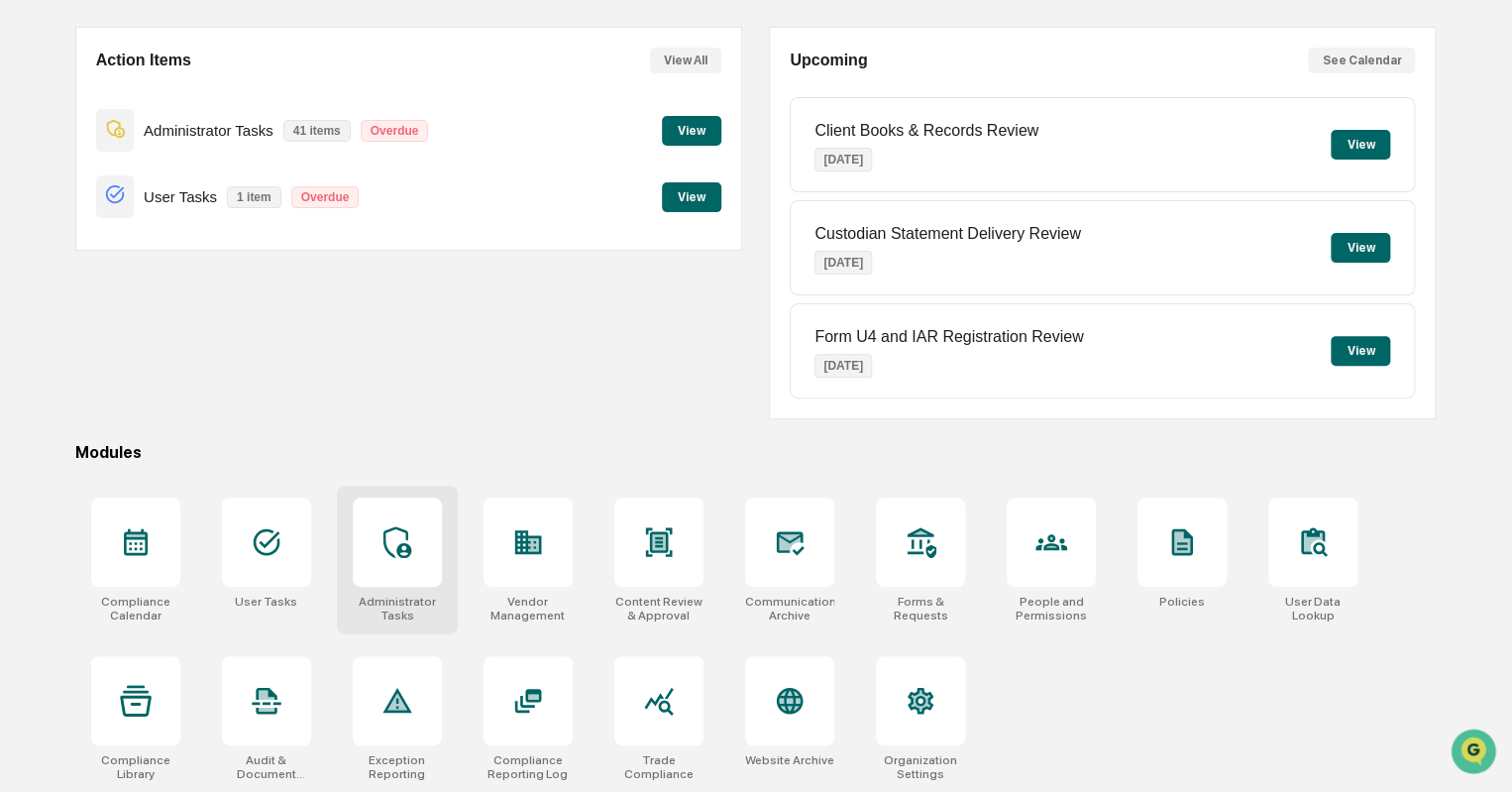 click at bounding box center (397, 542) 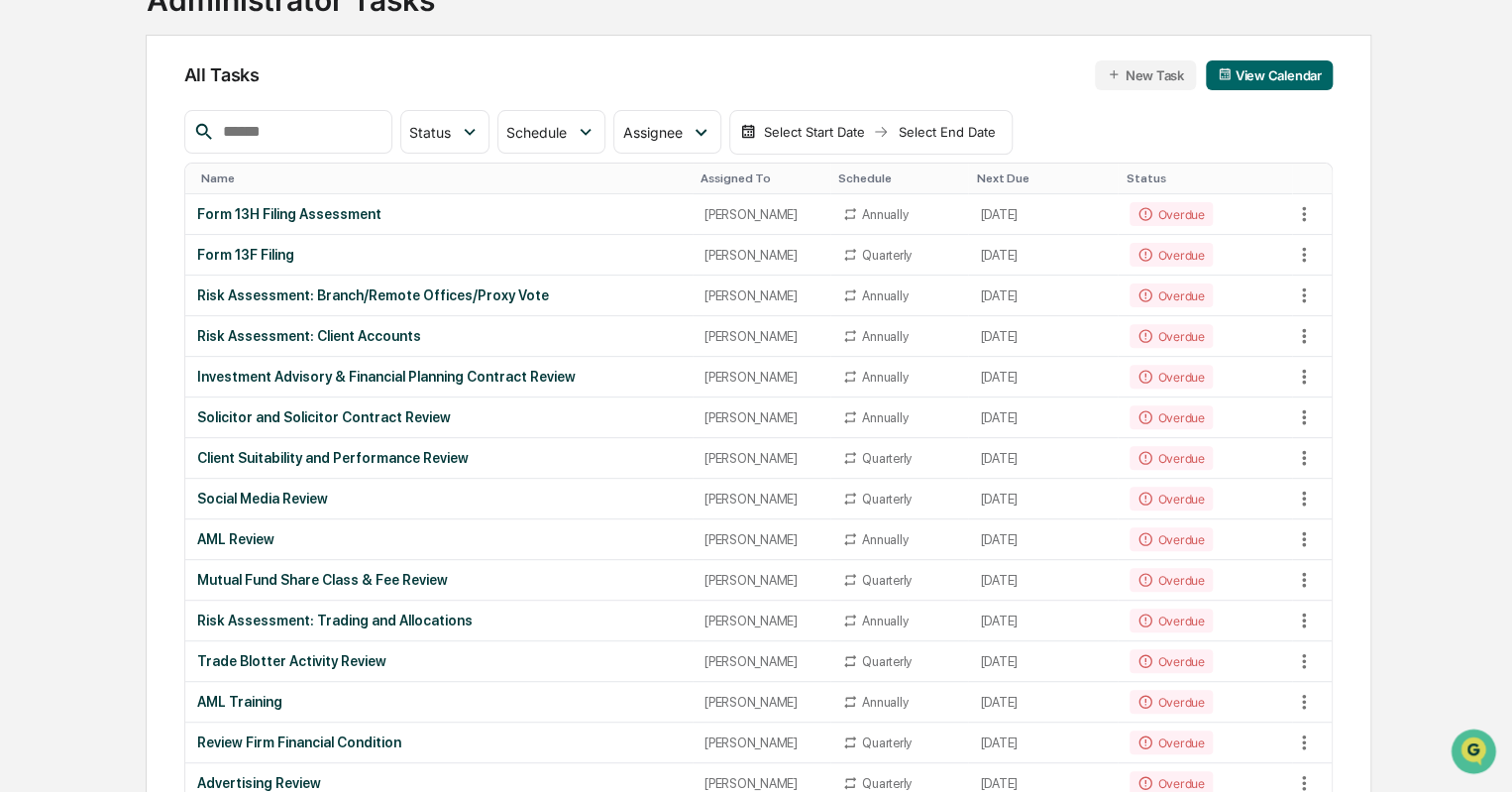 scroll, scrollTop: 159, scrollLeft: 0, axis: vertical 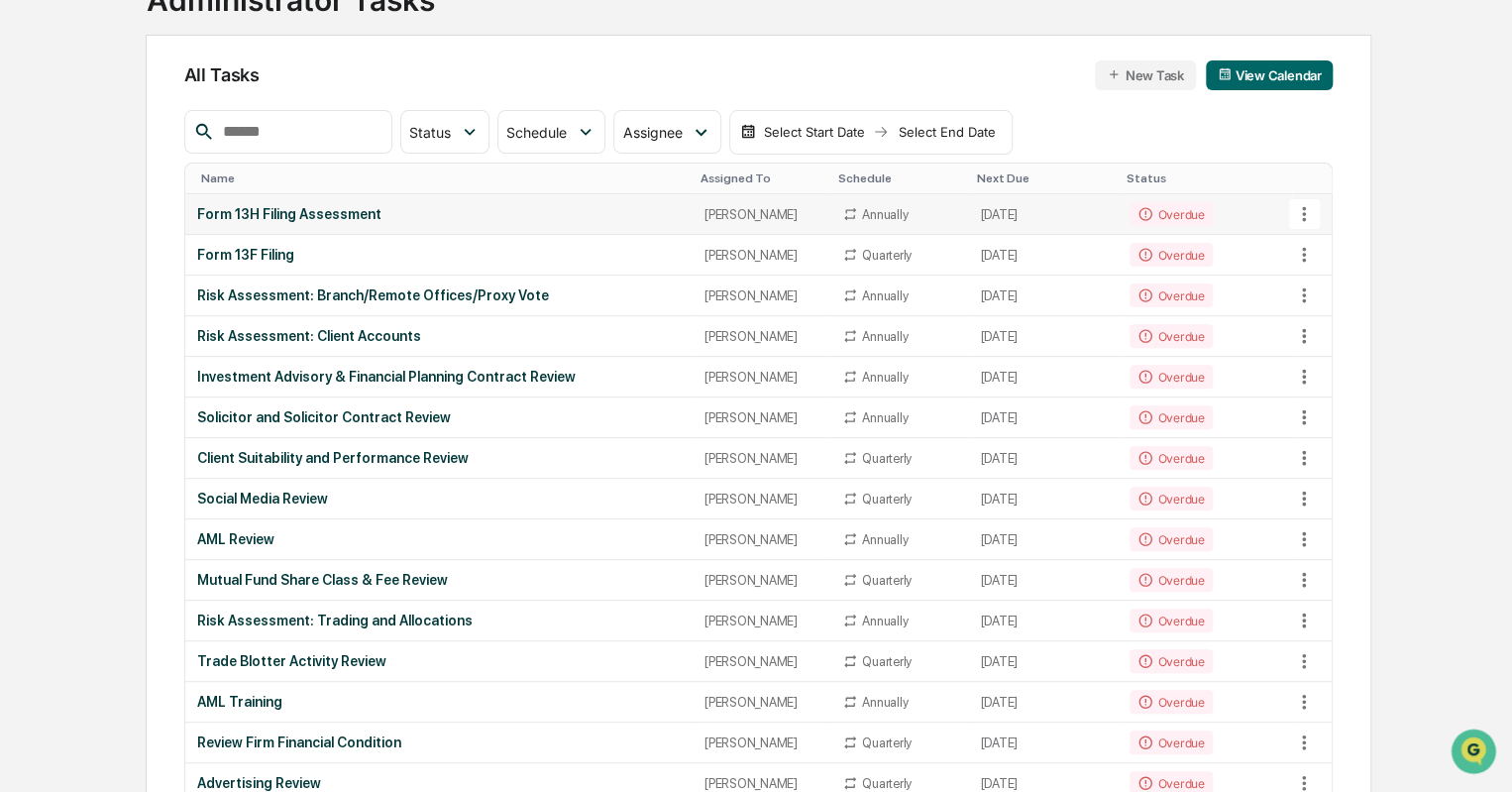 click 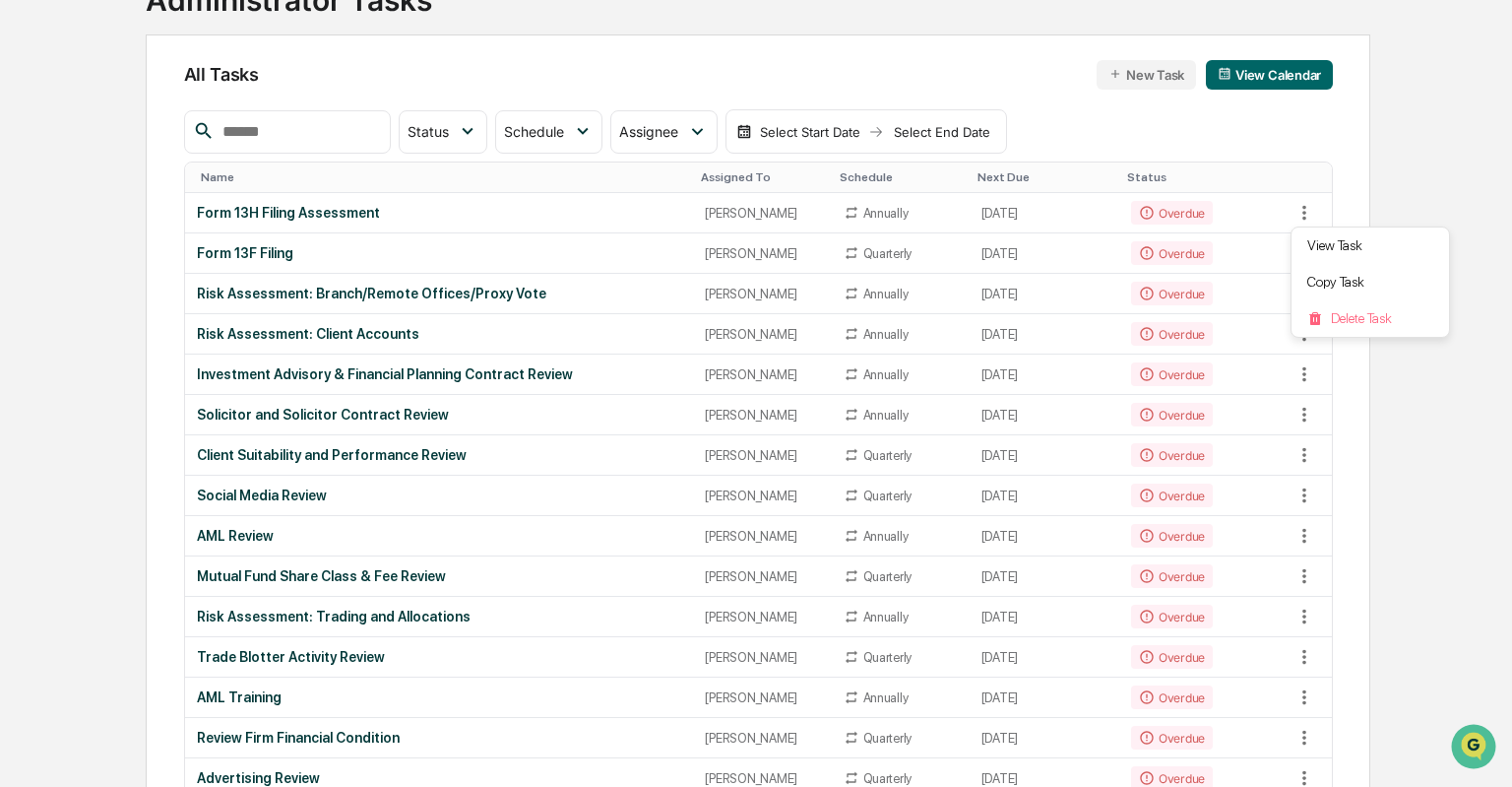 click at bounding box center (756, 393) 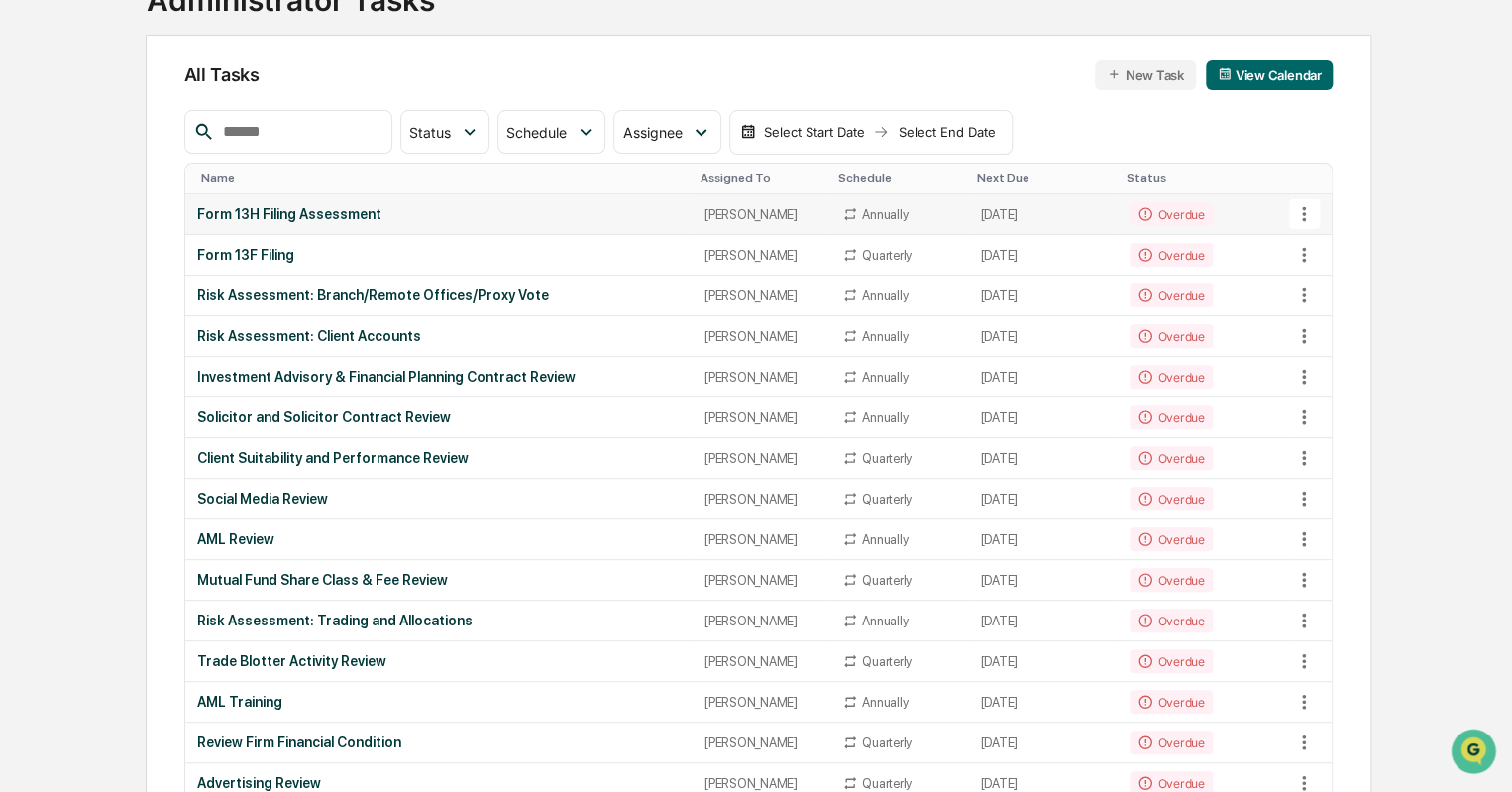 click on "Form 13H Filing Assessment" at bounding box center [439, 214] 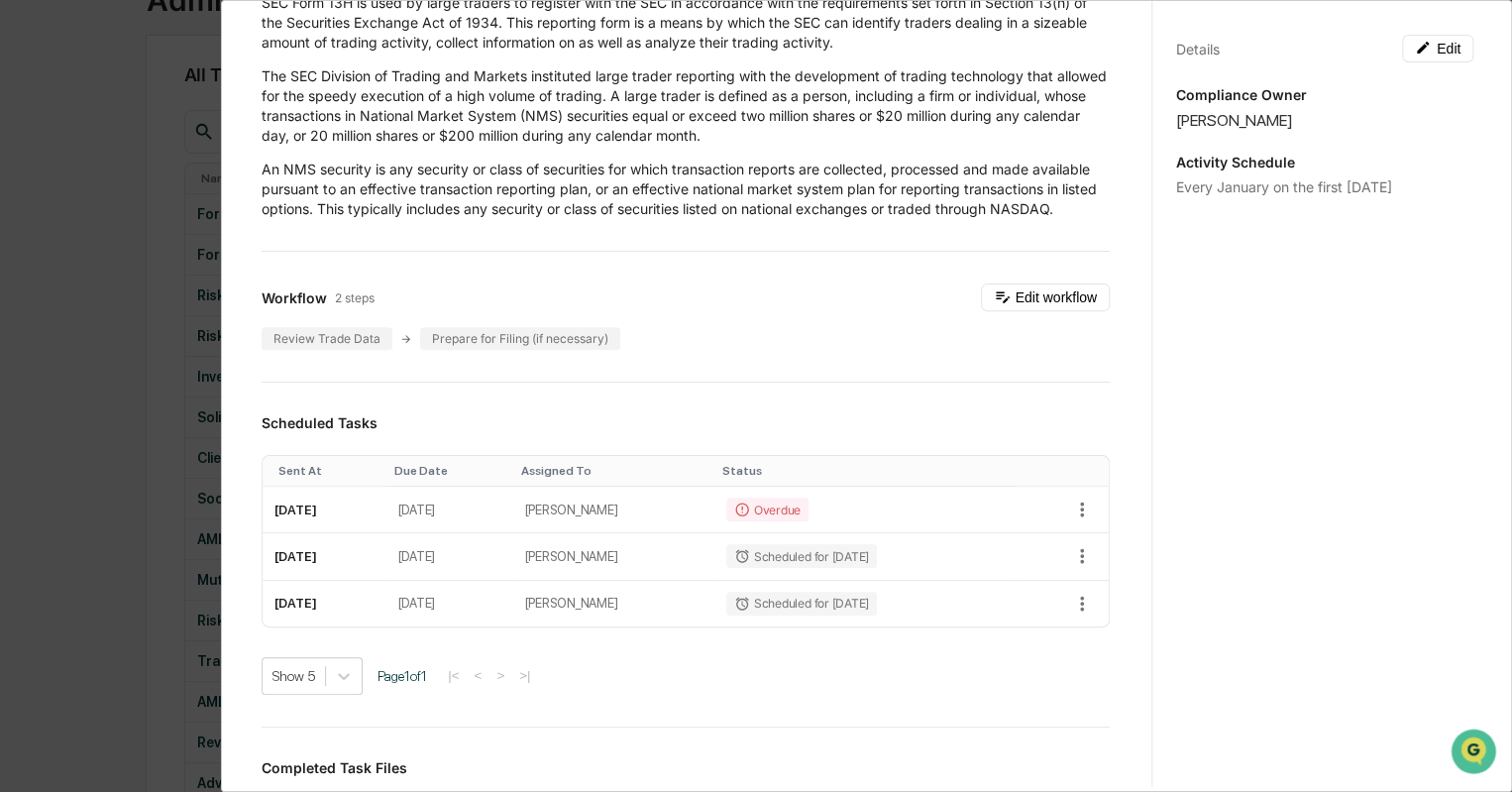 scroll, scrollTop: 163, scrollLeft: 0, axis: vertical 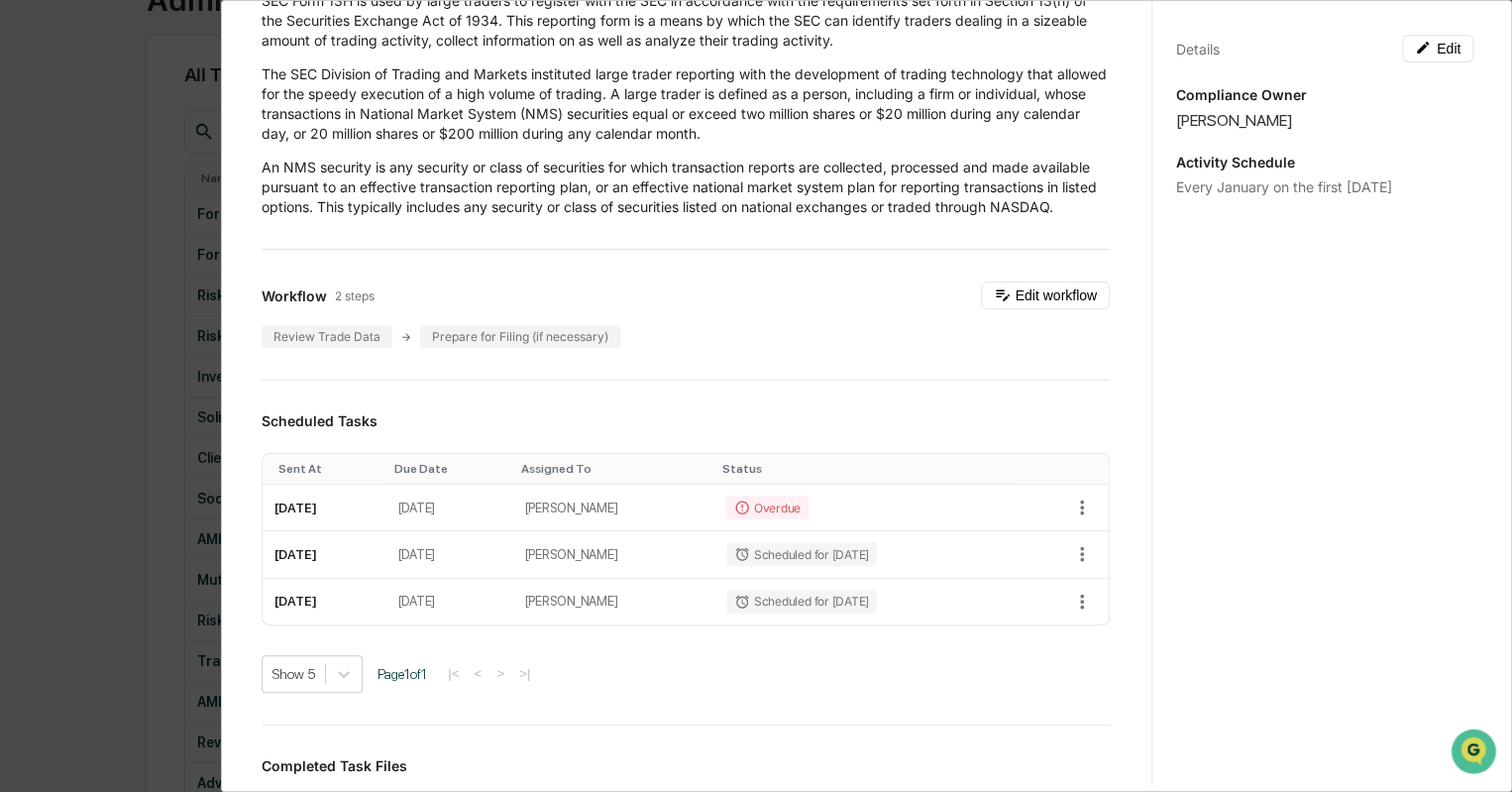 click on "Administrator Activity List Form 13H Filing Assessment Continue Task Form 13H Filing Assessment Edit SEC Form 13H is used by large traders to register with the SEC in accordance with the requirements set forth in Section 13(h) of the Securities Exchange Act of 1934. This reporting form is a means by which the SEC can identify traders dealing in a sizeable amount of trading activity, collect information on as well as analyze their trading activity. The SEC Division of Trading and Markets instituted large trader reporting with the development of trading technology that allowed for the speedy execution of a high volume of trading. A large trader is defined as a person, including a firm or individual, whose transactions in National Market System (NMS) securities equal or exceed two million shares or $20 million during any calendar day, or 20 million shares or $200 million during any calendar month. Workflow 2 steps Edit workflow Review Trade Data Prepare for Filing (if necessary) Scheduled Tasks Sent At Due Date" at bounding box center [756, 396] 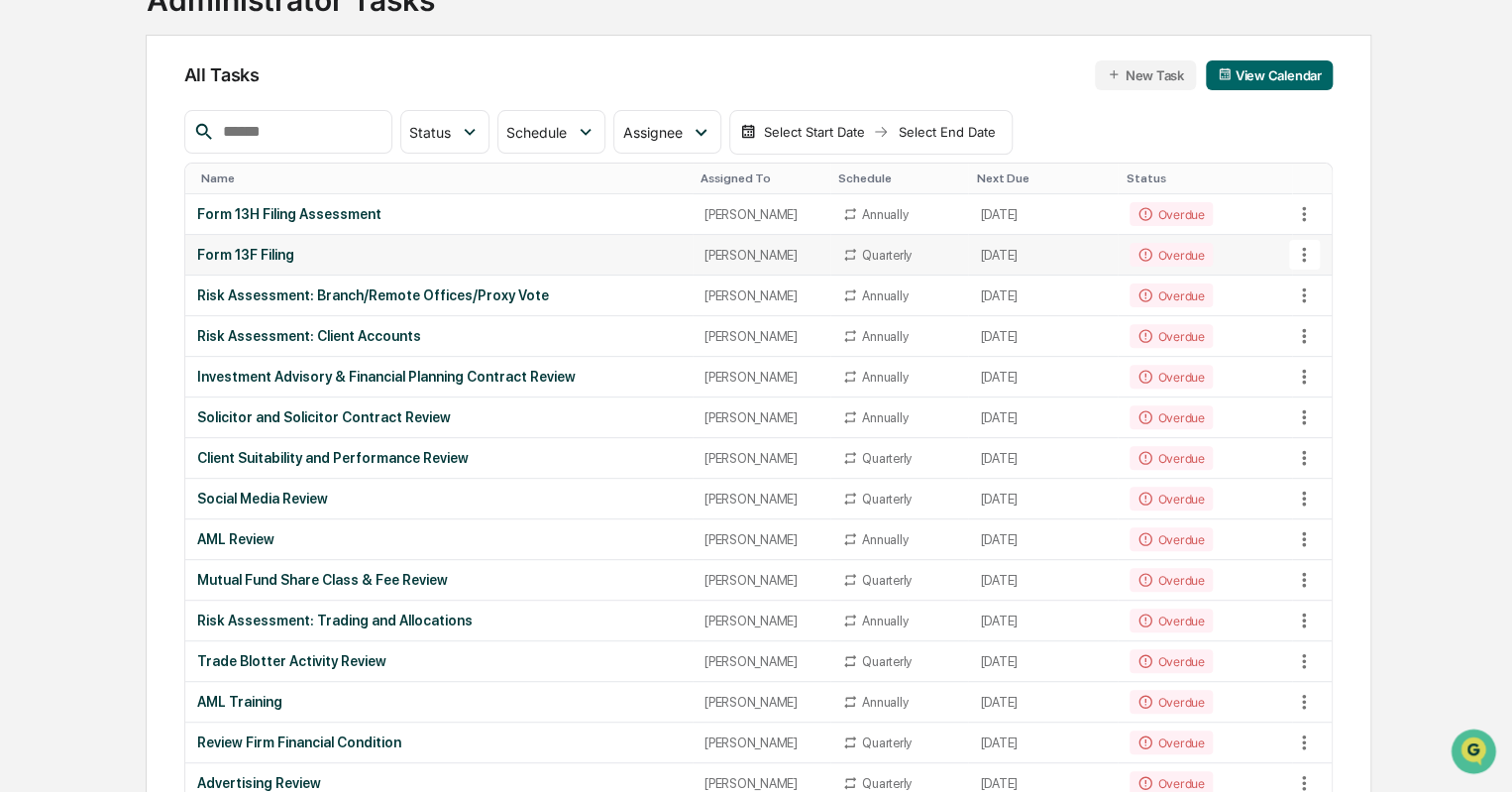 click on "Form 13F Filing" at bounding box center [439, 255] 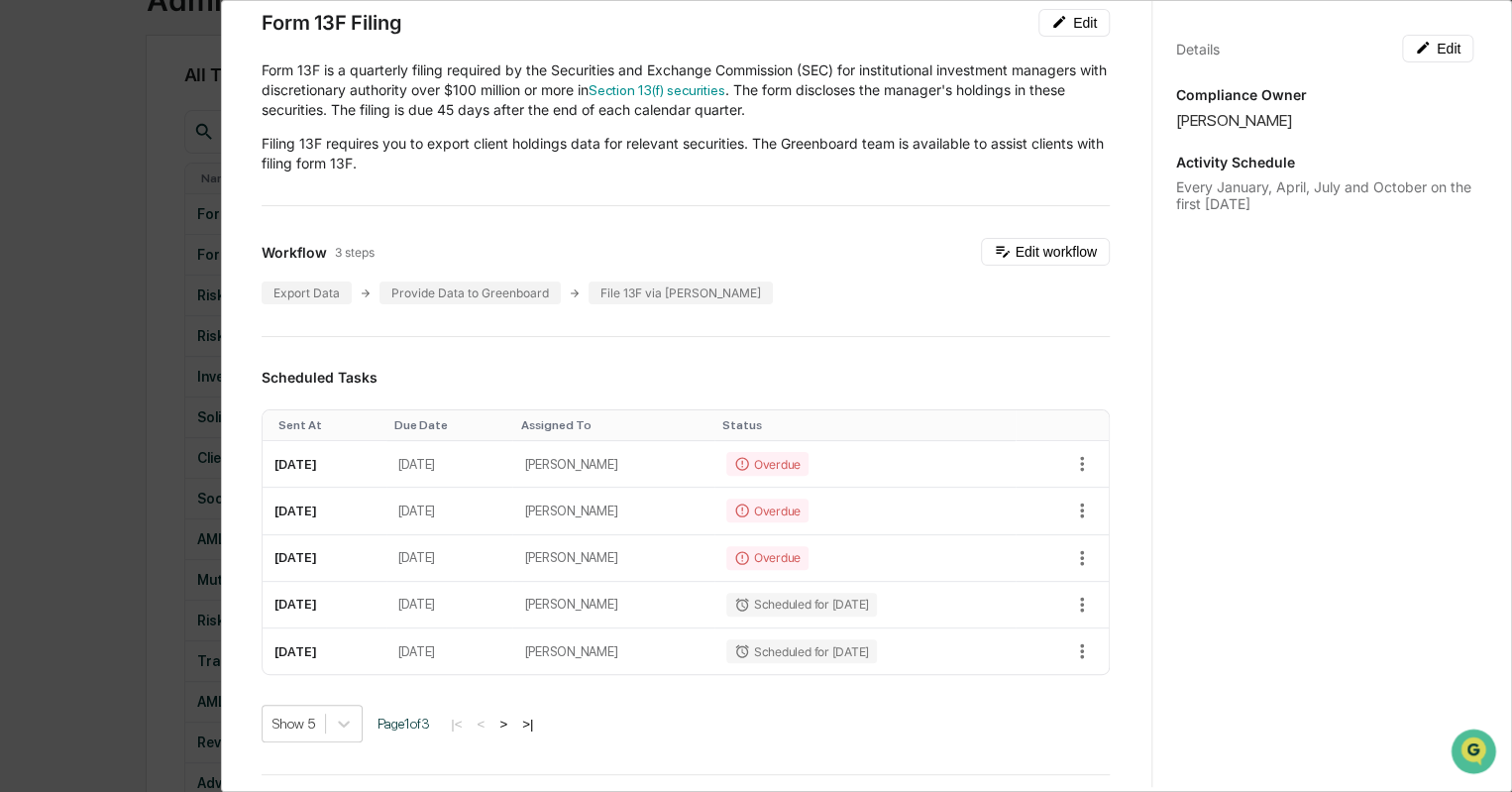 scroll, scrollTop: 97, scrollLeft: 0, axis: vertical 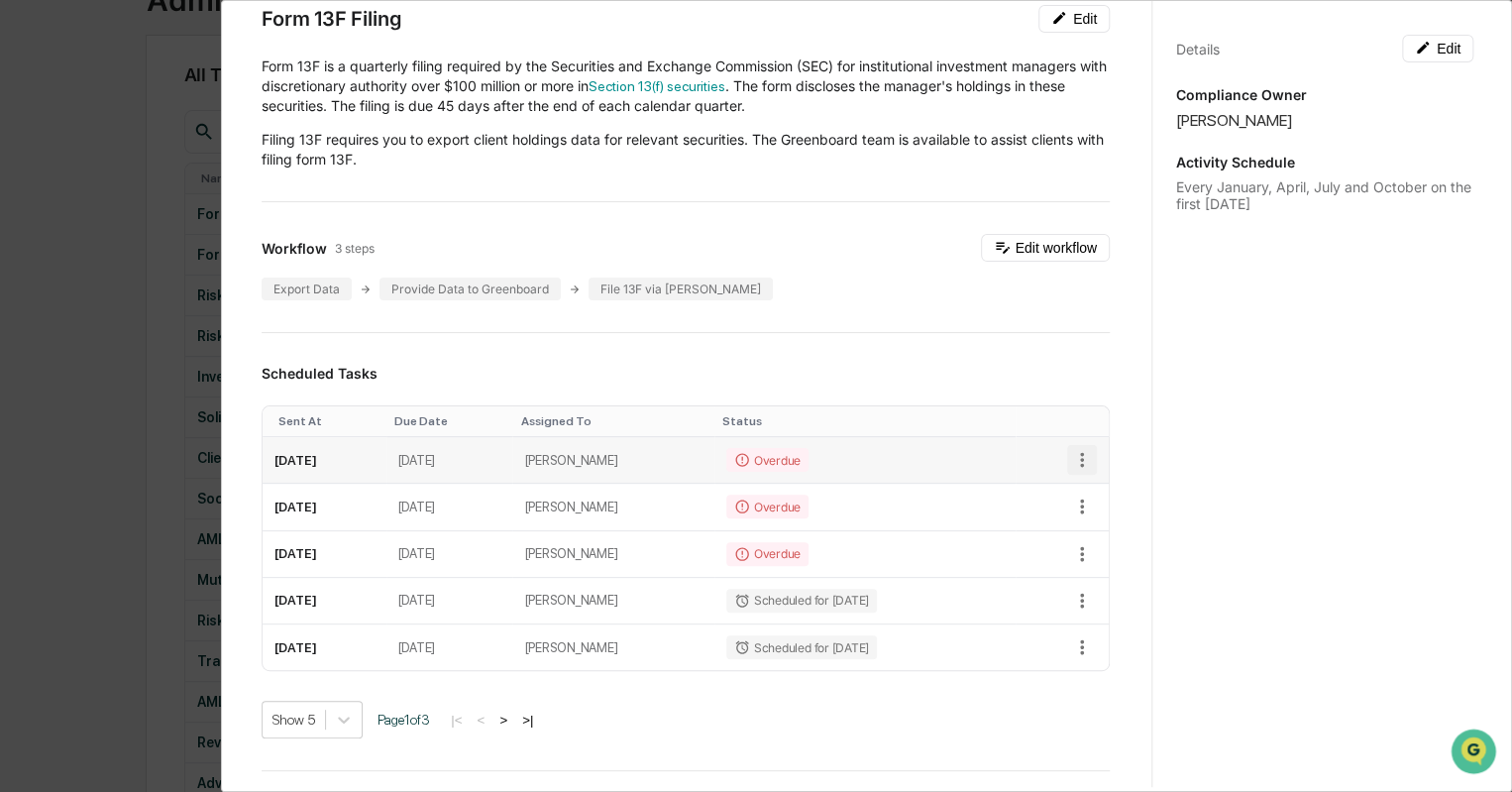 click 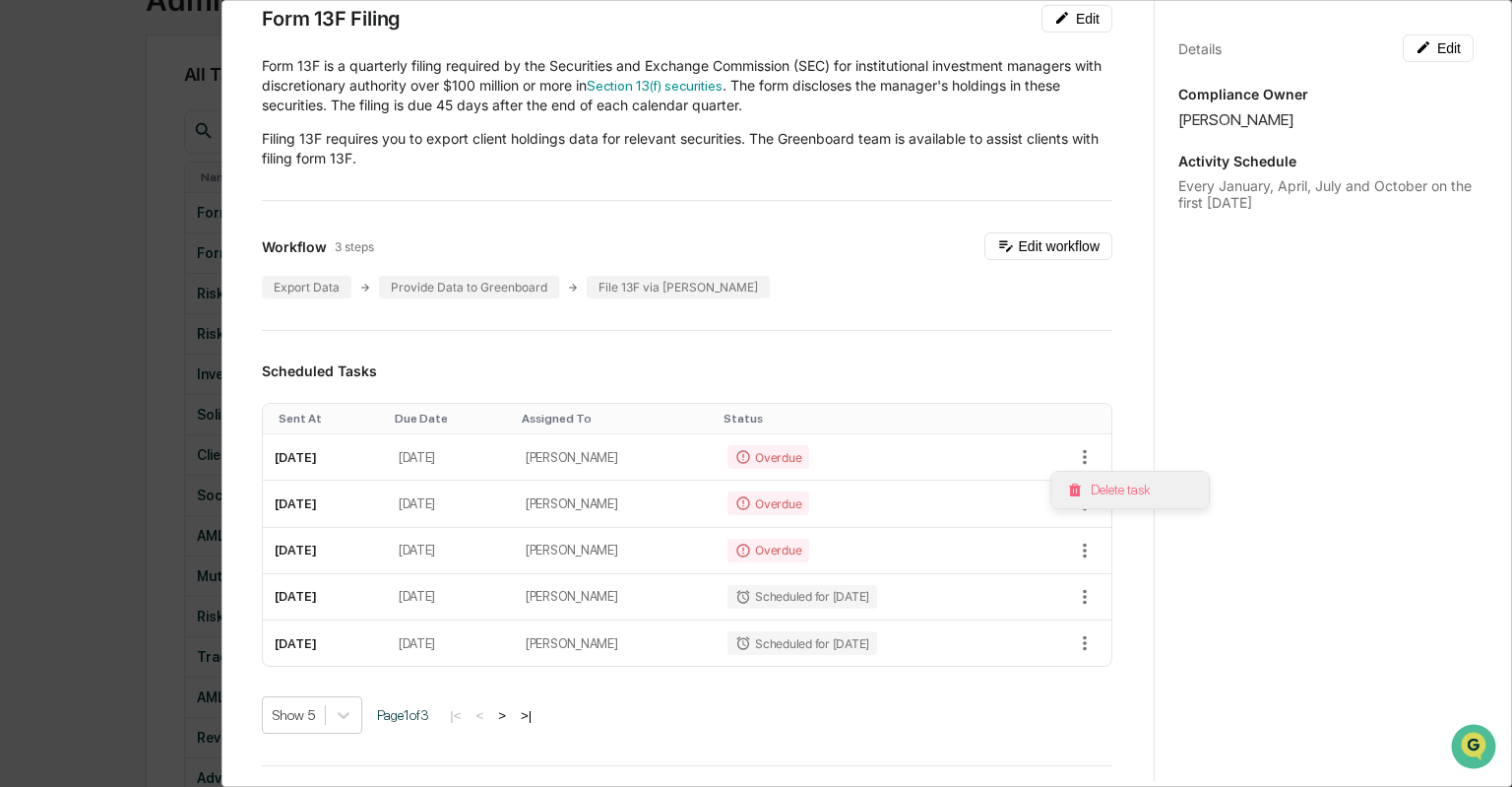click on "Delete task" at bounding box center (1130, 490) 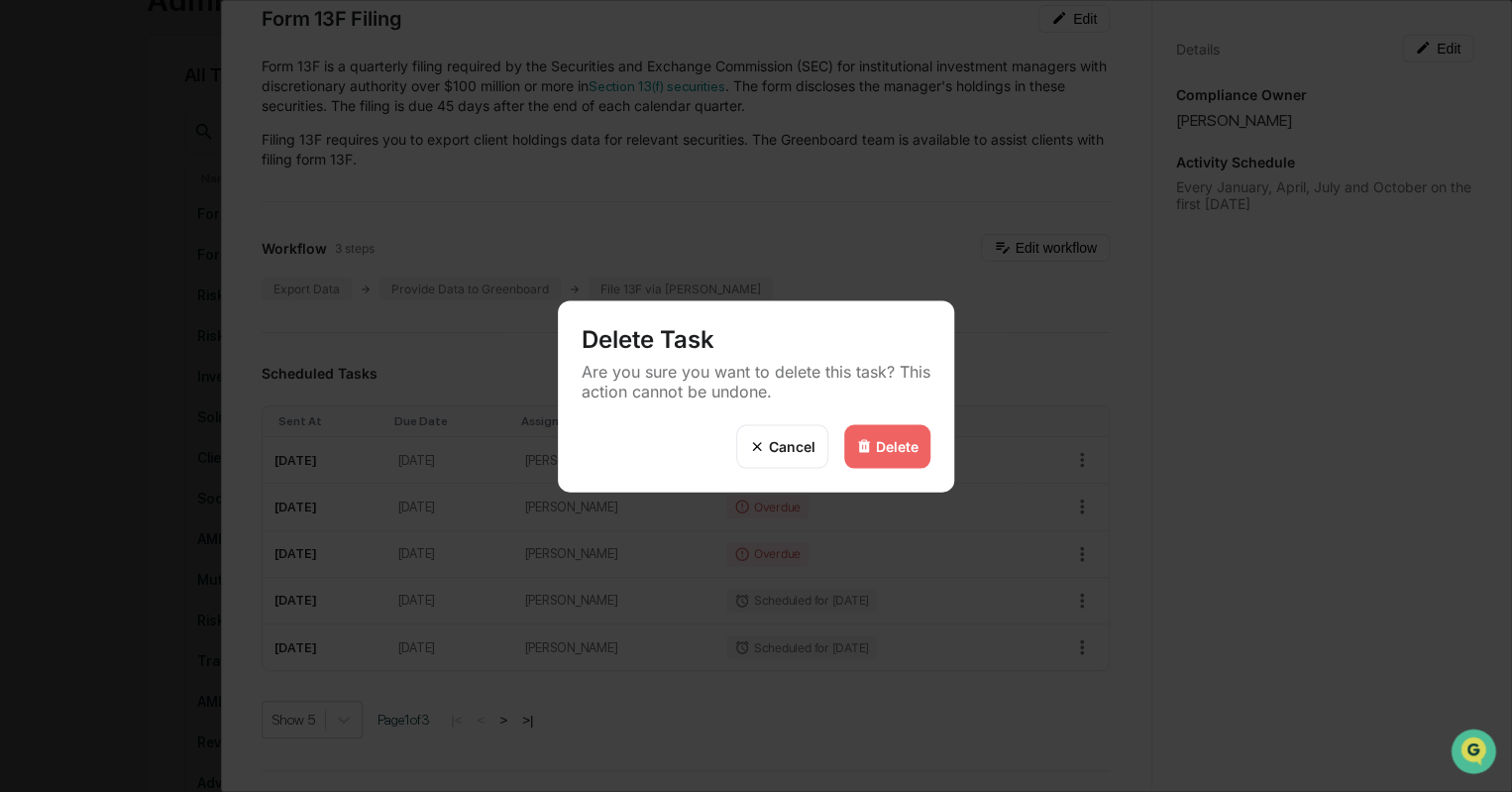 click on "Delete" at bounding box center [897, 446] 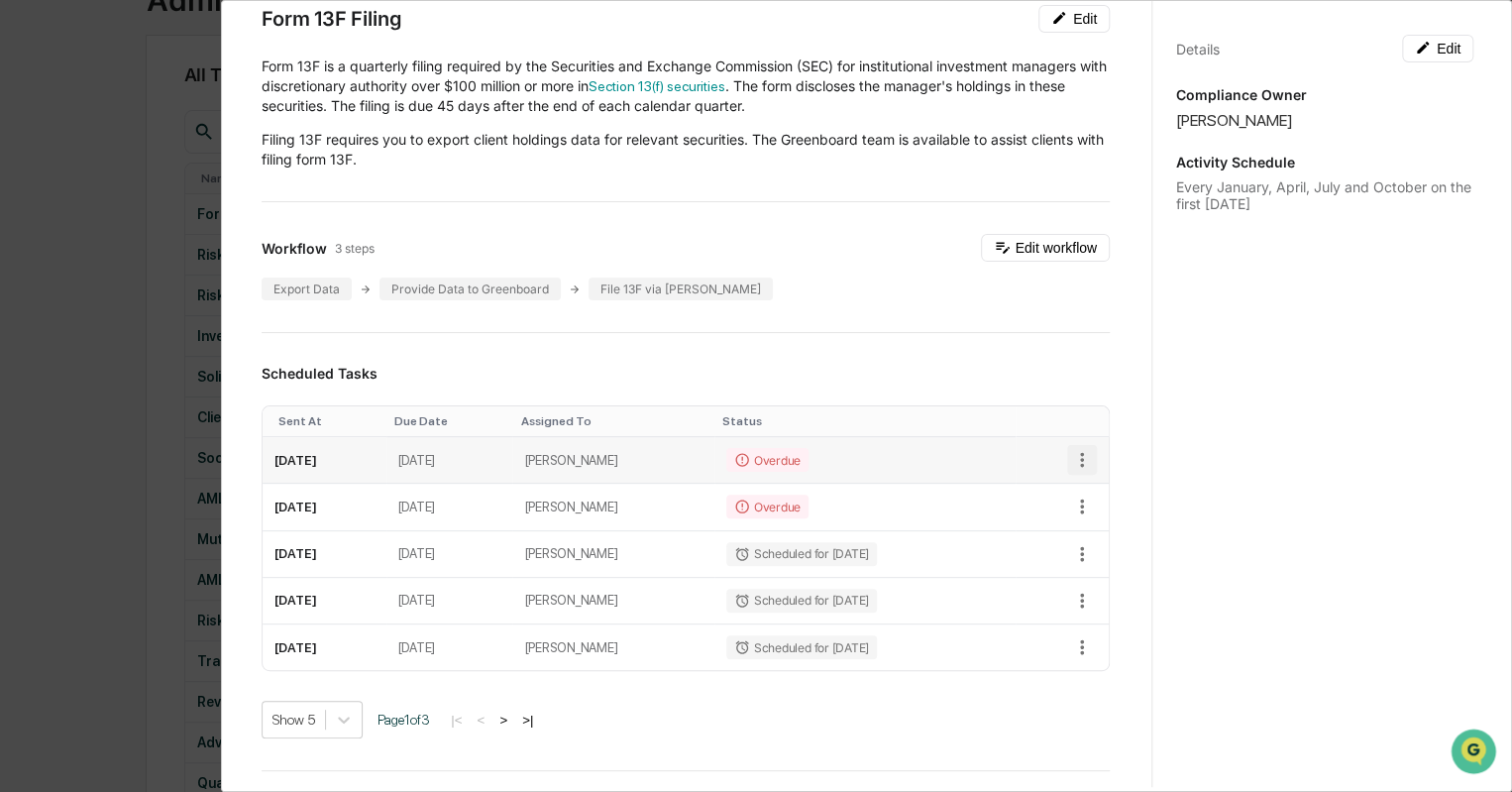 click 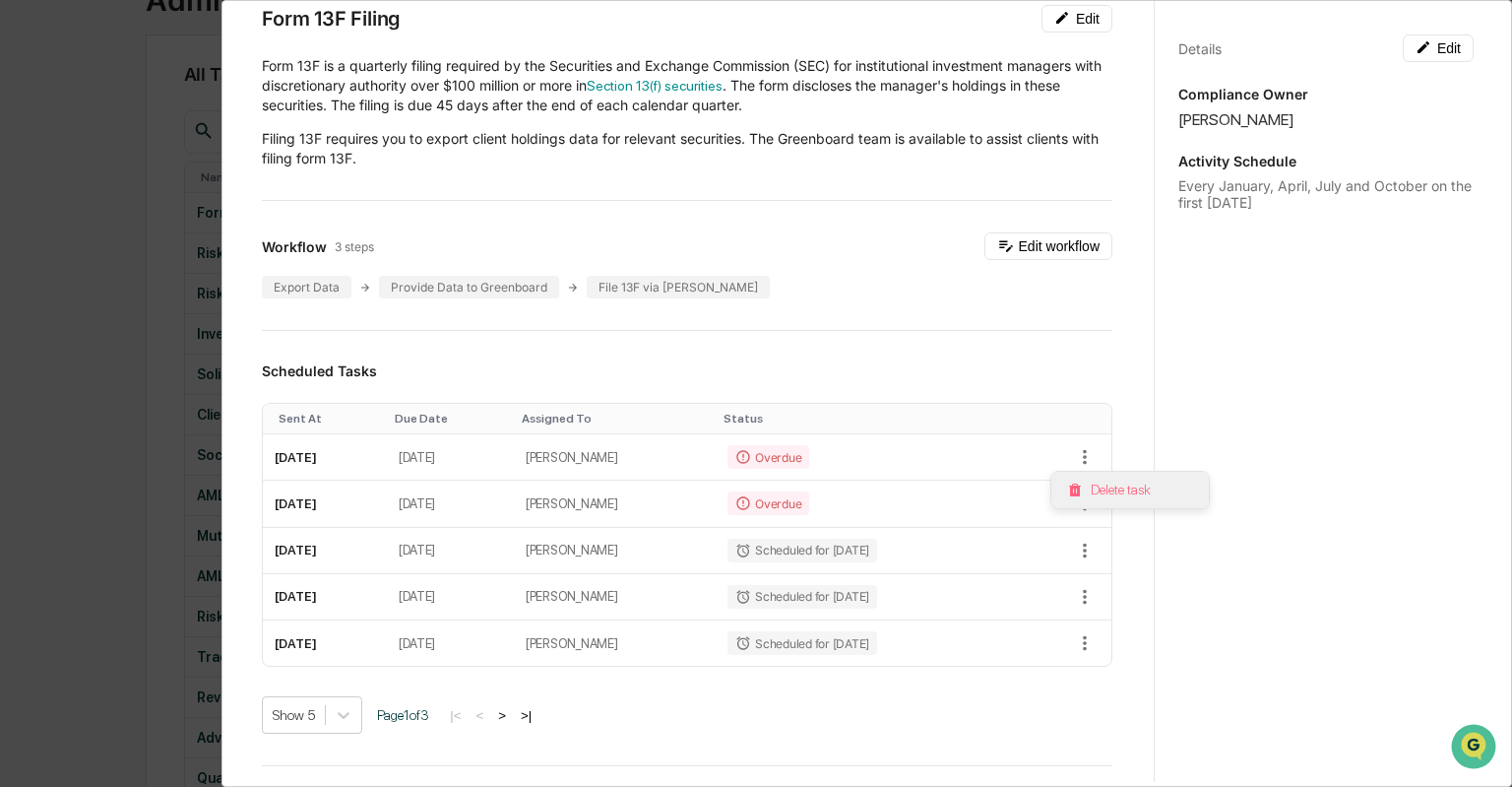 click on "Delete task" at bounding box center (1130, 490) 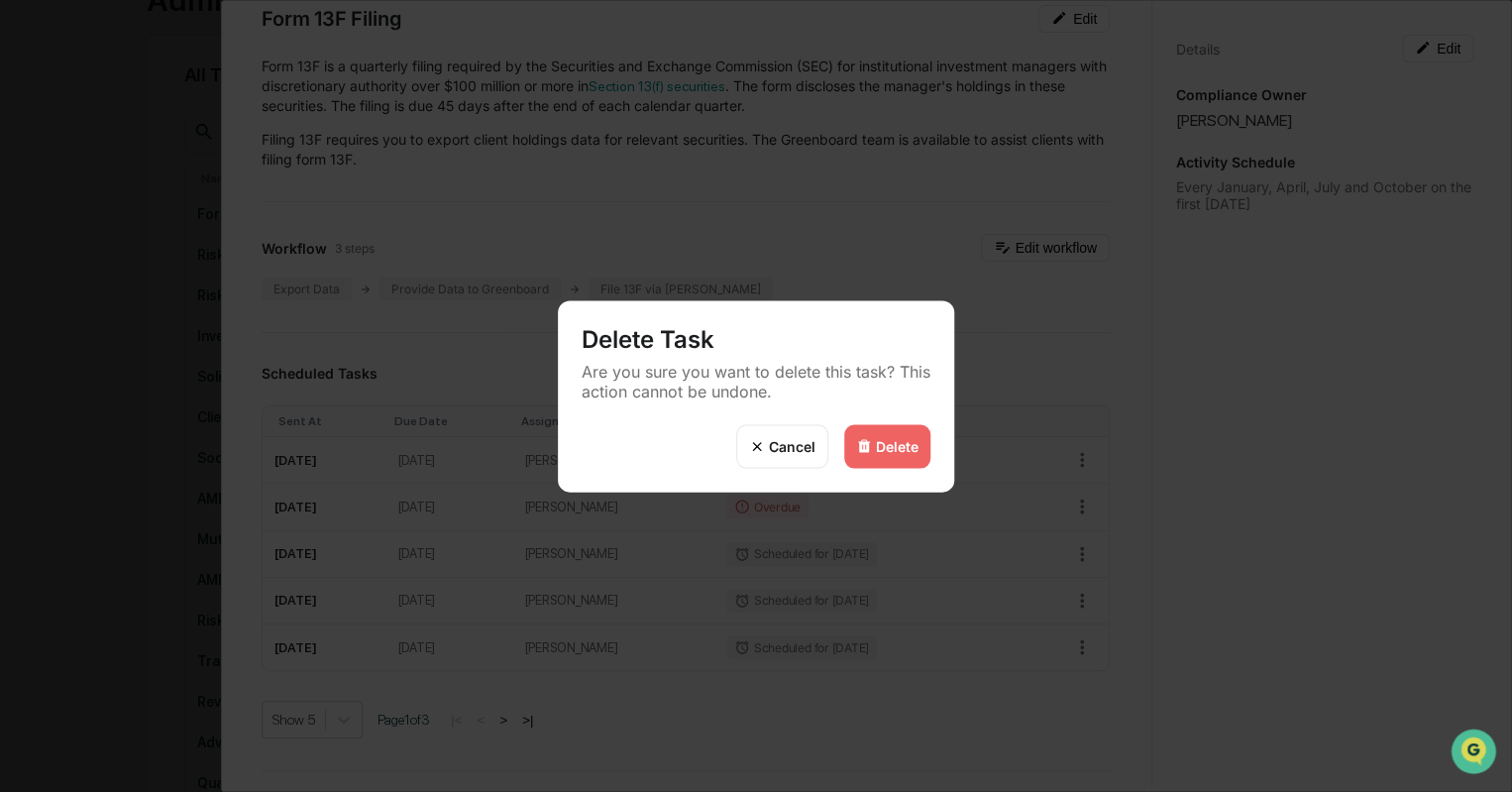 click on "Delete" at bounding box center (897, 446) 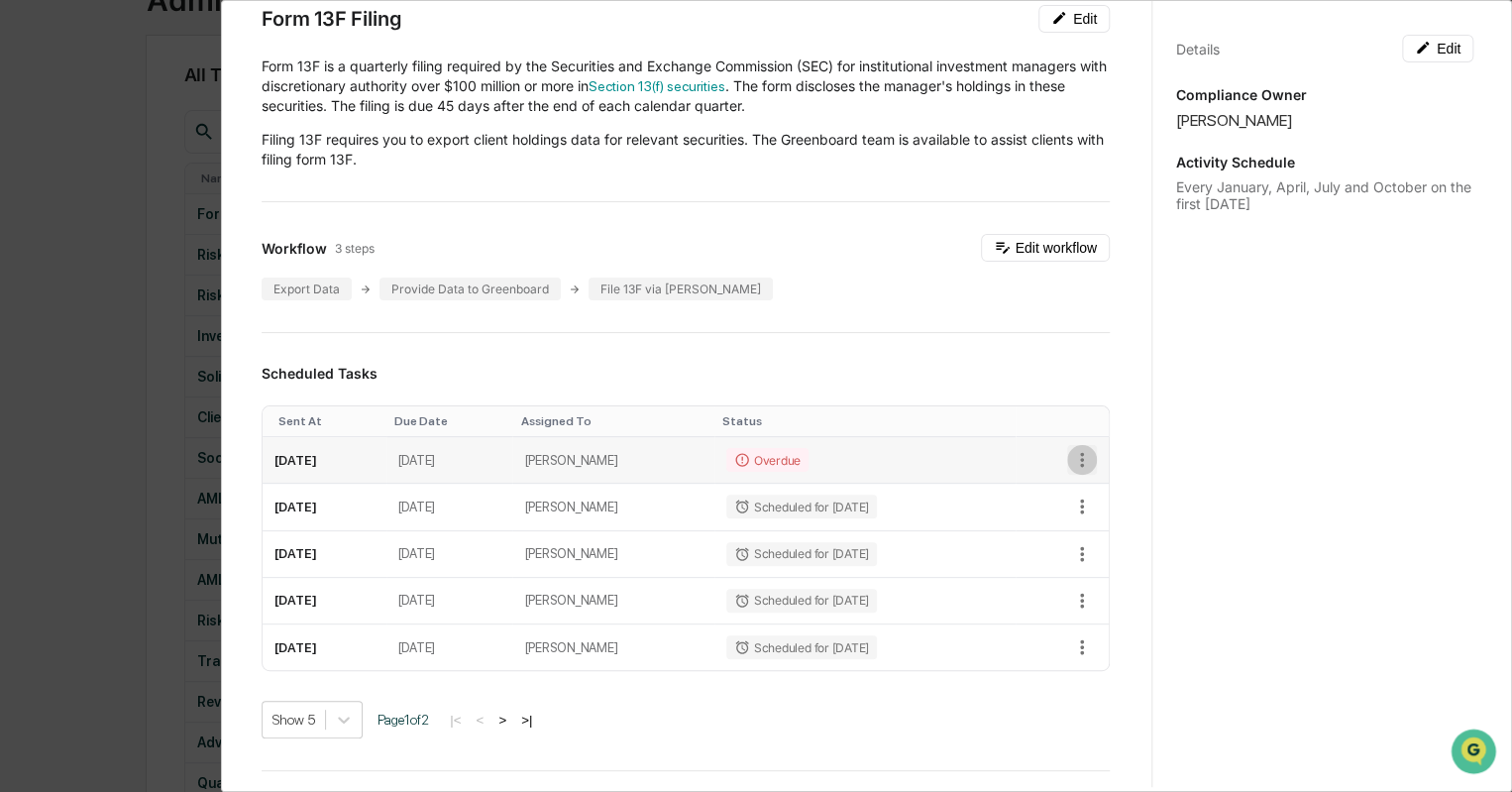 click 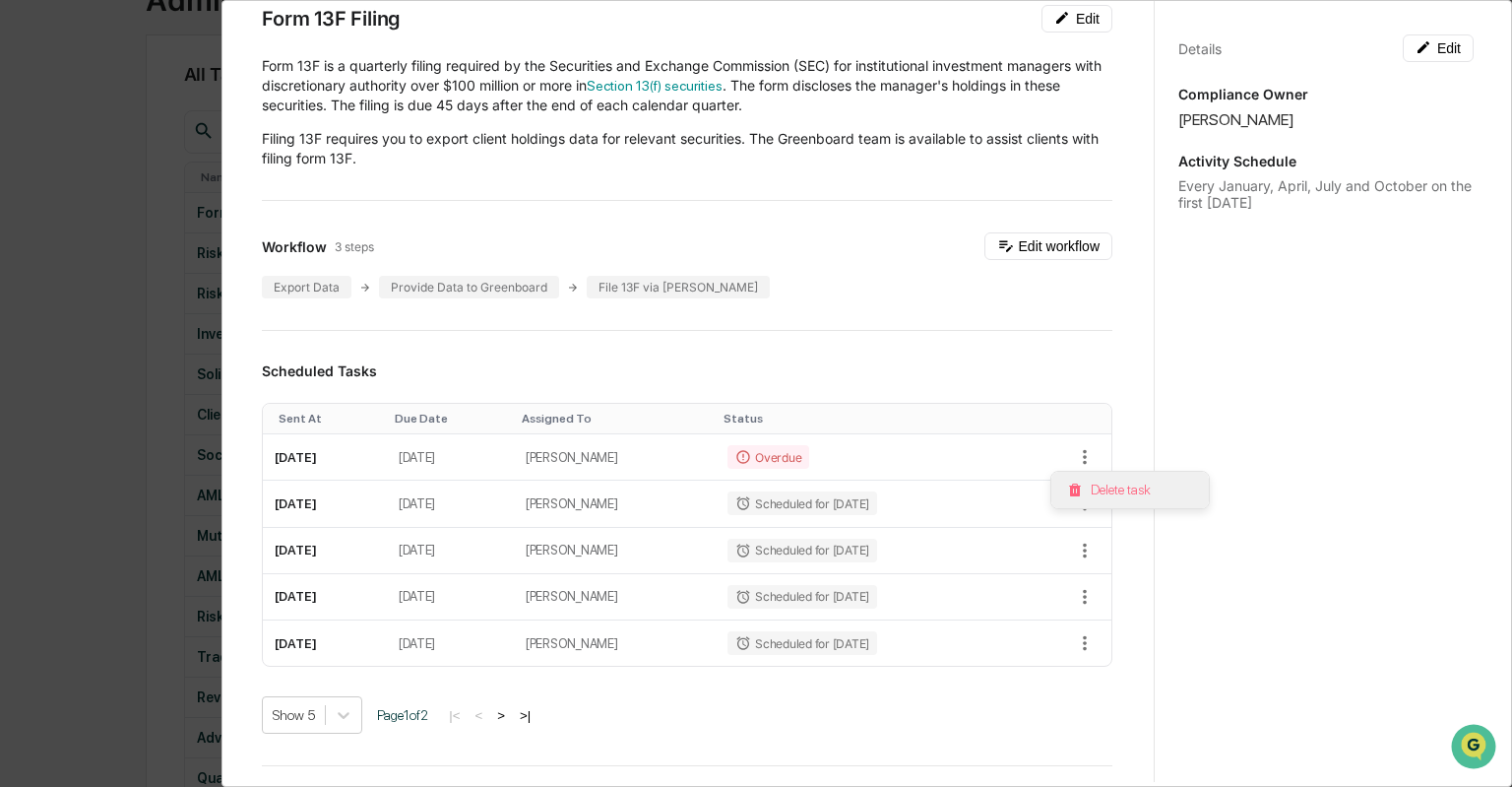 click on "Delete task" at bounding box center (1130, 490) 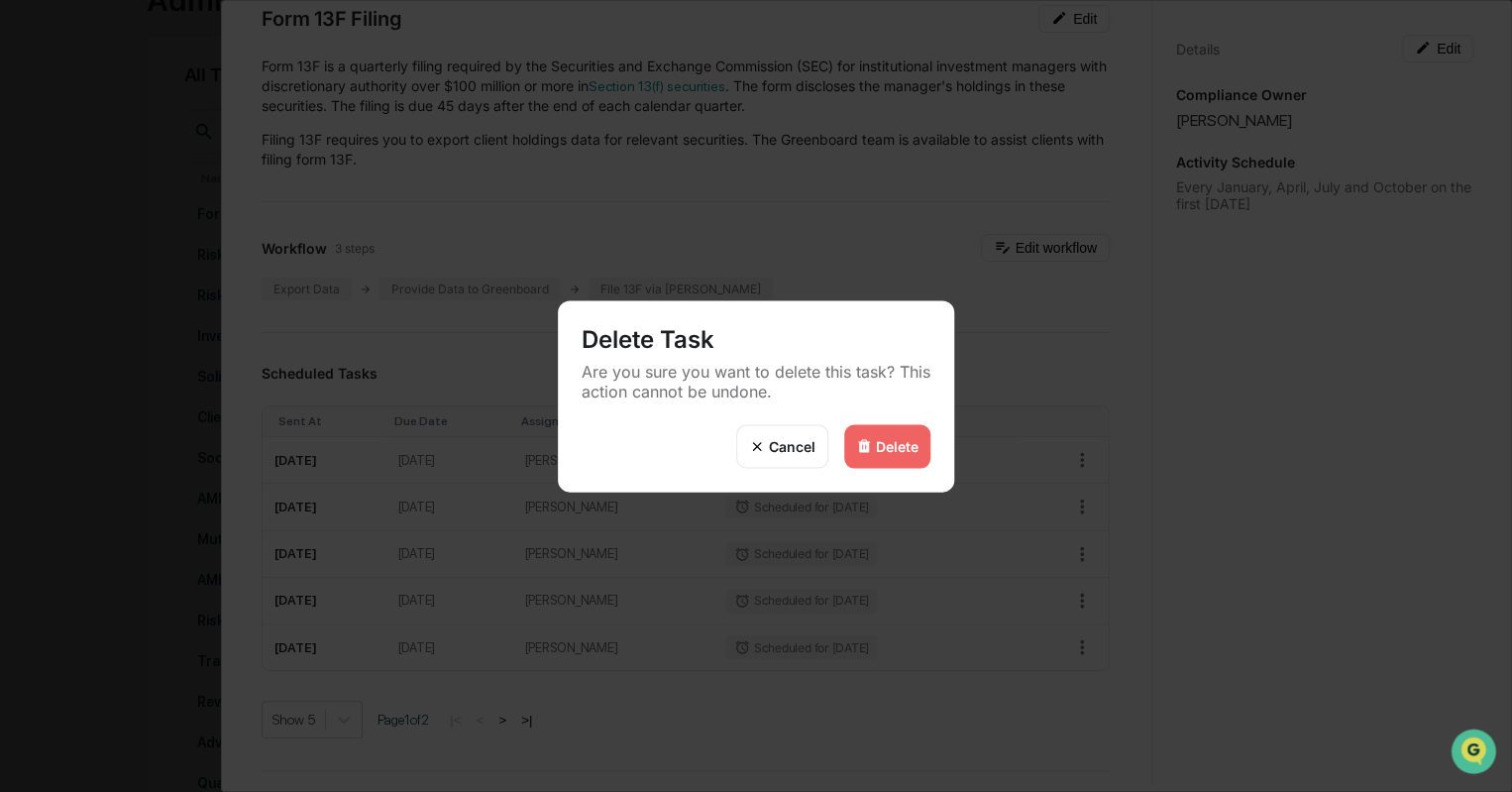 click on "Delete" at bounding box center [887, 446] 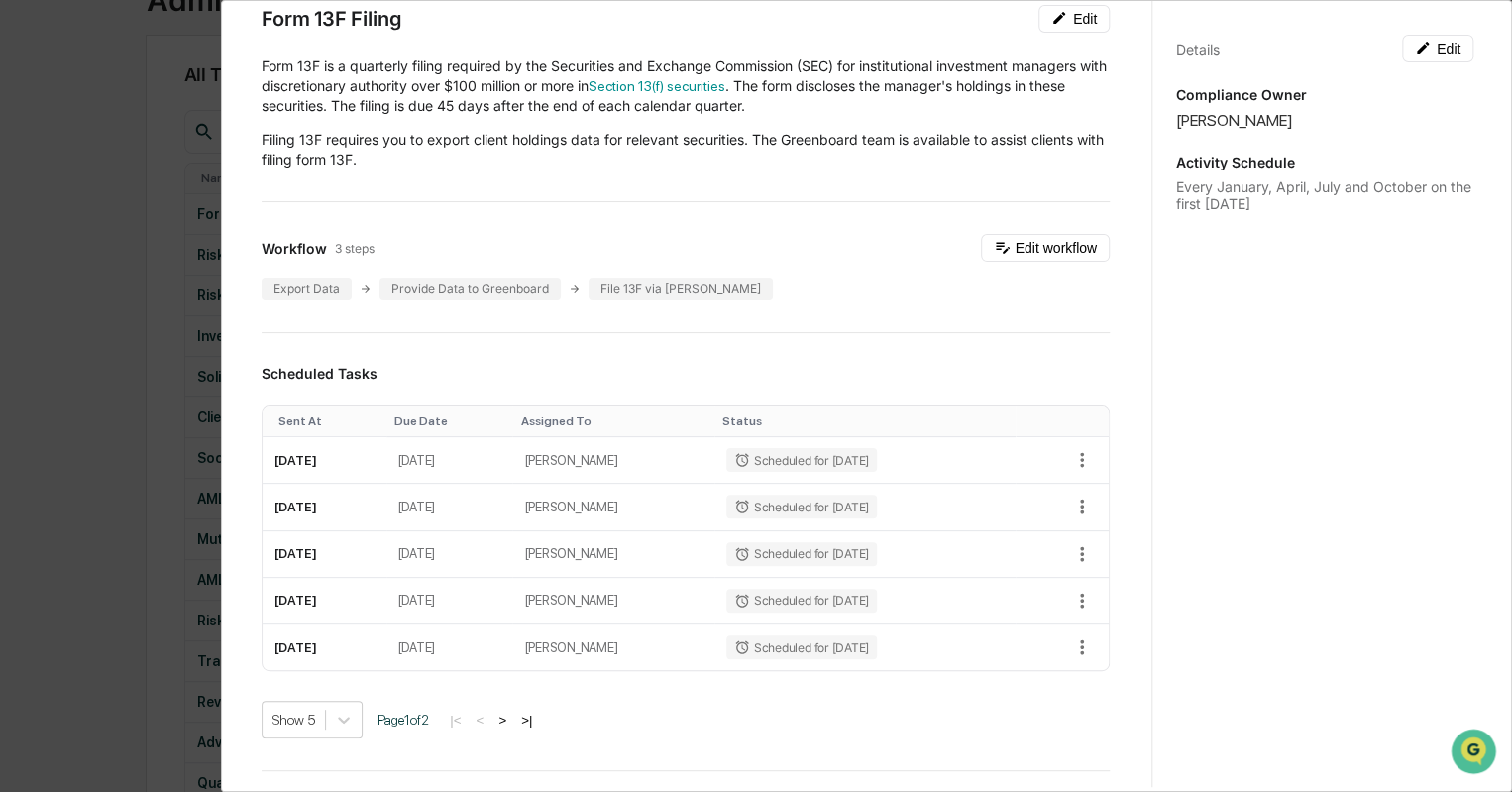click on "Administrator Activity List Form 13F Filing Start Task Form 13F Filing Edit Form 13F is a quarterly filing required by the Securities and Exchange Commission (SEC) for institutional investment managers with discretionary authority over $100 million or more in  Section 13(f) securities . The form discloses the manager's holdings in these securities. The filing is due 45 days after the end of each calendar quarter. Filing 13F requires you to export client holdings data for relevant securities. The Greenboard team is available to assist clients with filing form 13F. Workflow 3 steps Edit workflow Export Data Provide Data to Greenboard File 13F via EDGAR Scheduled Tasks Sent At Due Date Assigned To Status October 6, 2025 October 9, 2025 Katie Frazier Scheduled for 10/06/2025 January 5, 2026 January 8, 2026 Katie Frazier Scheduled for 01/05/2026 April 6, 2026 April 9, 2026 Katie Frazier Scheduled for 04/06/2026 July 6, 2026 July 9, 2026 Katie Frazier Scheduled for 07/06/2026 October 5, 2026 October 8, 2026 Show 5" at bounding box center [756, 396] 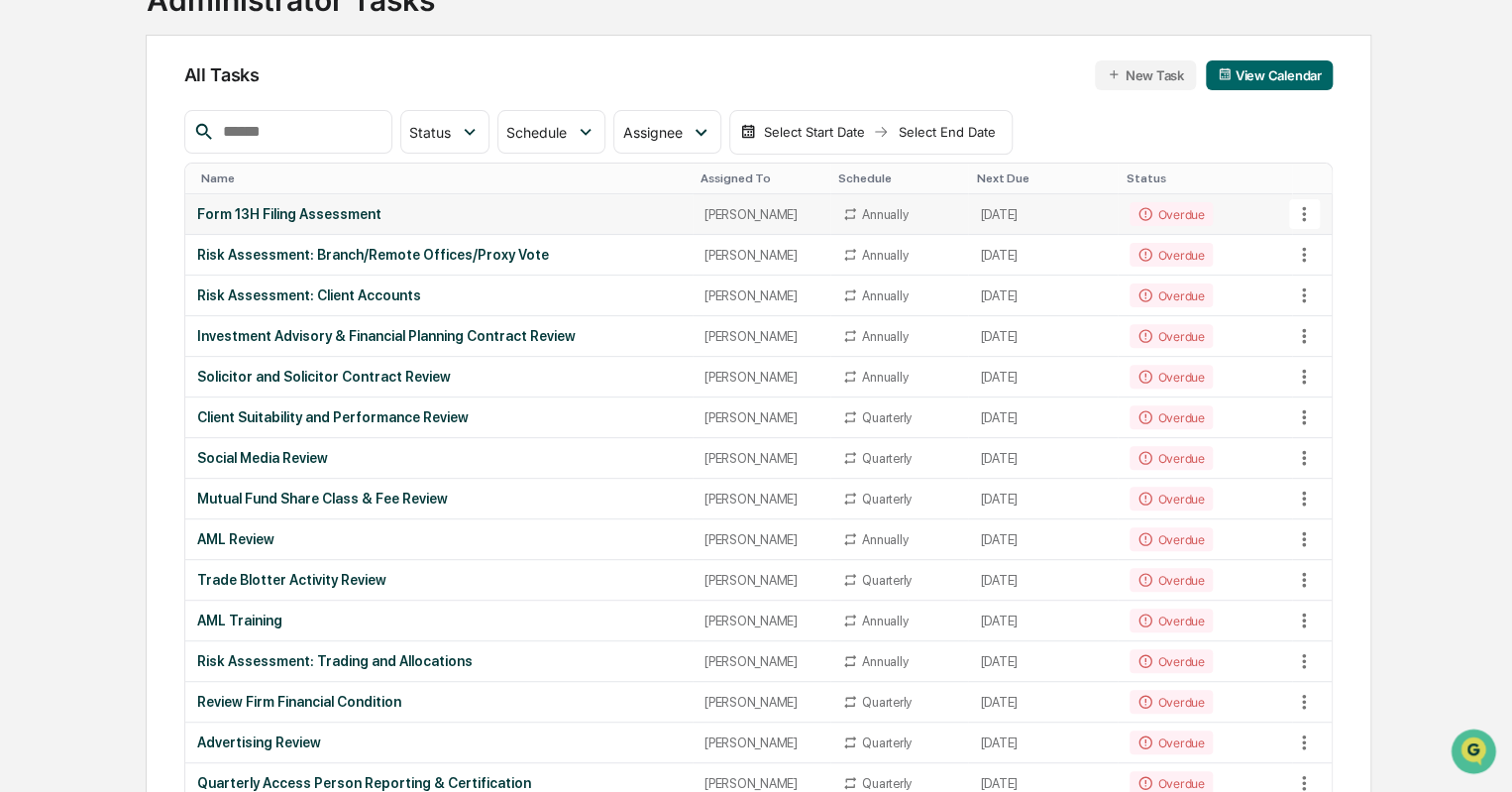 click on "Form 13H Filing Assessment" at bounding box center (439, 214) 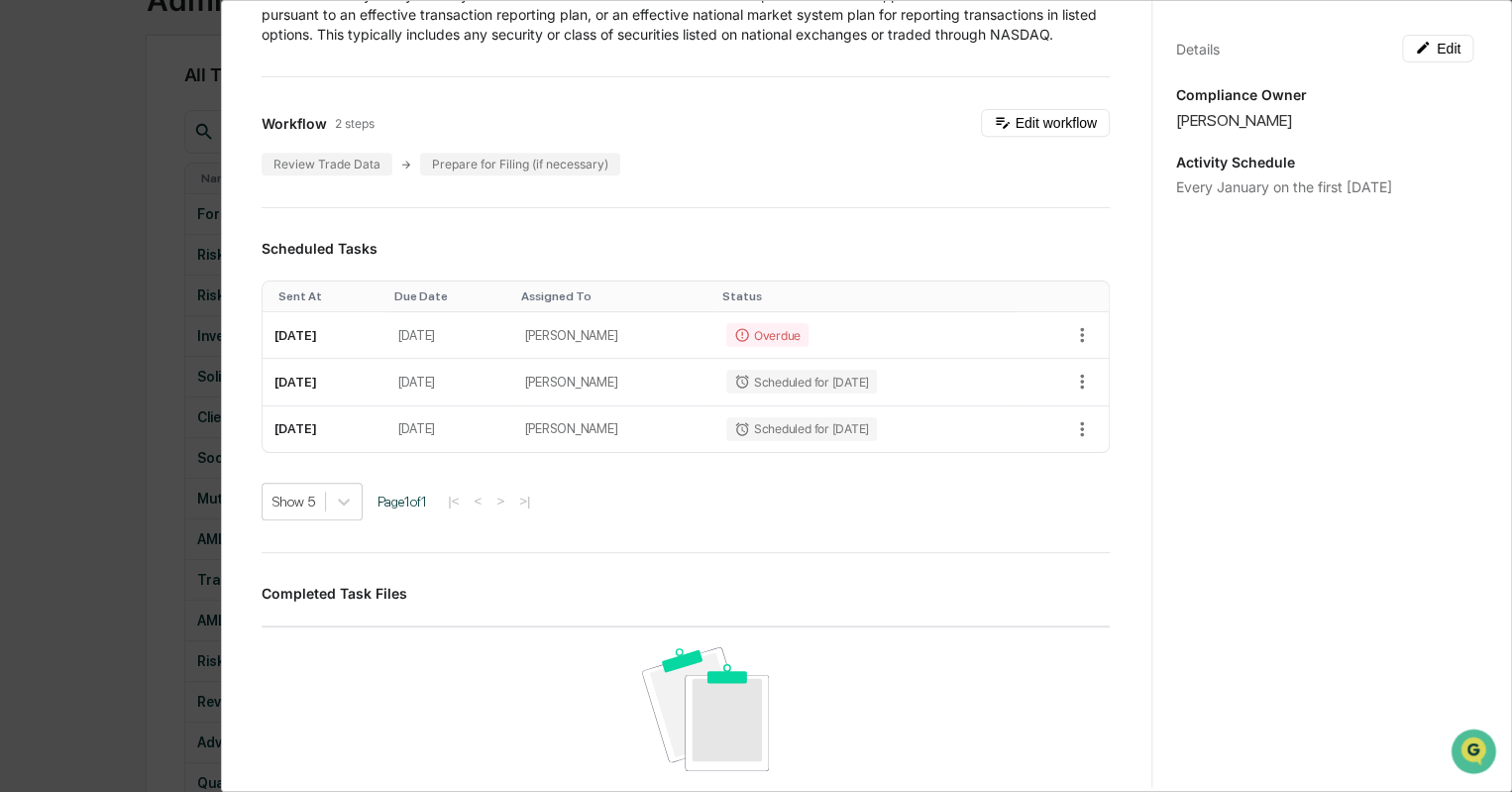 scroll, scrollTop: 335, scrollLeft: 0, axis: vertical 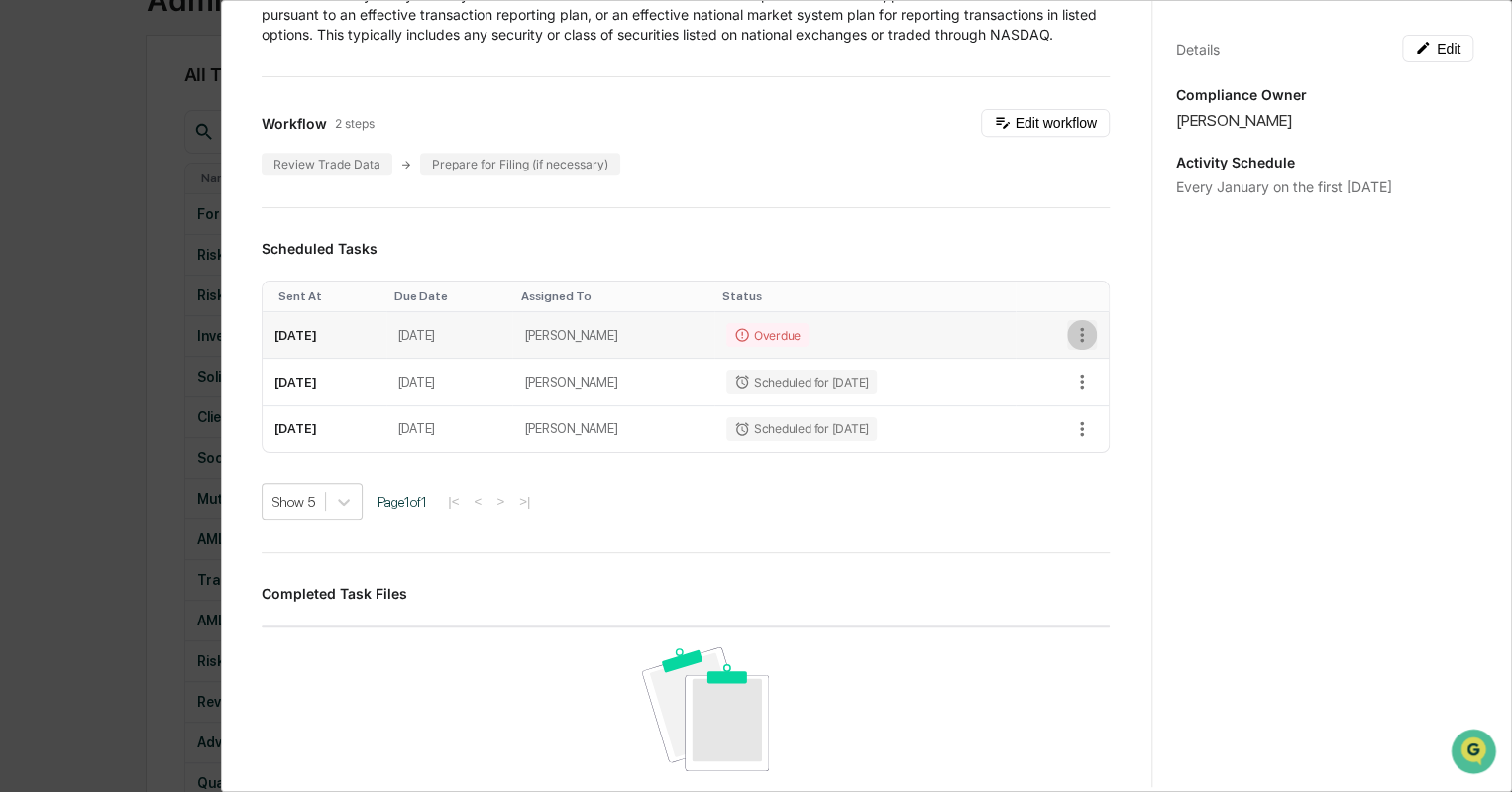 click 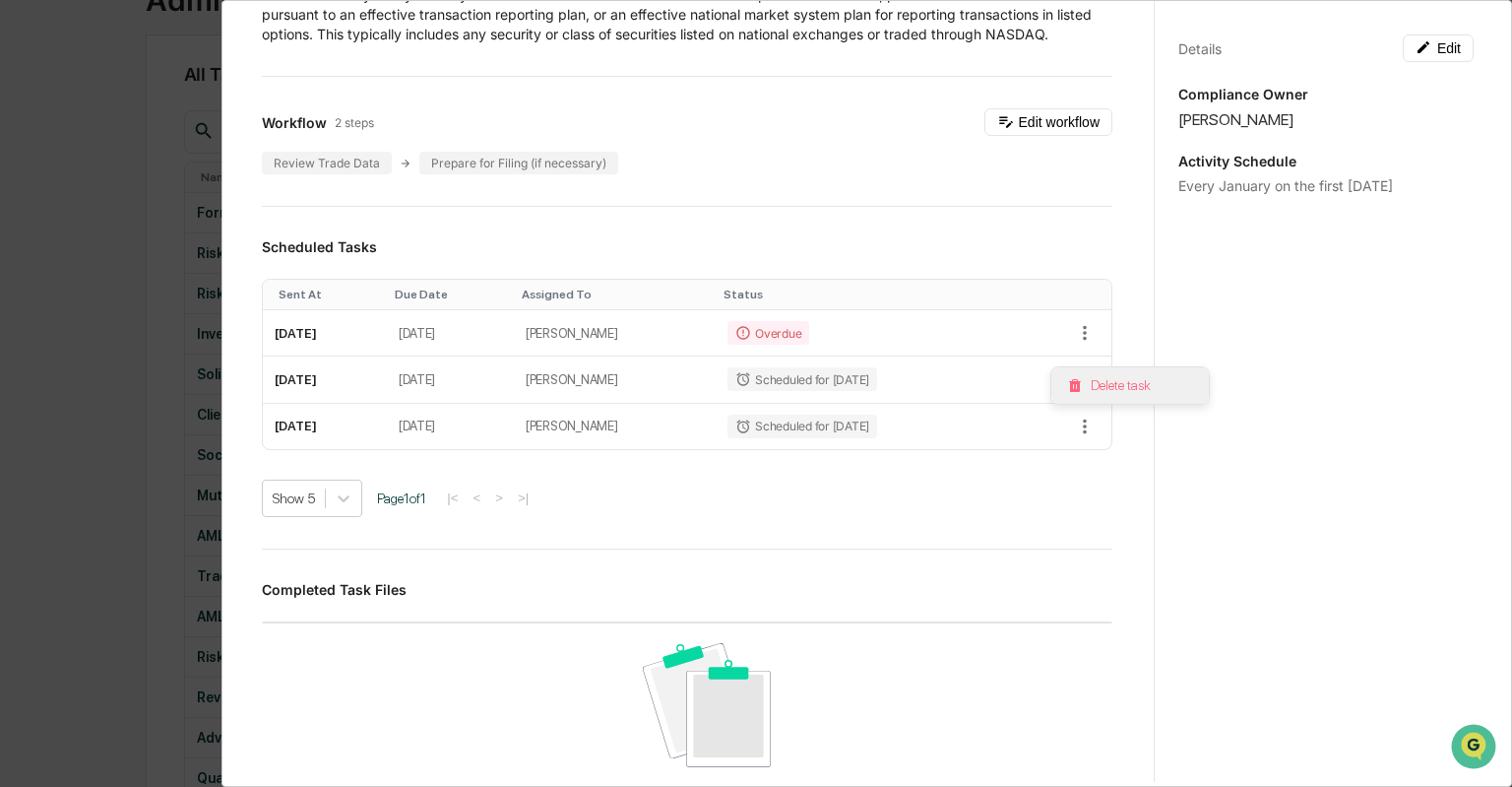 click on "Delete task" at bounding box center (1130, 385) 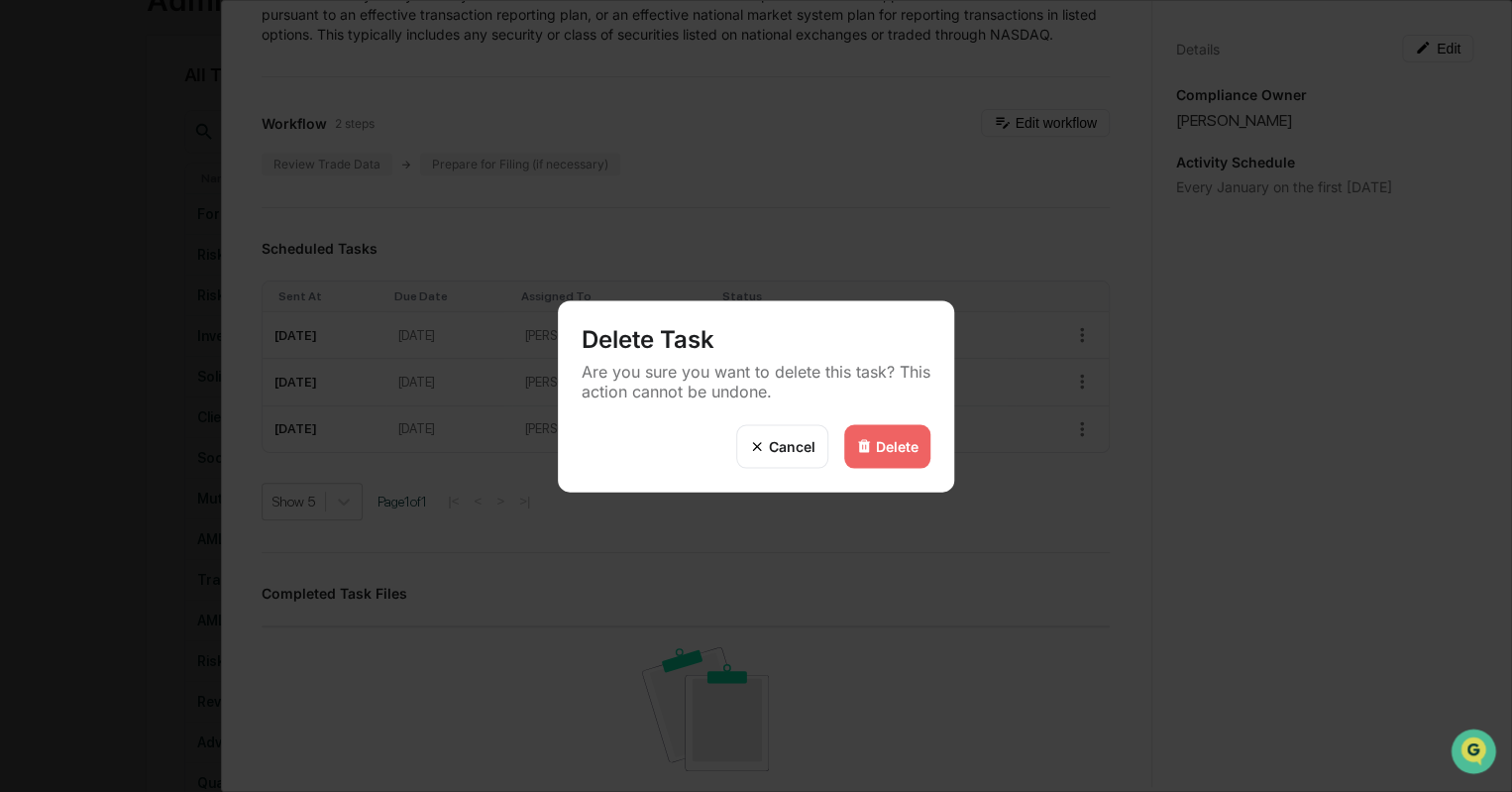 click at bounding box center (864, 446) 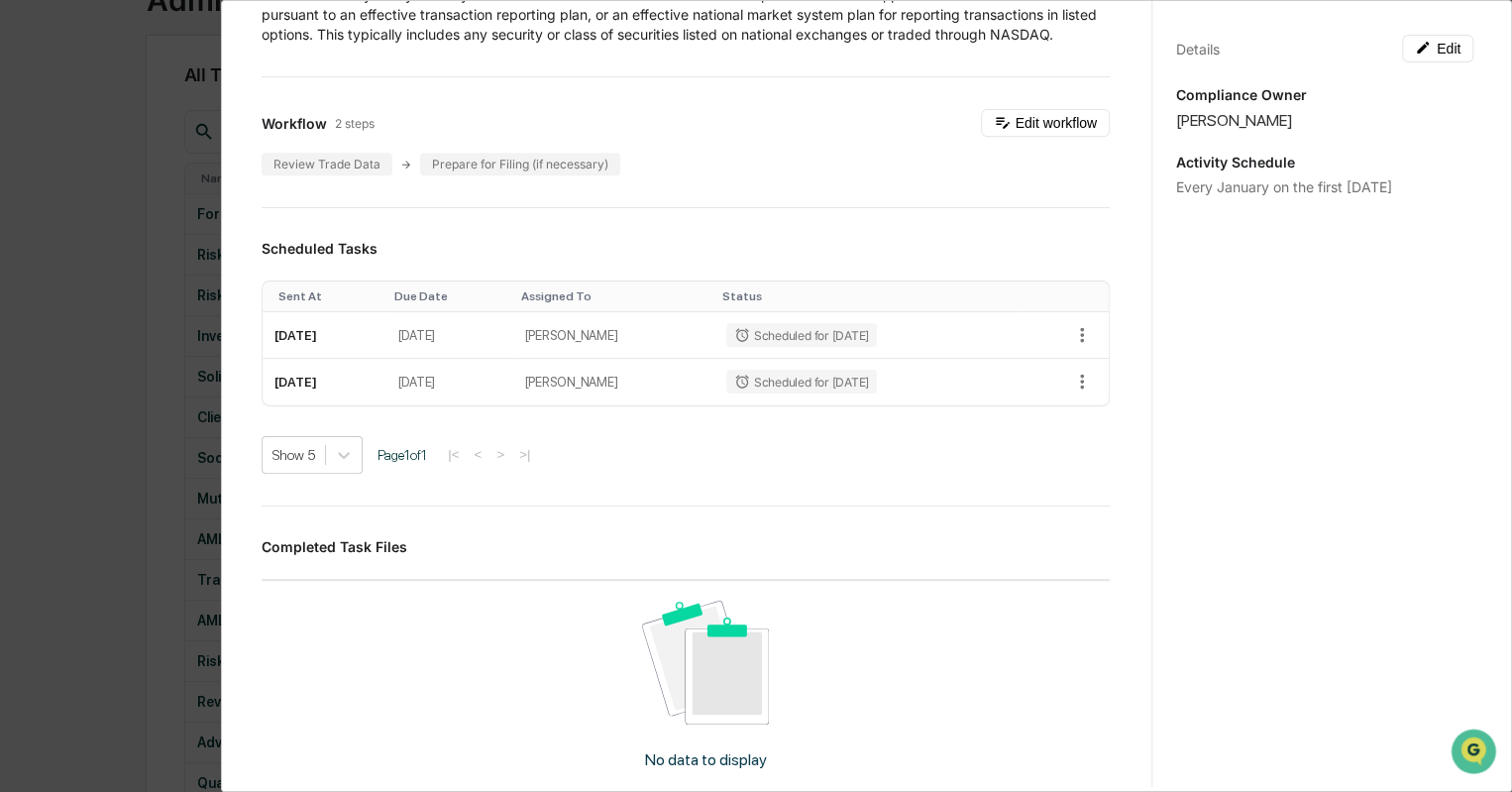 click on "Administrator Activity List Form 13H Filing Assessment Start Task Form 13H Filing Assessment Edit SEC Form 13H is used by large traders to register with the SEC in accordance with the requirements set forth in Section 13(h) of the Securities Exchange Act of 1934. This reporting form is a means by which the SEC can identify traders dealing in a sizeable amount of trading activity, collect information on as well as analyze their trading activity. The SEC Division of Trading and Markets instituted large trader reporting with the development of trading technology that allowed for the speedy execution of a high volume of trading. A large trader is defined as a person, including a firm or individual, whose transactions in National Market System (NMS) securities equal or exceed two million shares or $20 million during any calendar day, or 20 million shares or $200 million during any calendar month. Workflow 2 steps Edit workflow Review Trade Data Prepare for Filing (if necessary) Scheduled Tasks Sent At Due Date 1 1" at bounding box center (756, 396) 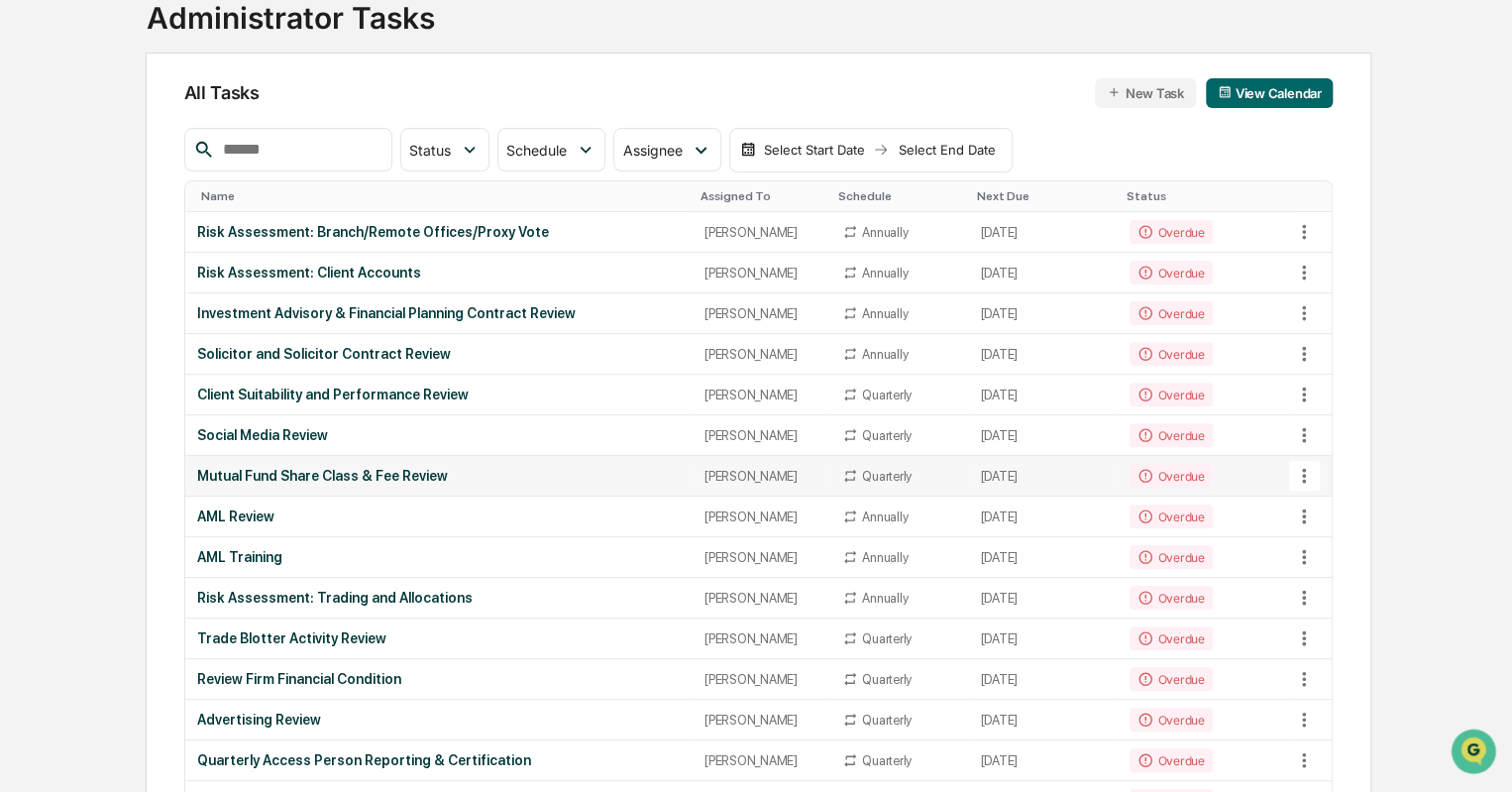 scroll, scrollTop: 139, scrollLeft: 0, axis: vertical 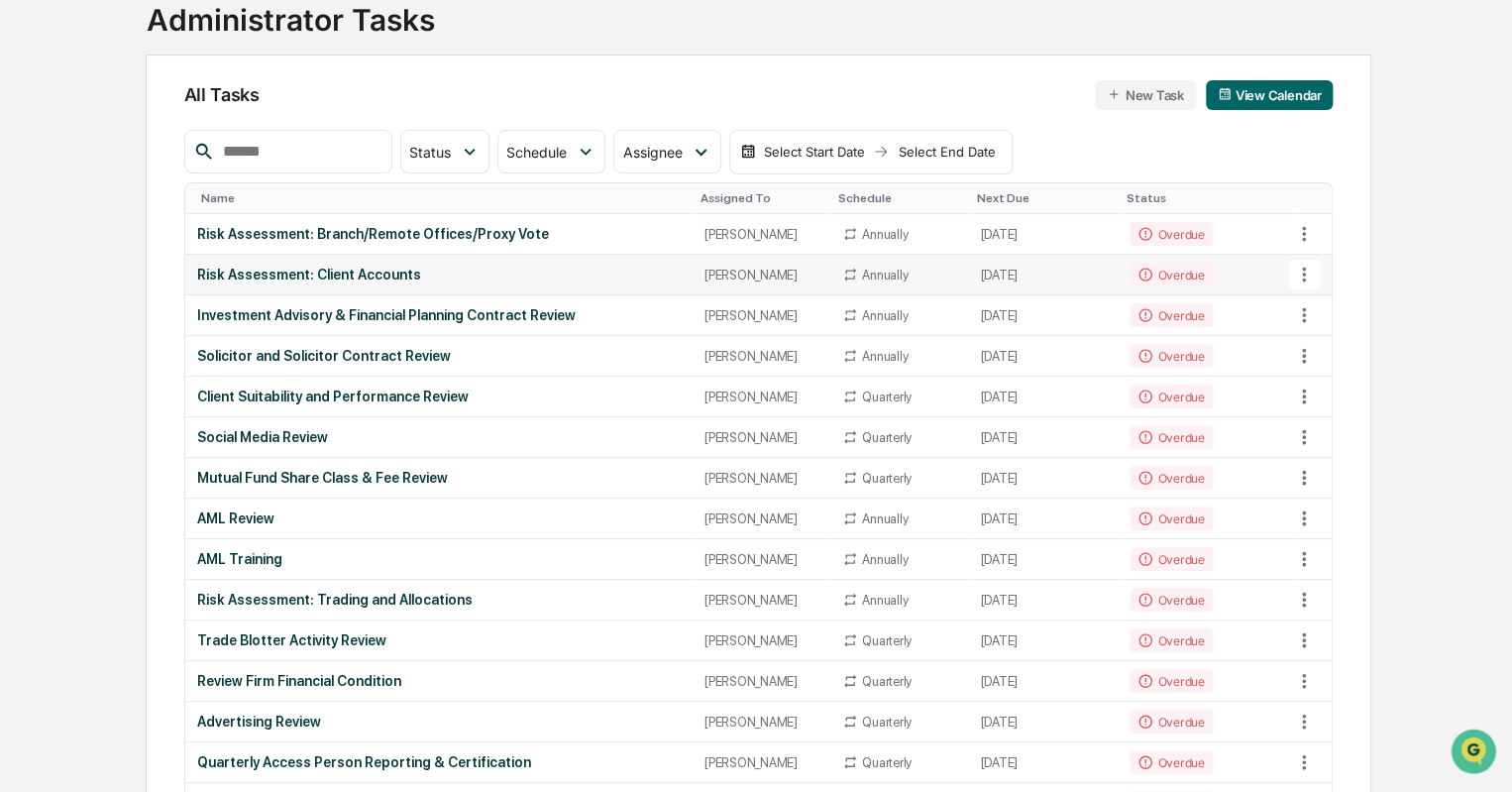 click on "Risk Assessment: Client Accounts" at bounding box center (439, 275) 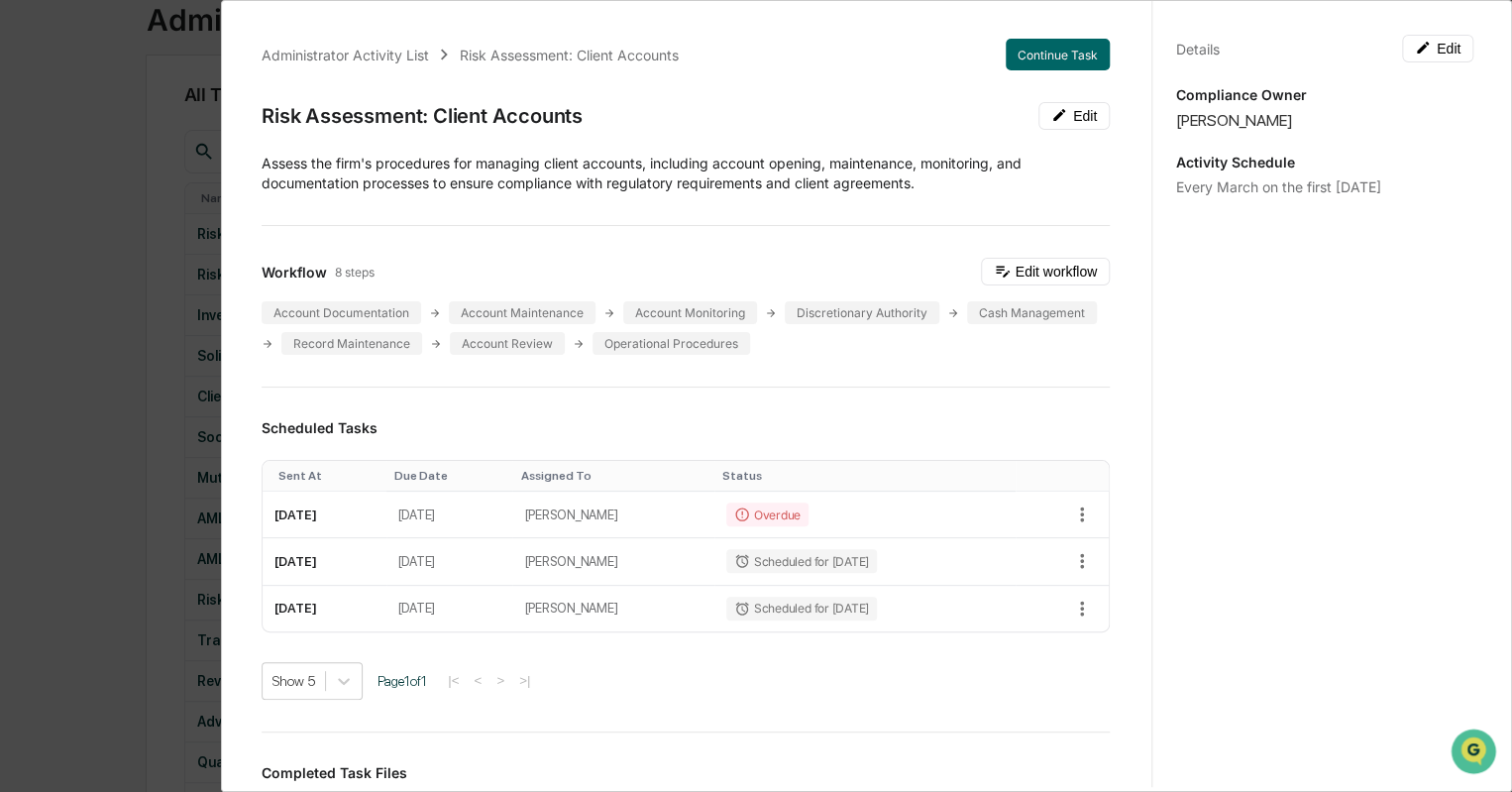 click on "Administrator Activity List Risk Assessment: Client Accounts Continue Task Risk Assessment: Client Accounts Edit Assess the firm's procedures for managing client accounts, including account opening, maintenance, monitoring, and documentation processes to ensure compliance with regulatory requirements and client agreements. Workflow 8 steps Edit workflow Account Documentation Account Maintenance Account Monitoring Discretionary Authority Cash Management Record Maintenance Account Review Operational Procedures Scheduled Tasks Sent At Due Date Assigned To Status March 4, 2025 March 7, 2025 Katie Frazier Overdue March 3, 2026 March 6, 2026 Katie Frazier Scheduled for 03/03/2026 March 2, 2027 March 5, 2027 Katie Frazier Scheduled for 03/02/2027 Show 5 Page  1  of  1   |<   <   >   >|   Completed Task Files No data to display Show 5 Page  1  of  0   |<   <   >   >|   Comments Write a comment... Write a comment... Details Edit Compliance Owner Katie Frazier Activity Schedule Every March on the first Tuesday" at bounding box center [756, 396] 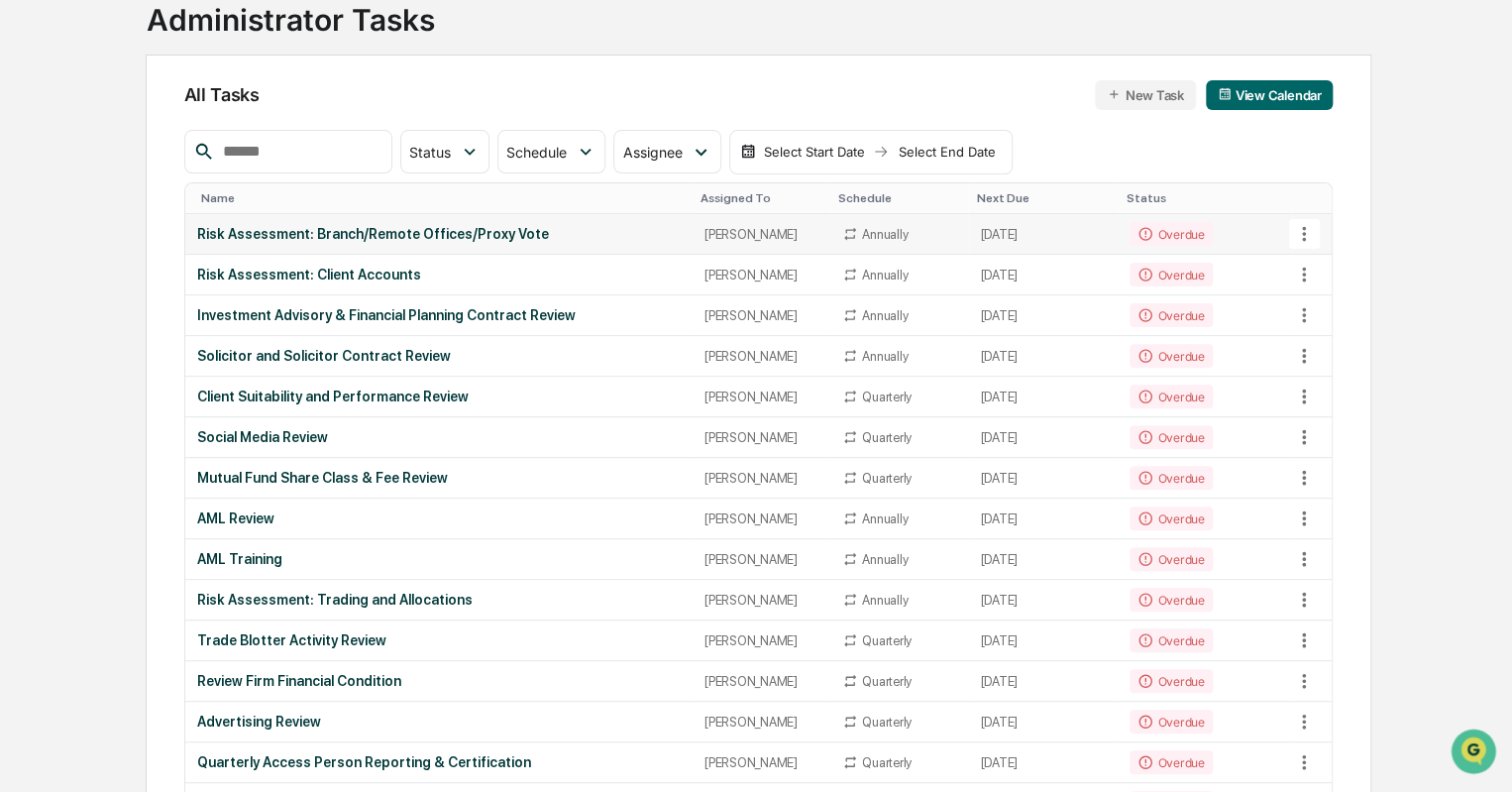 click on "Risk Assessment: Branch/Remote Offices/Proxy Vote" at bounding box center [439, 234] 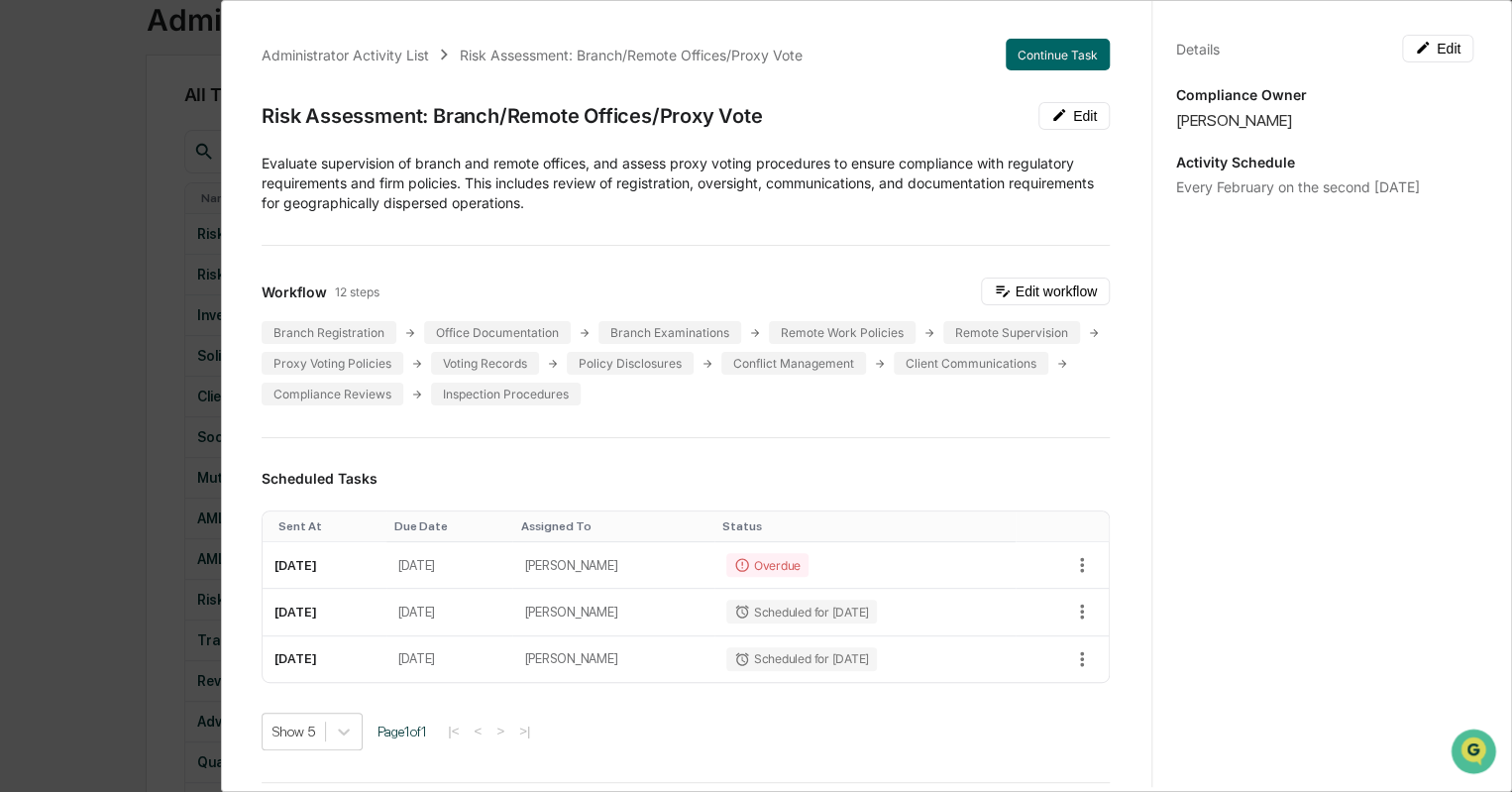 click on "Administrator Activity List Risk Assessment: Branch/Remote Offices/Proxy Vote Continue Task Risk Assessment: Branch/Remote Offices/Proxy Vote Edit Evaluate supervision of branch and remote offices, and assess proxy voting procedures to ensure compliance with regulatory requirements and firm policies. This includes review of registration, oversight, communications, and documentation requirements for geographically dispersed operations. Workflow 12 steps Edit workflow Branch Registration Office Documentation Branch Examinations Remote Work Policies Remote Supervision Proxy Voting Policies Voting Records Policy Disclosures Conflict Management Client Communications Compliance Reviews Inspection Procedures Scheduled Tasks Sent At Due Date Assigned To Status February 11, 2025 February 14, 2025 Katie Frazier Overdue February 10, 2026 February 13, 2026 Katie Frazier Scheduled for 02/10/2026 February 9, 2027 February 12, 2027 Katie Frazier Scheduled for 02/09/2027 Show 5 Page  1  of  1   |<   <   >   >|   Show 5 Page" at bounding box center [756, 396] 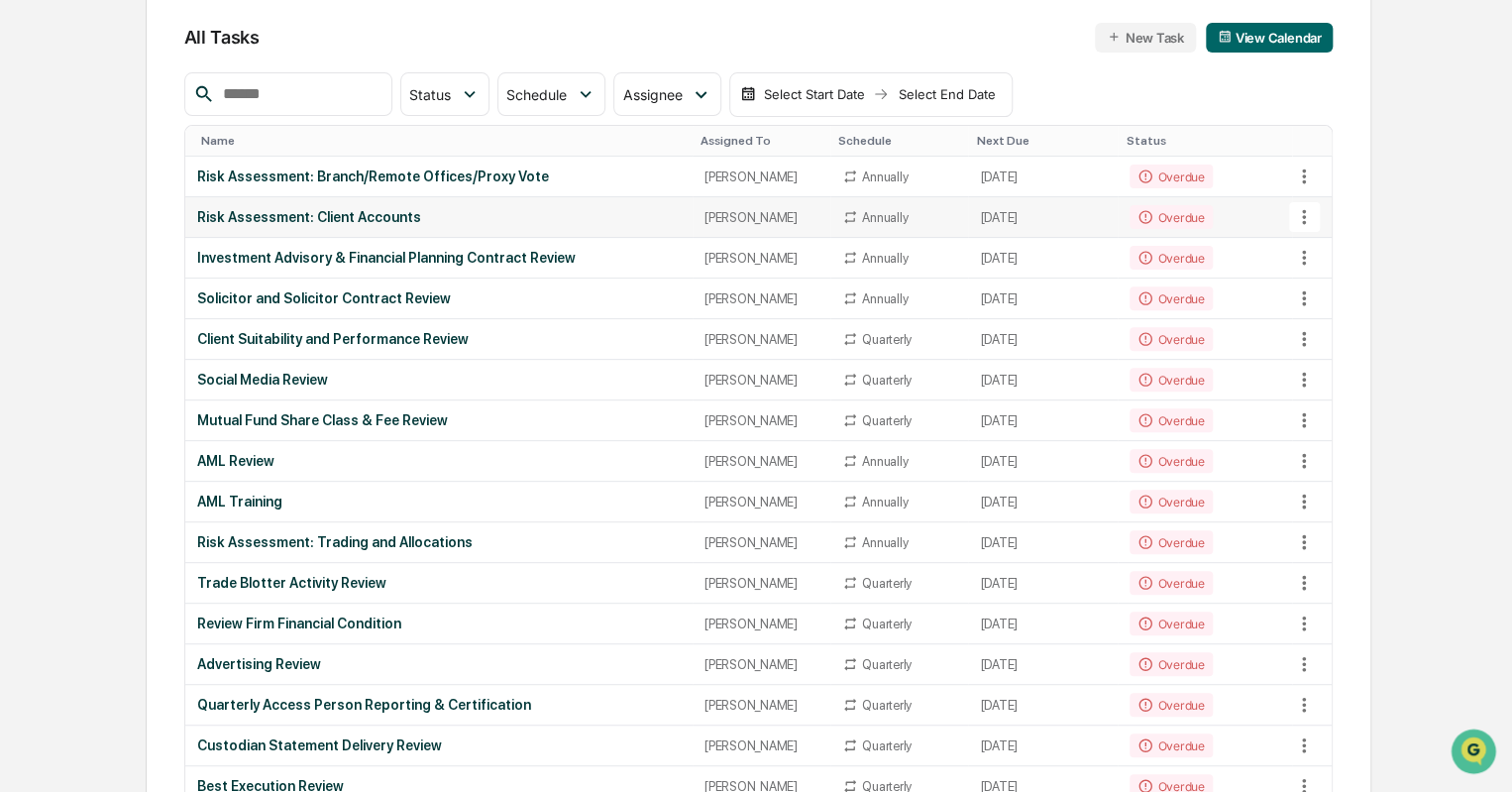 scroll, scrollTop: 194, scrollLeft: 0, axis: vertical 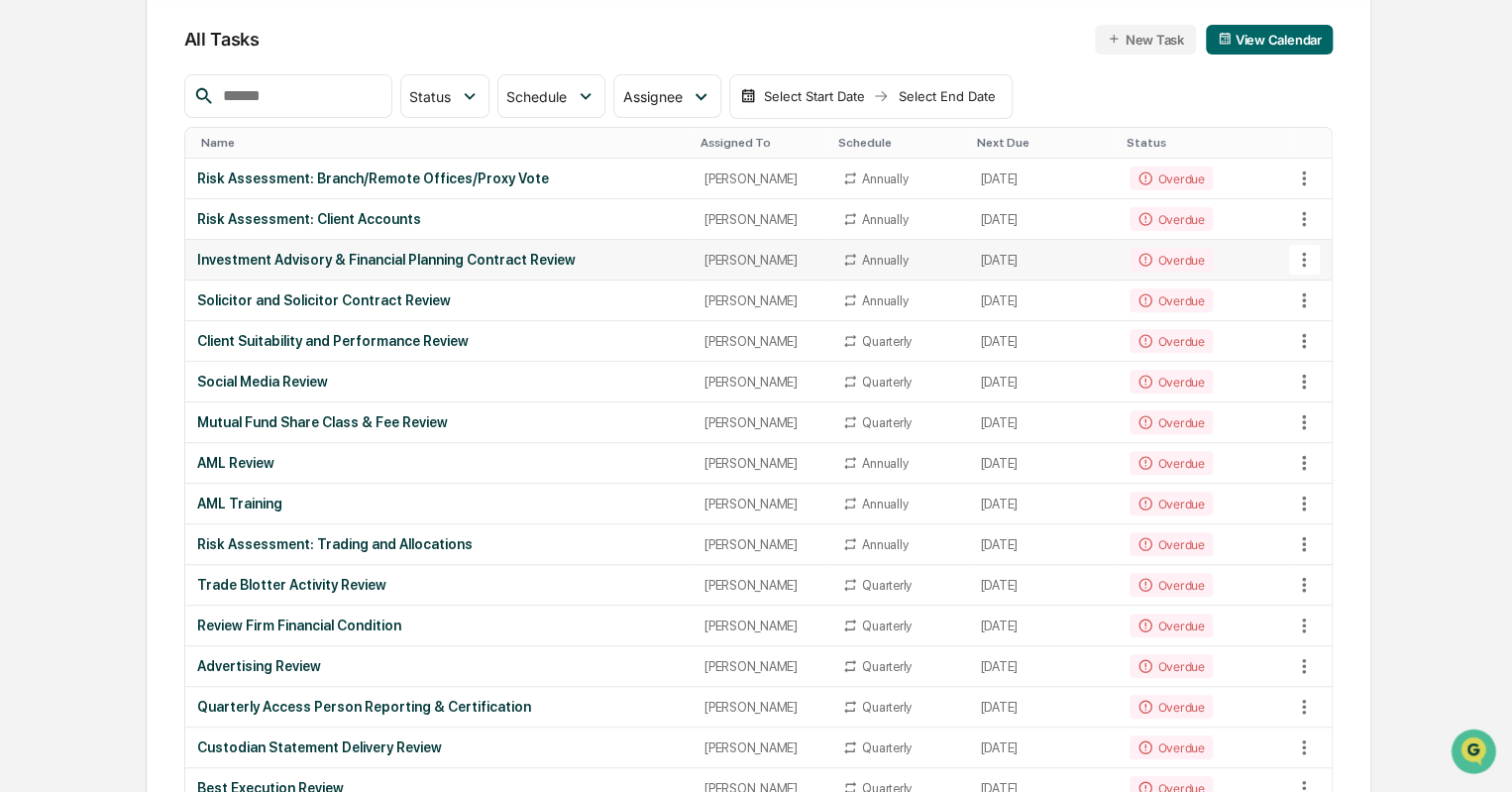 click on "Investment Advisory & Financial Planning Contract Review" at bounding box center [439, 260] 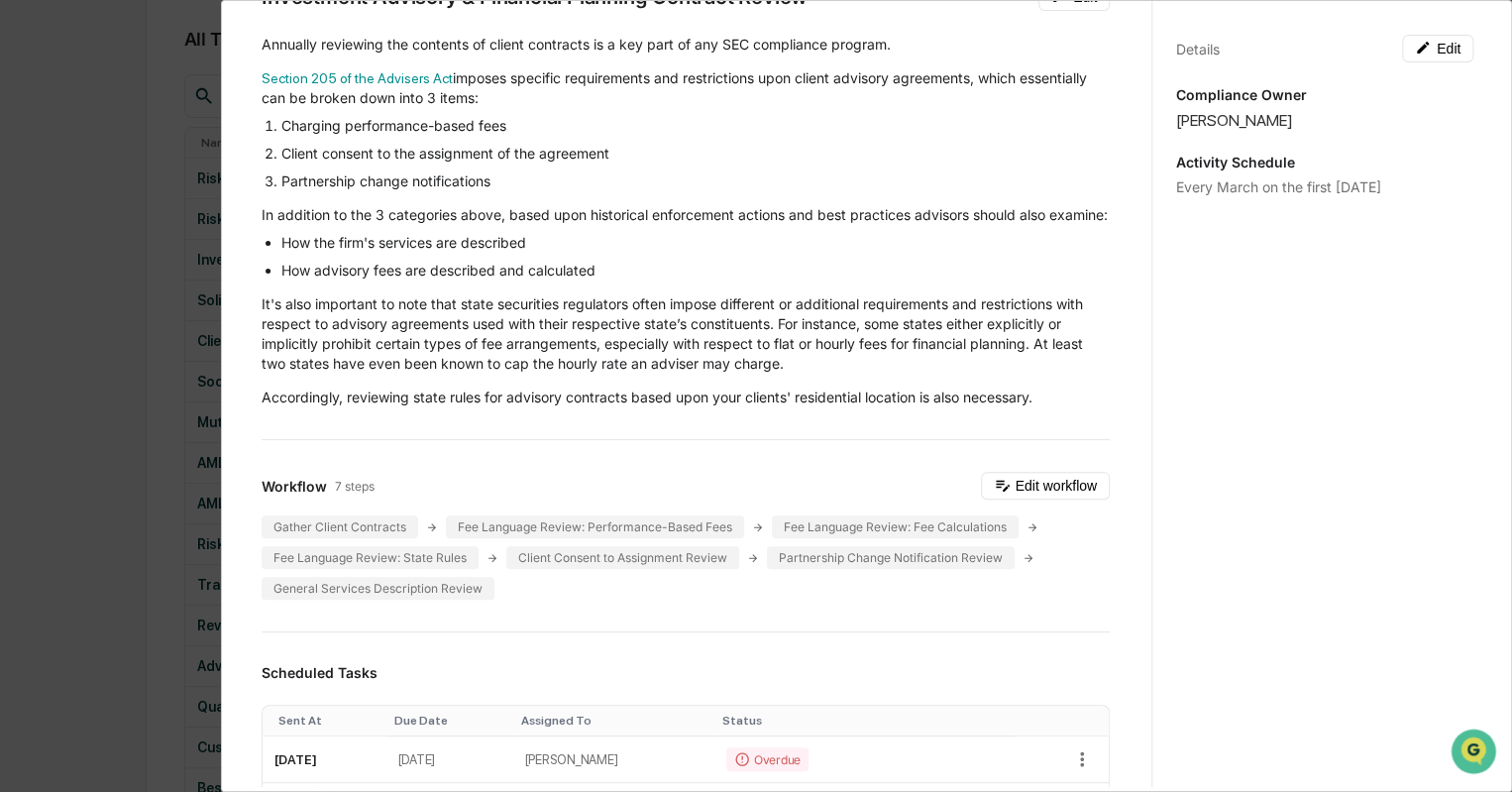 scroll, scrollTop: 0, scrollLeft: 0, axis: both 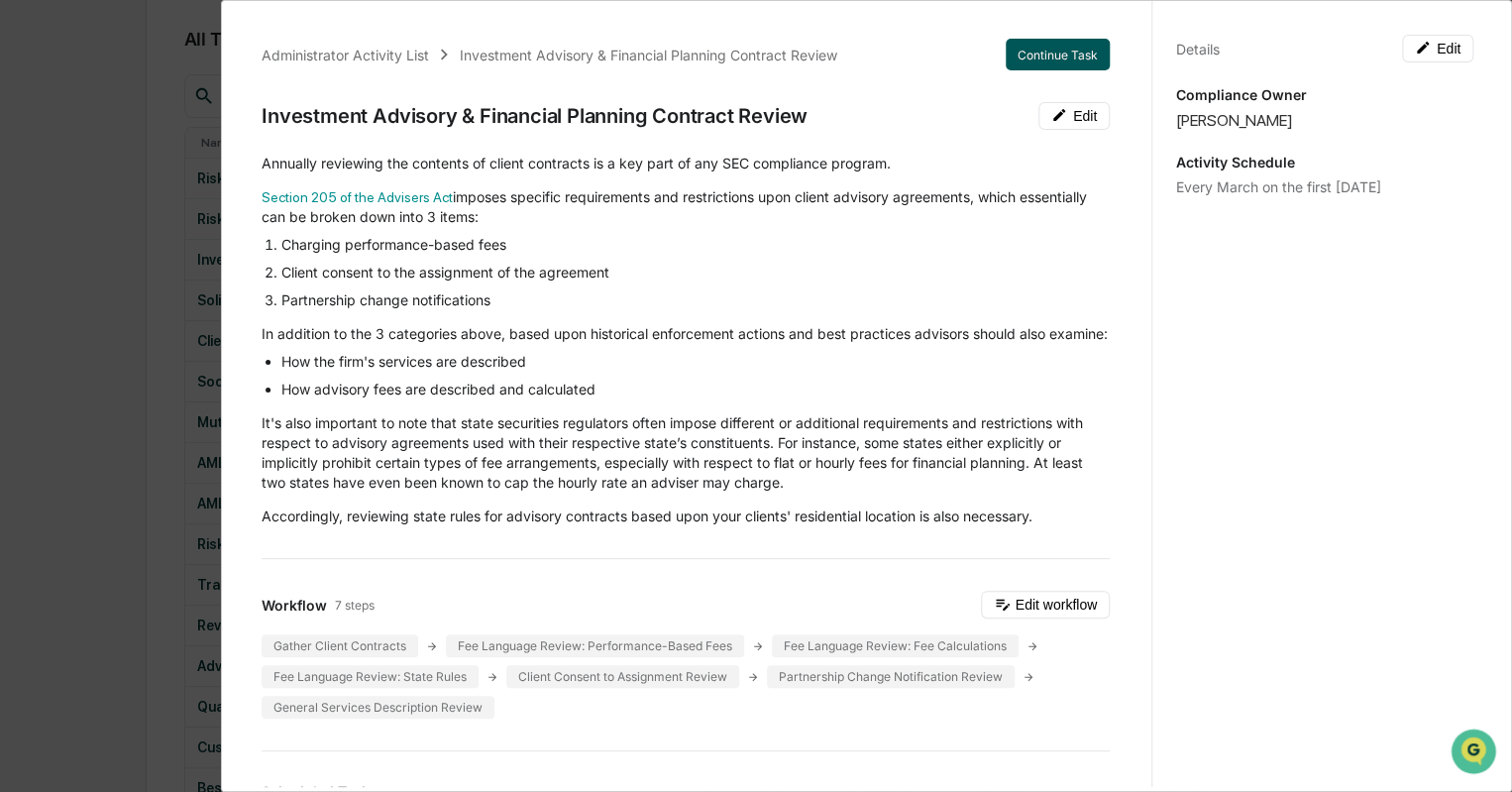 click on "Continue Task" at bounding box center (1057, 55) 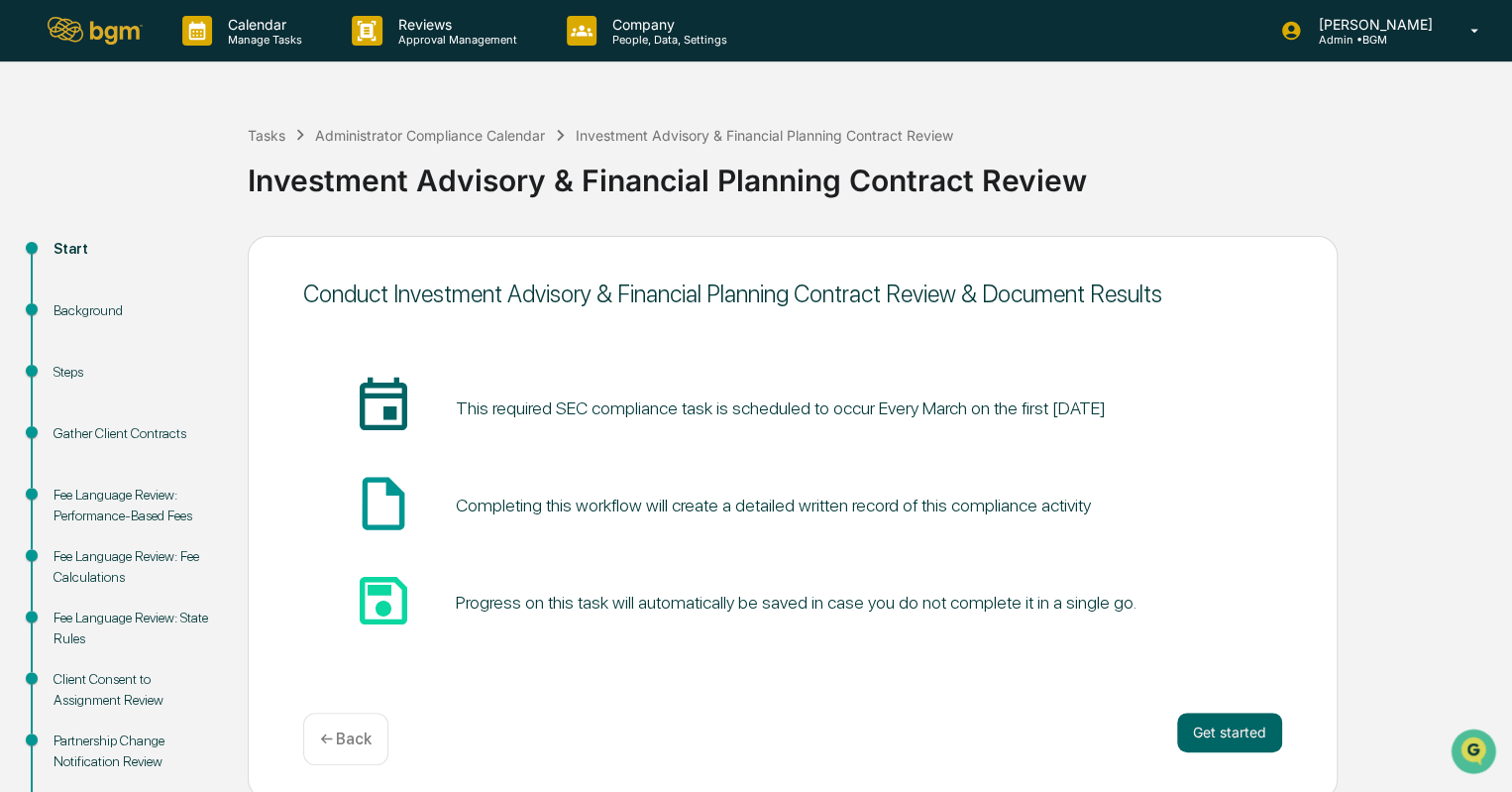 scroll, scrollTop: 141, scrollLeft: 0, axis: vertical 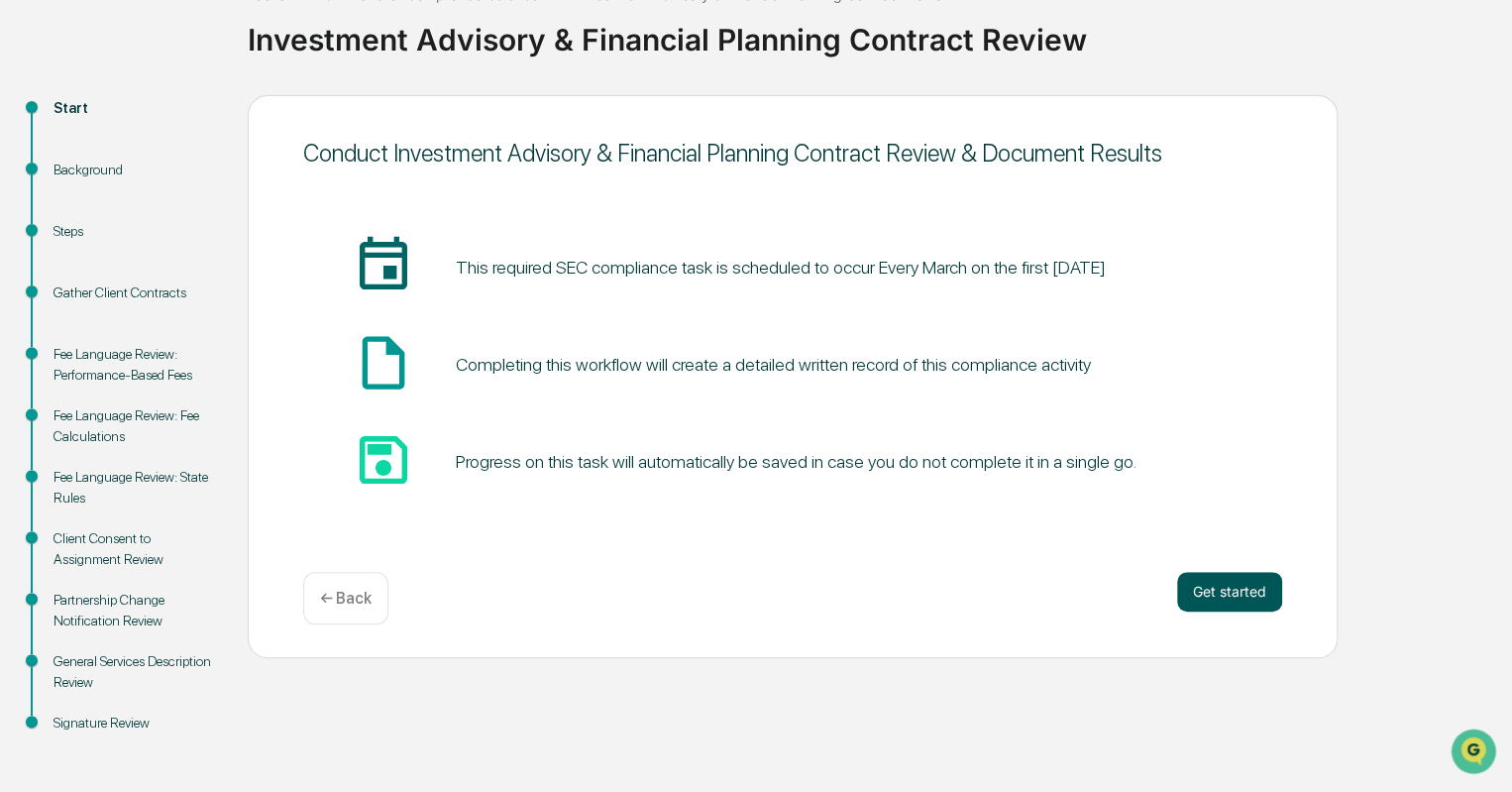 click on "Get started" at bounding box center [1230, 592] 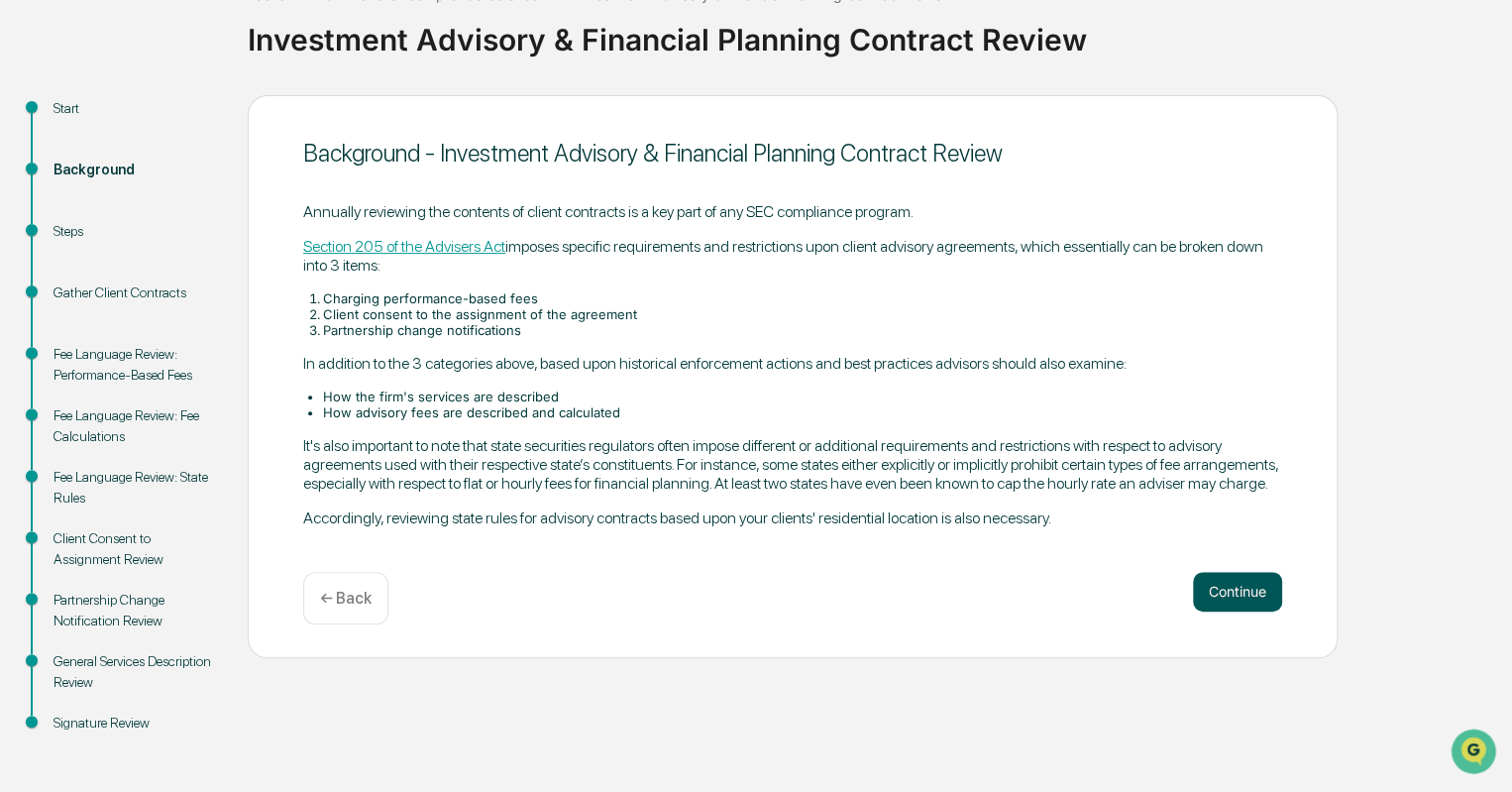 click on "Continue" at bounding box center (1238, 592) 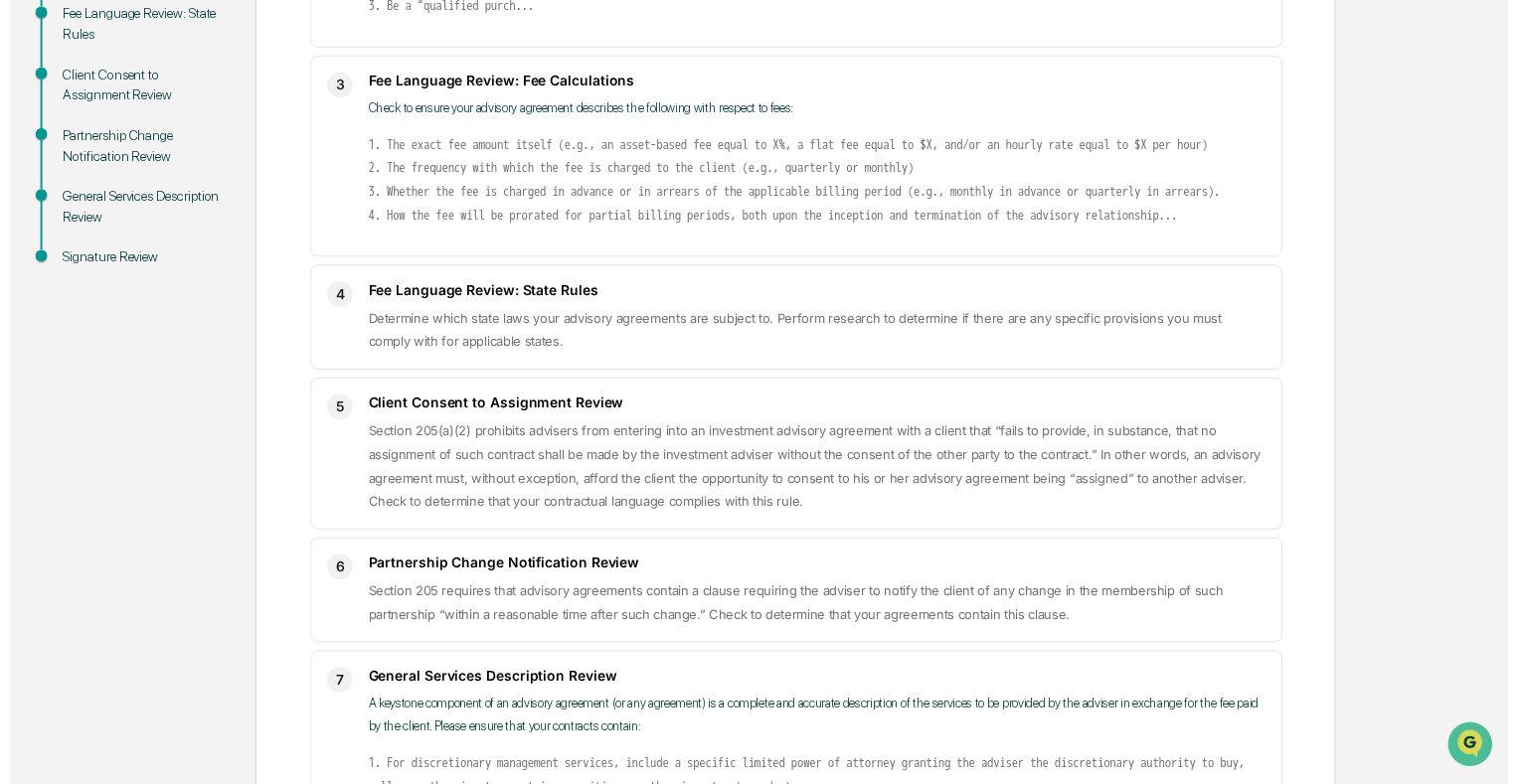 scroll, scrollTop: 846, scrollLeft: 0, axis: vertical 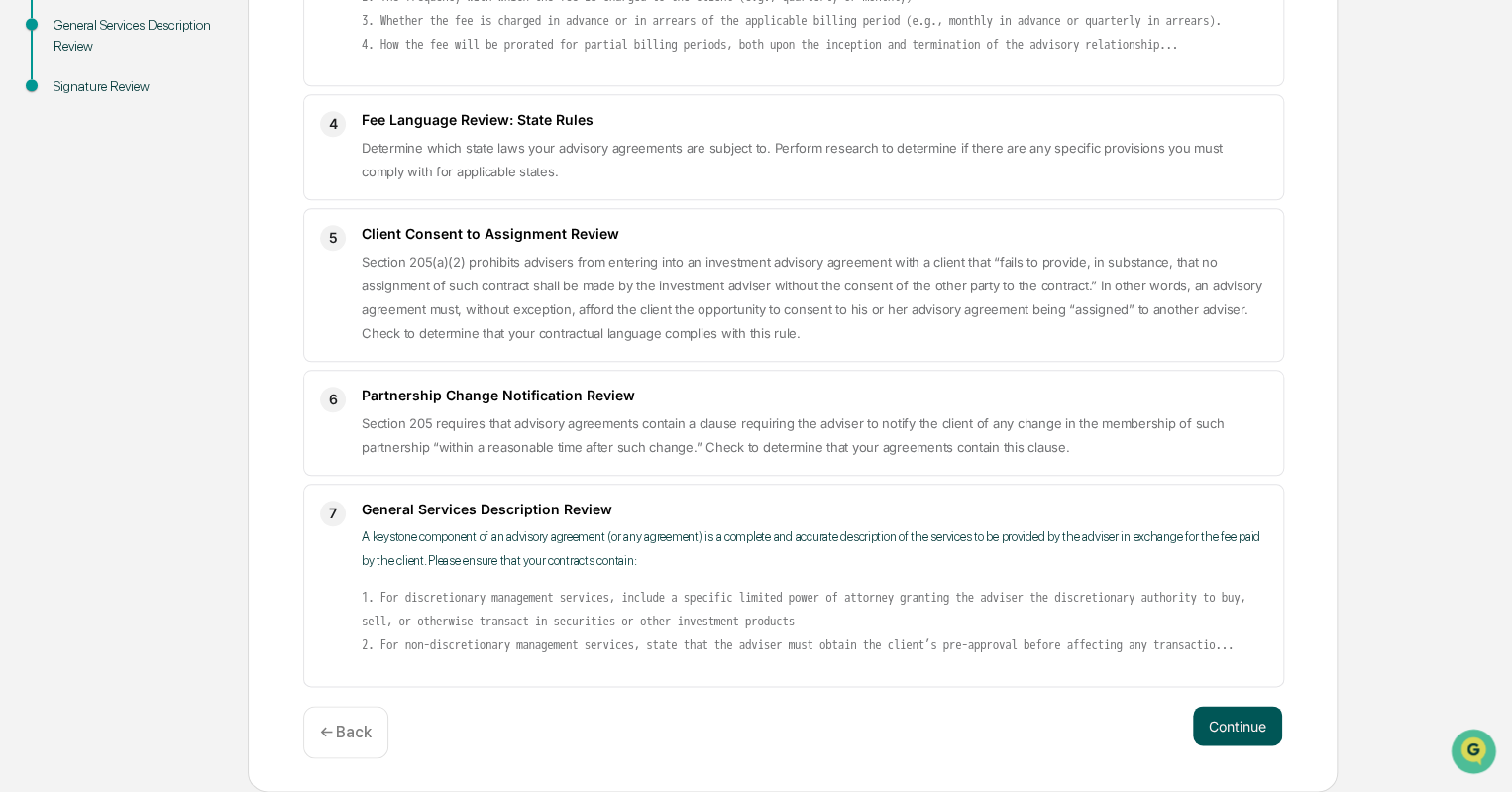 click on "Continue" at bounding box center (1238, 726) 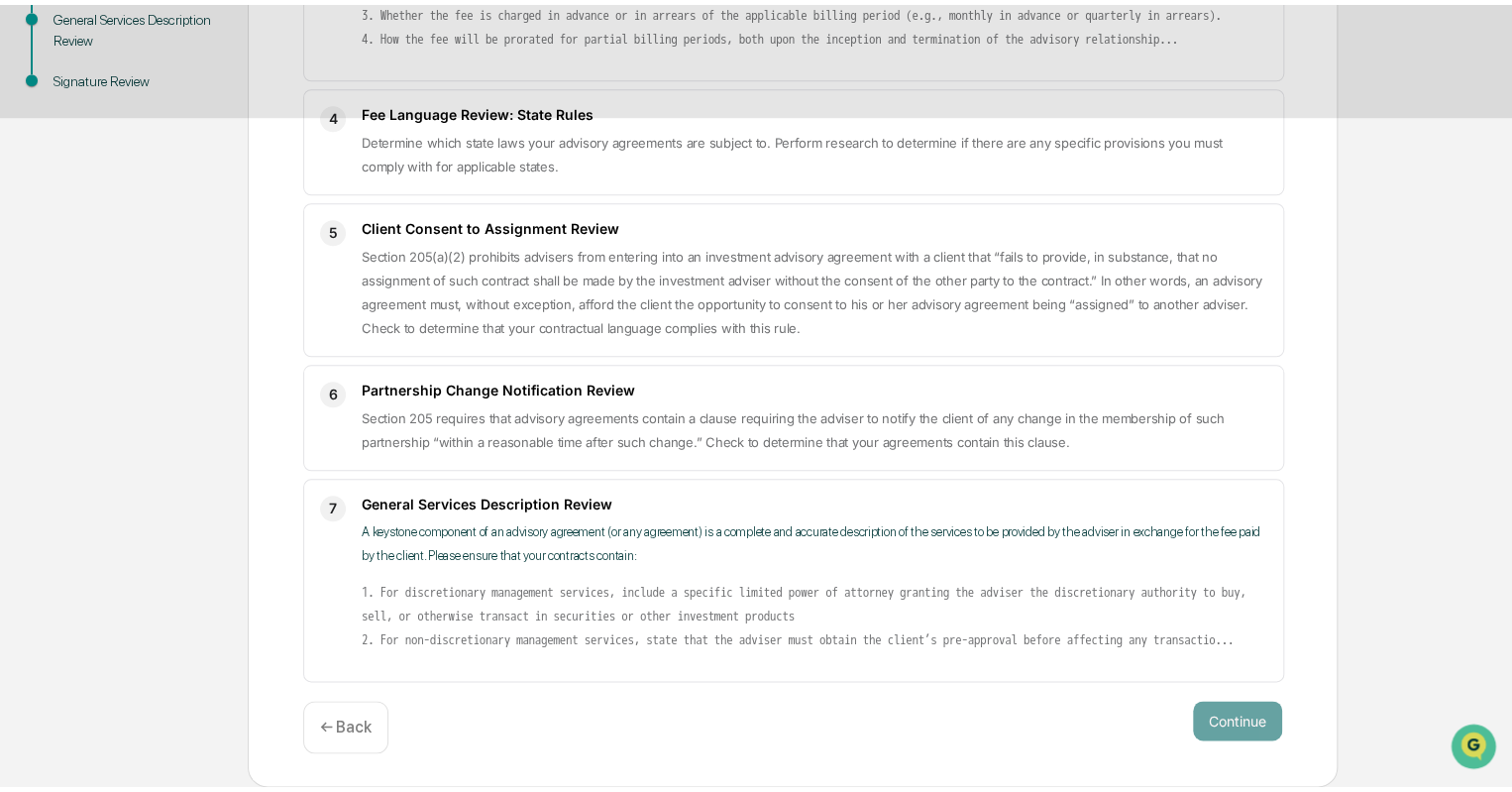 scroll, scrollTop: 141, scrollLeft: 0, axis: vertical 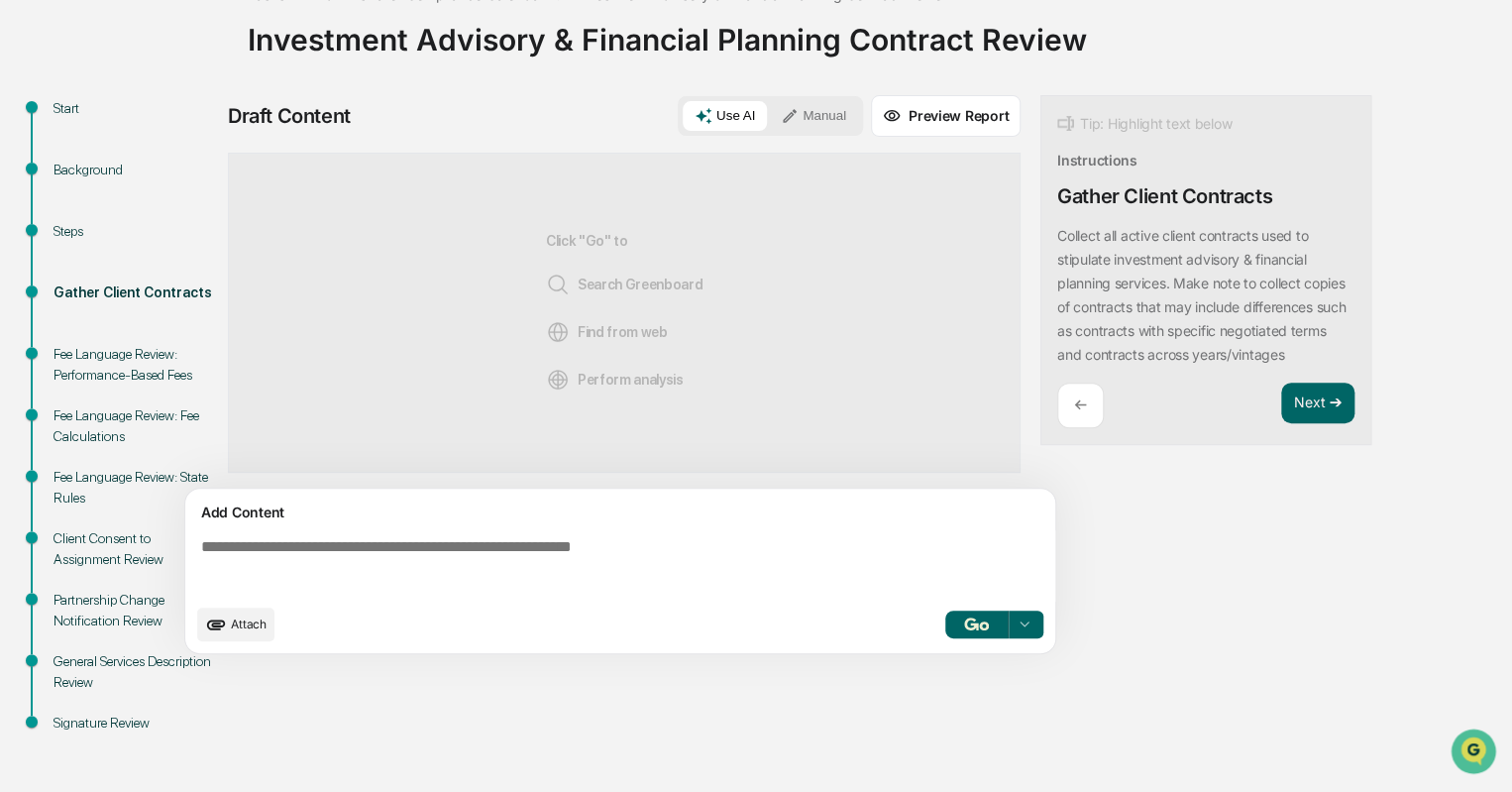 click 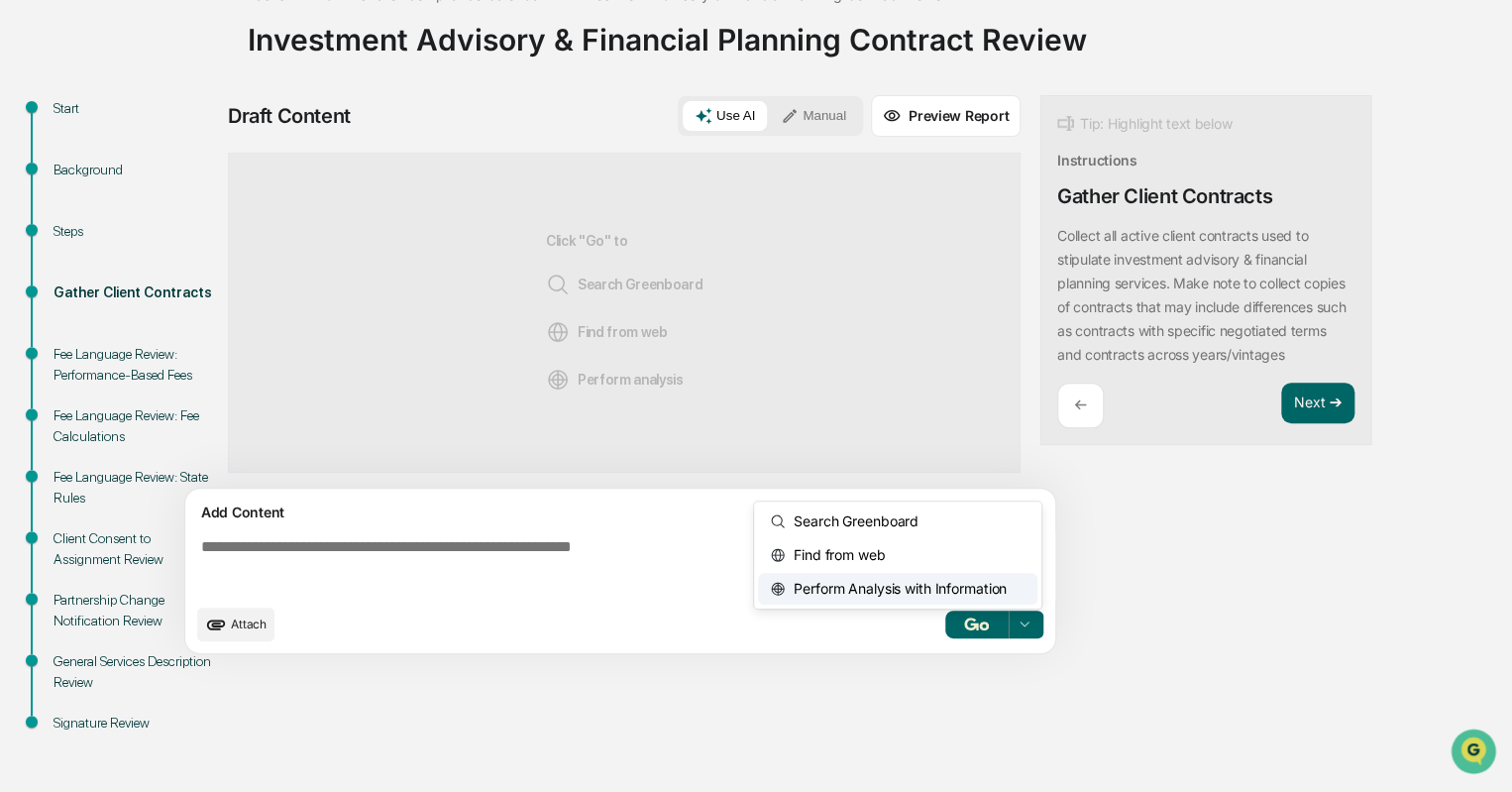 click on "Perform Analysis with Information" at bounding box center [896, 589] 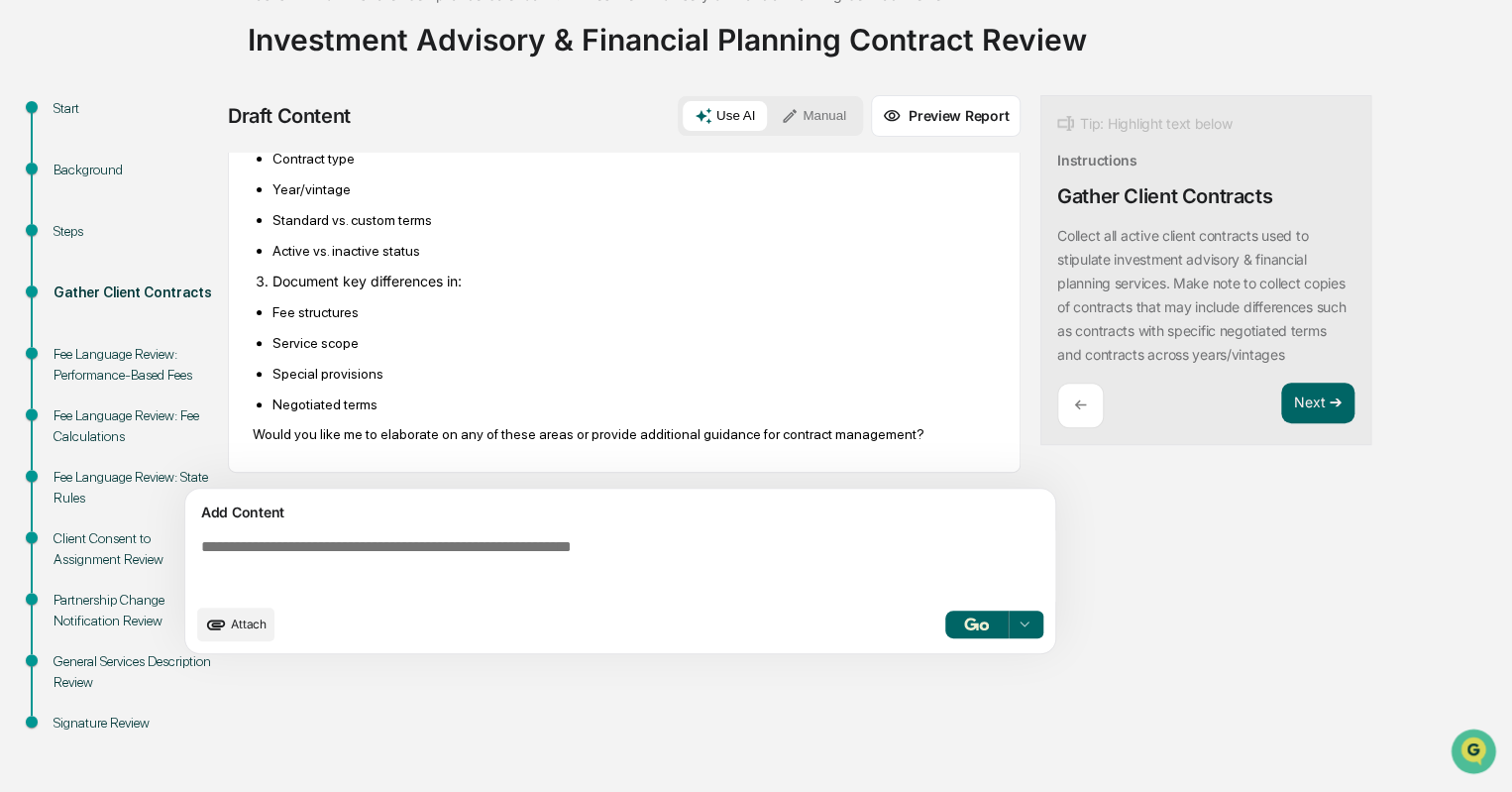 scroll, scrollTop: 346, scrollLeft: 0, axis: vertical 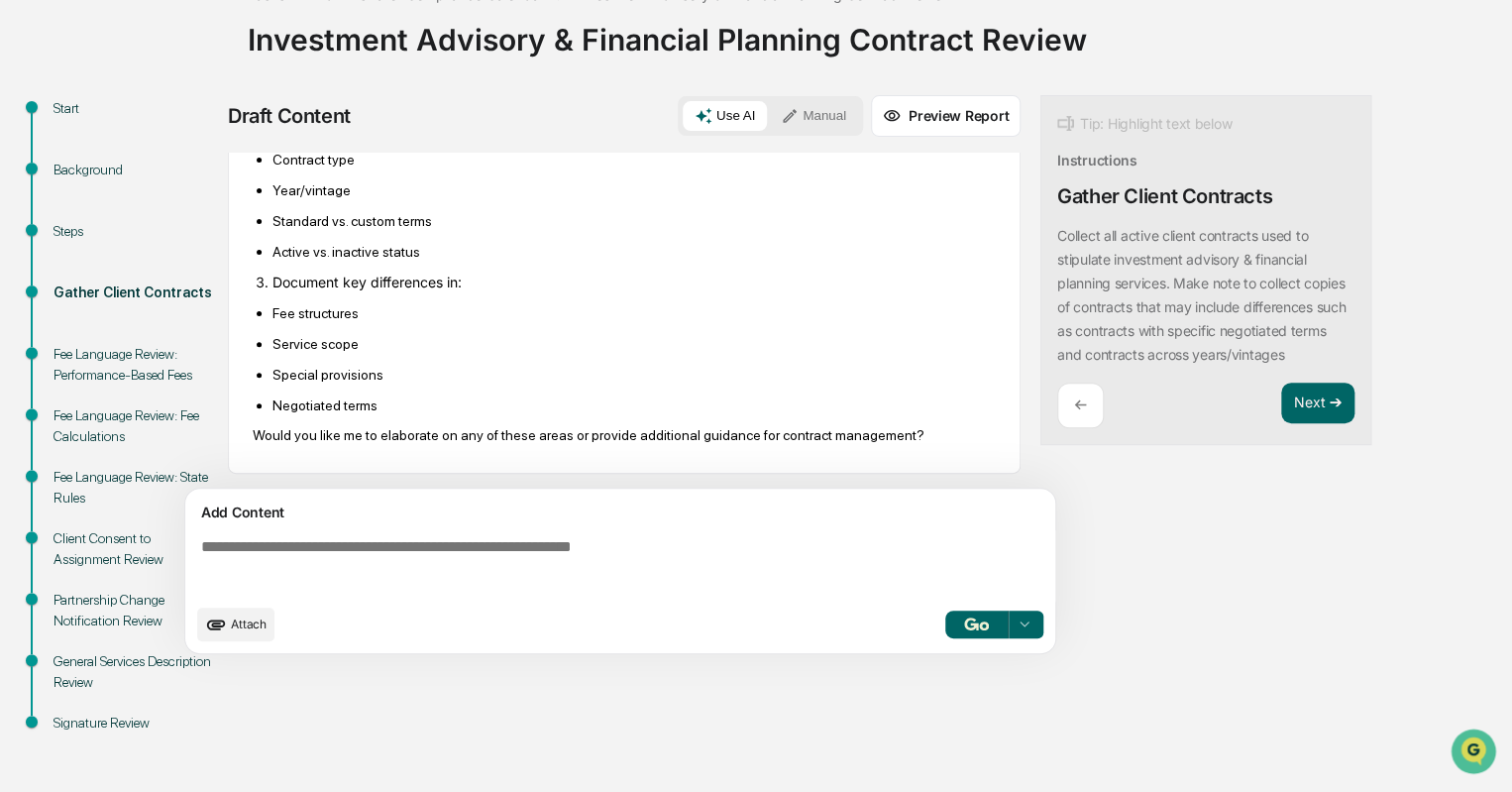 click 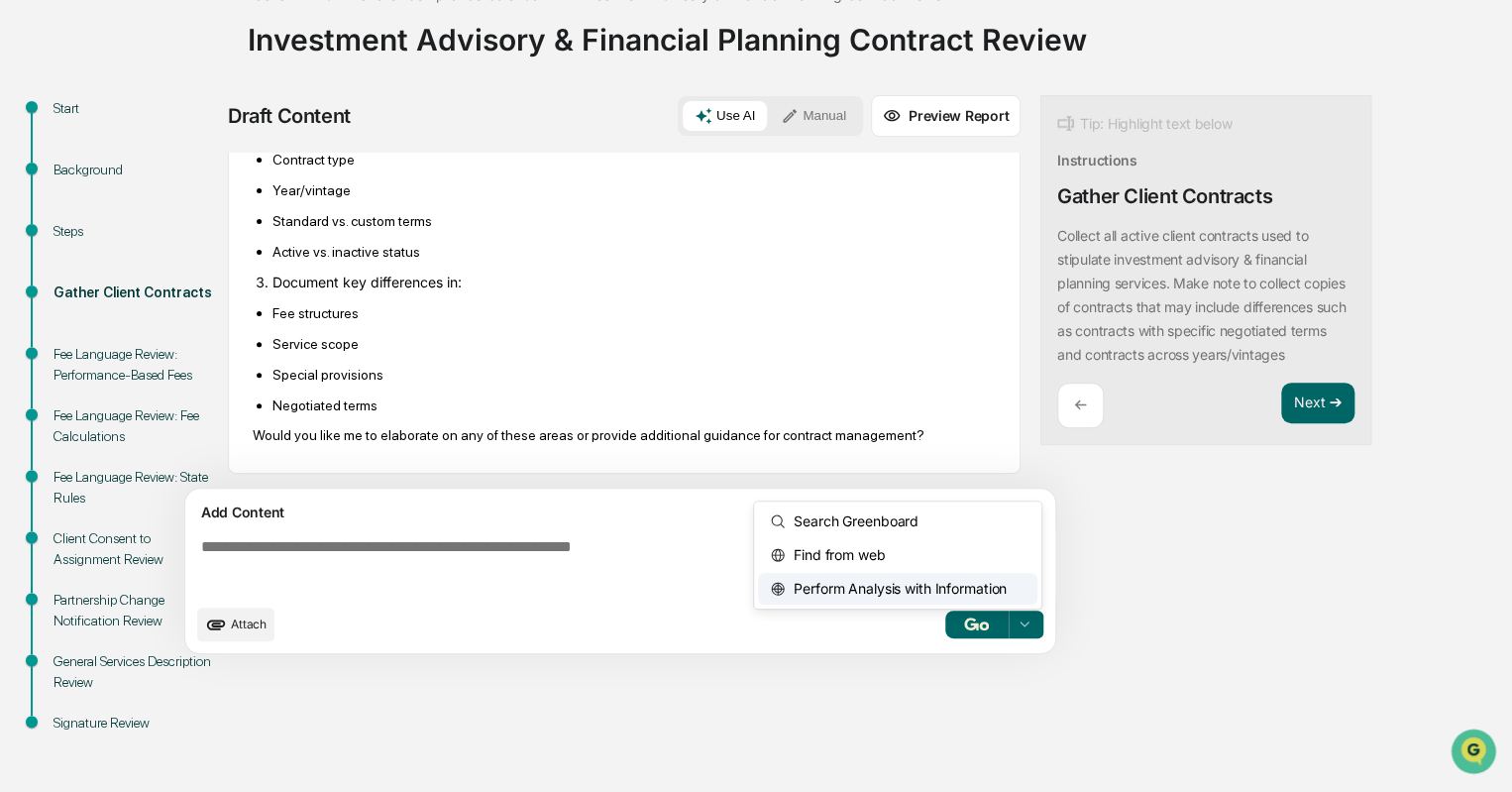click on "Start Background Steps Gather Client Contracts Fee Language Review: Performance-Based Fees Fee Language Review: Fee Calculations Fee Language Review: State Rules Client Consent to Assignment Review Partnership Change Notification Review General Services Description Review
Signature Review Draft Content  Use AI  Manual Preview Report Sources AI Synthesis Edit & Refine I aim to help, but I want to clarify - I'm Greenboard Go, an AI assistant, and I can't directly collect or access actual client contracts. However, I can provide guidance on the workflow for collecting and organizing investment advisory & financial planning service contracts: Recommended Contract Collection Process: Create a master checklist of: Current client advisory agreements Financial planning service contracts Custom/negotiated contracts Historical contract versions/vintages Organize contracts by: Contract type Year/vintage Standard vs. custom terms Active vs. inactive status Document key differences in: Fee structures Service scope Attach" at bounding box center (756, 444) 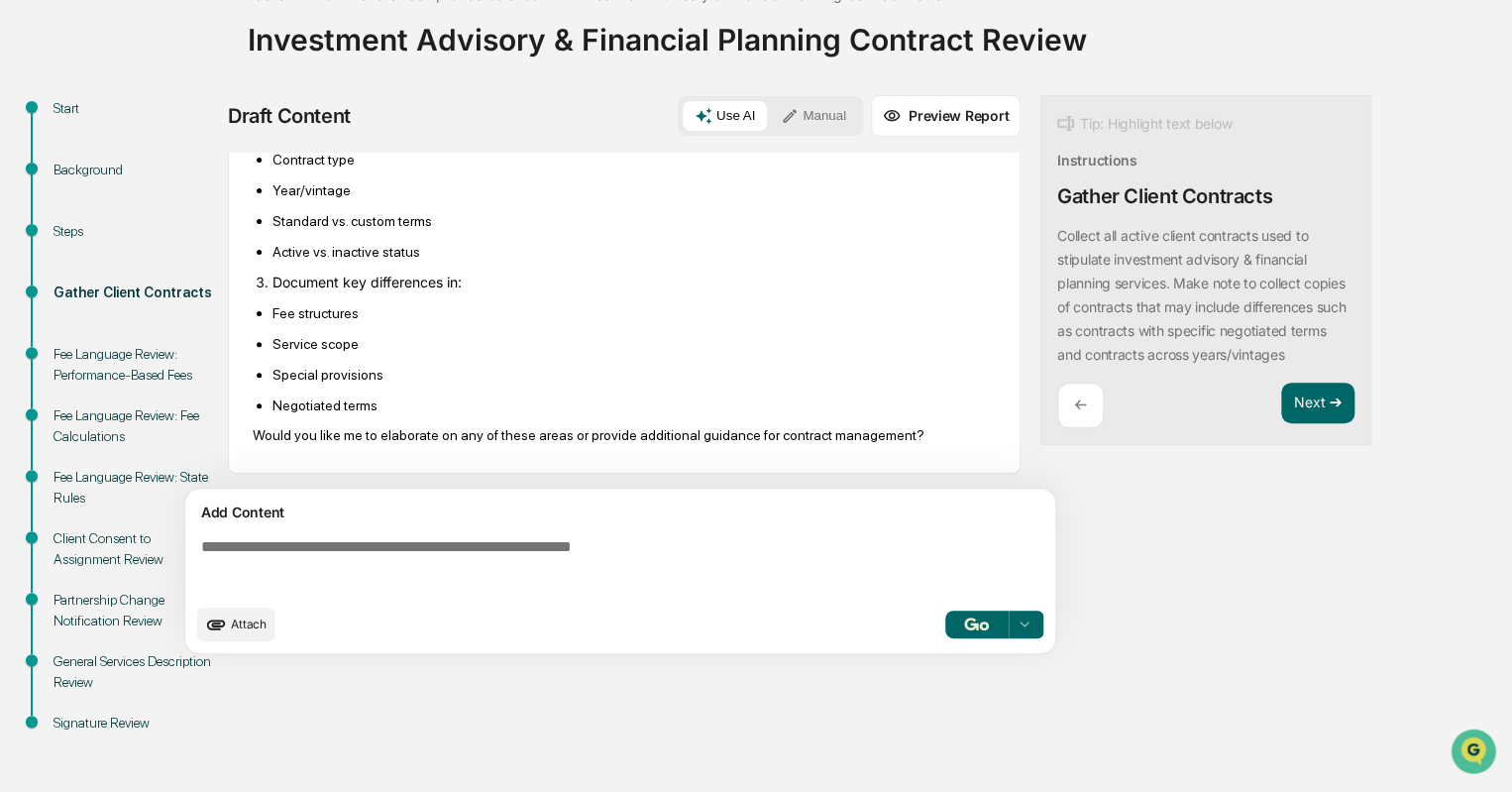 scroll, scrollTop: 0, scrollLeft: 0, axis: both 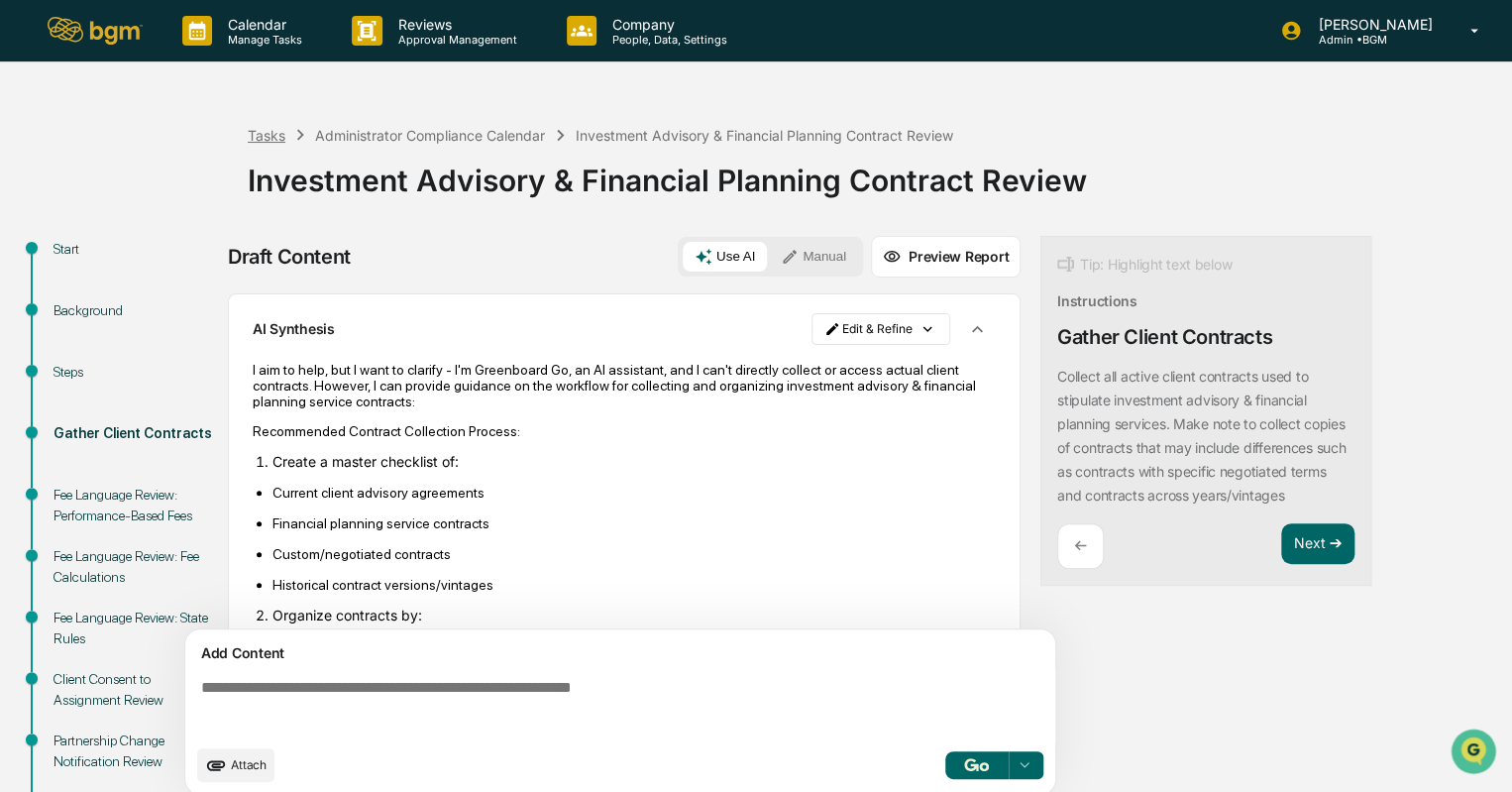 click on "Tasks" at bounding box center [267, 135] 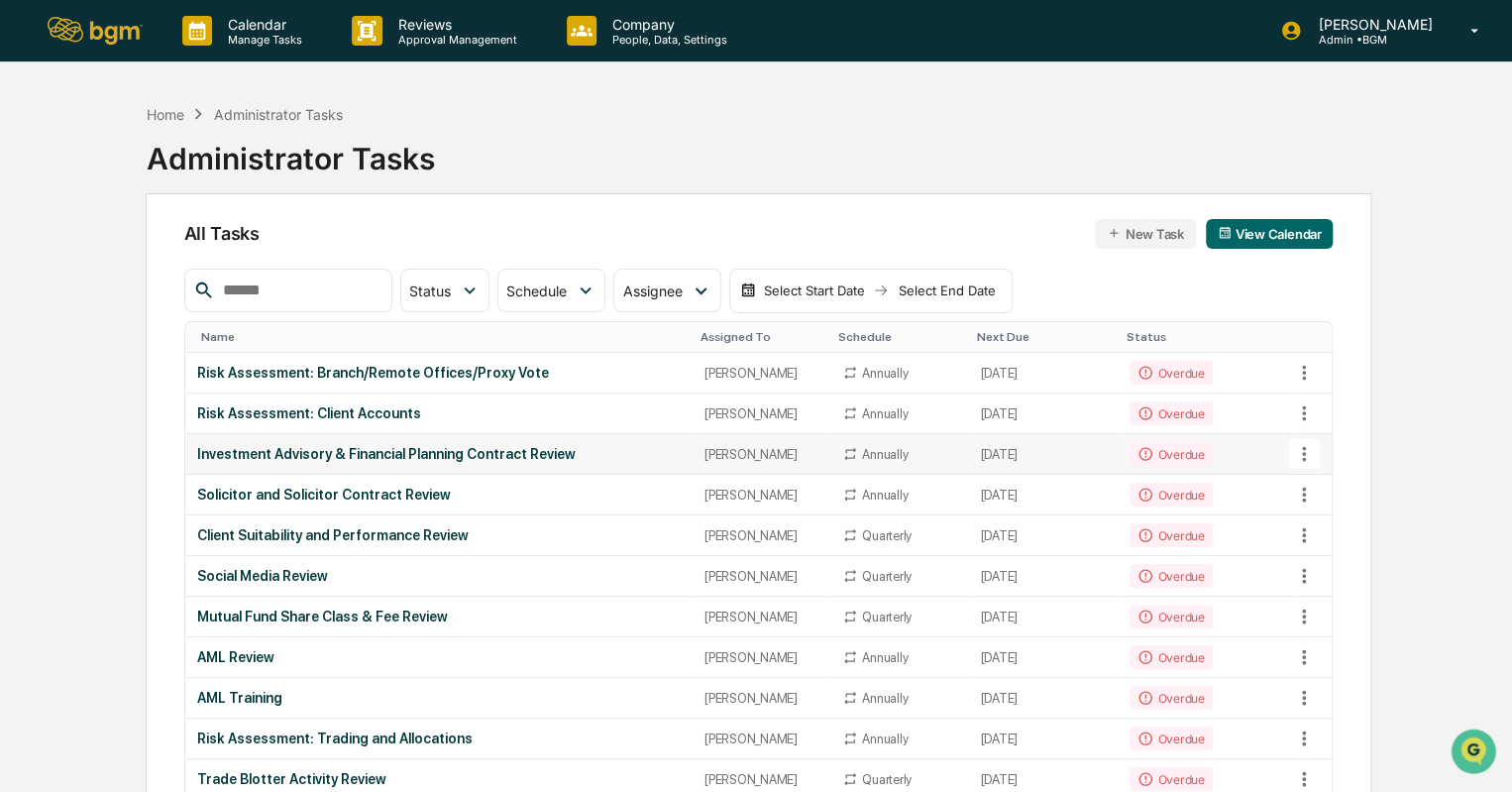 click on "Investment Advisory & Financial Planning Contract Review" at bounding box center (439, 454) 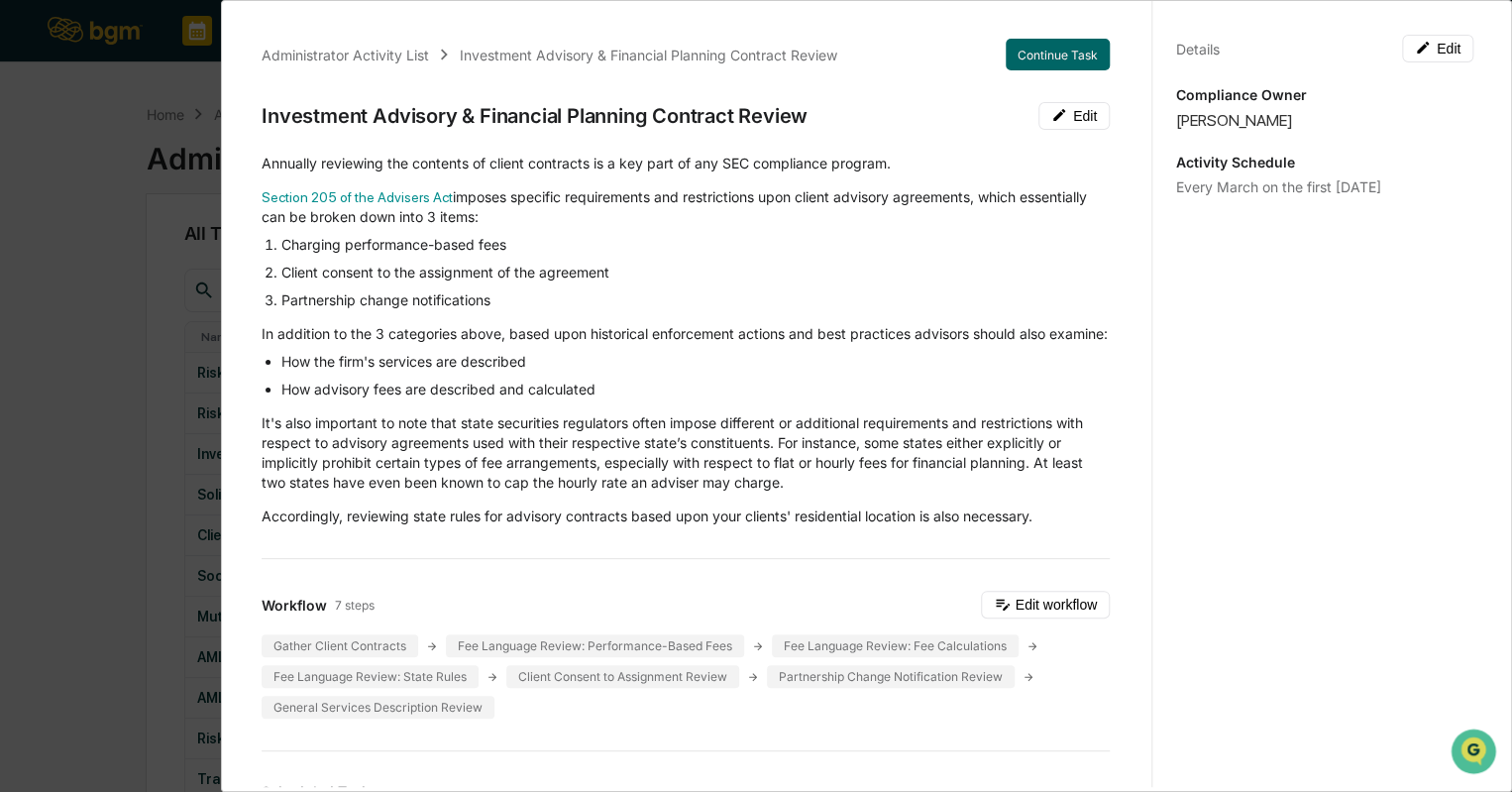 scroll, scrollTop: 10, scrollLeft: 0, axis: vertical 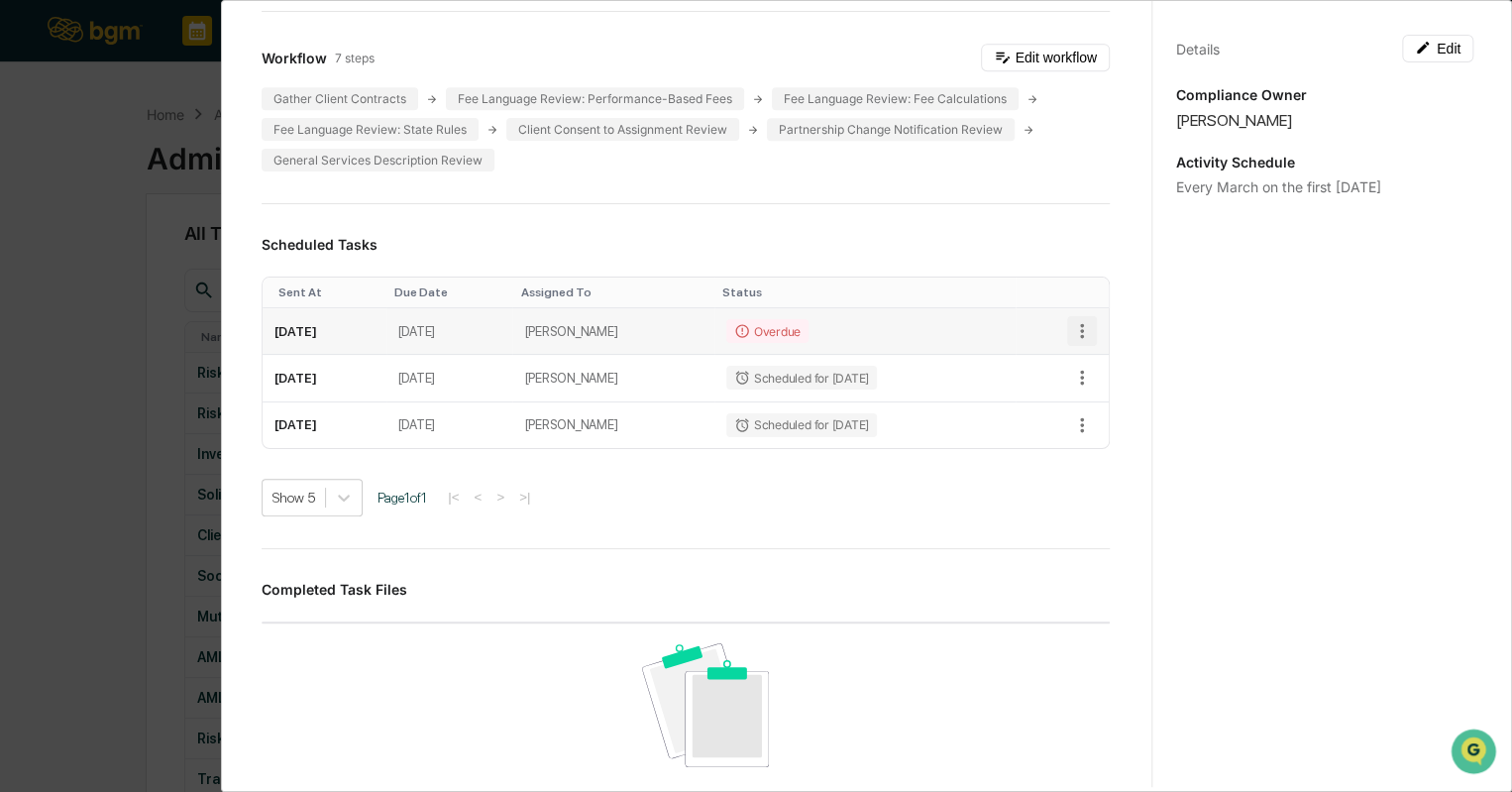 click 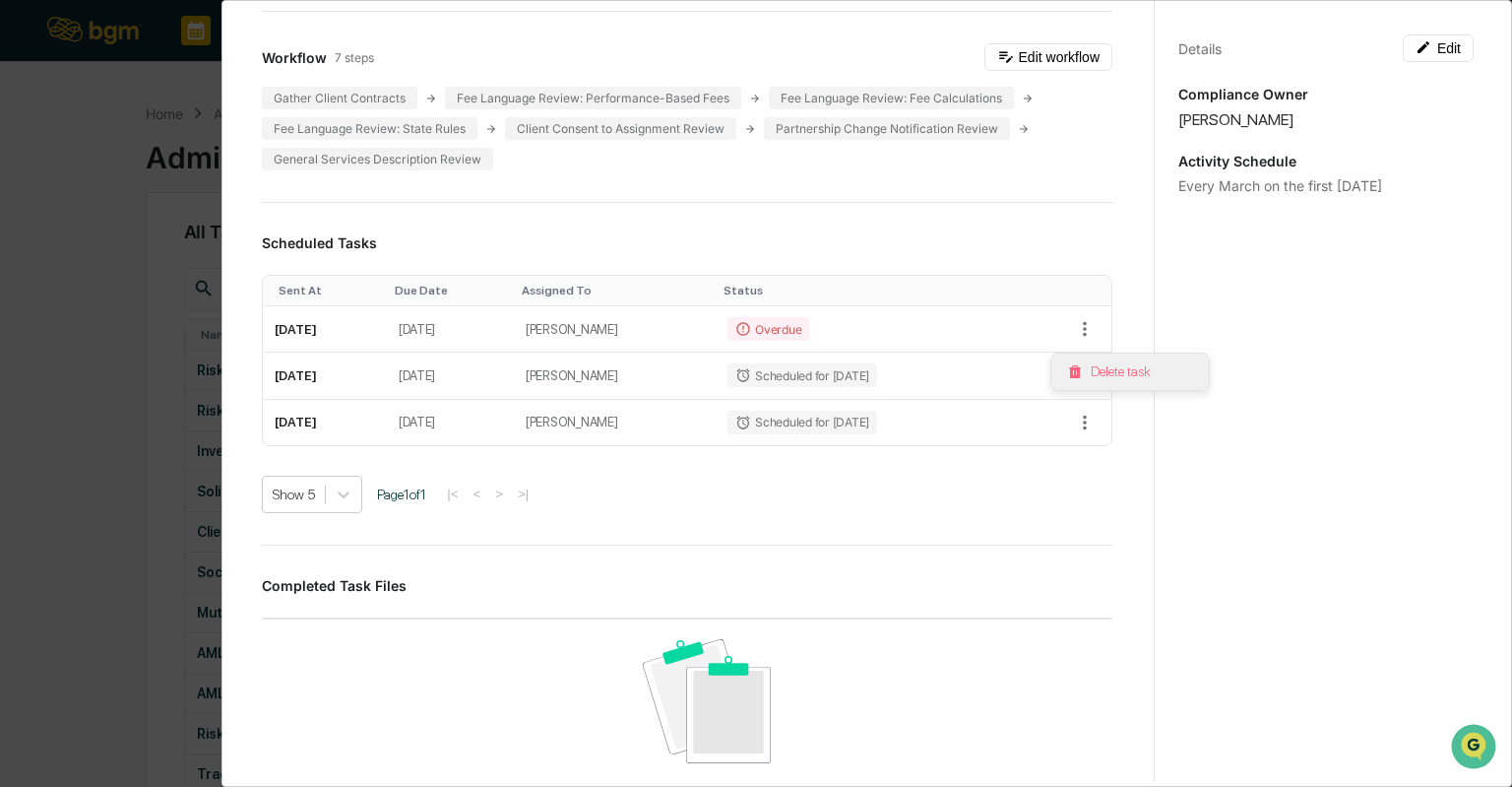 click at bounding box center [1075, 372] 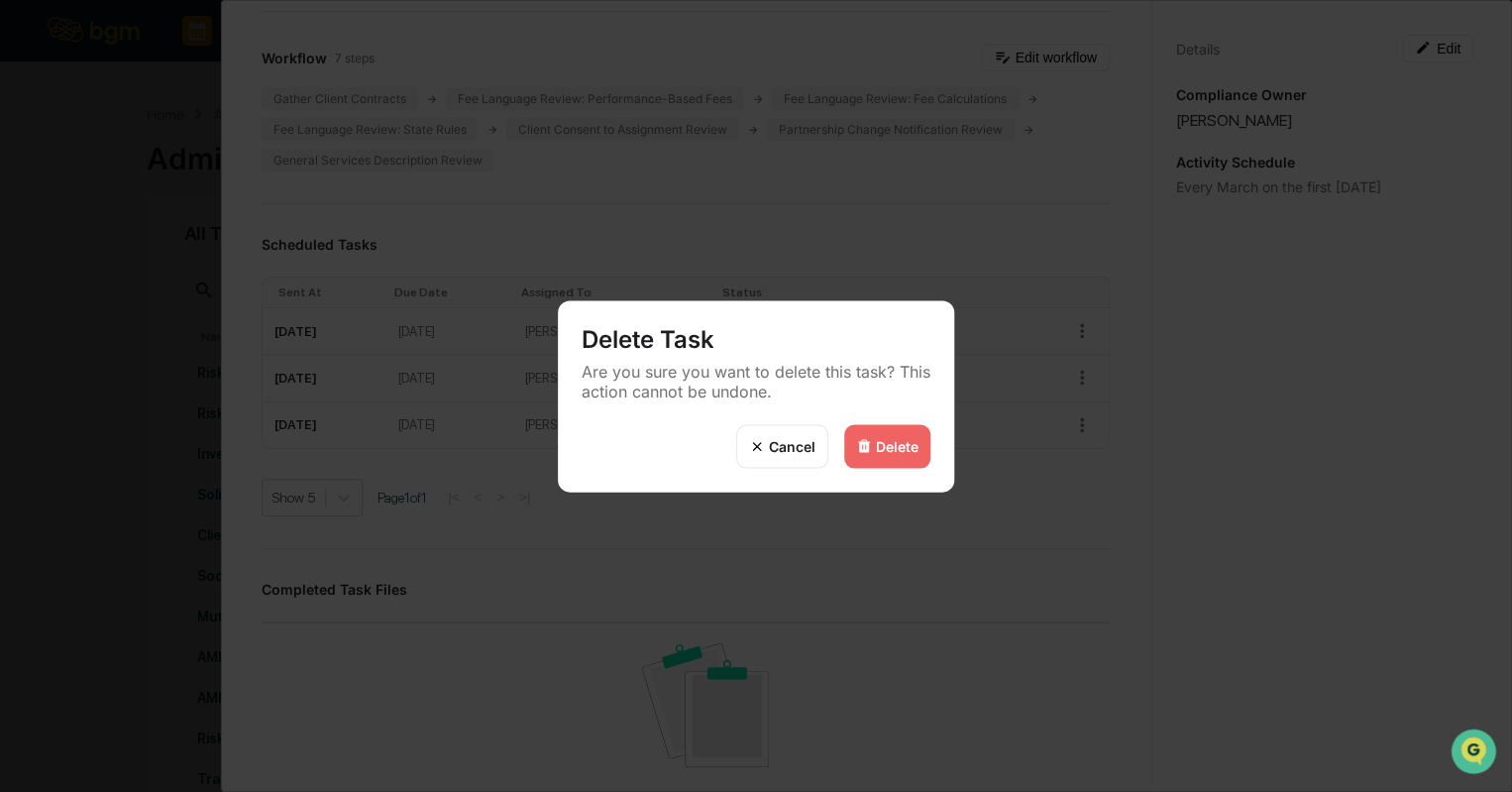 click on "Delete" at bounding box center [897, 446] 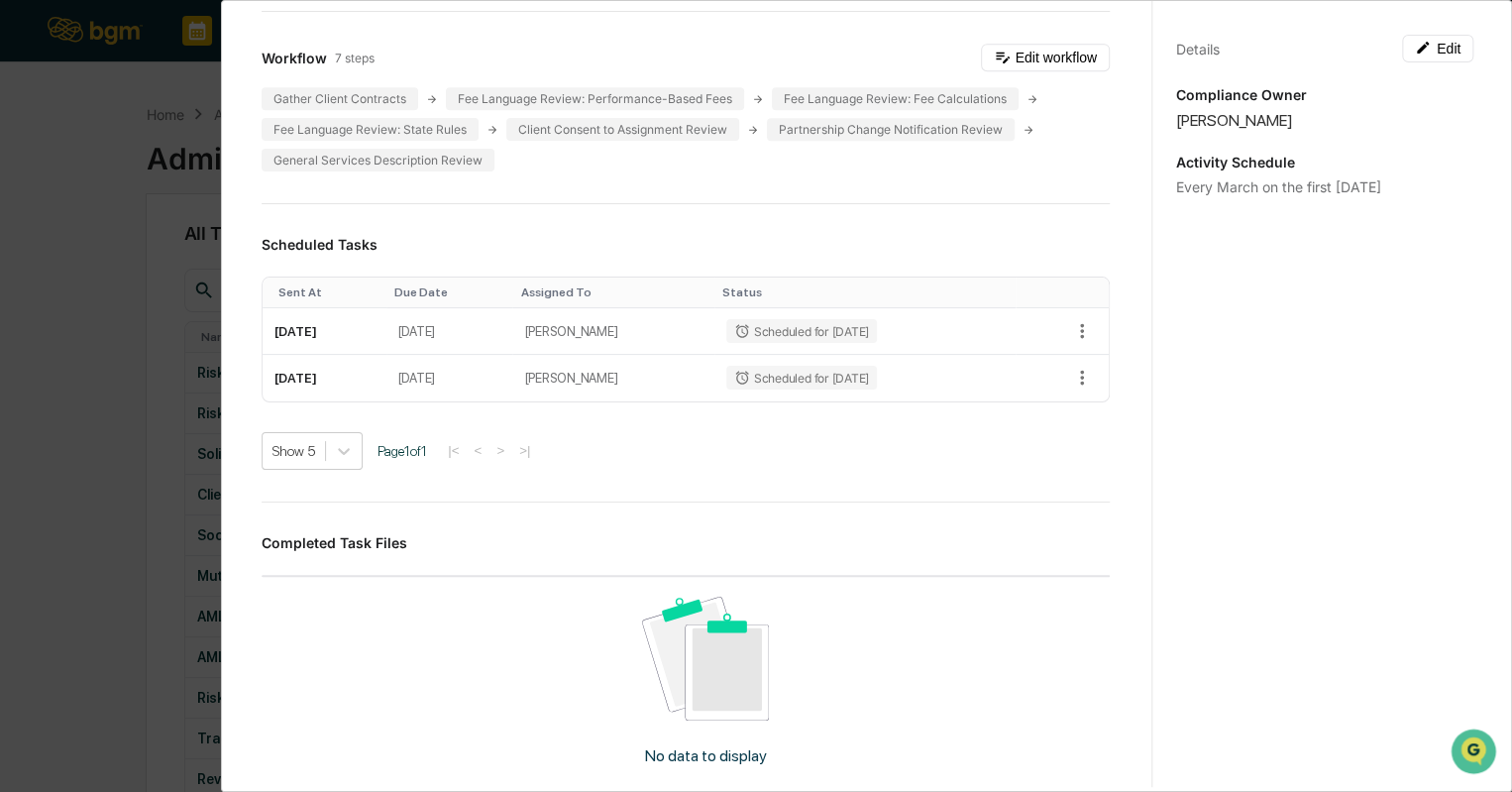 click on "Administrator Activity List Investment Advisory & Financial Planning Contract Review Start Task Investment Advisory & Financial Planning Contract Review Edit Annually reviewing the contents of client contracts is a key part of any SEC compliance program. Section 205 of the Advisers Act  imposes specific requirements and restrictions upon client advisory agreements, which essentially can be broken down into 3 items: Charging performance-based fees Client consent to the assignment of the agreement Partnership change notifications In addition to the 3 categories above, based upon historical enforcement actions and best practices advisors should also examine: How the firm's services are described How advisory fees are described and calculated Accordingly, reviewing state rules for advisory contracts based upon your clients' residential location is also necessary. Workflow 7 steps Edit workflow Gather Client Contracts Fee Language Review: Performance-Based Fees Fee Language Review: Fee Calculations Sent At Status" at bounding box center (756, 396) 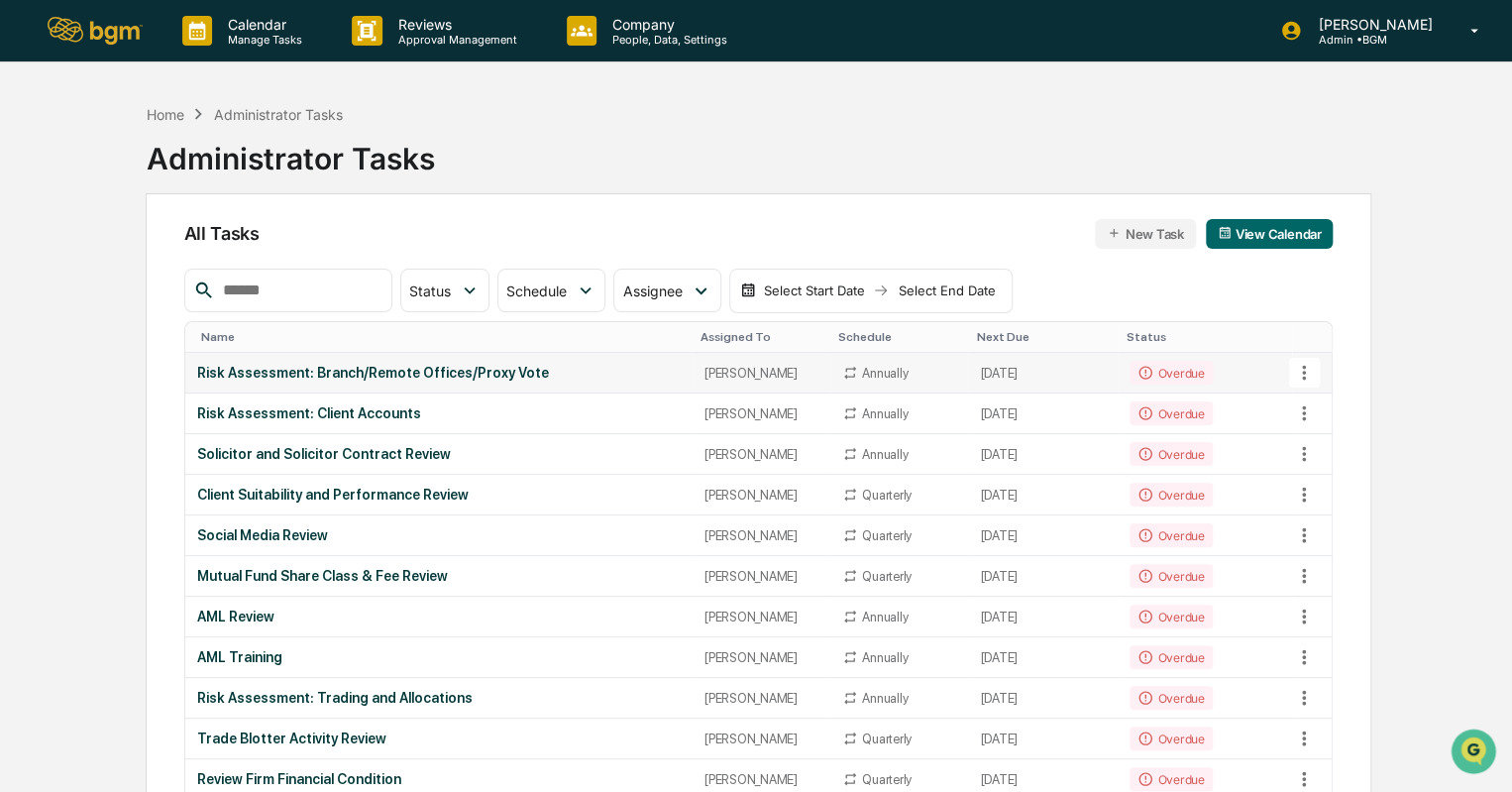 click on "Overdue" at bounding box center [1170, 373] 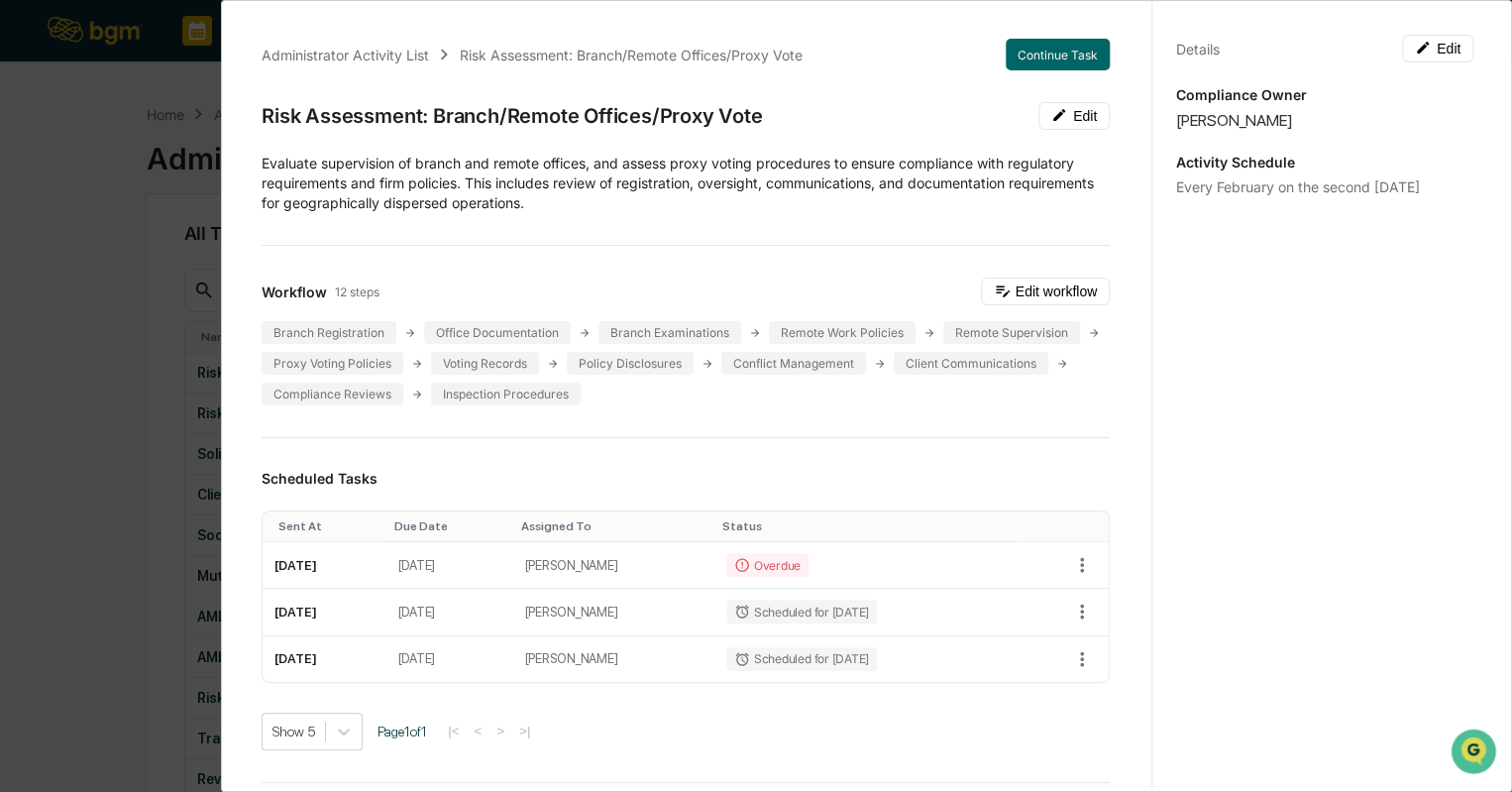 scroll, scrollTop: 79, scrollLeft: 0, axis: vertical 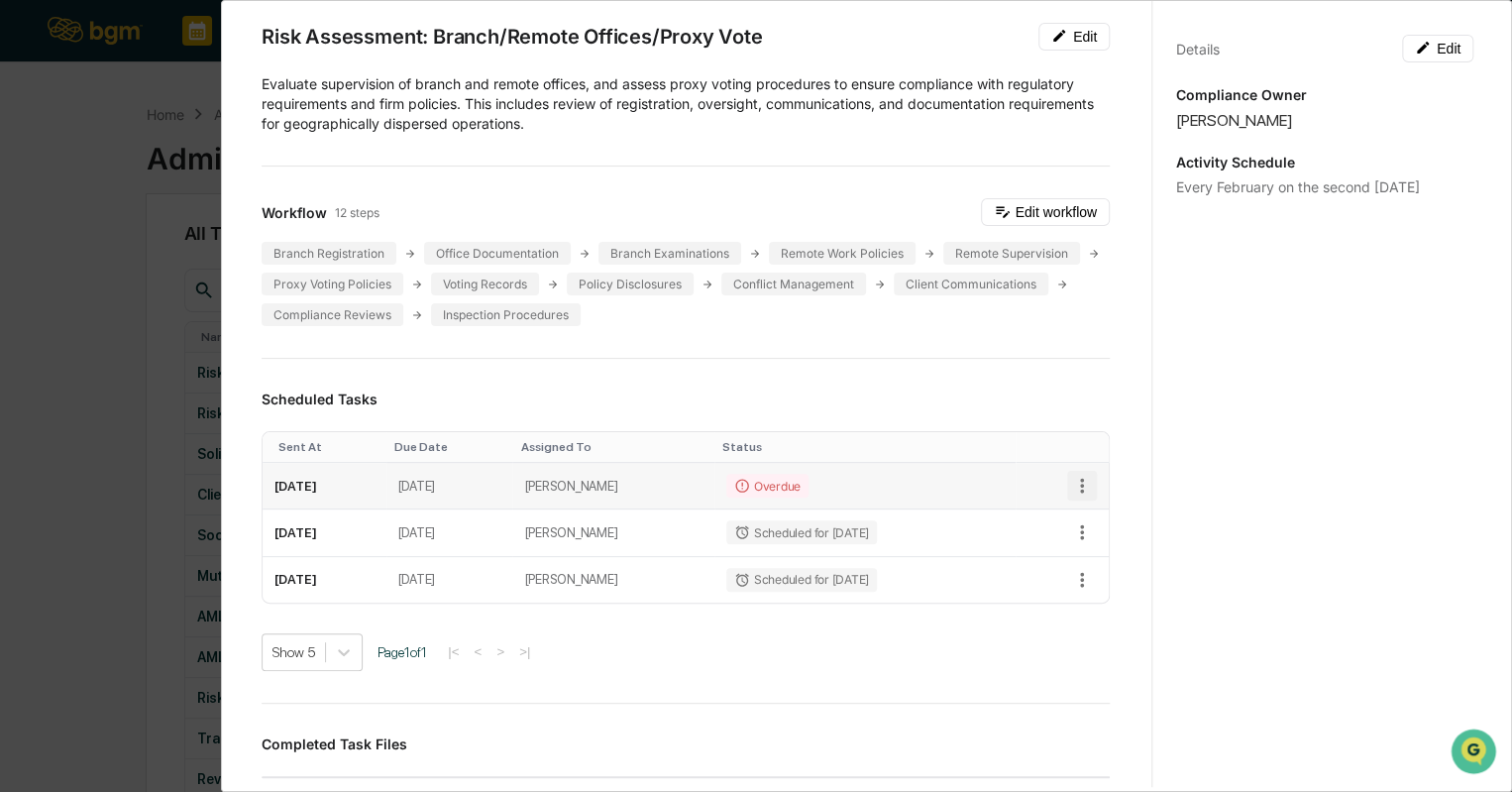 click 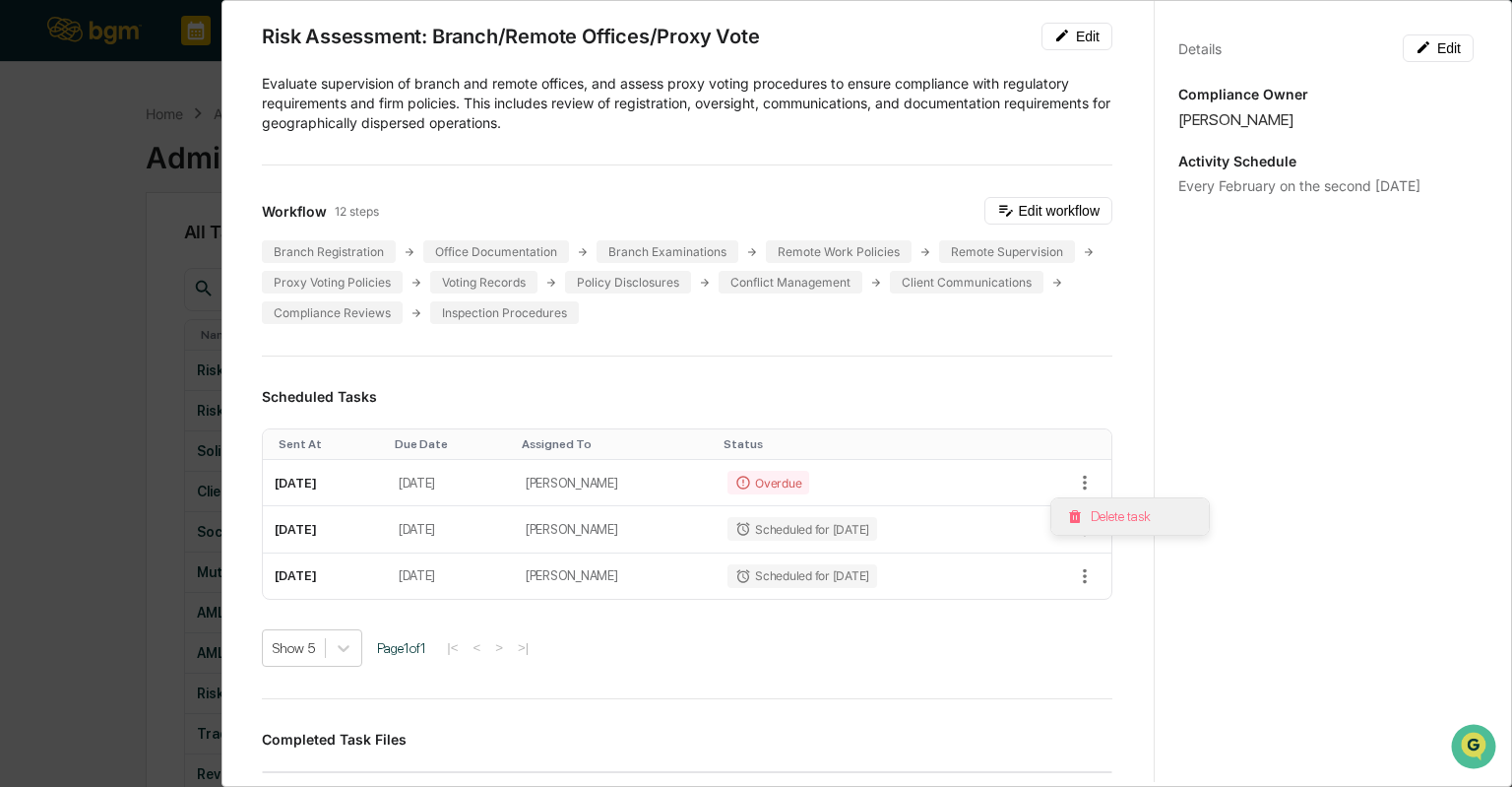 click on "Delete task" at bounding box center (1130, 516) 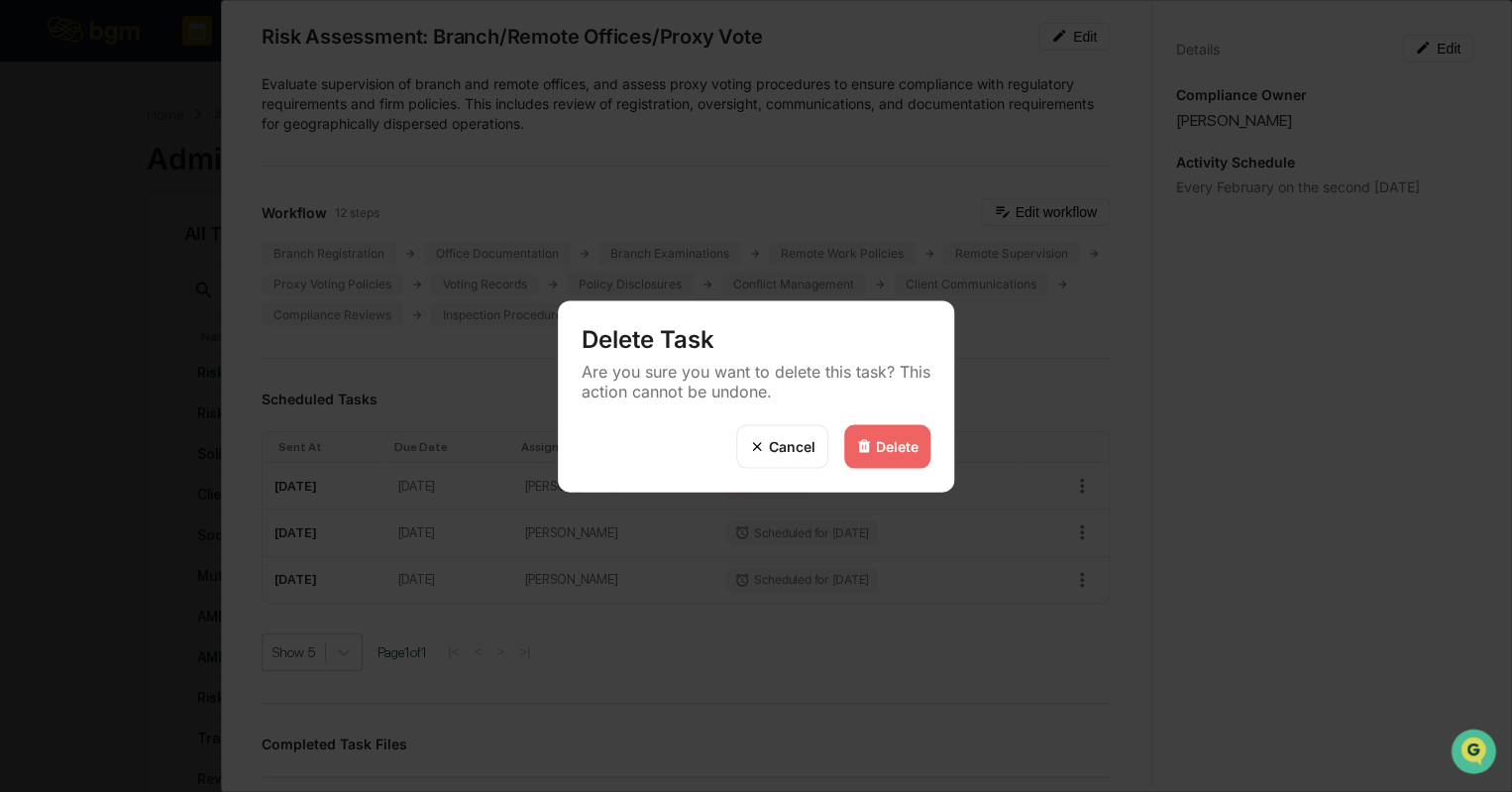 click on "Delete" at bounding box center [897, 446] 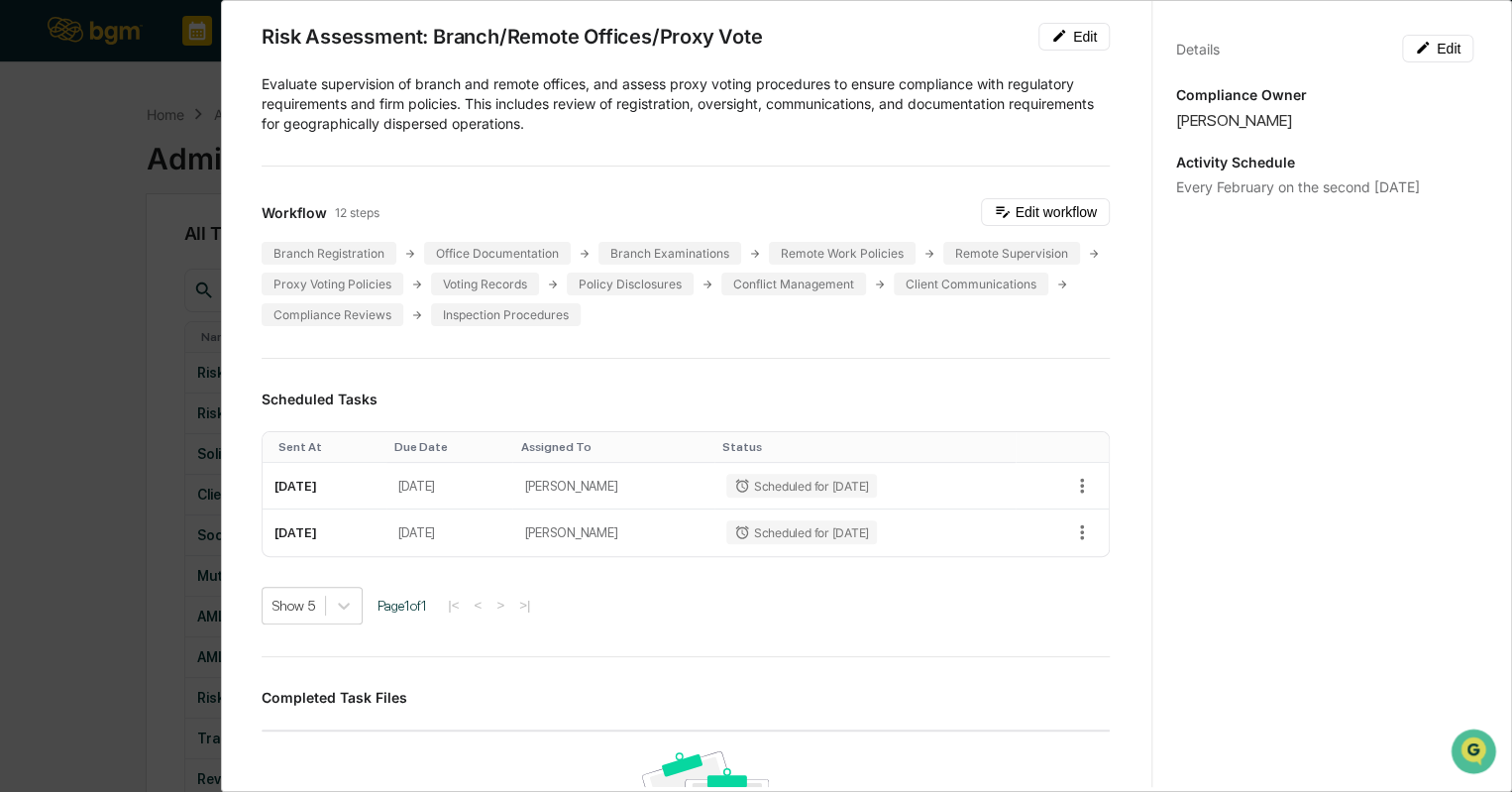 click on "Administrator Activity List Risk Assessment: Branch/Remote Offices/Proxy Vote Start Task Risk Assessment: Branch/Remote Offices/Proxy Vote Edit Evaluate supervision of branch and remote offices, and assess proxy voting procedures to ensure compliance with regulatory requirements and firm policies. This includes review of registration, oversight, communications, and documentation requirements for geographically dispersed operations. Workflow 12 steps Edit workflow Branch Registration Office Documentation Branch Examinations Remote Work Policies Remote Supervision Proxy Voting Policies Voting Records Policy Disclosures Conflict Management Client Communications Compliance Reviews Inspection Procedures Scheduled Tasks Sent At Due Date Assigned To Status February 10, 2026 February 13, 2026 Katie Frazier Scheduled for 02/10/2026 February 9, 2027 February 12, 2027 Katie Frazier Scheduled for 02/09/2027 Show 5 Page  1  of  1   |<   <   >   >|   Completed Task Files No data to display Show 5 Page  1  of  0   |<   <" at bounding box center (756, 396) 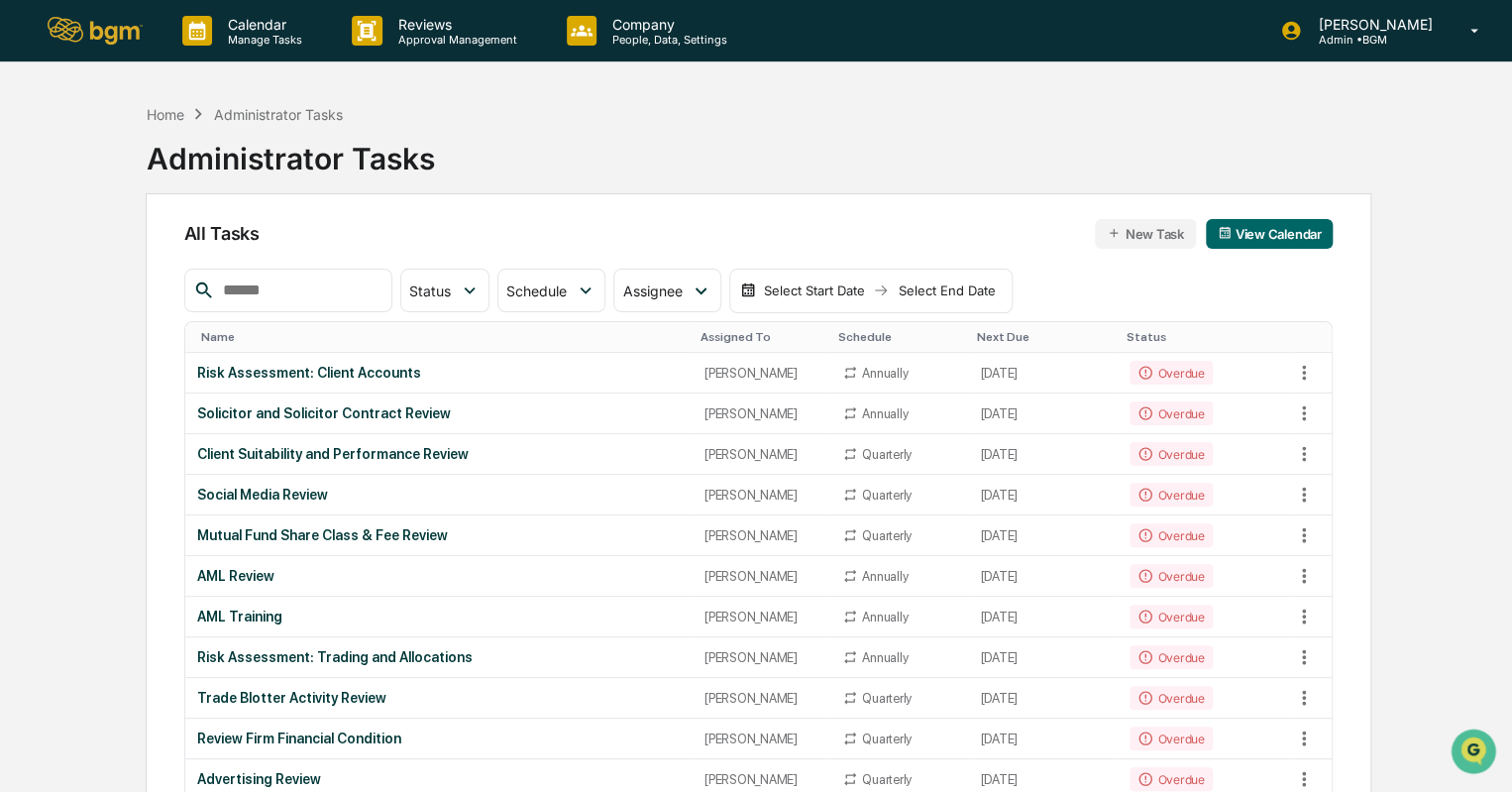 scroll, scrollTop: 57, scrollLeft: 0, axis: vertical 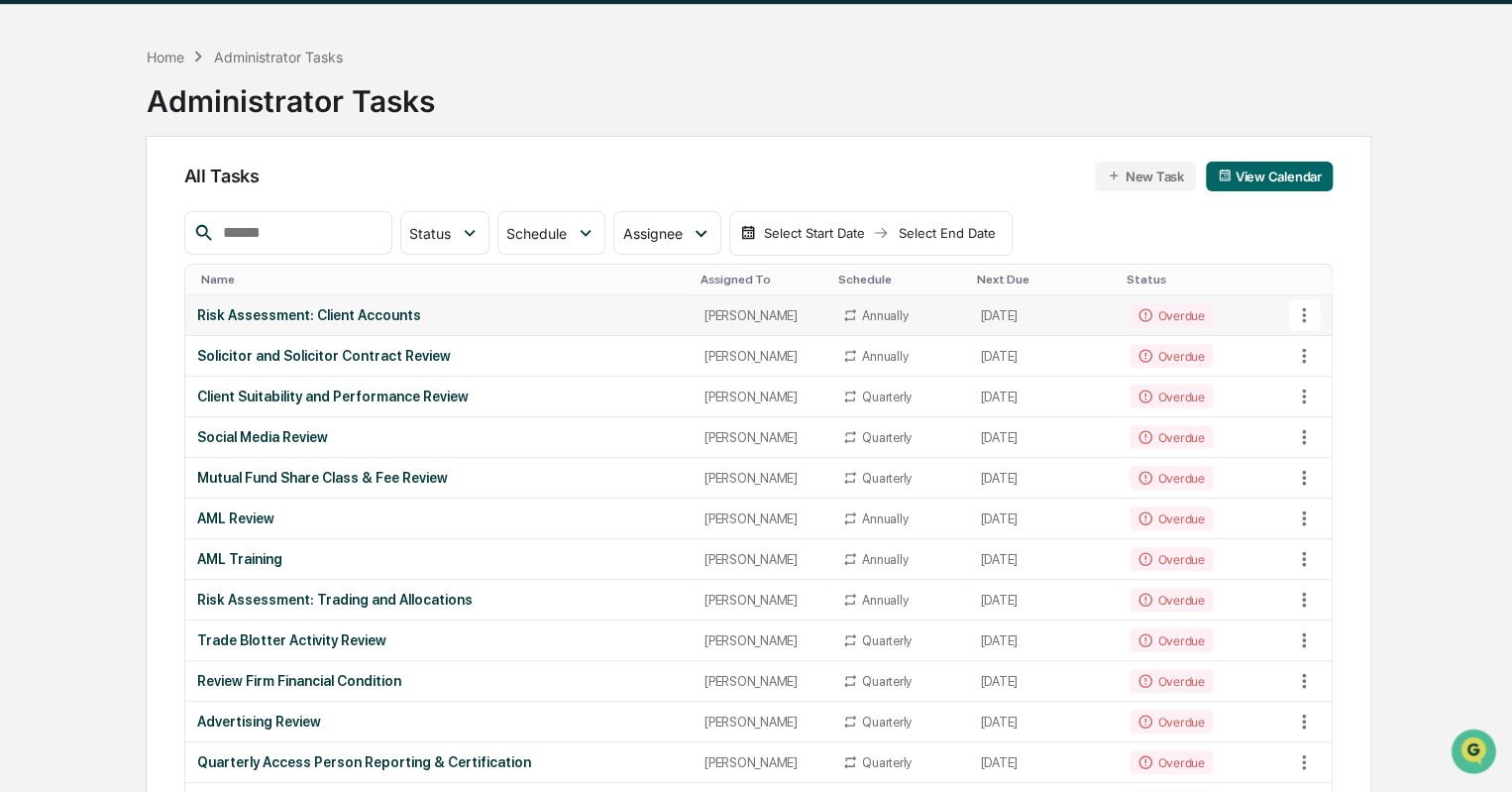 click on "Overdue" at bounding box center (1205, 315) 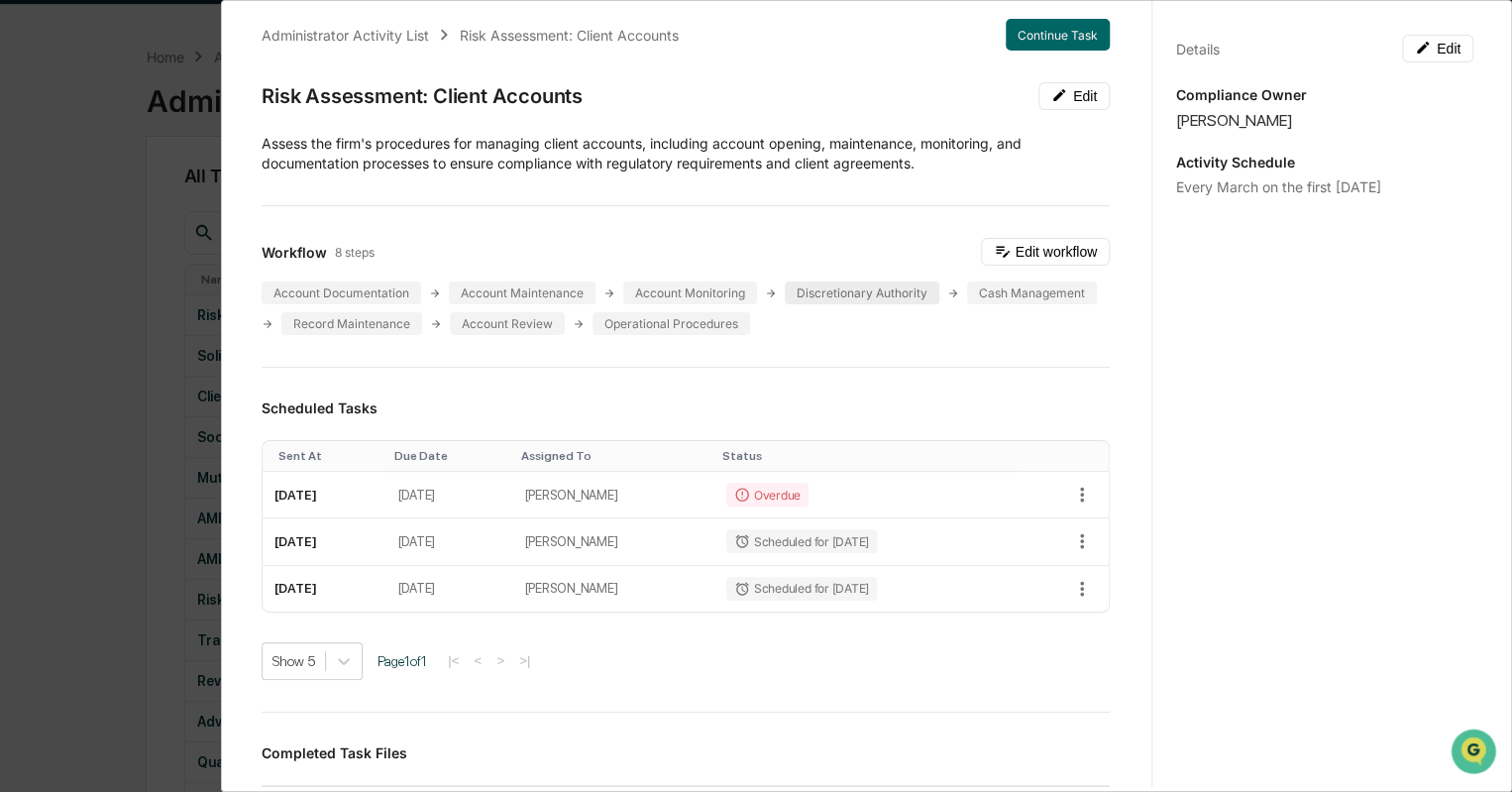 scroll, scrollTop: 20, scrollLeft: 0, axis: vertical 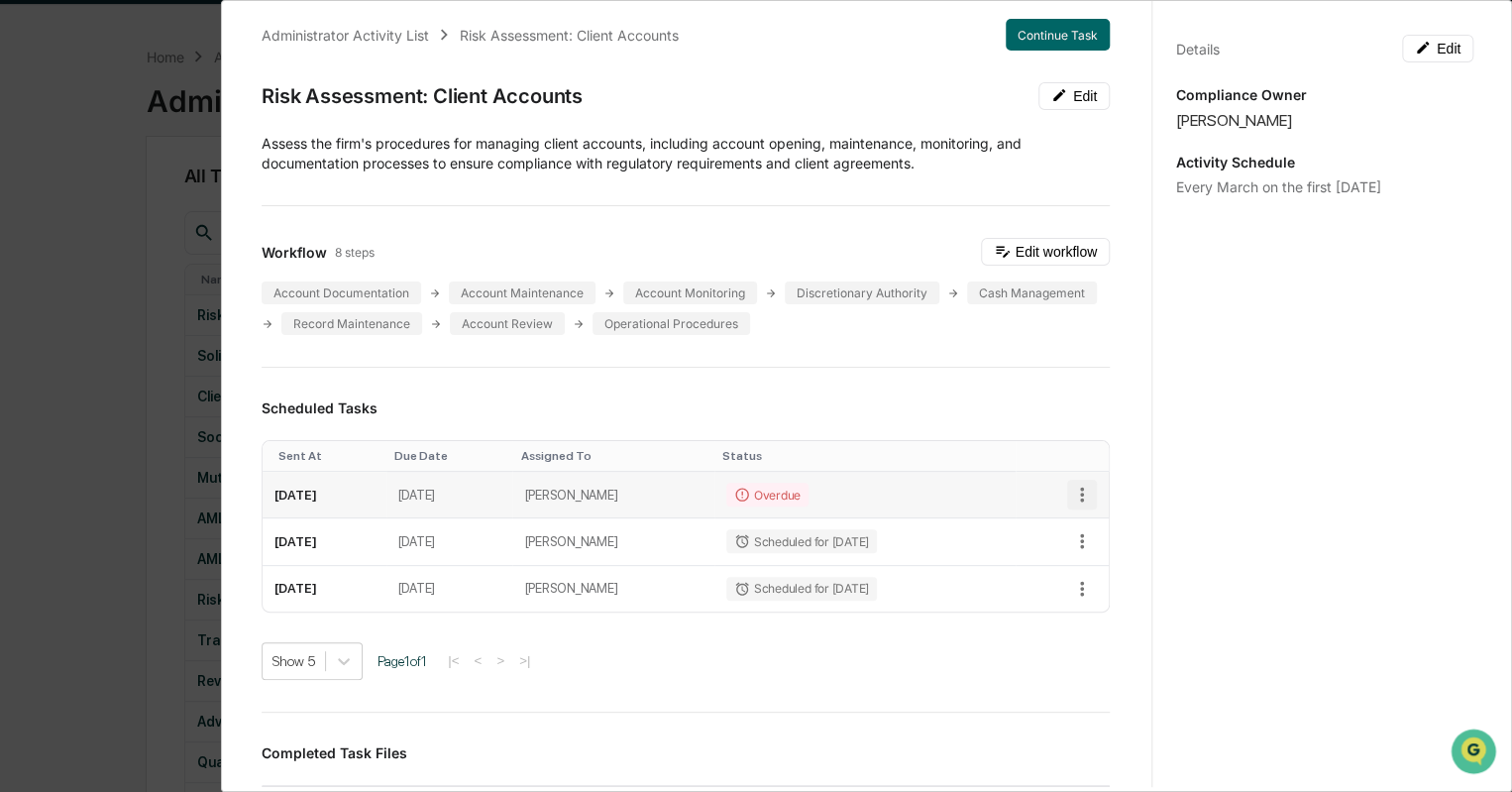 click at bounding box center [1082, 495] 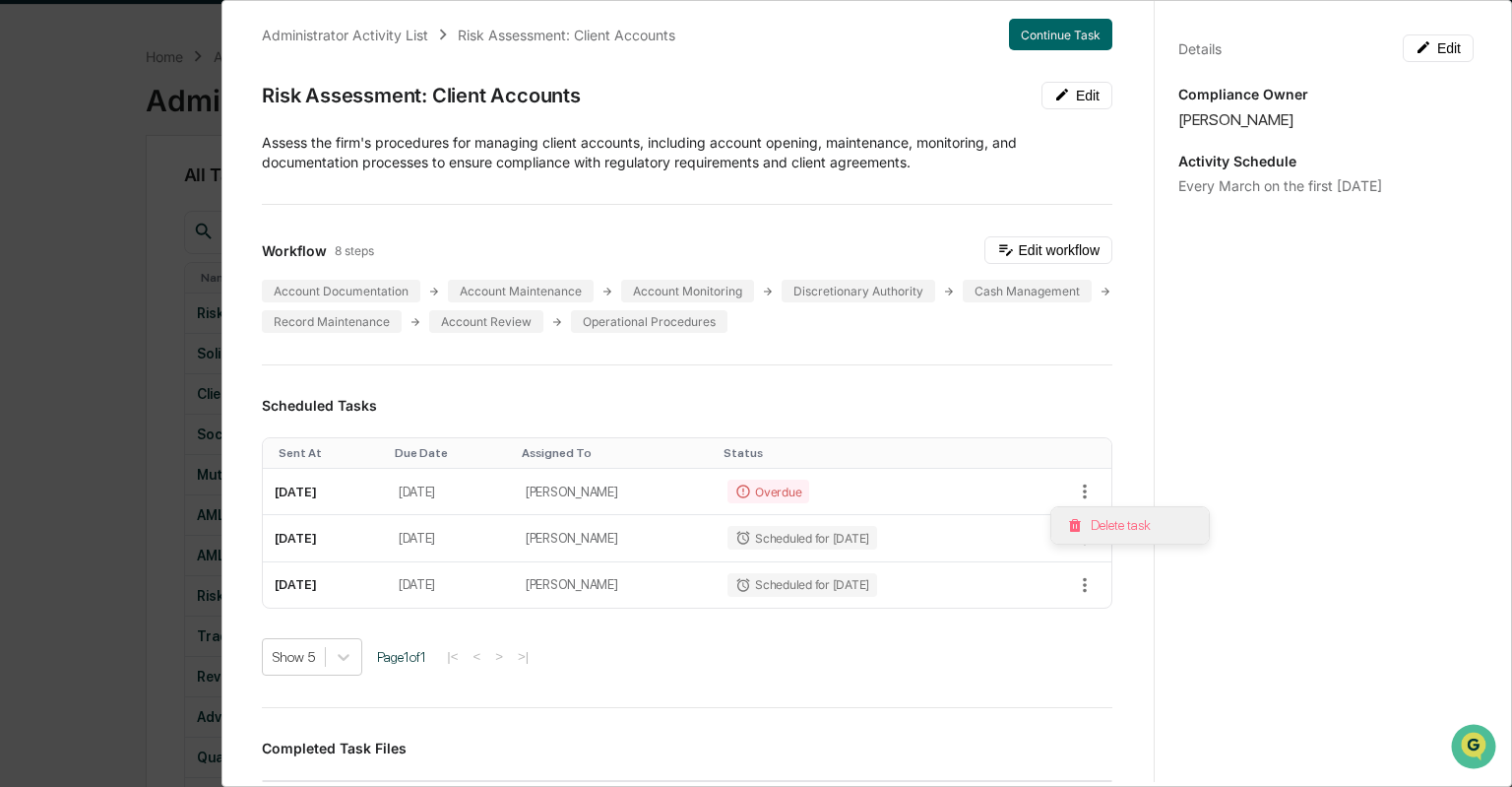 click on "Delete task" at bounding box center (1130, 525) 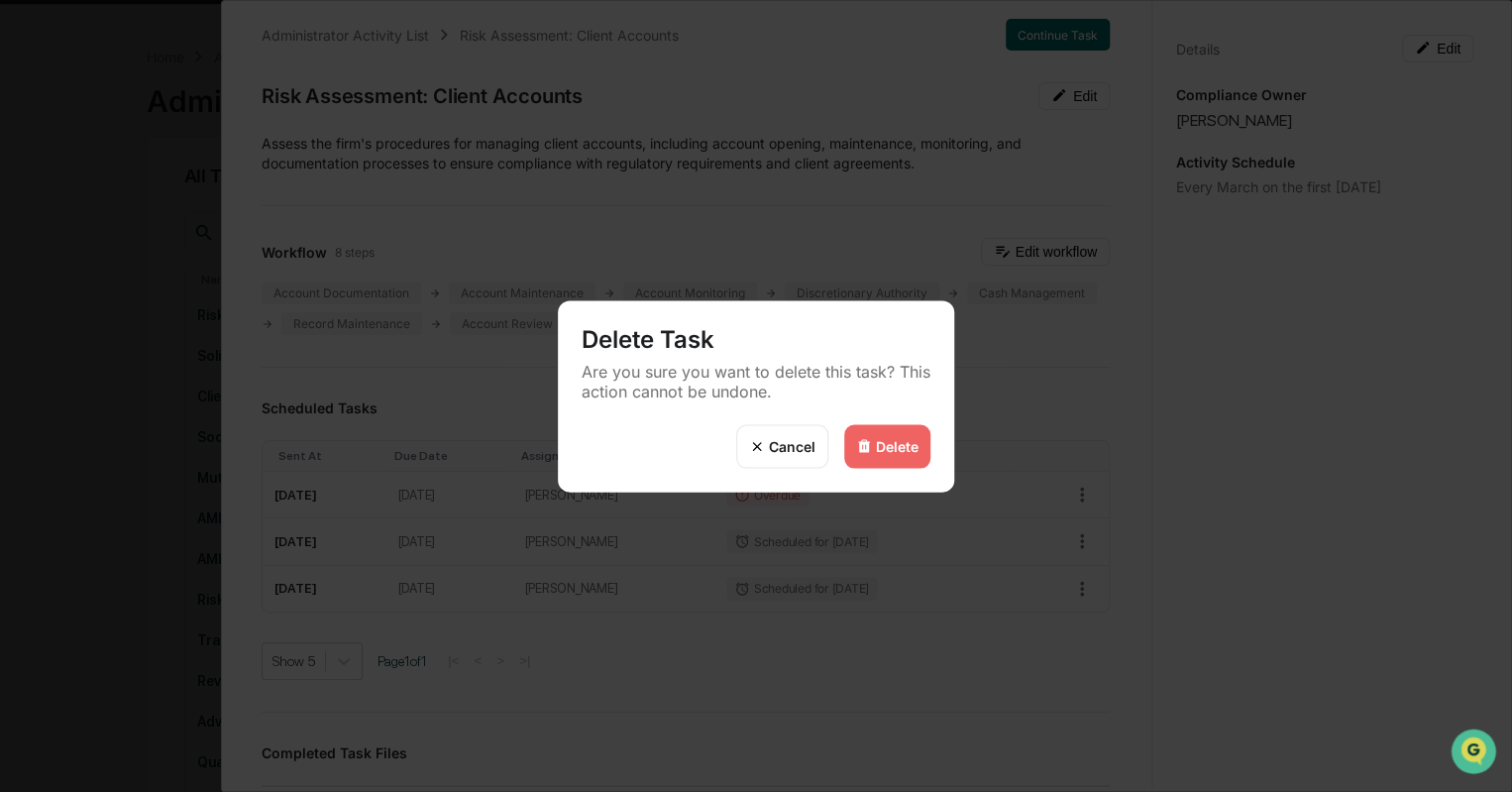 click at bounding box center [864, 446] 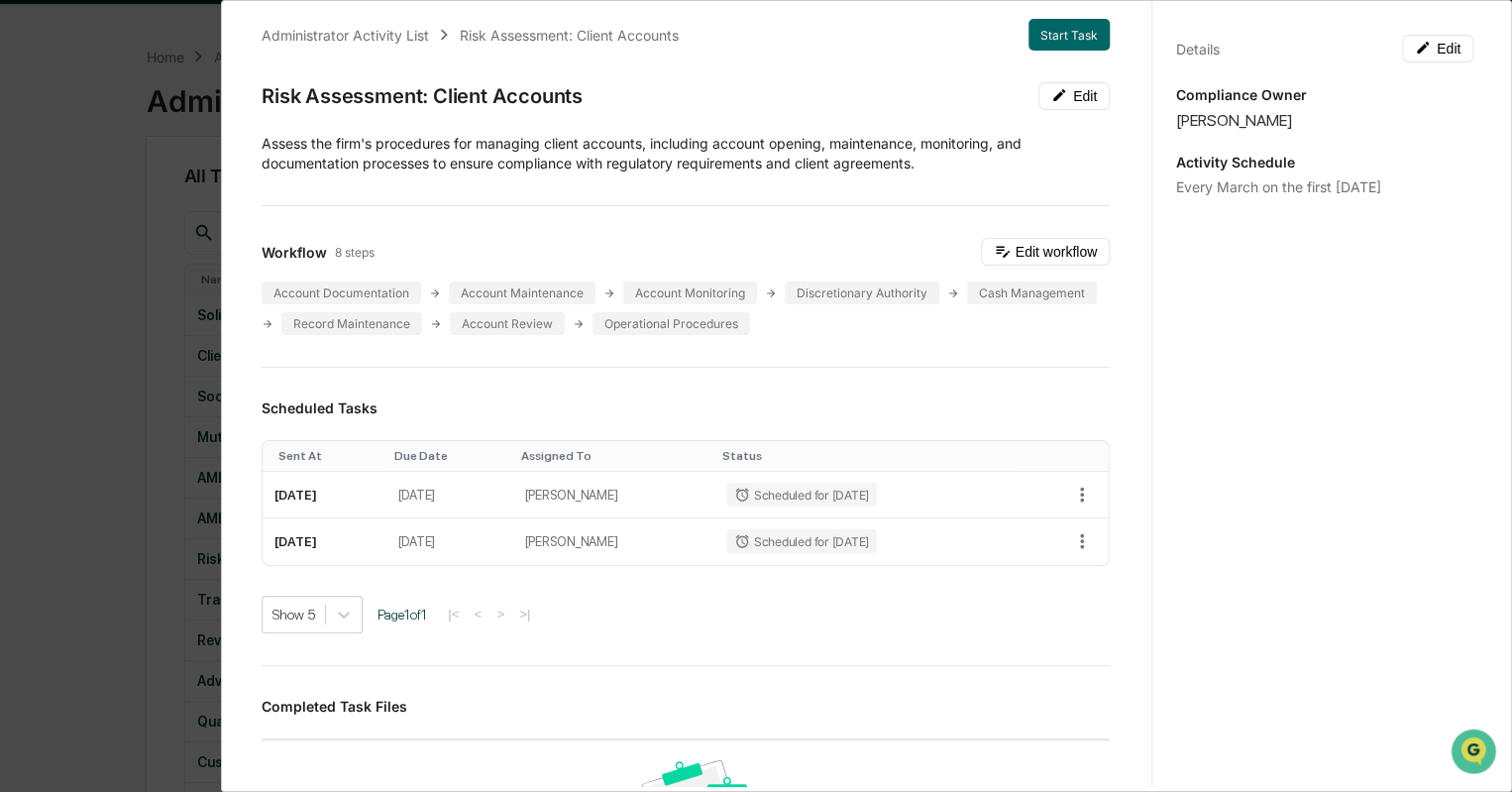 click on "Administrator Activity List Risk Assessment: Client Accounts Start Task Risk Assessment: Client Accounts Edit Assess the firm's procedures for managing client accounts, including account opening, maintenance, monitoring, and documentation processes to ensure compliance with regulatory requirements and client agreements. Workflow 8 steps Edit workflow Account Documentation Account Maintenance Account Monitoring Discretionary Authority Cash Management Record Maintenance Account Review Operational Procedures Scheduled Tasks Sent At Due Date Assigned To Status March 3, 2026 March 6, 2026 Katie Frazier Scheduled for 03/03/2026 March 2, 2027 March 5, 2027 Katie Frazier Scheduled for 03/02/2027 Show 5 Page  1  of  1   |<   <   >   >|   Completed Task Files No data to display Show 5 Page  1  of  0   |<   <   >   >|   Comments Write a comment... Write a comment... Details Edit Compliance Owner Katie Frazier Activity Schedule Every March on the first Tuesday" at bounding box center (756, 396) 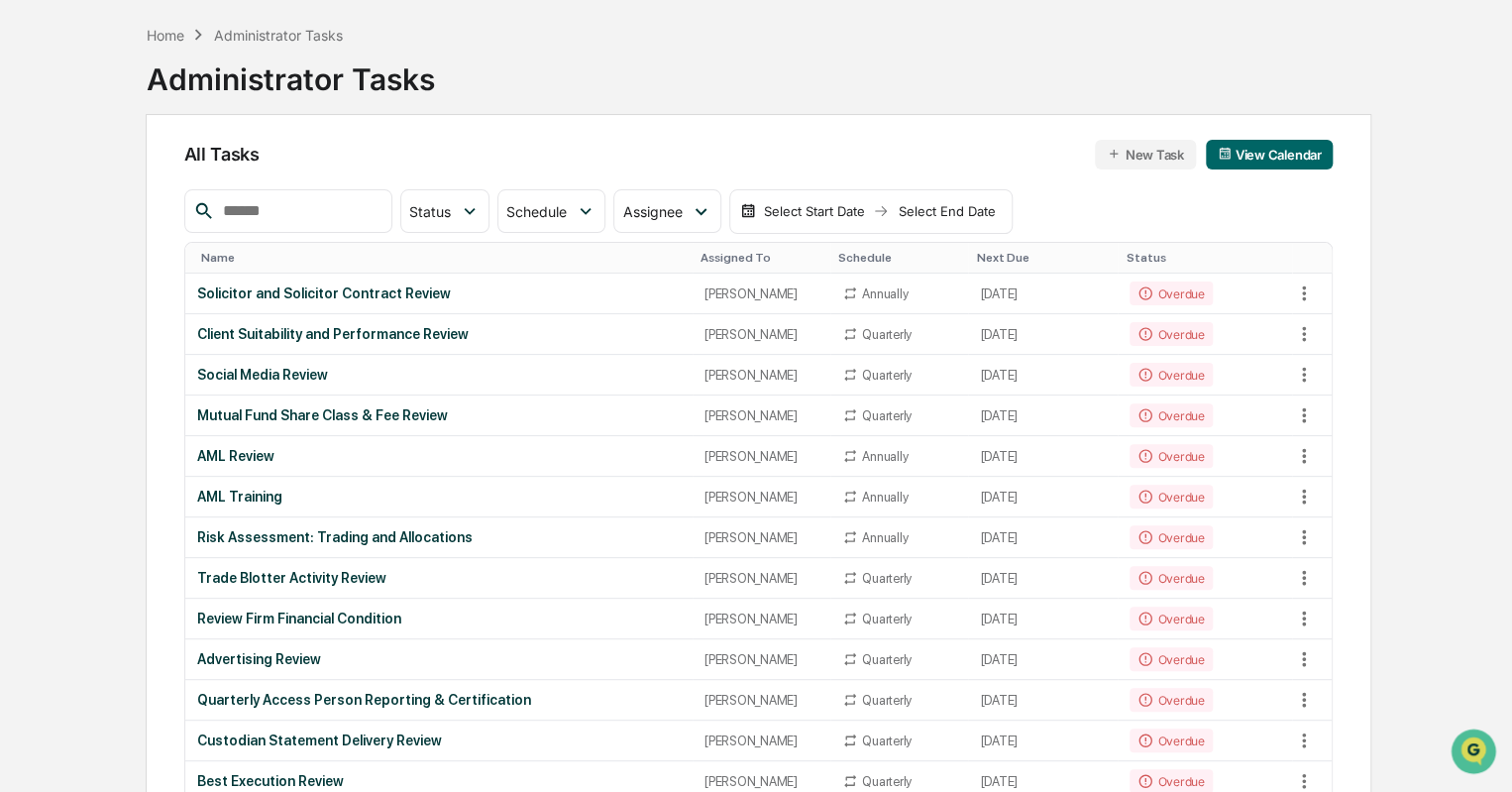 scroll, scrollTop: 81, scrollLeft: 0, axis: vertical 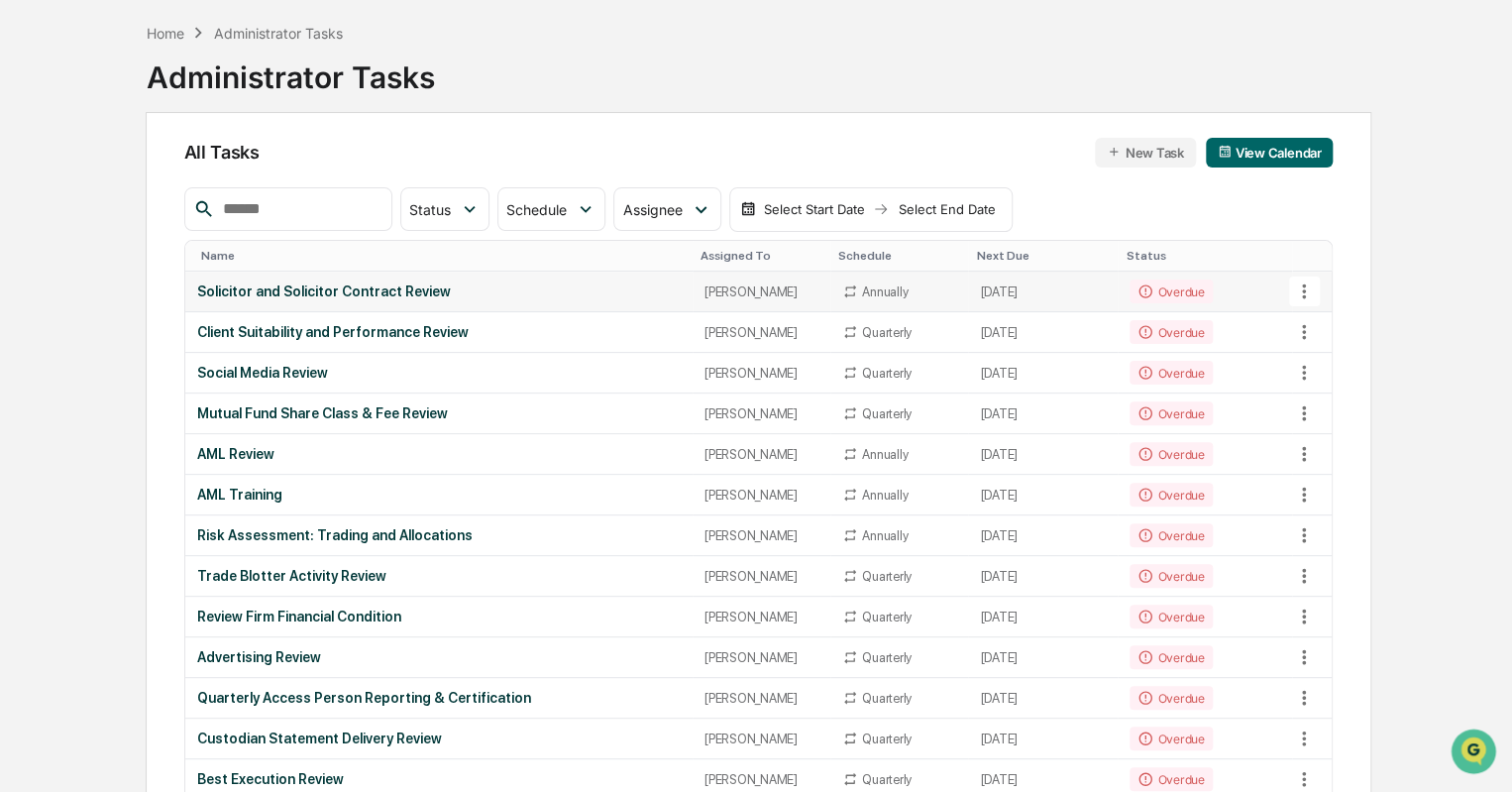click 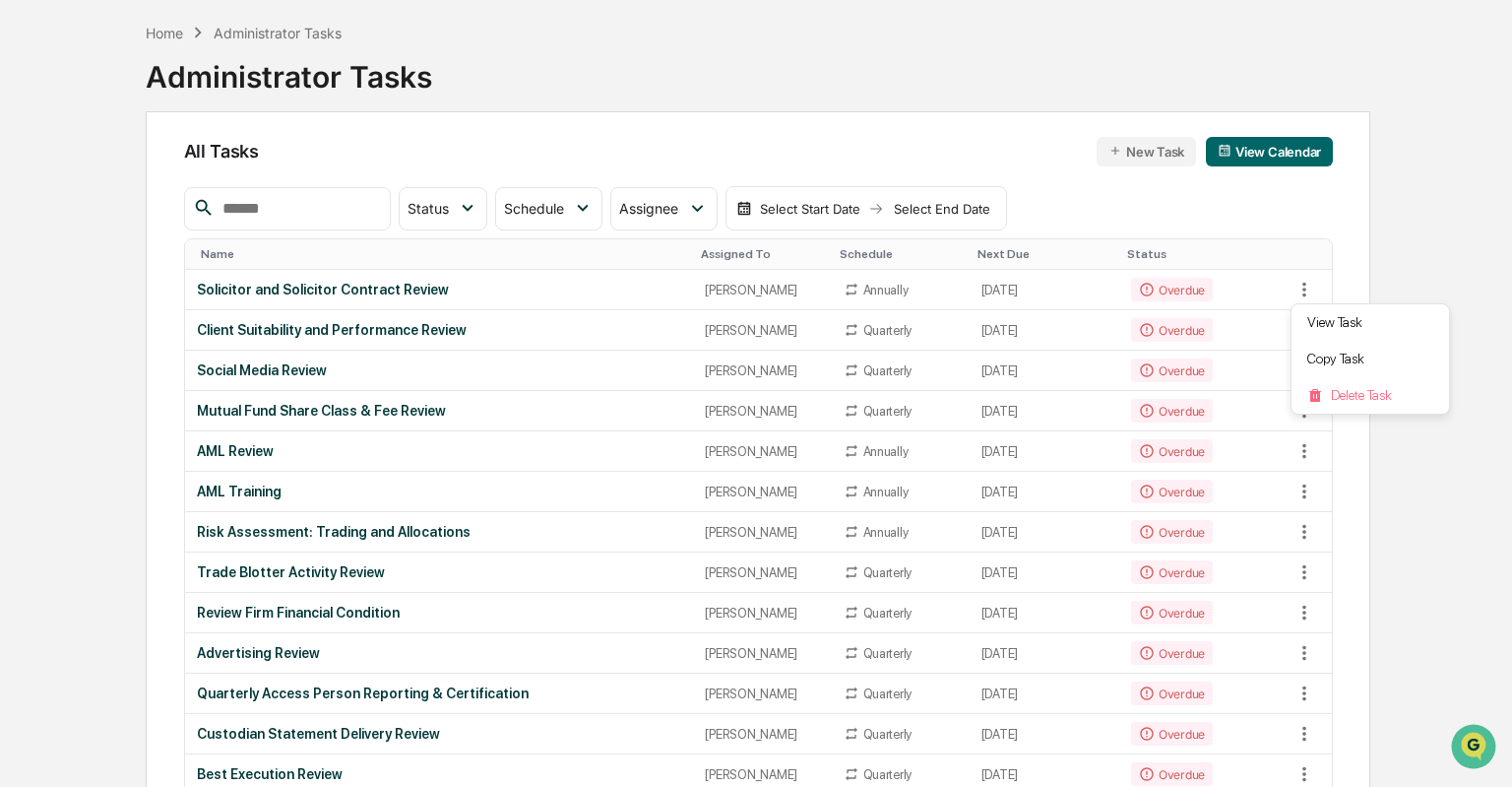 click at bounding box center (756, 393) 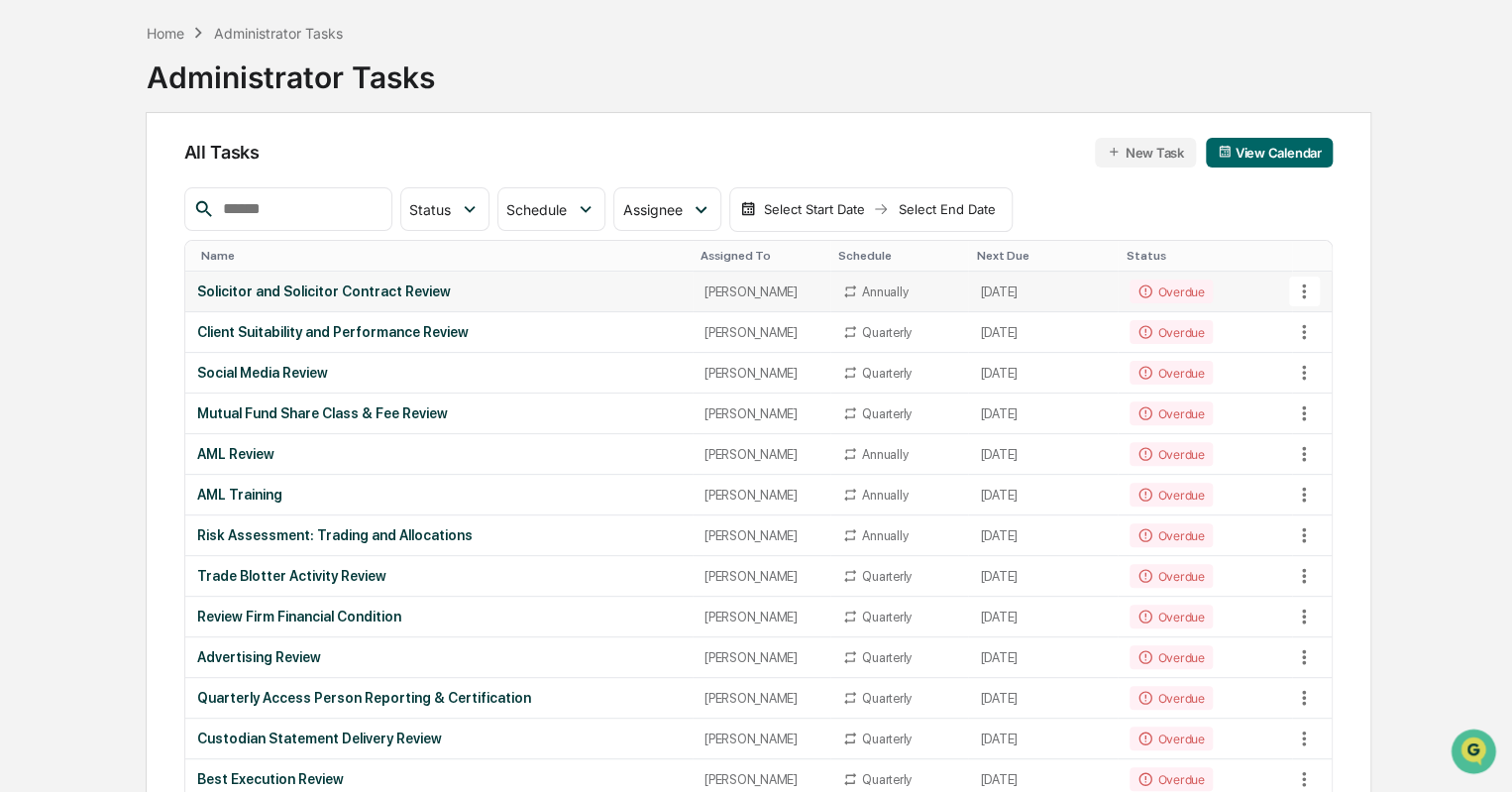 click on "Annually" at bounding box center (885, 291) 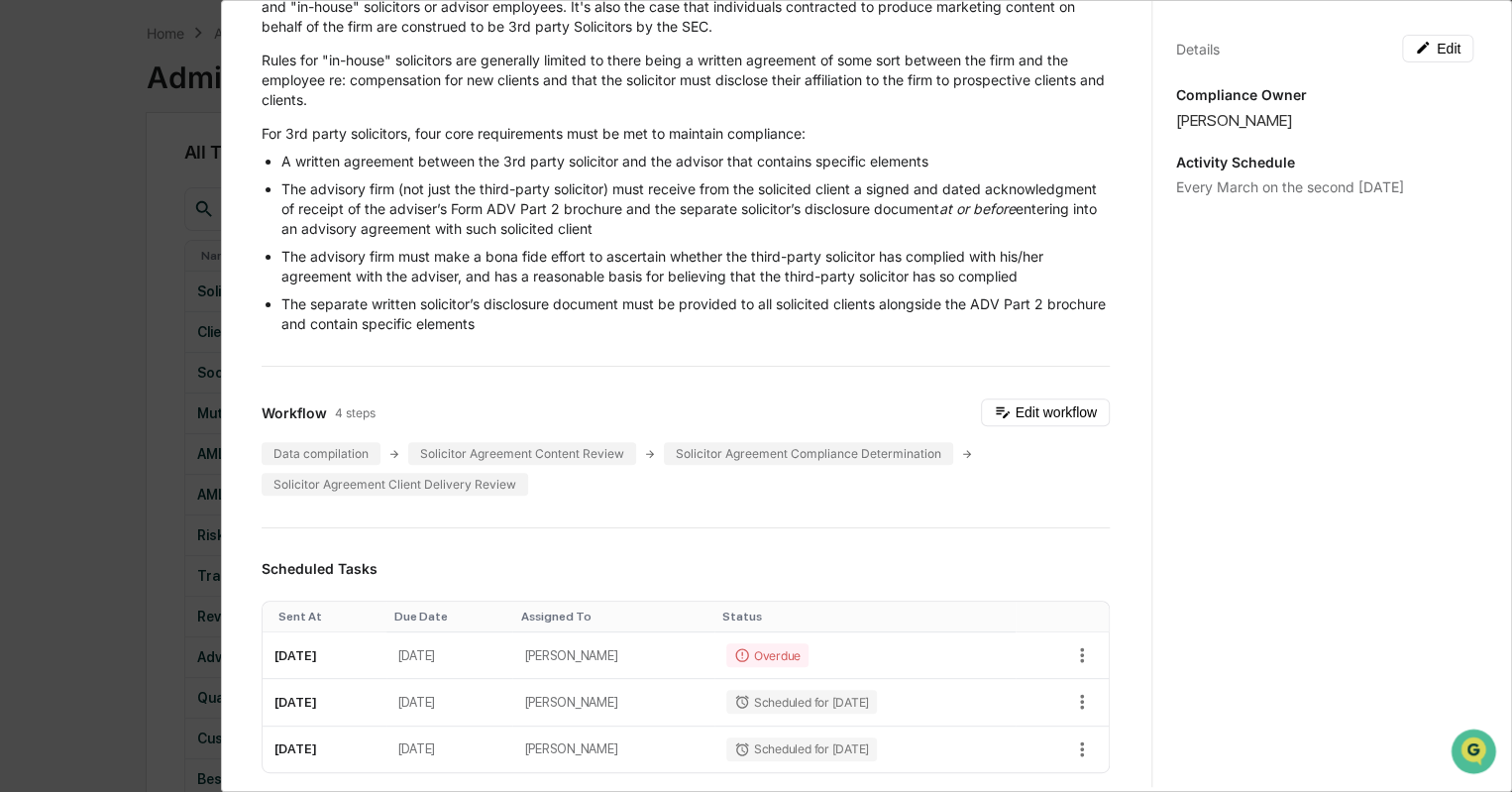 scroll, scrollTop: 307, scrollLeft: 0, axis: vertical 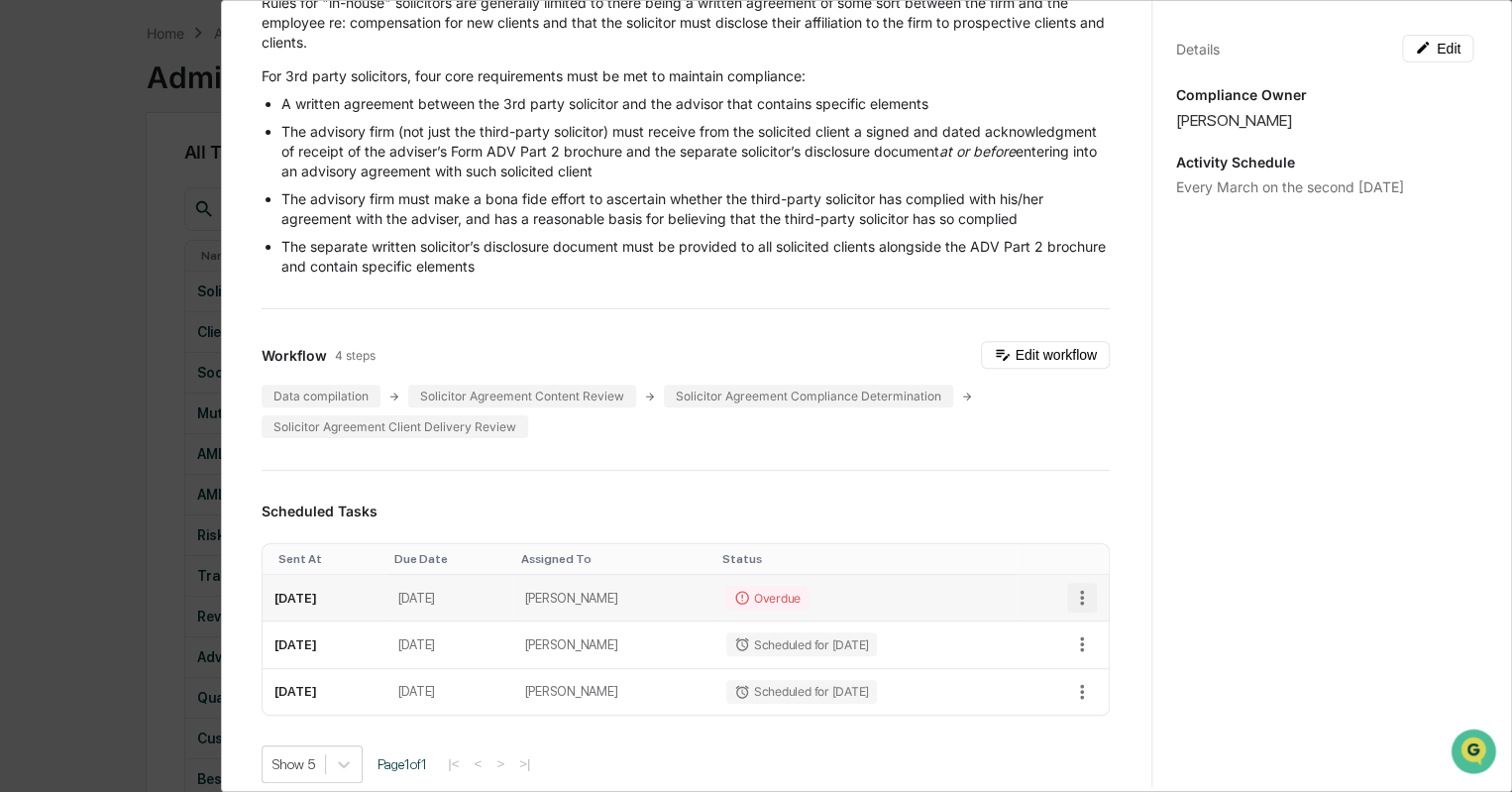 click 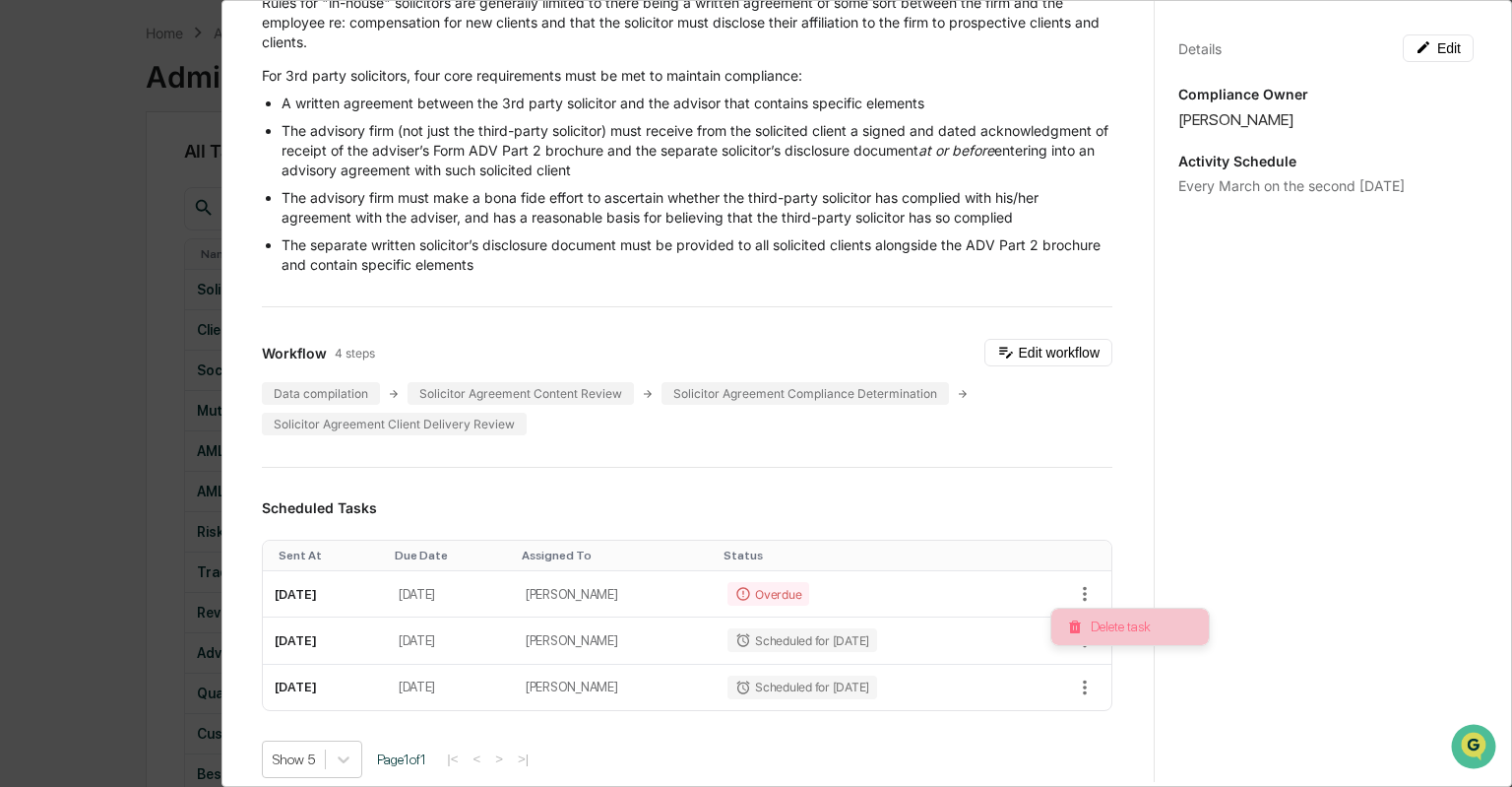 click on "Delete task" at bounding box center [1130, 626] 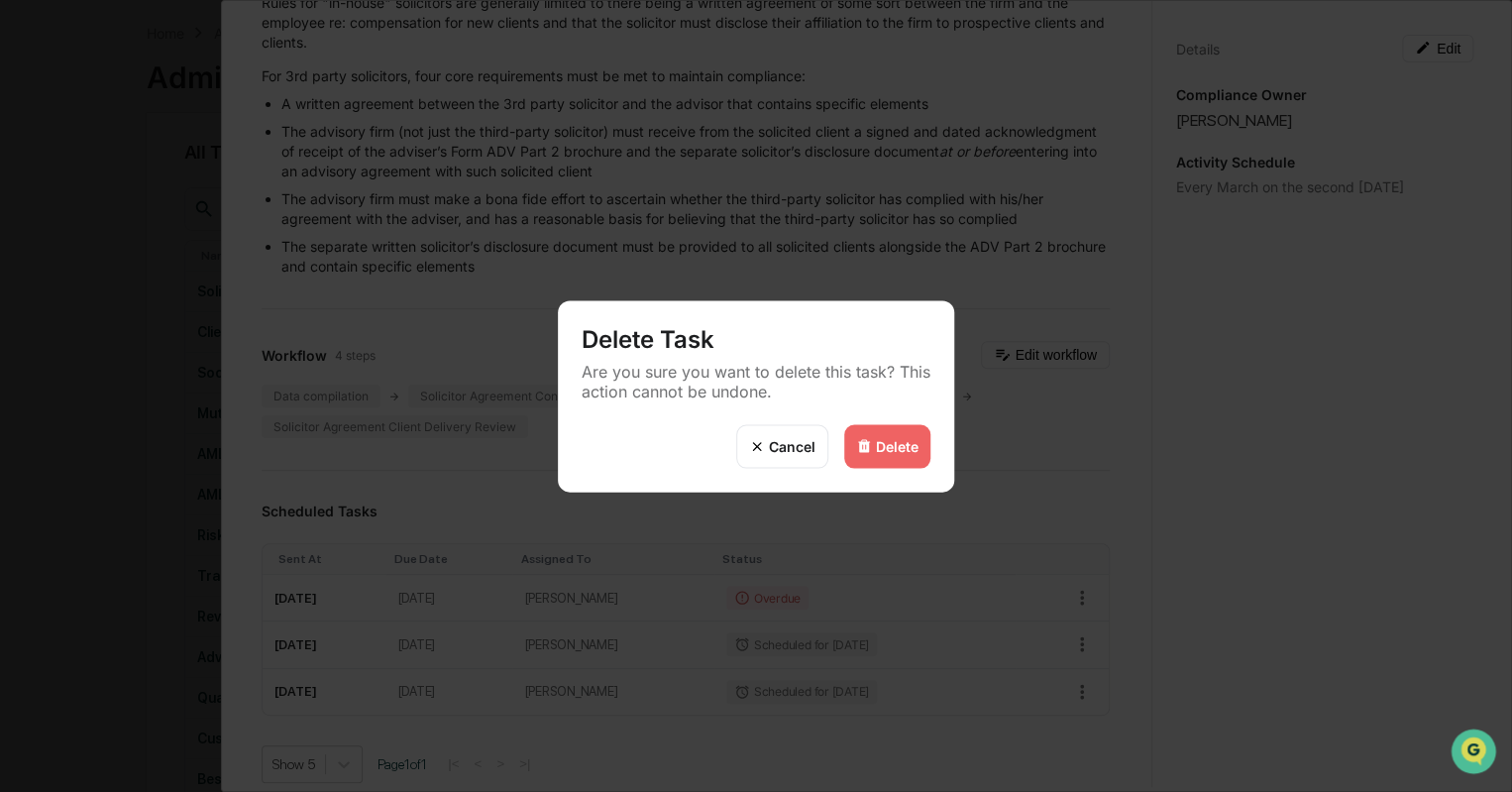 click on "Delete" at bounding box center [887, 446] 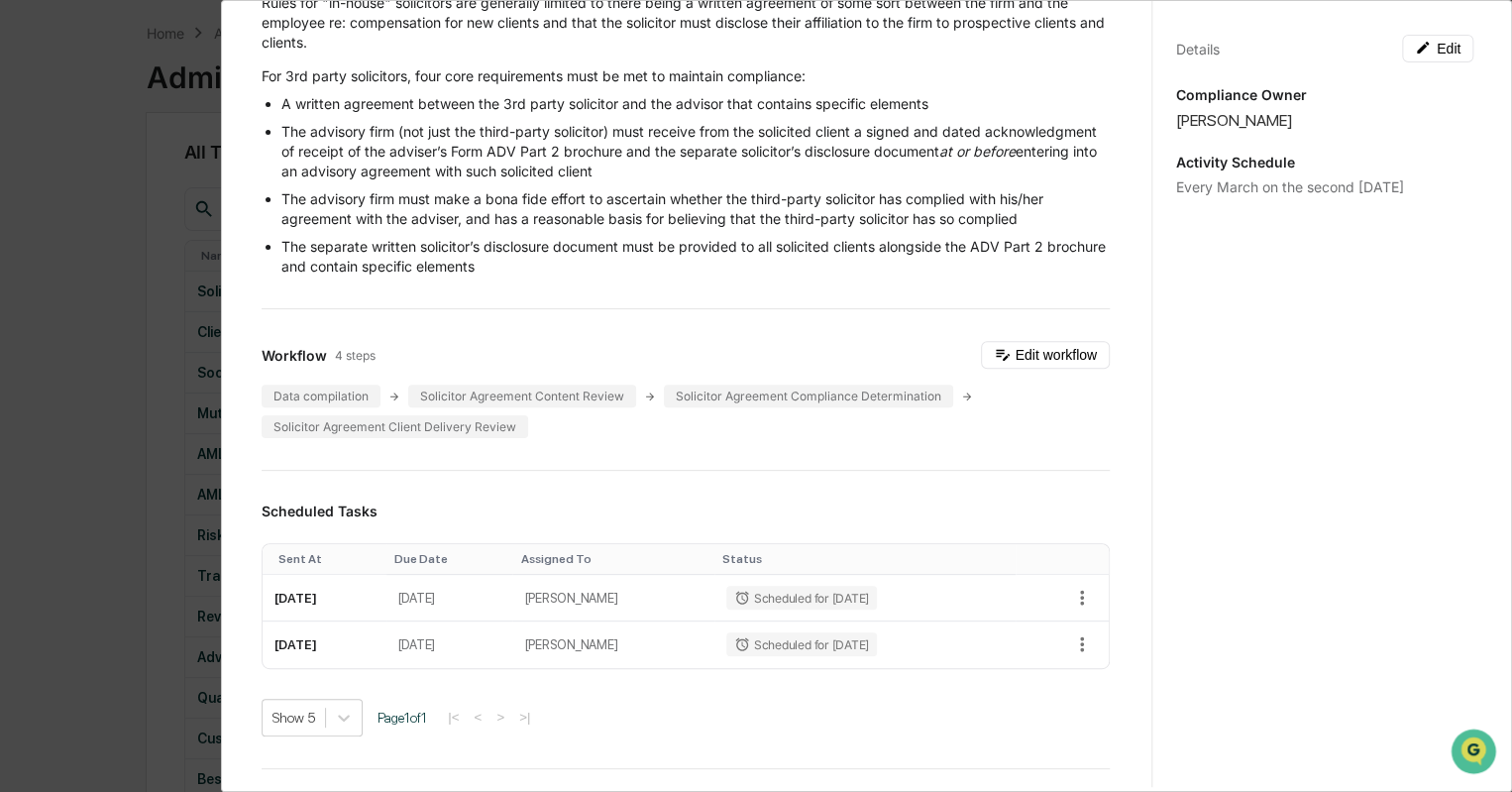 click on "Administrator Activity List Solicitor and Solicitor Contract Review Start Task Solicitor and Solicitor Contract Review Edit Regularly reviewing "Solicitors" and Solicitor contracts is a compliance best-practice for RIAs. A “solicitor” means any person who, directly or indirectly, solicits any client for, or refers any client to, an investment adviser.  SEC Rule 206(4)-3  (the “Solicitor Rule”) was adopted in 1979. It is important to note that based upon the language of the Solicitor Rule solicitors can both be 3rd party solicitors that are paid and "in-house" solicitors or advisor employees. It's also the case that individuals contracted to produce marketing content on behalf of the firm are construed to be 3rd party Solicitors by the SEC. For 3rd party solicitors, four core requirements must be met to maintain compliance: A written agreement between the 3rd party solicitor and the advisor that contains specific elements at or before  entering into an advisory agreement with such solicited client 1" at bounding box center (756, 396) 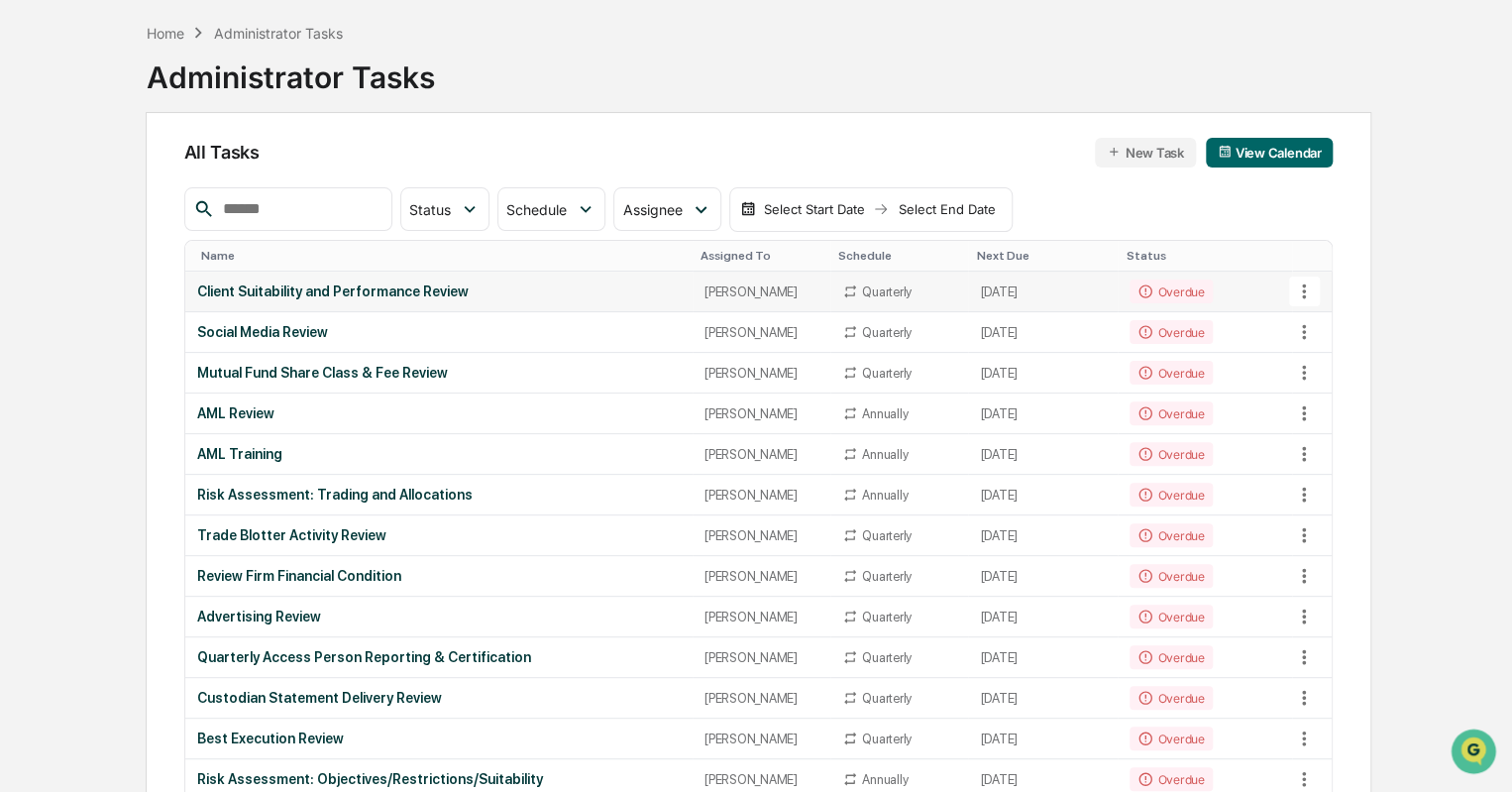 click on "Client Suitability and Performance Review" at bounding box center [439, 291] 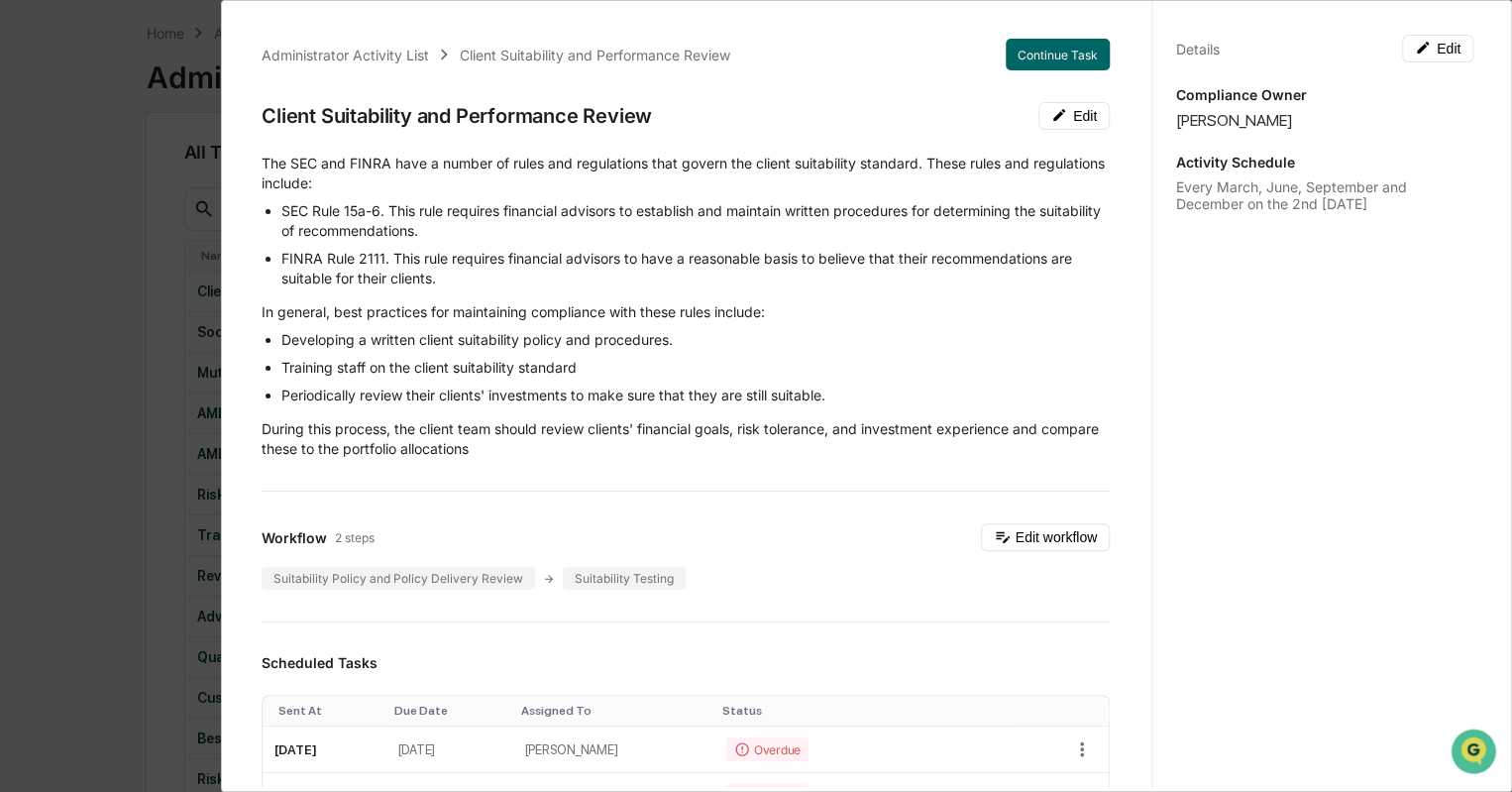 scroll, scrollTop: 395, scrollLeft: 0, axis: vertical 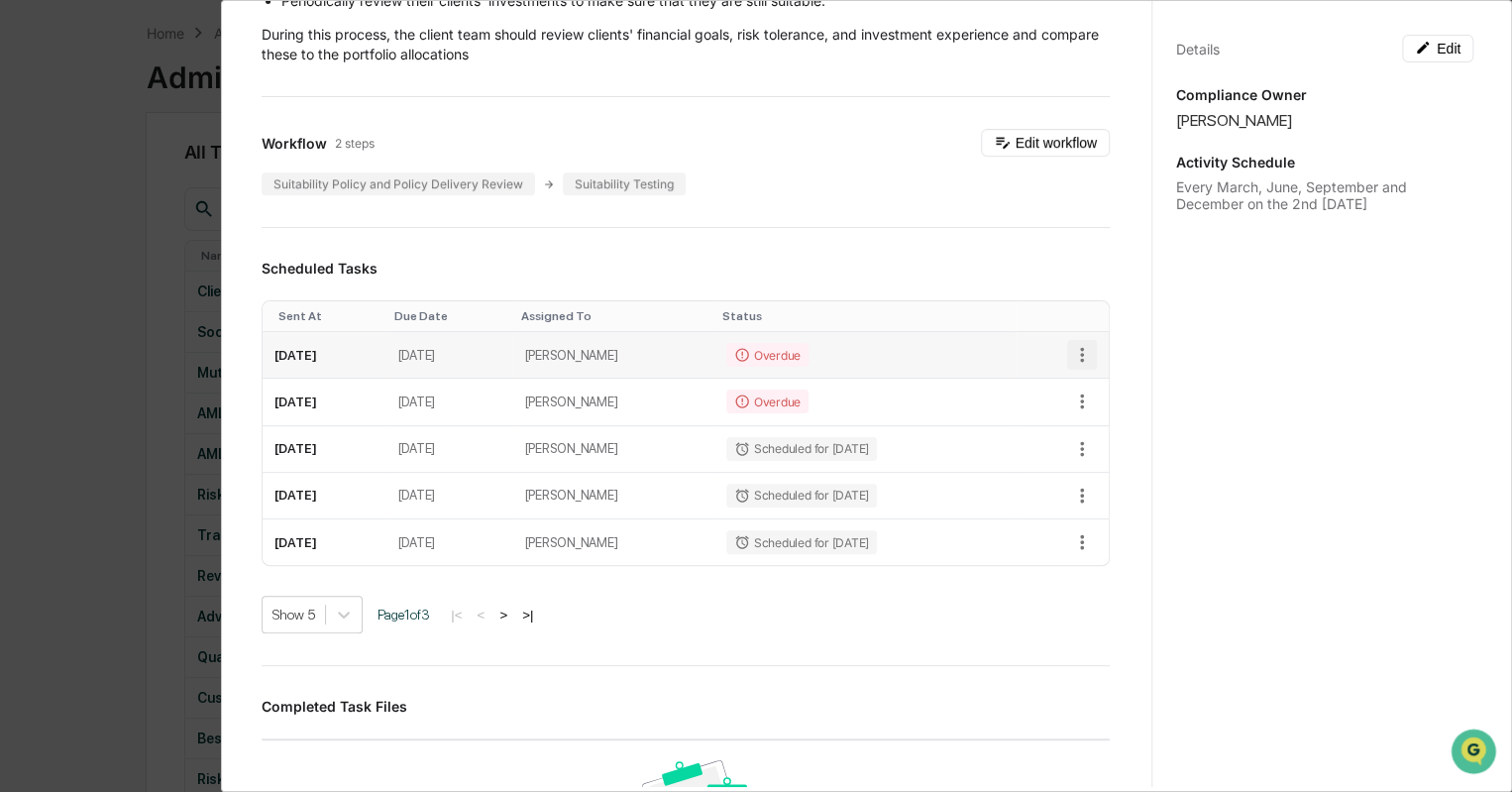 click 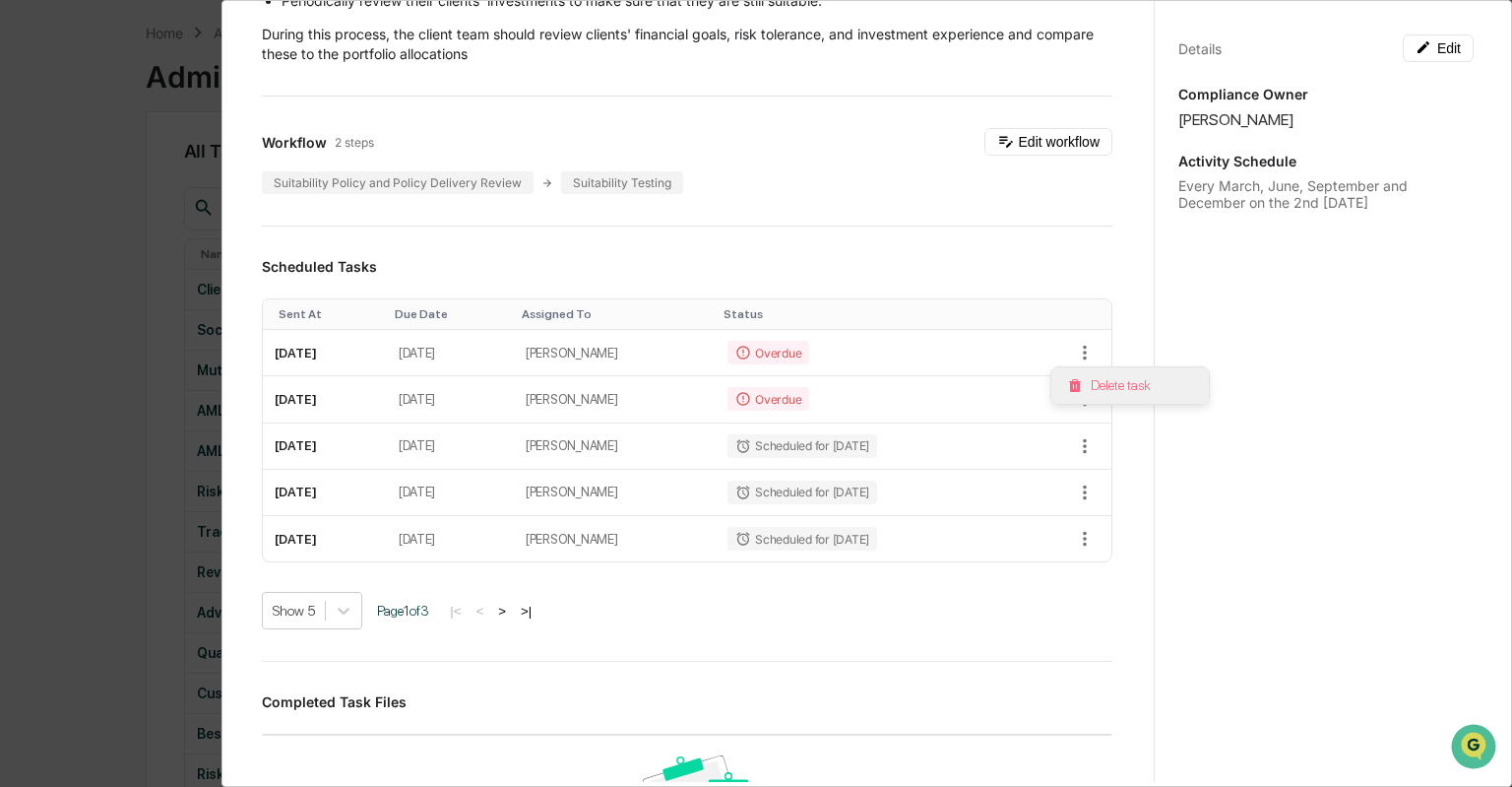 click on "Delete task" at bounding box center [1130, 385] 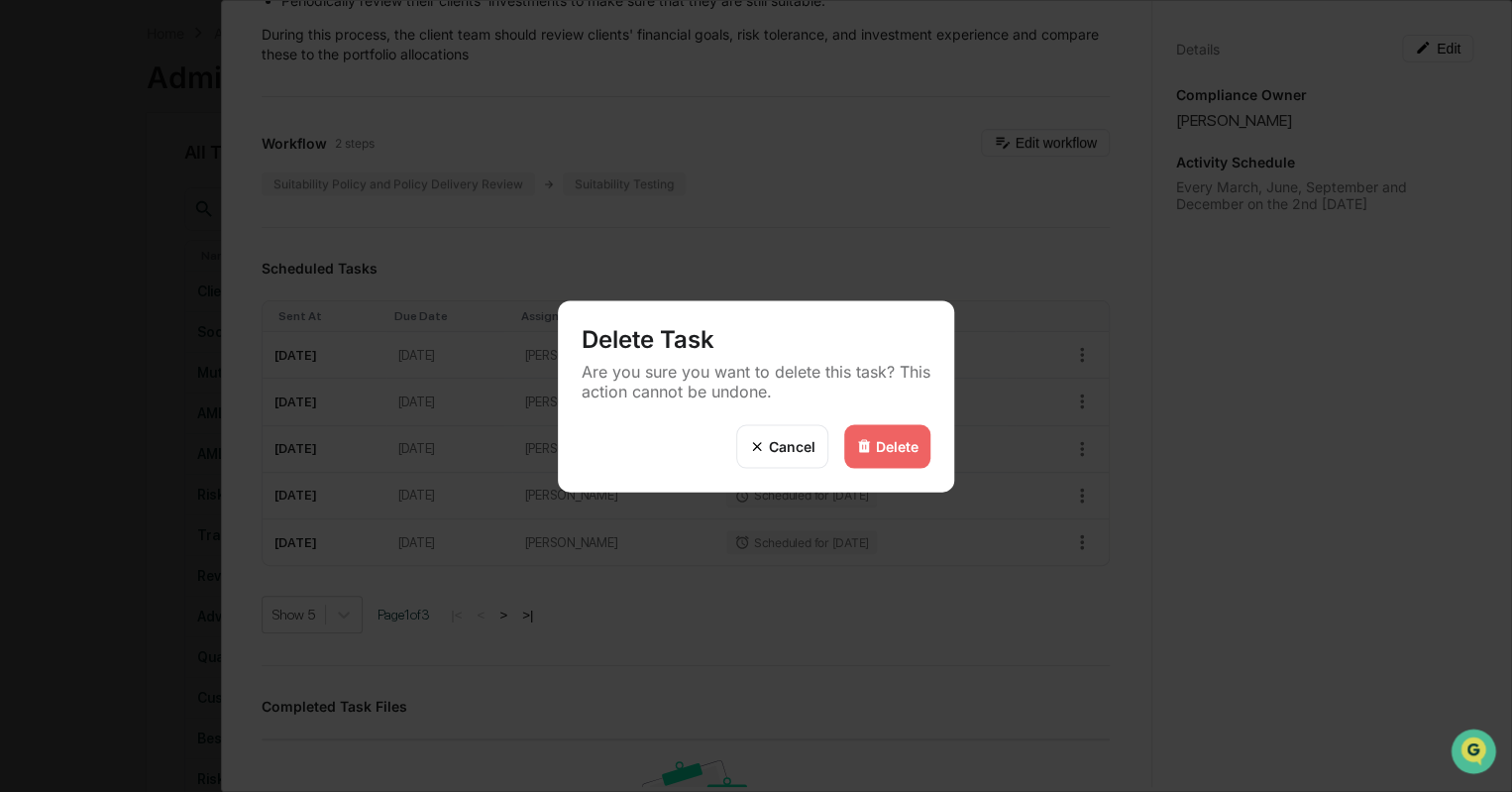 click on "Delete" at bounding box center (897, 446) 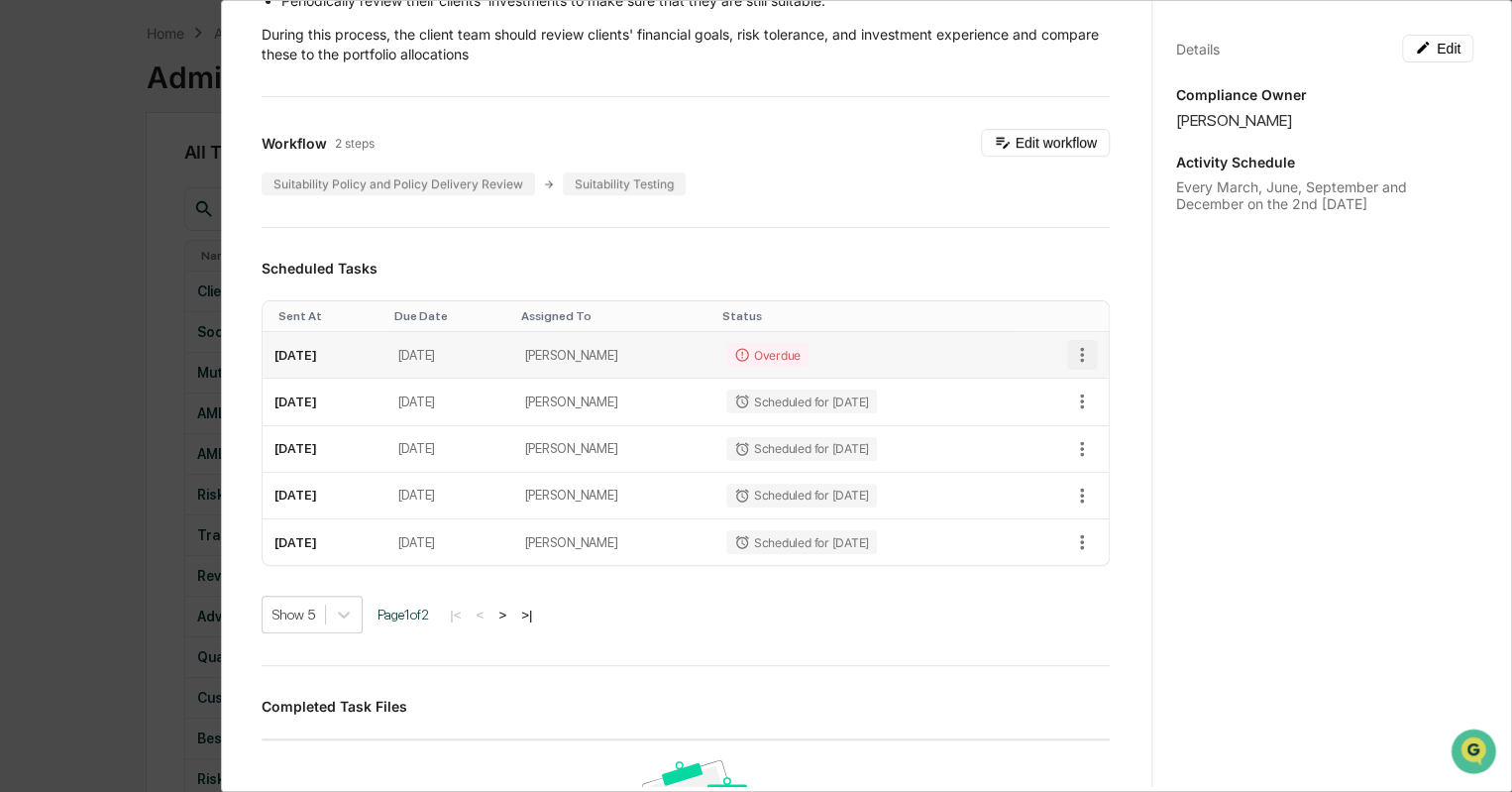 click 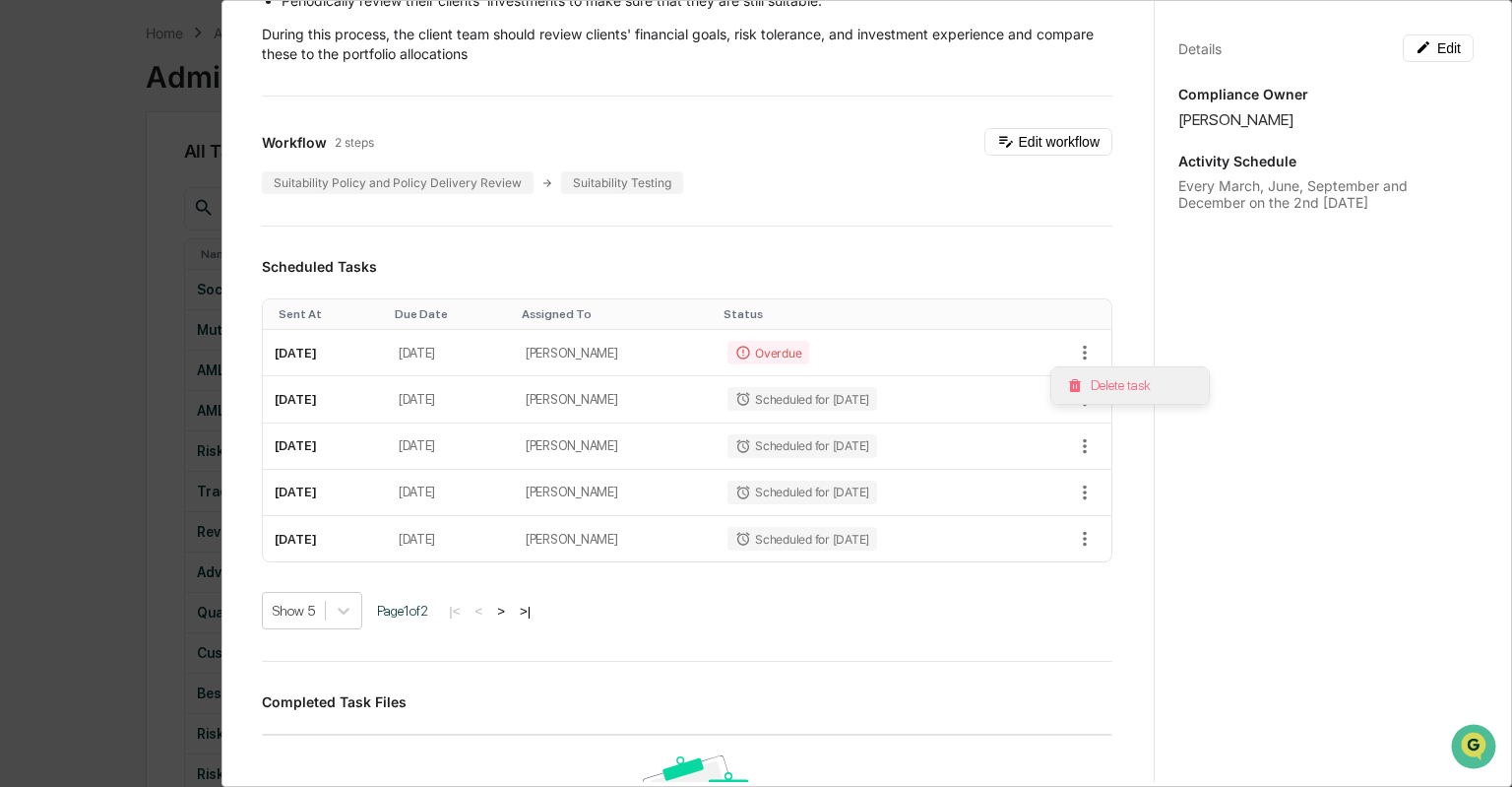 click on "Delete task" at bounding box center (1130, 385) 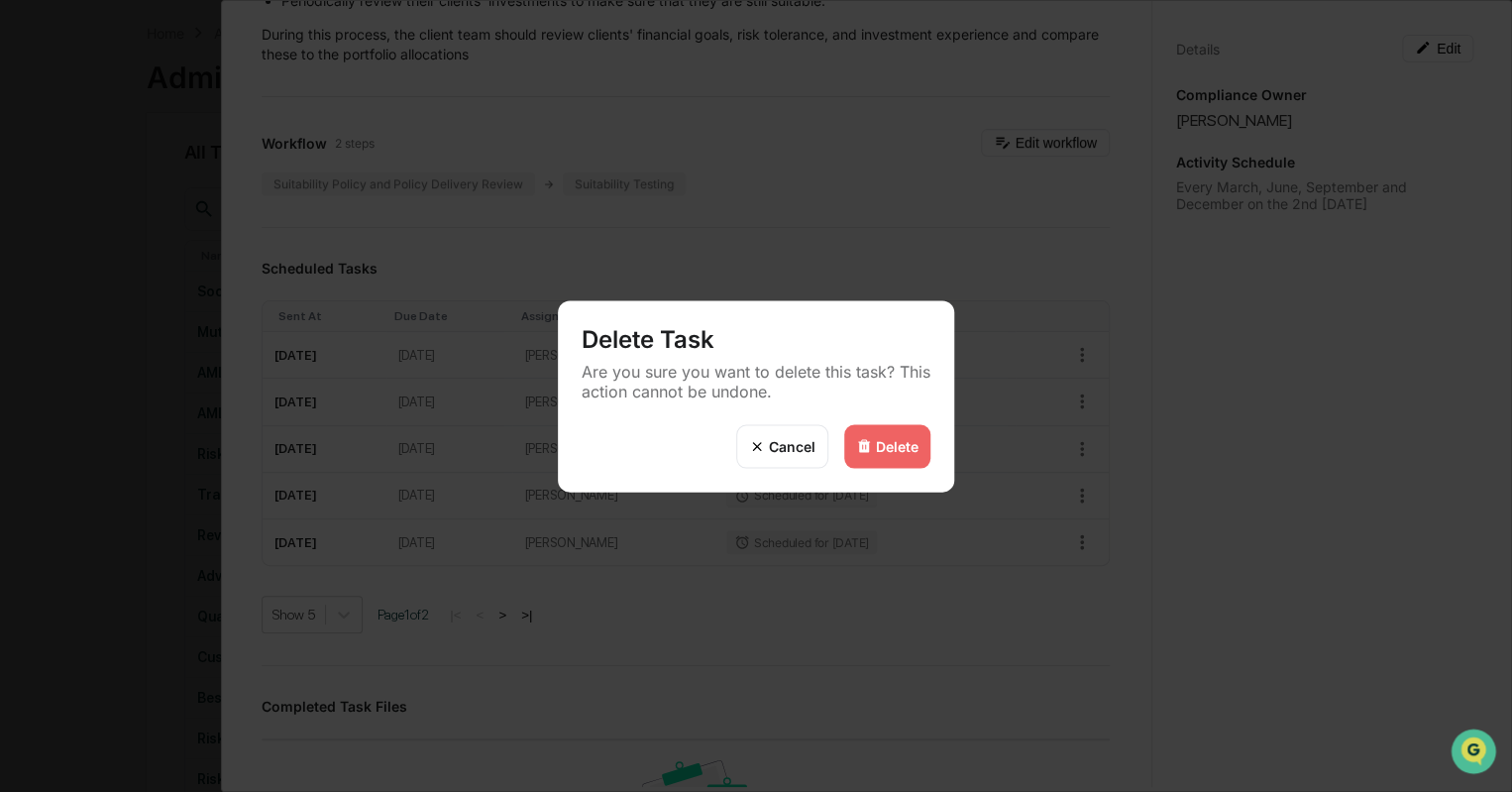 click on "Delete" at bounding box center (887, 446) 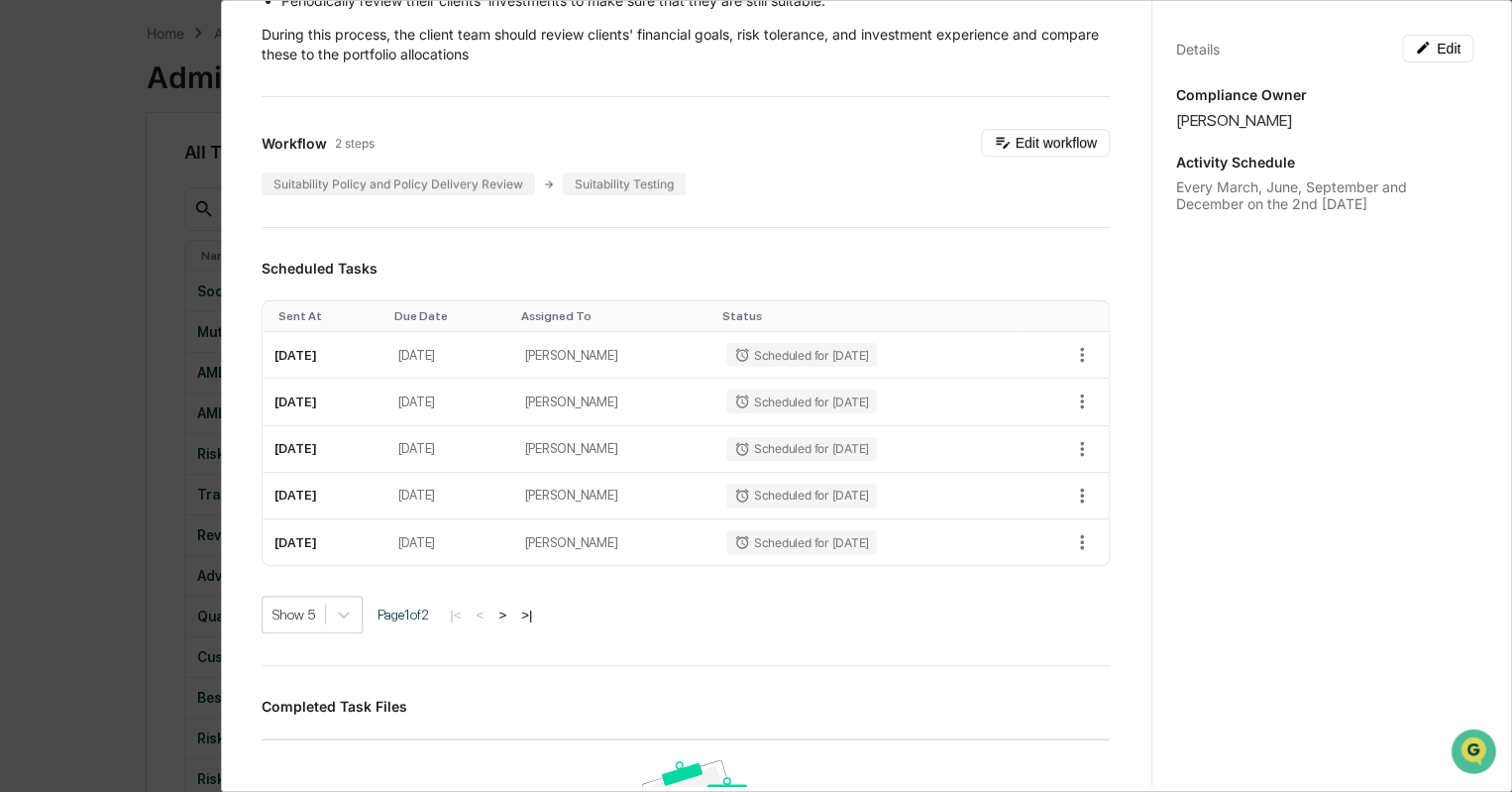 click on "Administrator Activity List Client Suitability and Performance Review Start Task Client Suitability and Performance Review Edit The SEC and FINRA have a number of rules and regulations that govern the client suitability standard. These rules and regulations include: SEC Rule 15a-6. This rule requires financial advisors to establish and maintain written procedures for determining the suitability of recommendations. FINRA Rule 2111. This rule requires financial advisors to have a reasonable basis to believe that their recommendations are suitable for their clients. In general, best practices for maintaining compliance with these rules include: Developing a written client suitability policy and procedures. Training staff on the client suitability standard Periodically review their clients' investments to make sure that they are still suitable. During this process, the client team should review clients' financial goals, risk tolerance, and investment experience and compare these to the portfolio allocations 1 2" at bounding box center [756, 396] 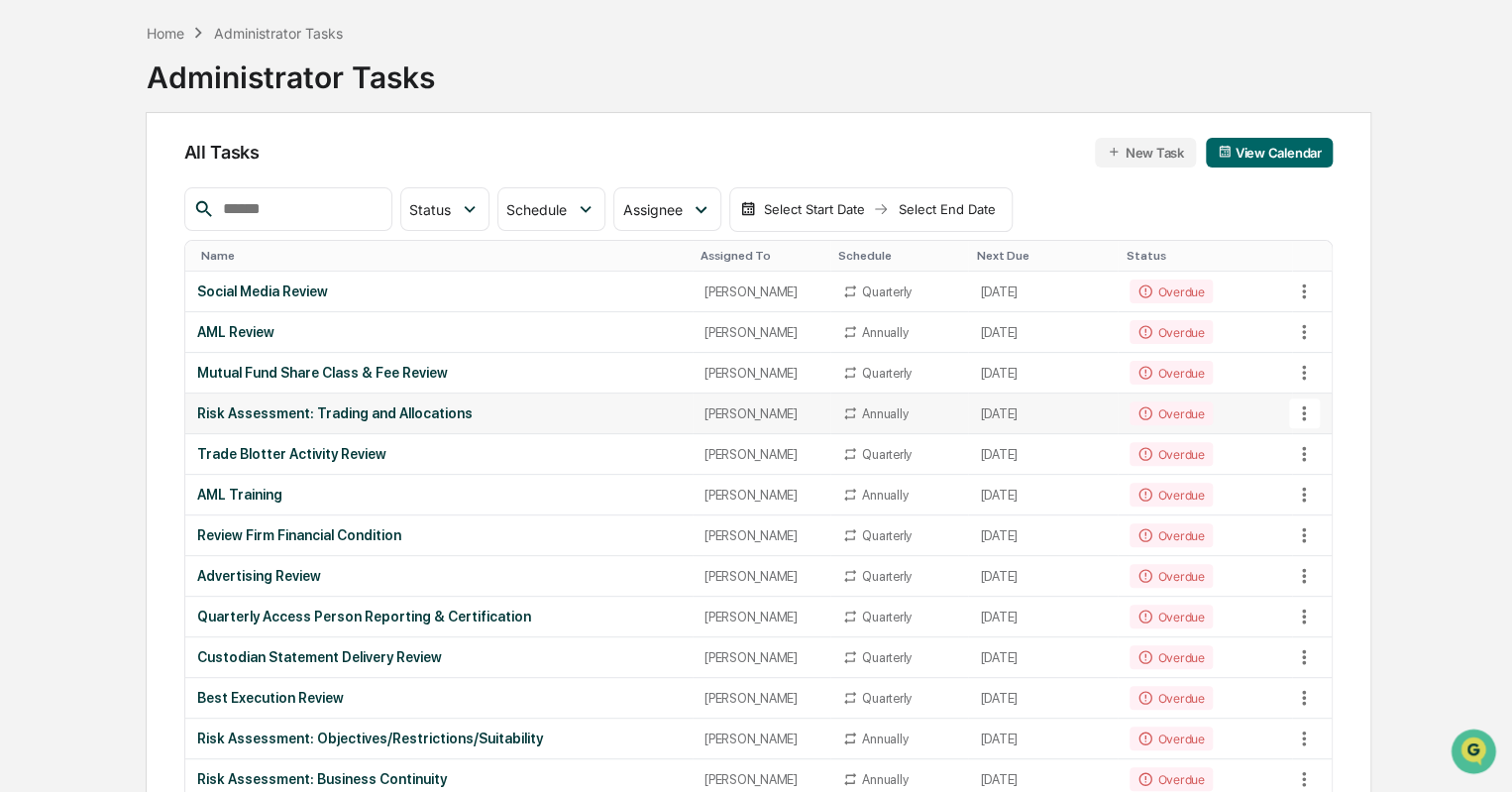 click on "Risk Assessment: Trading and Allocations" at bounding box center [439, 413] 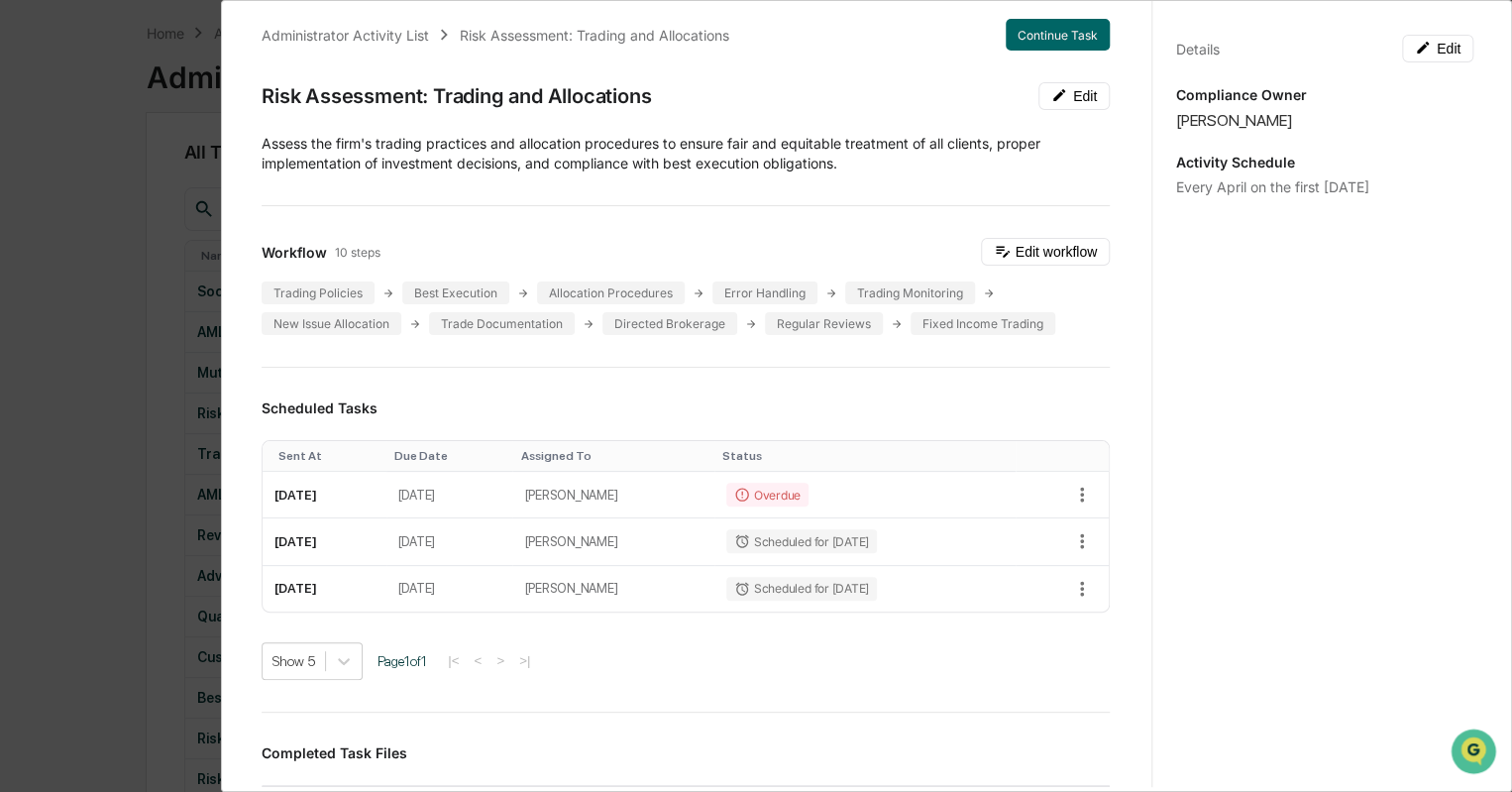 scroll, scrollTop: 24, scrollLeft: 0, axis: vertical 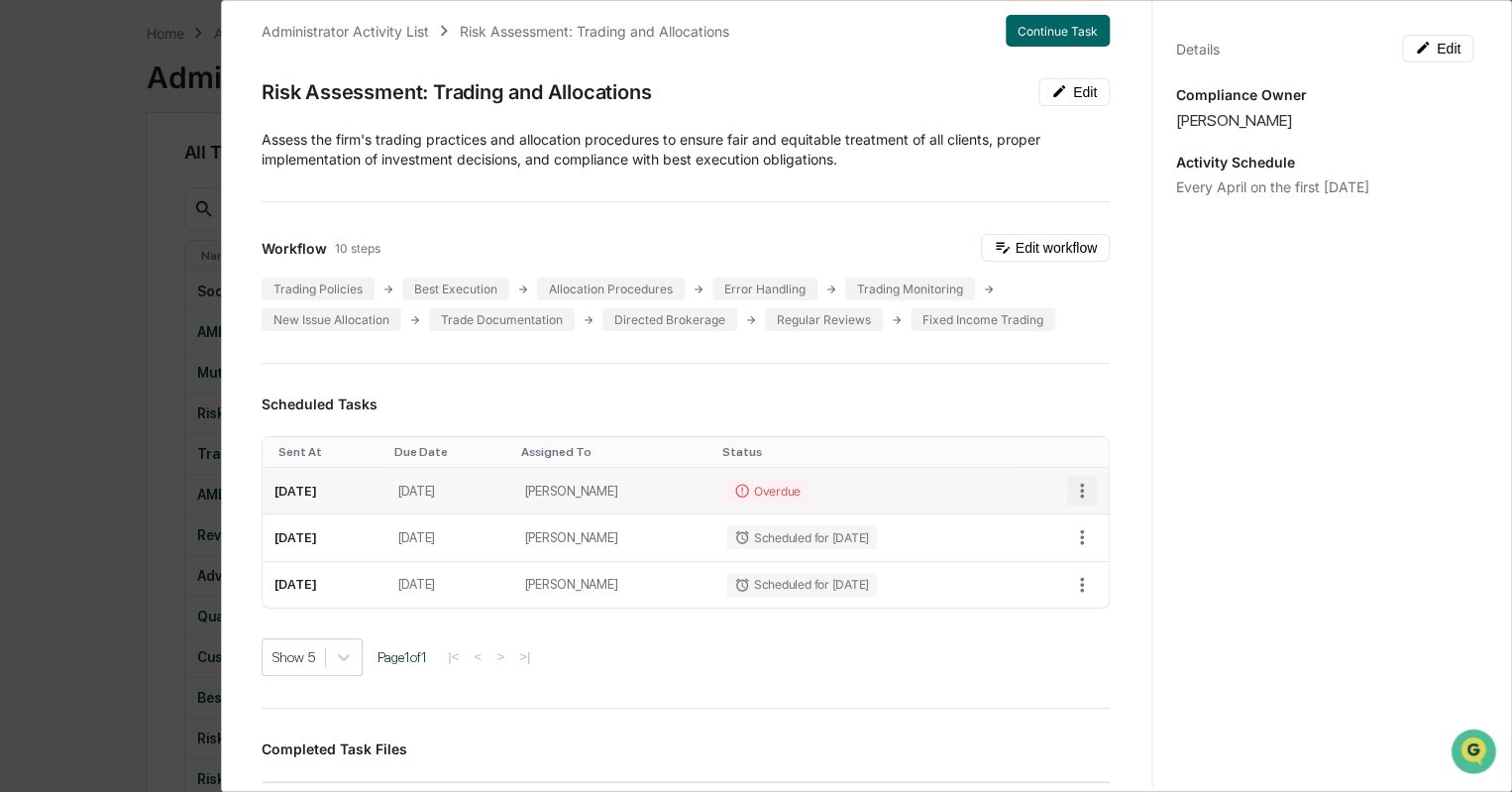 click 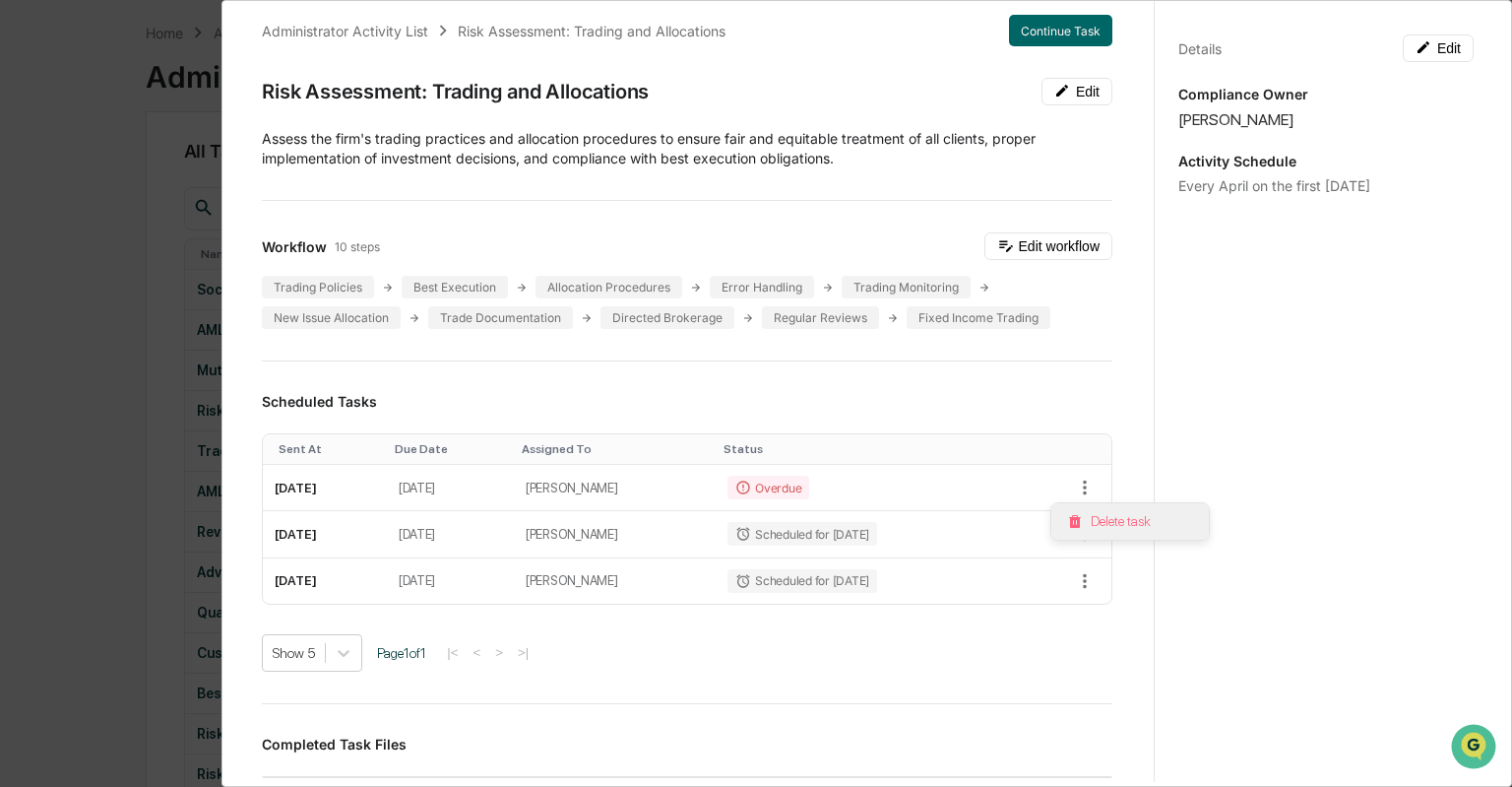 click at bounding box center [1075, 522] 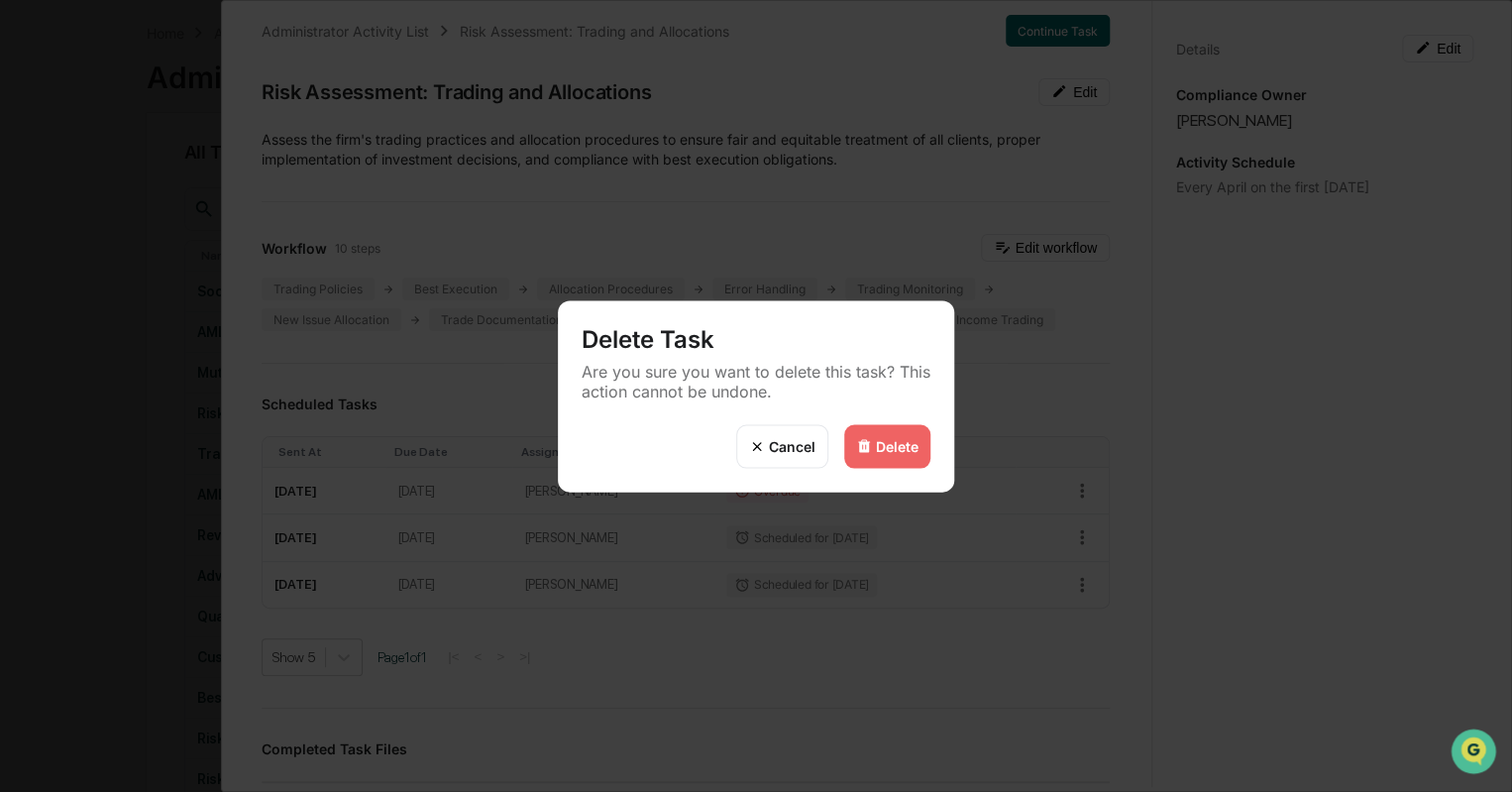 click at bounding box center (864, 446) 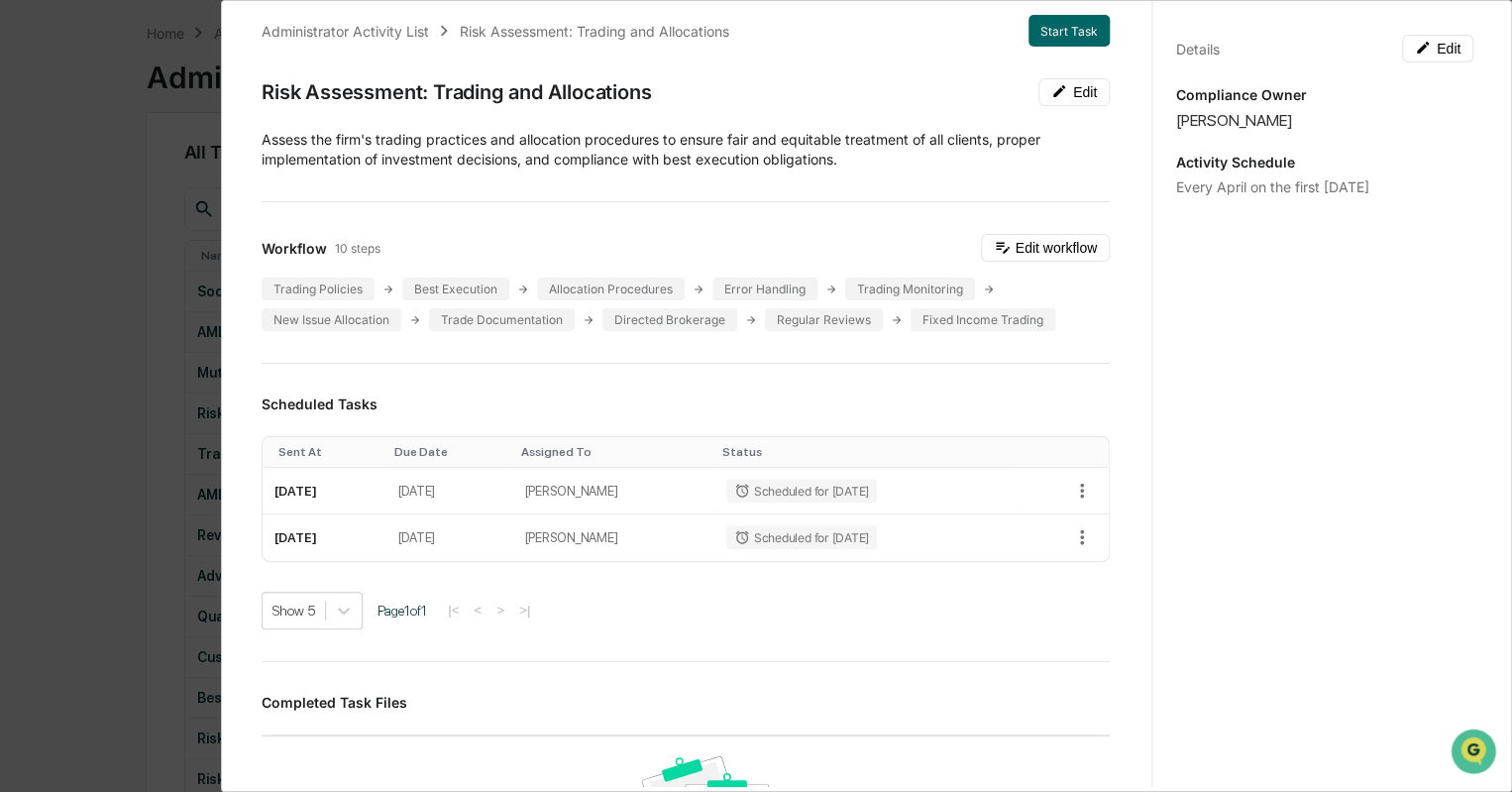 click on "Administrator Activity List Risk Assessment: Trading and Allocations Start Task Risk Assessment: Trading and Allocations Edit Assess the firm's trading practices and allocation procedures to ensure fair and equitable treatment of all clients, proper implementation of investment decisions, and compliance with best execution obligations. Workflow 10 steps Edit workflow Trading Policies Best Execution Allocation Procedures Error Handling Trading Monitoring New Issue Allocation Trade Documentation Directed Brokerage Regular Reviews Fixed Income Trading Scheduled Tasks Sent At Due Date Assigned To Status April 1, 2026 April 4, 2026 Katie Frazier Scheduled for 04/01/2026 April 7, 2027 April 10, 2027 Katie Frazier Scheduled for 04/07/2027 Show 5 Page  1  of  1   |<   <   >   >|   Completed Task Files No data to display Show 5 Page  1  of  0   |<   <   >   >|   Comments Write a comment... Write a comment... Details Edit Compliance Owner Katie Frazier Activity Schedule Every April on the first Wednesday" at bounding box center (756, 396) 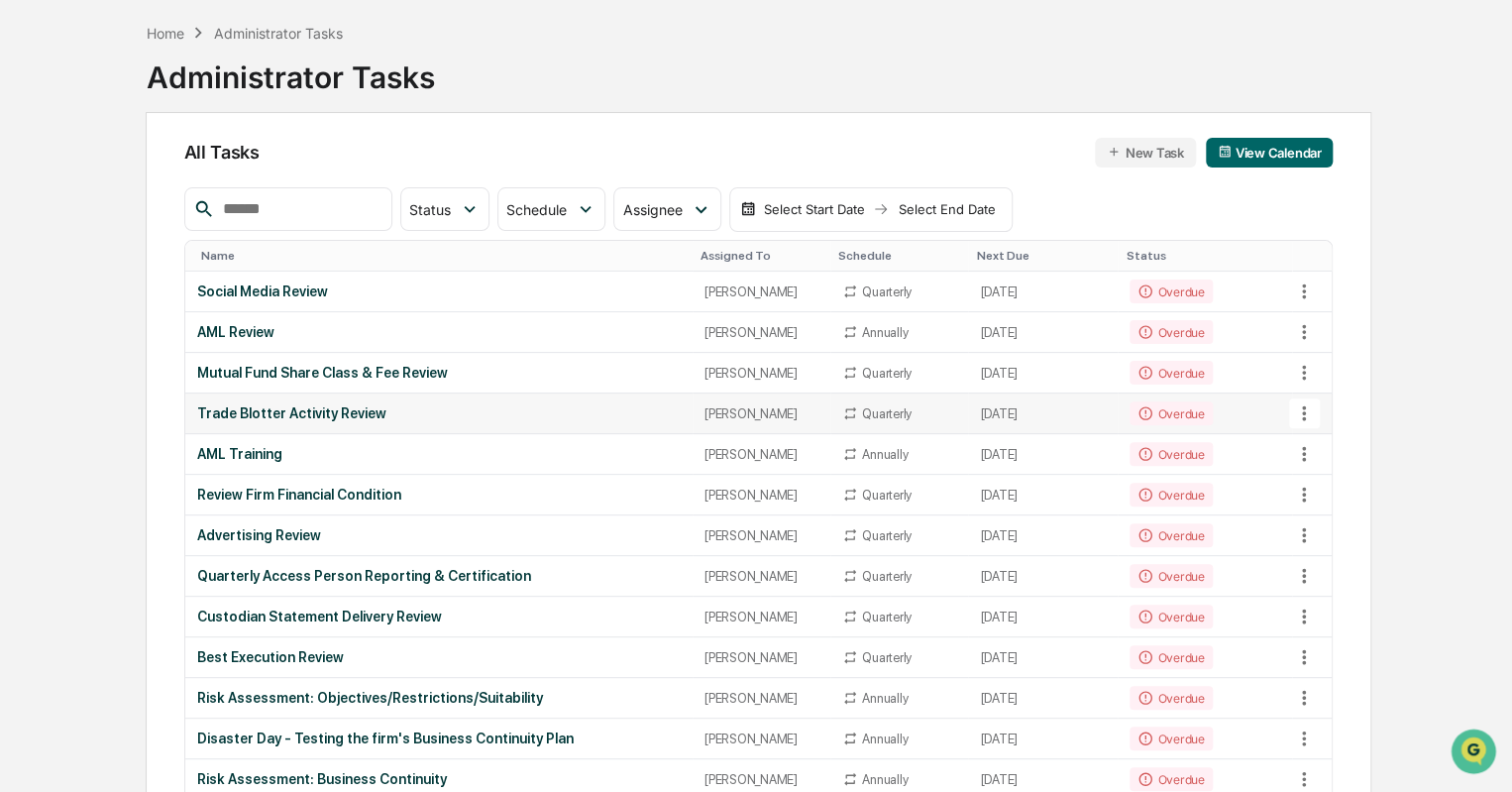 click 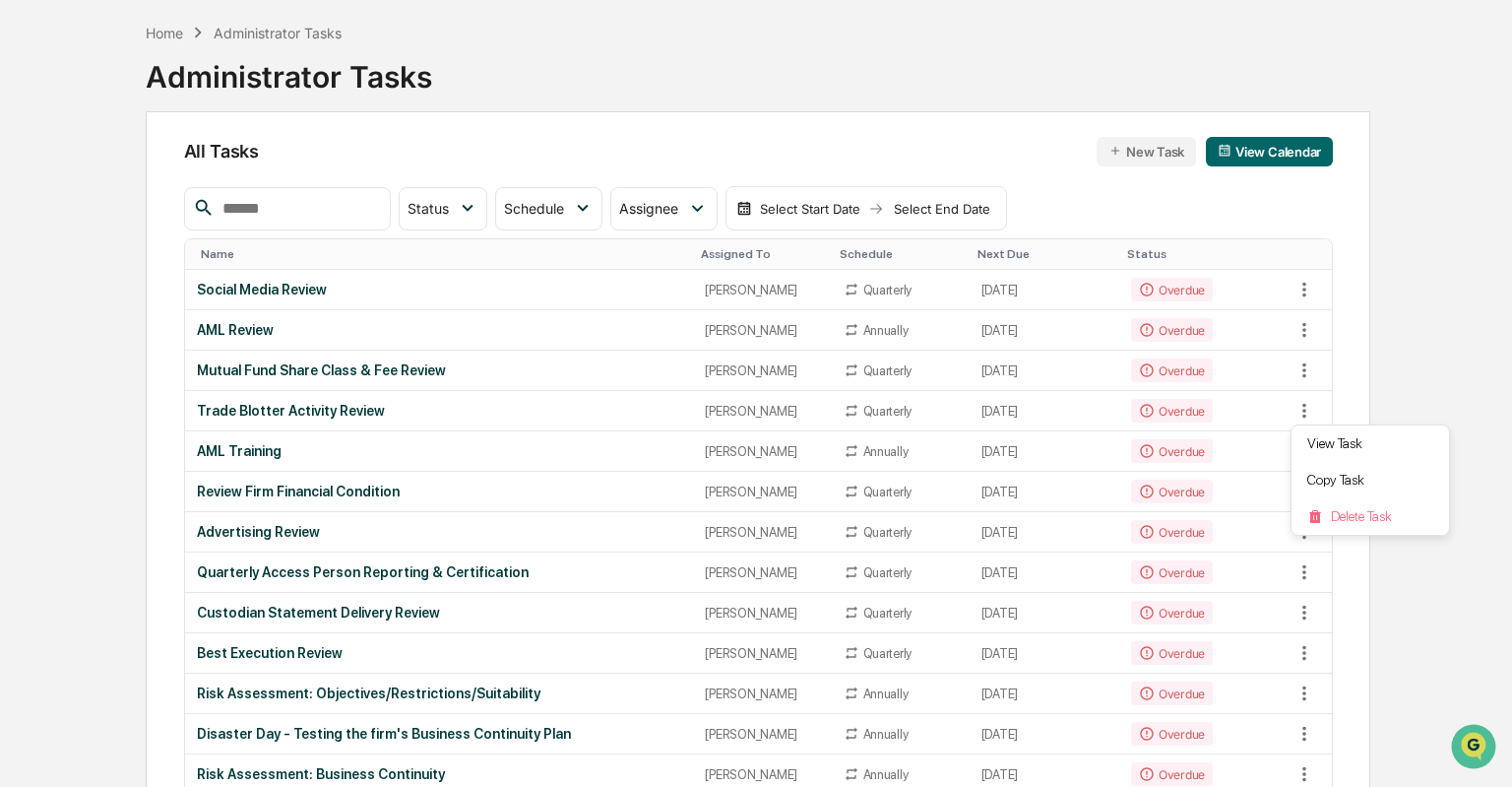 click at bounding box center [756, 393] 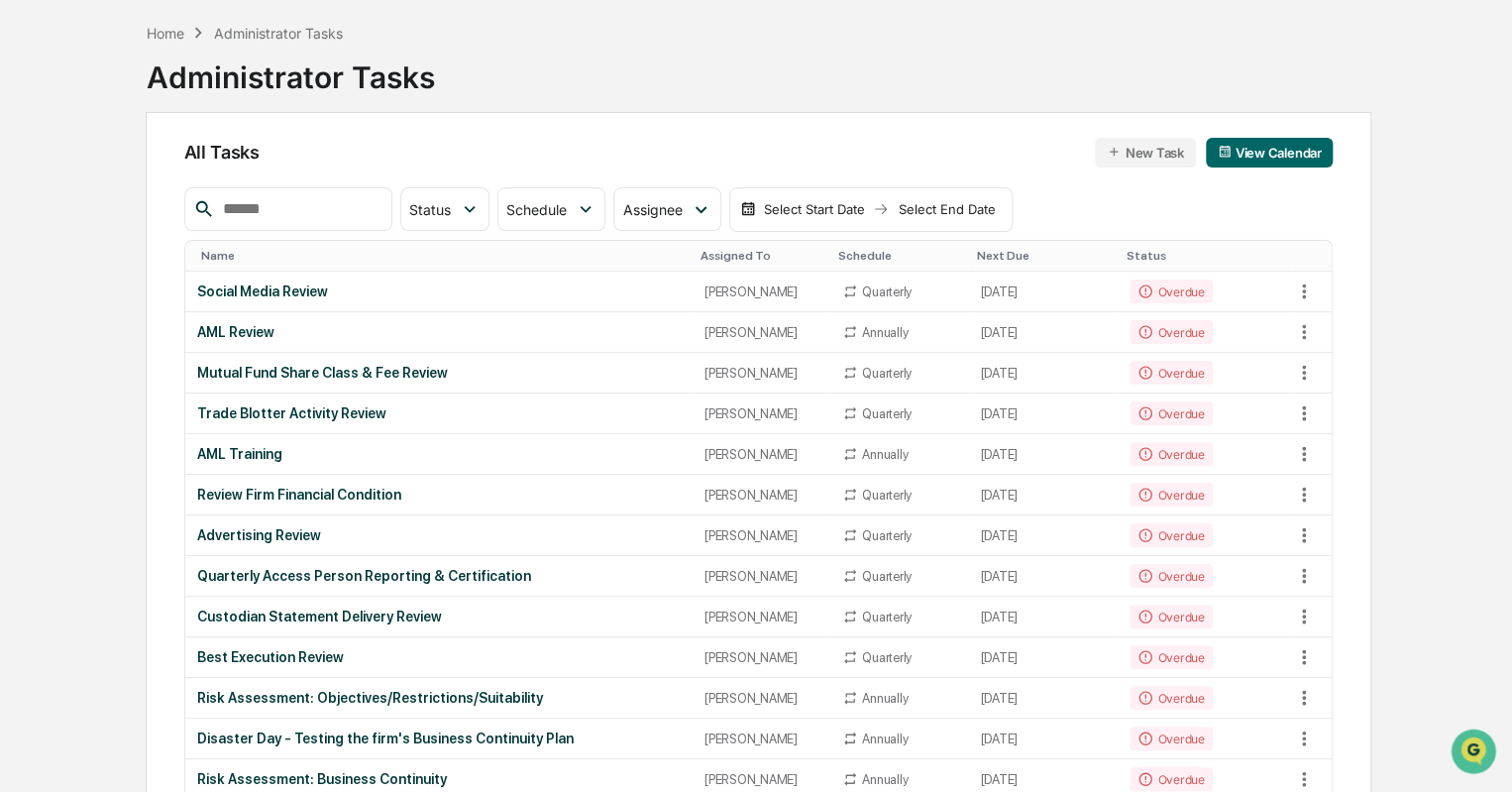 click on "[PERSON_NAME]" at bounding box center (761, 413) 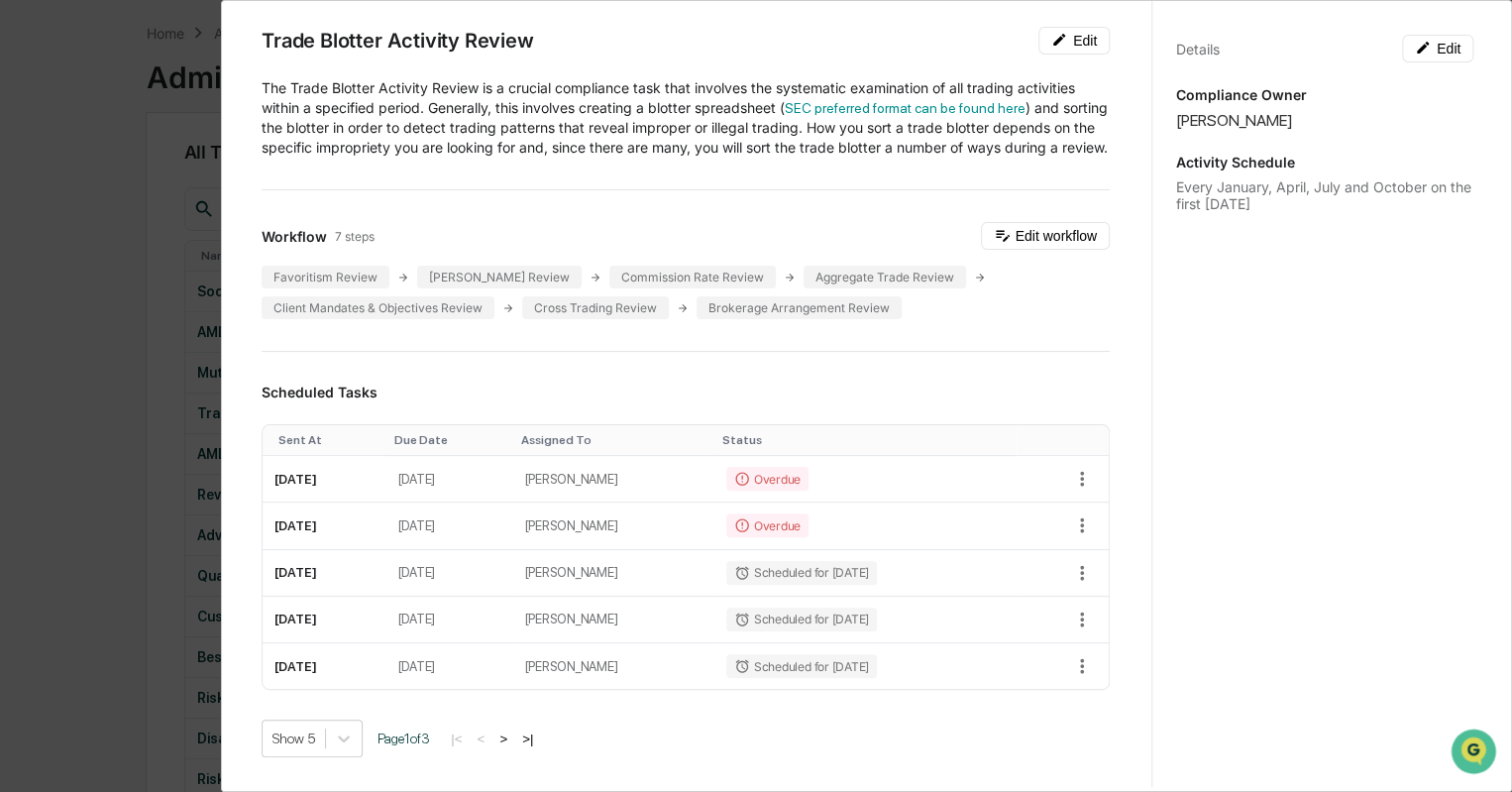 scroll, scrollTop: 81, scrollLeft: 0, axis: vertical 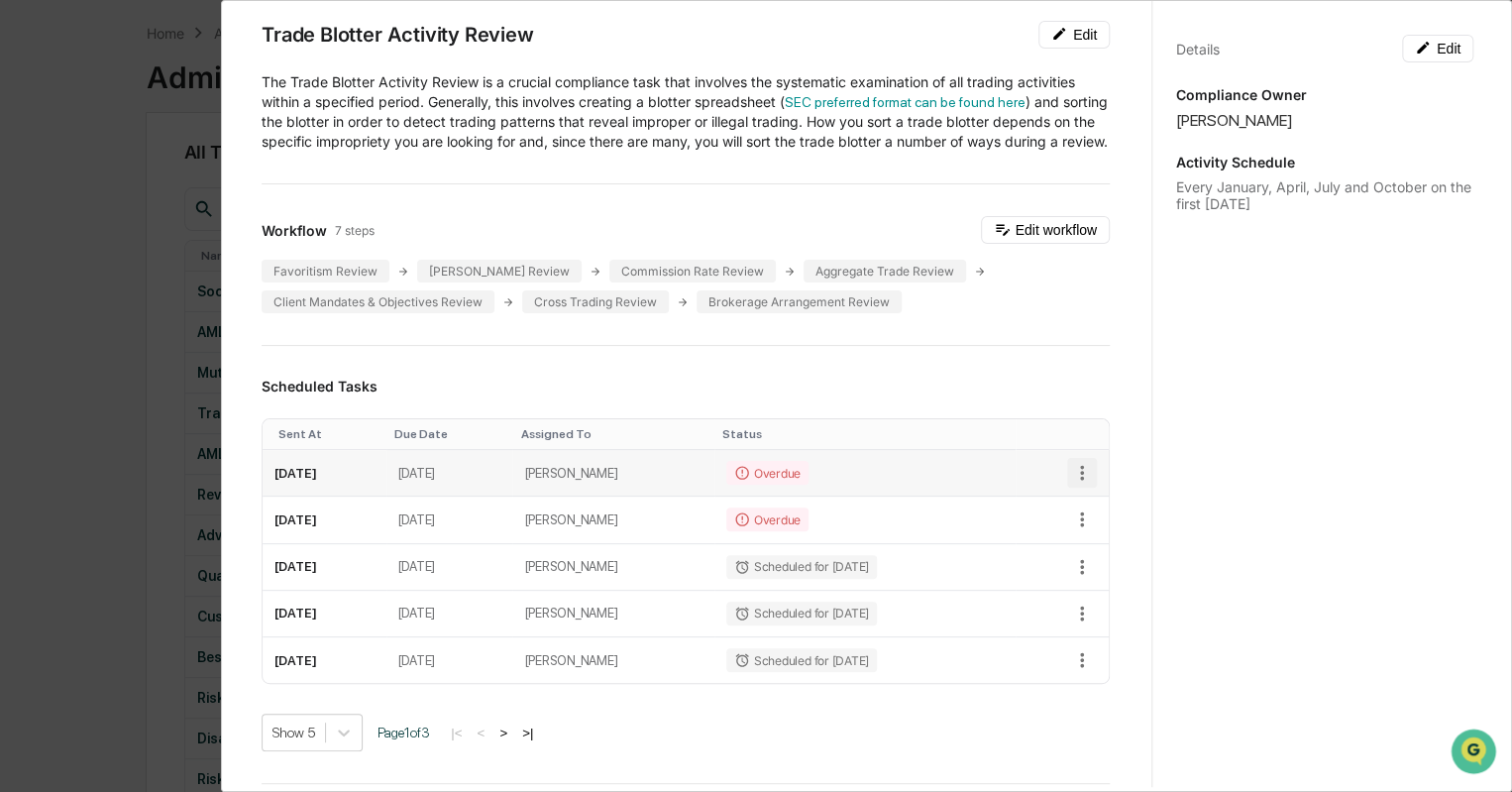 click 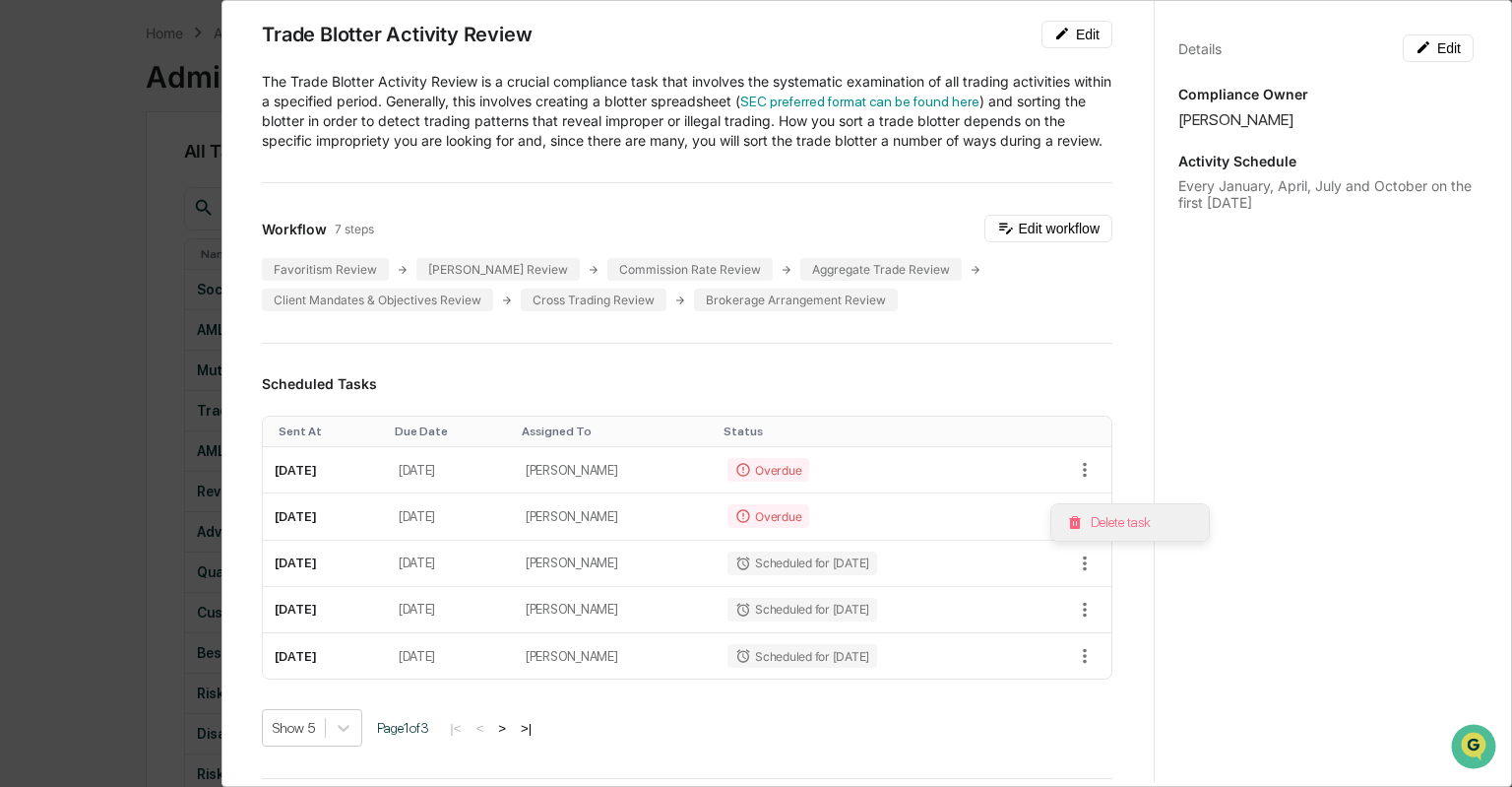 click on "Delete task" at bounding box center [1130, 522] 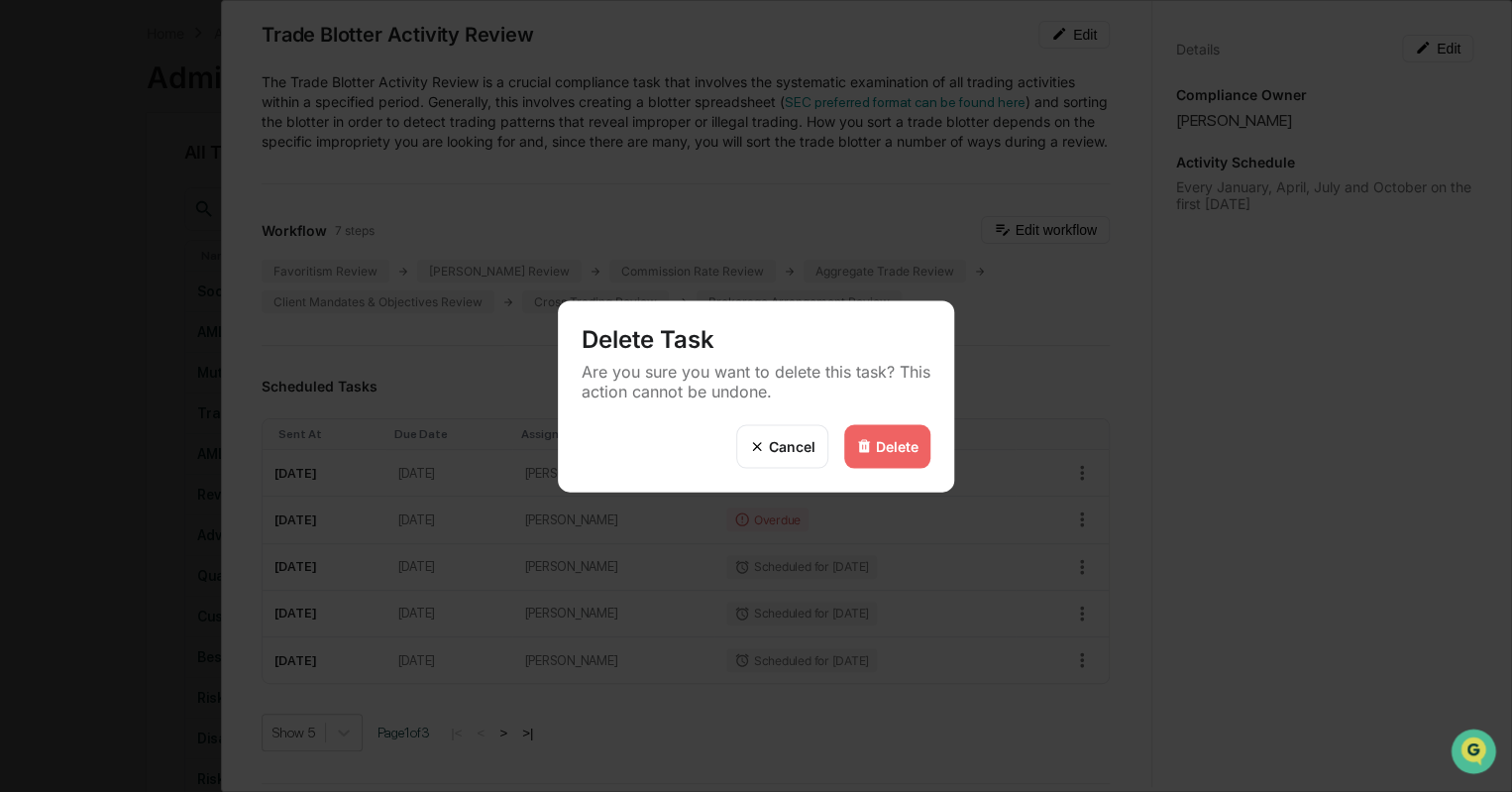 click on "Delete" at bounding box center [897, 446] 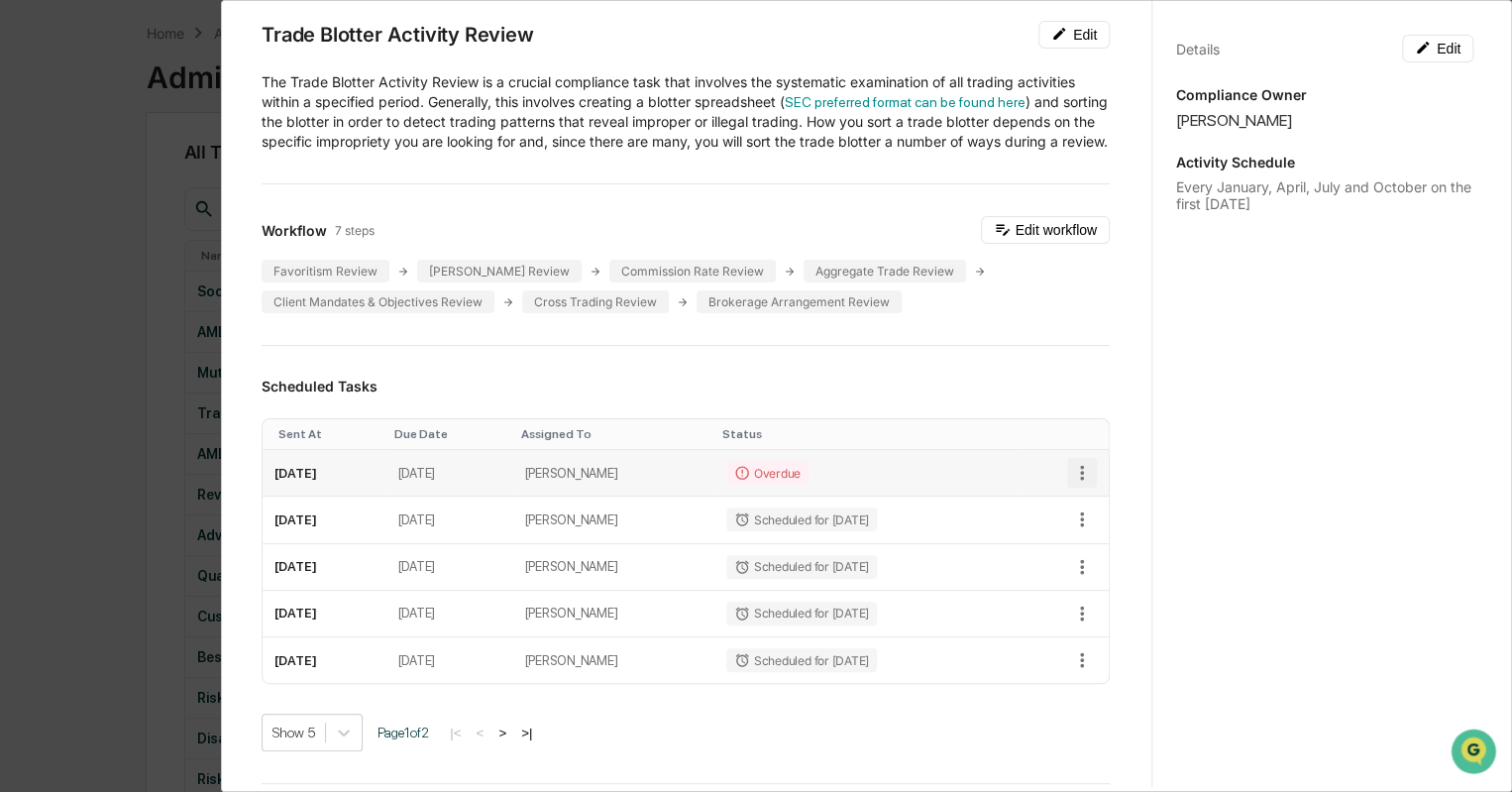 click 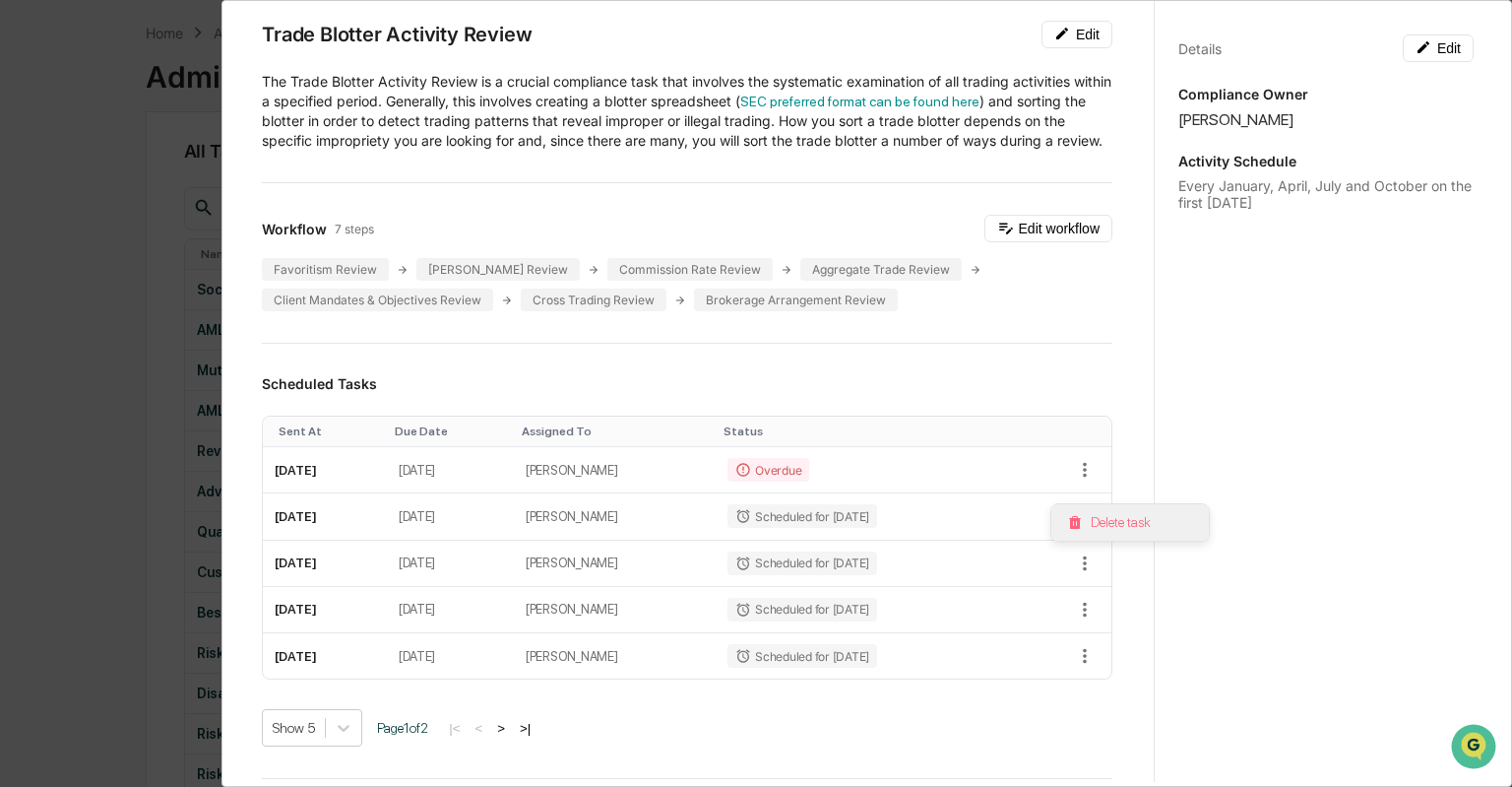 click on "Delete task" at bounding box center (1130, 522) 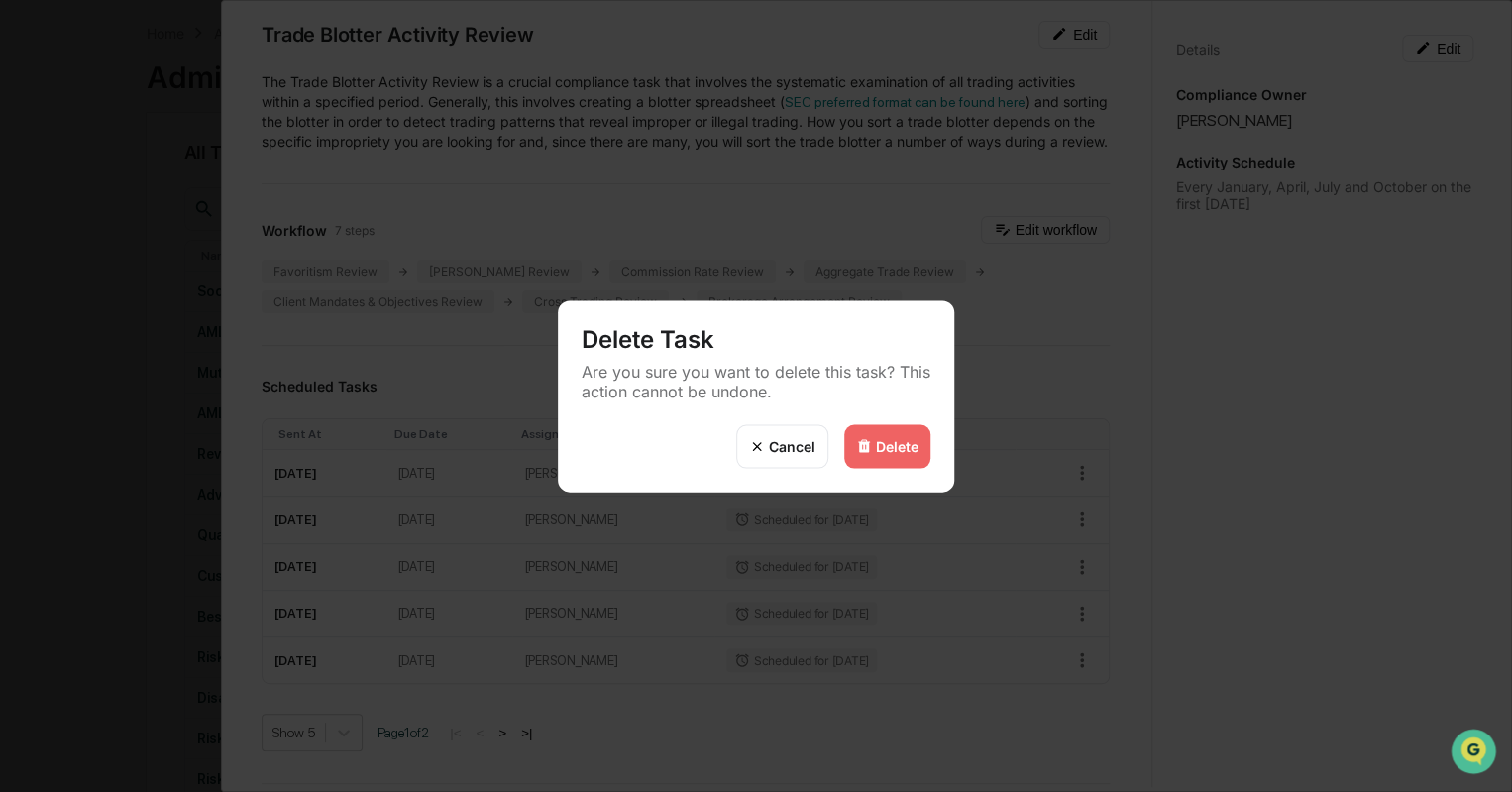 click on "Delete" at bounding box center (887, 446) 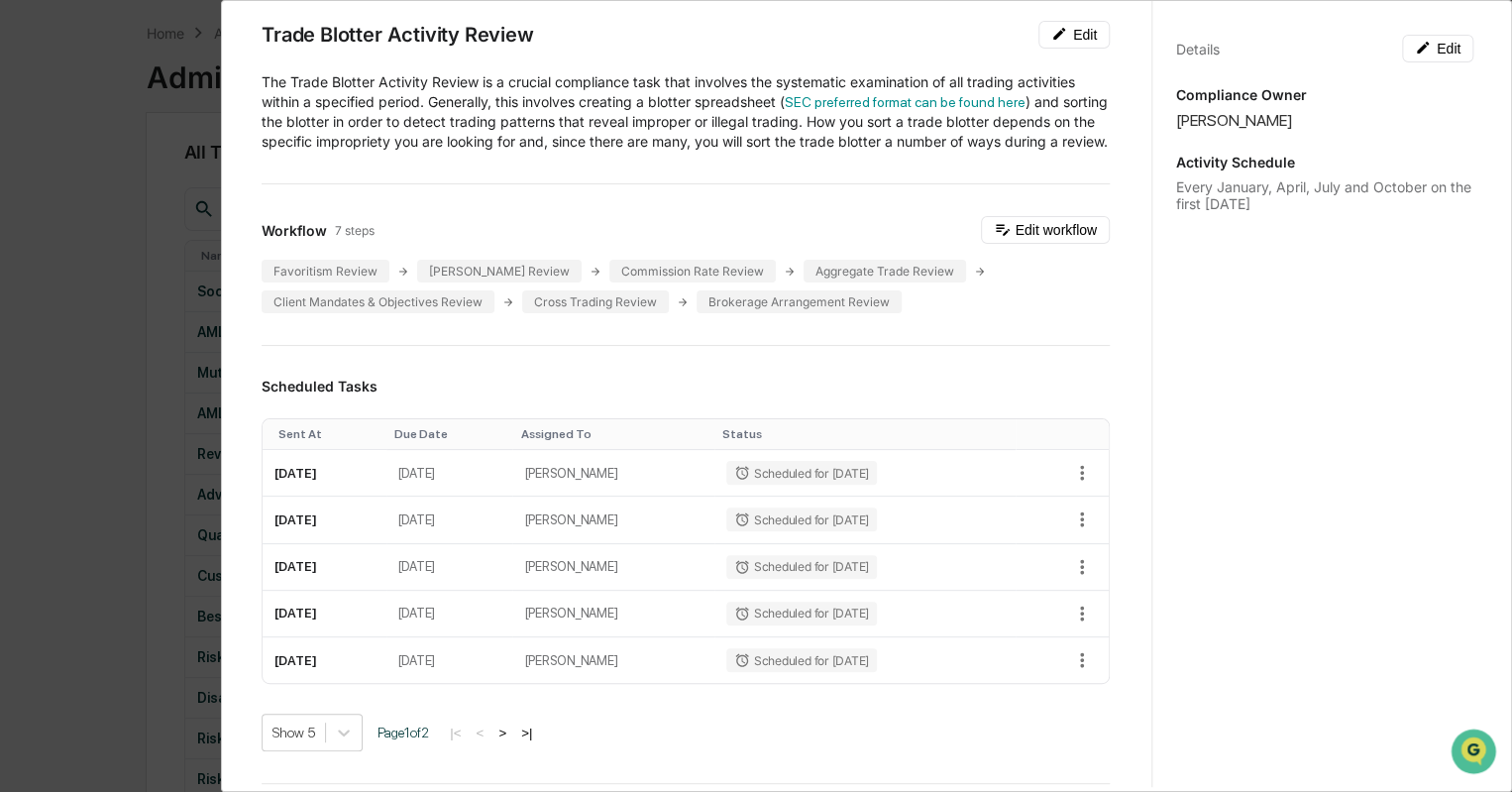 click on "Administrator Activity List Trade Blotter Activity Review Start Task Trade Blotter Activity Review Edit The Trade Blotter Activity Review is a crucial compliance task that involves the systematic examination of all trading activities within a specified period. Generally, this involves creating a blotter spreadsheet ( SEC preferred format can be found here ) and sorting the blotter in order to detect trading patterns that reveal improper or illegal trading. How you sort a trade blotter depends on the specific impropriety you are looking for and, since there are many, you will sort the trade blotter a number of ways during a review. Workflow 7 steps Edit workflow Favoritism Review Insider Trading Review Commission Rate Review Aggregate Trade Review Client Mandates & Objectives Review Cross Trading Review Brokerage Arrangement Review Scheduled Tasks Sent At Due Date Assigned To Status October 1, 2025 October 4, 2025 Katie Frazier Scheduled for 10/01/2025 January 7, 2026 January 10, 2026 Katie Frazier Show 5 1 2" at bounding box center [756, 396] 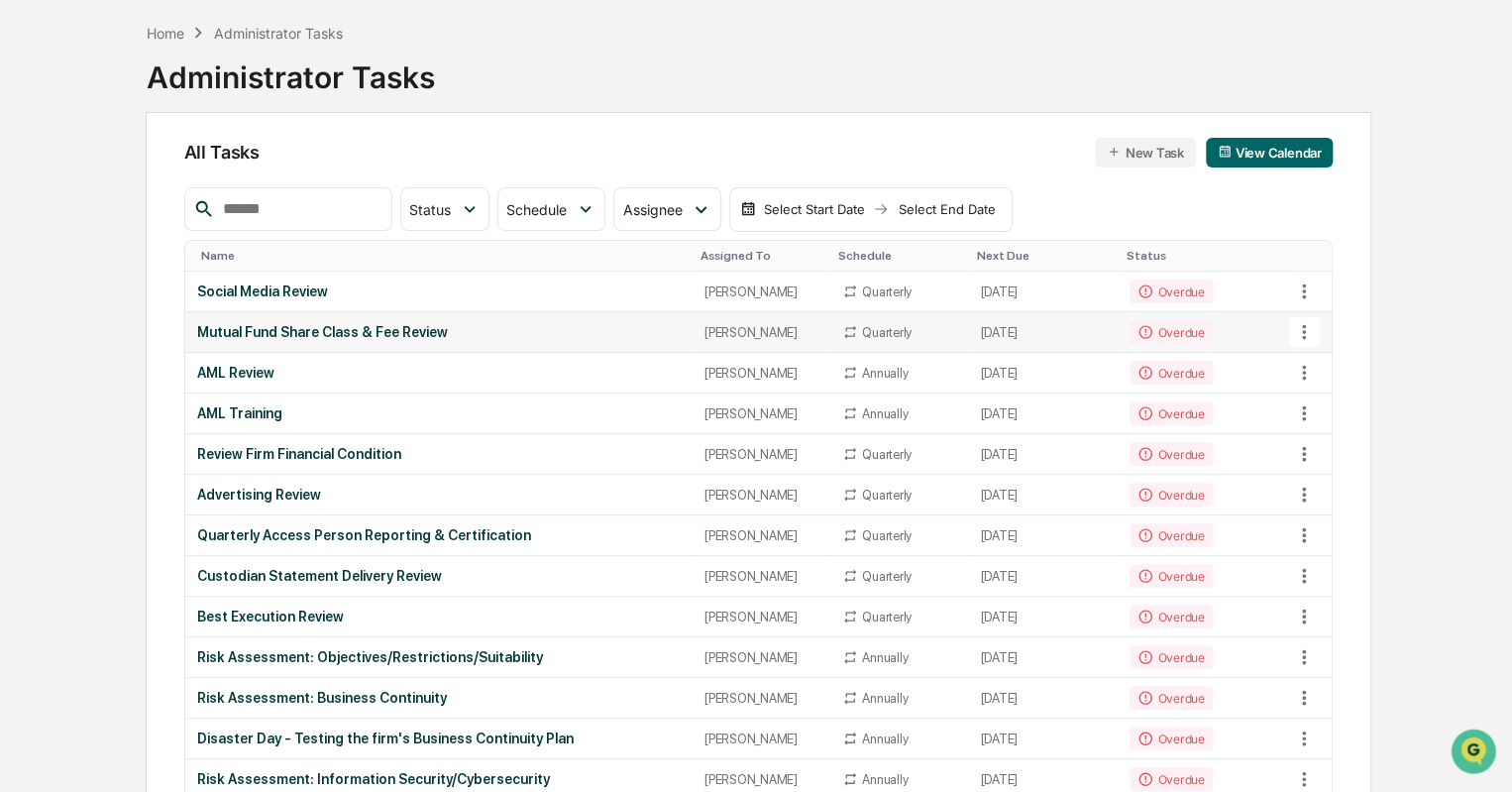 click on "Mutual Fund Share Class & Fee Review" at bounding box center (439, 332) 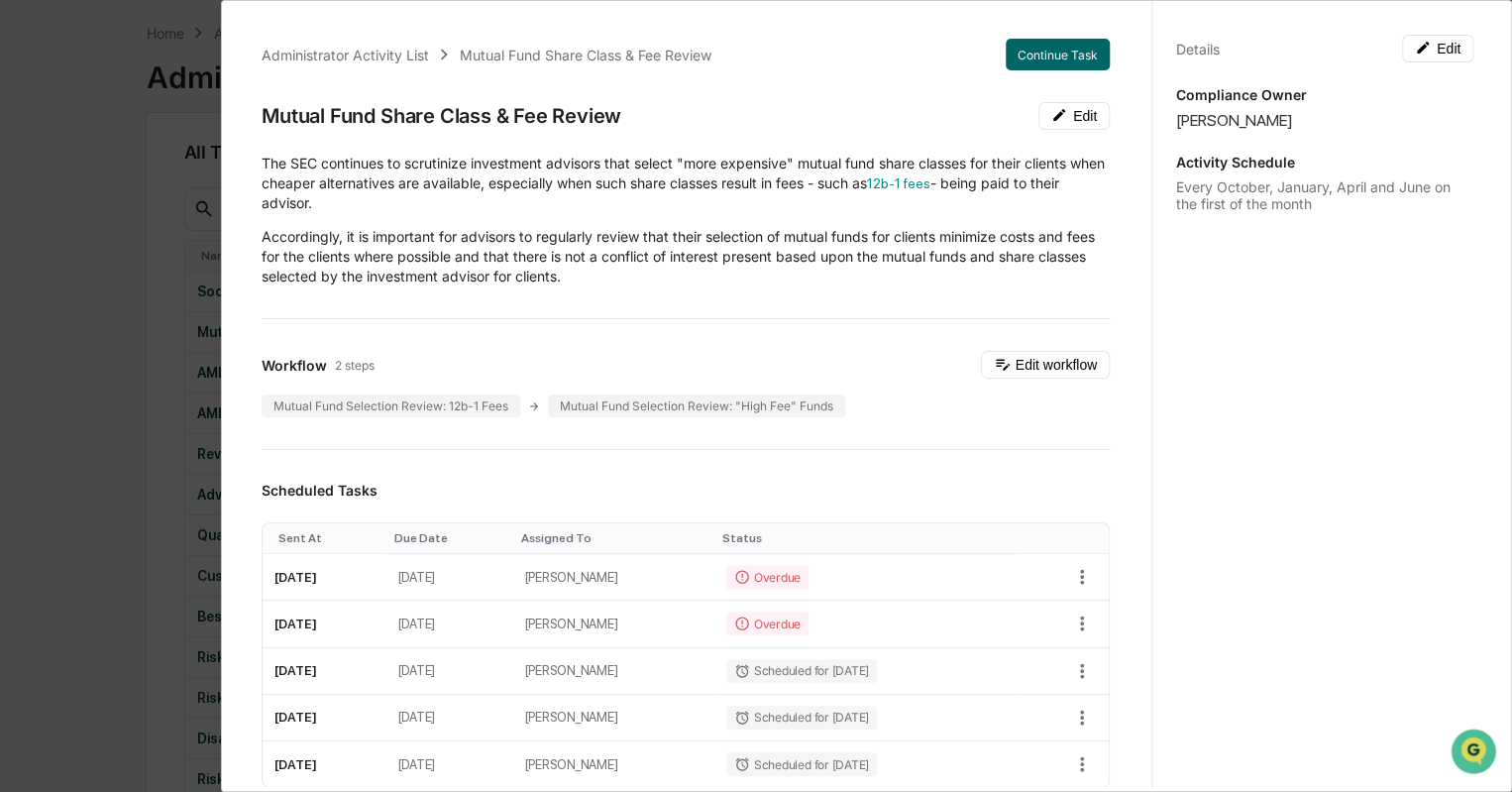 scroll, scrollTop: 172, scrollLeft: 0, axis: vertical 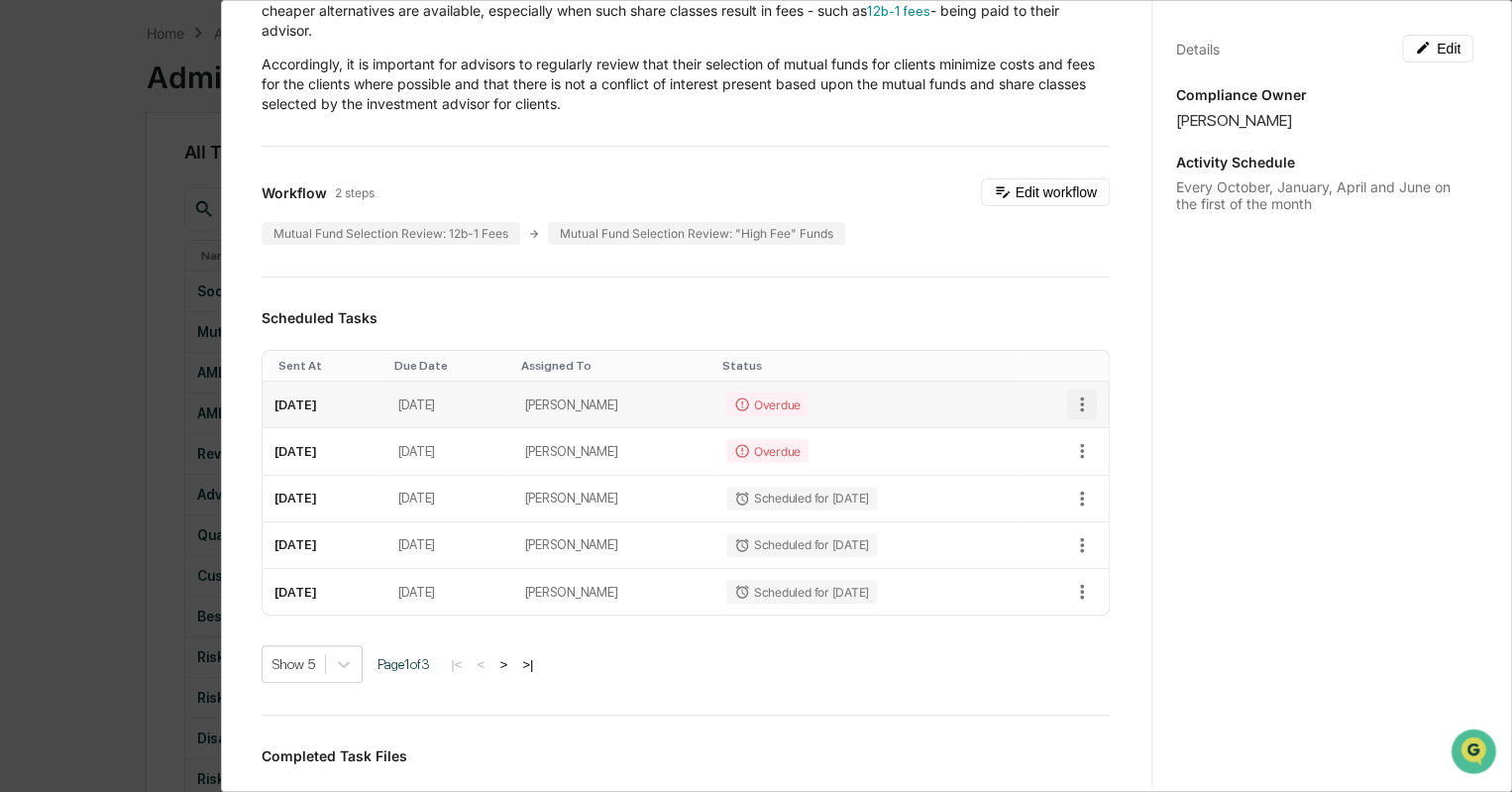 click 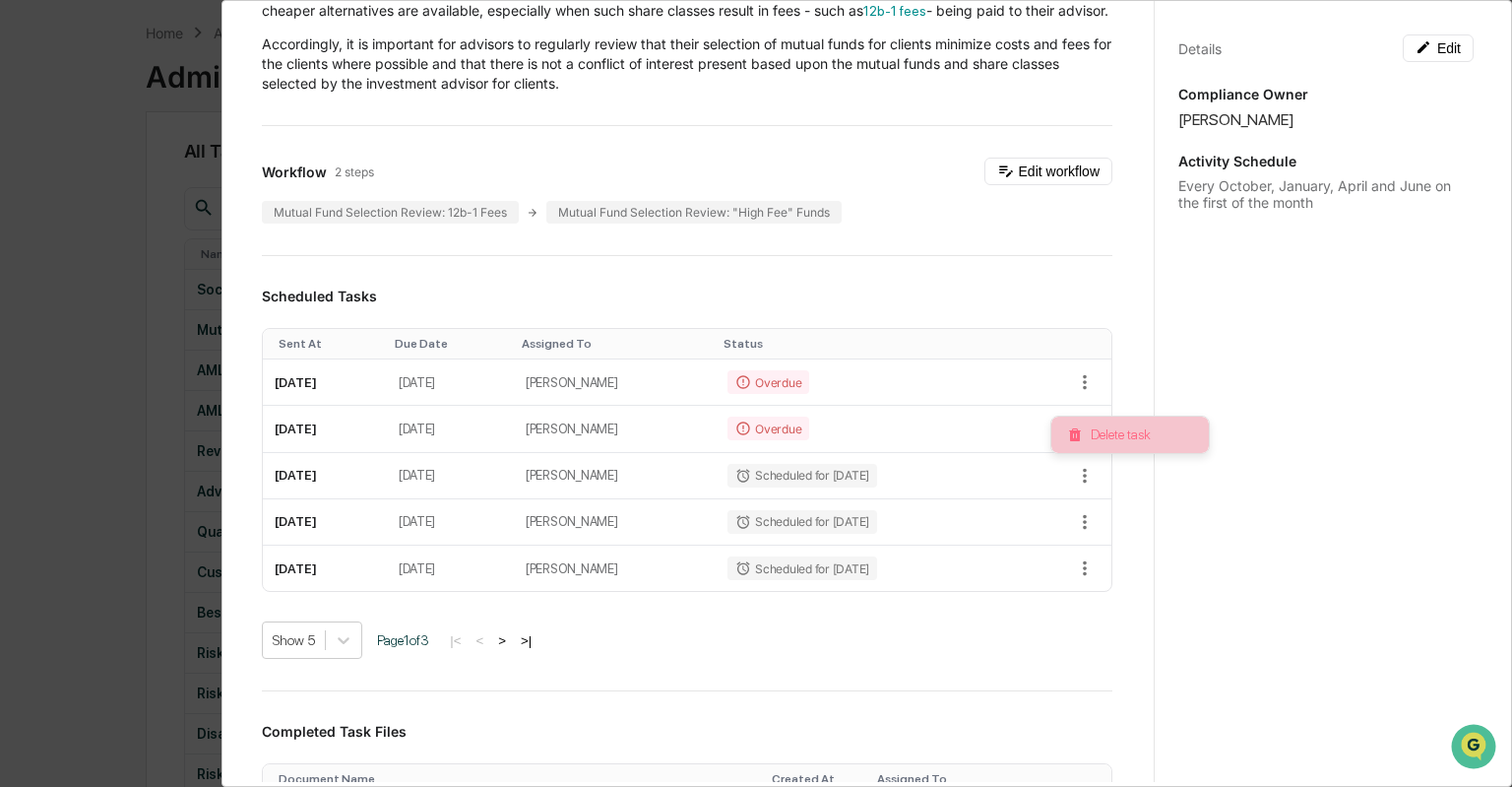 click on "Delete task" at bounding box center [1130, 434] 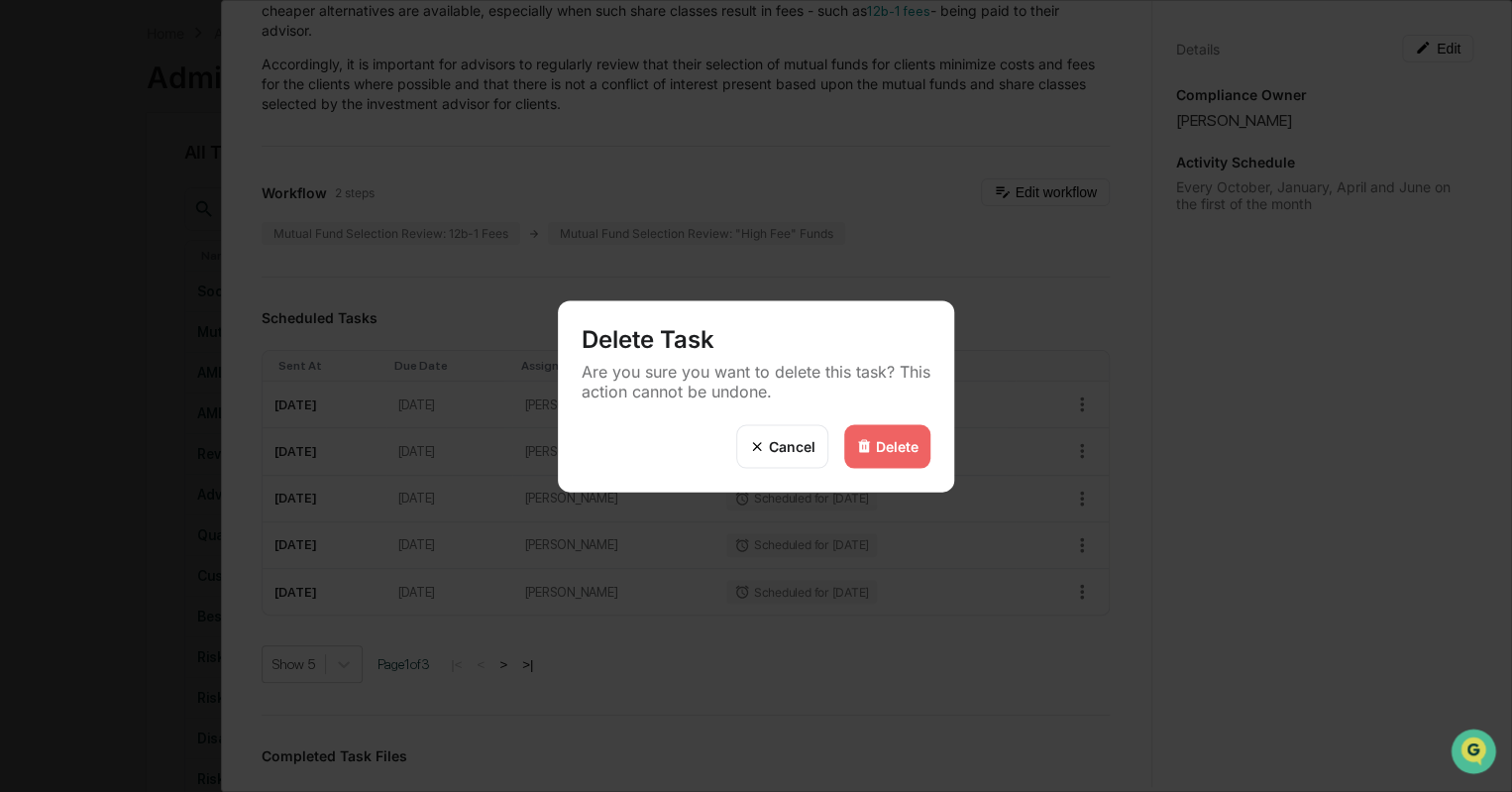 click on "Delete" at bounding box center (897, 446) 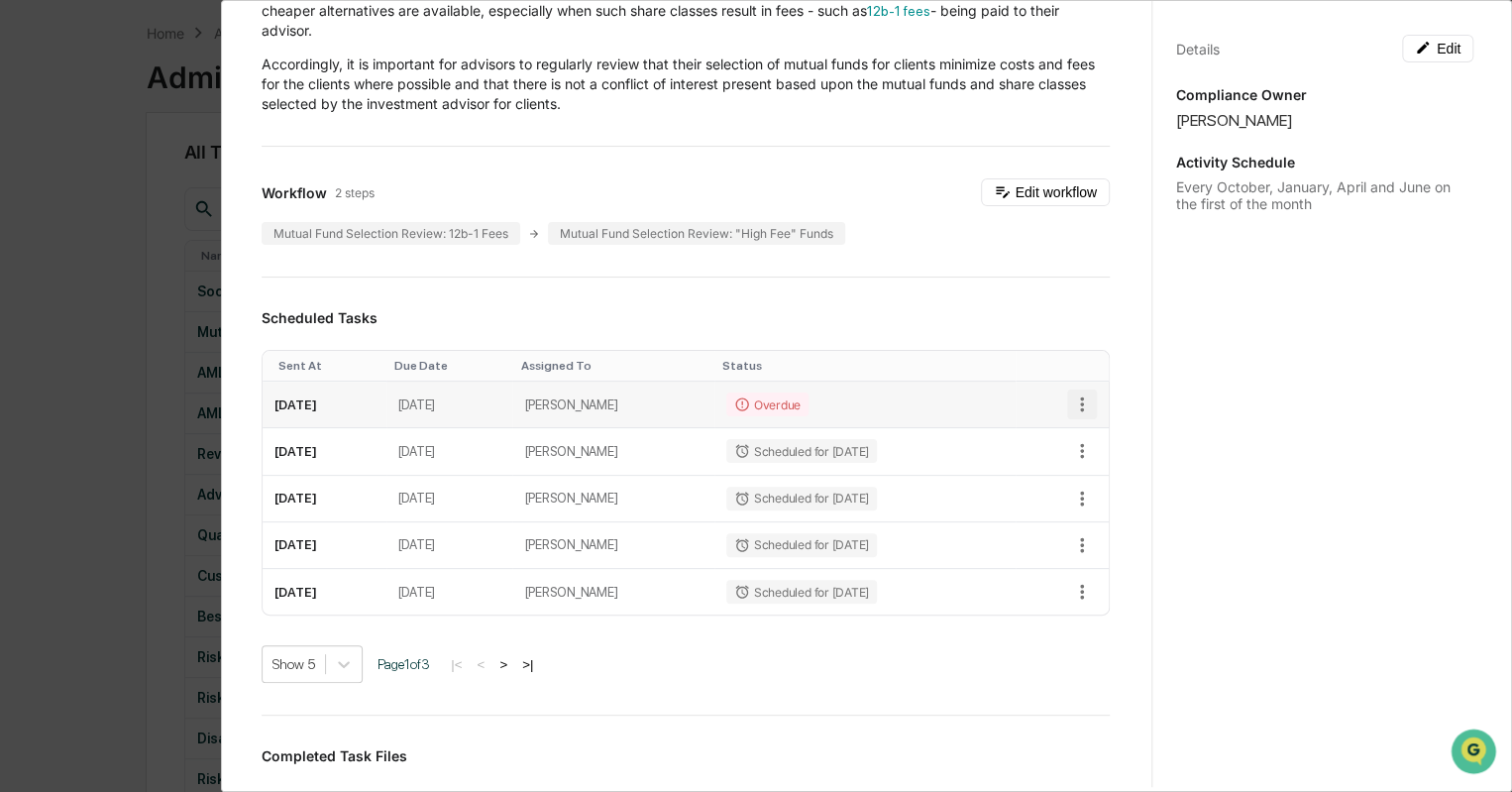 click 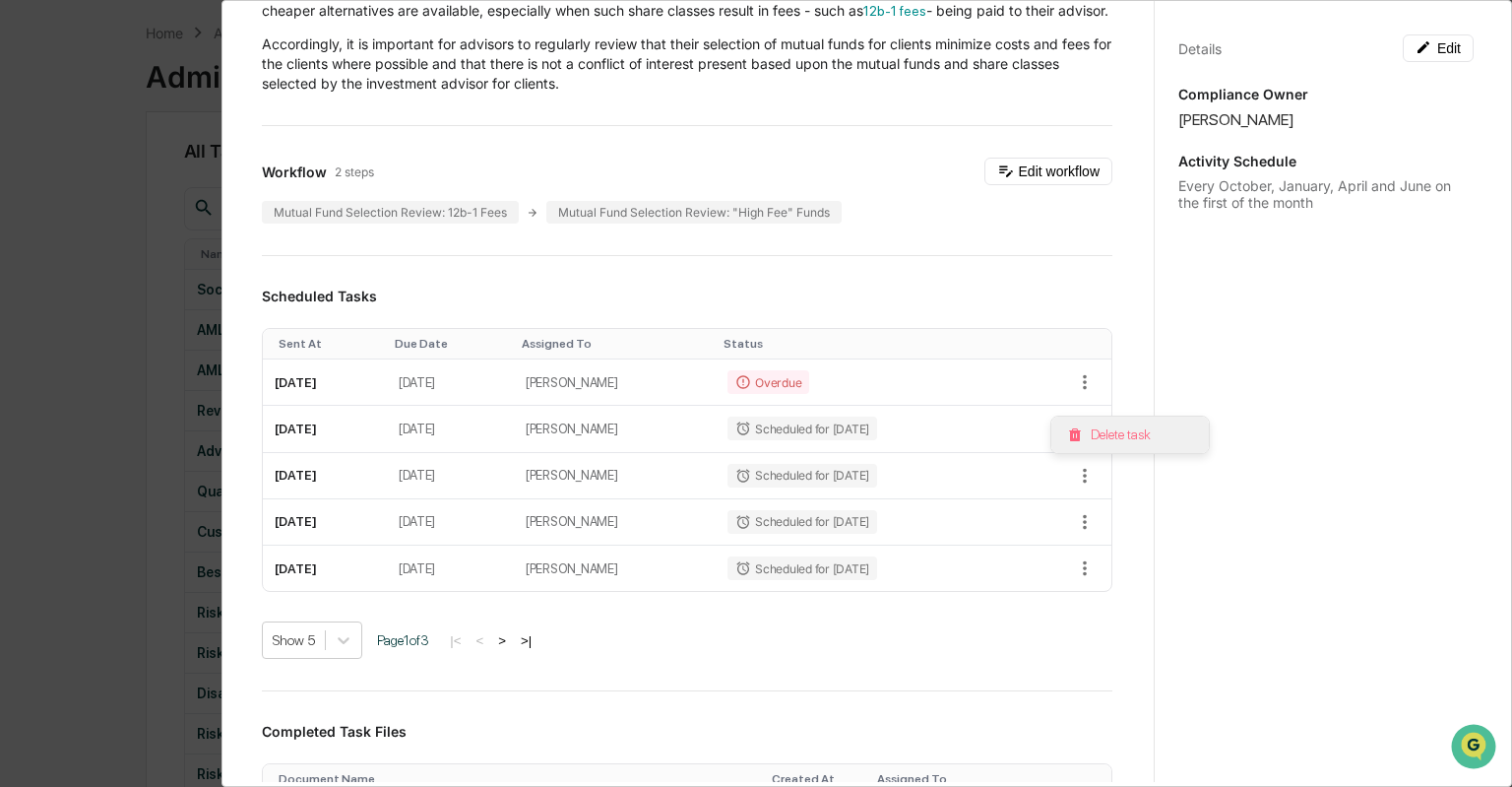 click on "Delete task" at bounding box center [1130, 434] 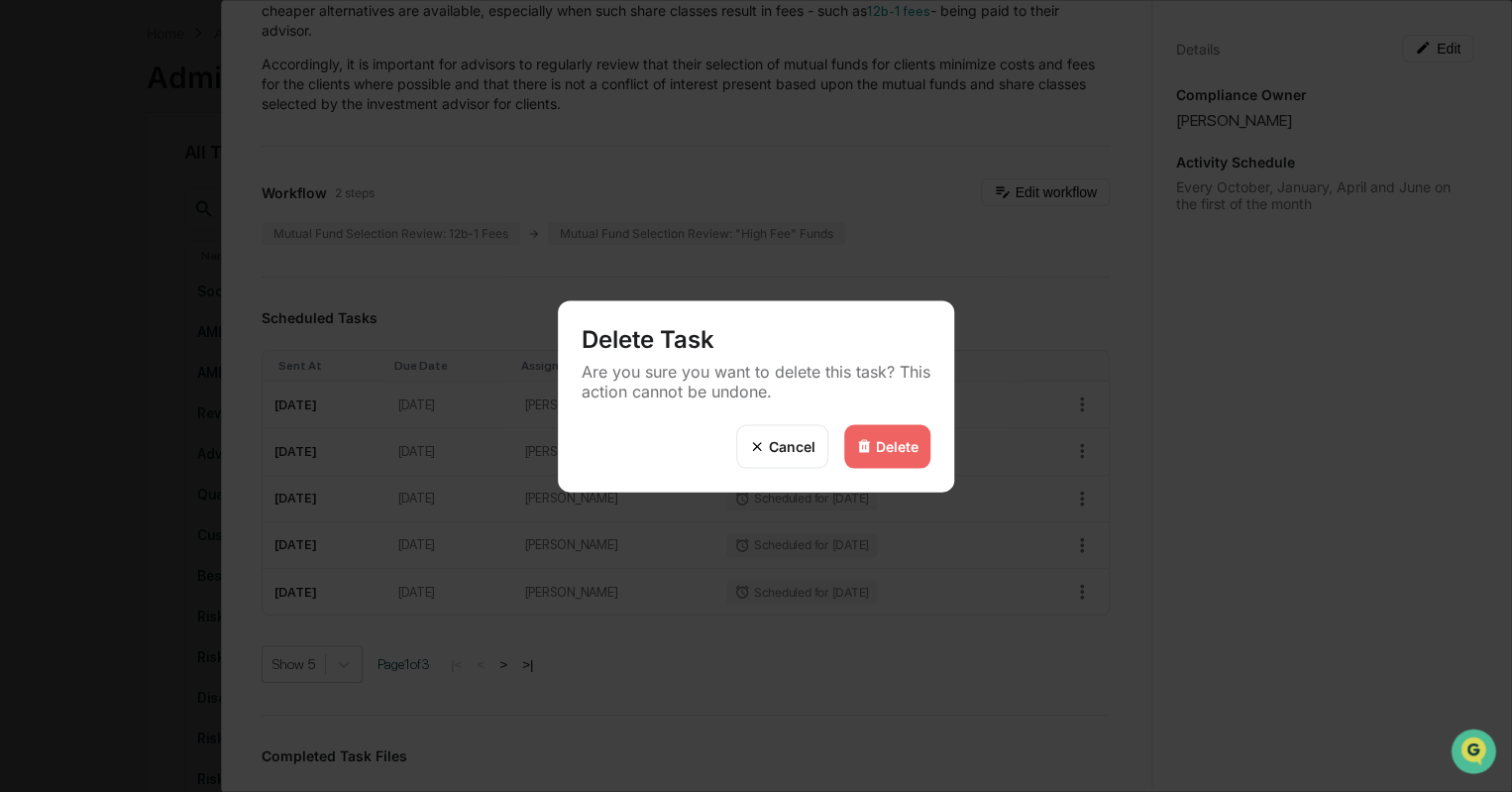 click on "Delete" at bounding box center (897, 446) 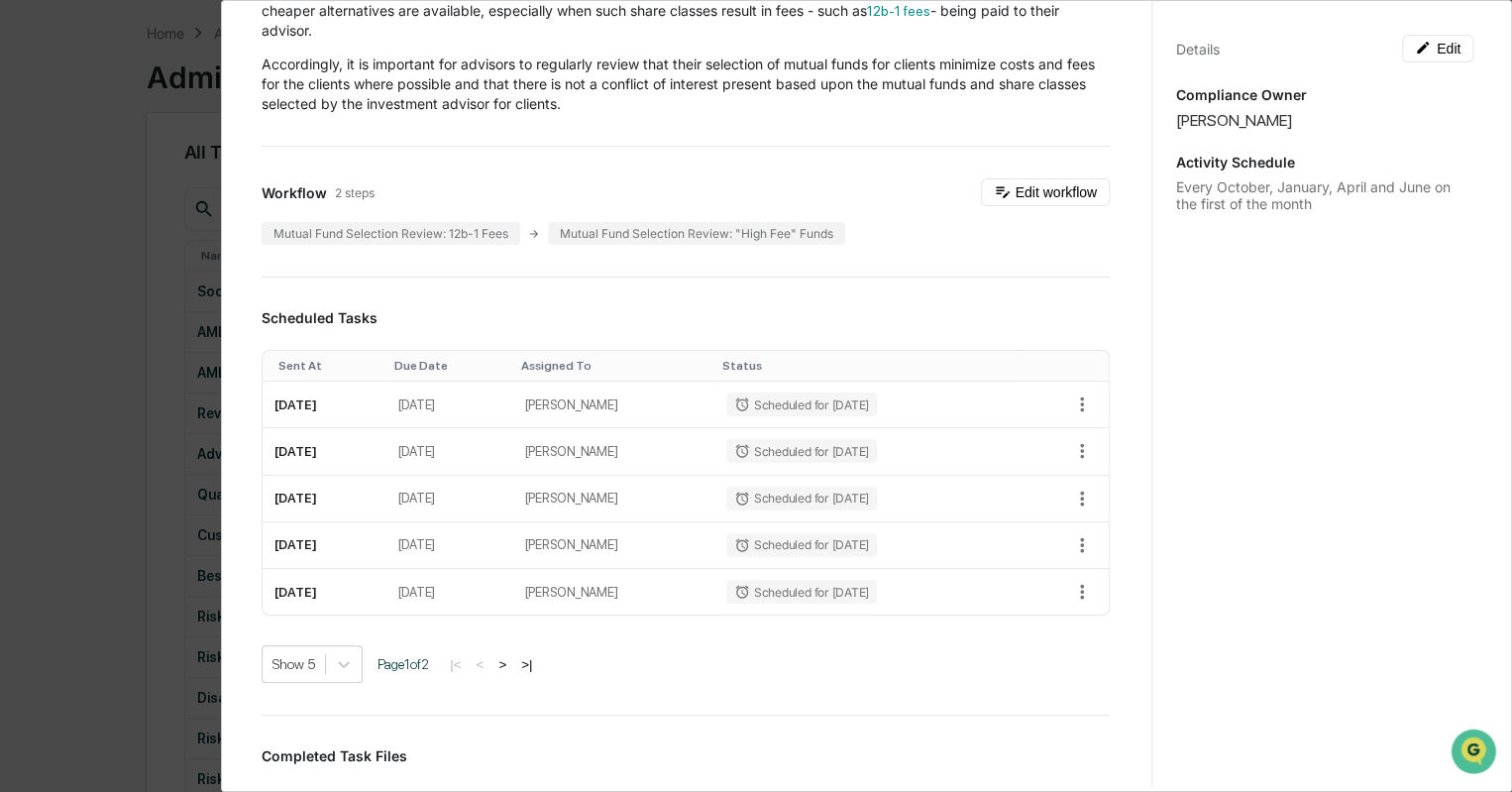 click on "Administrator Activity List Mutual Fund Share Class & Fee Review Start Task Mutual Fund Share Class & Fee Review Edit The SEC continues to scrutinize investment advisors that select "more expensive" mutual fund share classes for their clients when cheaper alternatives are available, especially when such share classes result in fees - such as  12b-1 fees  - being paid to their advisor. Accordingly, it is important for advisors to regularly review that their selection of mutual funds for clients minimize costs and fees for the clients where possible and that there is not a conflict of interest present based upon the mutual funds and share classes selected by the investment advisor for clients. Workflow 2 steps Edit workflow Mutual Fund Selection Review: 12b-1 Fees Mutual Fund Selection Review: "High Fee" Funds Scheduled Tasks Sent At Due Date Assigned To Status October 1, 2025 October 4, 2025 Katie Frazier Scheduled for 10/01/2025 January 1, 2026 January 4, 2026 Katie Frazier Scheduled for 01/01/2026 Show 5 1 2" at bounding box center [756, 396] 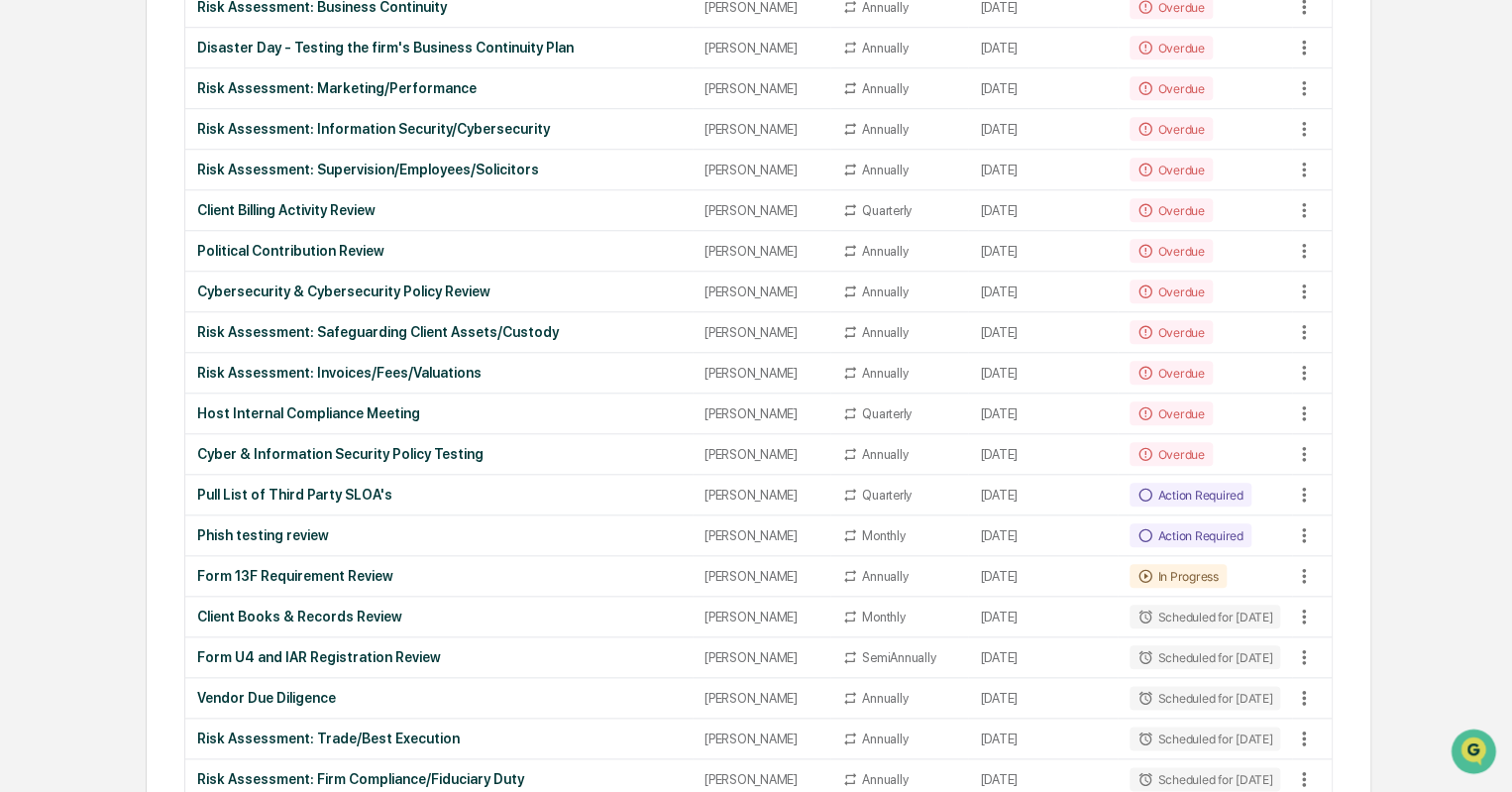 scroll, scrollTop: 730, scrollLeft: 0, axis: vertical 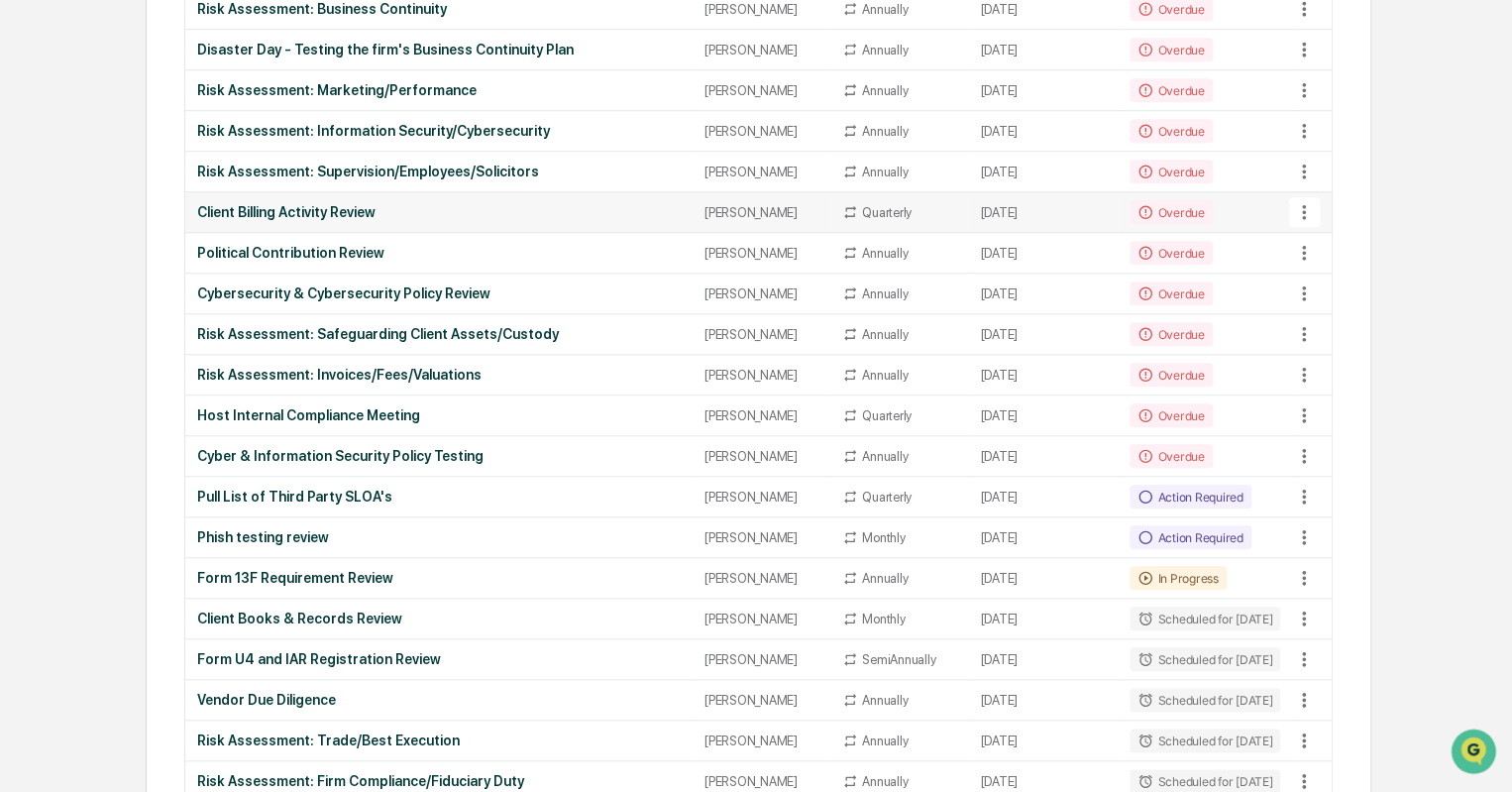 click on "Client Billing Activity Review" at bounding box center (439, 212) 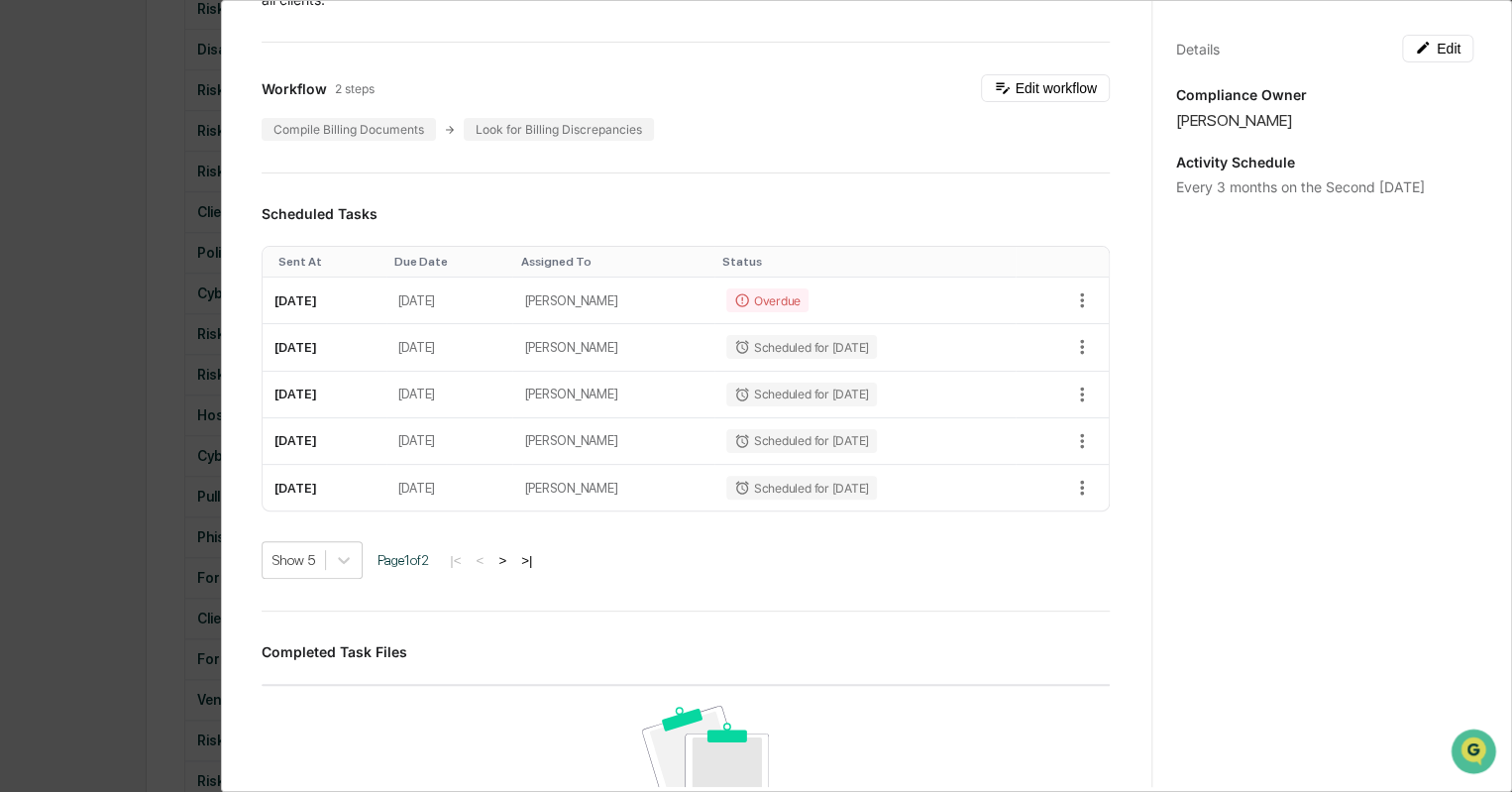 scroll, scrollTop: 244, scrollLeft: 0, axis: vertical 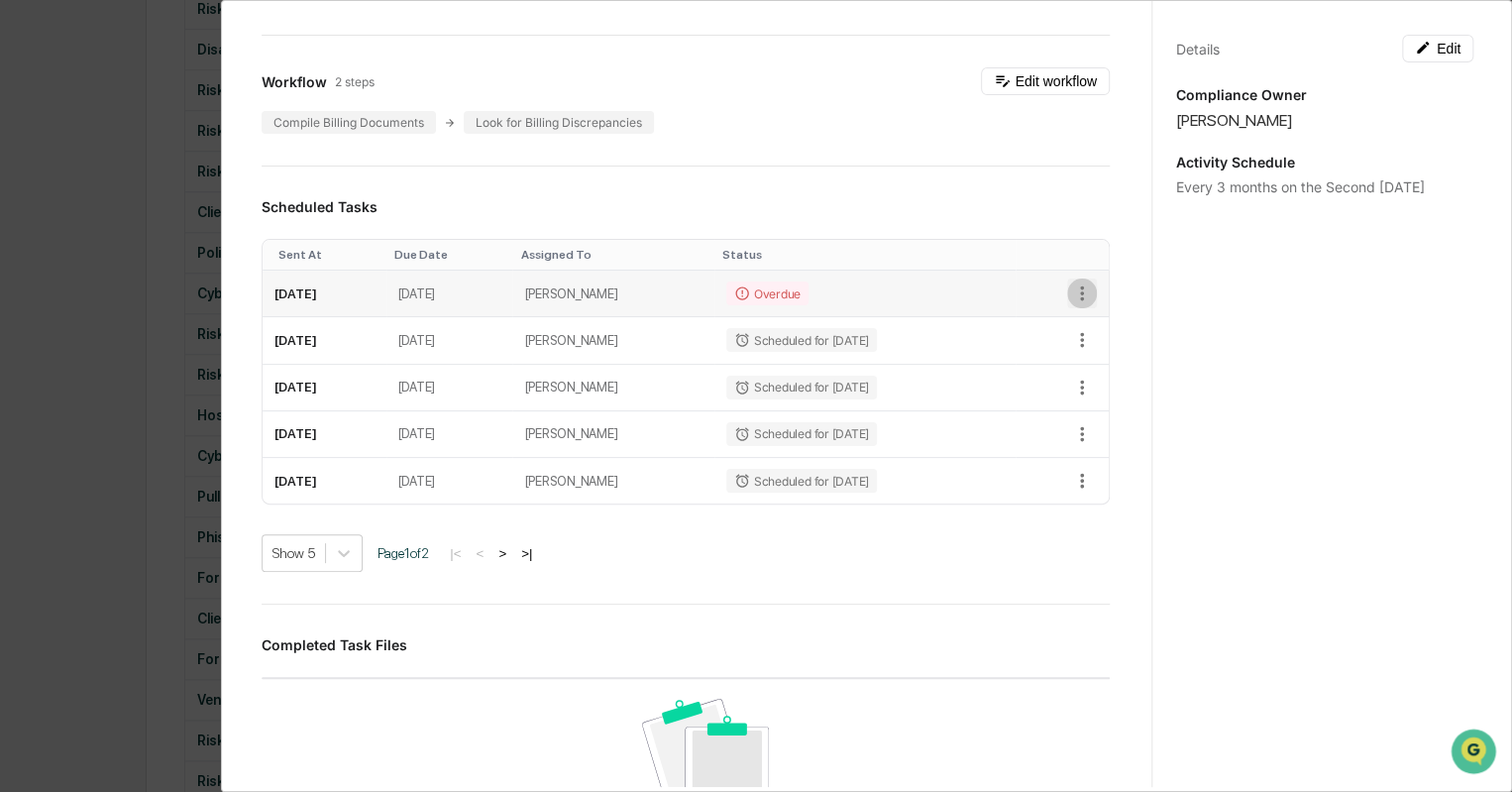click 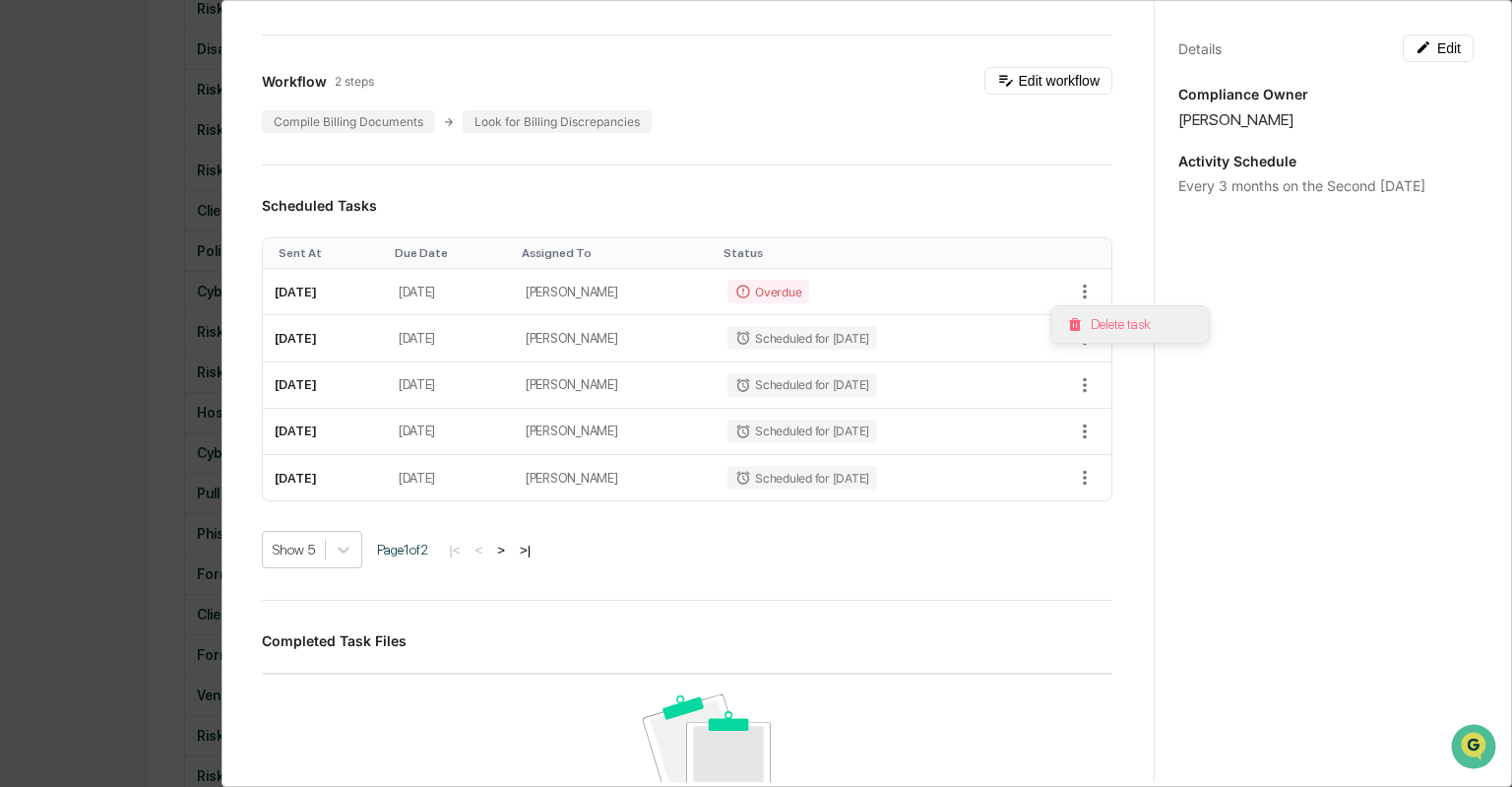 click on "Delete task" at bounding box center [1130, 324] 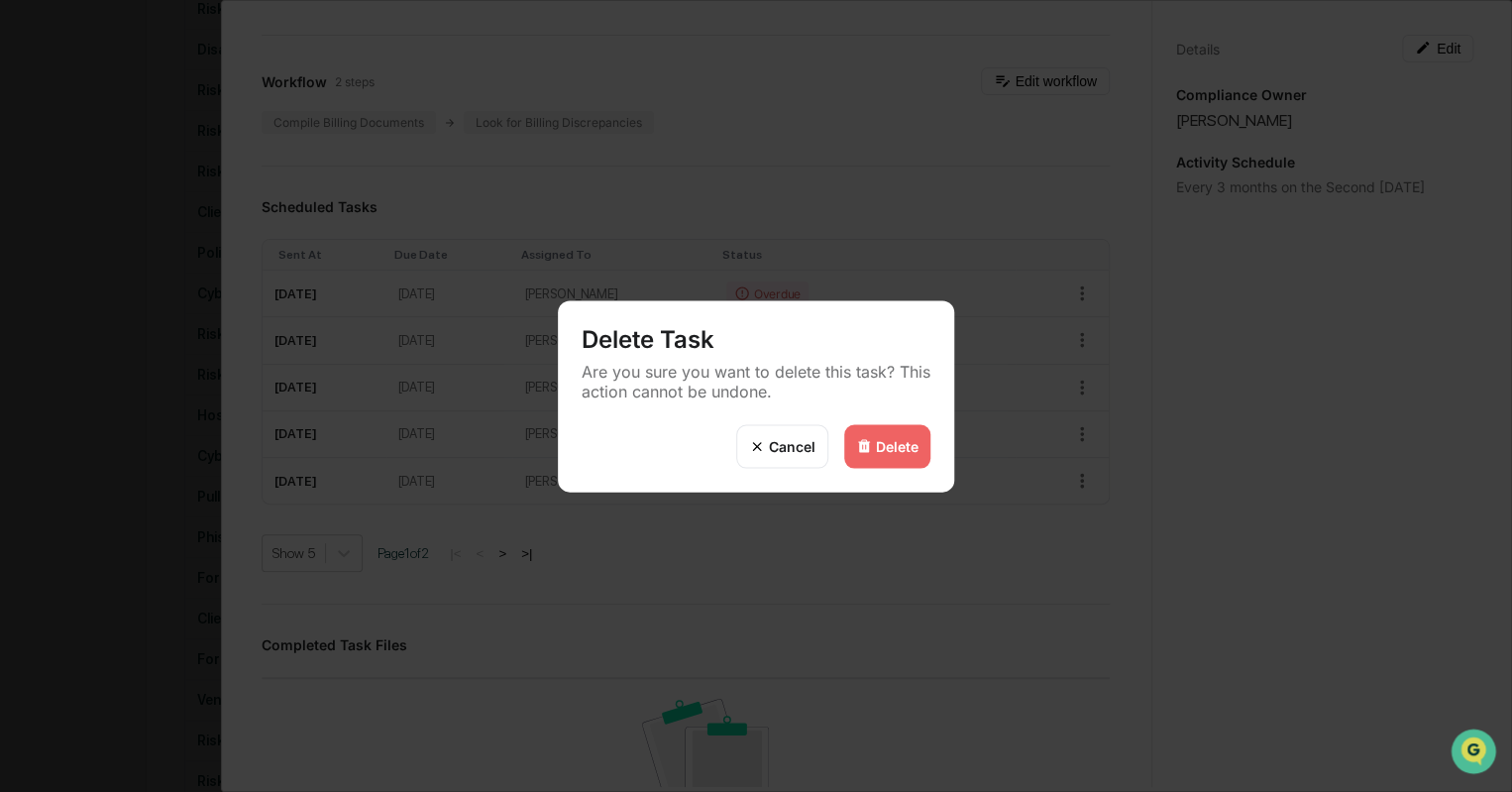 click on "Delete" at bounding box center (887, 446) 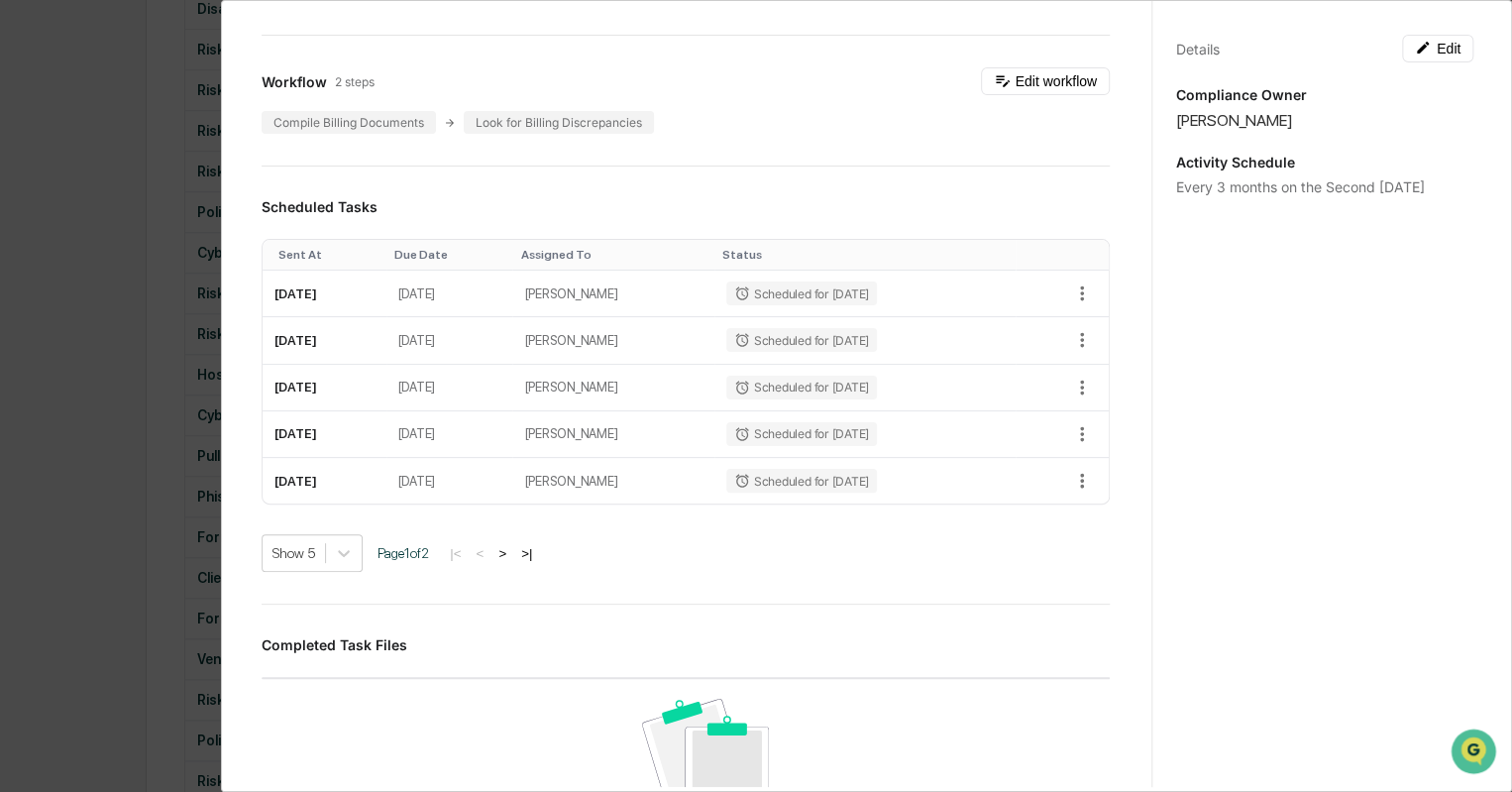 click on "Administrator Activity List Client Billing Activity Review Start Task Client Billing Activity Review Edit Regularly reviewing client billing activity to ensure that it matches what is policies, contracts, and disclosures is a compliance best practice. In addition to this, billing practices should all be accurately reflected in form ADV. In general, it is a best practice to use centralized software for client billing so that a uniform billing approach can be taken across all clients. Workflow 2 steps Edit workflow Compile Billing Documents Look for Billing Discrepancies Scheduled Tasks Sent At Due Date Assigned To Status September 12, 2025 September 15, 2025 Katie Frazier Scheduled for 09/12/2025 December 12, 2025 December 15, 2025 Katie Frazier Scheduled for 12/12/2025 March 13, 2026 March 16, 2026 Katie Frazier Scheduled for 03/13/2026 June 12, 2026 June 15, 2026 Katie Frazier Scheduled for 06/12/2026 September 11, 2026 September 14, 2026 Katie Frazier Scheduled for 09/11/2026 Show 5 Page  1  of  2   |<   <" at bounding box center [756, 396] 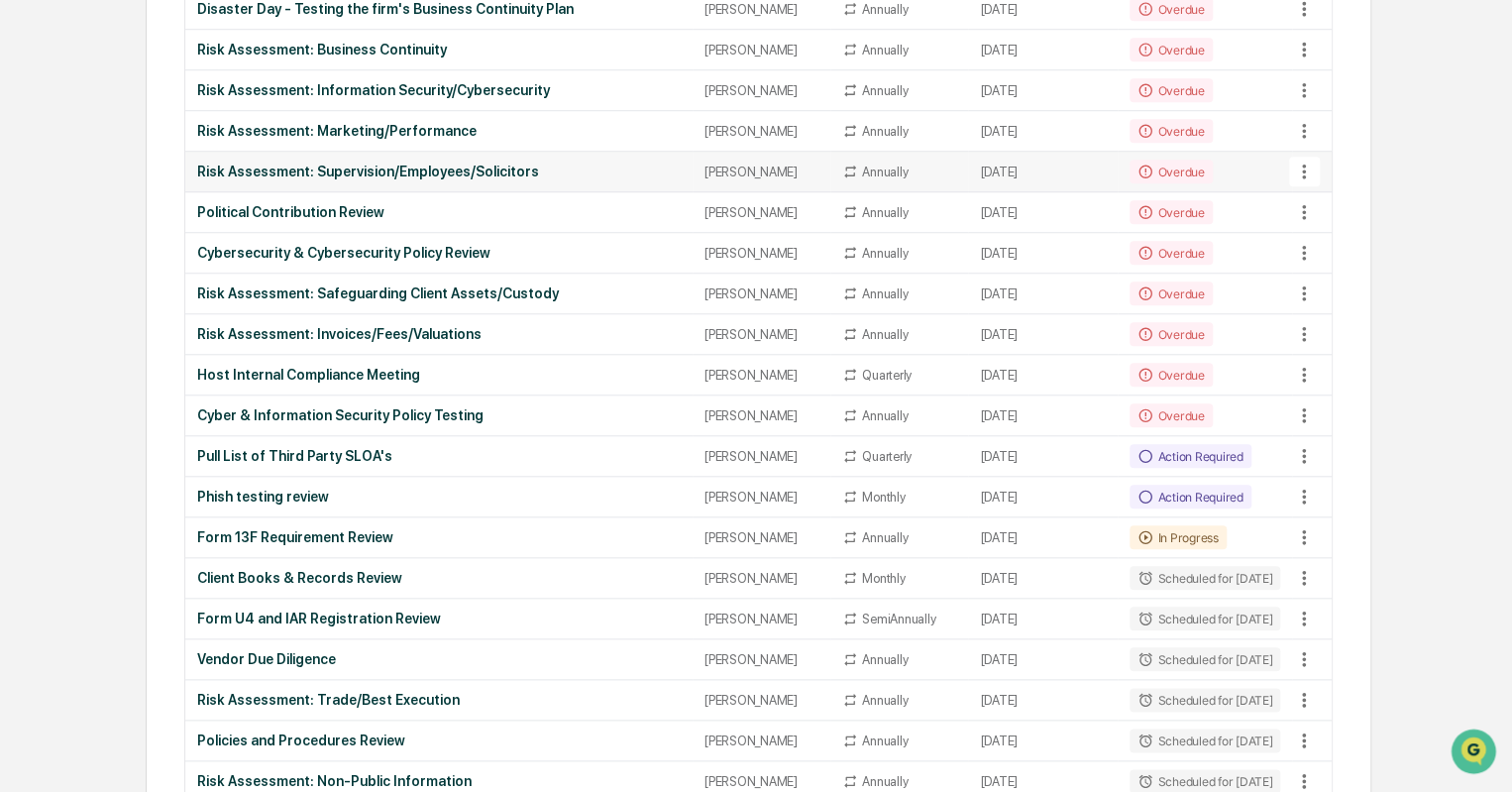 click on "Risk Assessment: Supervision/Employees/Solicitors" at bounding box center [439, 171] 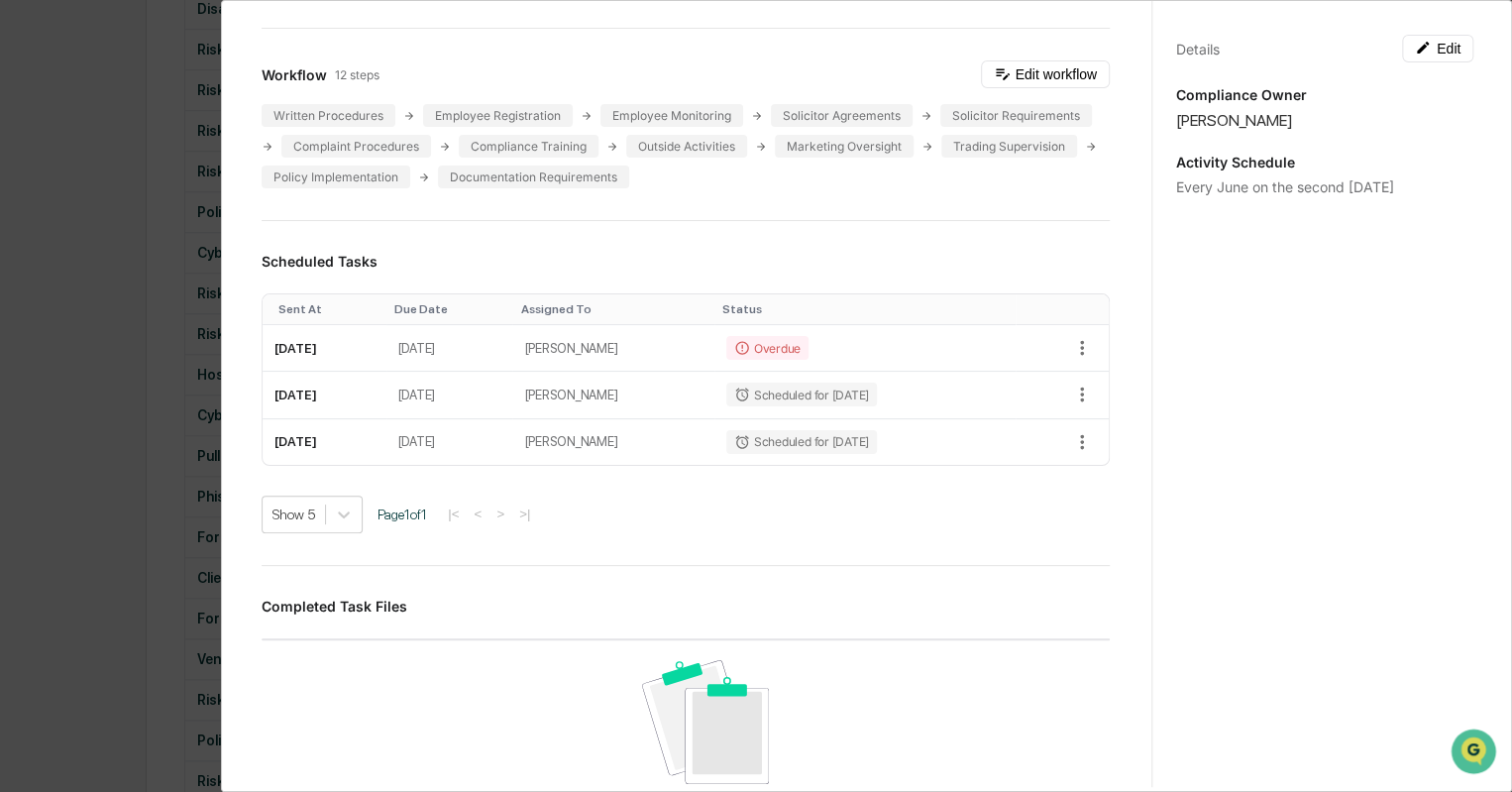 scroll, scrollTop: 222, scrollLeft: 0, axis: vertical 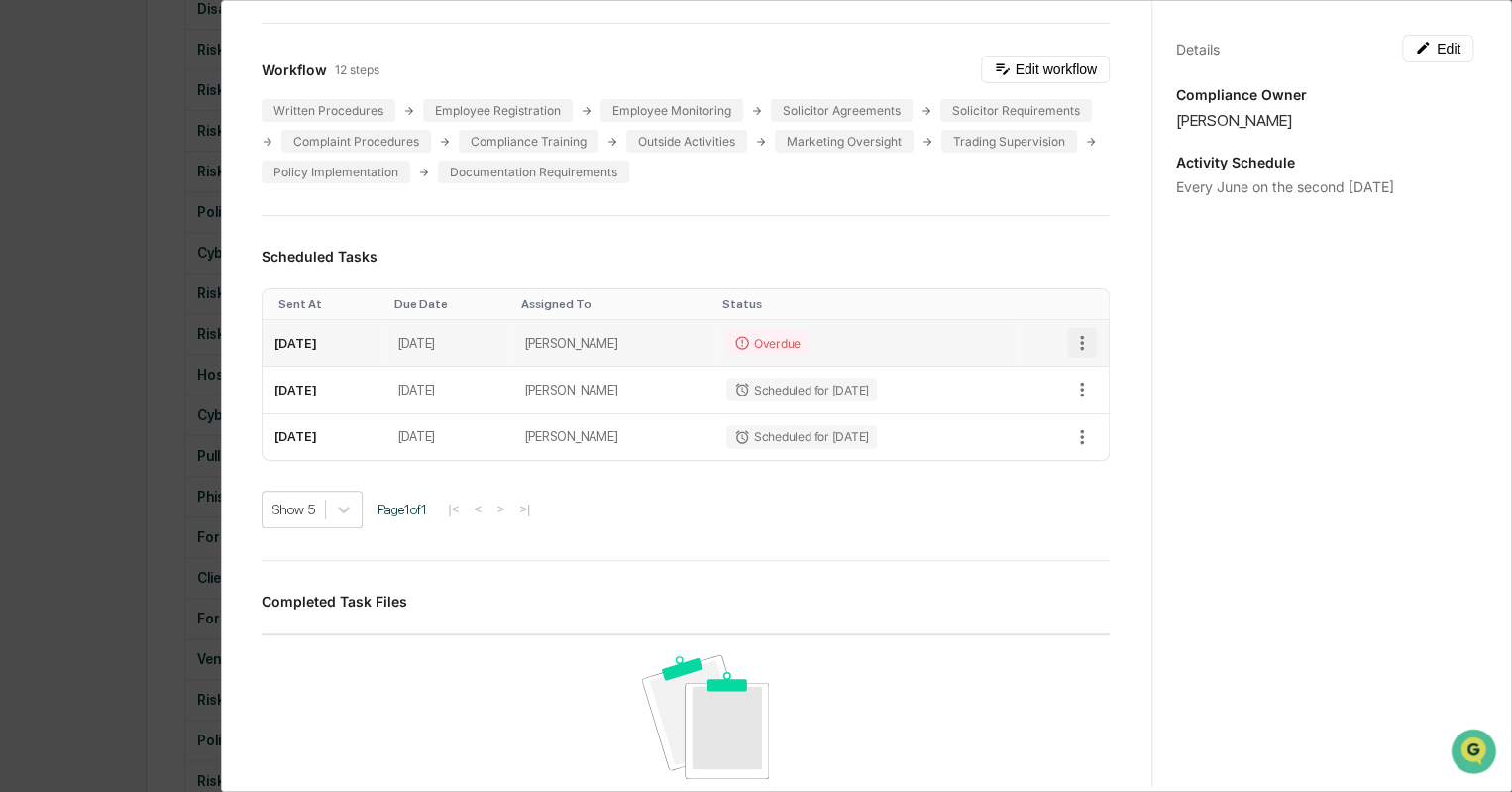 click 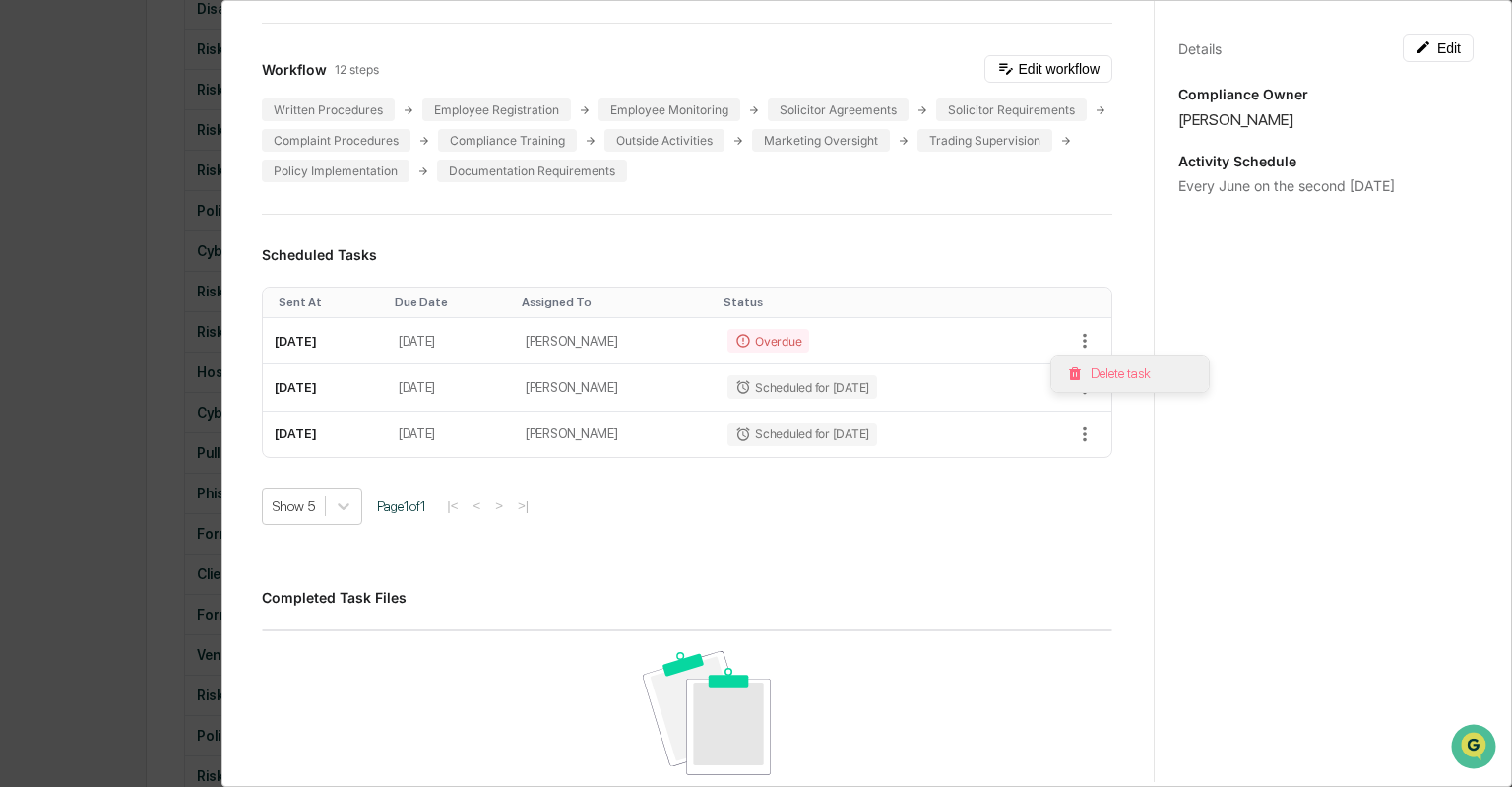 click on "Delete task" at bounding box center (1130, 373) 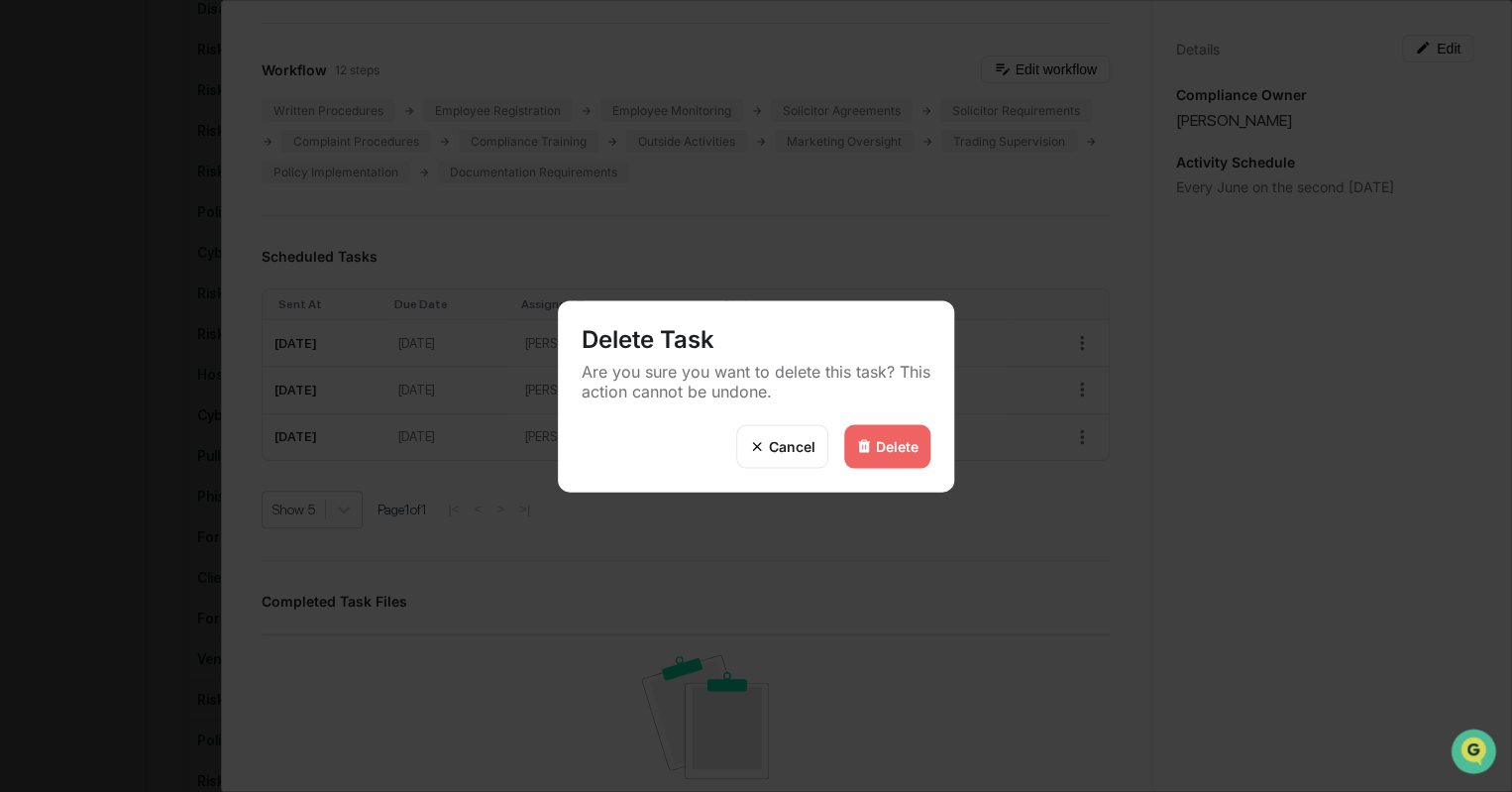 click on "Delete" at bounding box center [897, 446] 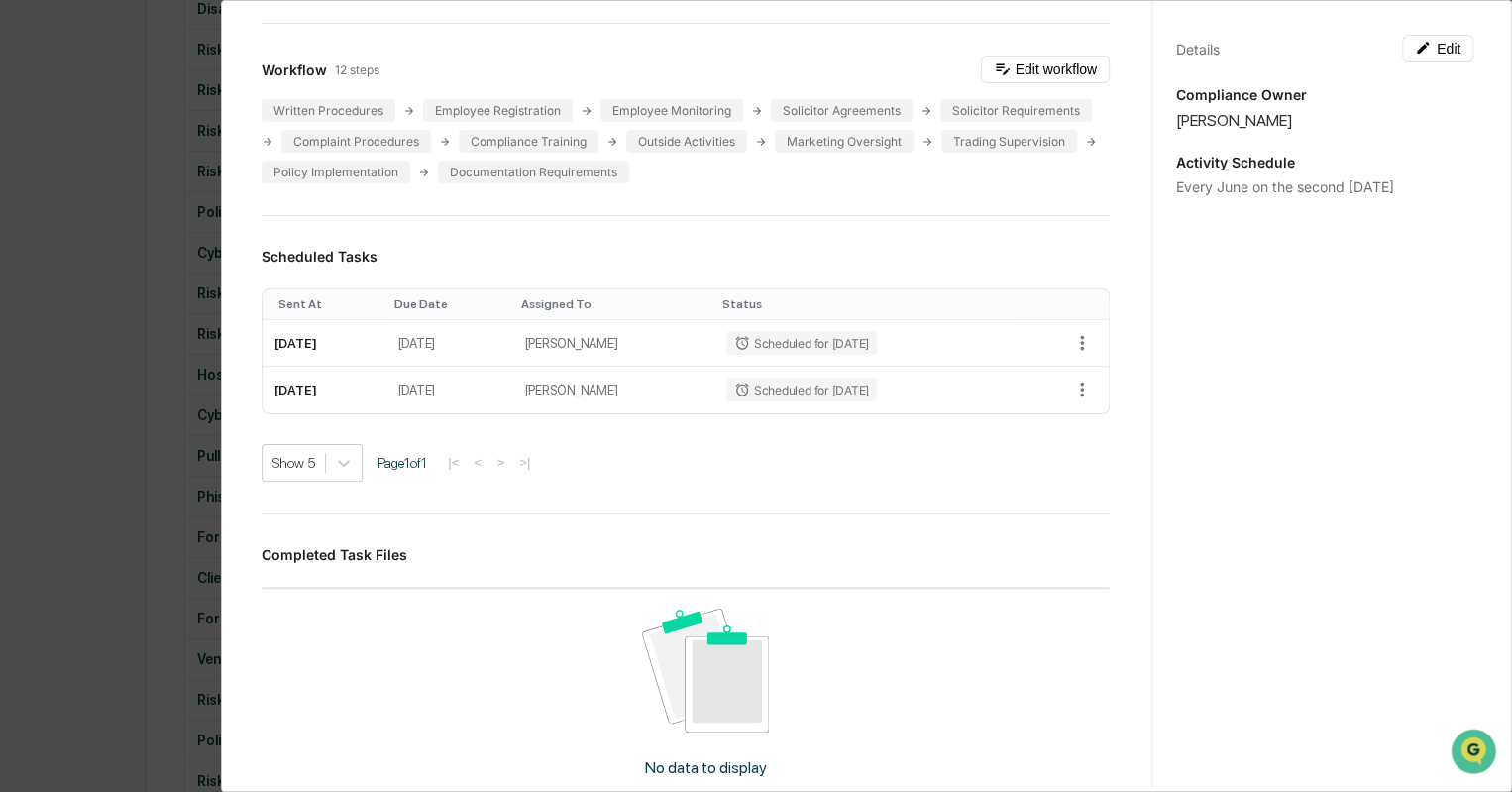 click on "Administrator Activity List Risk Assessment: Supervision/Employees/Solicitors Start Task Risk Assessment: Supervision/Employees/Solicitors Edit Evaluate the firm's supervisory procedures and oversight of employees and solicitors to ensure compliance with regulatory requirements and firm policies. This includes review of written supervisory procedures, employee oversight, solicitor arrangements, and complaint handling procedures. Workflow 12 steps Edit workflow Written Procedures Employee Registration Employee Monitoring Solicitor Agreements Solicitor Requirements Complaint Procedures Compliance Training Outside Activities Marketing Oversight Trading Supervision Policy Implementation Documentation Requirements Scheduled Tasks Sent At Due Date Assigned To Status June 9, 2026 June 12, 2026 Katie Frazier Scheduled for 06/09/2026 June 8, 2027 June 11, 2027 Katie Frazier Scheduled for 06/08/2027 Show 5 Page  1  of  1   |<   <   >   >|   Completed Task Files No data to display Show 5 Page  1  of  0   |<   <   >   >|" at bounding box center [756, 396] 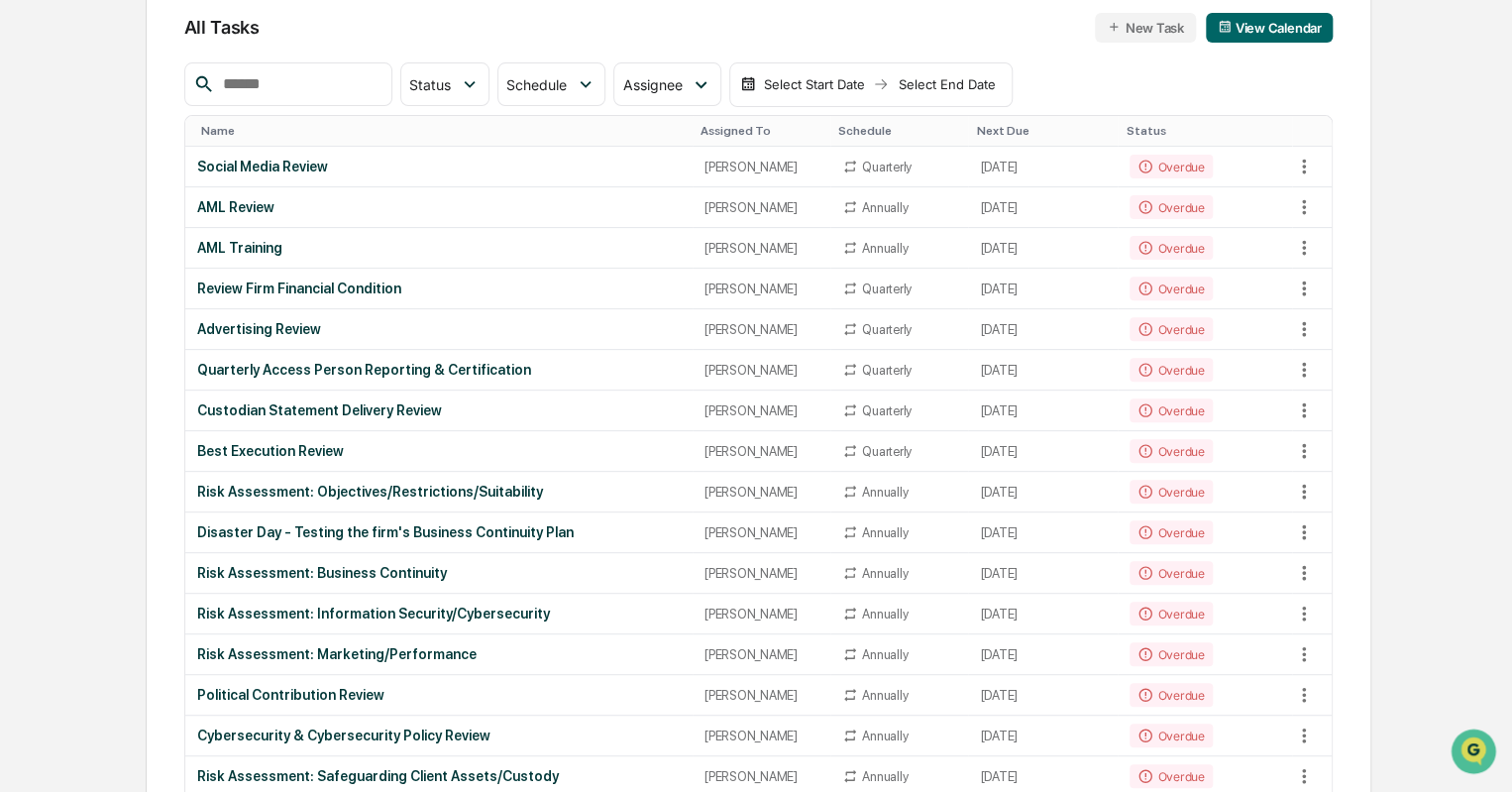 scroll, scrollTop: 172, scrollLeft: 0, axis: vertical 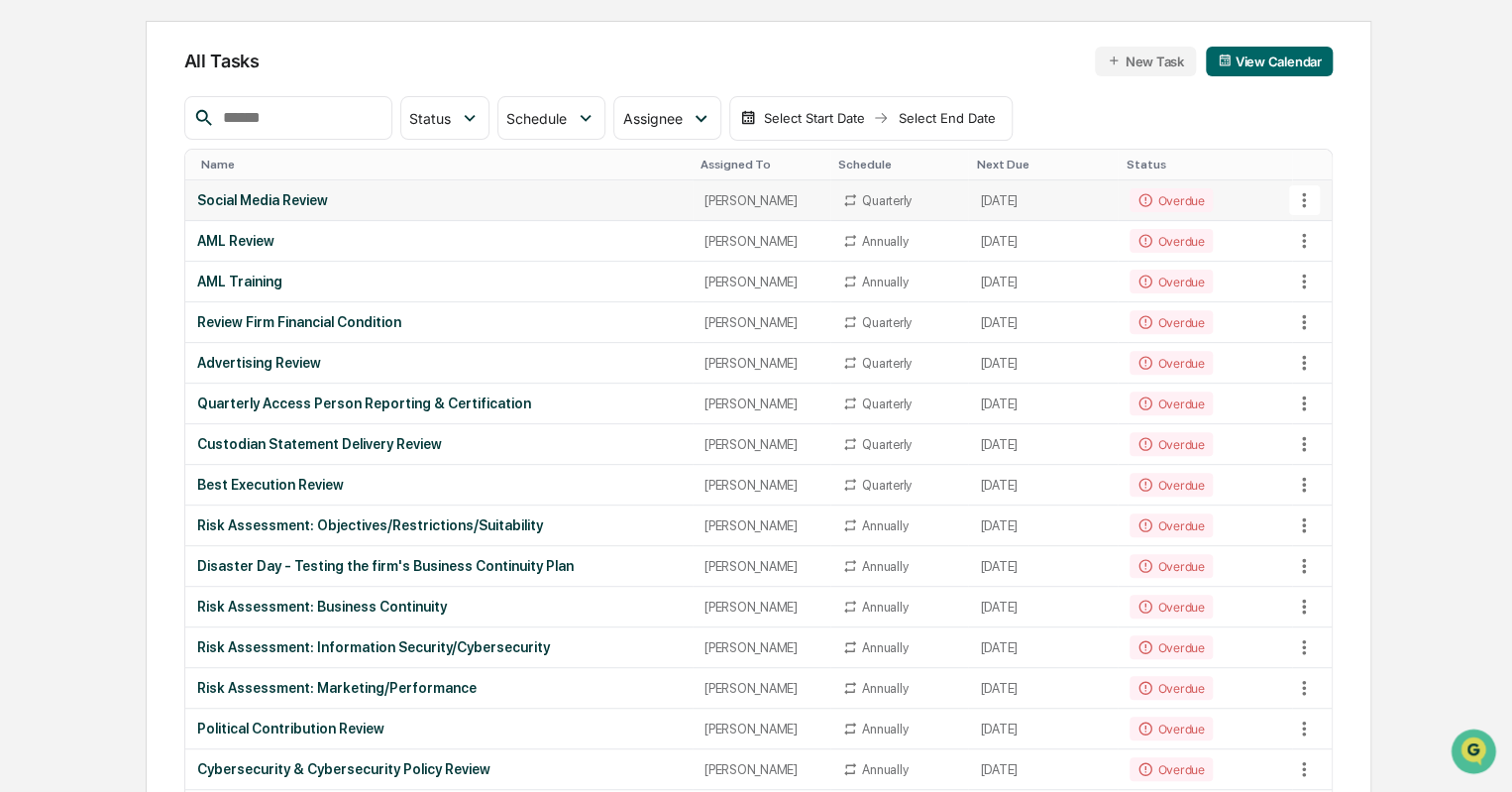 click on "Social Media Review" at bounding box center [439, 200] 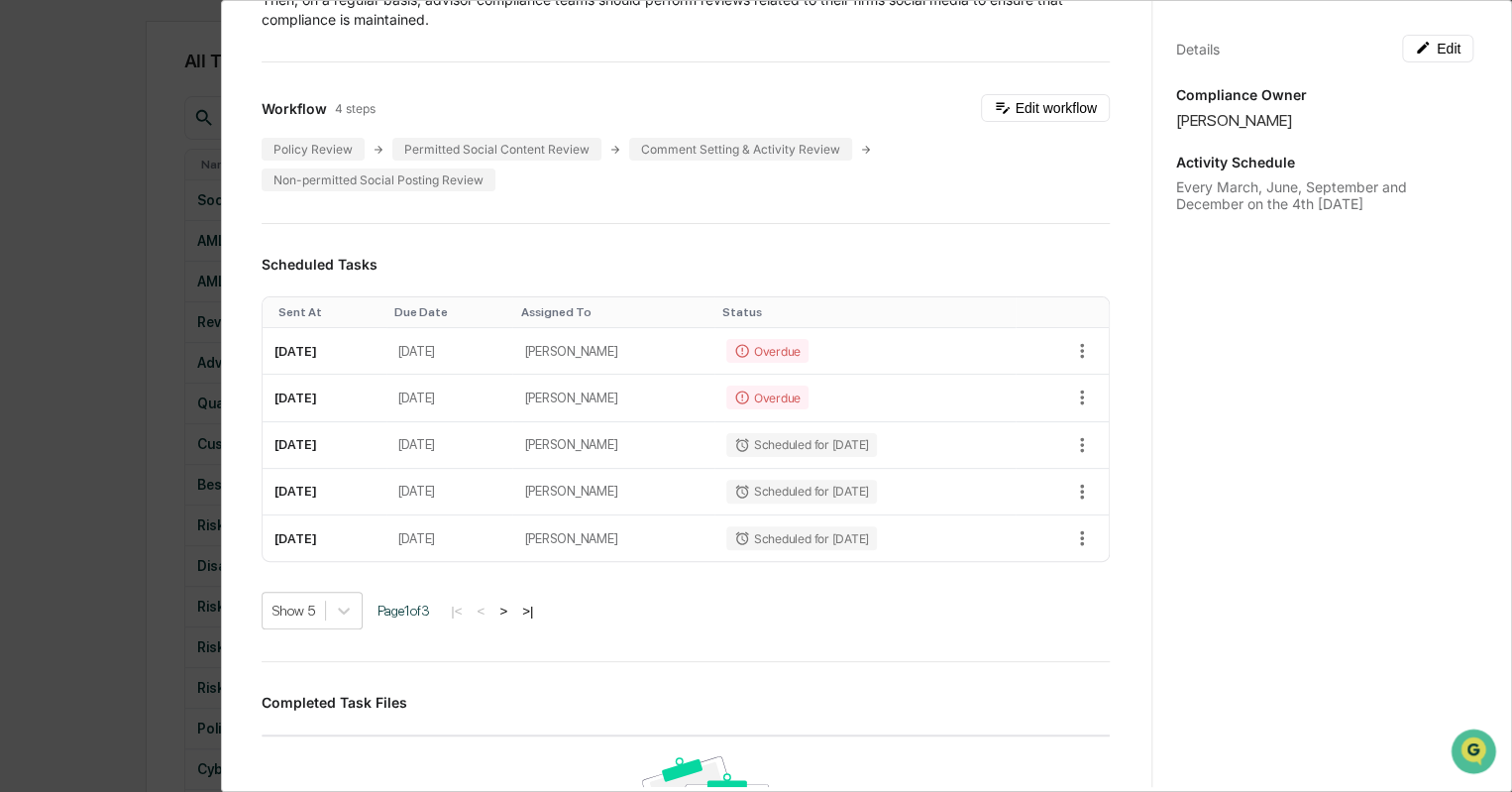 scroll, scrollTop: 250, scrollLeft: 0, axis: vertical 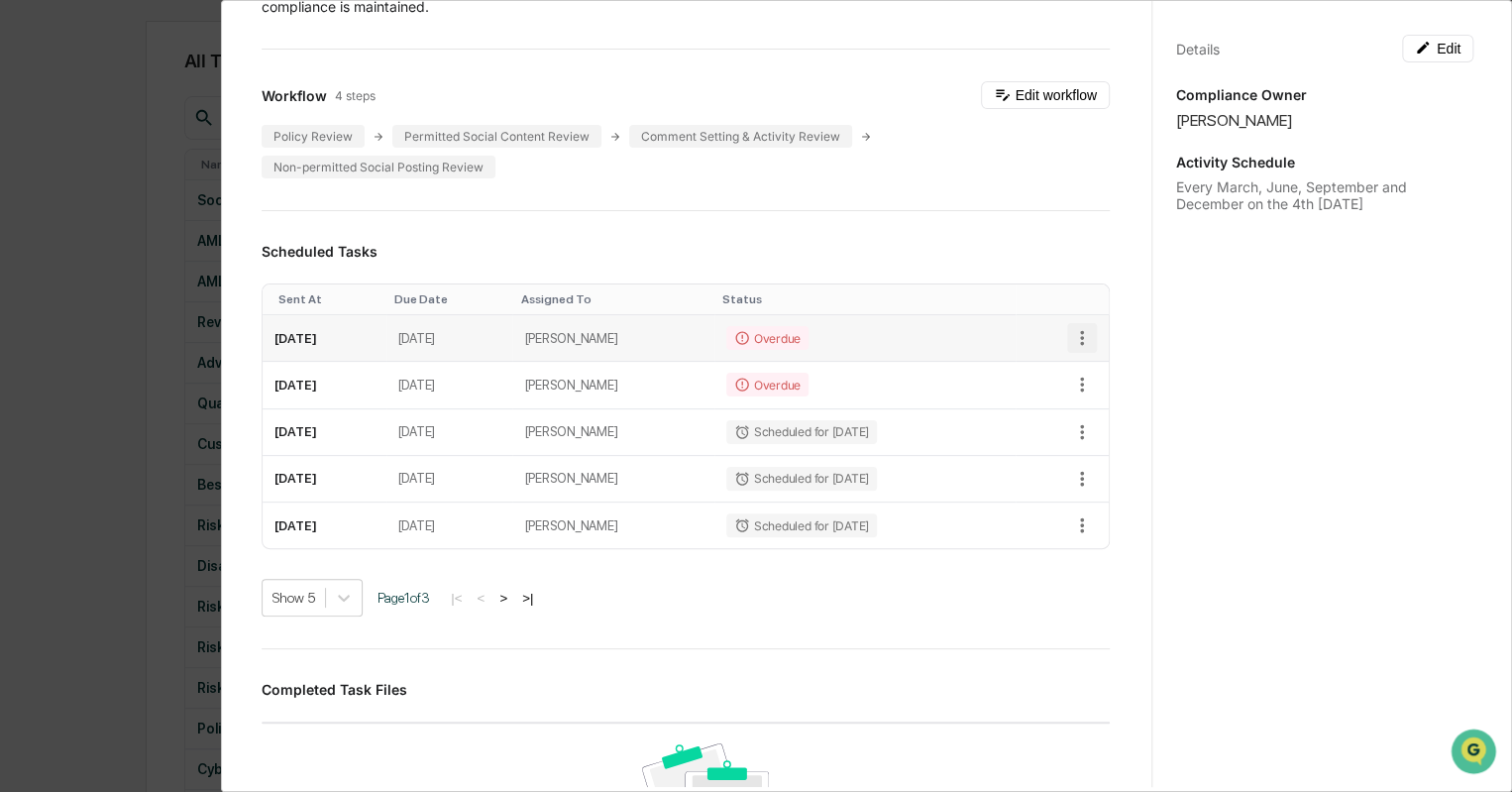 click 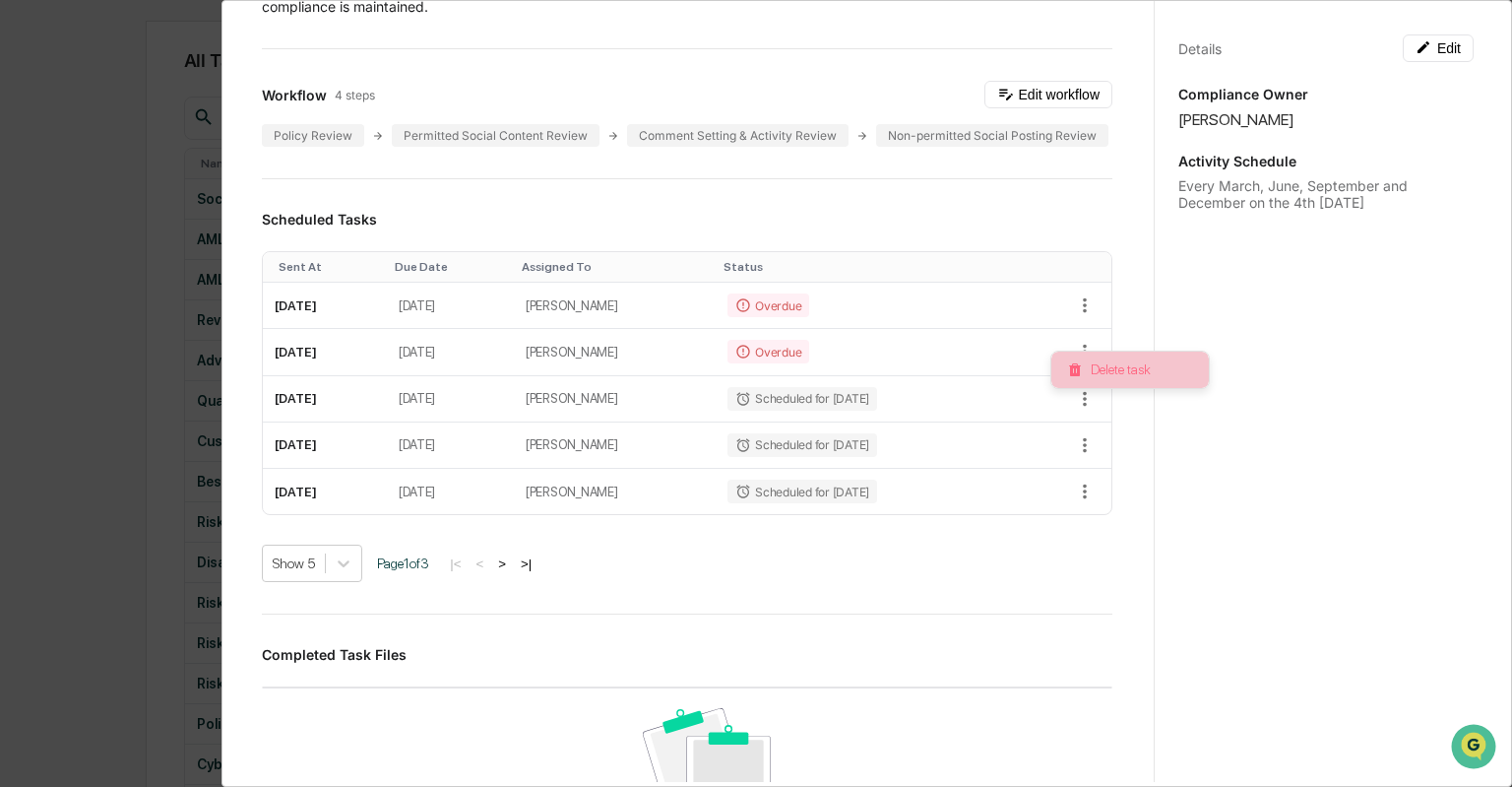 click at bounding box center (1075, 370) 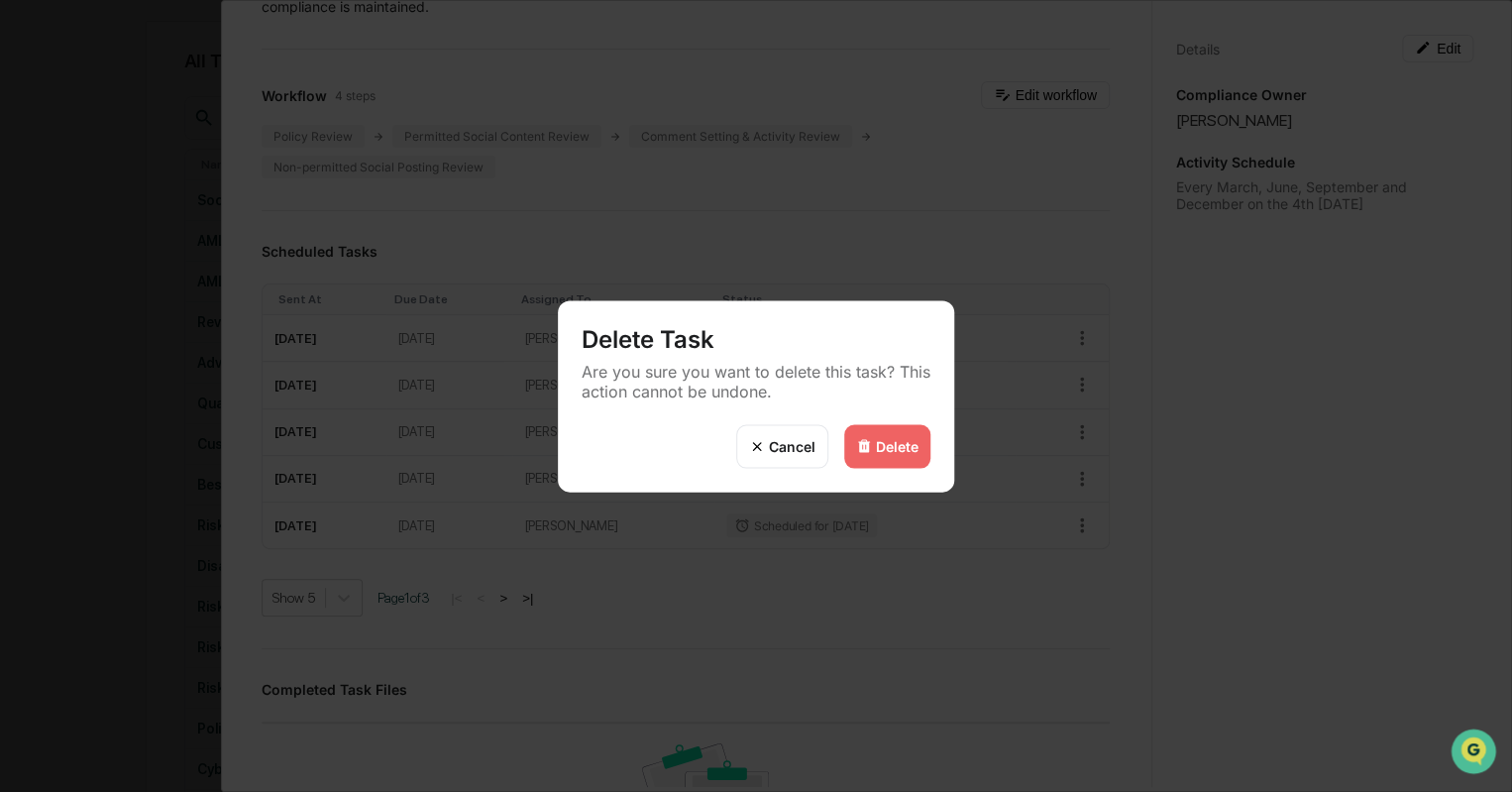 click at bounding box center (864, 446) 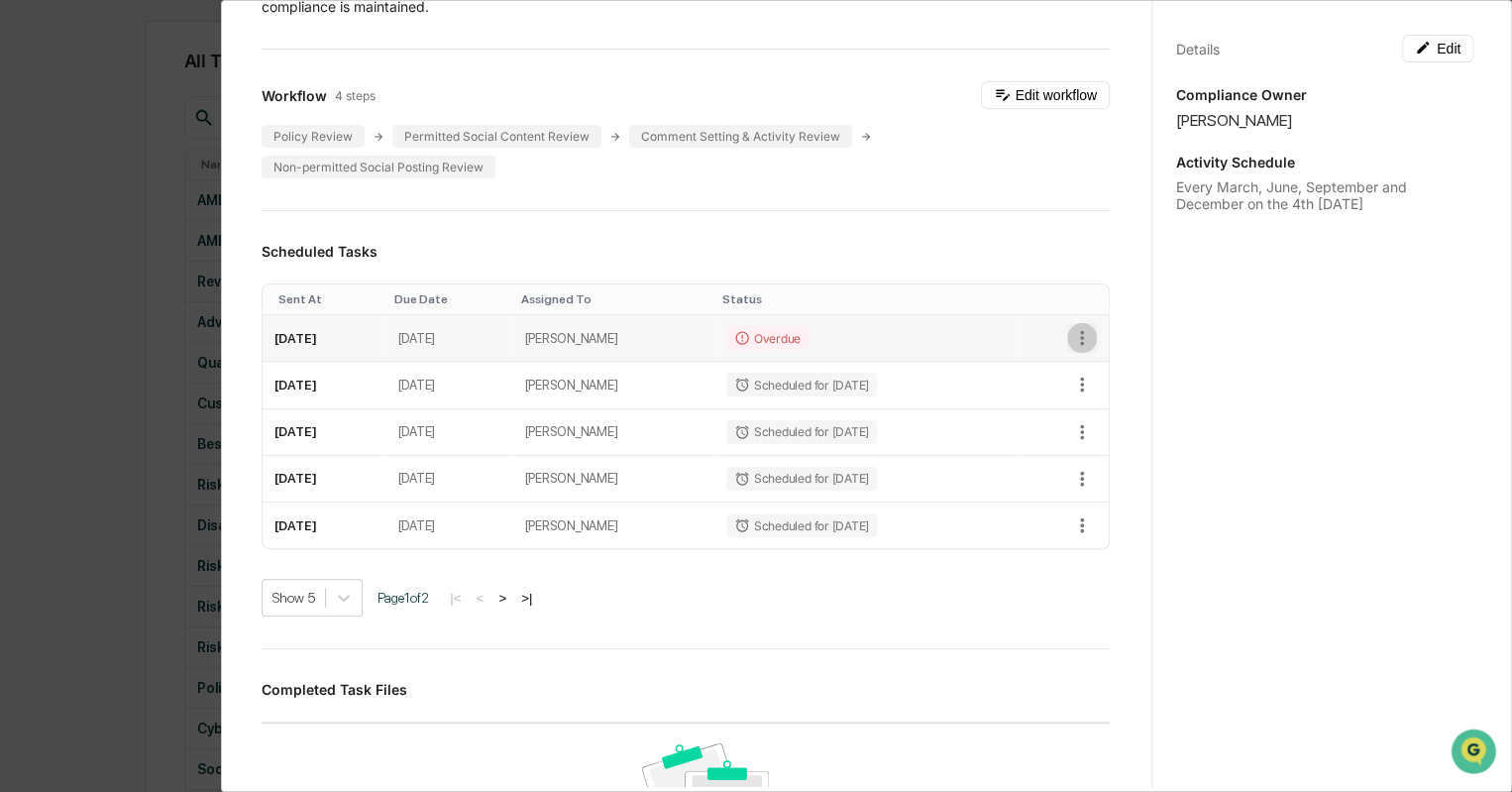 click 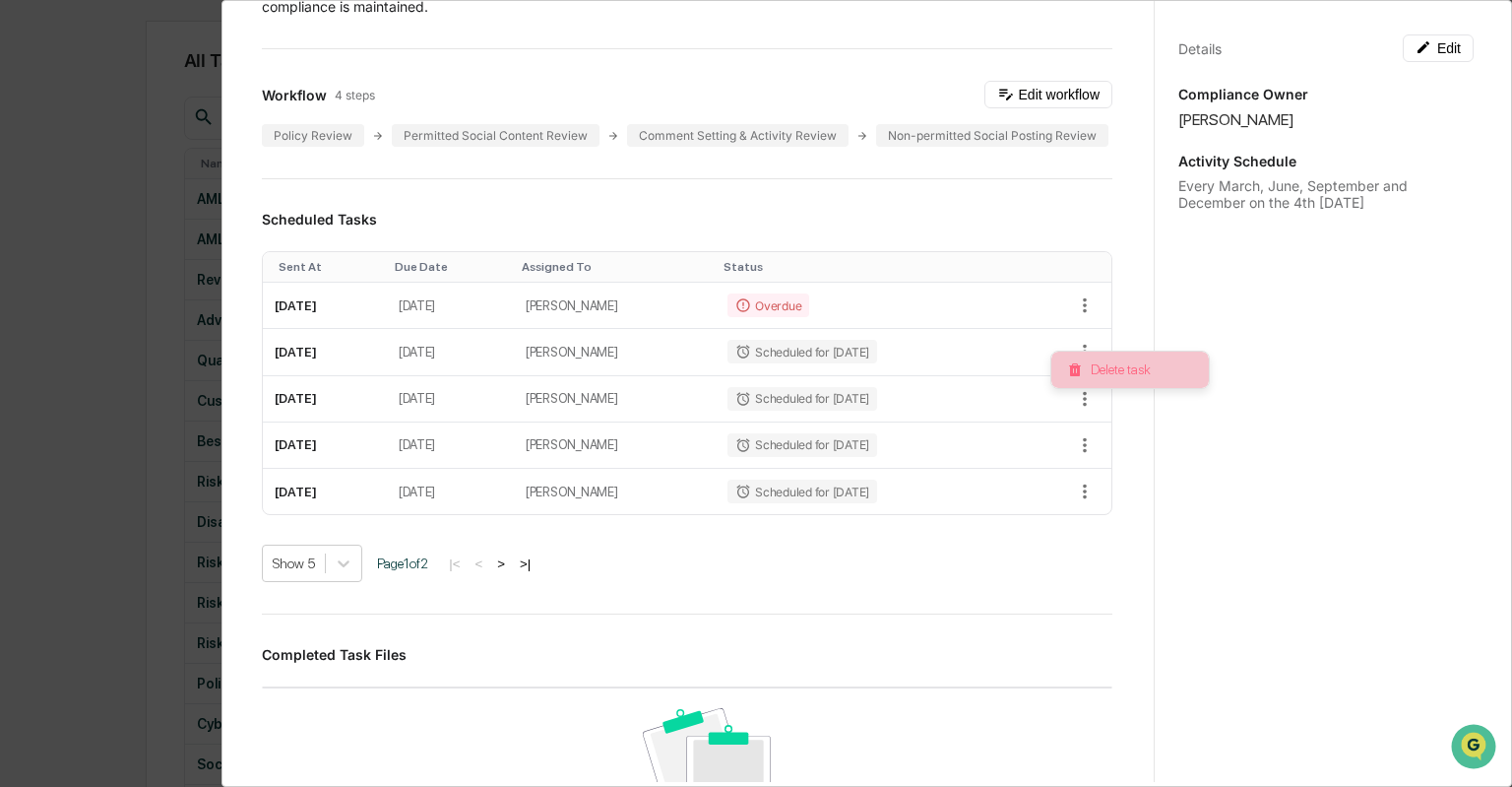 click on "Delete task" at bounding box center [1130, 369] 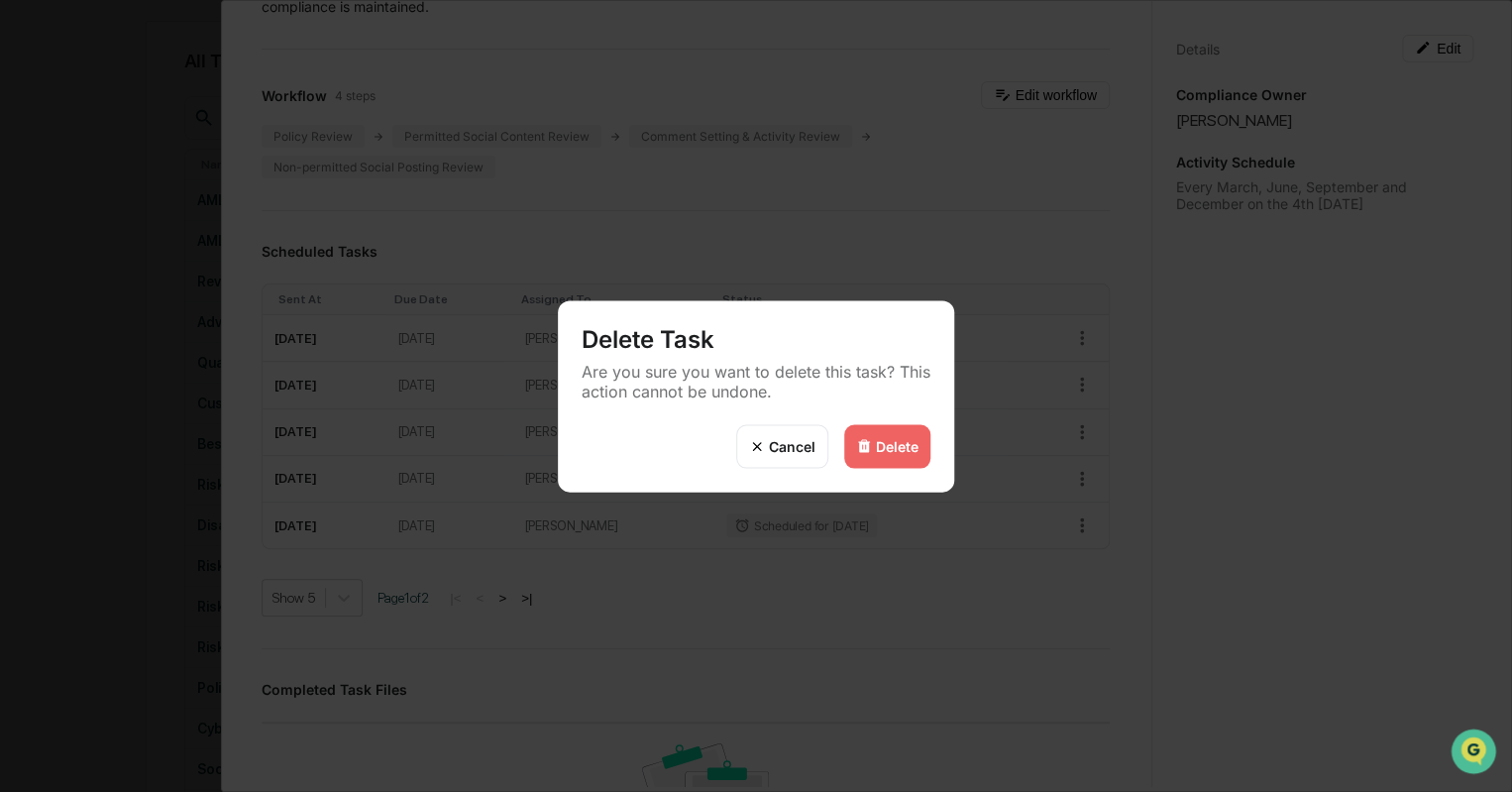 click on "Delete" at bounding box center [887, 446] 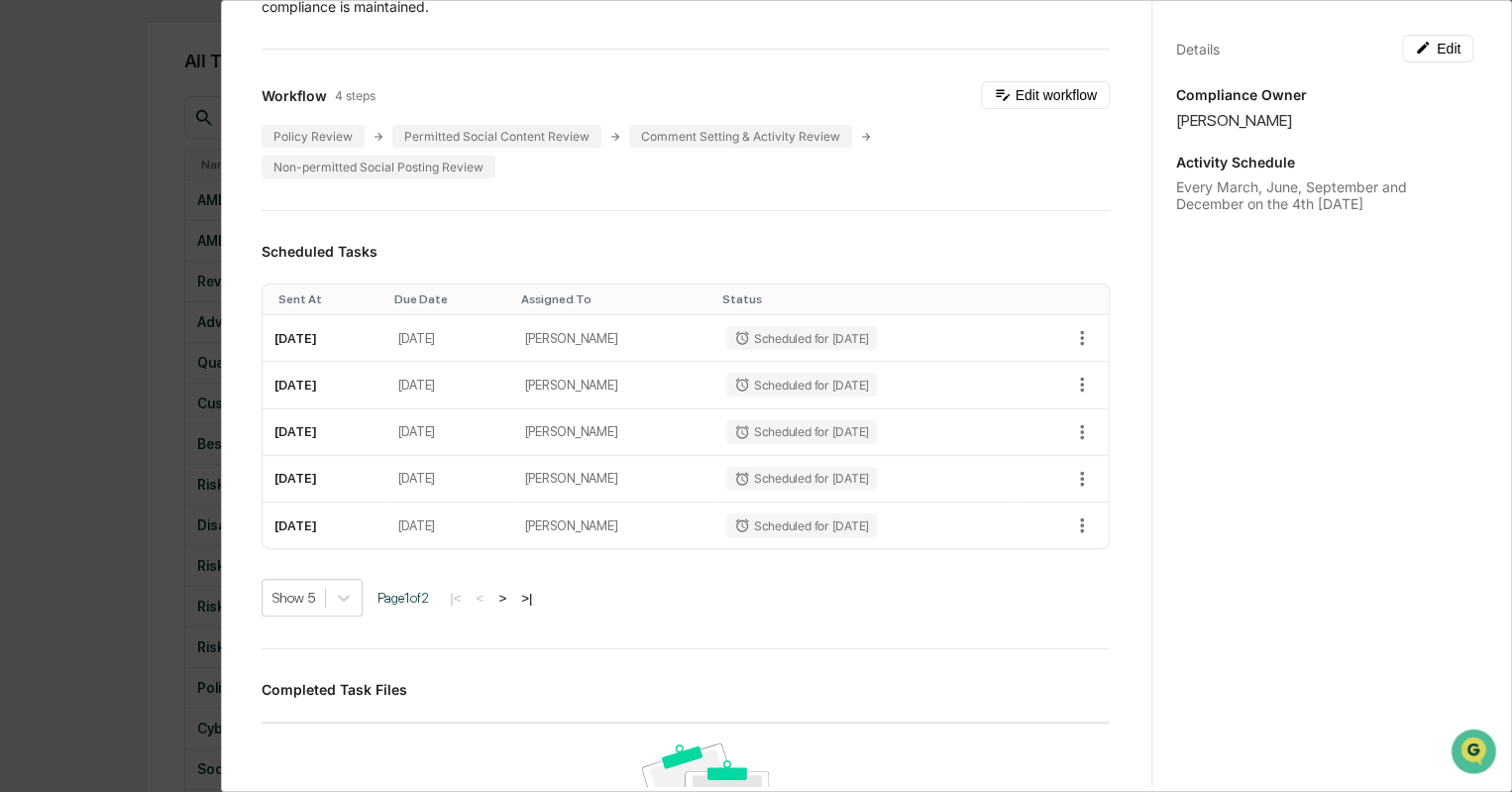 click on "Administrator Activity List Social Media Review Start Task Social Media Review Edit Generally, the SEC will interpret social media content as advertising - which means that the  SEC marketing rule  applies to all social content. Accordingly, it is important that advisors carefully formulate a social media strategy and have policies and procedures related to social media posts both by the firm itself and individuals affiliated with the firm. Then, on a regular basis, advisor compliance teams should perform reviews related to their firms social media to ensure that compliance is maintained. Workflow 4 steps Edit workflow Policy Review Permitted Social Content Review Comment Setting & Activity Review Non-permitted Social Posting Review Scheduled Tasks Sent At Due Date Assigned To Status September 23, 2025 September 26, 2025 Katie Frazier Scheduled for 09/23/2025 December 23, 2025 December 26, 2025 Katie Frazier Scheduled for 12/23/2025 March 24, 2026 March 27, 2026 Katie Frazier Scheduled for 03/24/2026 Show 5 1" at bounding box center (756, 396) 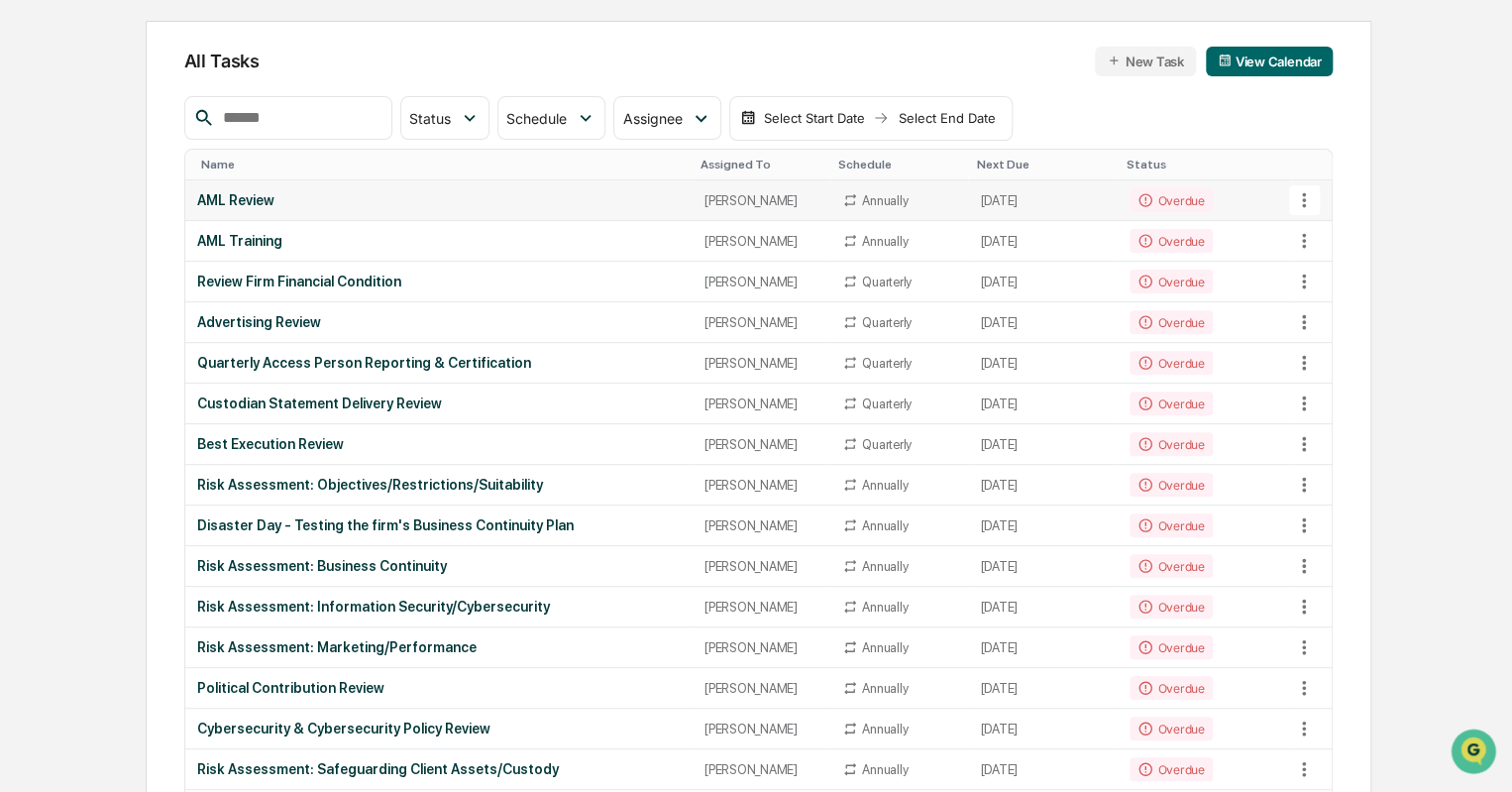 click on "AML Review" at bounding box center (439, 200) 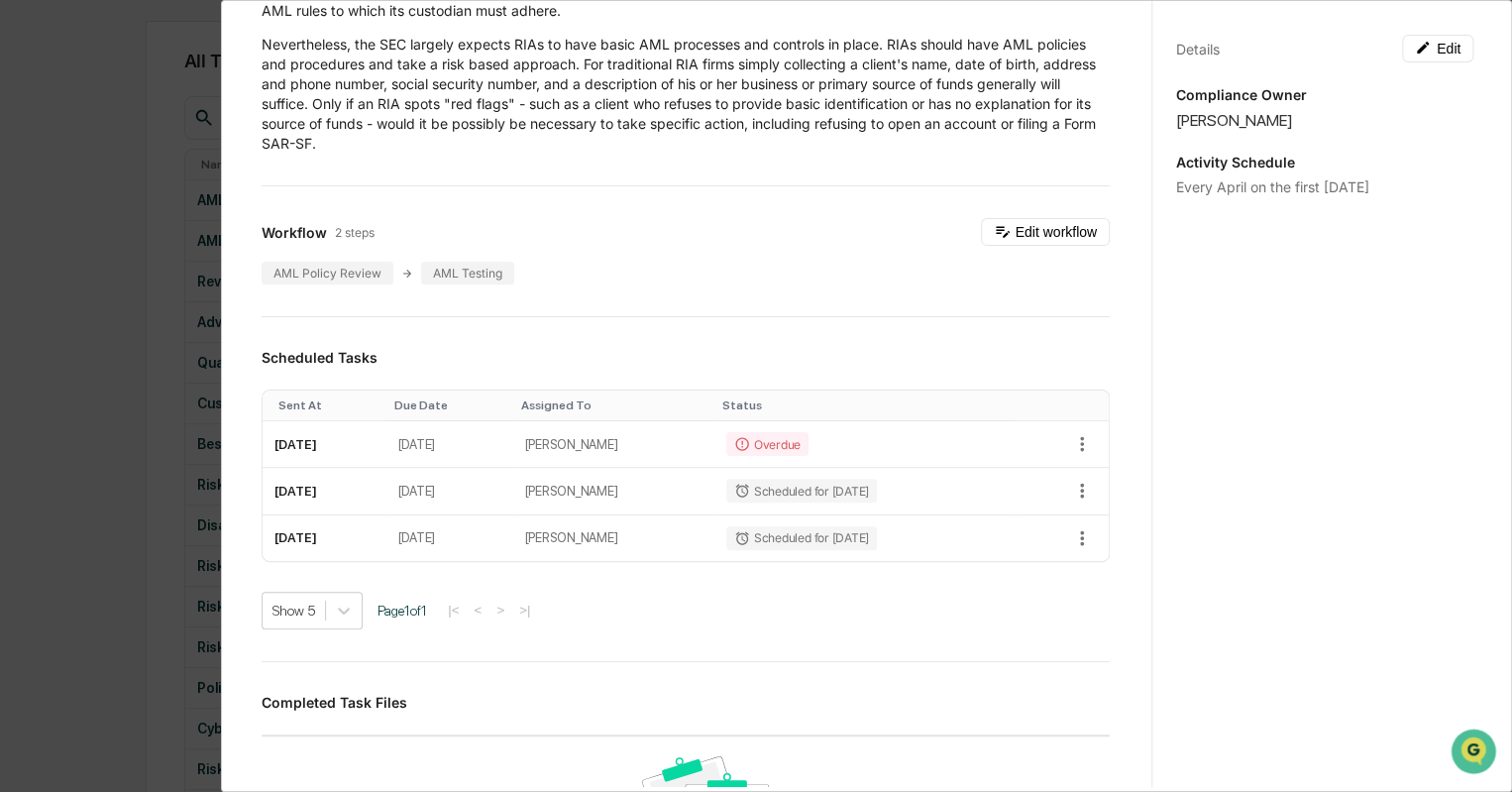 scroll, scrollTop: 196, scrollLeft: 0, axis: vertical 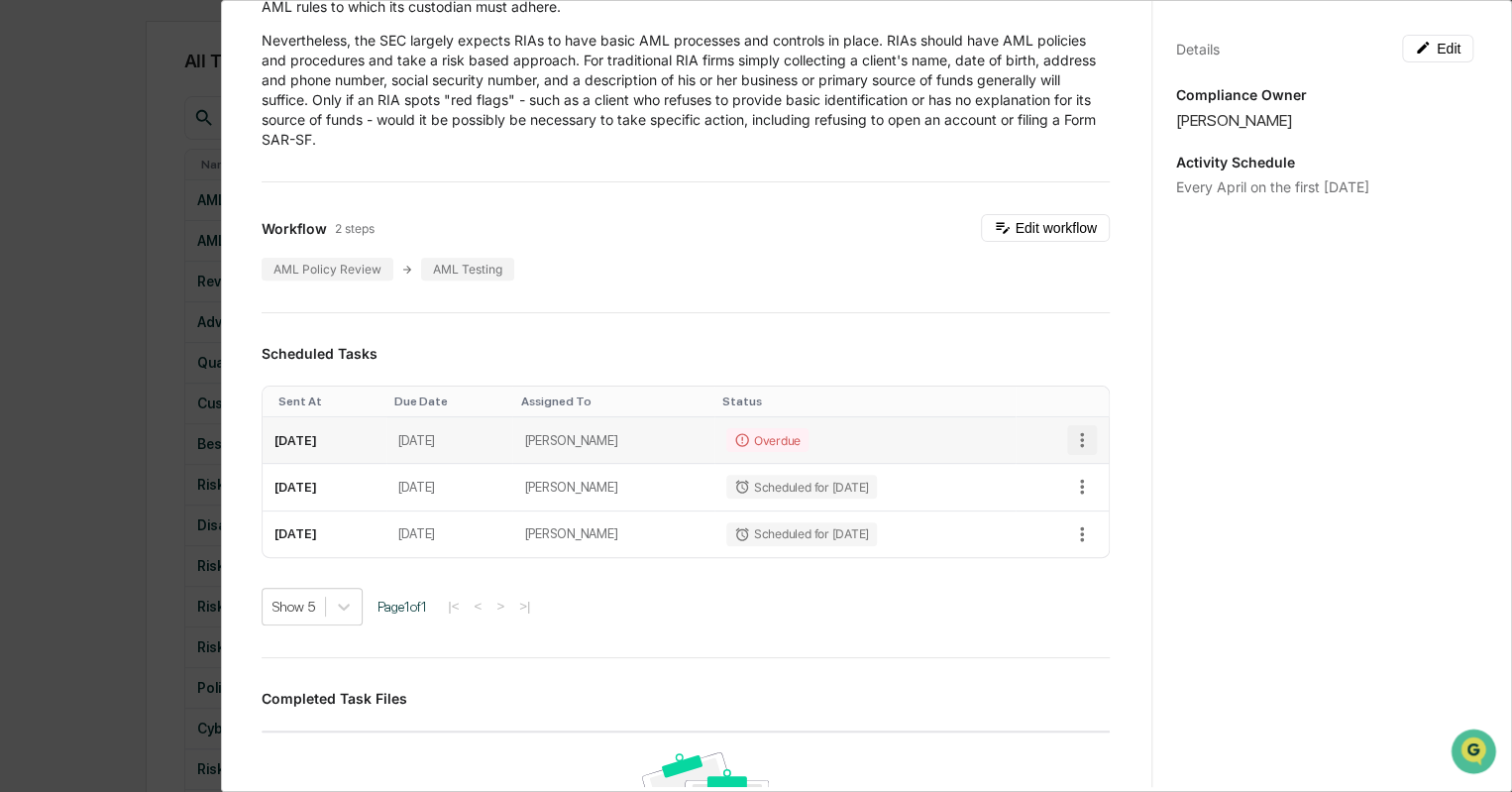 click 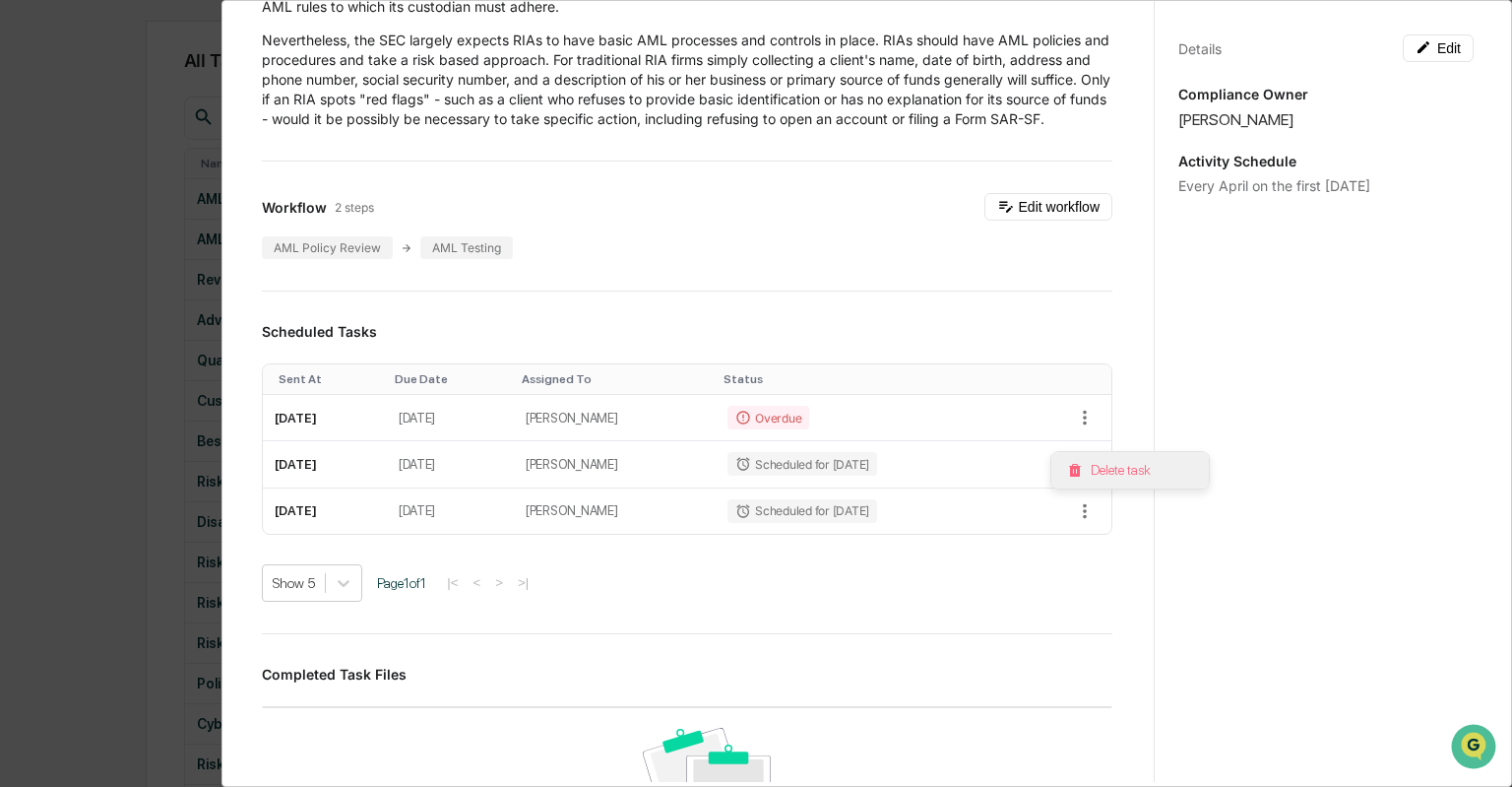 click on "Delete task" at bounding box center (1130, 470) 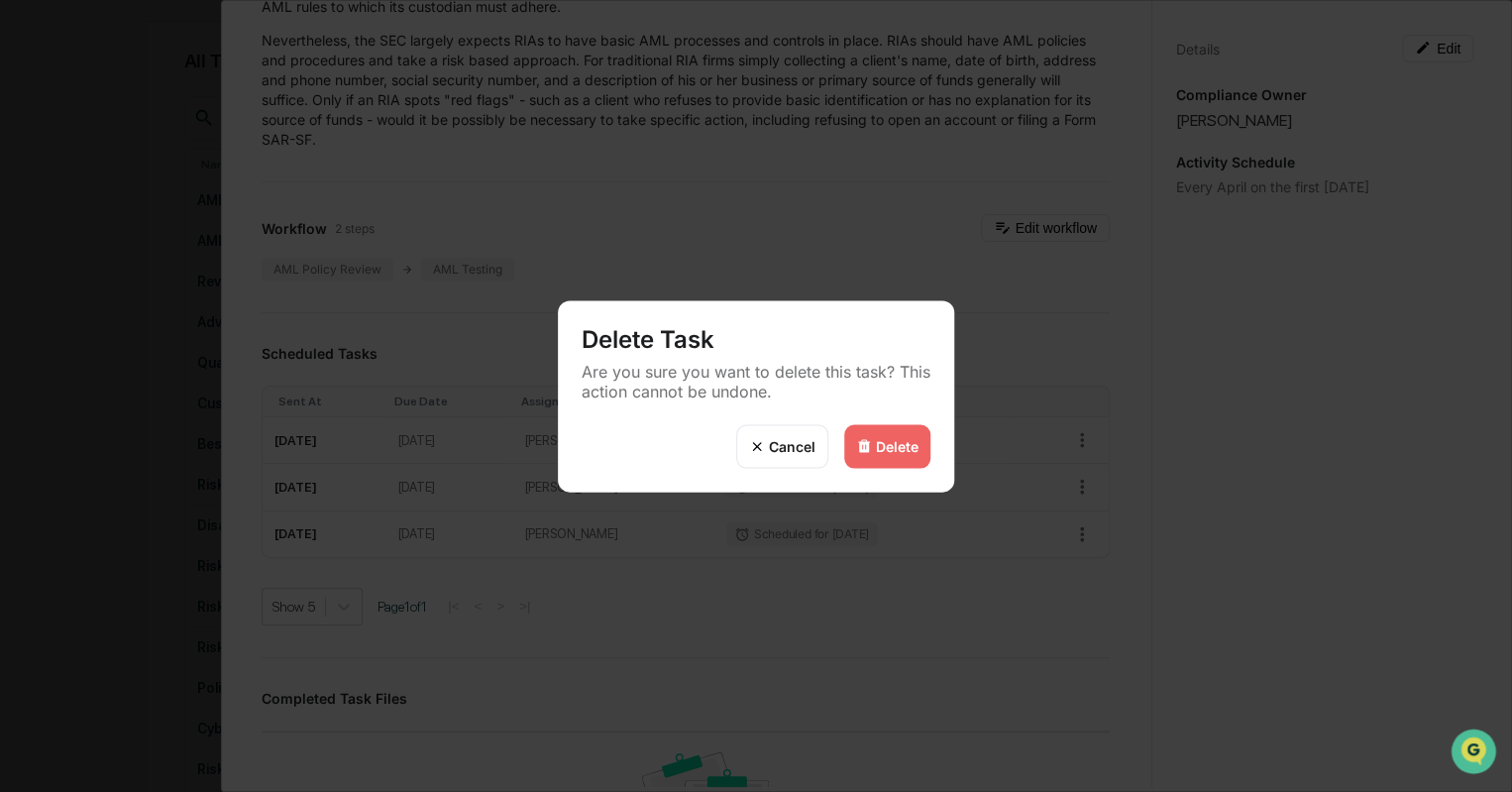 click on "Delete" at bounding box center [887, 446] 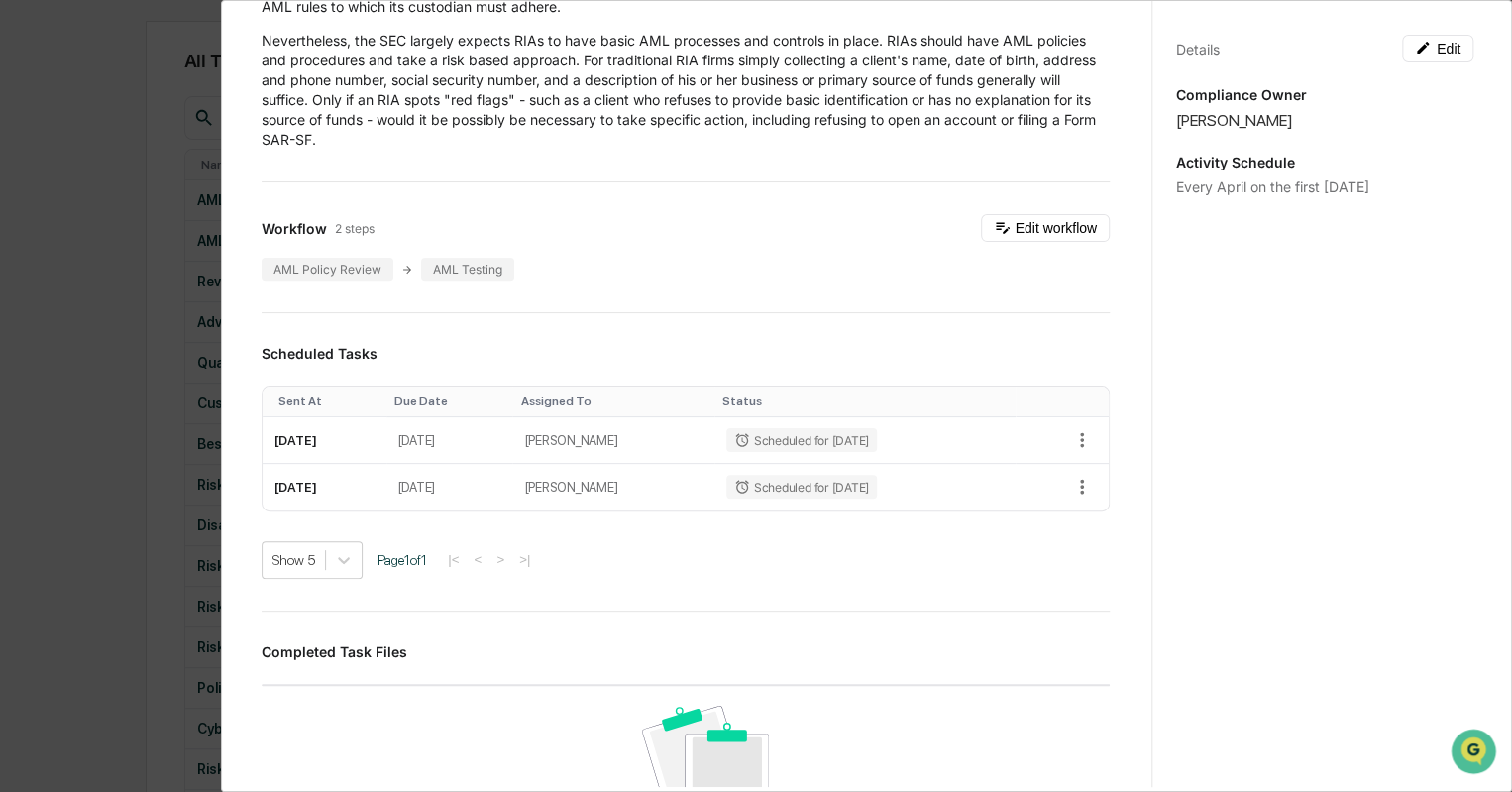 click on "Administrator Activity List AML Review Start Task AML Review Edit Interestingly, there are no specific SEC rules for Anti Money Laundering (AML) for RIAs. Though the contractual terms may be vague ("compliance with anti-money laundering rules"), an RIA may be obligated via its custodial contract to adhere to the same AML rules to which its custodian must adhere. Nevertheless, the SEC largely expects RIAs to have basic AML processes and controls in place. RIAs should have AML policies and procedures and take a risk based approach. For traditional RIA firms simply collecting a client's name, date of birth, address and phone number, social security number, and a description of his or her business or primary source of funds generally will suffice. Only if an RIA spots "red flags" - such as a client who refuses to provide basic identification or has no explanation for its source of funds - would it be possibly be necessary to take specific action, including refusing to open an account or filing a Form SAR-SF. 1 1" at bounding box center [756, 396] 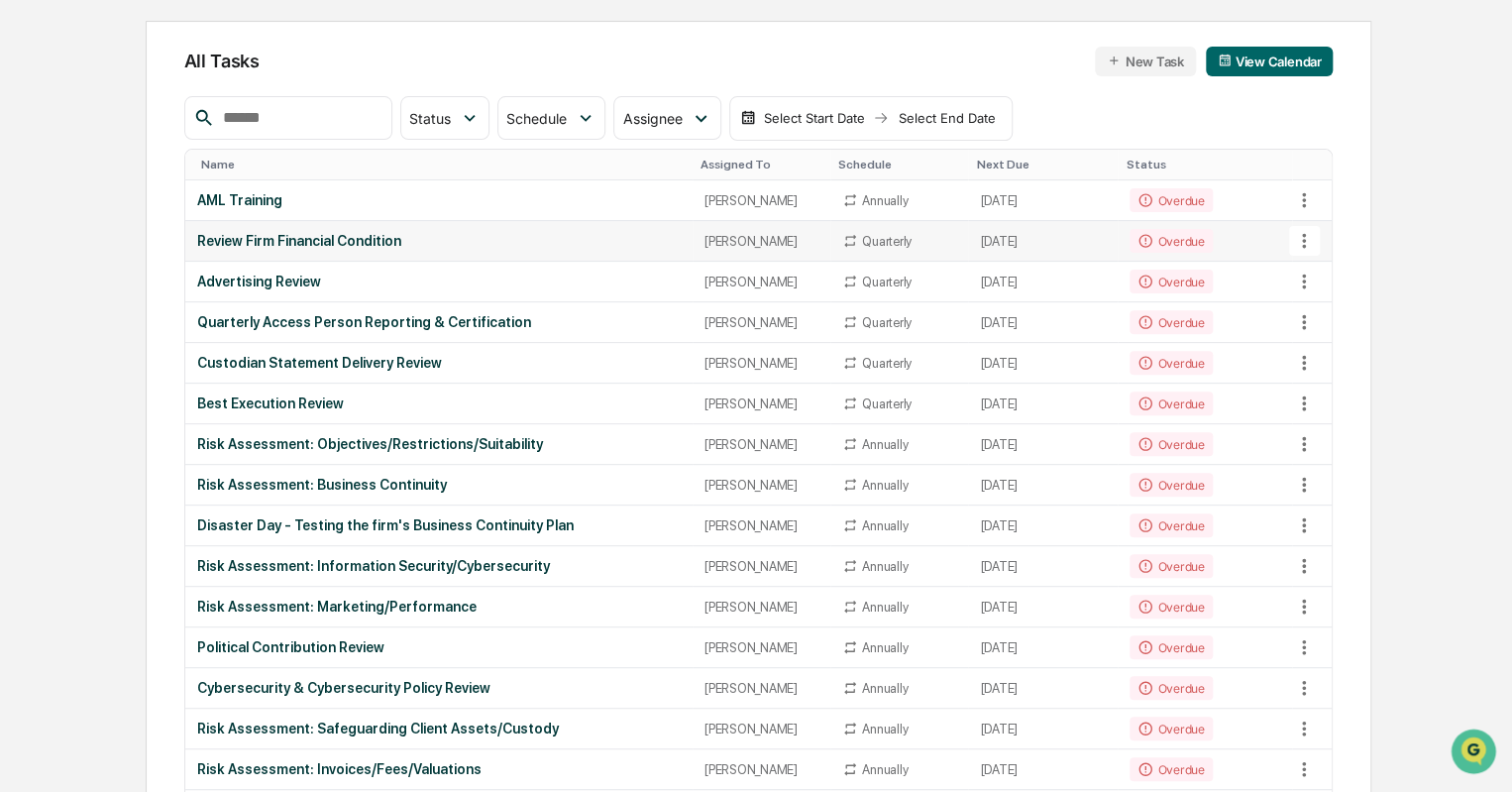 click on "[PERSON_NAME]" at bounding box center (761, 241) 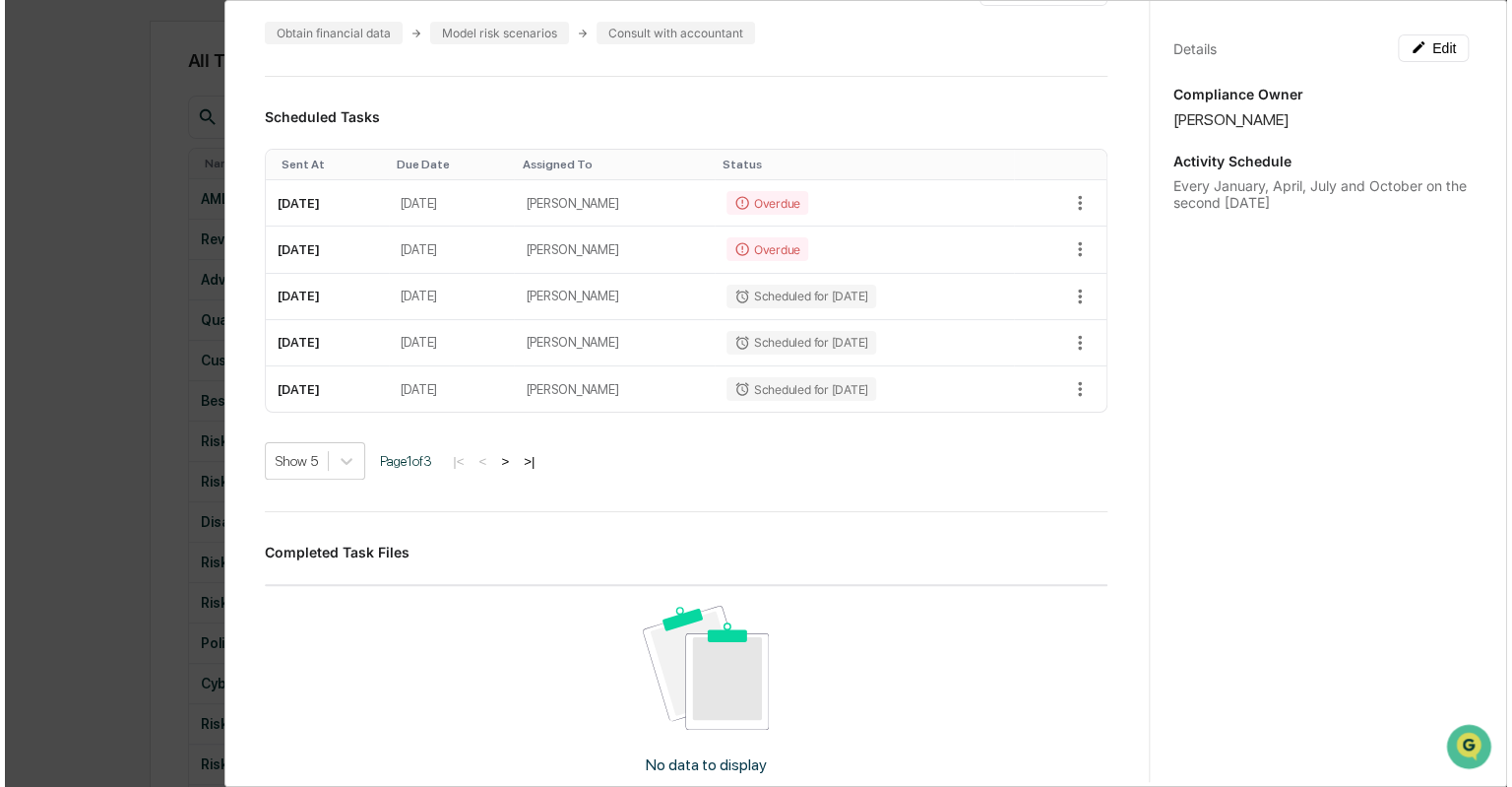 scroll, scrollTop: 393, scrollLeft: 0, axis: vertical 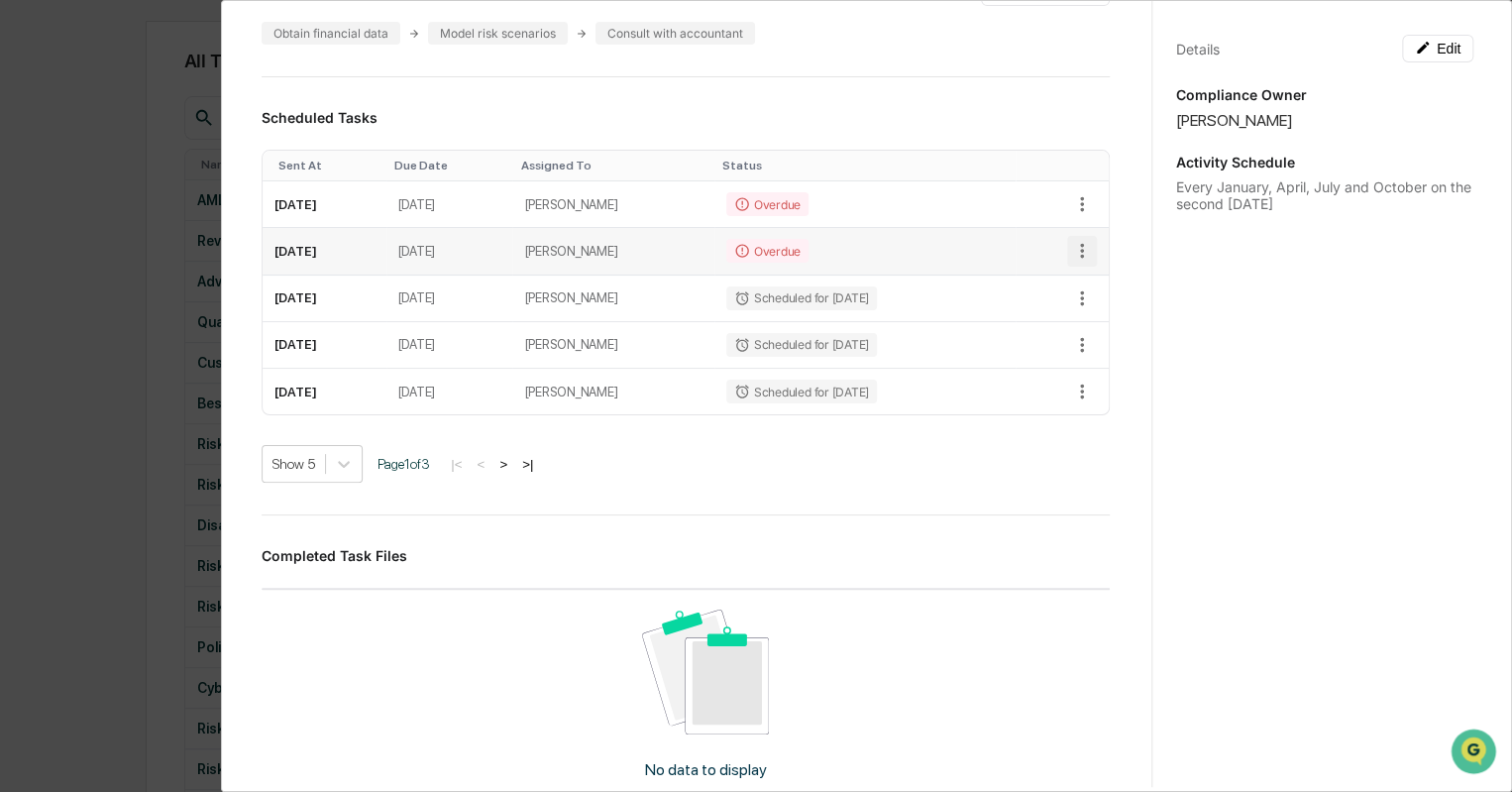 click 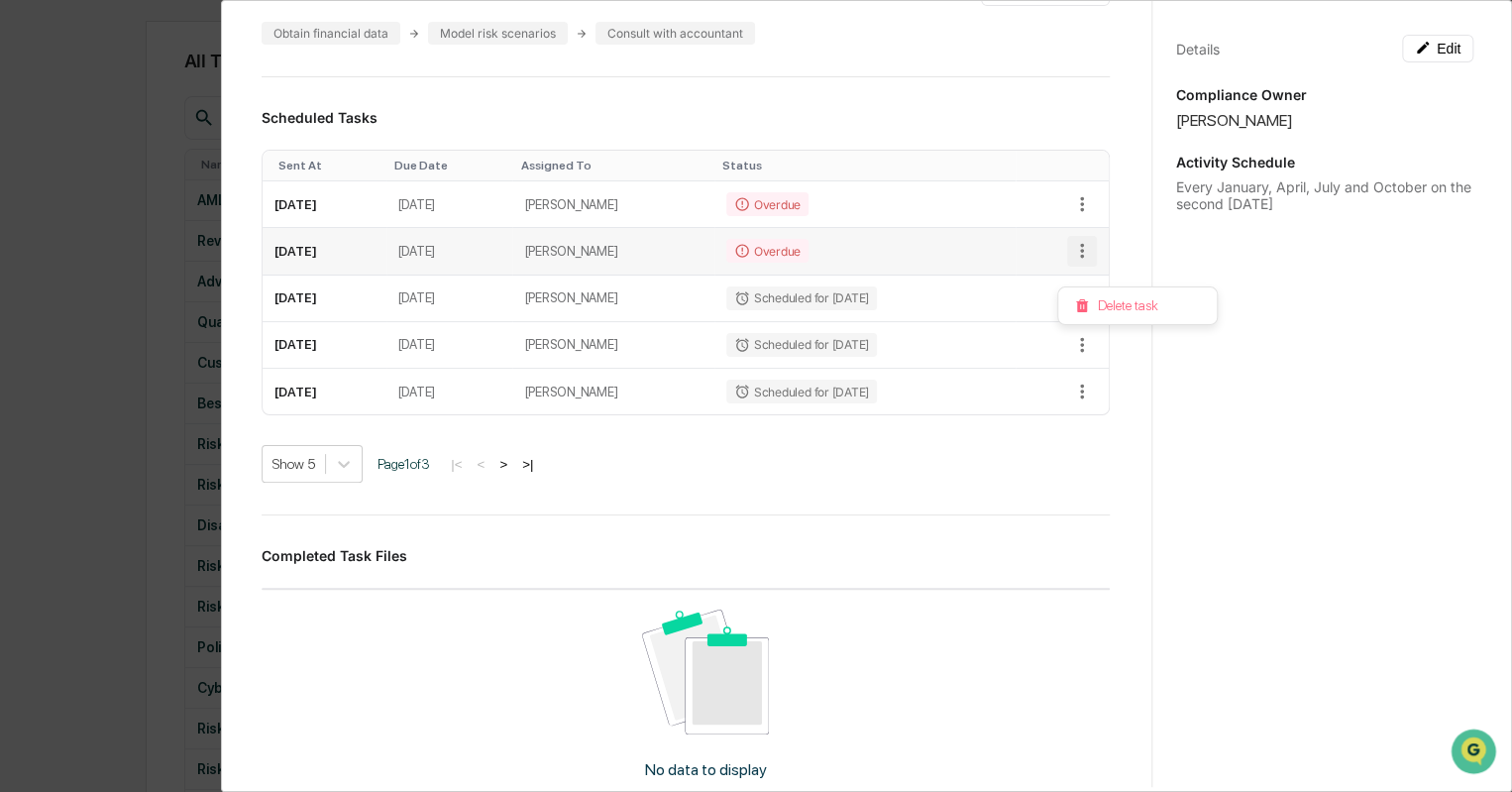 scroll, scrollTop: 376, scrollLeft: 0, axis: vertical 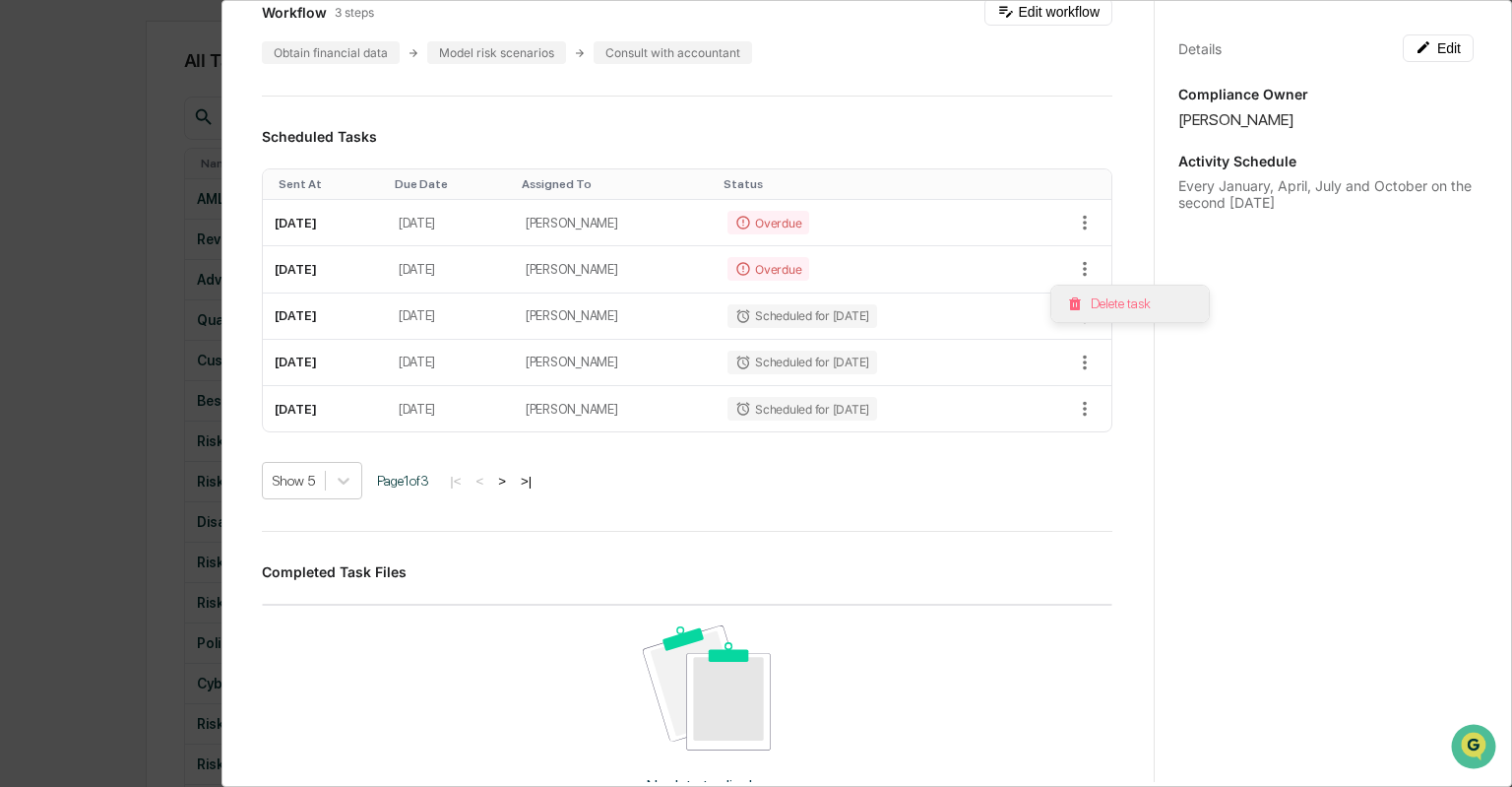 click on "Delete task" at bounding box center [1130, 303] 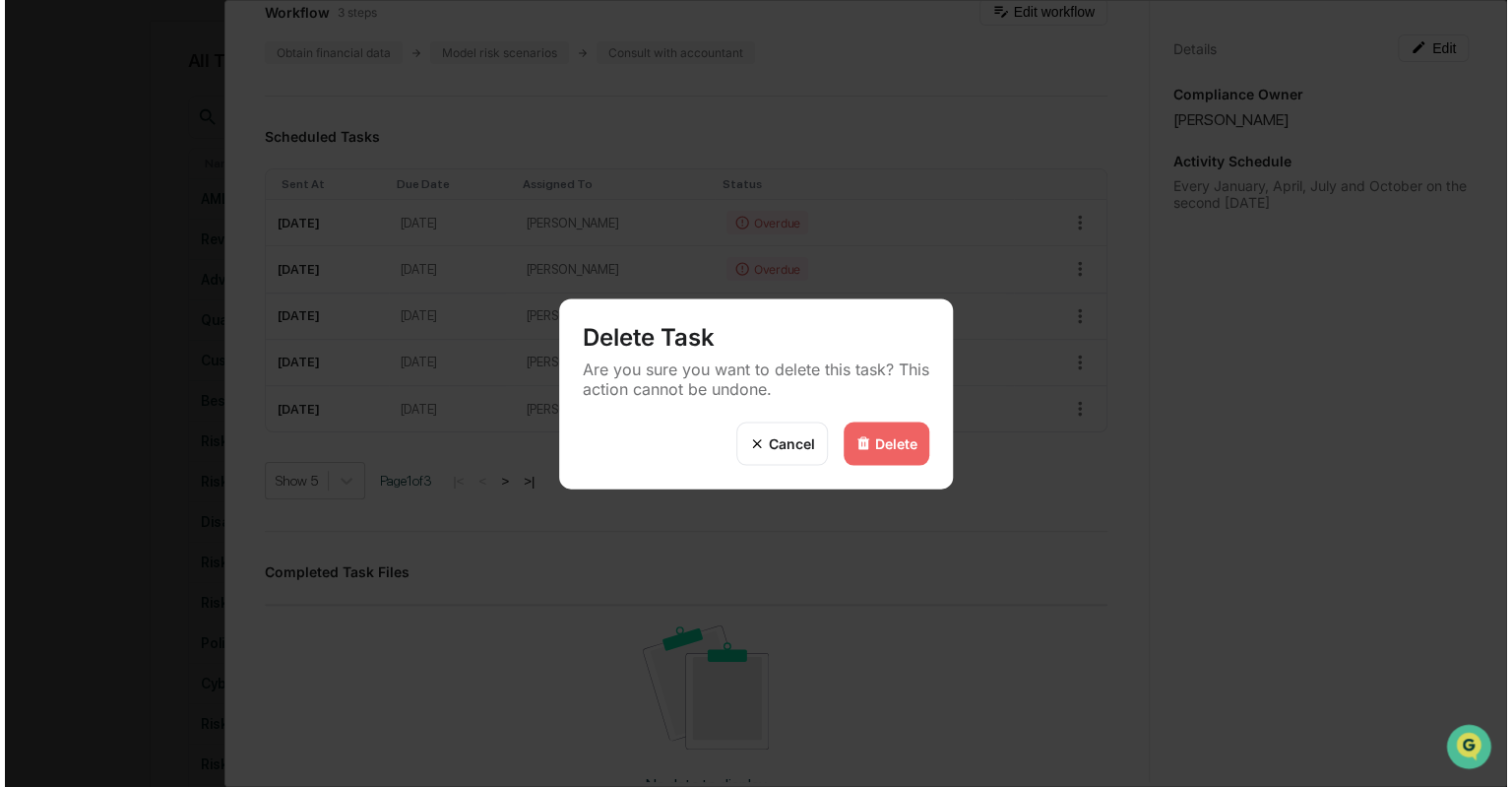 scroll, scrollTop: 393, scrollLeft: 0, axis: vertical 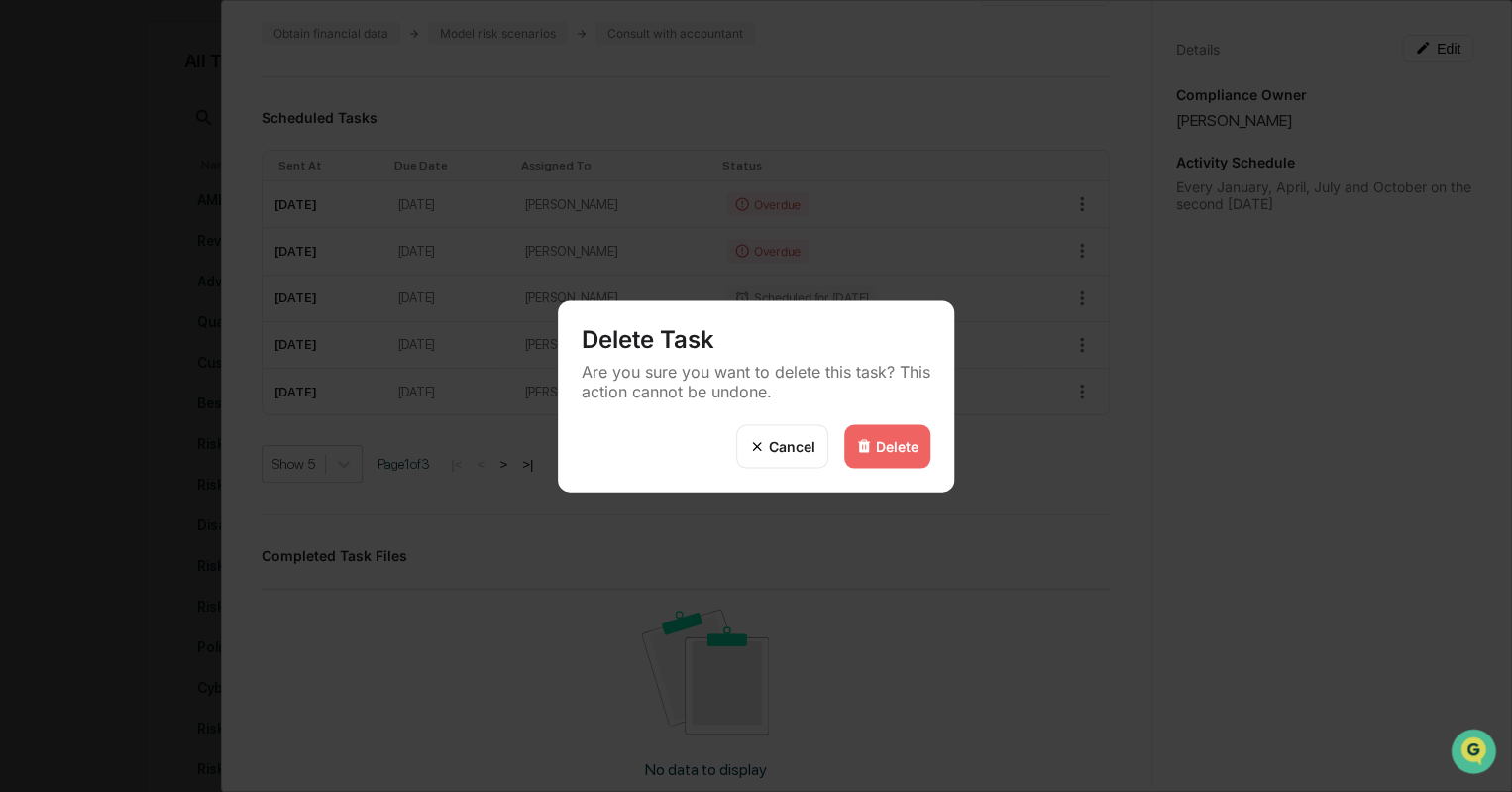 click on "Delete" at bounding box center (897, 446) 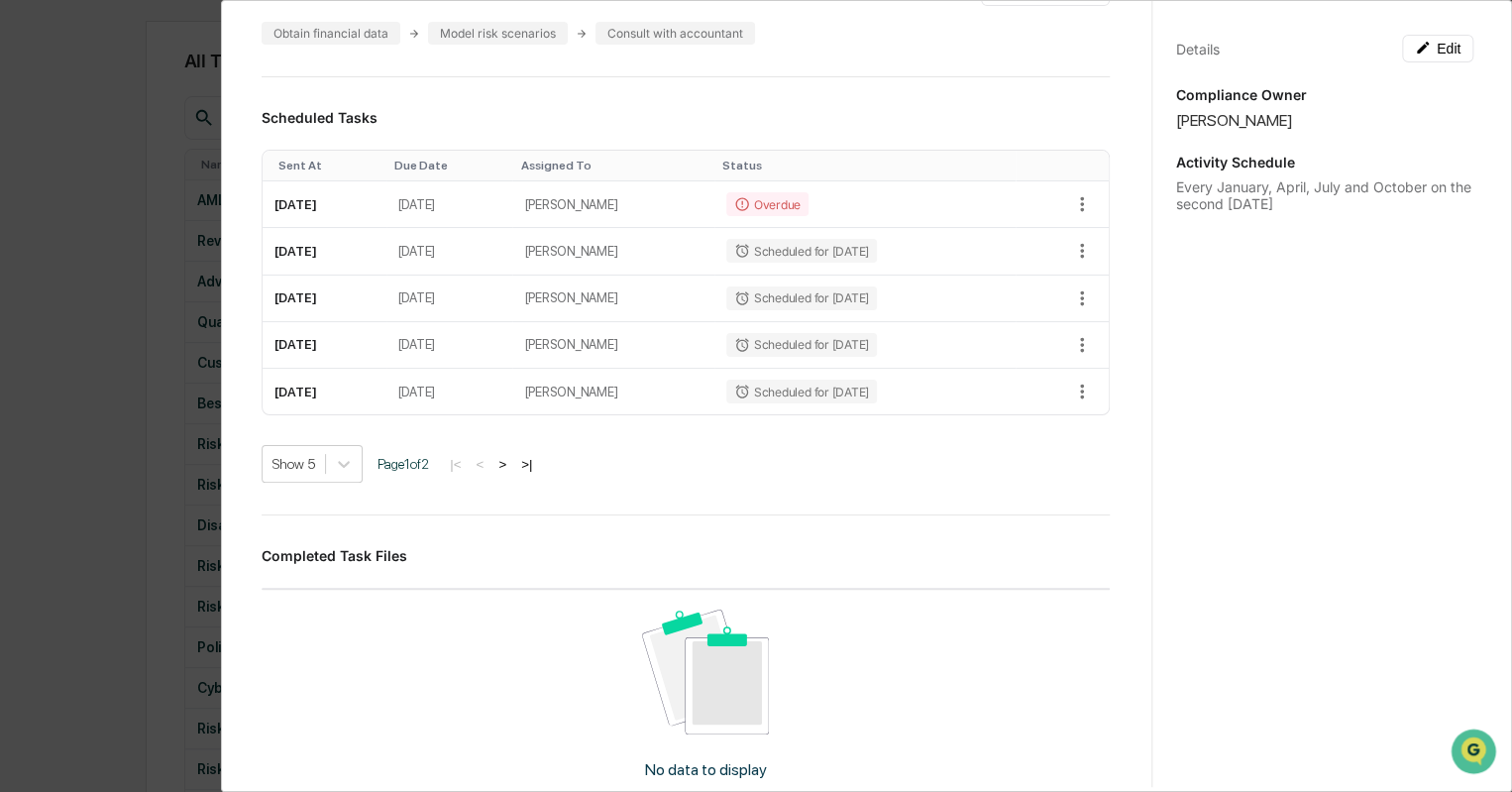 click 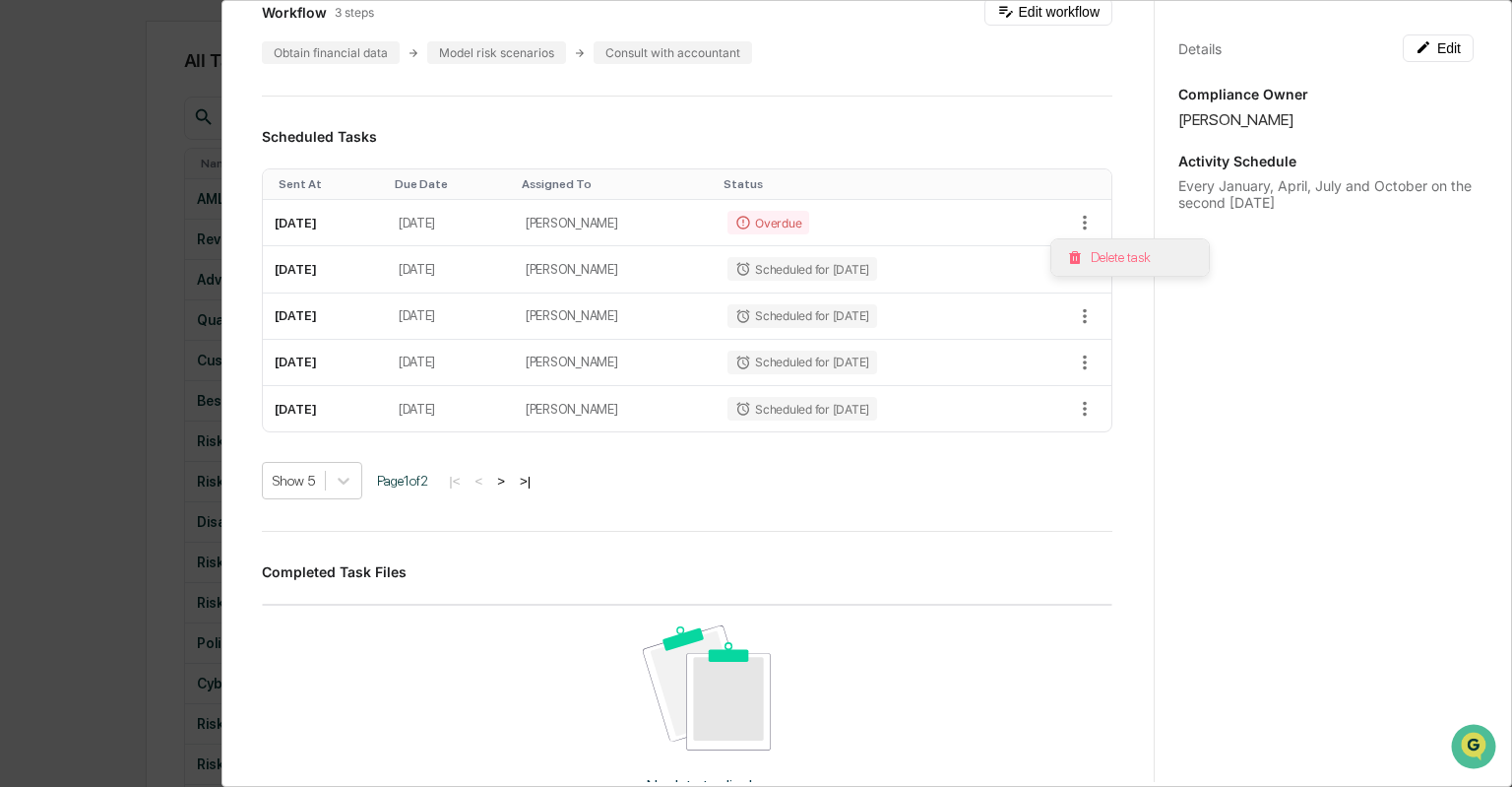 click on "Delete task" at bounding box center [1130, 257] 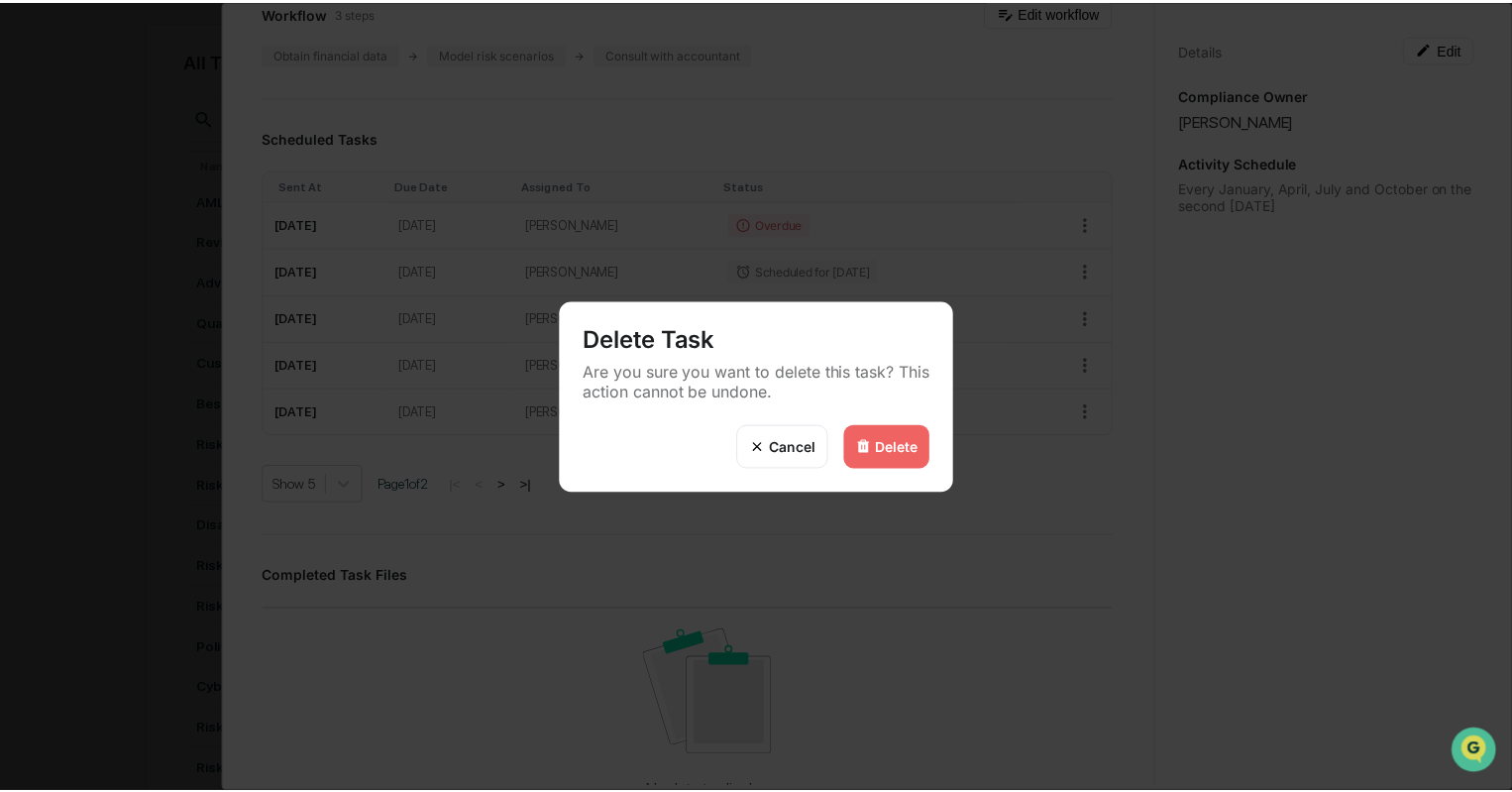 scroll, scrollTop: 396, scrollLeft: 0, axis: vertical 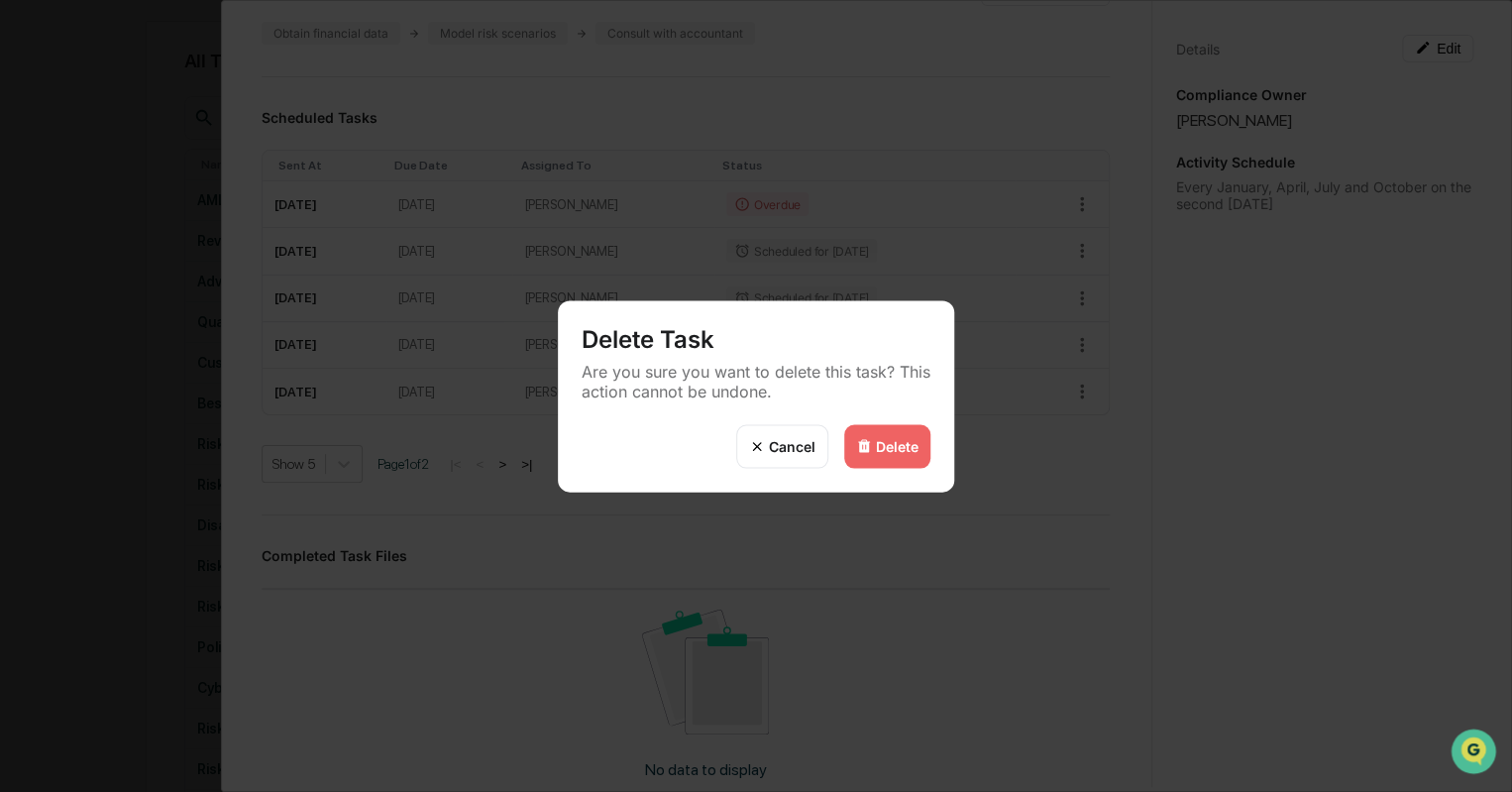 click on "Delete" at bounding box center (887, 446) 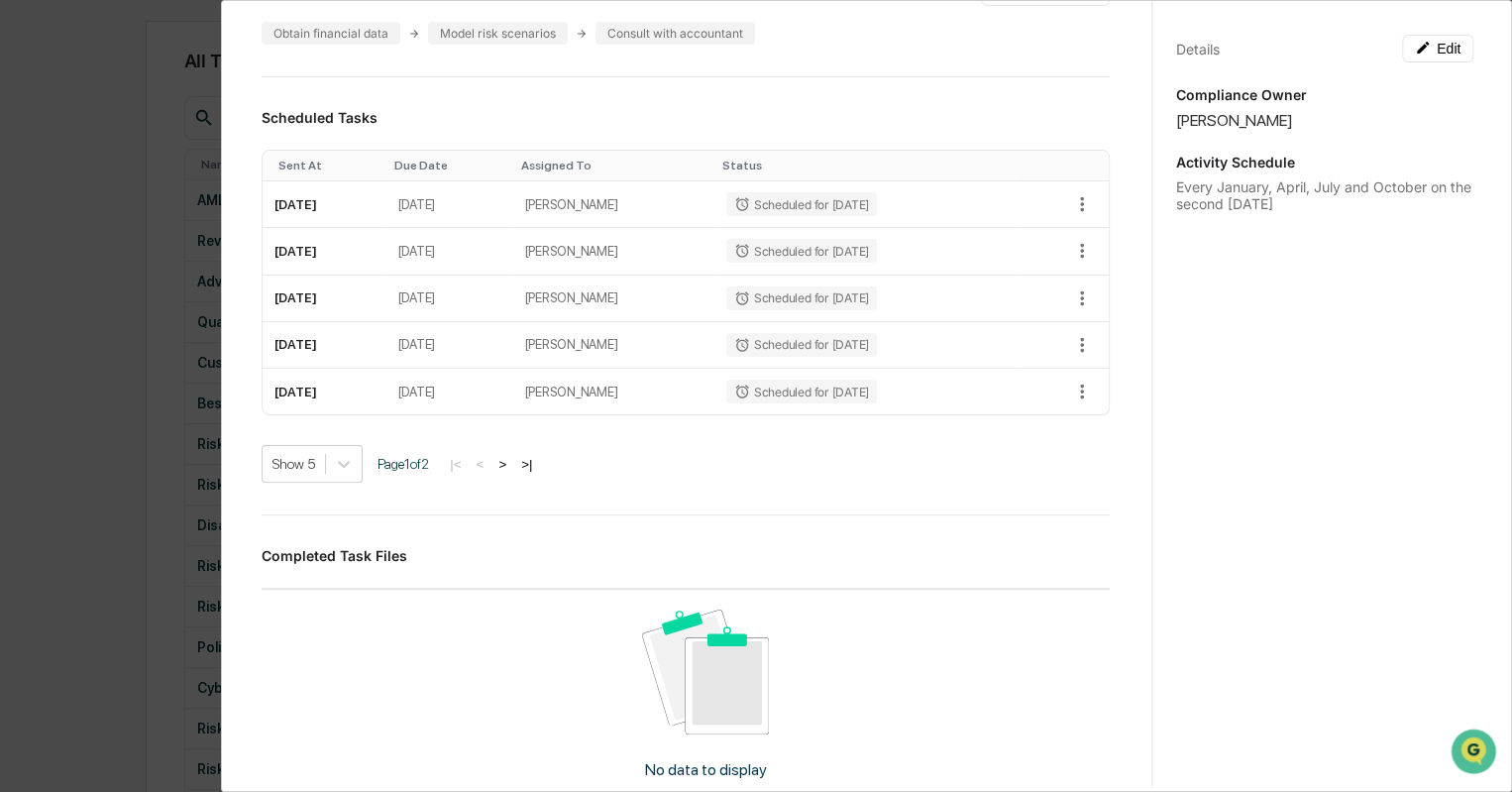 click on "Administrator Activity List Review Firm Financial Condition Start Task Review Firm Financial Condition Edit Regularly reviewing your firm's financial condition and reporting on any potential risks is a core aspect of maintaining RIA compliance. The intent of this exercise is essentially to properly disclose to clients if there is any risk of your firm not meeting contractual obligations to them. As described in Item 18.B of the Form ADV Part 2A, an investment adviser firm (with discretion, custody or pre-payment of fees) is required to disclose a precarious financial condition to its investment advisory clients: If you have discretionary authority or custody of client funds or securities, or you require or solicit prepayment of more than $1,200 in fees per client, six months or more in advance, disclose any financial condition that is reasonably likely to impair your ability to meet contractual commitments to clients. Workflow 3 steps Edit workflow Obtain financial data Model risk scenarios Scheduled Tasks 1" at bounding box center [756, 396] 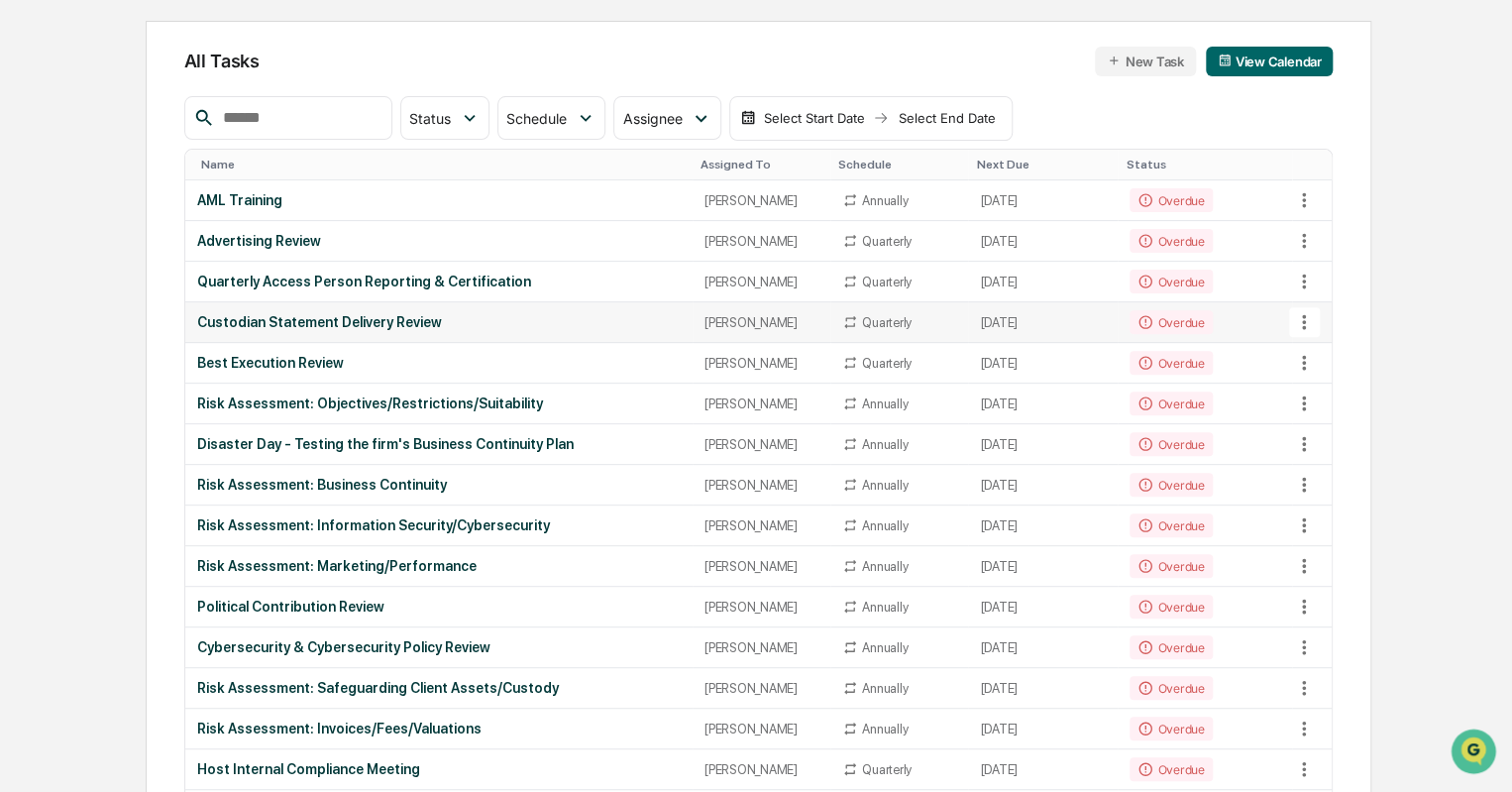 click on "Custodian Statement Delivery Review" at bounding box center [439, 322] 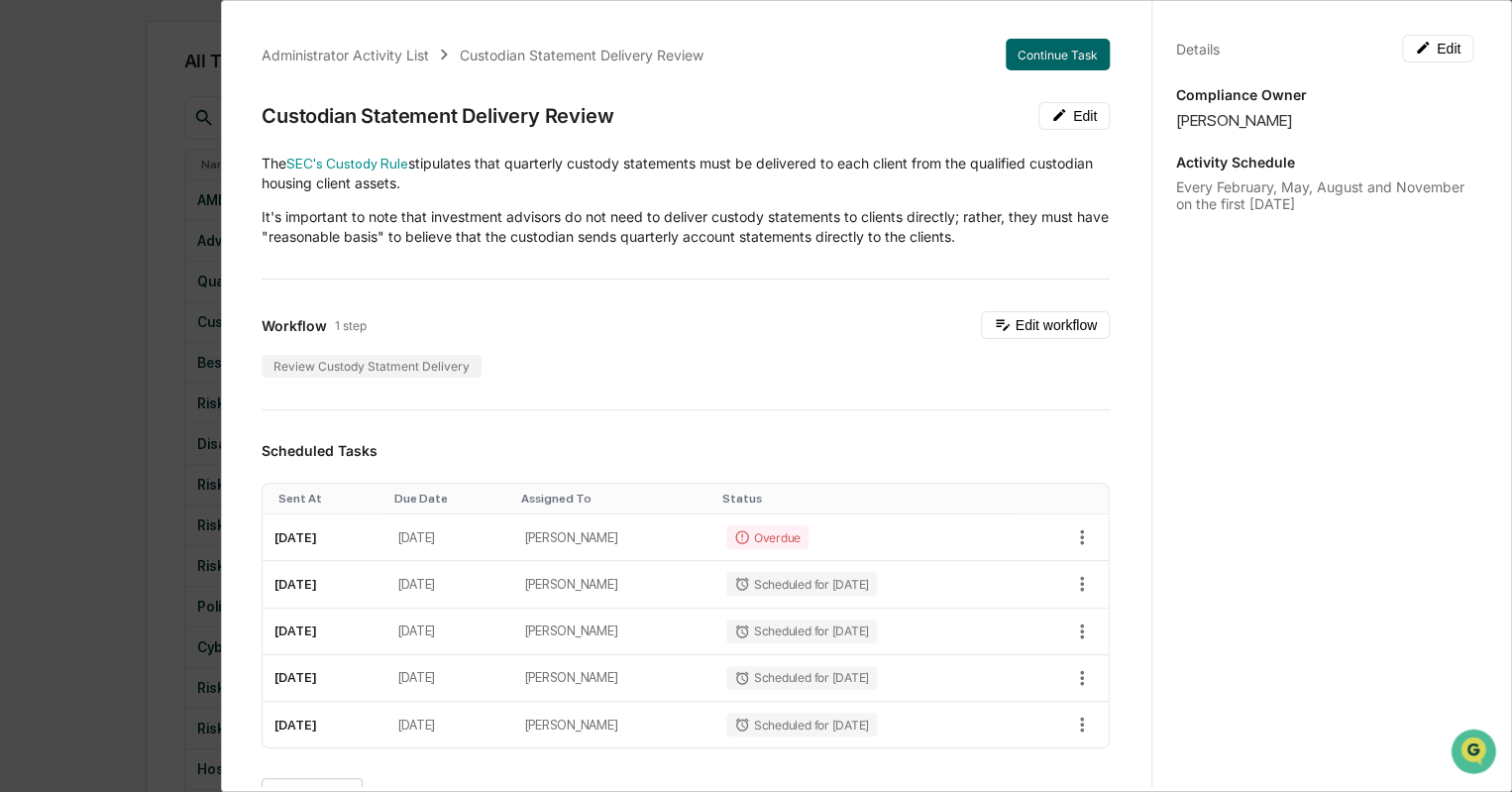 scroll, scrollTop: 205, scrollLeft: 0, axis: vertical 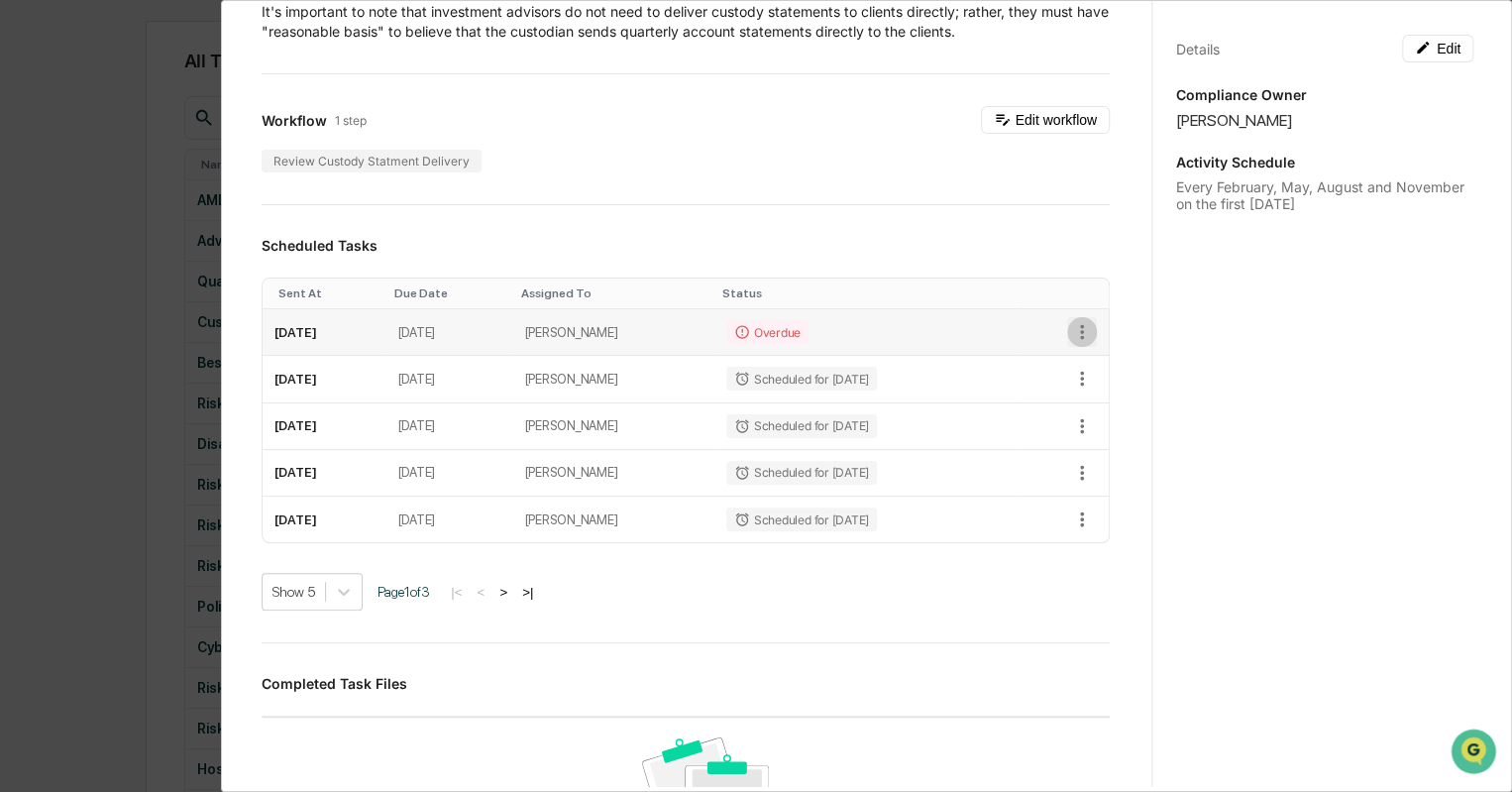 click 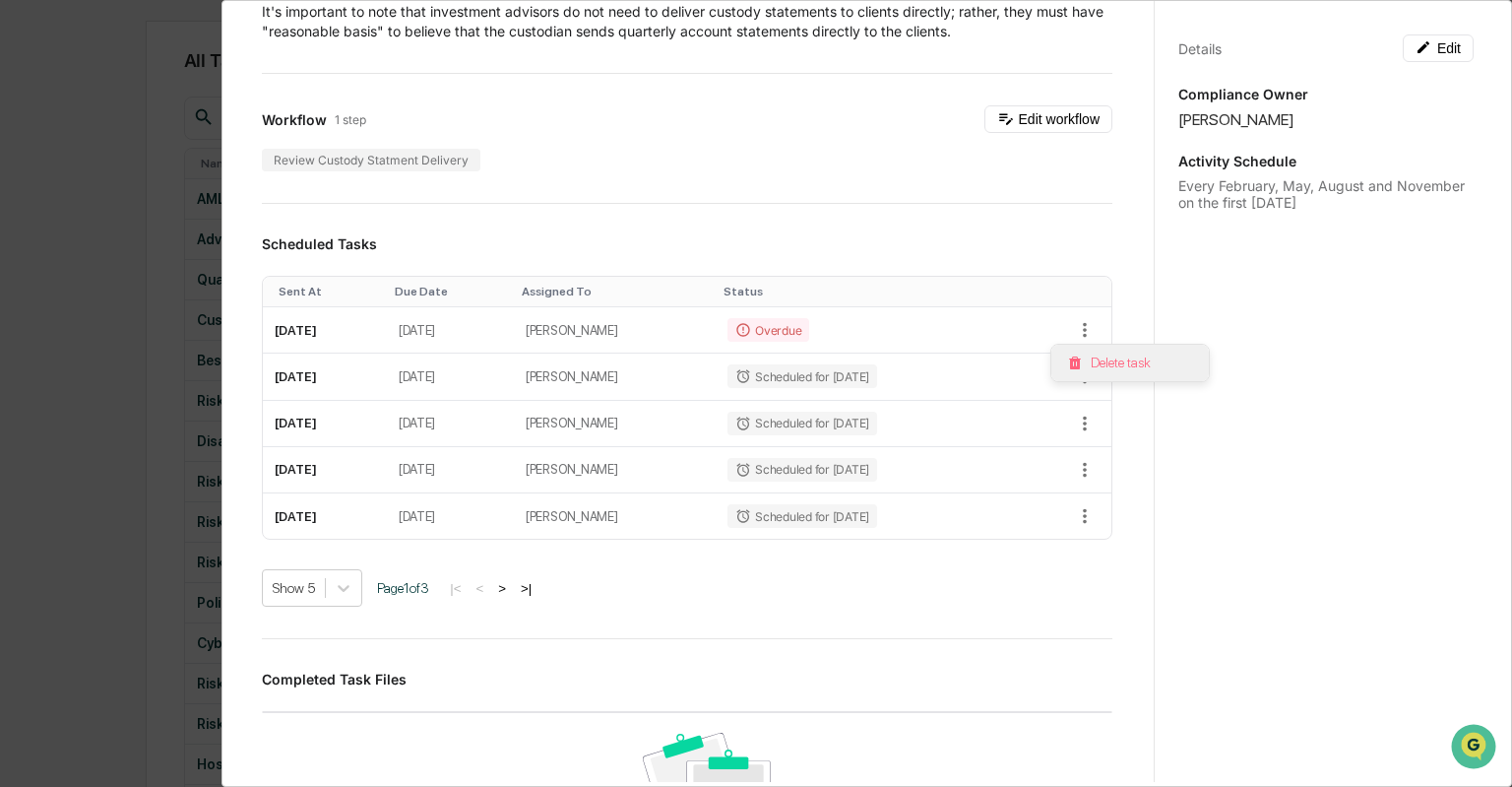 click on "Delete task" at bounding box center (1130, 362) 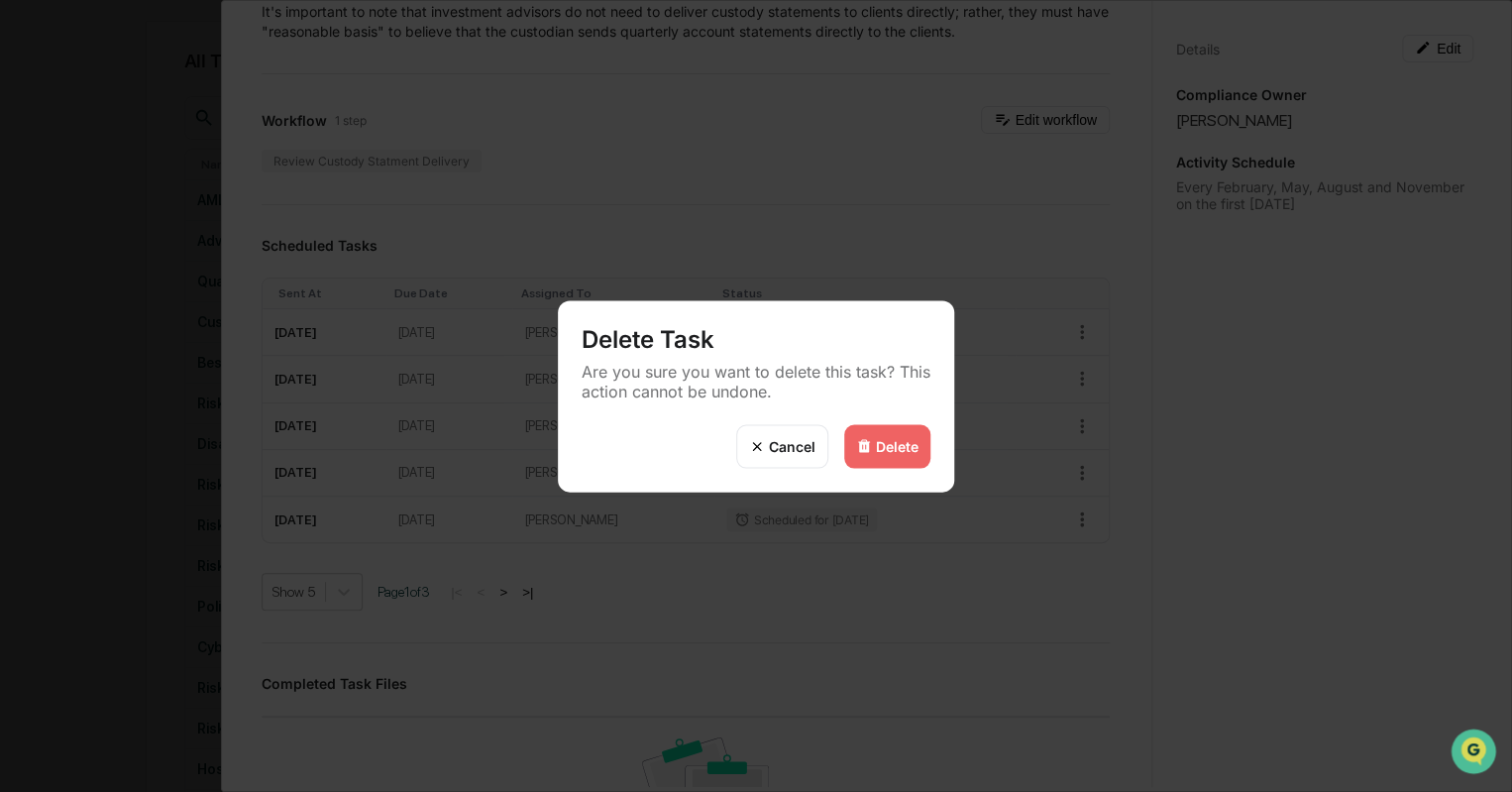 click on "Delete" at bounding box center (897, 446) 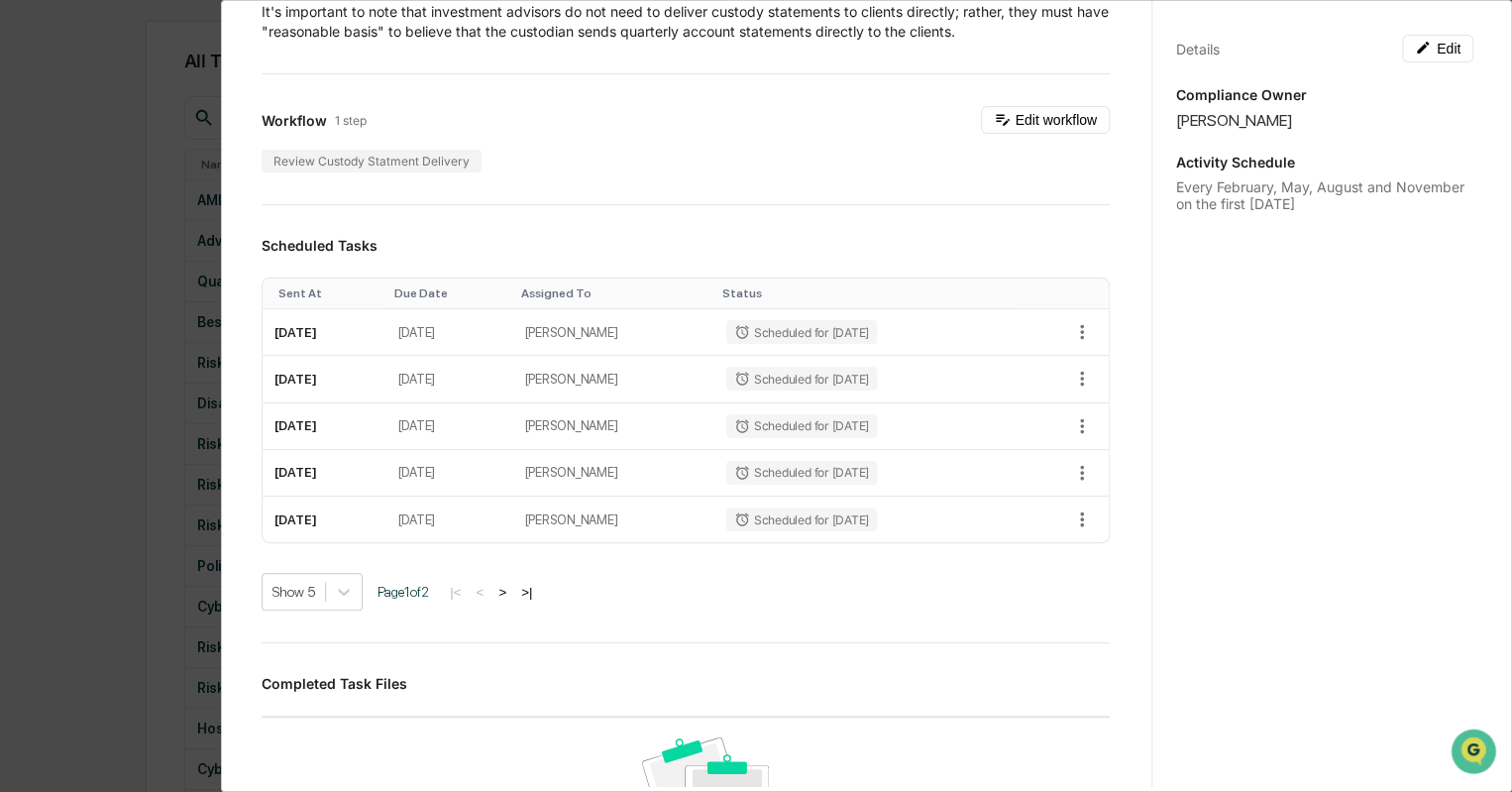 click on "Administrator Activity List Custodian Statement Delivery Review Start Task Custodian Statement Delivery Review Edit The  SEC's Custody Rule  stipulates that quarterly custody statements must be delivered to each client from the qualified custodian housing client assets. It's important to note that investment advisors do not need to deliver custody statements to clients directly; rather, they must have "reasonable basis" to believe that the custodian sends quarterly account statements directly to the clients. Workflow 1 step Edit workflow Review Custody Statment Delivery Scheduled Tasks Sent At Due Date Assigned To Status [DATE] [DATE] [PERSON_NAME] Scheduled for [DATE] [DATE] [DATE] [PERSON_NAME] Scheduled for [DATE] [DATE] [DATE] [PERSON_NAME] Scheduled for [DATE] [DATE] [DATE] [PERSON_NAME] Scheduled for [DATE] [DATE] [DATE] [PERSON_NAME] Scheduled for [DATE] Show 5 Page  1  of  2   |<   <   >   >|   Show 5" at bounding box center [756, 396] 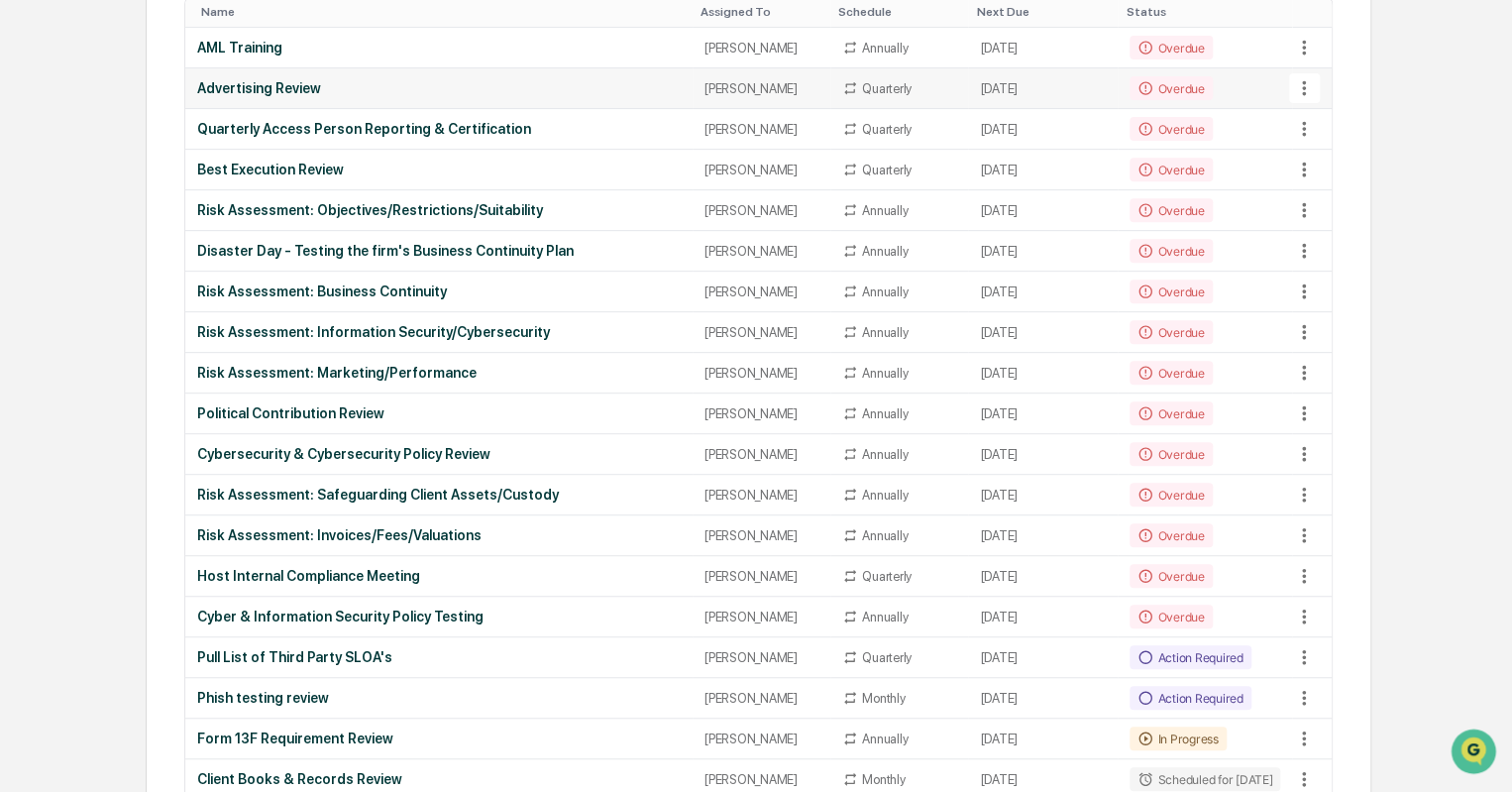 scroll, scrollTop: 327, scrollLeft: 0, axis: vertical 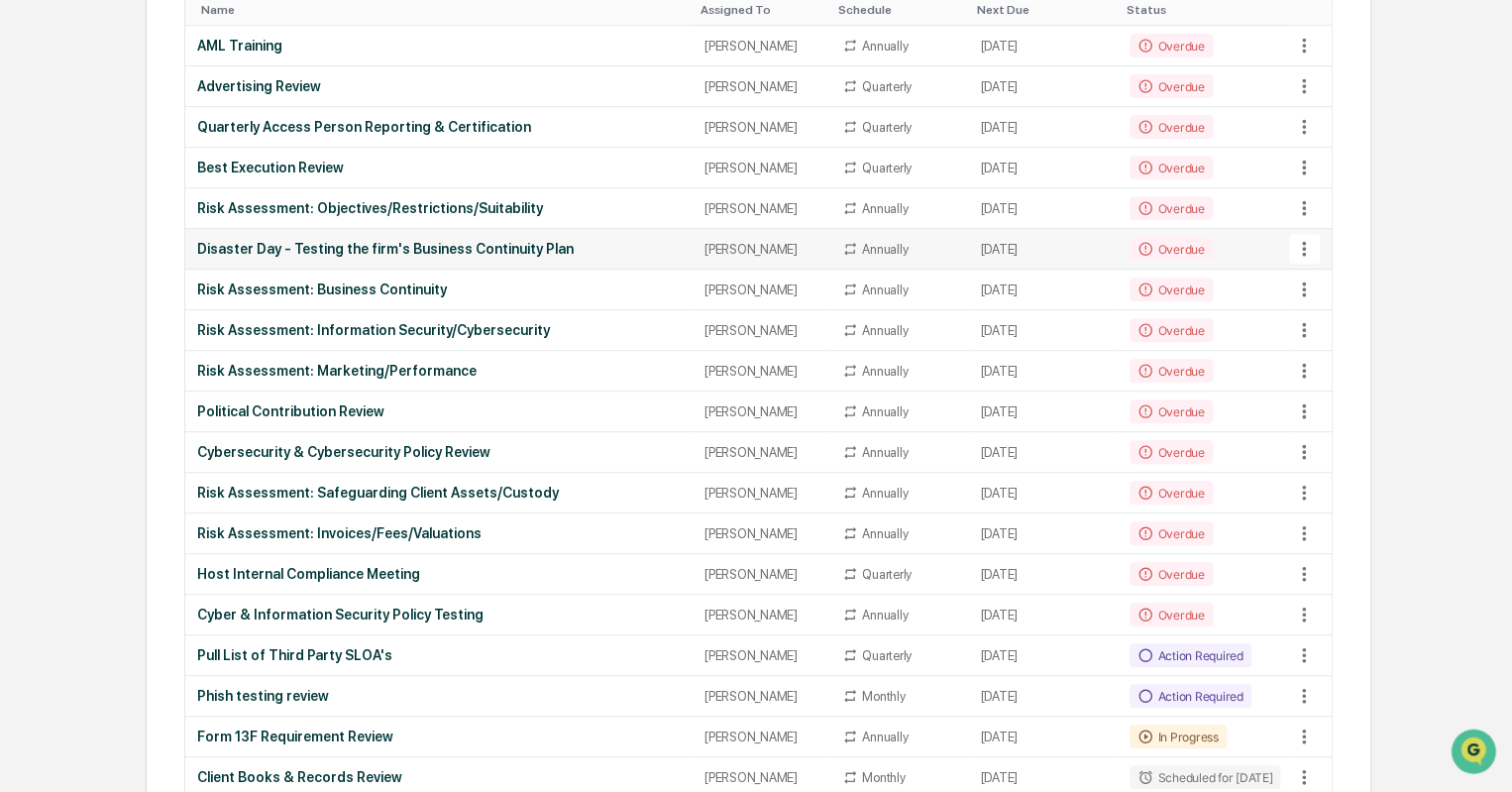 click on "Disaster Day - Testing the firm's Business Continuity Plan" at bounding box center (439, 249) 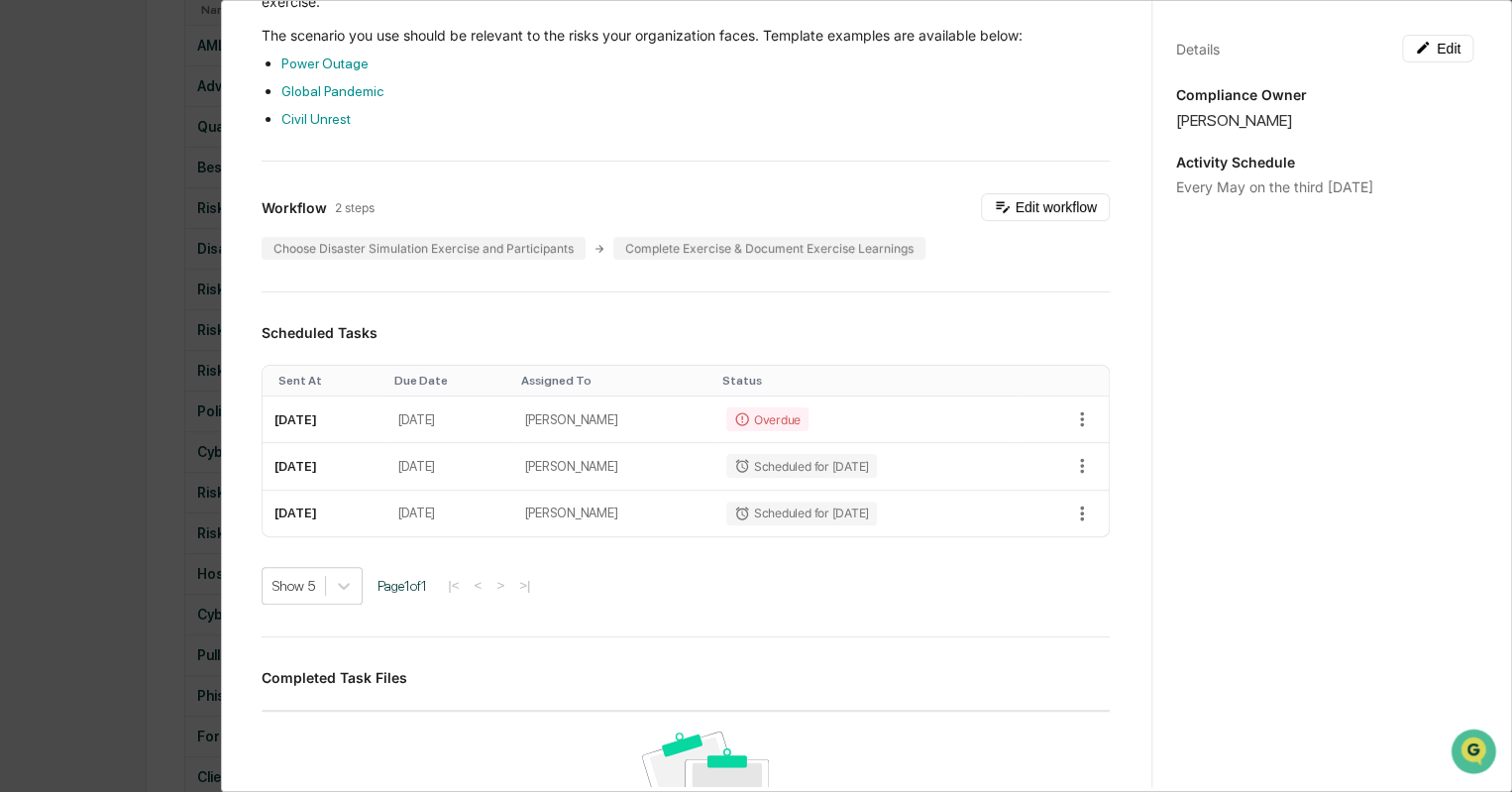 scroll, scrollTop: 208, scrollLeft: 0, axis: vertical 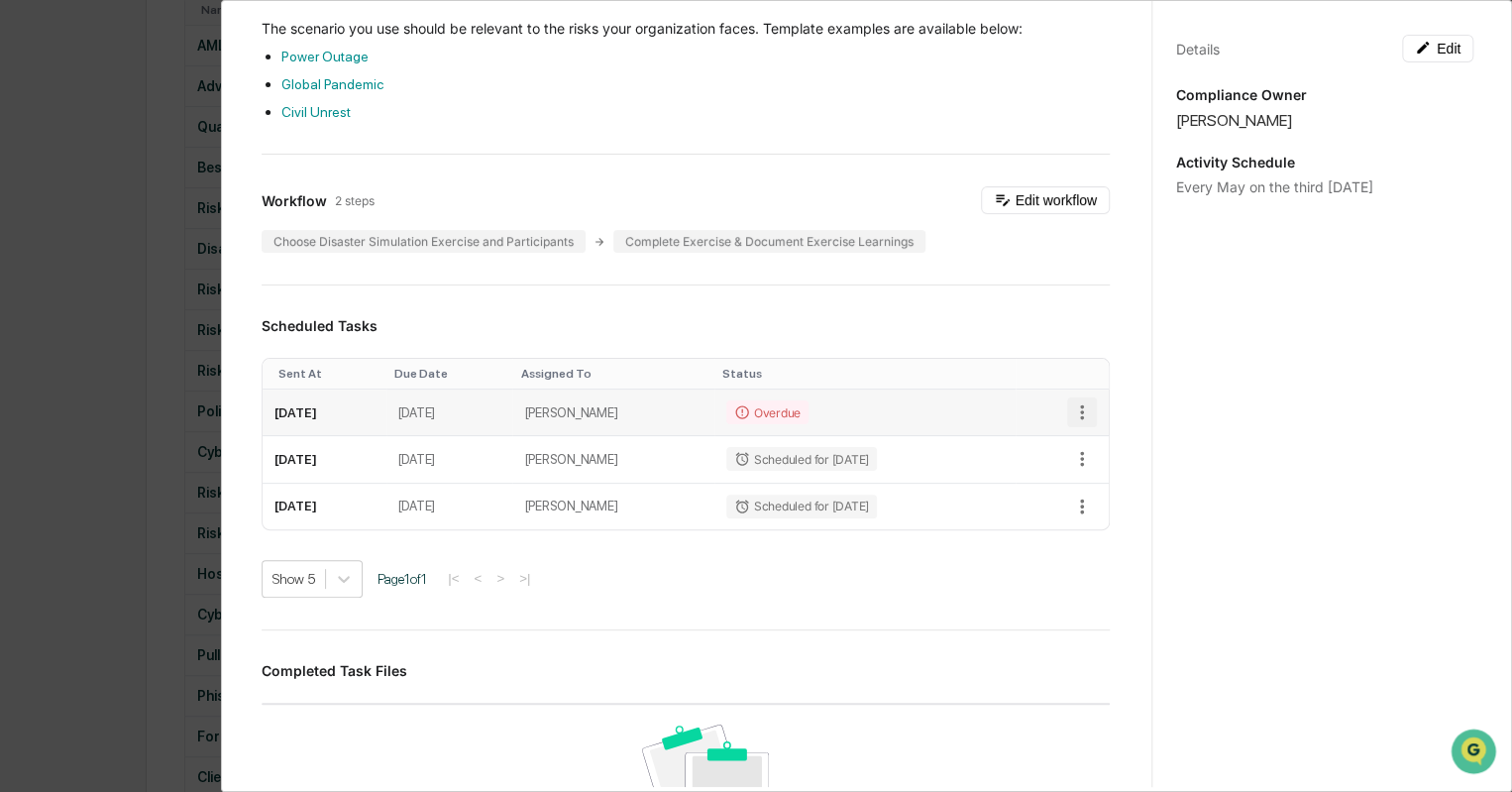 click 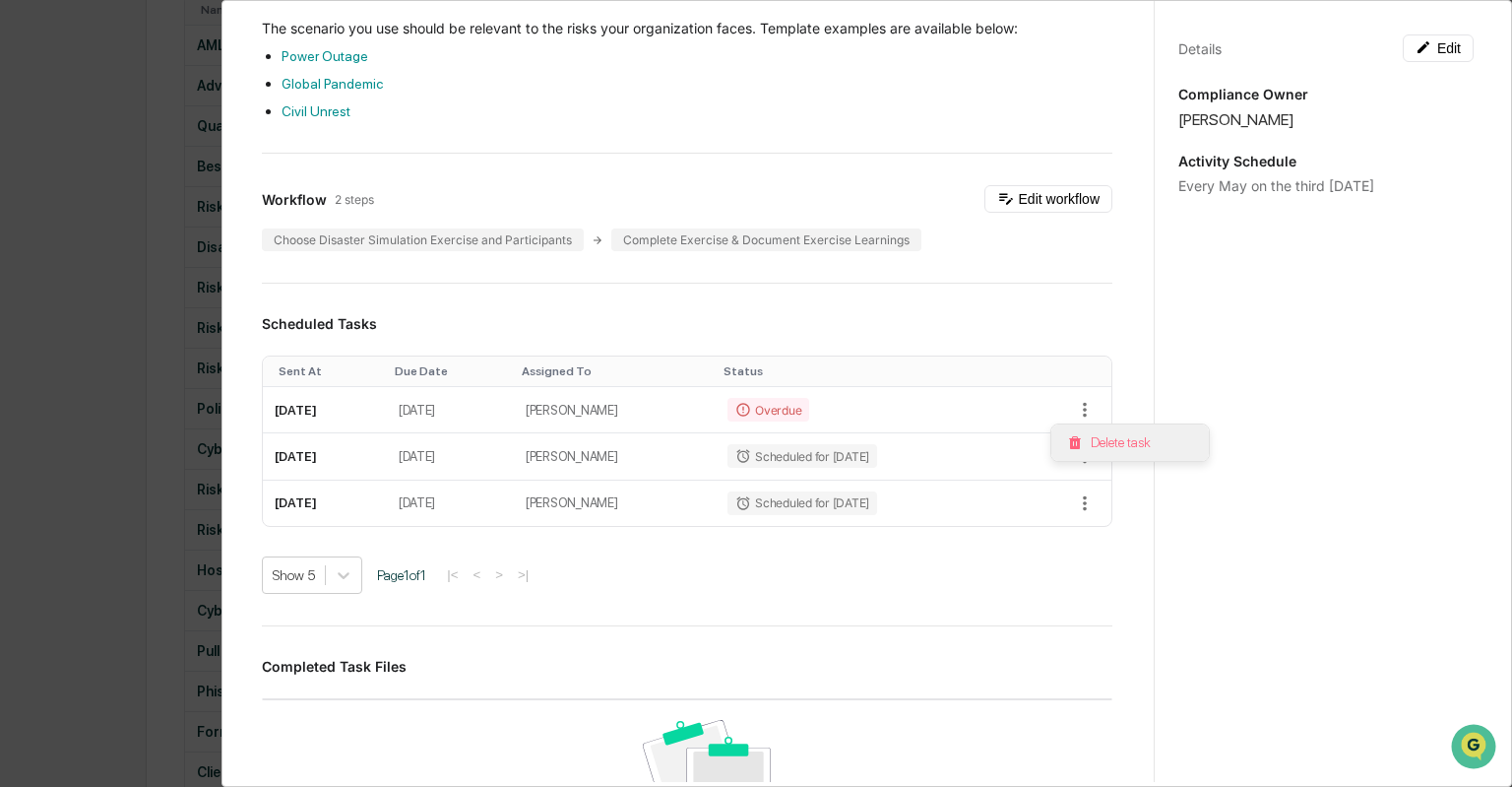 click on "Delete task" at bounding box center [1130, 442] 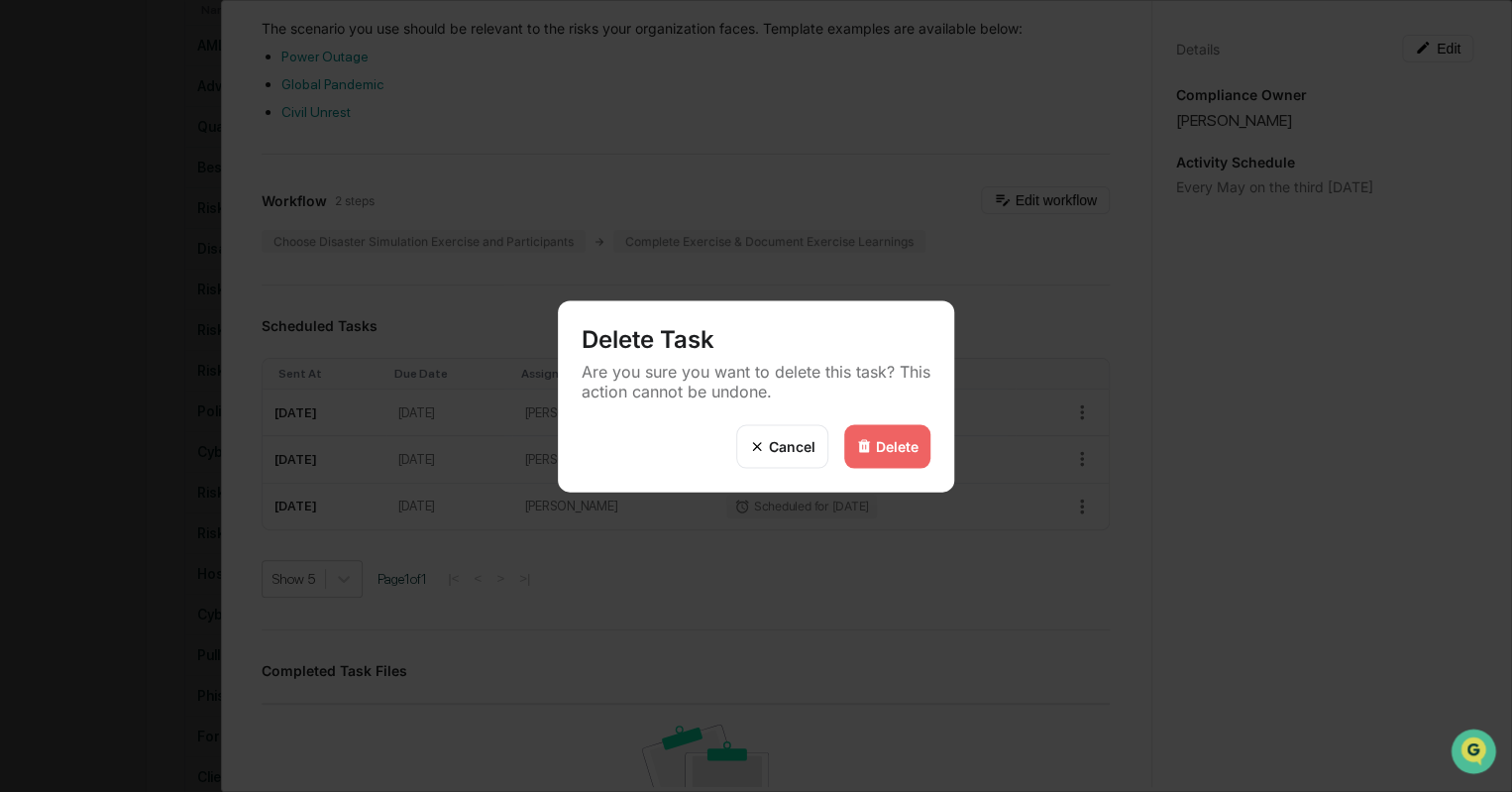 click at bounding box center (864, 446) 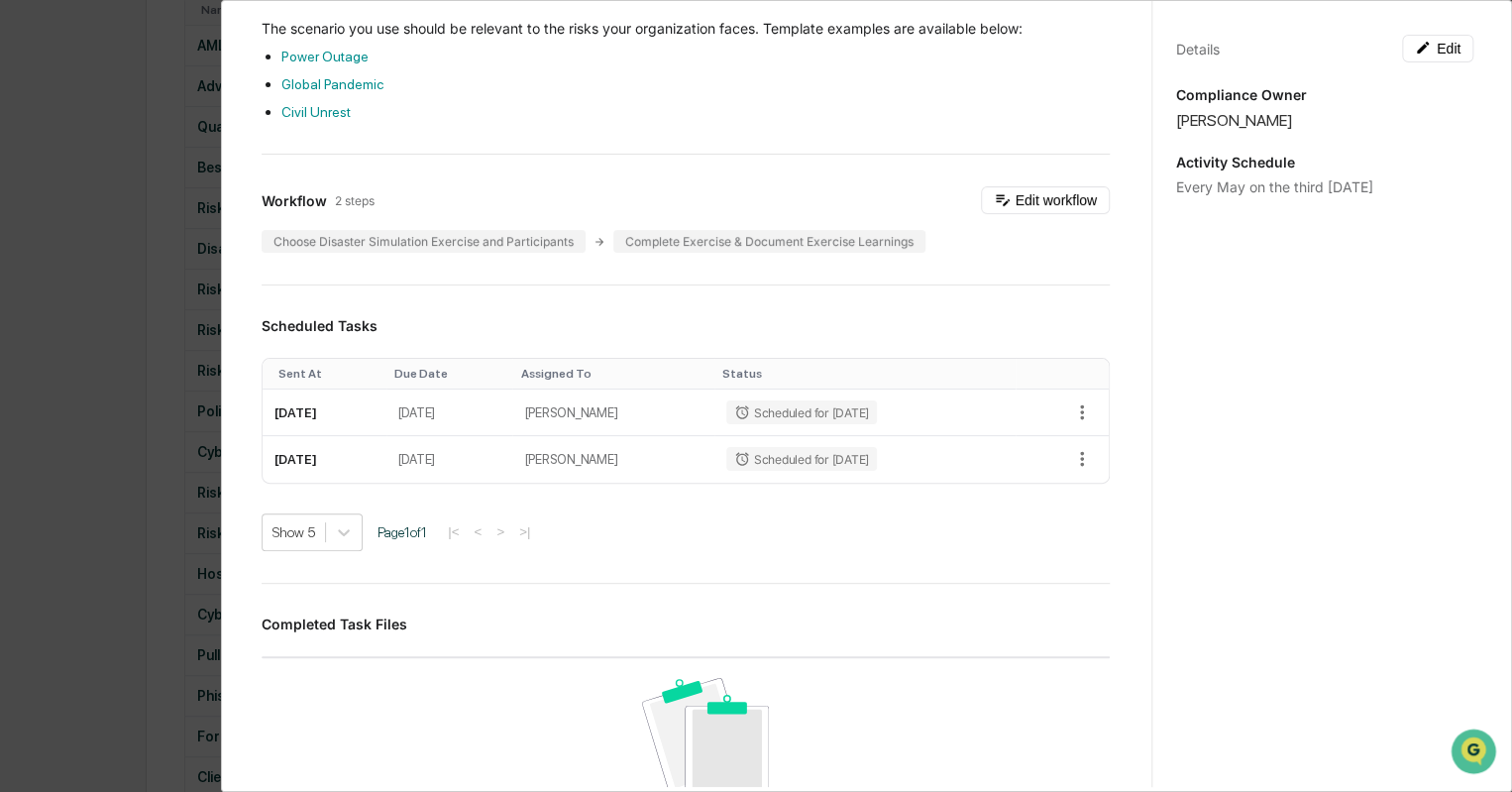 click on "Administrator Activity List Disaster Day - Testing the firm's Business Continuity Plan Start Task Disaster Day - Testing the firm's Business Continuity Plan Edit Your organization should complete a Business Continuity and Disaster Recovery tabletop exercise on an annual basis. The documentation should include a walkthrough of the completed scenario within the past year and any lessons learned from the exercise. The scenario you use should be relevant to the risks your organization faces. Template examples are available below: Power Outage Global Pandemic Civil Unrest Workflow 2 steps Edit workflow Choose Disaster Simulation Exercise and Participants Complete Exercise & Document Exercise Learnings Scheduled Tasks Sent At Due Date Assigned To Status May 20, 2026 May 23, 2026 Katie Frazier Scheduled for 05/20/2026 May 19, 2027 May 22, 2027 Katie Frazier Scheduled for 05/19/2027 Show 5 Page  1  of  1   |<   <   >   >|   Completed Task Files No data to display Show 5 Page  1  of  0   |<   <   >   >|   Comments" at bounding box center [756, 396] 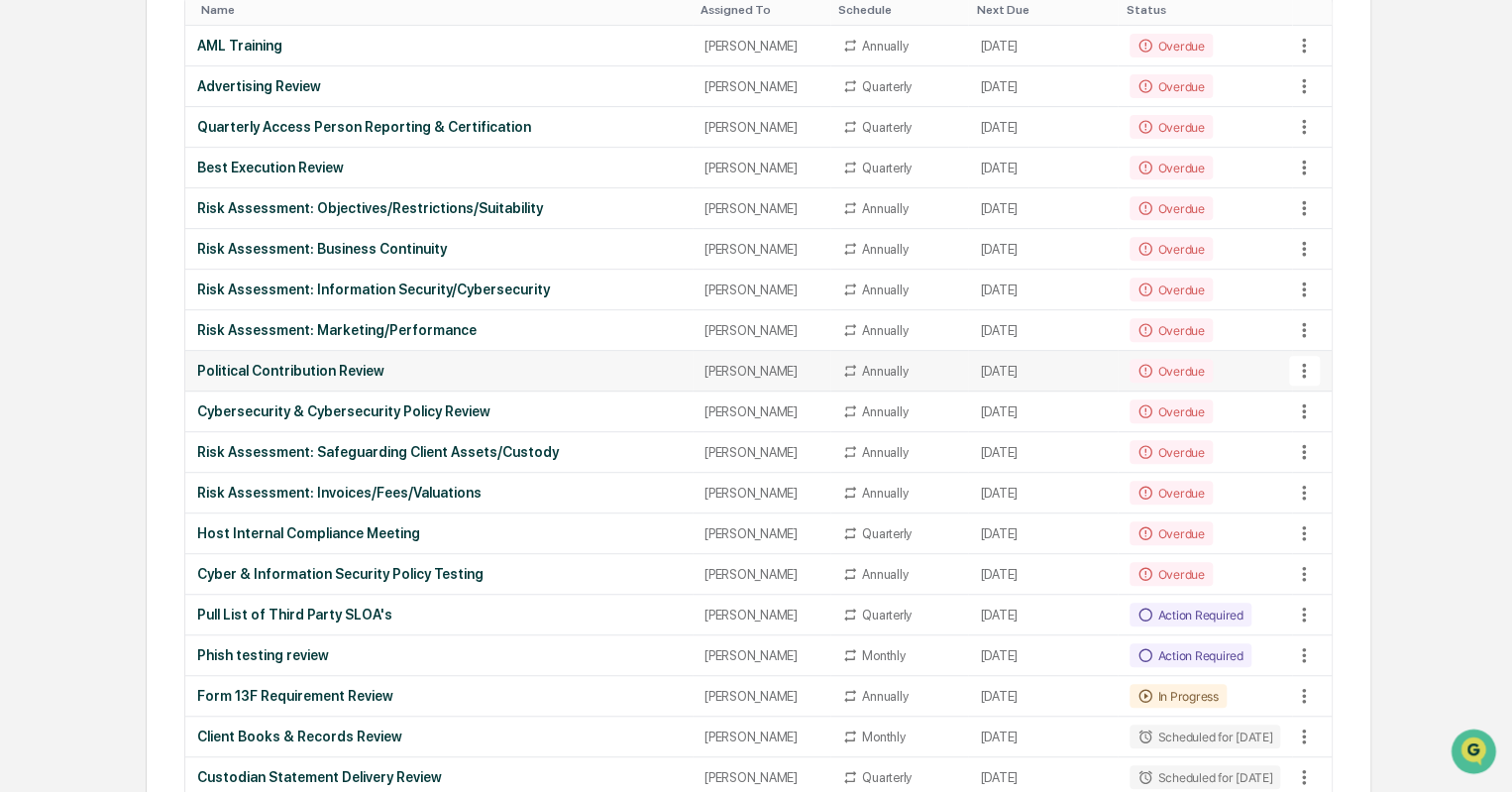 click on "Political Contribution Review" at bounding box center [439, 371] 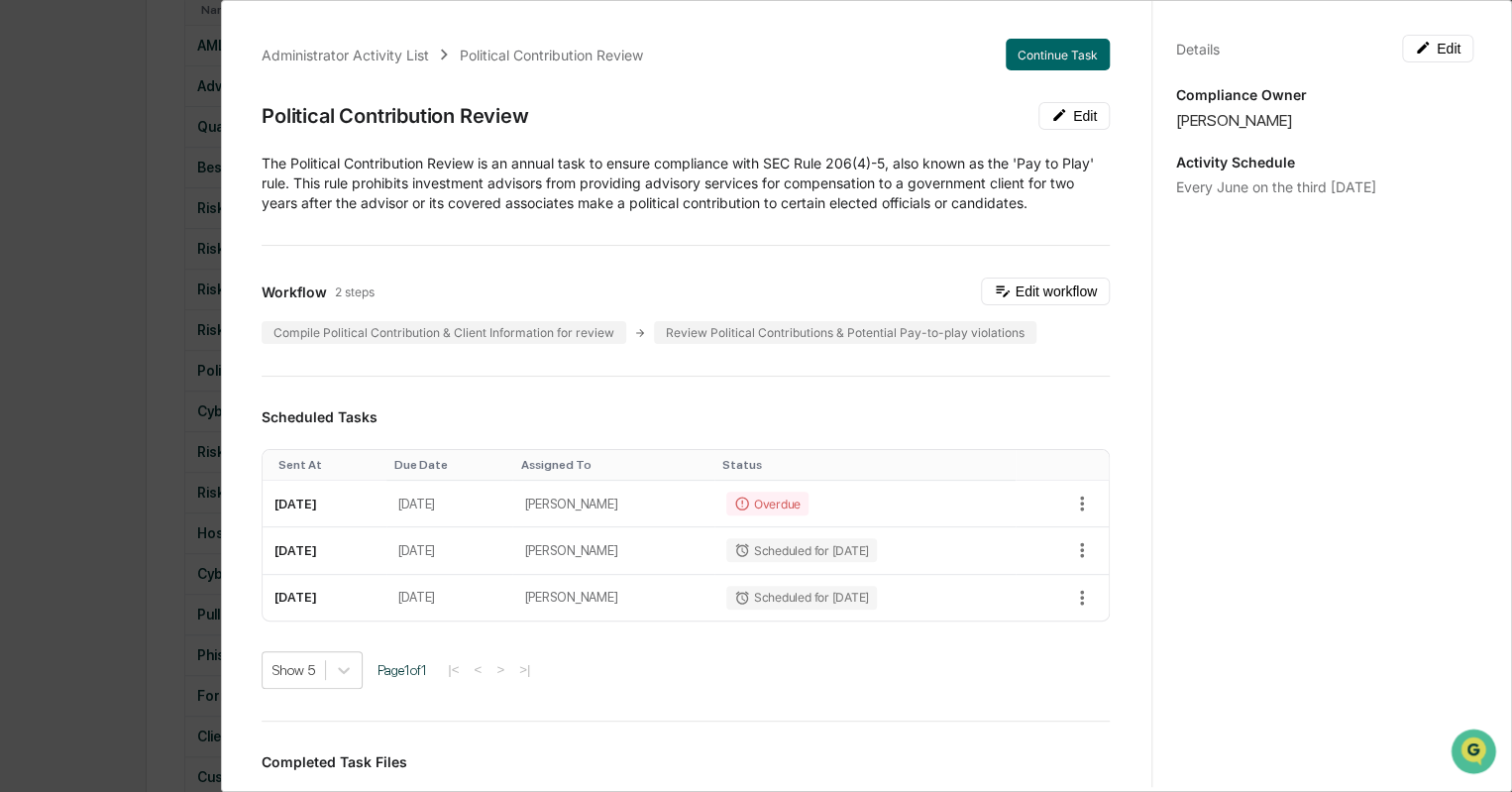 scroll, scrollTop: 210, scrollLeft: 0, axis: vertical 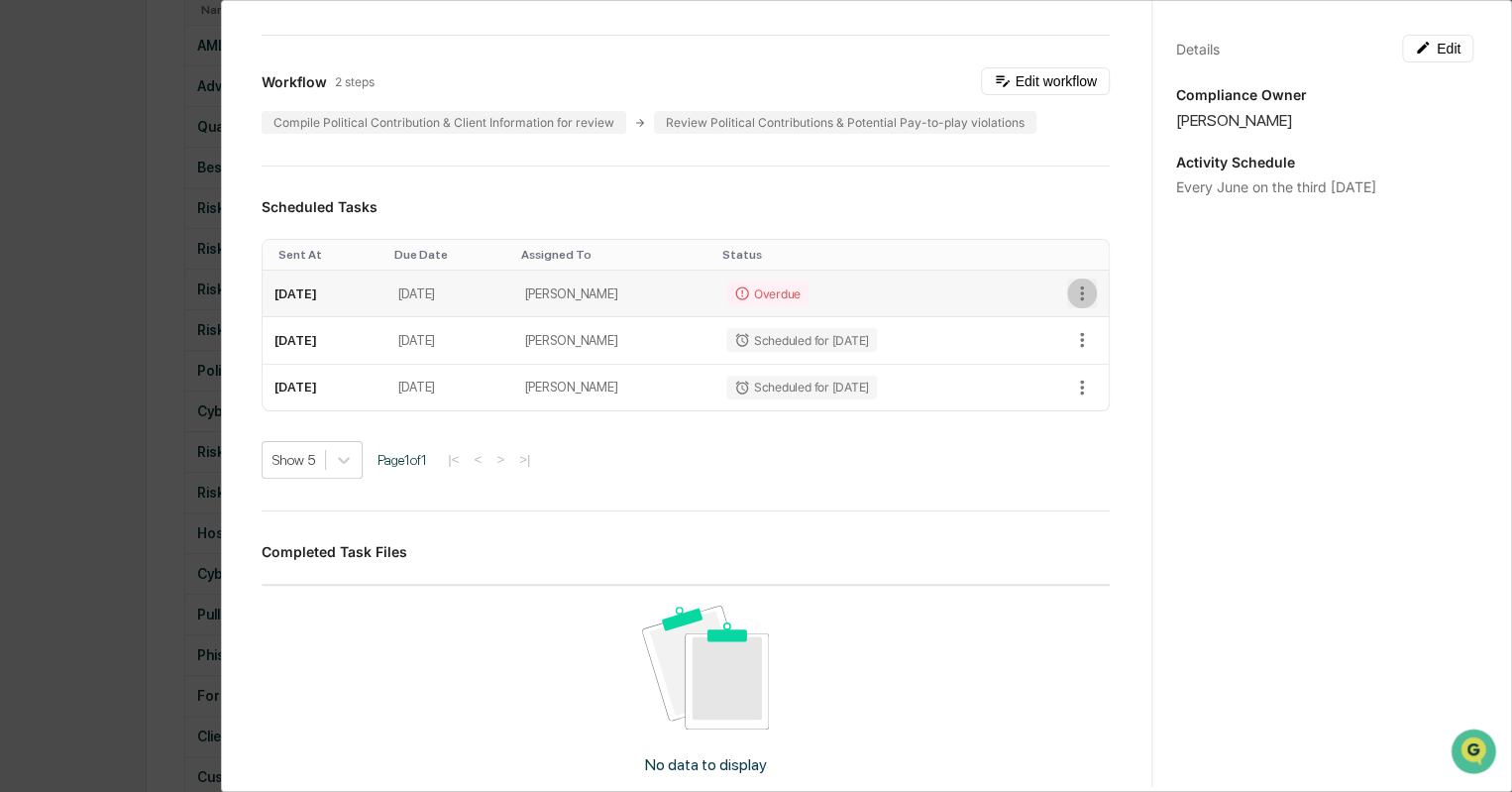 click 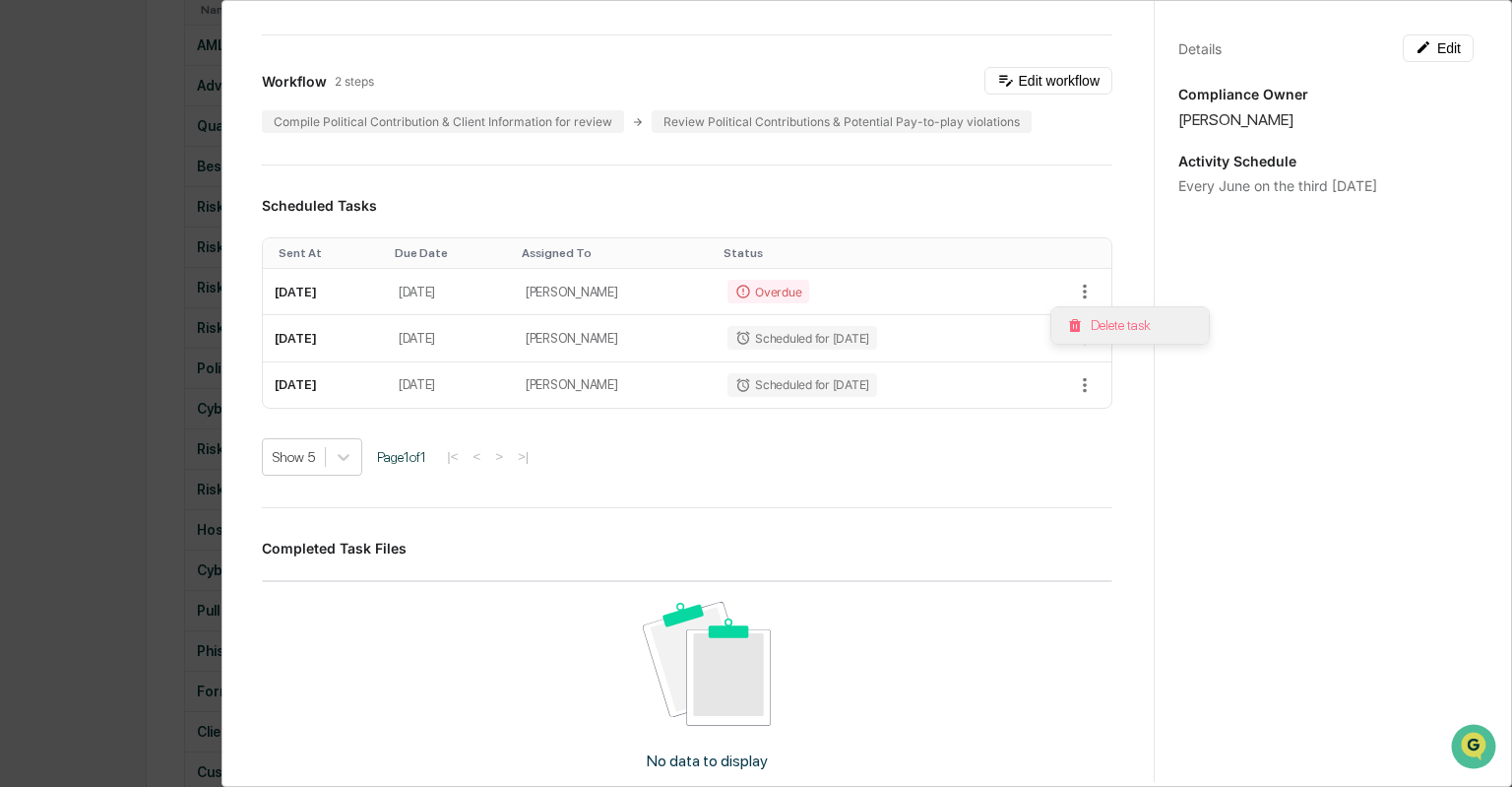 click on "Delete task" at bounding box center [1130, 325] 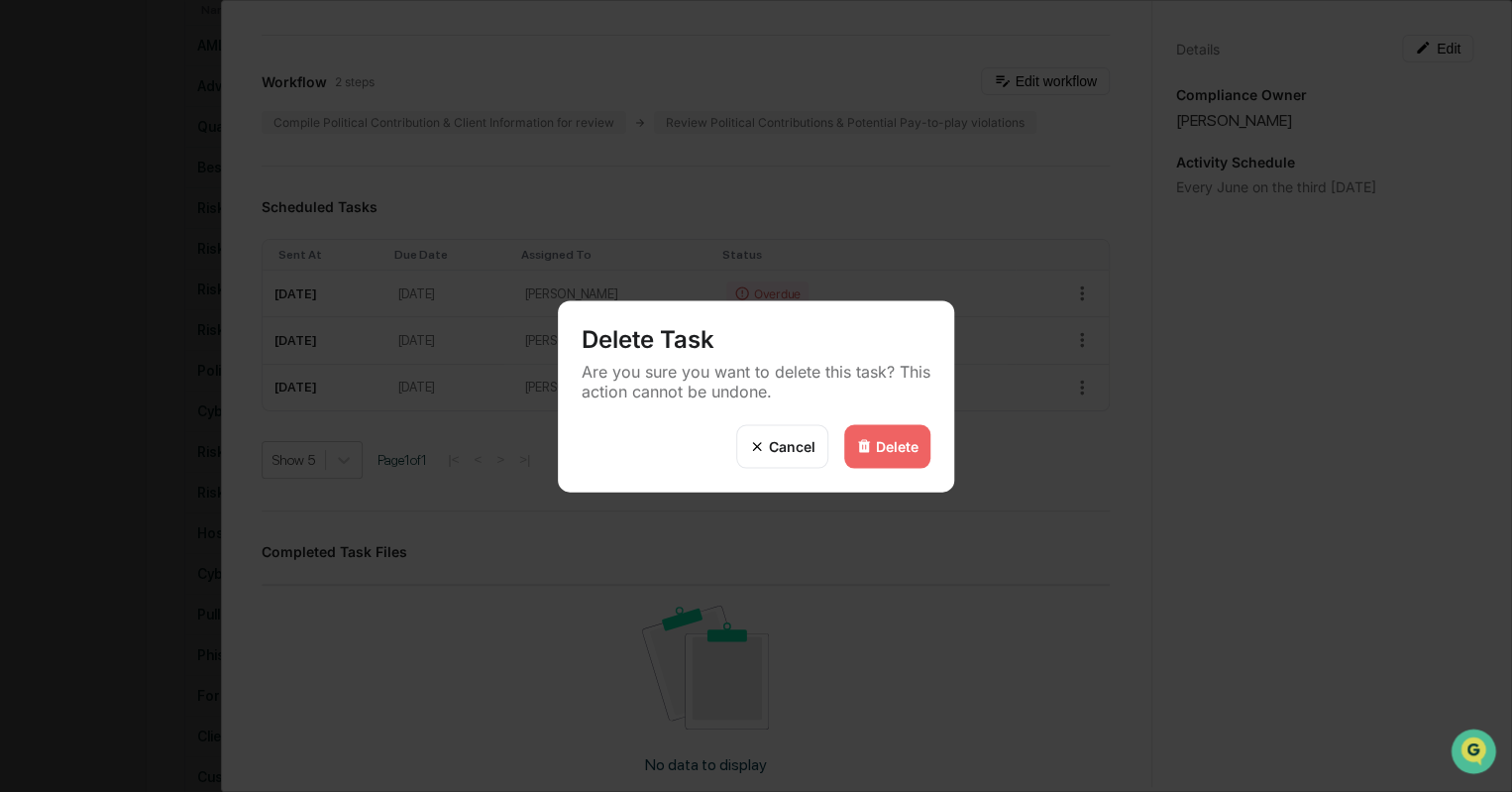 click on "Delete" at bounding box center [897, 446] 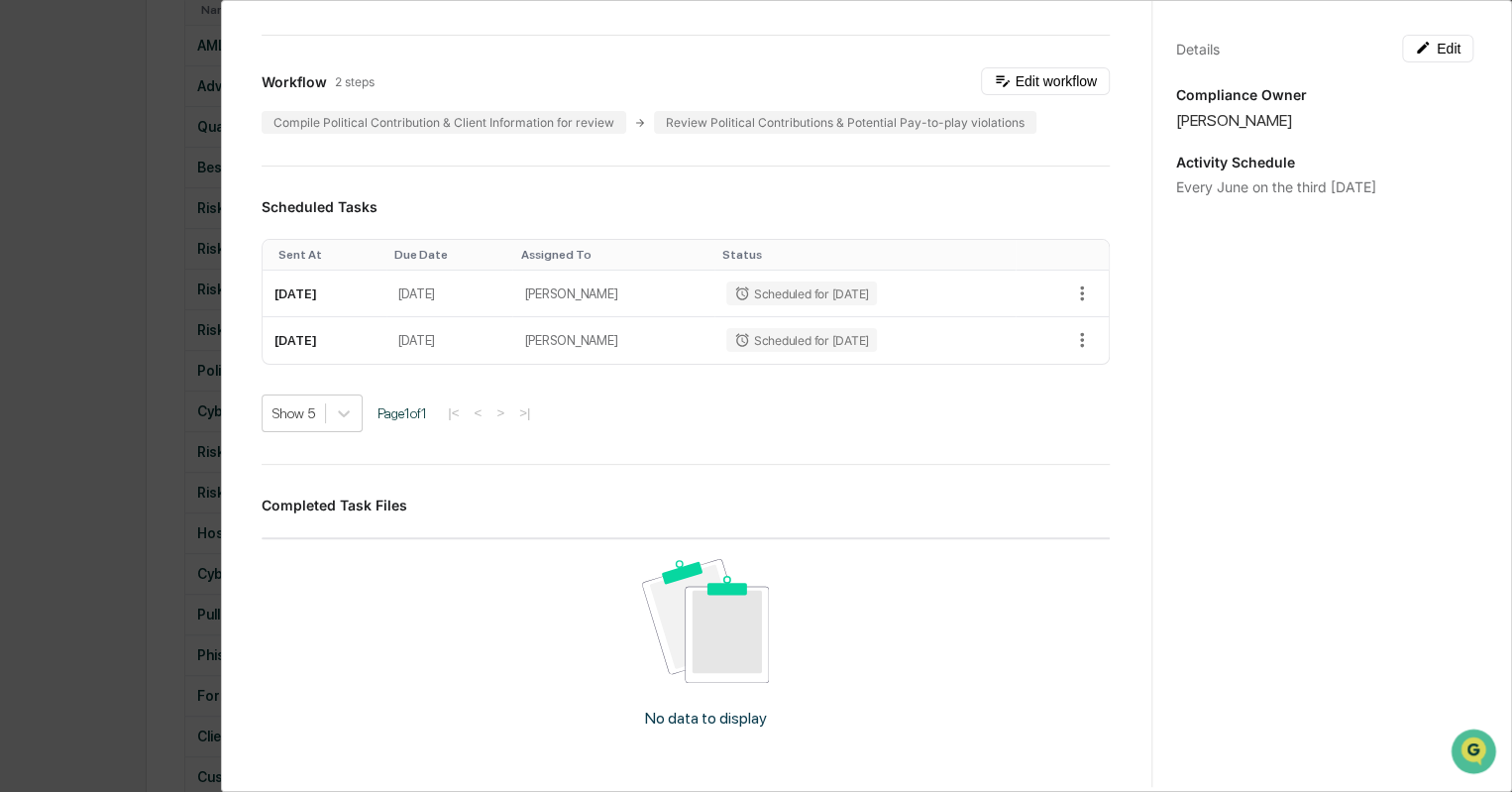 click on "Administrator Activity List Political Contribution Review Start Task Political Contribution Review Edit The Political Contribution Review is an annual task to ensure compliance with SEC Rule 206(4)-5, also known as the 'Pay to Play' rule. This rule prohibits investment advisors from providing advisory services for compensation to a government client for two years after the advisor or its covered associates make a political contribution to certain elected officials or candidates. Workflow 2 steps Edit workflow Compile Political Contribution & Client Information for review Review Political Contributions & Potential Pay-to-play violations Scheduled Tasks Sent At Due Date Assigned To Status June 16, 2026 June 19, 2026 Katie Frazier Scheduled for 06/16/2026 June 15, 2027 June 18, 2027 Katie Frazier Scheduled for 06/15/2027 Show 5 Page  1  of  1   |<   <   >   >|   Completed Task Files No data to display Show 5 Page  1  of  0   |<   <   >   >|   Comments Write a comment... Write a comment... Details Edit" at bounding box center (756, 396) 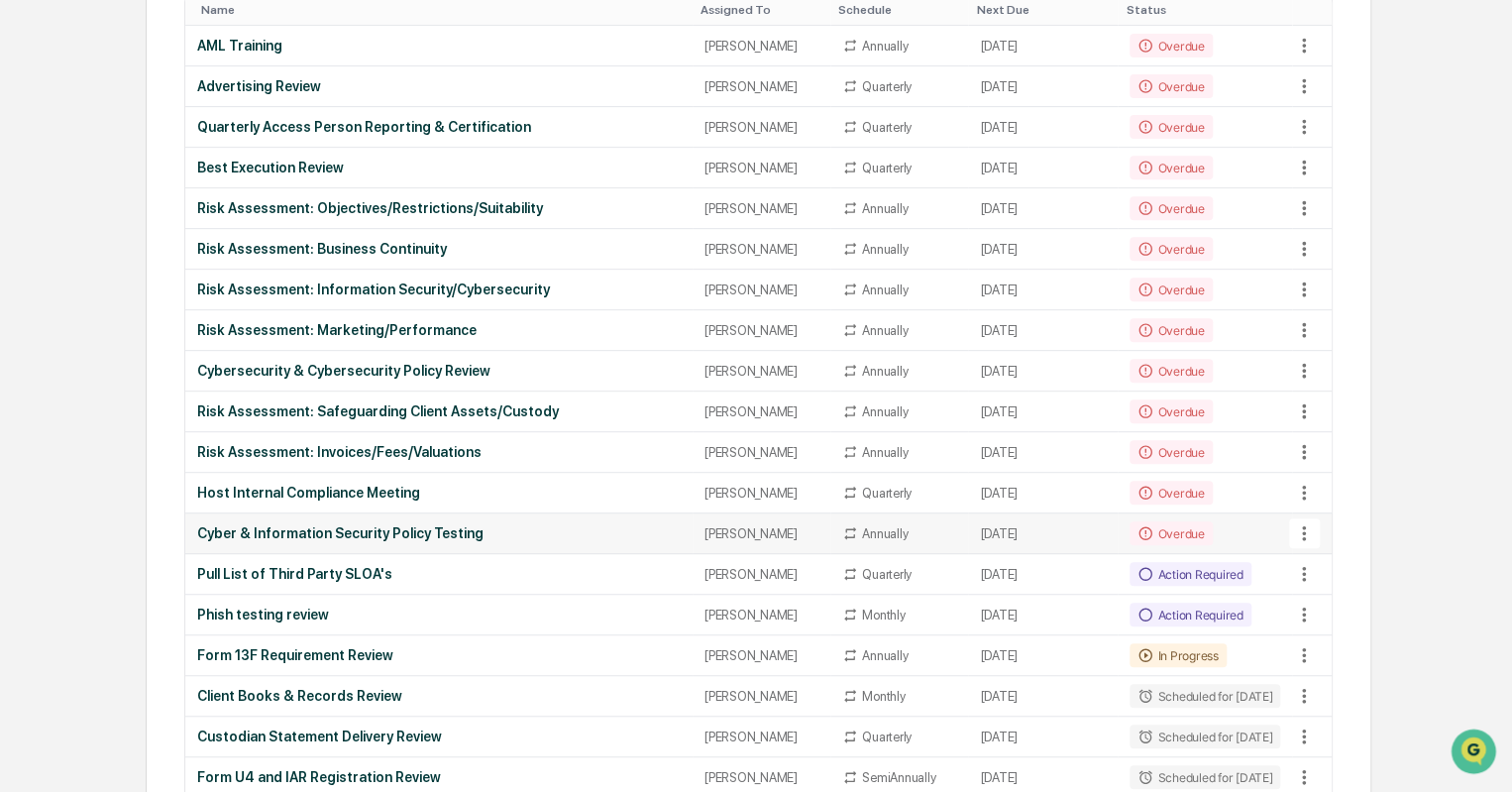 click on "Cyber & Information Security Policy Testing" at bounding box center (439, 533) 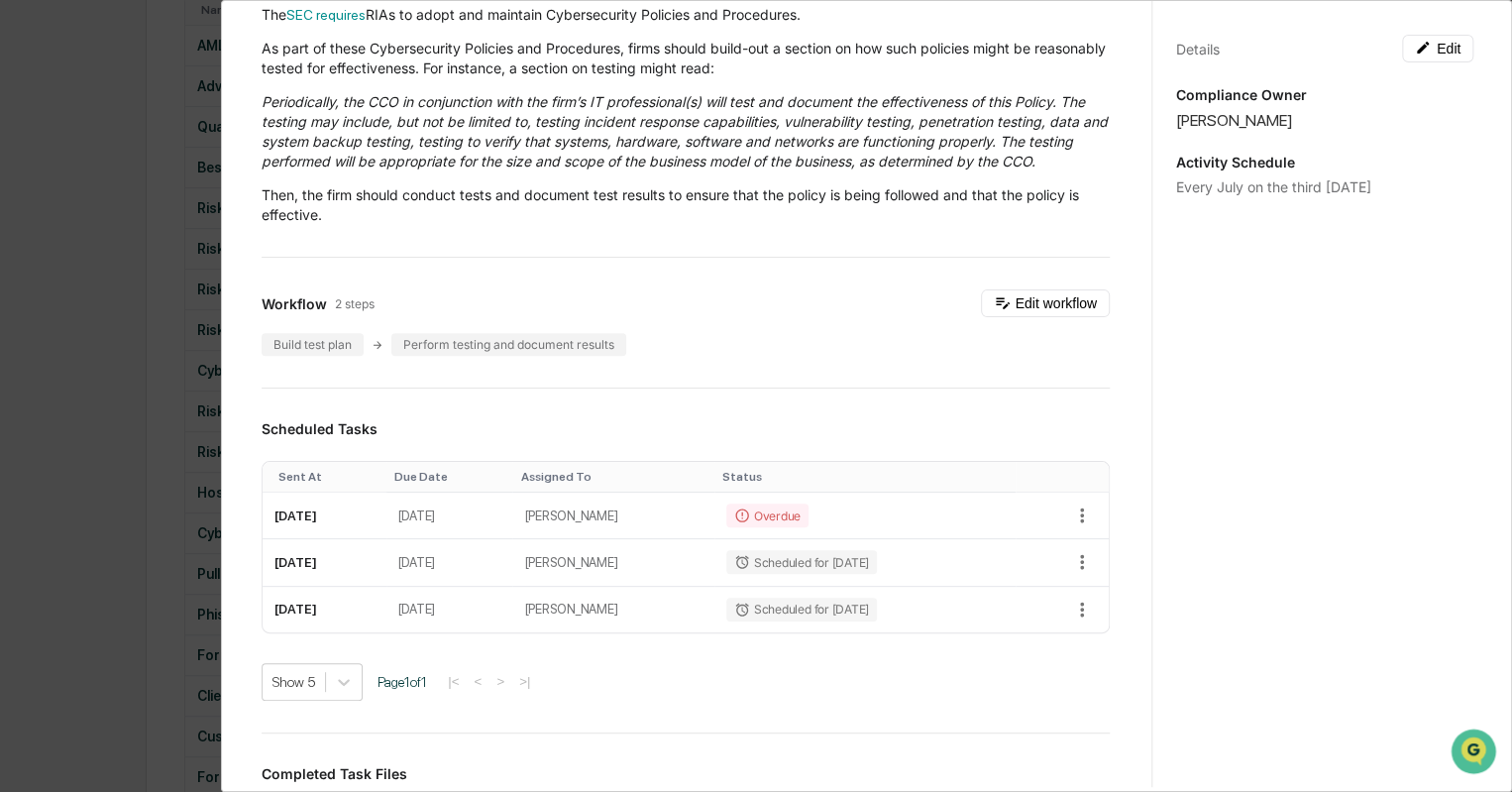 scroll, scrollTop: 155, scrollLeft: 0, axis: vertical 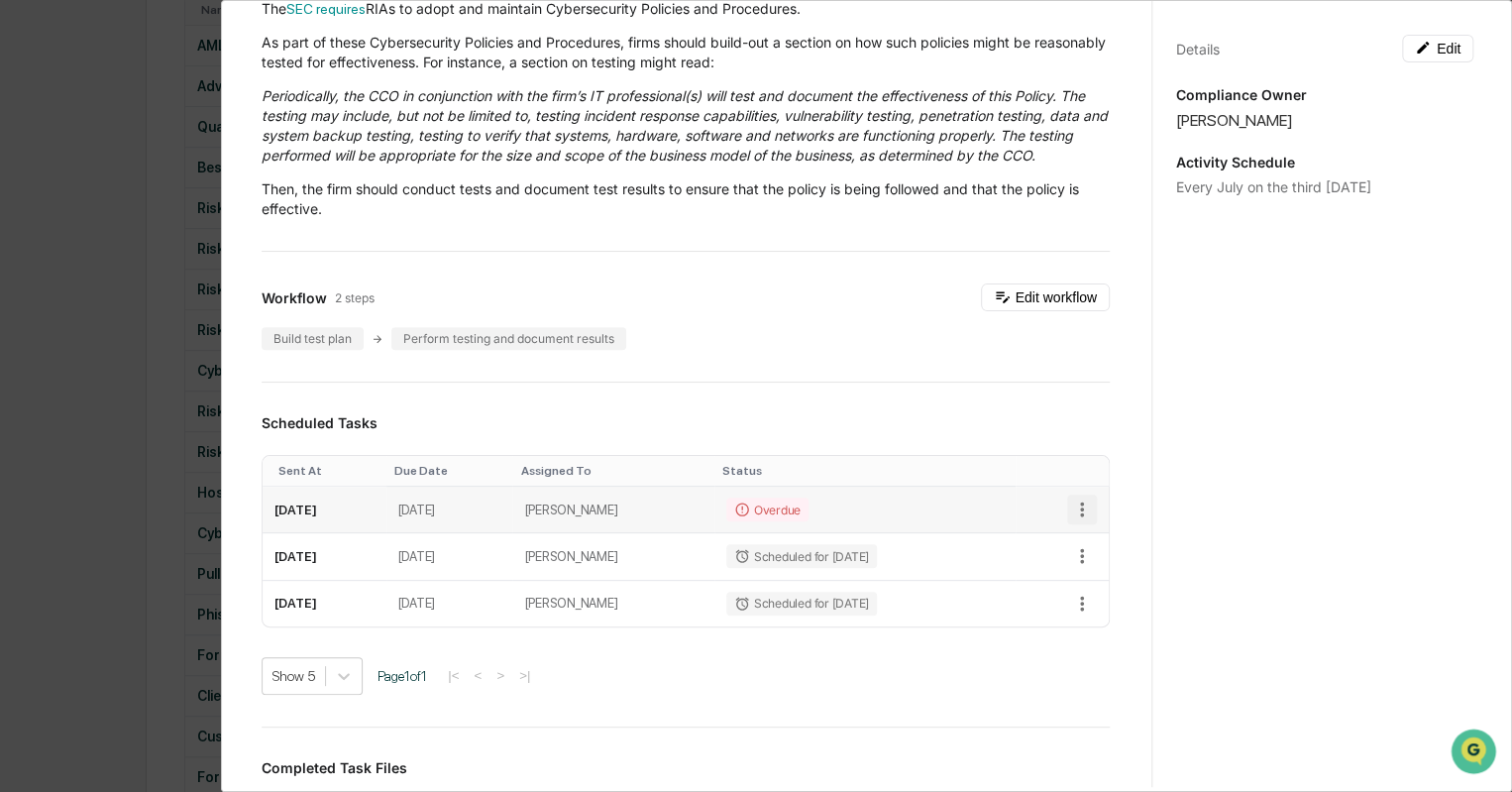click 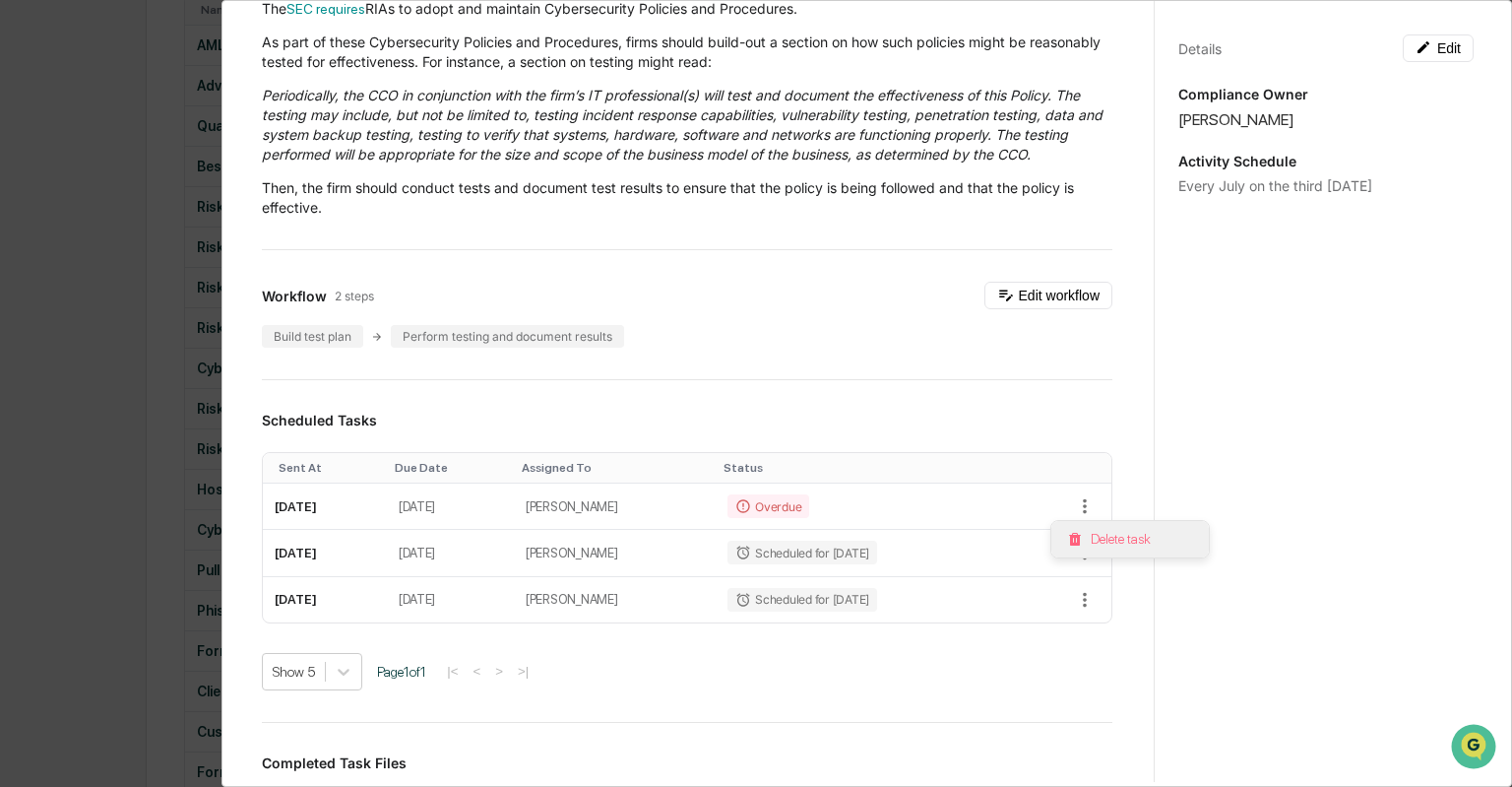 click on "Delete task" at bounding box center (1130, 539) 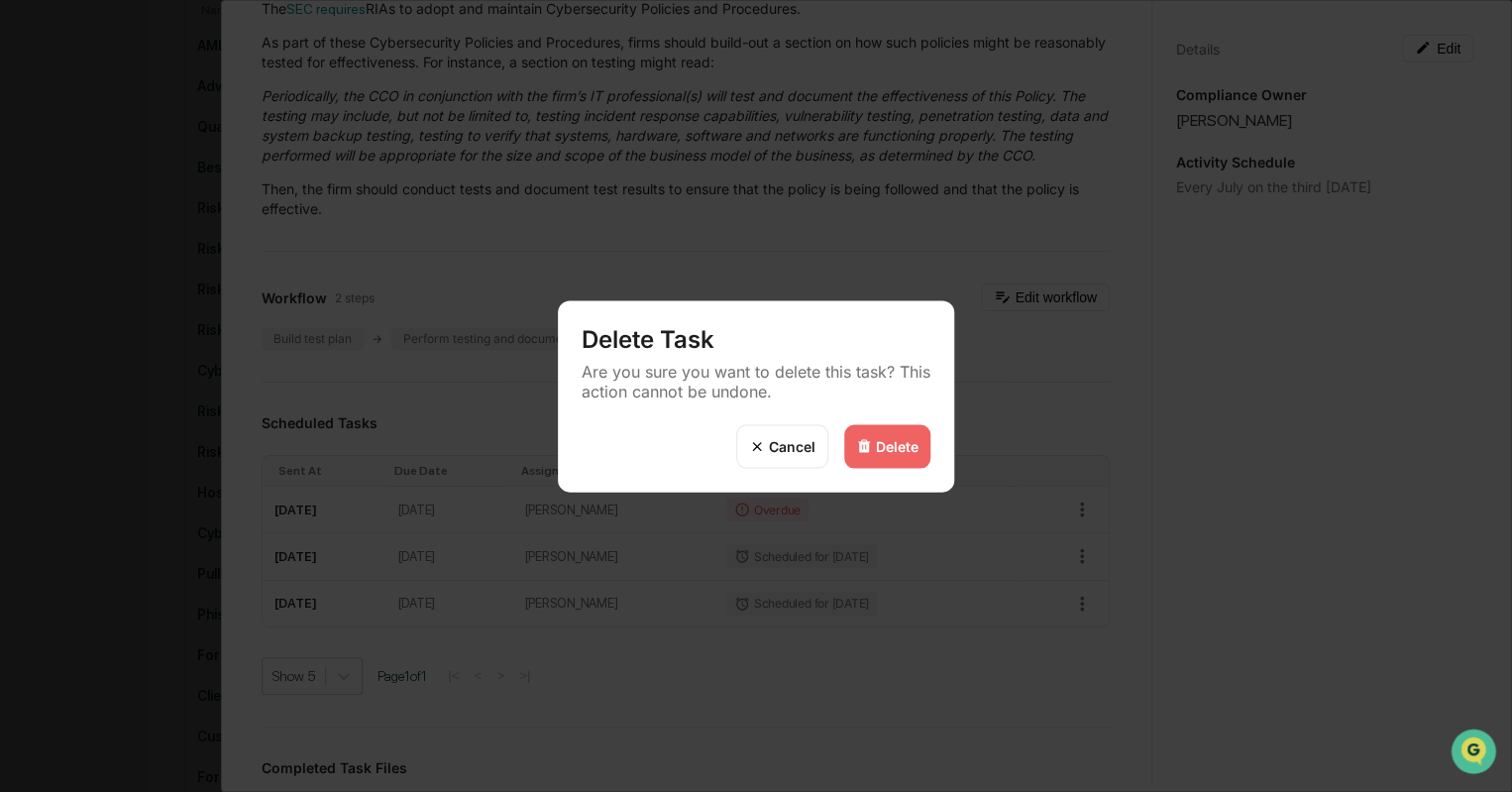 click on "Delete" at bounding box center (897, 446) 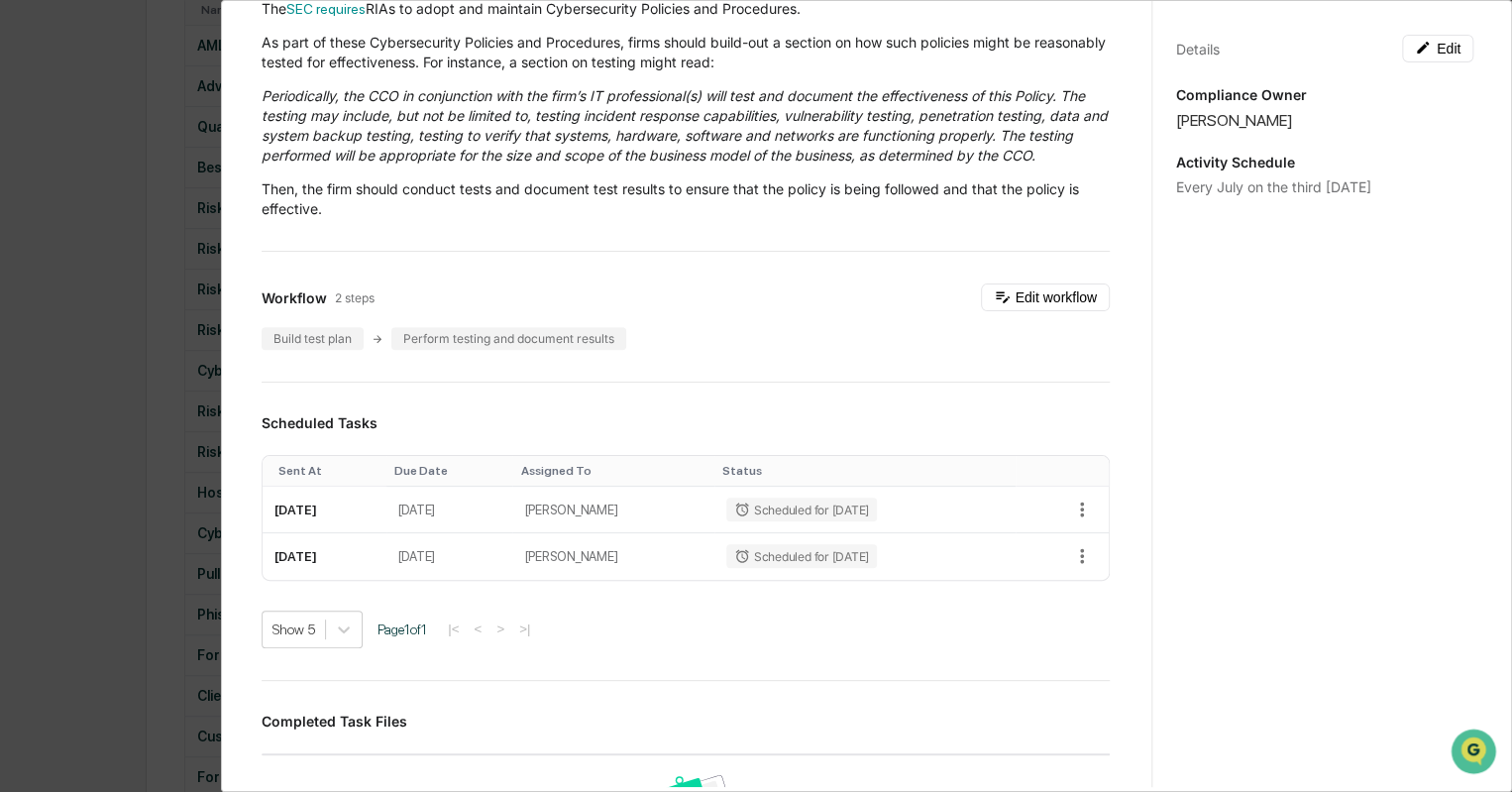 click on "Administrator Activity List Cyber & Information Security Policy Testing Start Task Cyber & Information Security Policy Testing Edit The  SEC requires  RIAs to adopt and maintain Cybersecurity Policies and Procedures. As part of these Cybersecurity Policies and Procedures, firms should build-out a section on how such policies might be reasonably tested for effectiveness. For instance, a section on testing might read: Periodically, the CCO in conjunction with the firm’s IT professional(s) will test and document the effectiveness of this Policy. The testing may include, but not be limited to, testing incident response capabilities, vulnerability testing, penetration testing, data and system backup testing, testing to verify that systems, hardware, software and networks are functioning properly. The testing performed will be appropriate for the size and scope of the business model of the business, as determined by the CCO. Workflow 2 steps Edit workflow Build test plan Perform testing and document results Page" at bounding box center [756, 396] 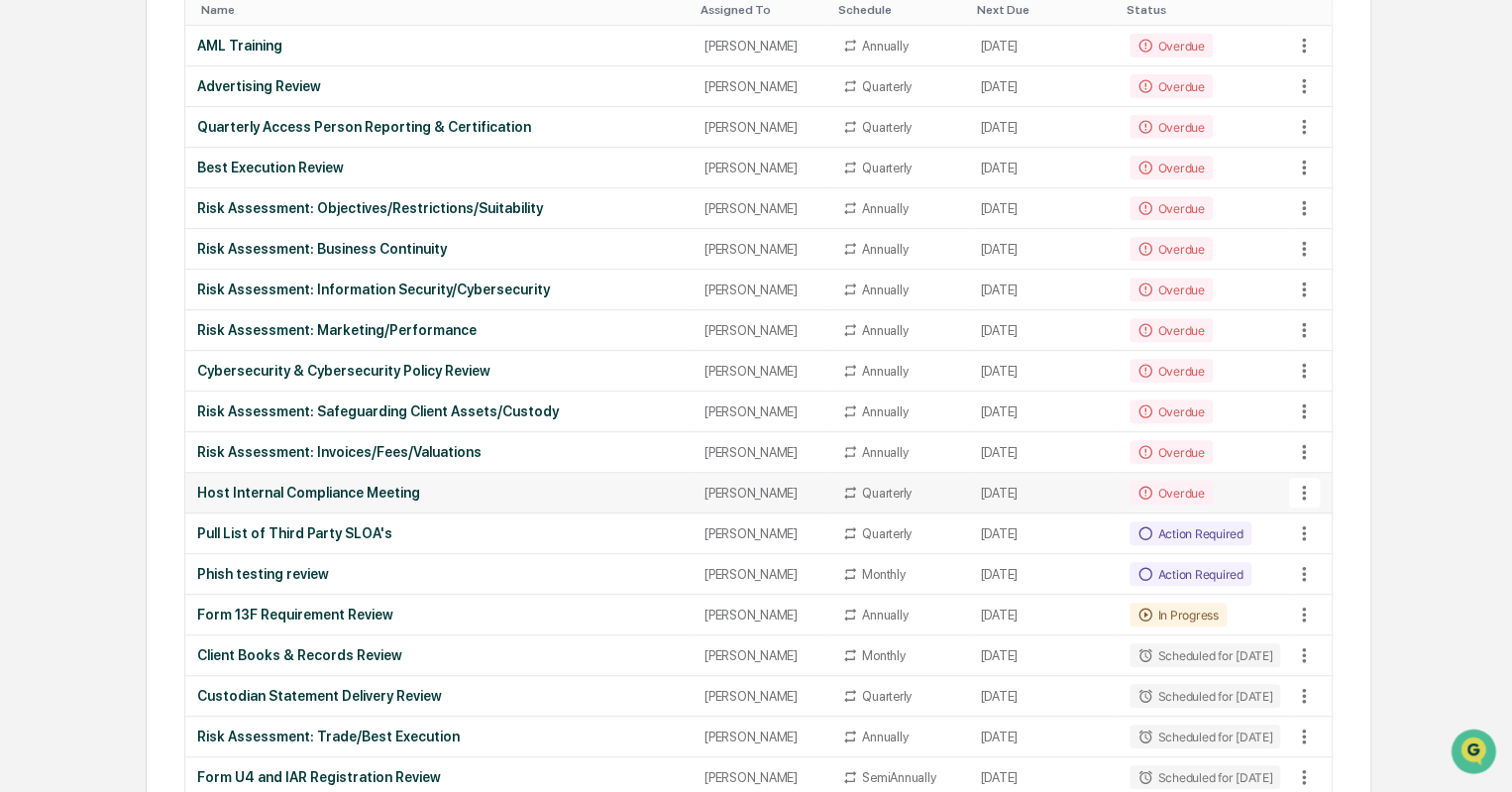 click on "Host Internal Compliance Meeting" at bounding box center (439, 493) 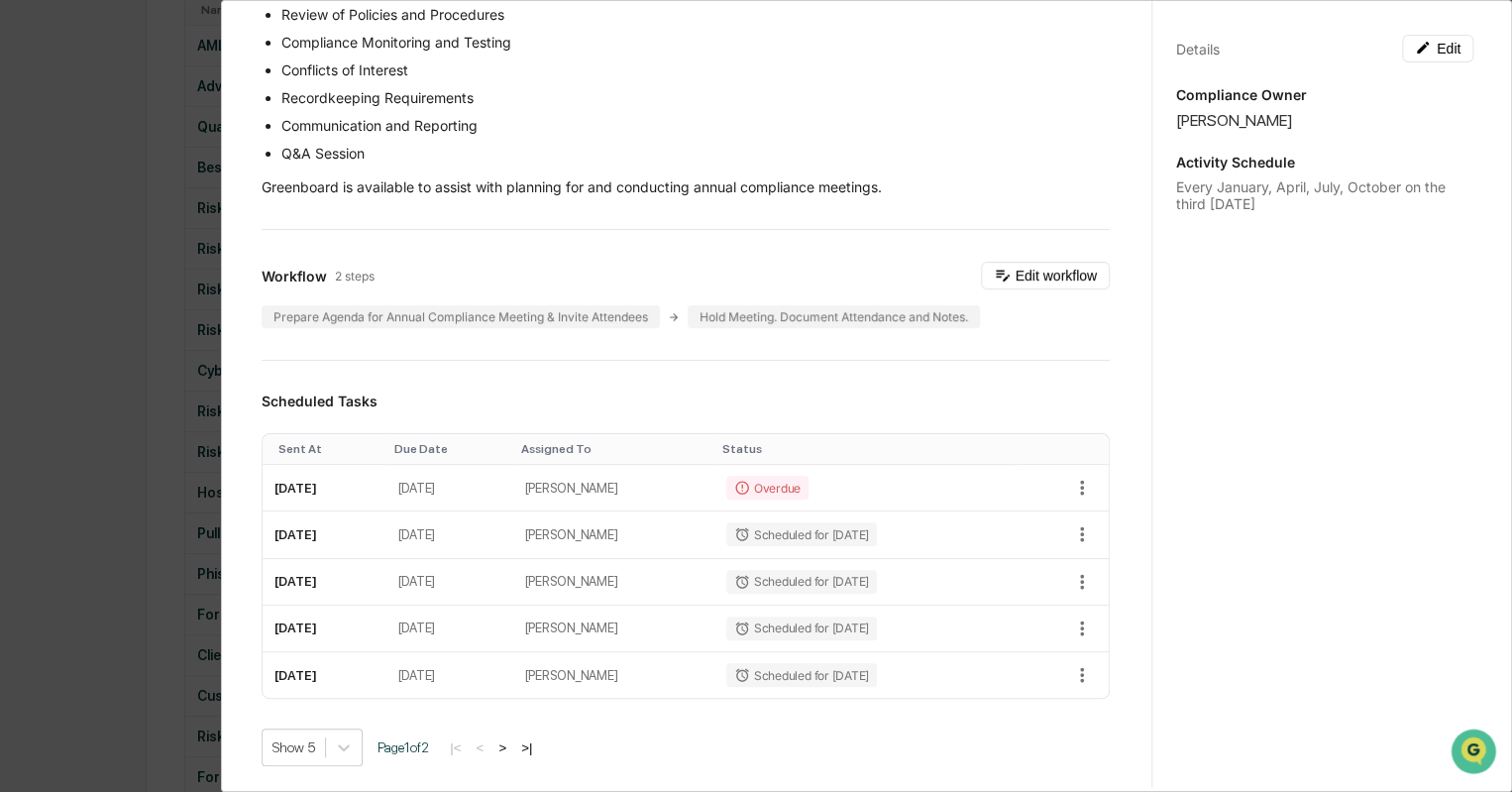 scroll, scrollTop: 352, scrollLeft: 0, axis: vertical 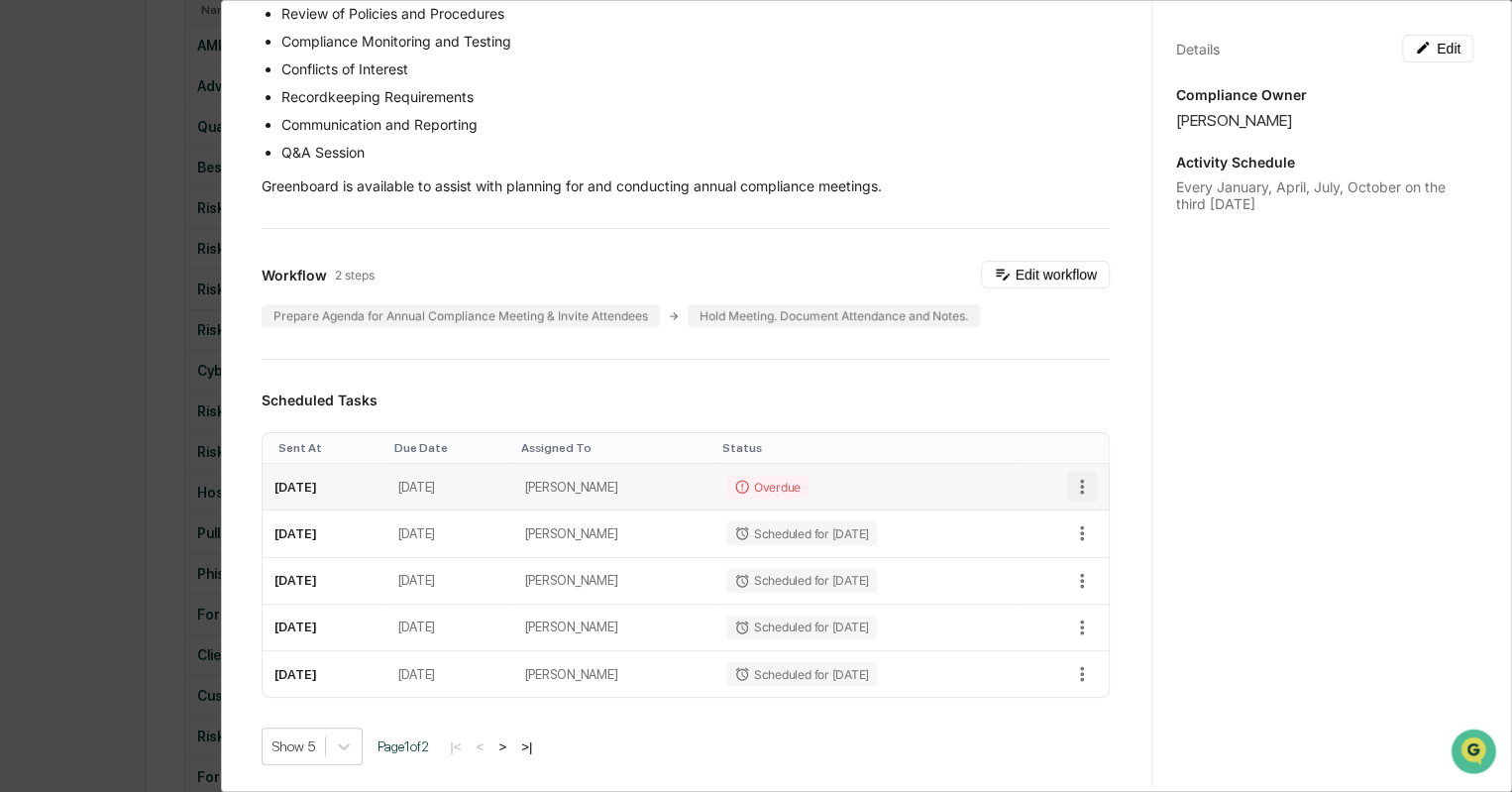 click 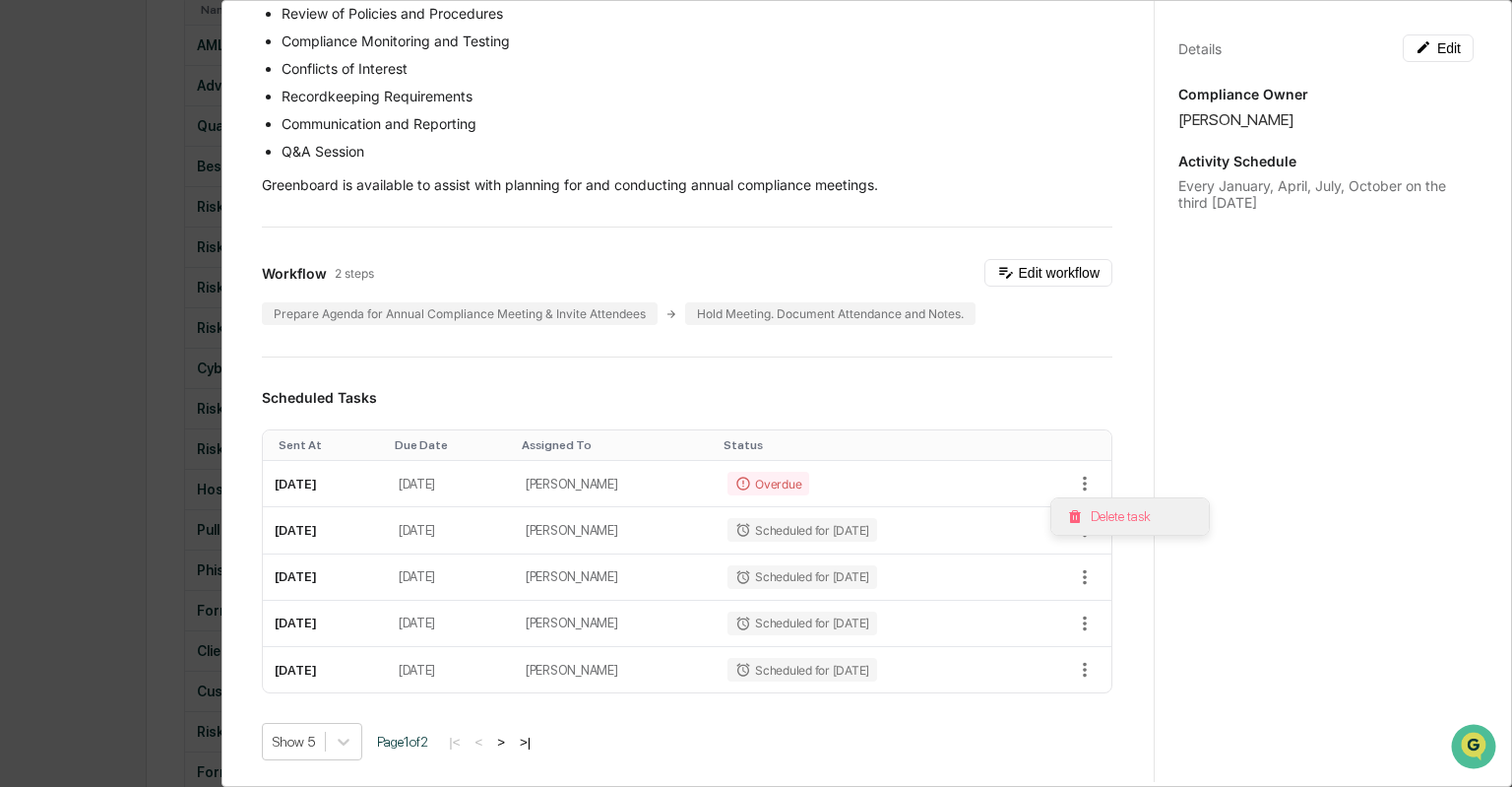click on "Delete task" at bounding box center [1130, 516] 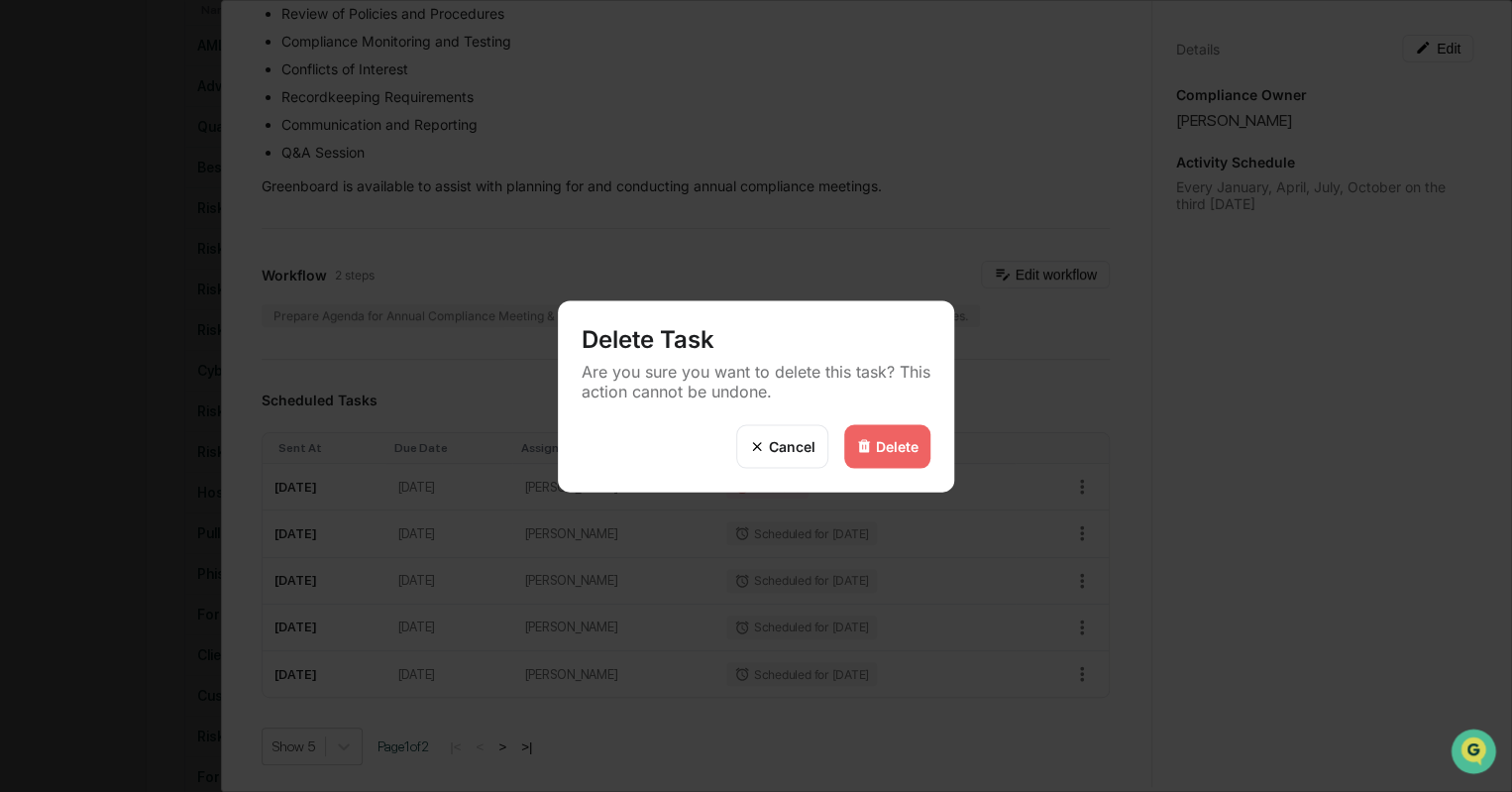 click at bounding box center [864, 446] 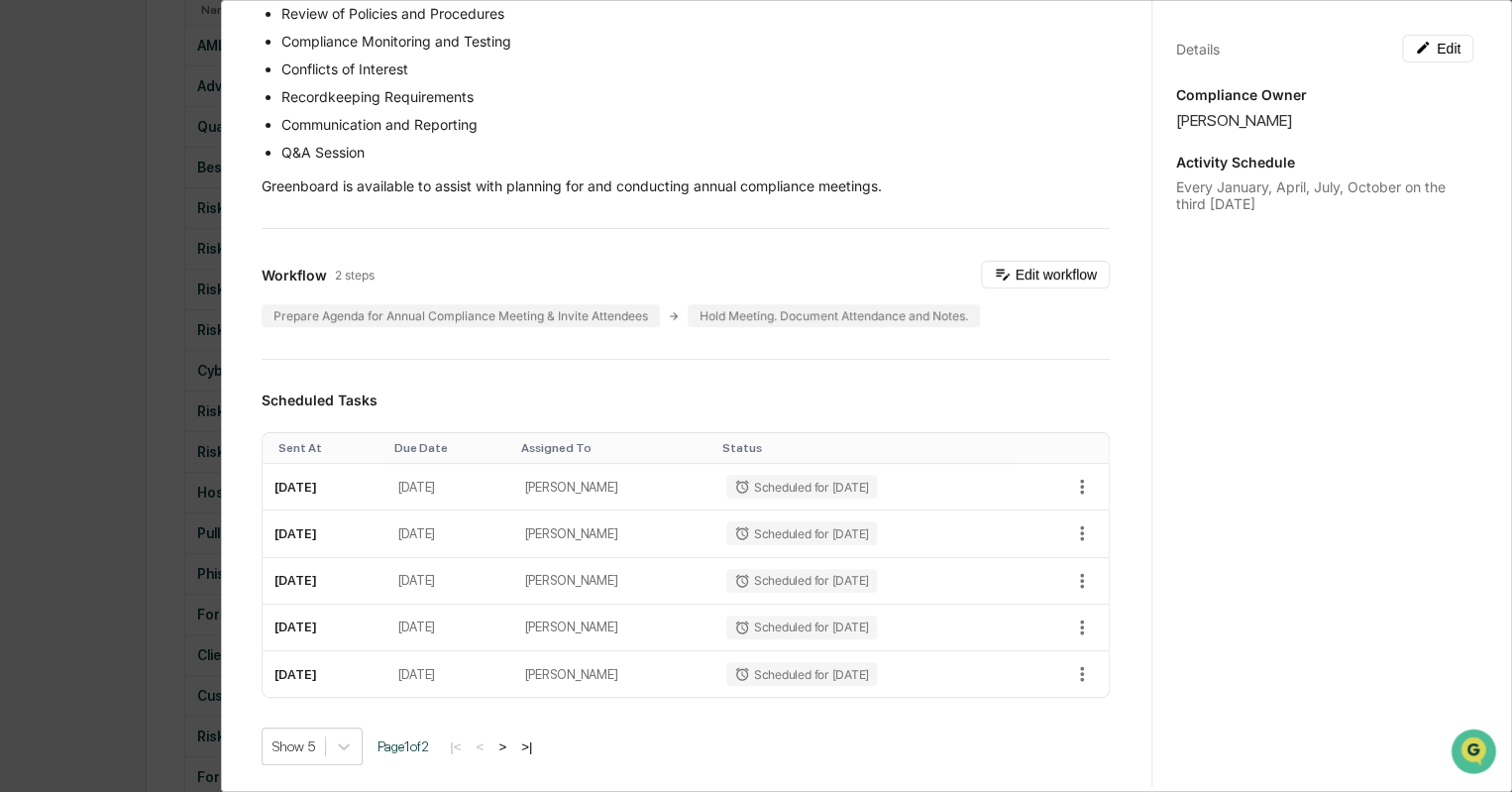 click on "Administrator Activity List Host Internal Compliance Meeting Start Task Host Internal Compliance Meeting Edit All SEC compliance programs should include an annual compliance meeting for all staff & affiliates to ensure compliance with regulations and to emphasize the importance of following policies and procedures. It's important to tailor the agenda to the specific needs and risks of the firm, as well as any recent developments in the regulatory landscape. The annual compliance meeting is an opportunity to reinforce the firm's commitment to a culture of compliance and to ensure that all staff members are equipped to fulfill their compliance obligations. You should prepare content in advance of the annual compliance meeting and have someone take attendance and notes from the meeting. An agenda for this meeting may look something like: Regulatory Updates Review of Policies and Procedures Compliance Monitoring and Testing Conflicts of Interest Recordkeeping Requirements Communication and Reporting Q&A Session 1" at bounding box center (756, 396) 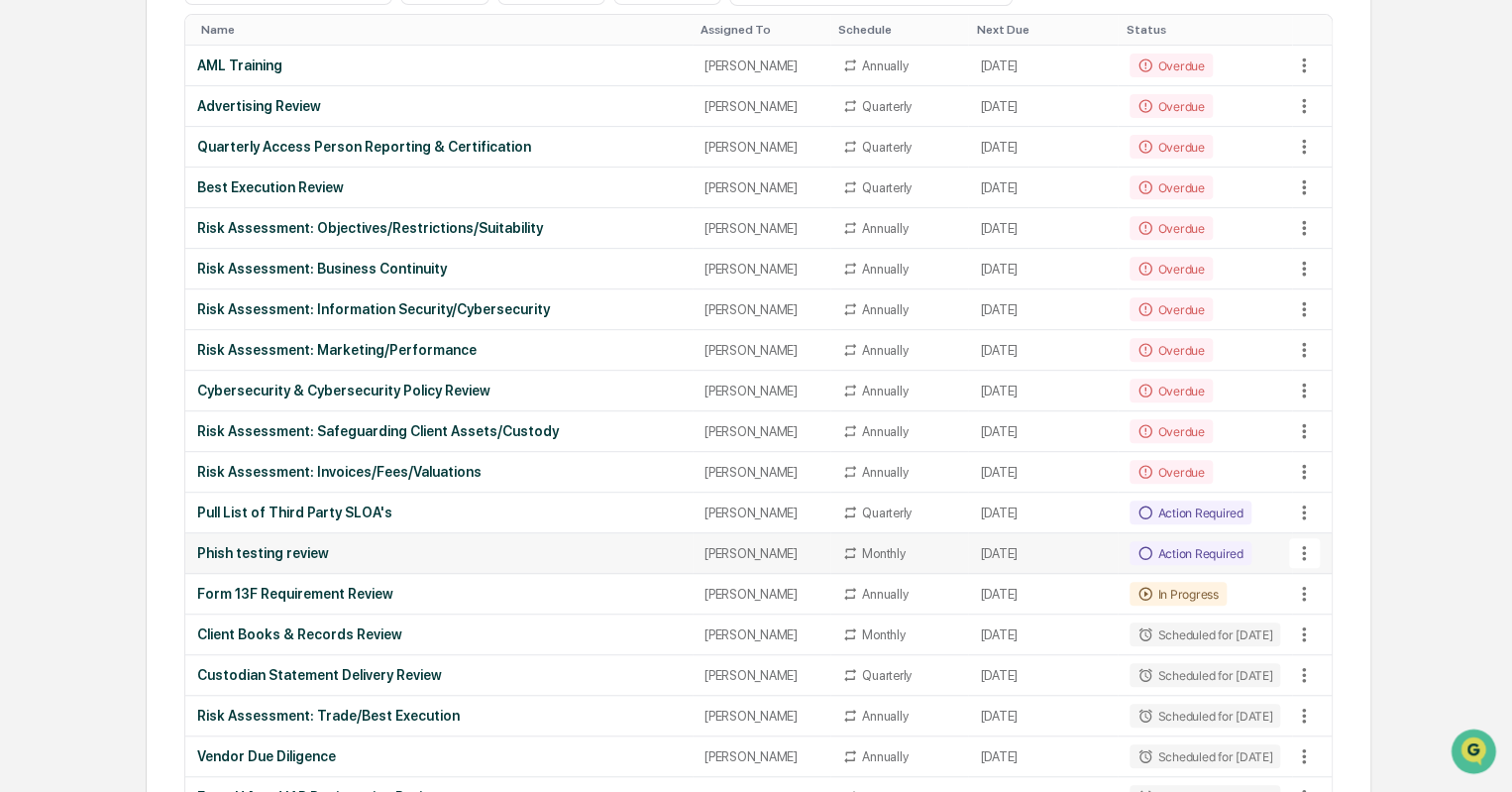 scroll, scrollTop: 305, scrollLeft: 0, axis: vertical 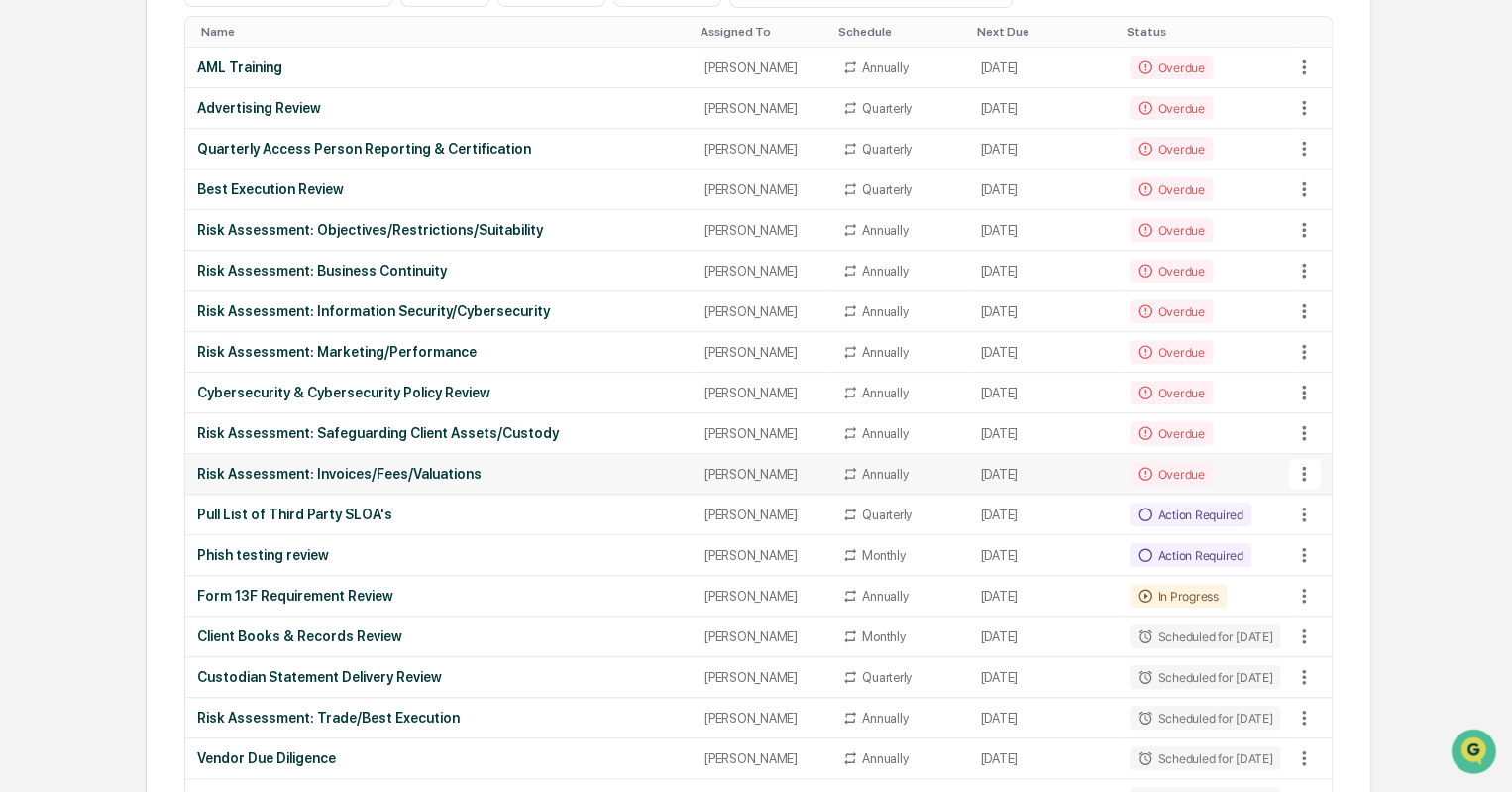 click on "Risk Assessment: Invoices/Fees/Valuations" at bounding box center [439, 474] 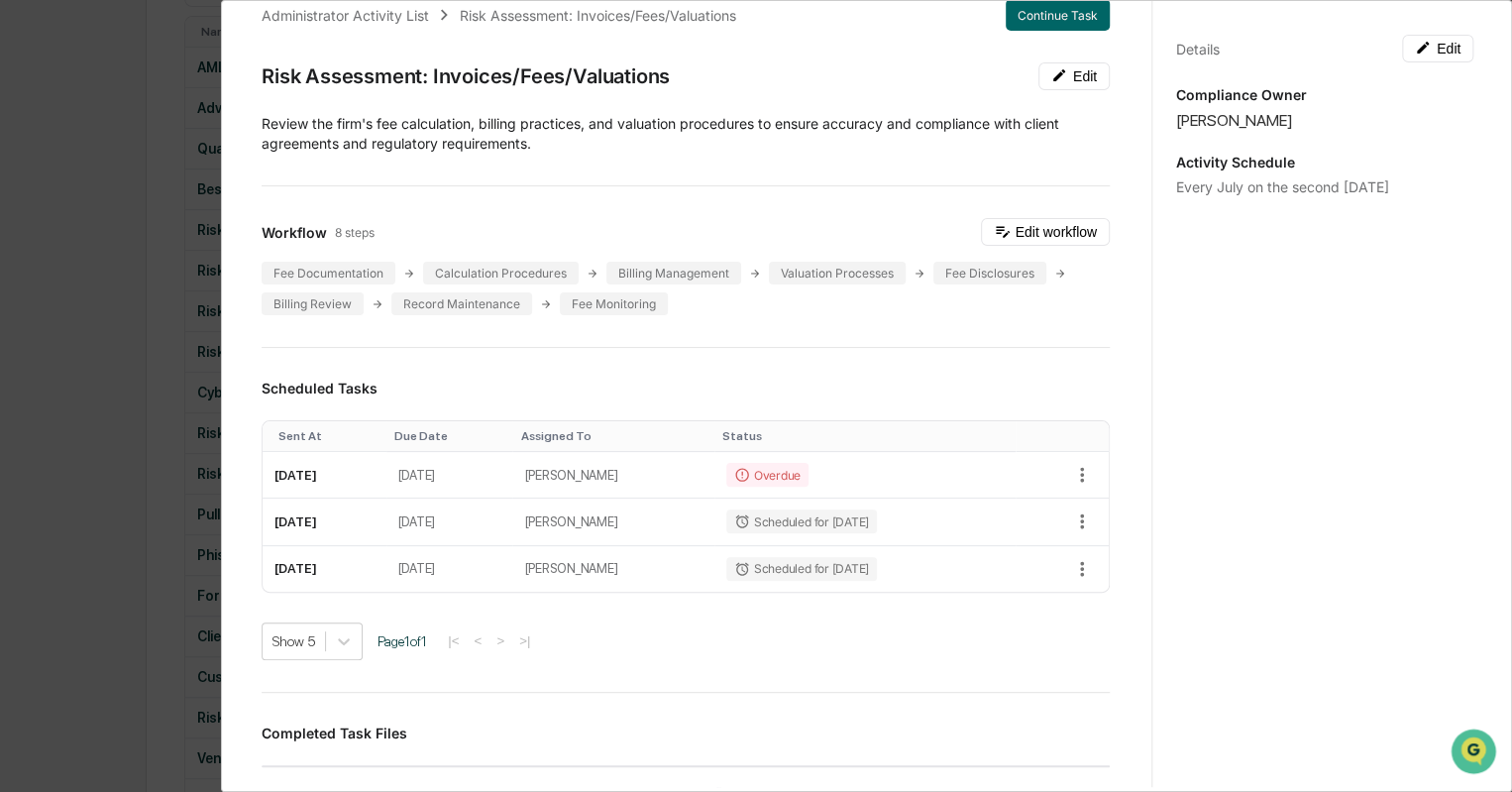 scroll, scrollTop: 40, scrollLeft: 0, axis: vertical 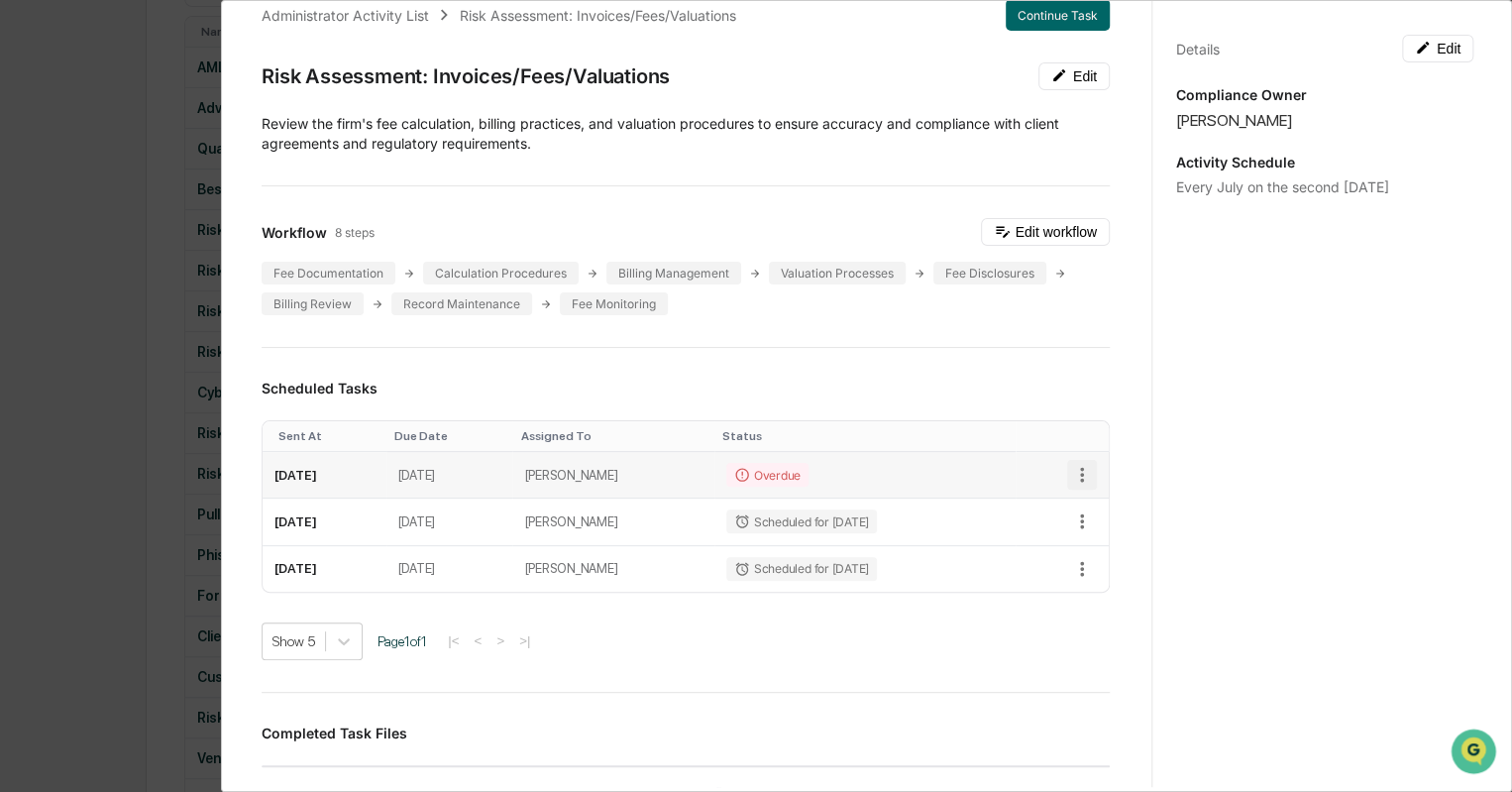 click 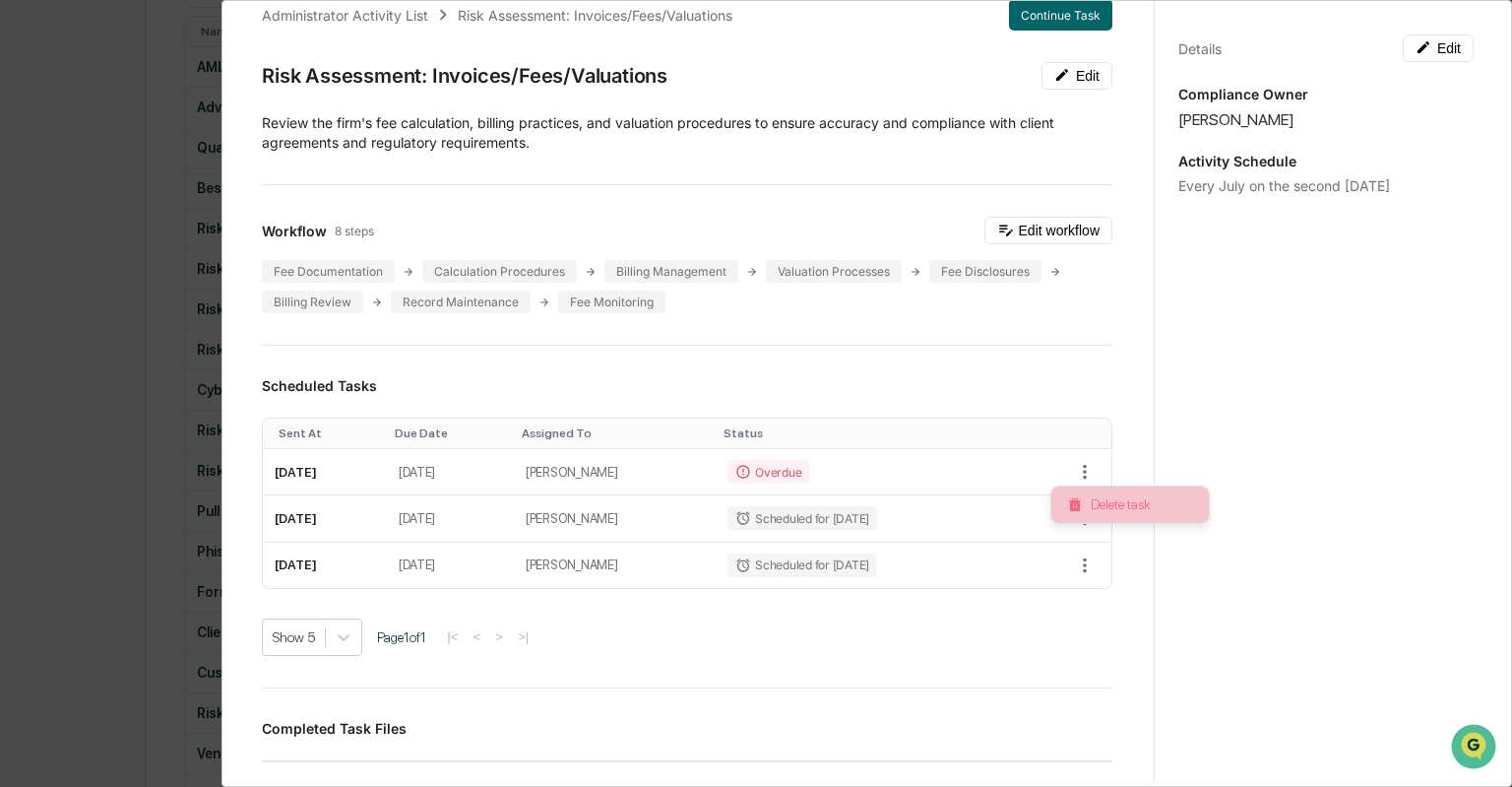 click on "Delete task" at bounding box center (1130, 504) 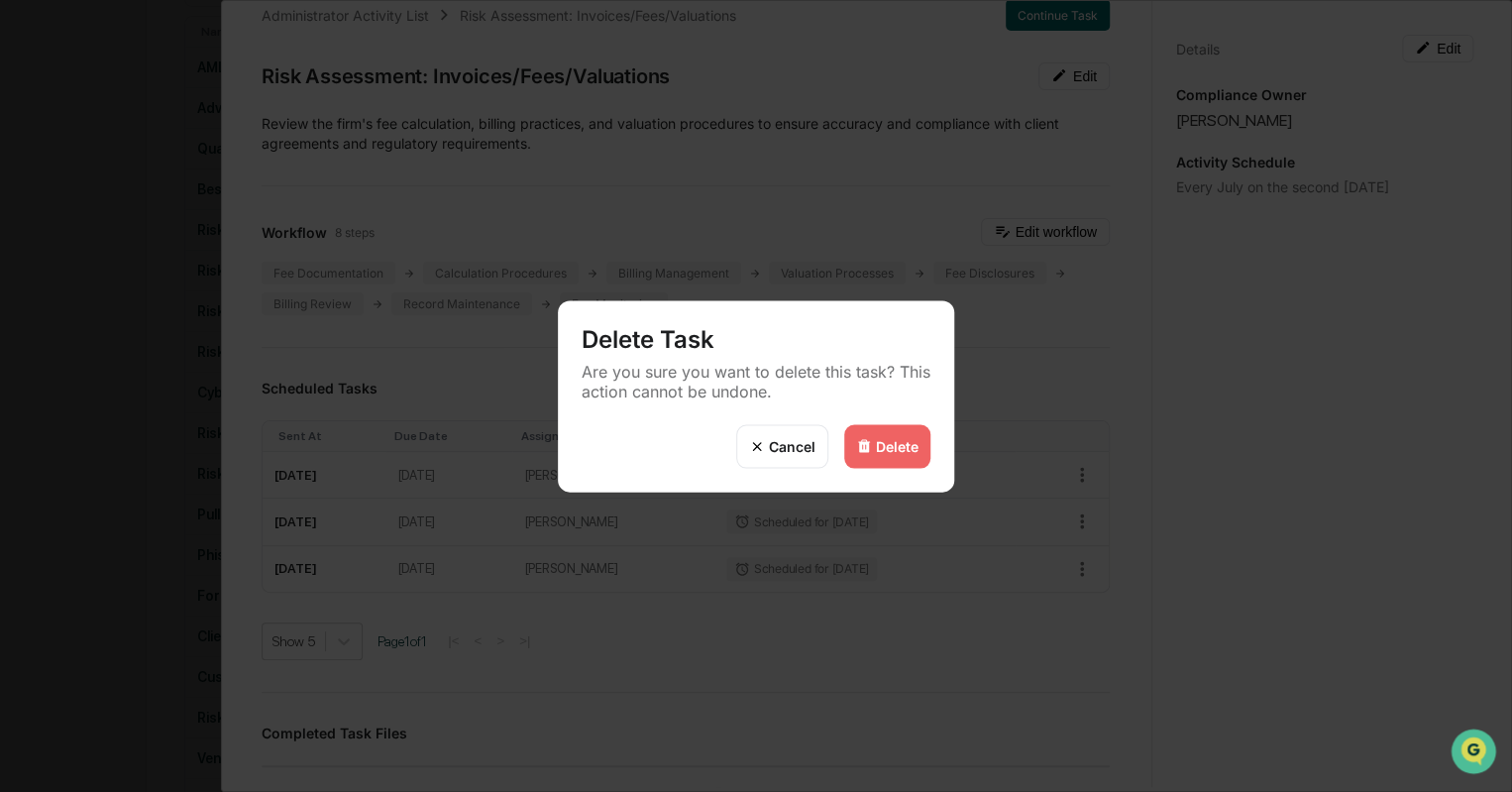 click on "Delete" at bounding box center [897, 446] 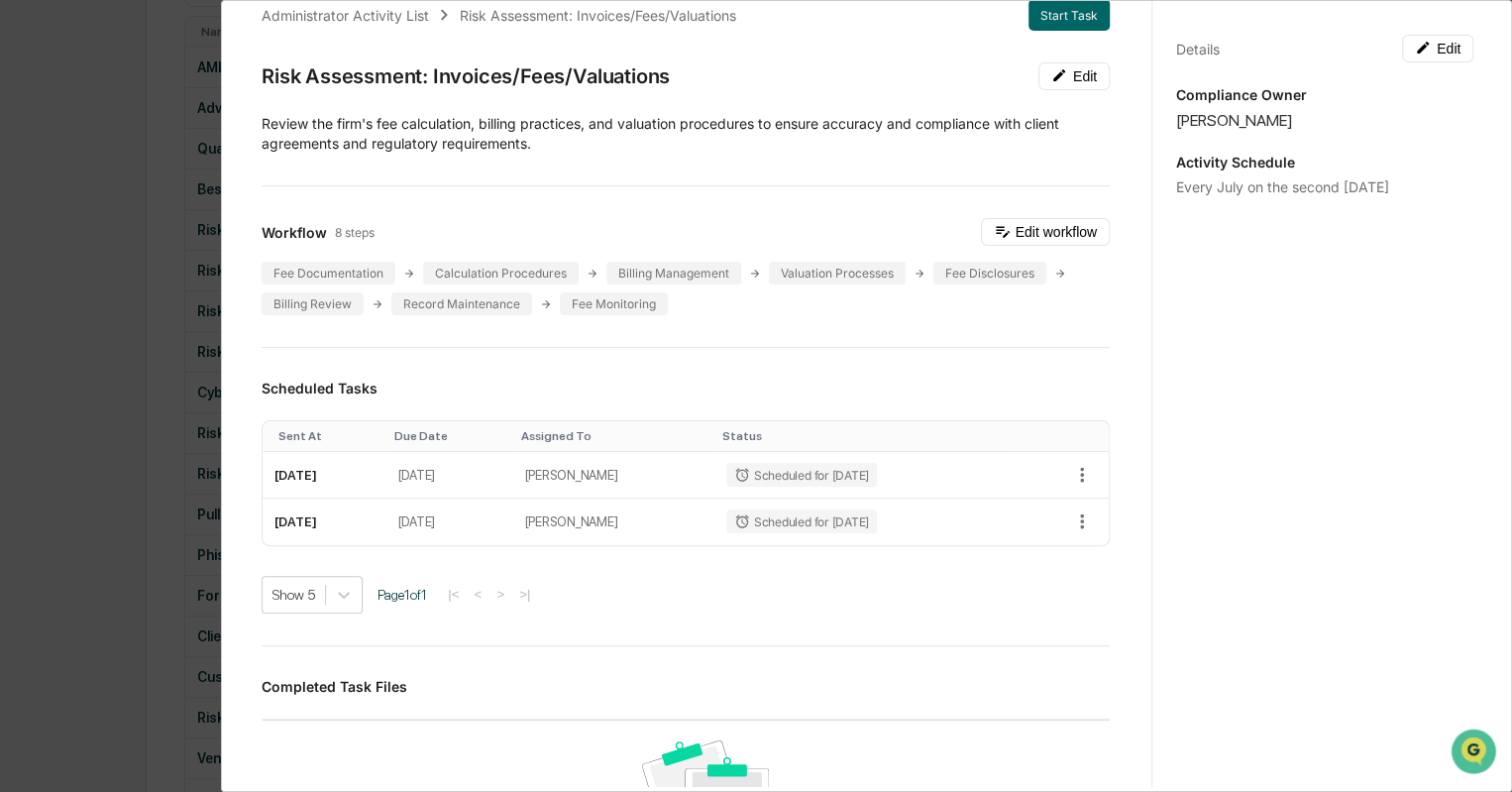 click on "Administrator Activity List Risk Assessment: Invoices/Fees/Valuations Start Task Risk Assessment: Invoices/Fees/Valuations Edit Review the firm's fee calculation, billing practices, and valuation procedures to ensure accuracy and compliance with client agreements and regulatory requirements. Workflow 8 steps Edit workflow Fee Documentation Calculation Procedures Billing Management Valuation Processes Fee Disclosures Billing Review Record Maintenance Fee Monitoring Scheduled Tasks Sent At Due Date Assigned To Status July 14, 2026 July 17, 2026 Katie Frazier Scheduled for 07/14/2026 July 13, 2027 July 16, 2027 Katie Frazier Scheduled for 07/13/2027 Show 5 Page  1  of  1   |<   <   >   >|   Completed Task Files No data to display Show 5 Page  1  of  0   |<   <   >   >|   Comments Write a comment... Write a comment... Details Edit Compliance Owner Katie Frazier Activity Schedule Every July on the second Tuesday" at bounding box center [756, 396] 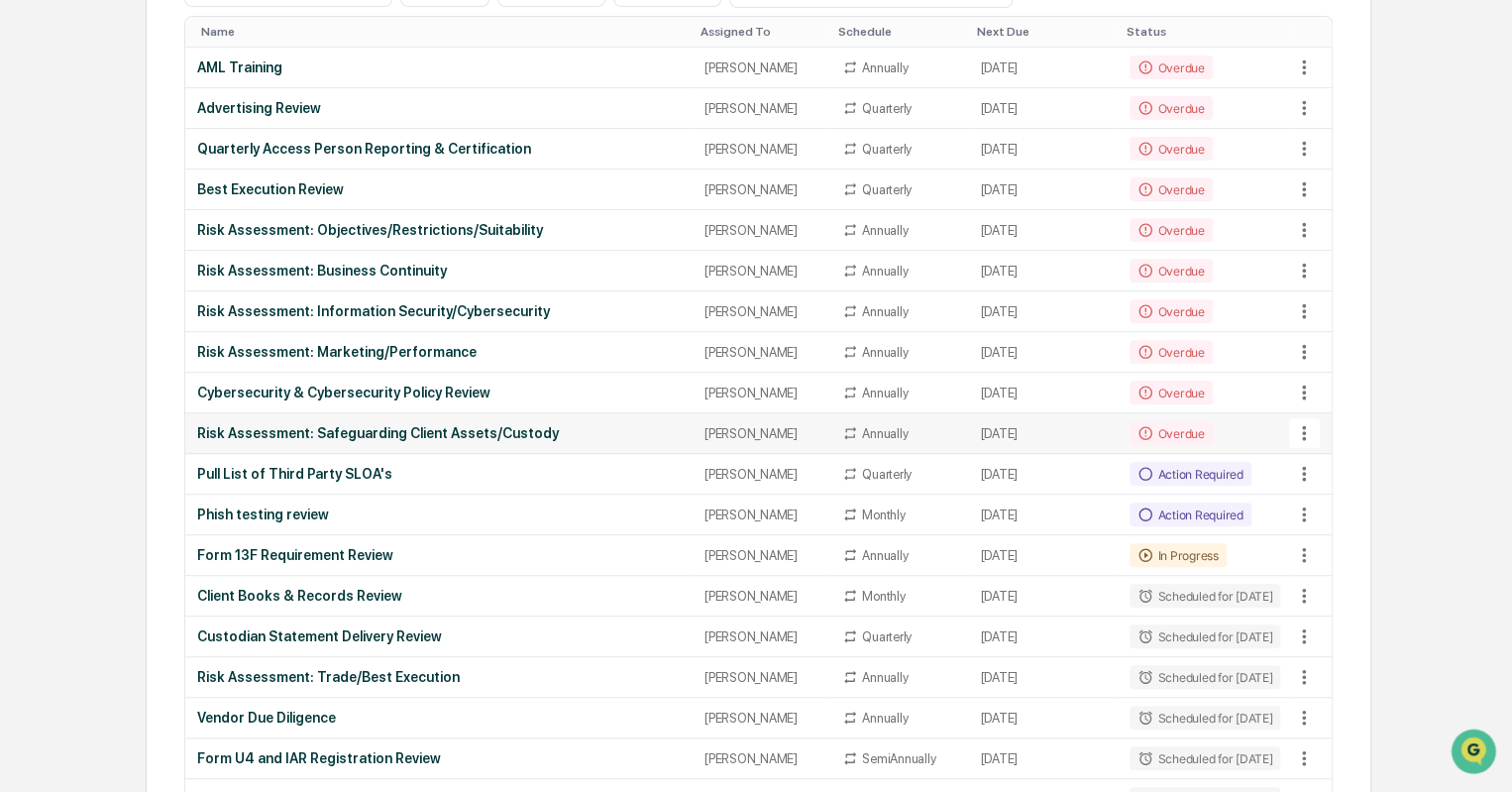 click on "Risk Assessment: Safeguarding Client Assets/Custody" at bounding box center (439, 433) 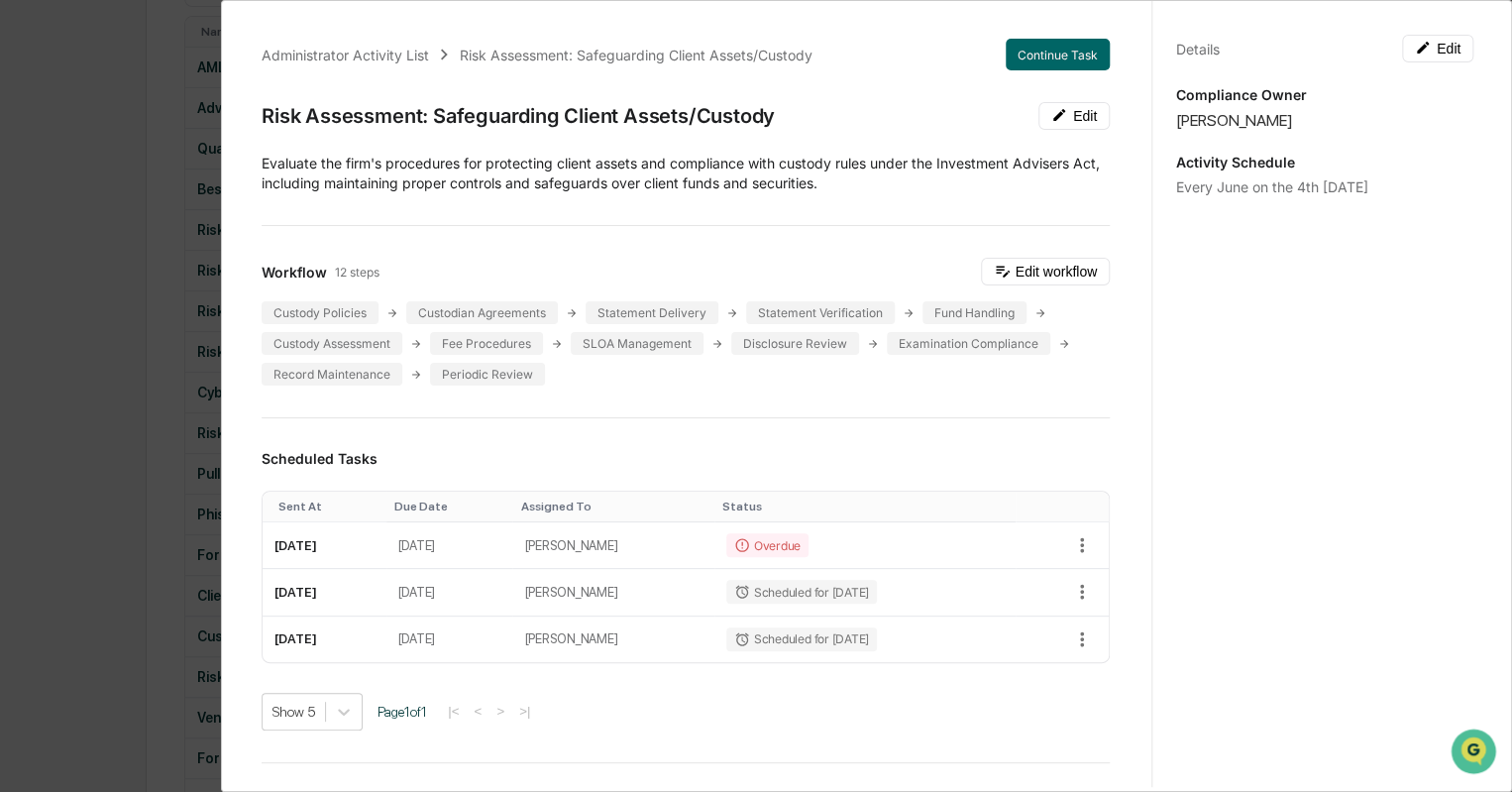 scroll, scrollTop: 59, scrollLeft: 0, axis: vertical 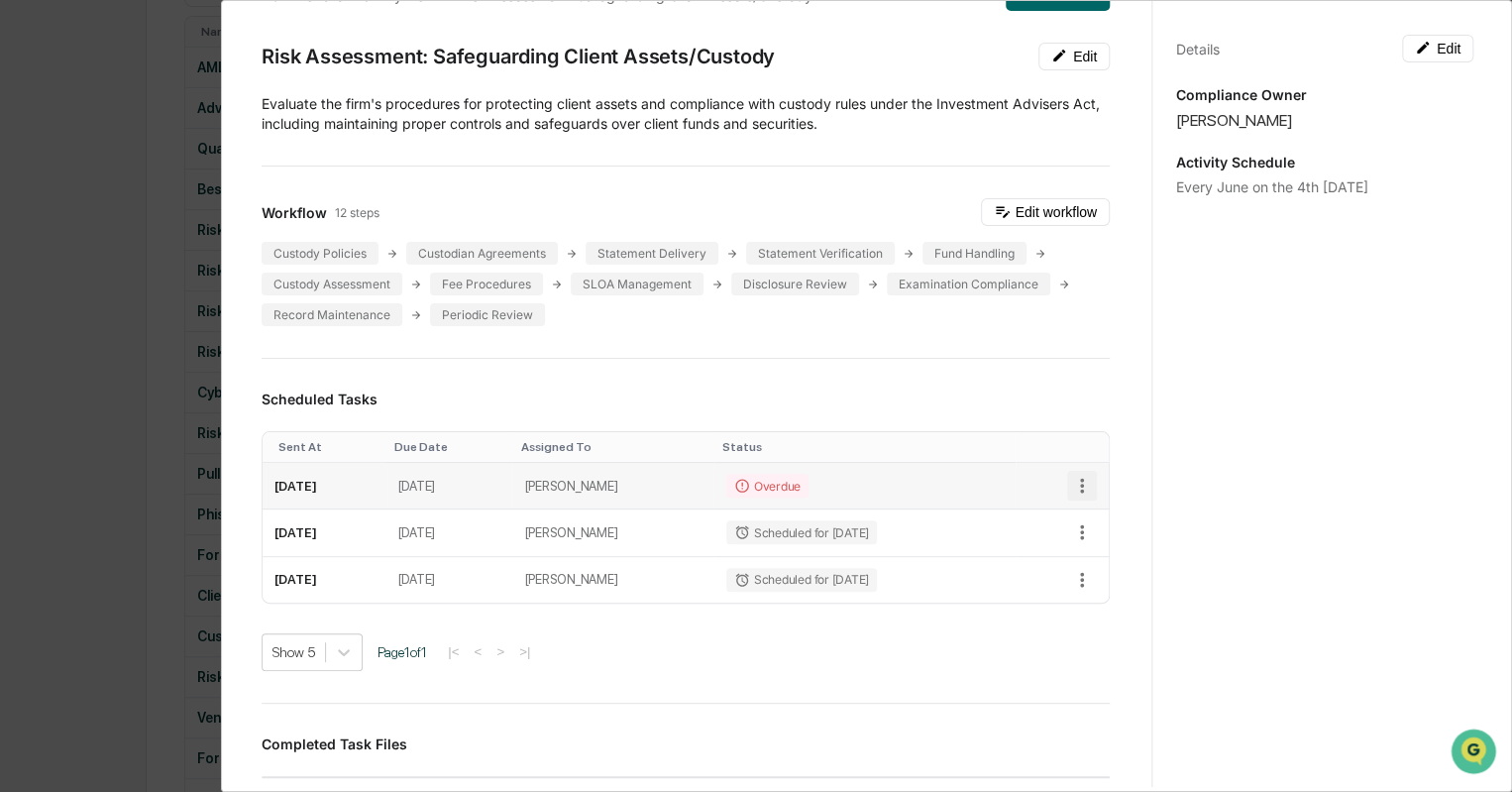 click 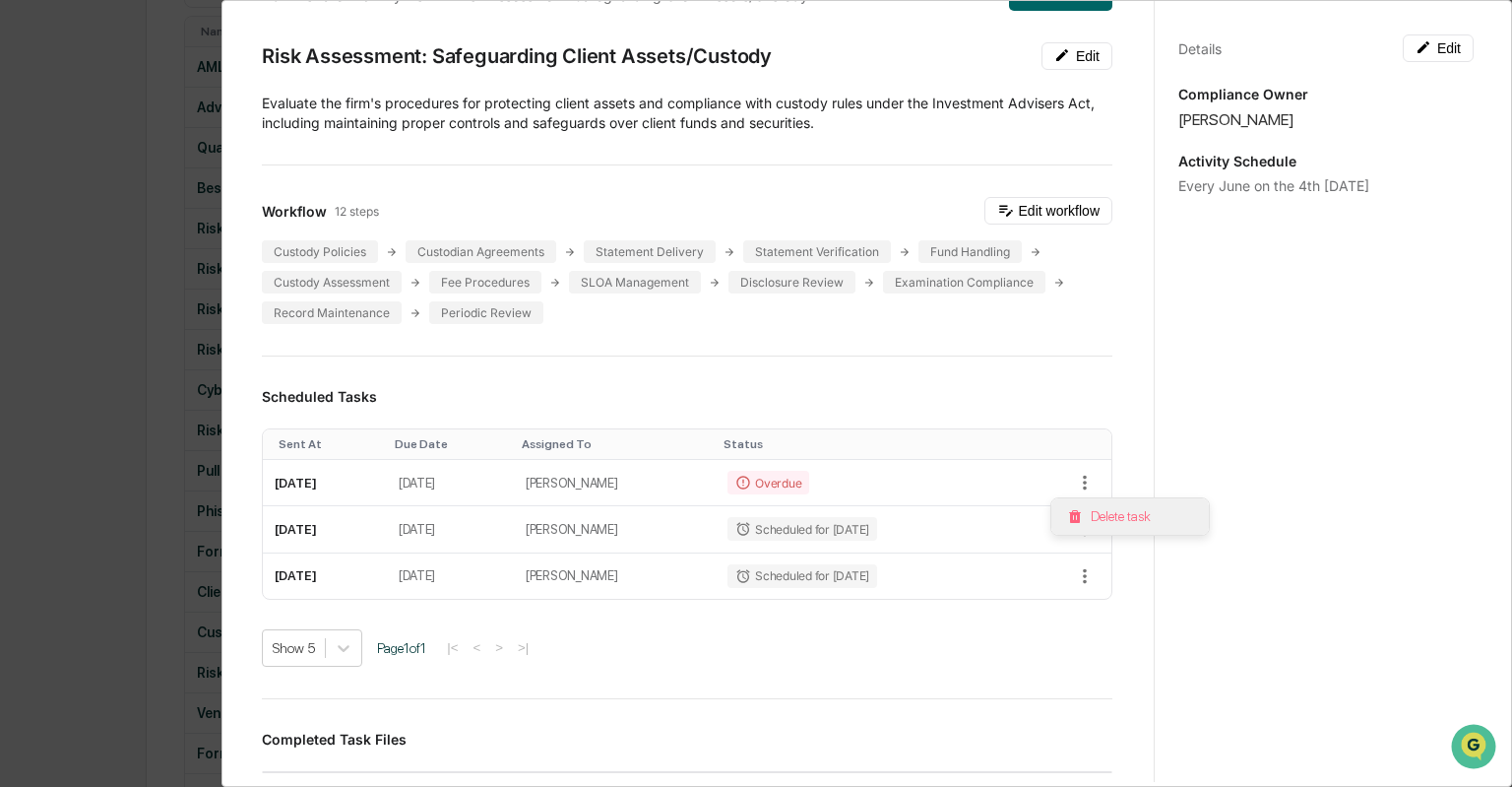 click on "Delete task" at bounding box center (1130, 516) 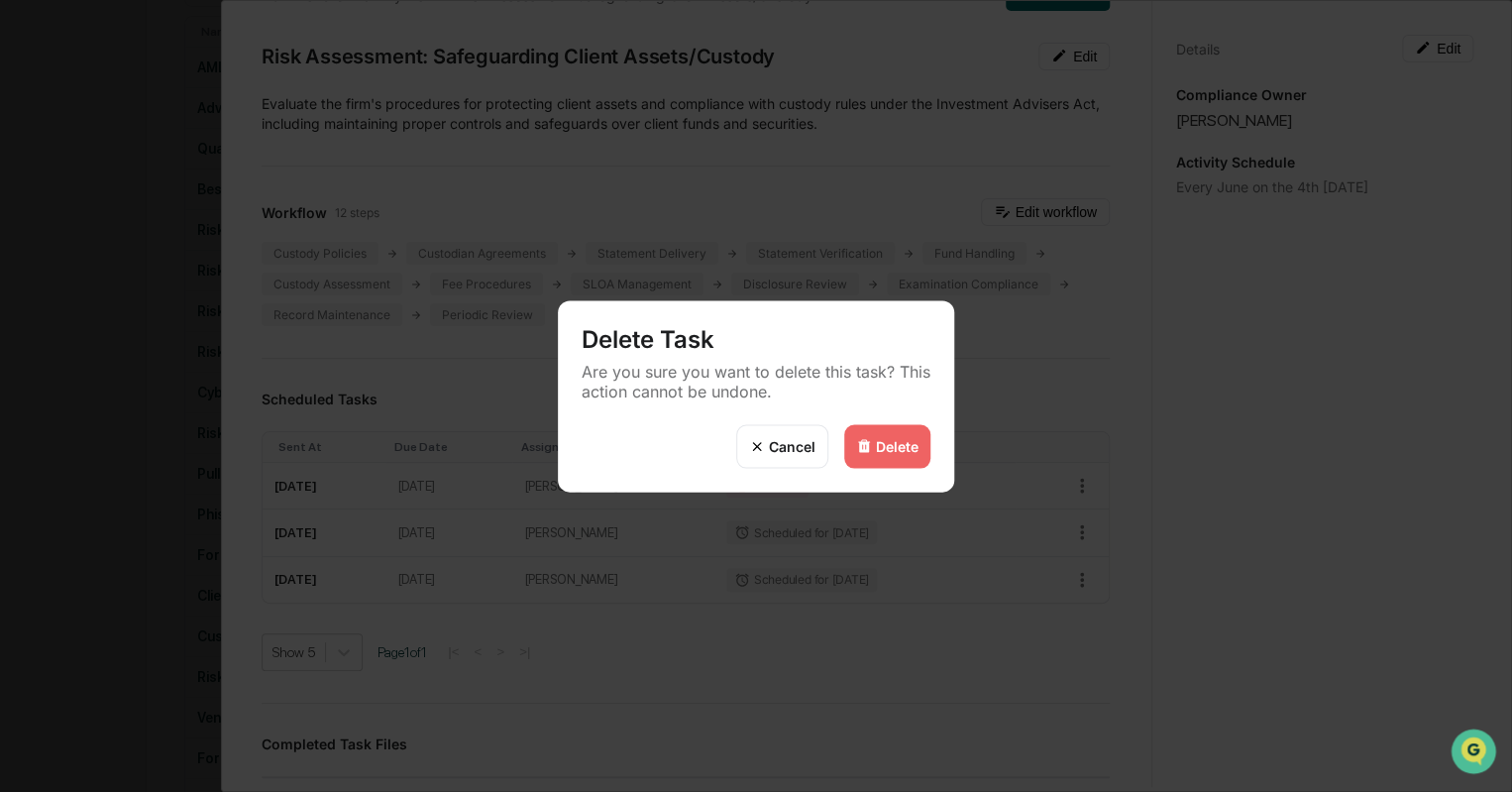 click on "Delete" at bounding box center (897, 446) 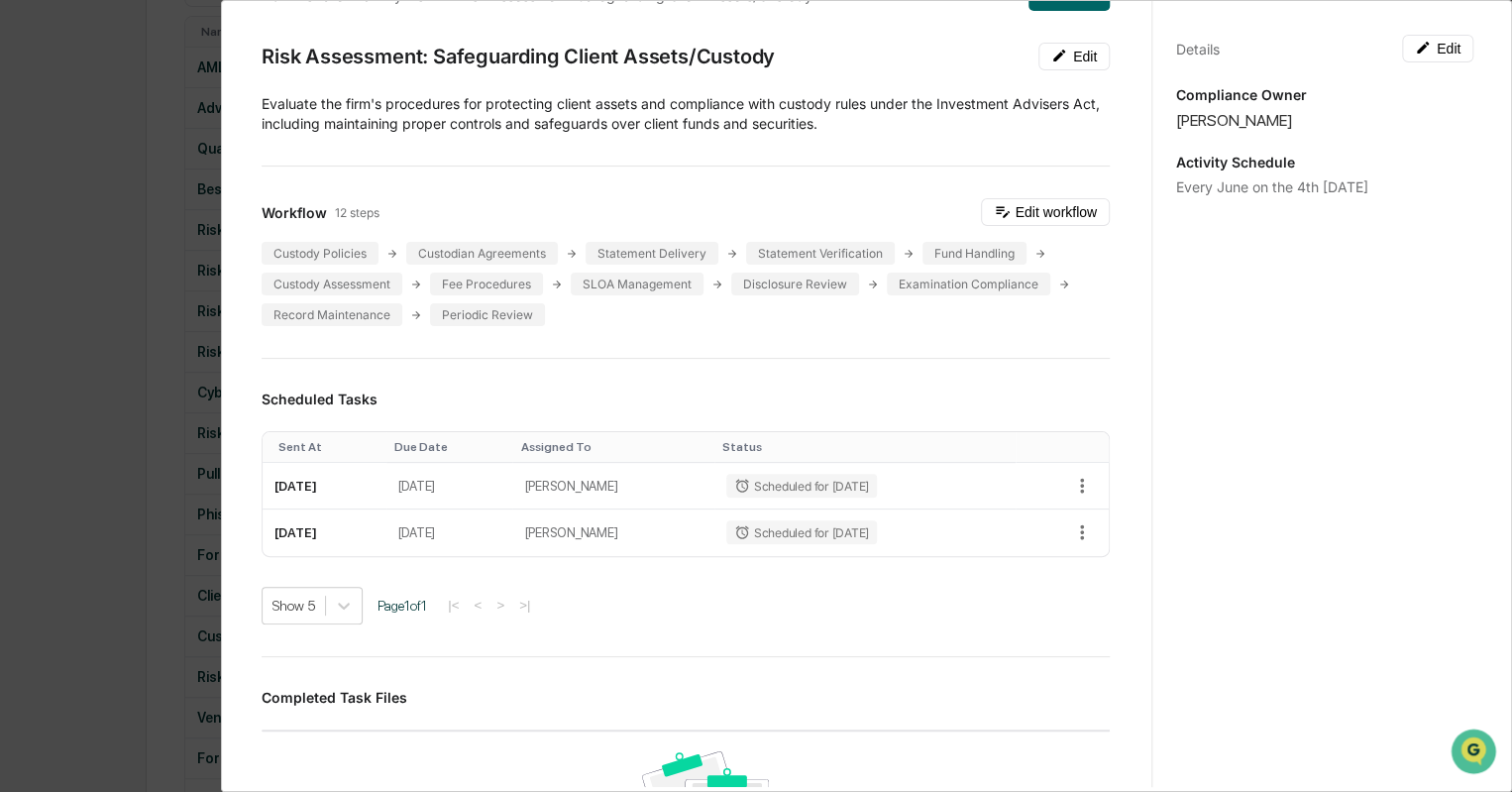 click on "Administrator Activity List Risk Assessment: Safeguarding Client Assets/Custody Start Task Risk Assessment: Safeguarding Client Assets/Custody Edit Evaluate the firm's procedures for protecting client assets and compliance with custody rules under the Investment Advisers Act, including maintaining proper controls and safeguards over client funds and securities. Workflow 12 steps Edit workflow Custody Policies Custodian Agreements Statement Delivery Statement Verification Fund Handling Custody Assessment Fee Procedures SLOA Management Disclosure Review Examination Compliance Record Maintenance Periodic Review Scheduled Tasks Sent At Due Date Assigned To Status June 24, 2026 June 27, 2026 Katie Frazier Scheduled for 06/24/2026 June 23, 2027 June 26, 2027 Katie Frazier Scheduled for 06/23/2027 Show 5 Page  1  of  1   |<   <   >   >|   Completed Task Files No data to display Show 5 Page  1  of  0   |<   <   >   >|   Comments Write a comment... Write a comment... Details Edit Compliance Owner Katie Frazier" at bounding box center (756, 396) 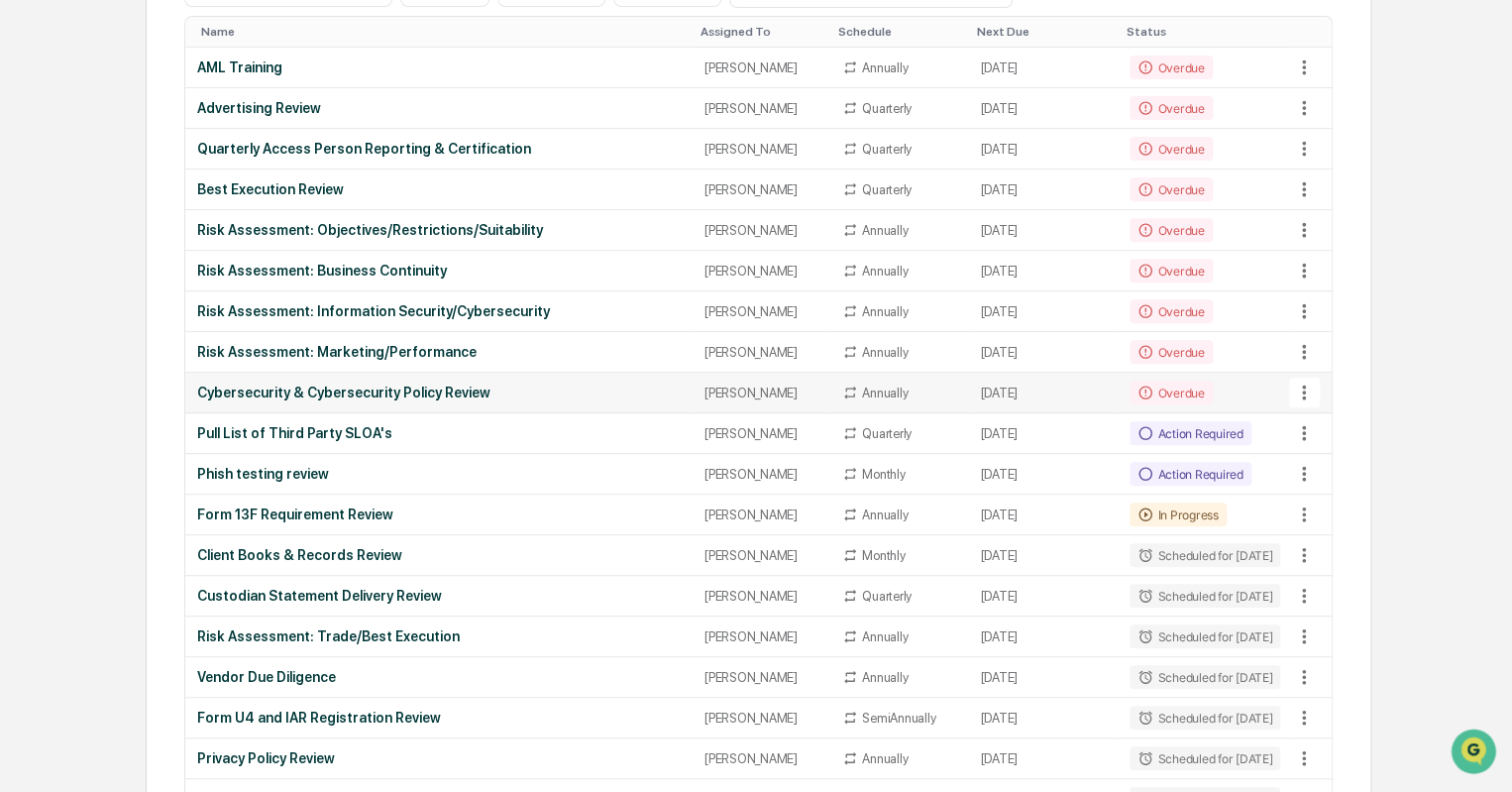 click on "Cybersecurity & Cybersecurity Policy Review" at bounding box center [439, 393] 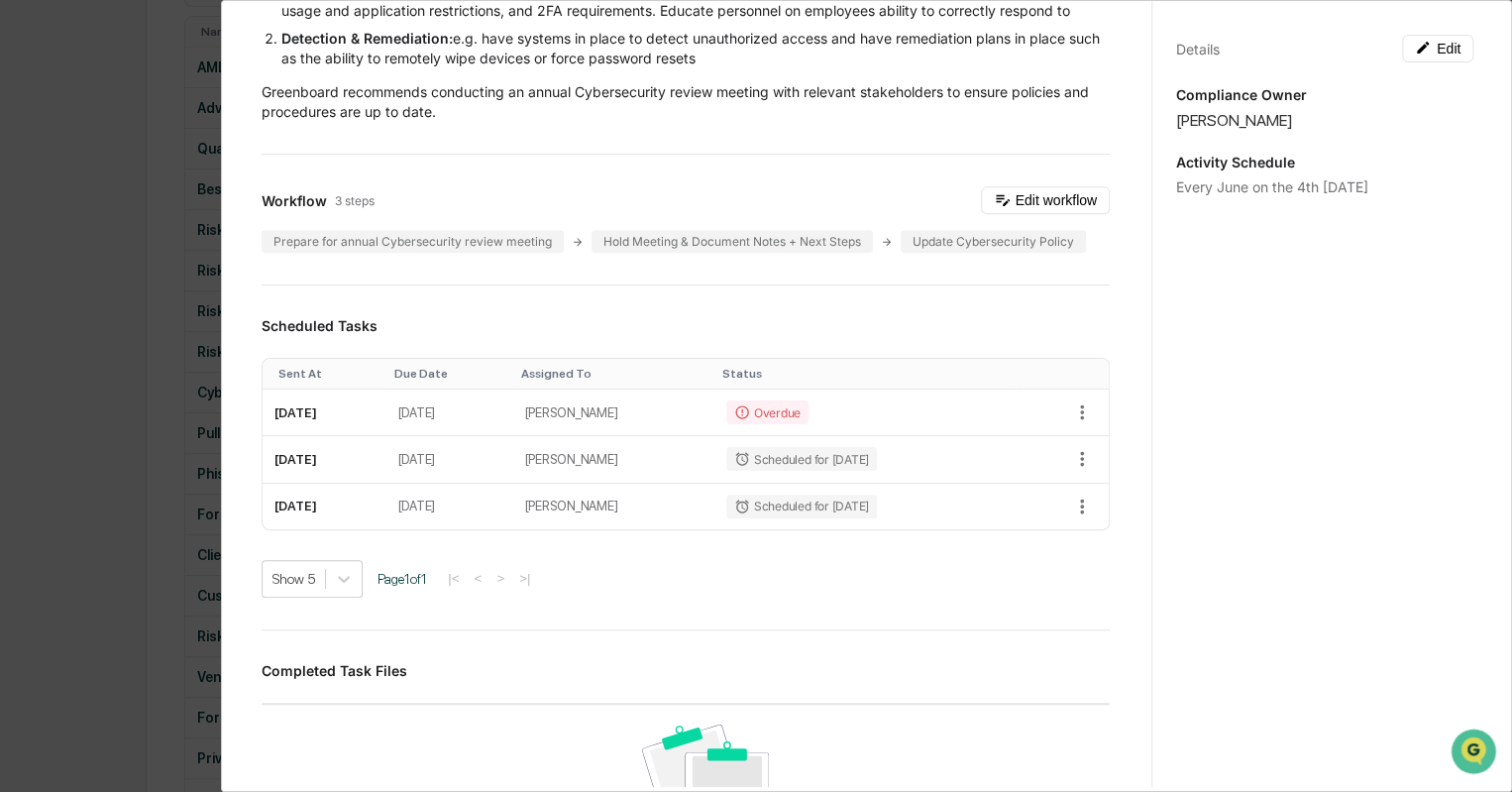 scroll, scrollTop: 317, scrollLeft: 0, axis: vertical 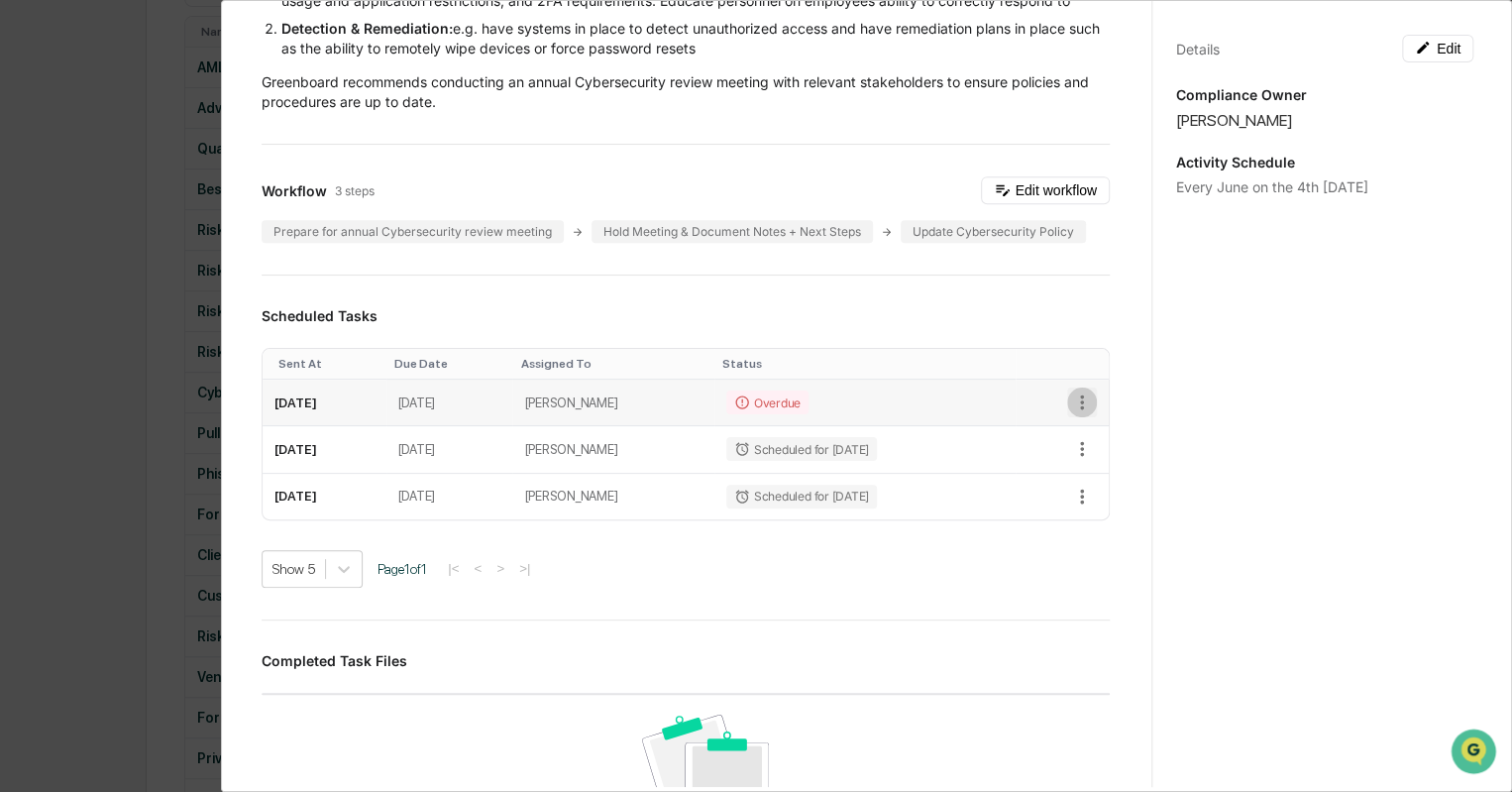 click 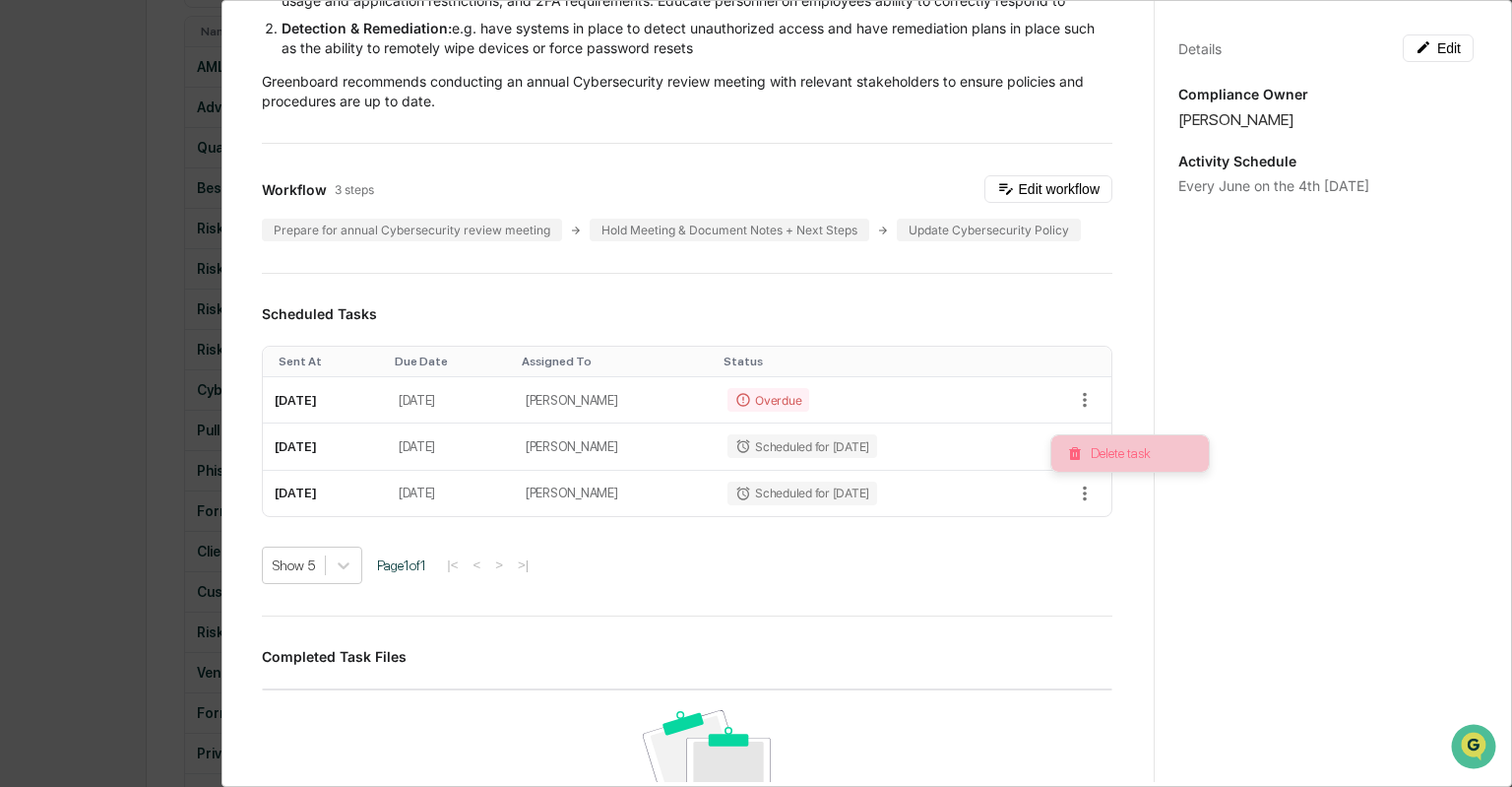 click on "Delete task" at bounding box center (1130, 453) 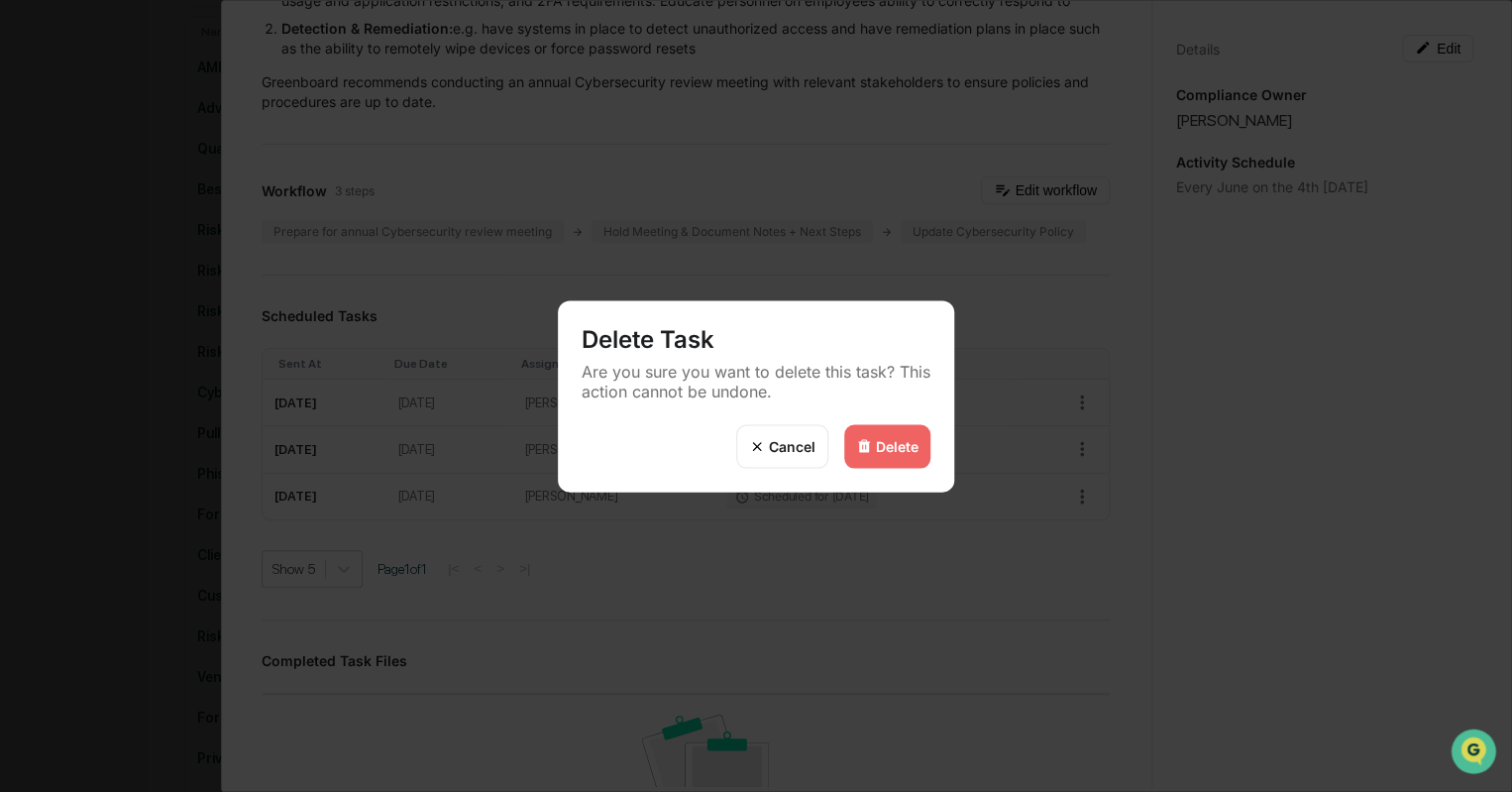 click at bounding box center (864, 446) 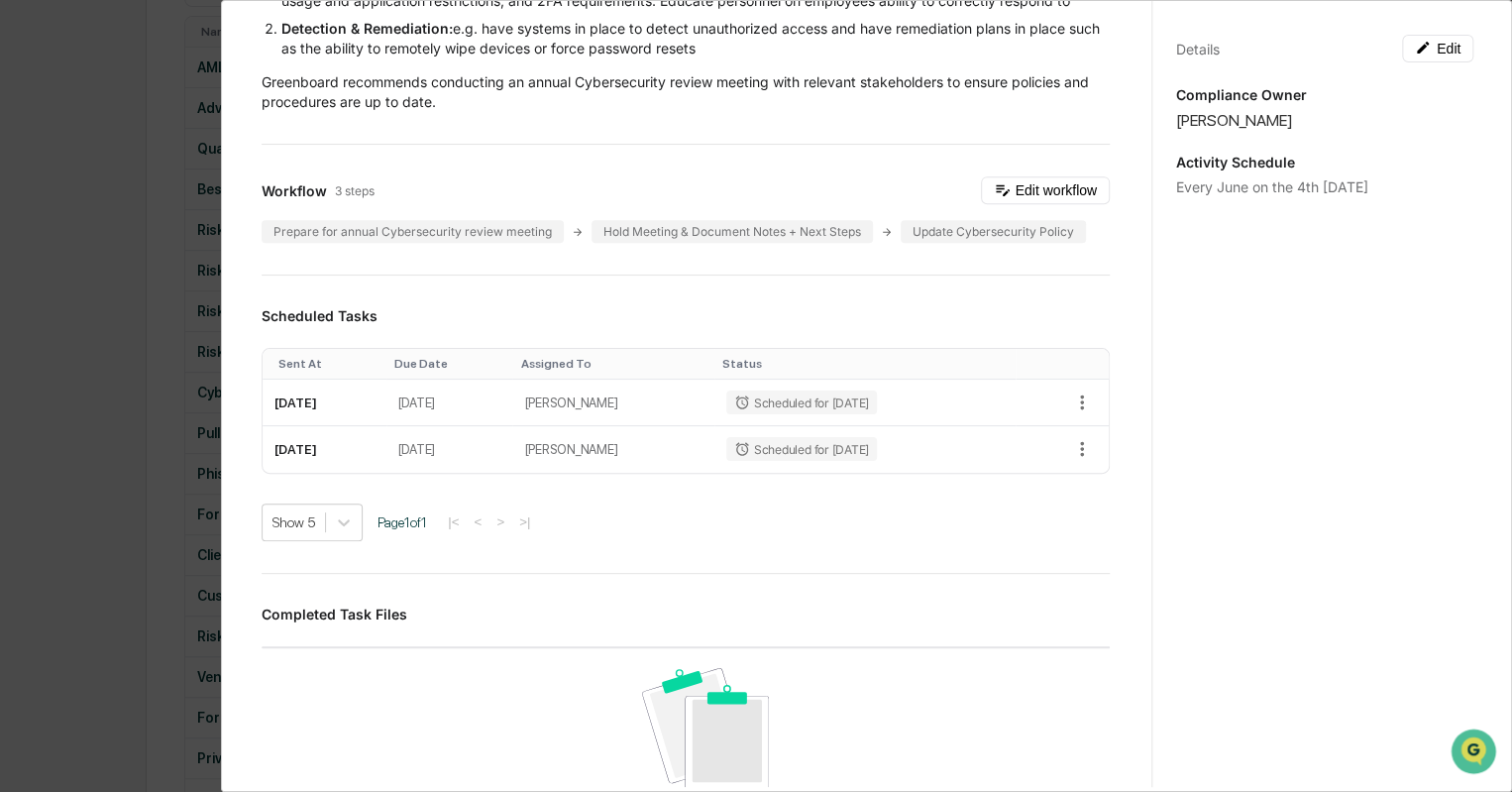 click on "Administrator Activity List Cybersecurity & Cybersecurity Policy Review Start Task Cybersecurity & Cybersecurity Policy Review Edit SEC rulemaking and enforcement has been active in the cybersecurity space: in July of 2023 the  SEC adopted new rules   to require RIAs to have a cybersecurity policy and also to disclose cybersecurity incidents to the SEC within 48 hours. For this reason (and generally for the safeguarding of client assets) it is important to regularly review the firm's cybersecurity stance and policies. Cybersecurity best-practices can be broken down into 2 categories: Prevention & Education:  e.g. implement policies at the firm and individual level to mitigate risks in the first place such as device usage and application restrictions, and 2FA requirements. Educate personnel on employees ability to correctly respond to Detection & Remediation:  Greenboard recommends conducting an annual Cybersecurity review meeting with relevant stakeholders to ensure policies and procedures are up to date. 1 1" at bounding box center [756, 396] 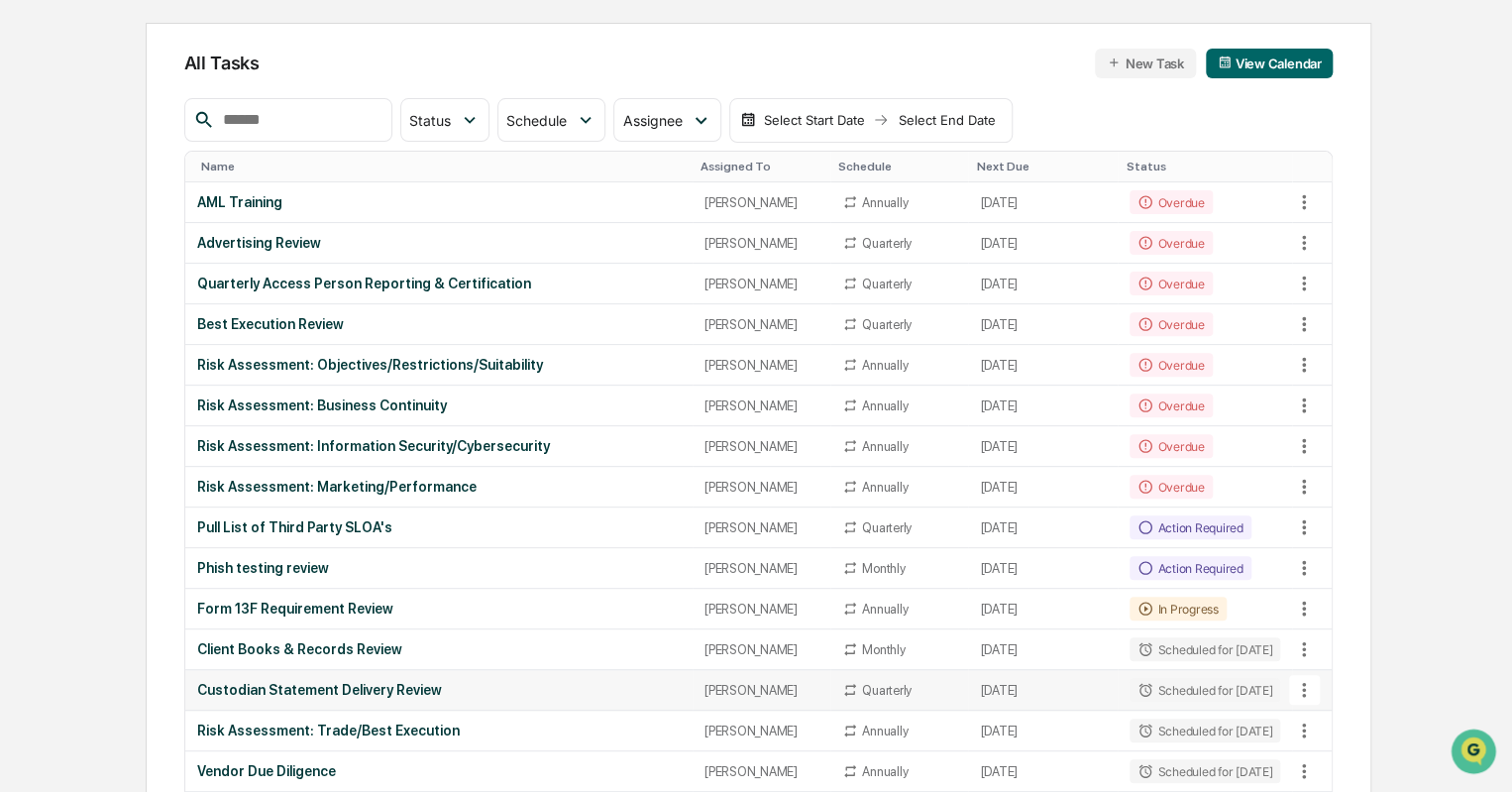 scroll, scrollTop: 170, scrollLeft: 0, axis: vertical 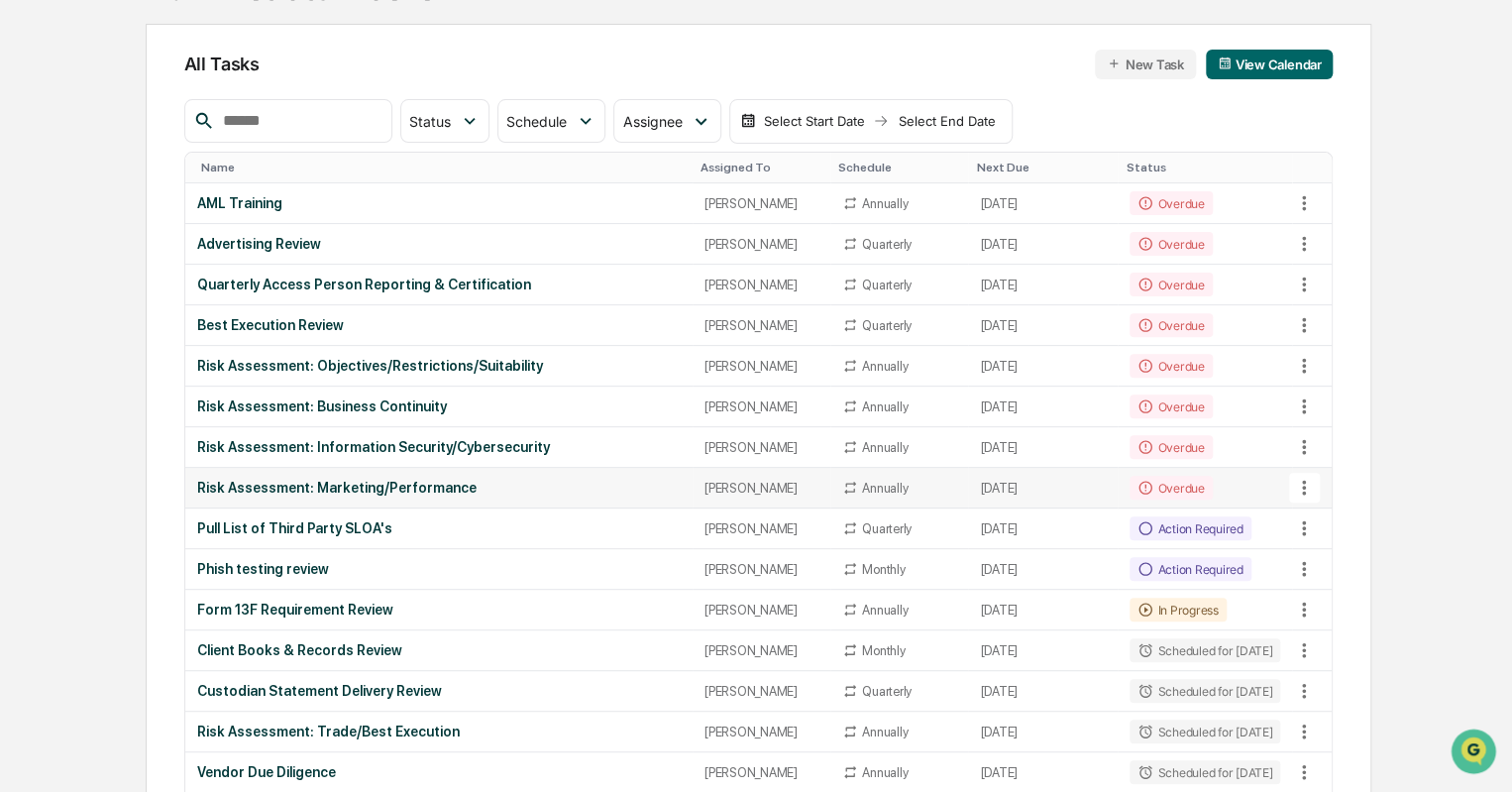 click on "Risk Assessment: Marketing/Performance" at bounding box center (439, 488) 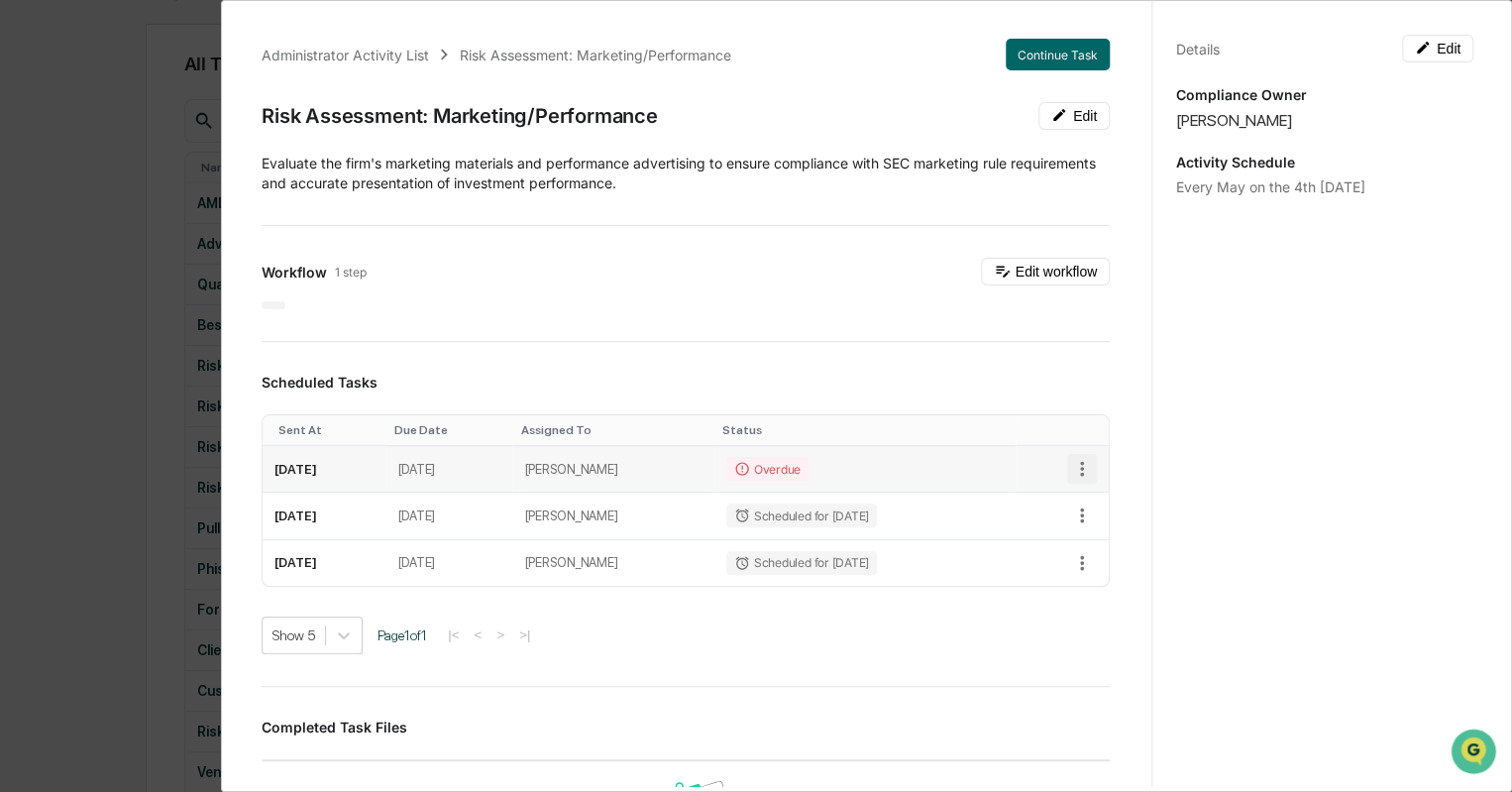 click 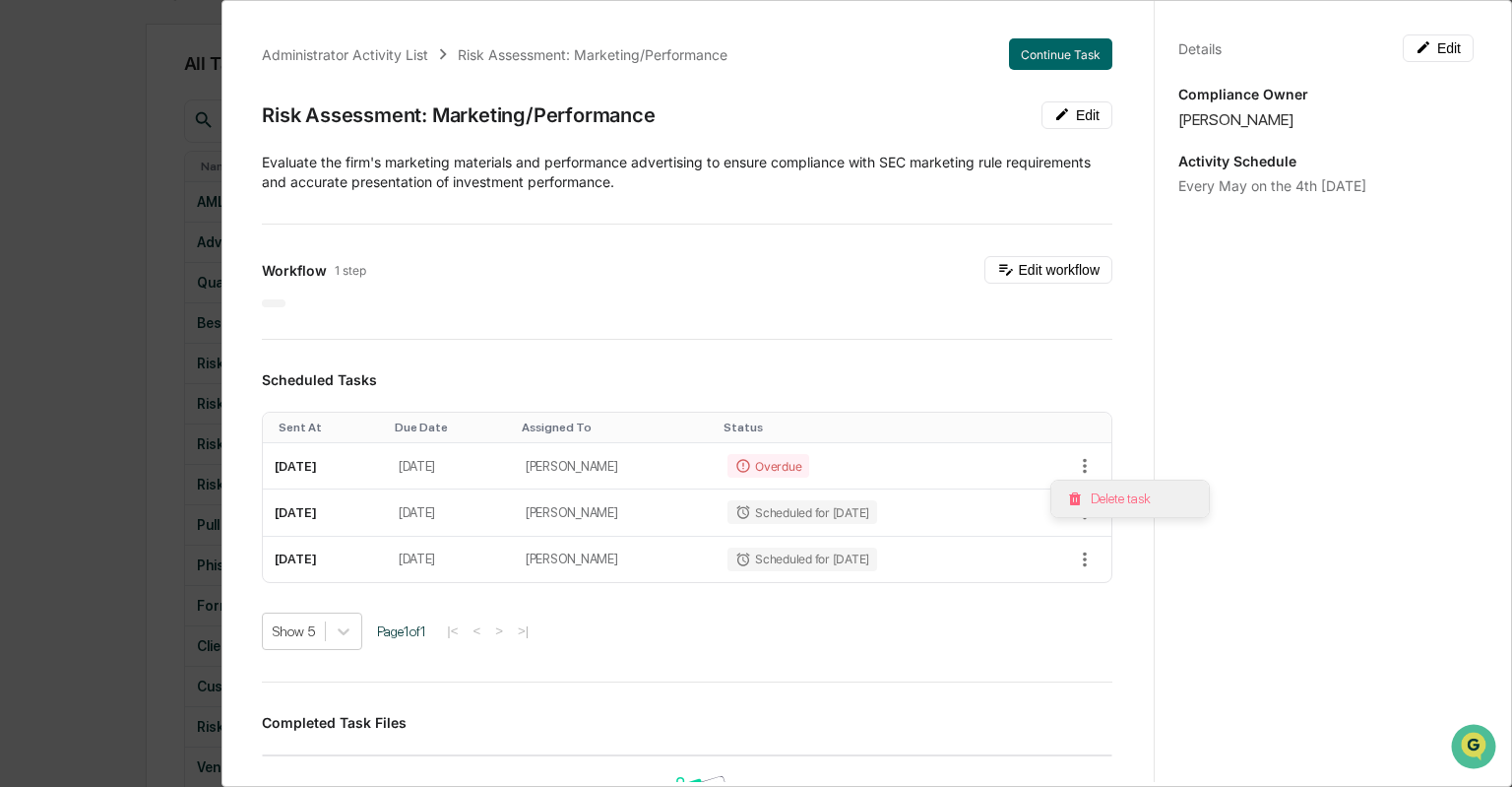 click on "Delete task" at bounding box center (1130, 498) 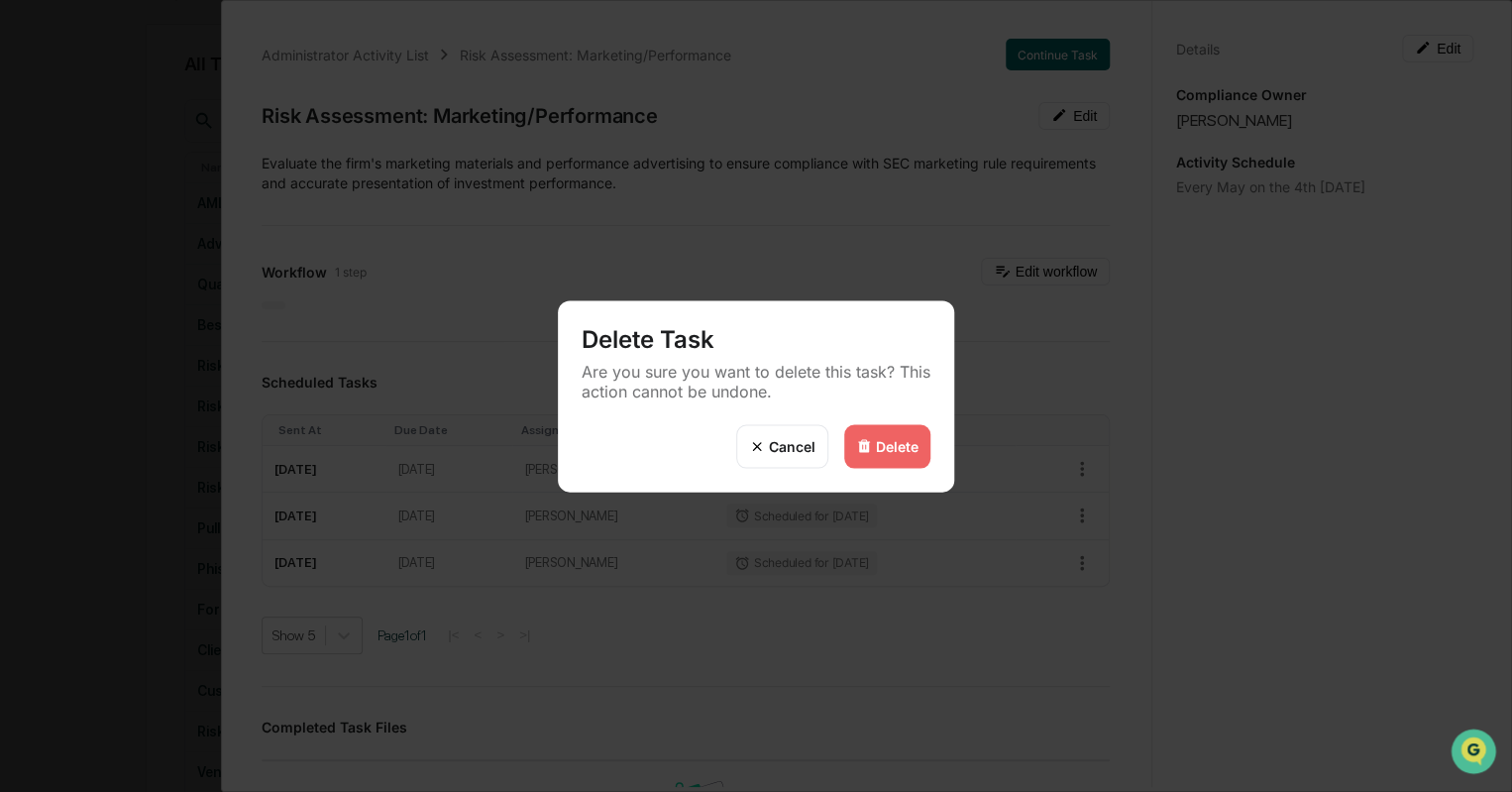 click on "Delete" at bounding box center (887, 446) 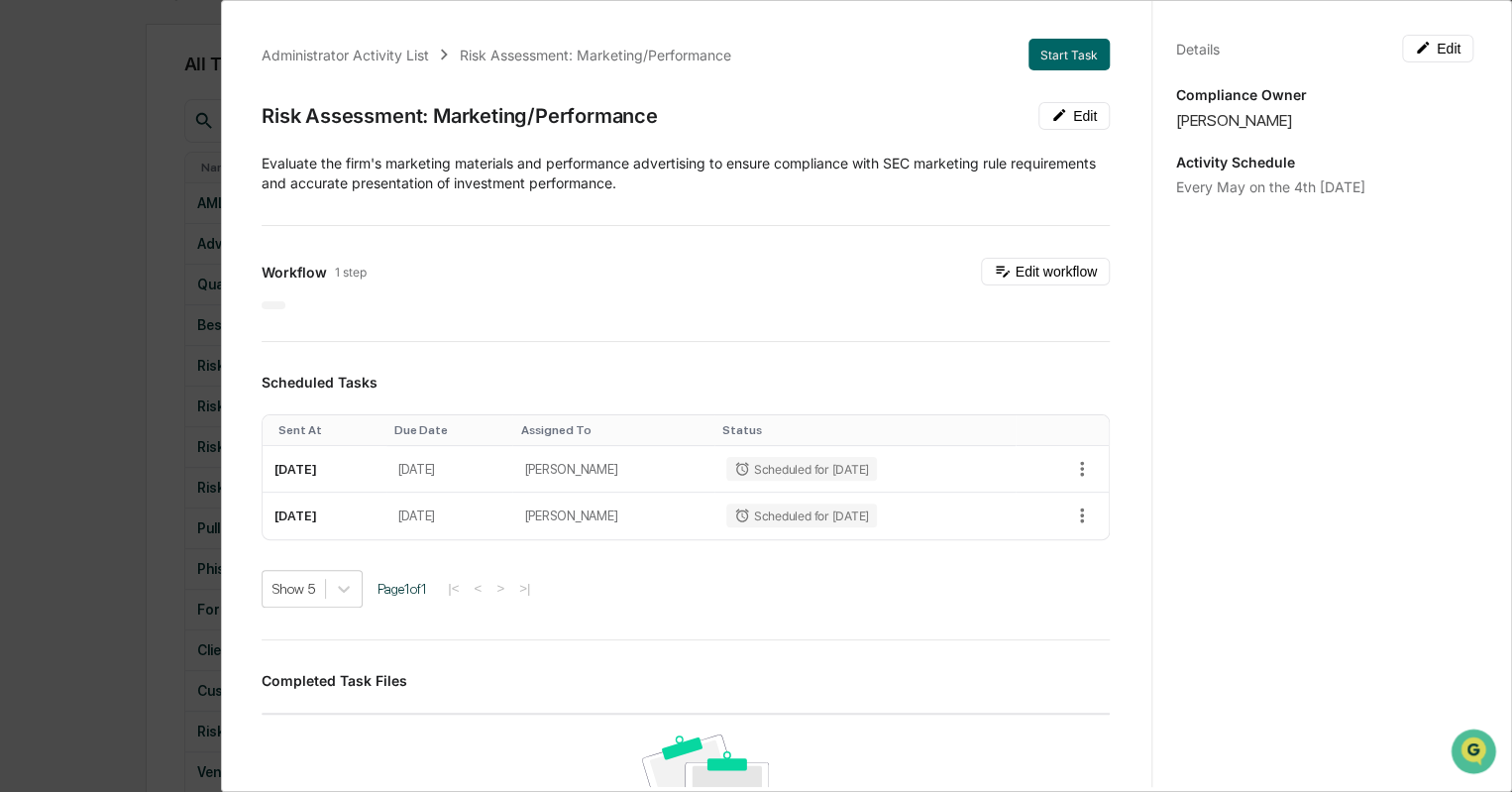 click on "Administrator Activity List Risk Assessment: Marketing/Performance Start Task Risk Assessment: Marketing/Performance Edit Evaluate the firm's marketing materials and performance advertising to ensure compliance with SEC marketing rule requirements and accurate presentation of investment performance. Workflow 1 step Edit workflow Scheduled Tasks Sent At Due Date Assigned To Status May 26, 2026 May 29, 2026 Katie Frazier Scheduled for 05/26/2026 May 25, 2027 May 28, 2027 Katie Frazier Scheduled for 05/25/2027 Show 5 Page  1  of  1   |<   <   >   >|   Completed Task Files No data to display Show 5 Page  1  of  0   |<   <   >   >|   Comments Write a comment... Write a comment... Details Edit Compliance Owner Katie Frazier Activity Schedule Every May on the 4th Tuesday" at bounding box center (756, 396) 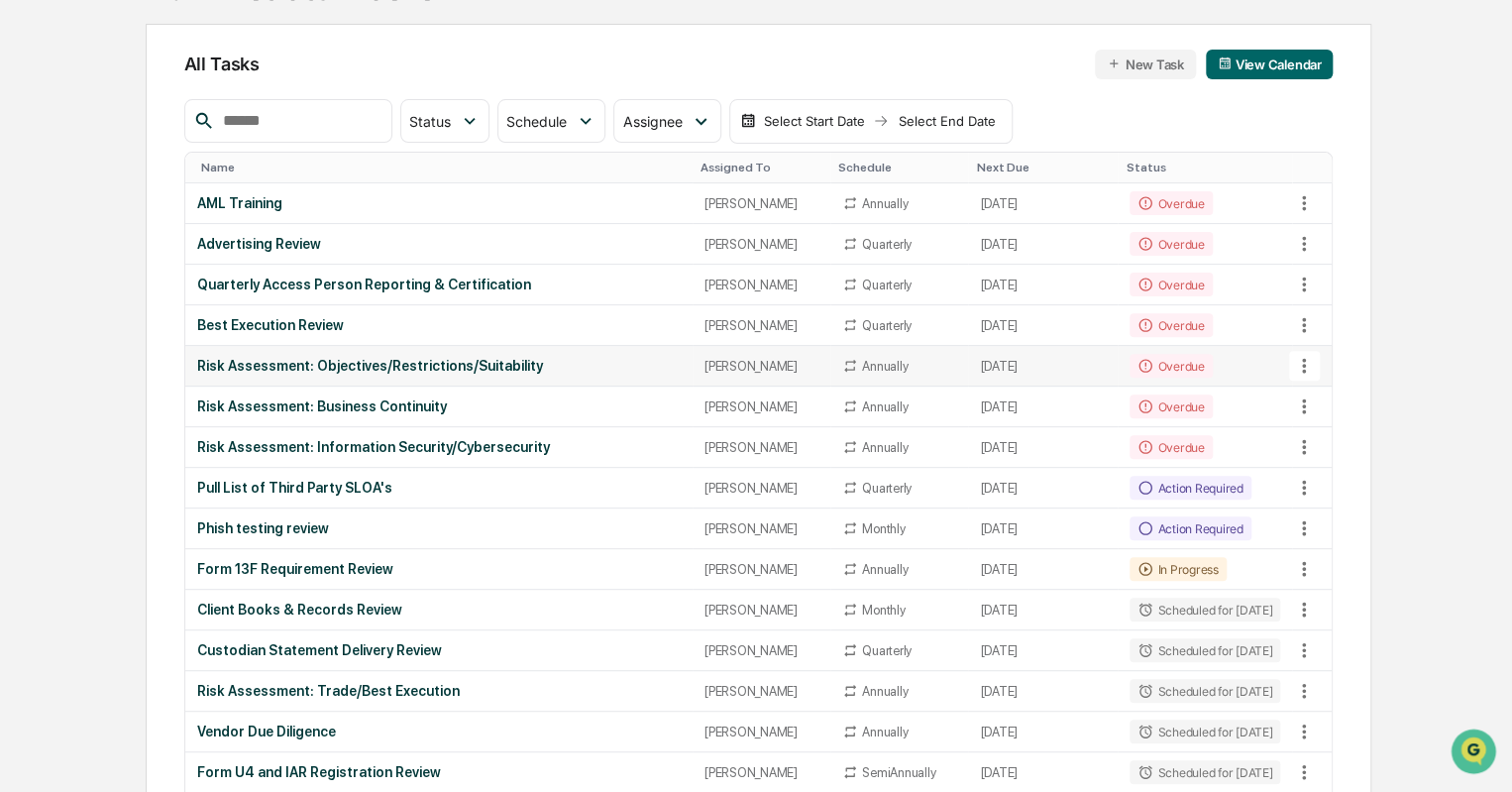 click on "Risk Assessment: Objectives/Restrictions/Suitability" at bounding box center [439, 366] 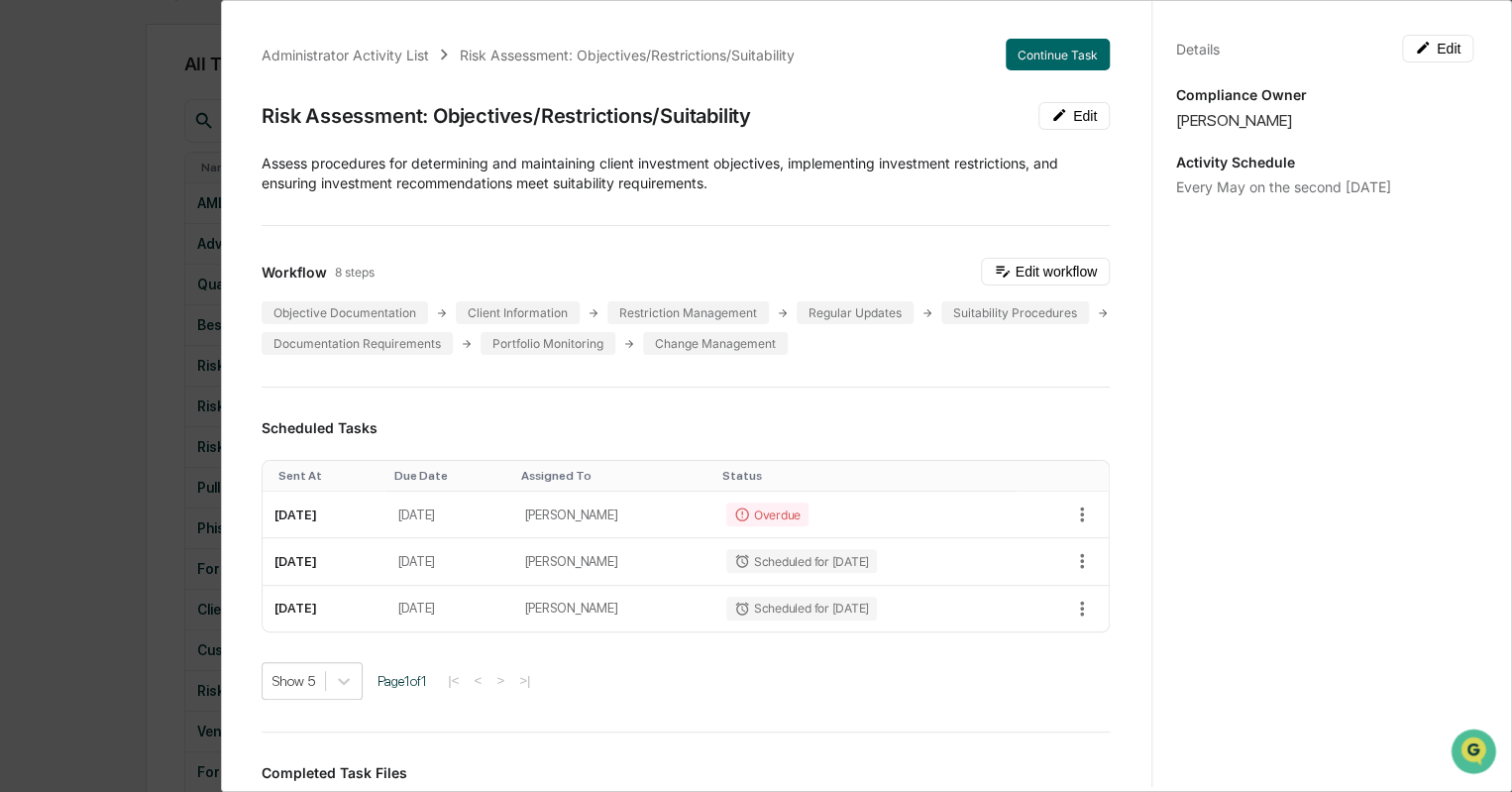 scroll, scrollTop: 78, scrollLeft: 0, axis: vertical 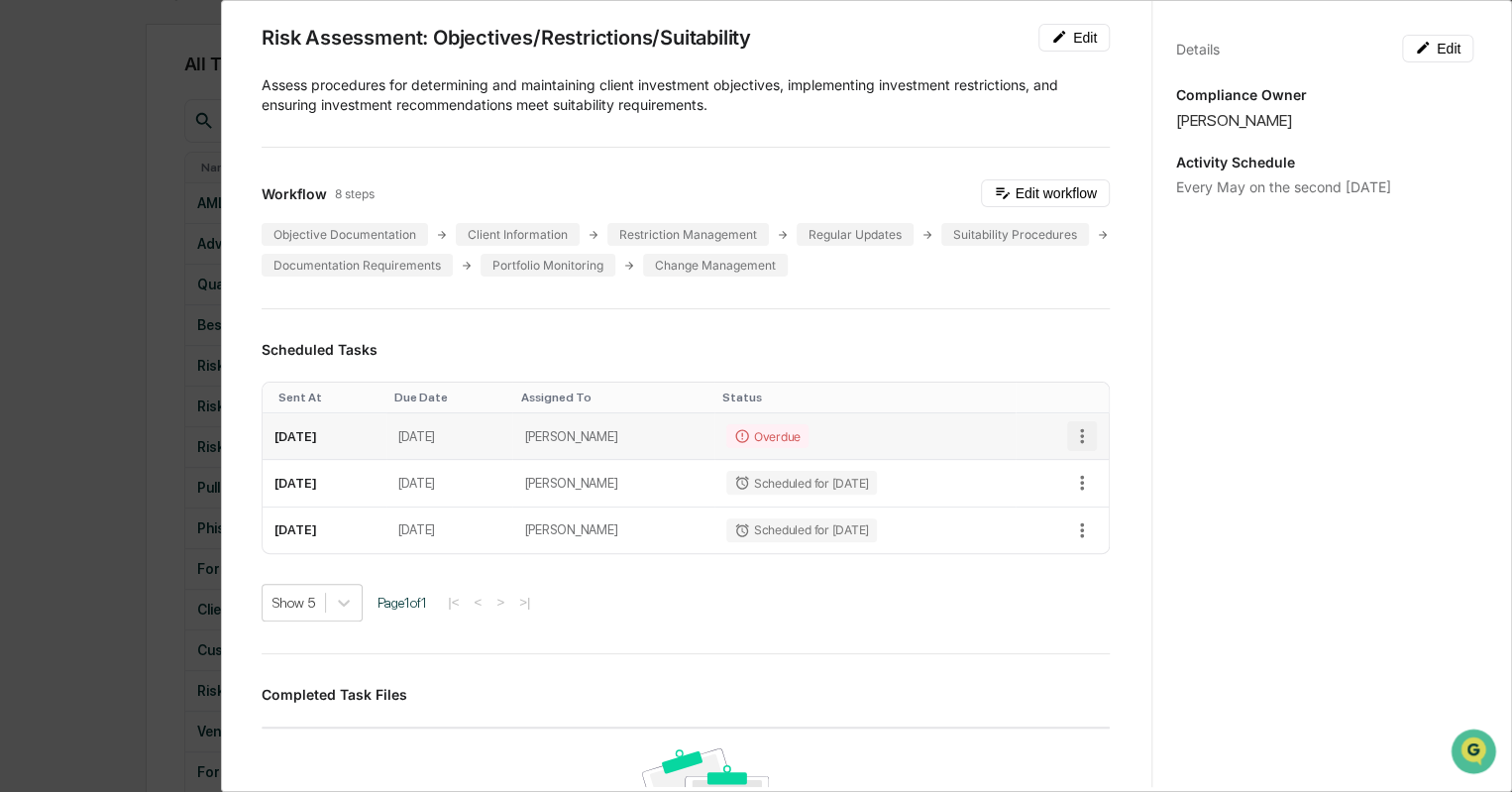 click 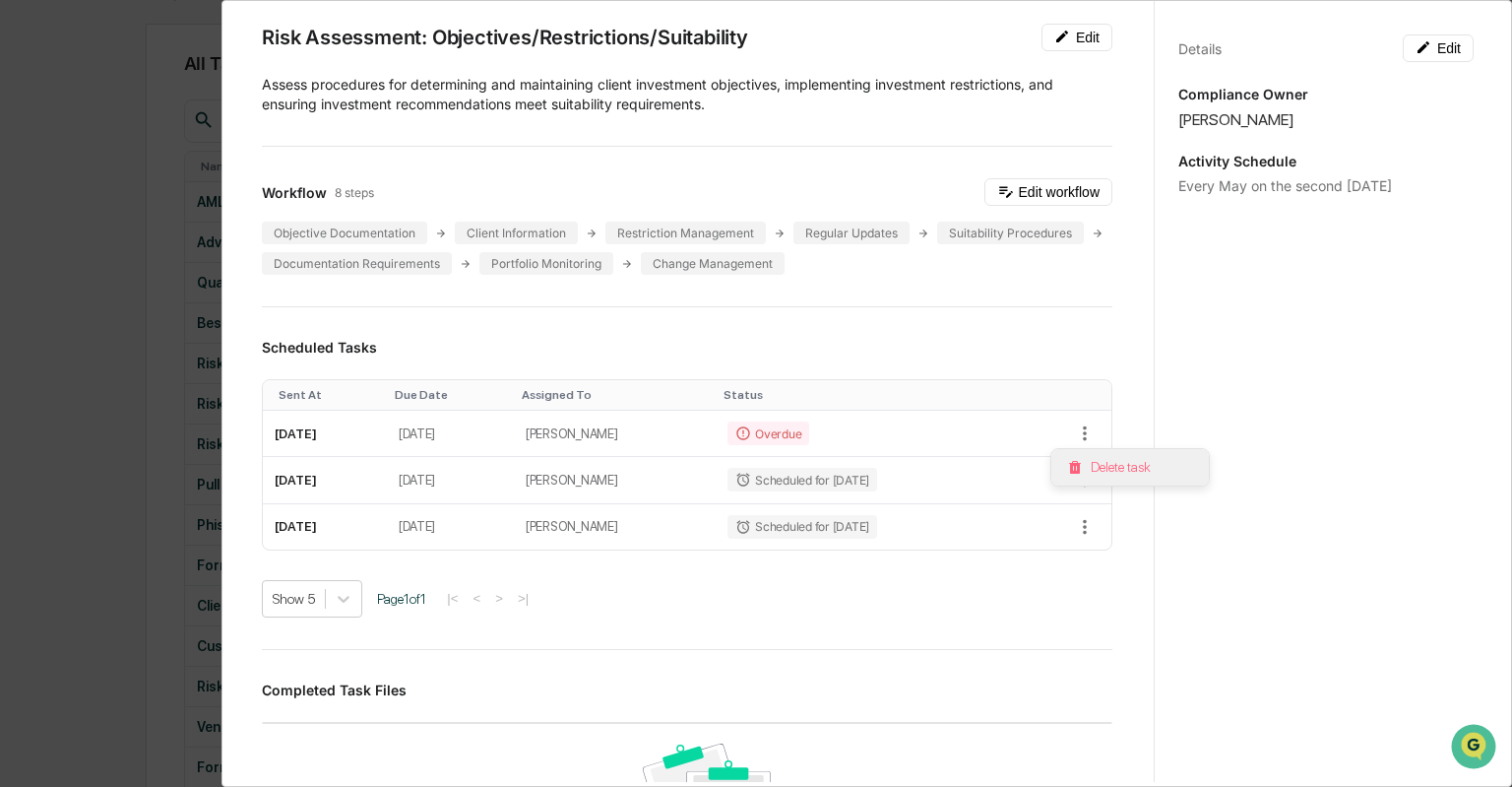 click on "Delete task" at bounding box center [1130, 467] 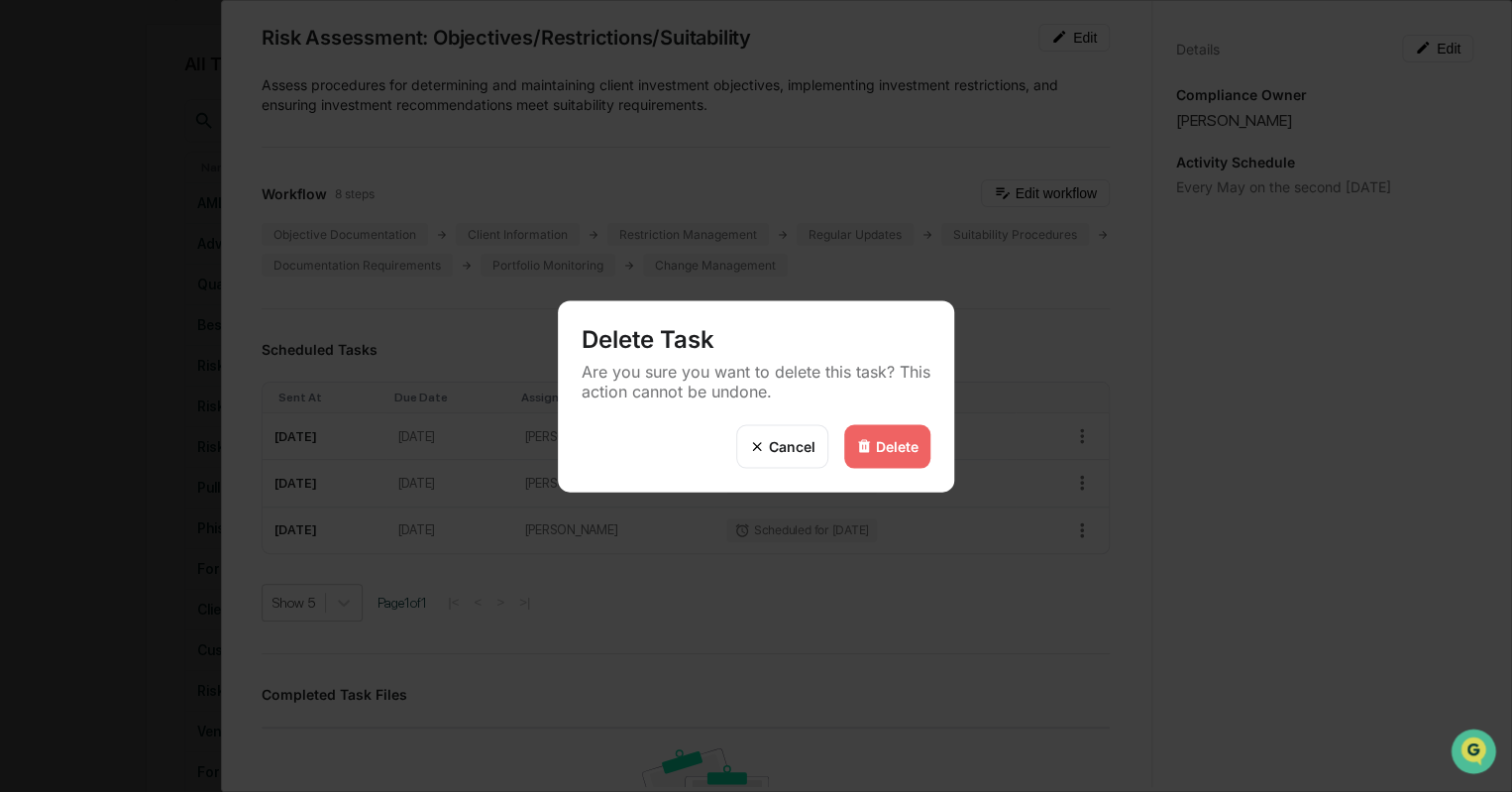 click on "Delete" at bounding box center [887, 446] 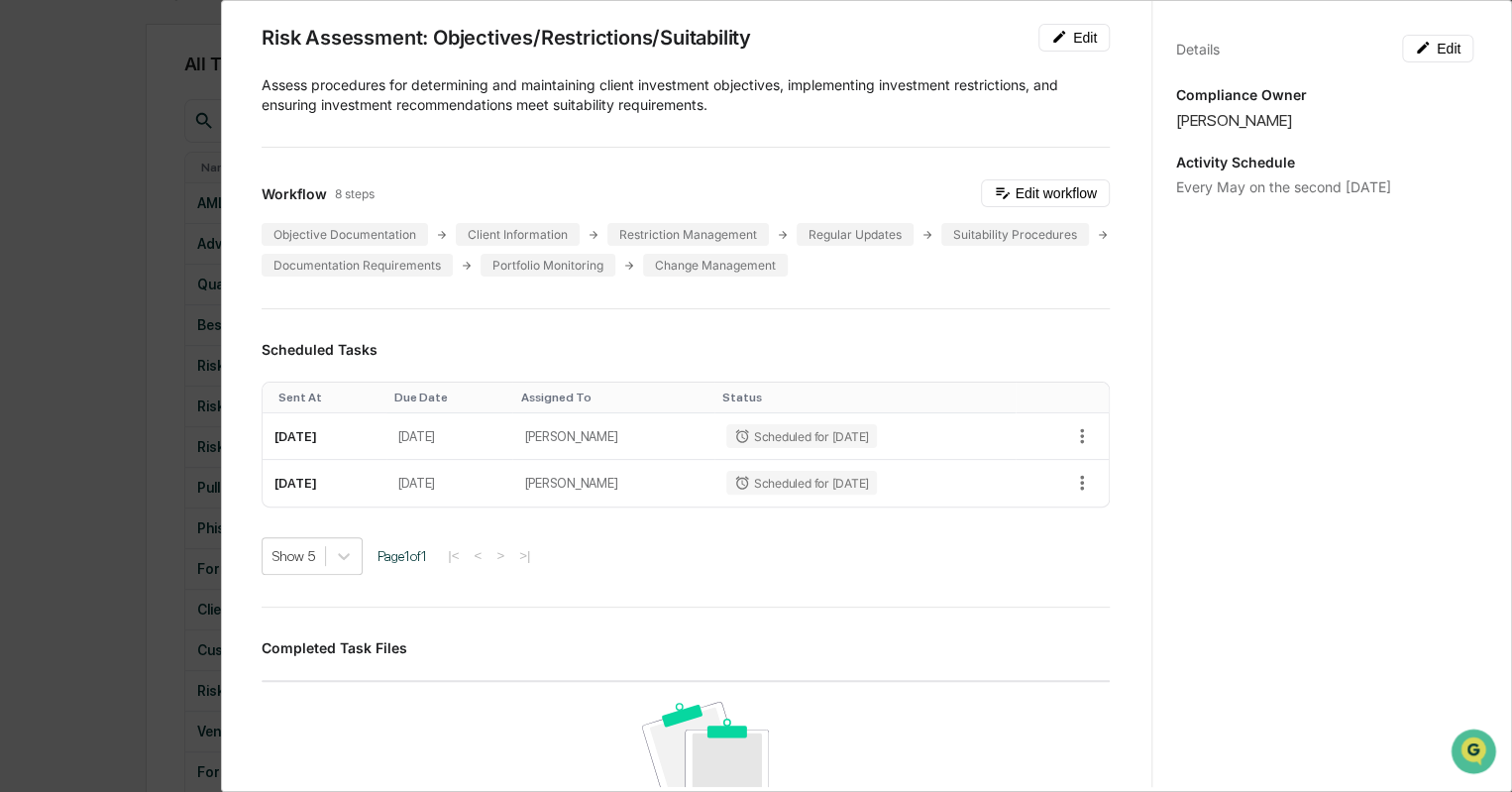 click on "Administrator Activity List Risk Assessment: Objectives/Restrictions/Suitability Start Task Risk Assessment: Objectives/Restrictions/Suitability Edit Assess procedures for determining and maintaining client investment objectives, implementing investment restrictions, and ensuring investment recommendations meet suitability requirements. Workflow 8 steps Edit workflow Objective Documentation Client Information Restriction Management Regular Updates Suitability Procedures Documentation Requirements Portfolio Monitoring Change Management Scheduled Tasks Sent At Due Date Assigned To Status May 12, 2026 May 15, 2026 Katie Frazier Scheduled for 05/12/2026 May 11, 2027 May 14, 2027 Katie Frazier Scheduled for 05/11/2027 Show 5 Page  1  of  1   |<   <   >   >|   Completed Task Files No data to display Show 5 Page  1  of  0   |<   <   >   >|   Comments Write a comment... Write a comment... Details Edit Compliance Owner Katie Frazier Activity Schedule Every May on the second Tuesday" at bounding box center (756, 396) 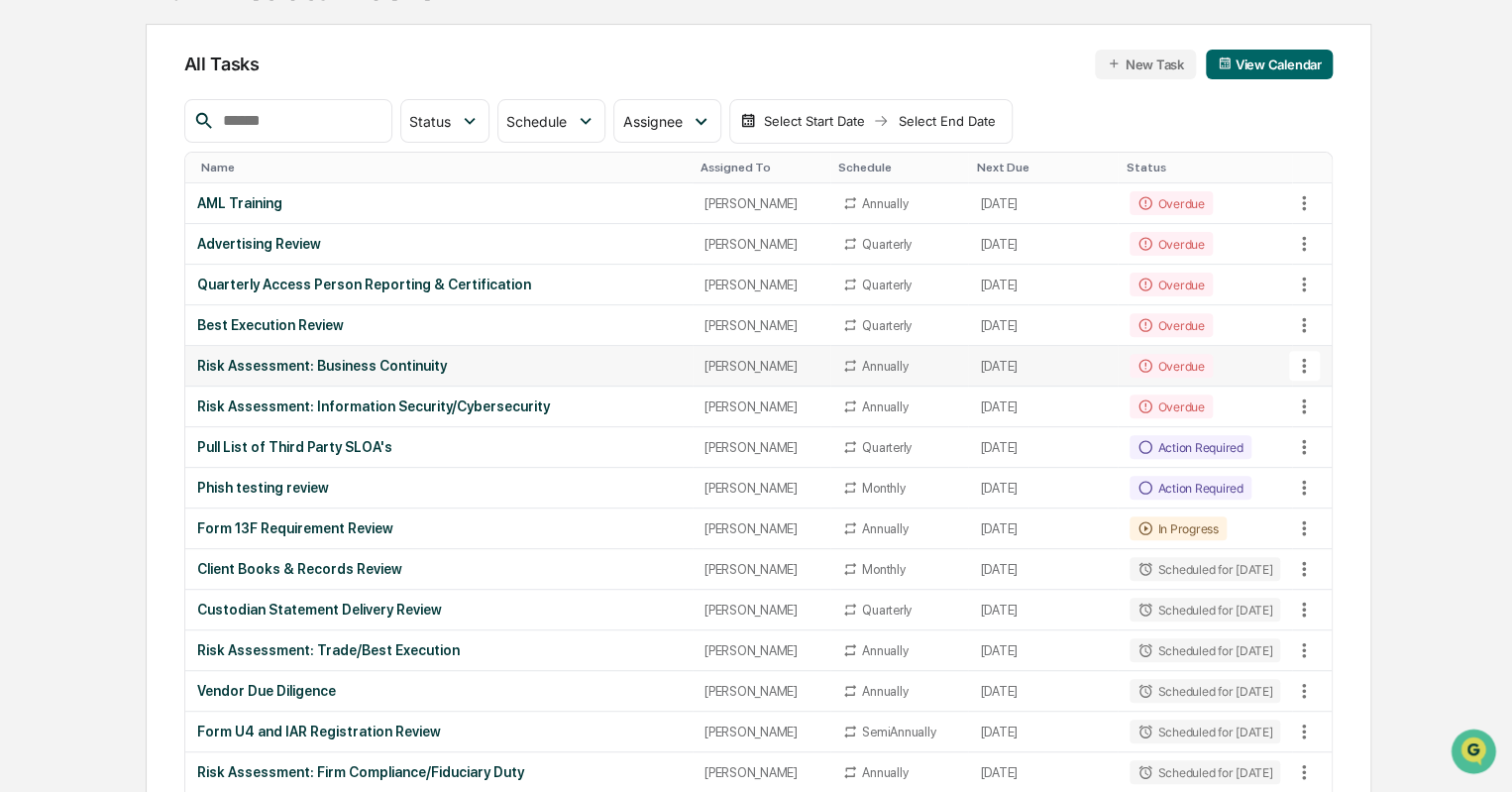 click on "Risk Assessment: Business Continuity" at bounding box center (439, 366) 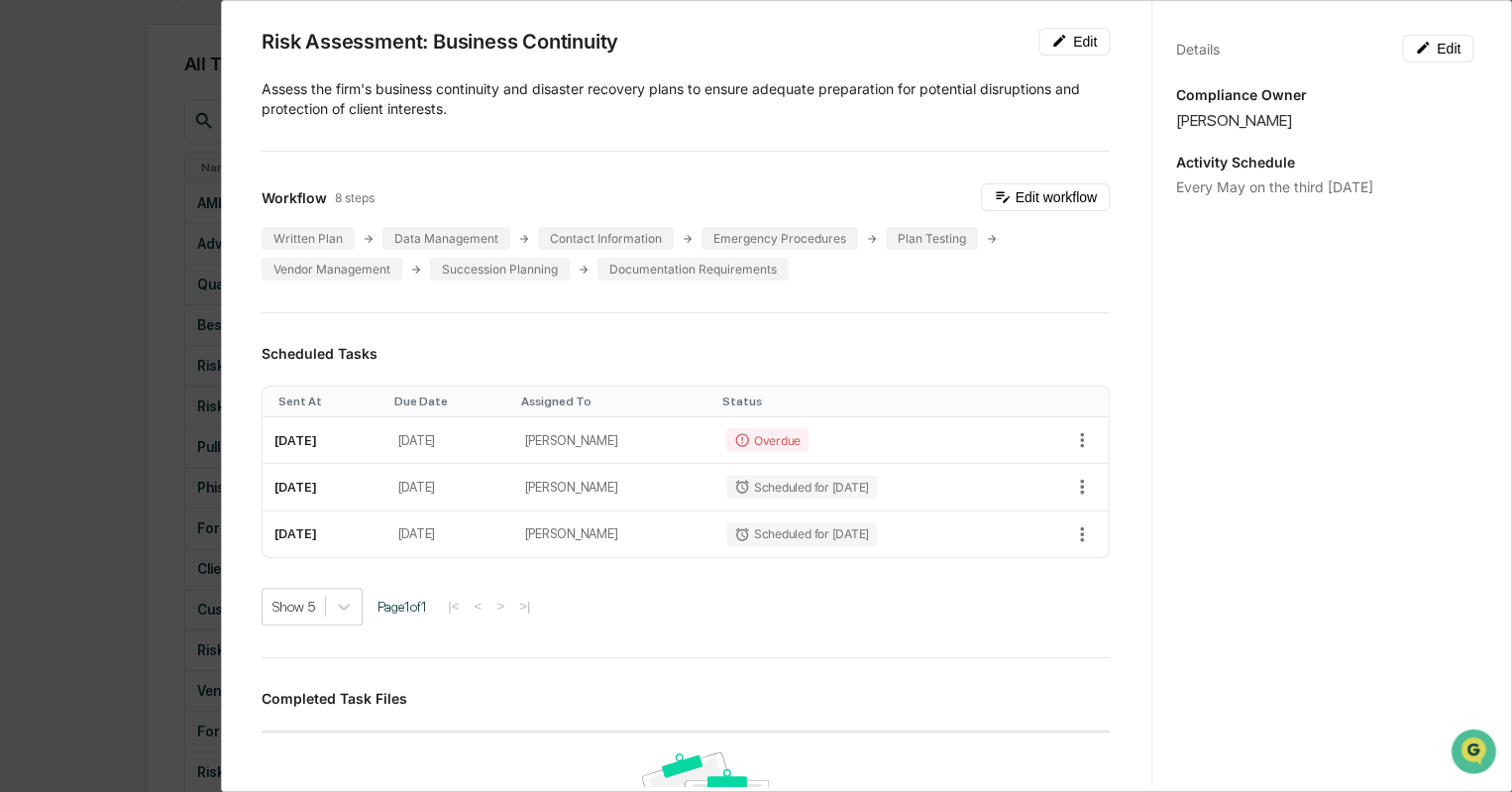 scroll, scrollTop: 75, scrollLeft: 0, axis: vertical 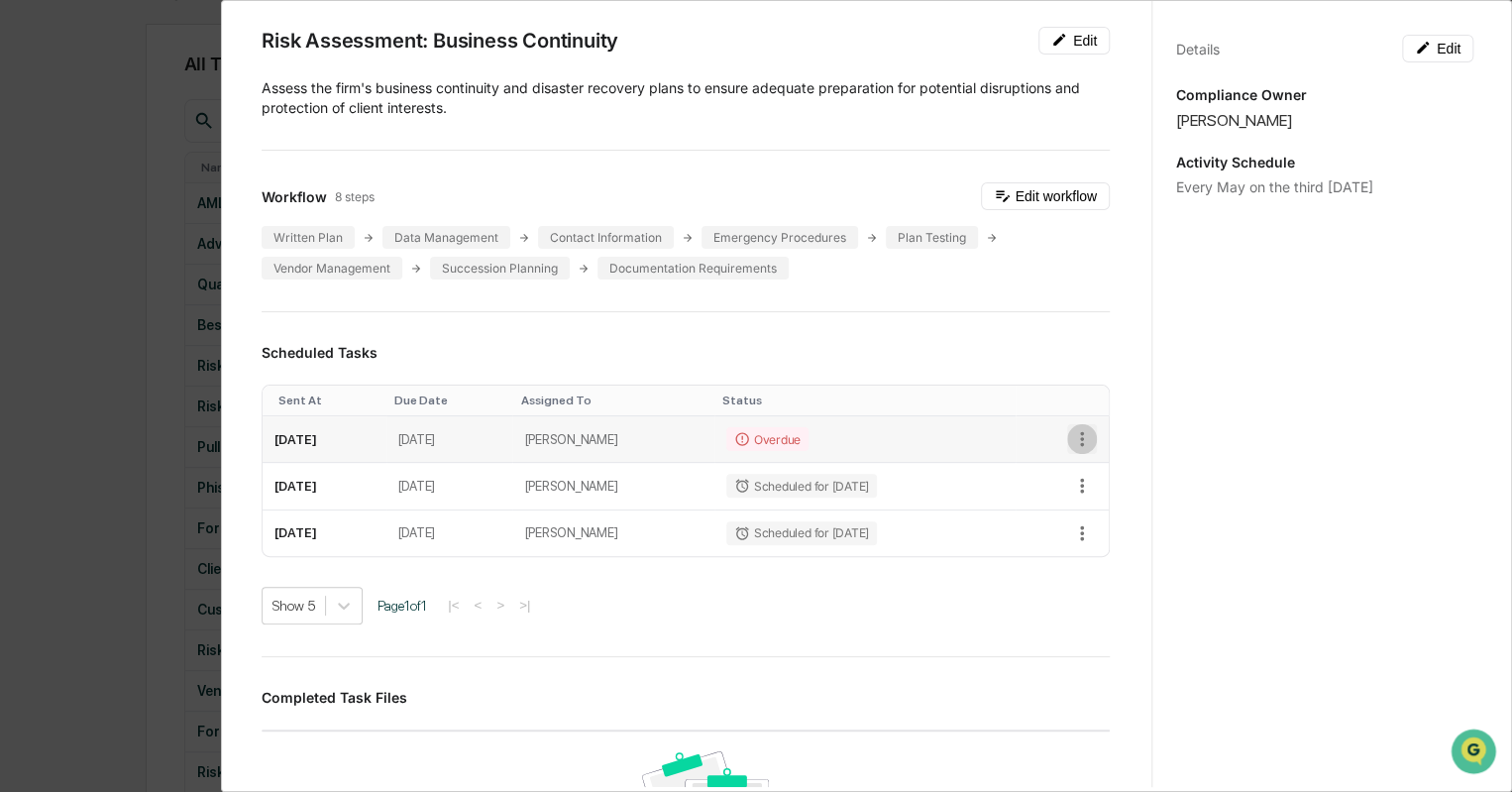 click 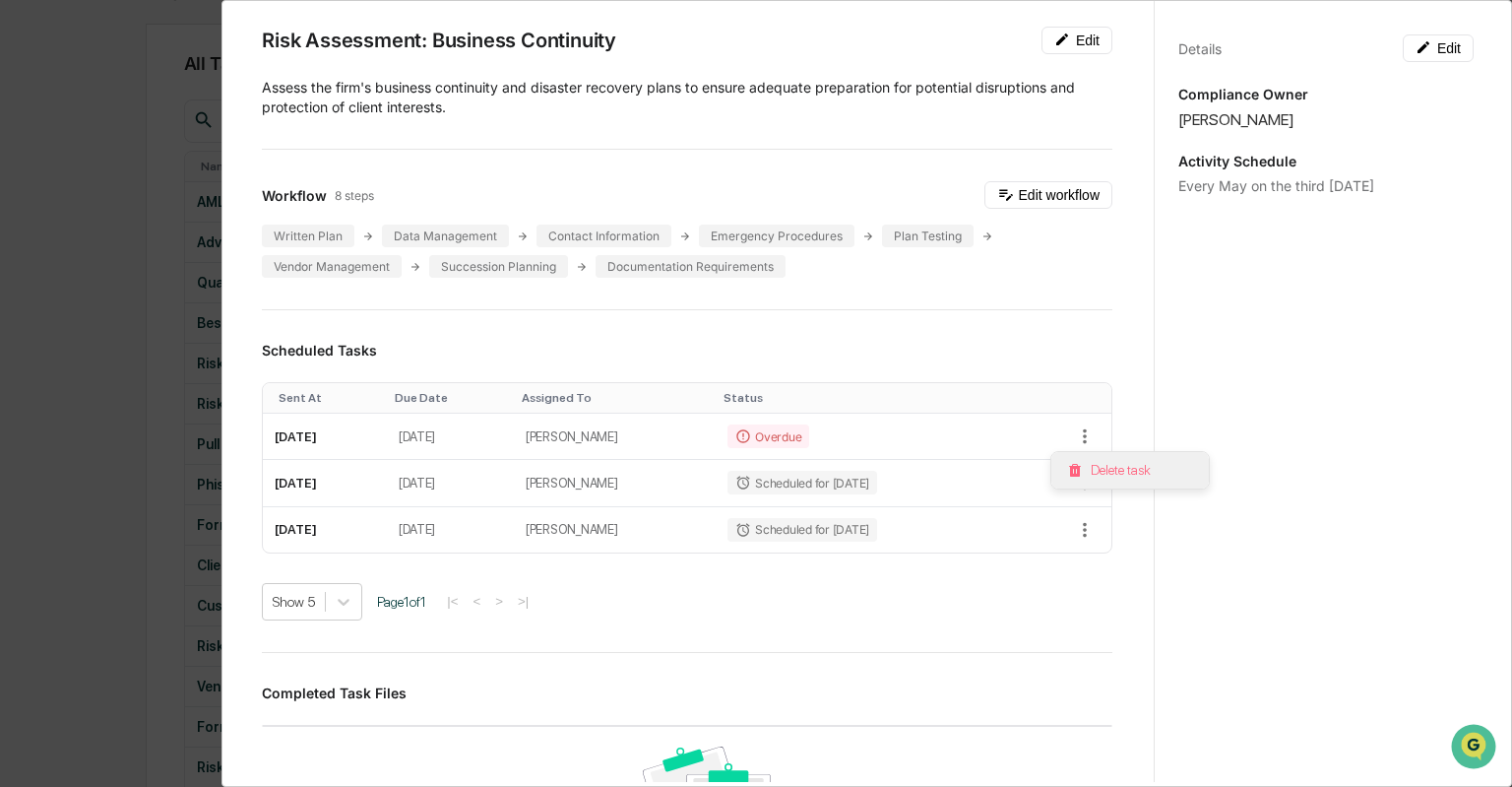 click on "Delete task" at bounding box center (1130, 470) 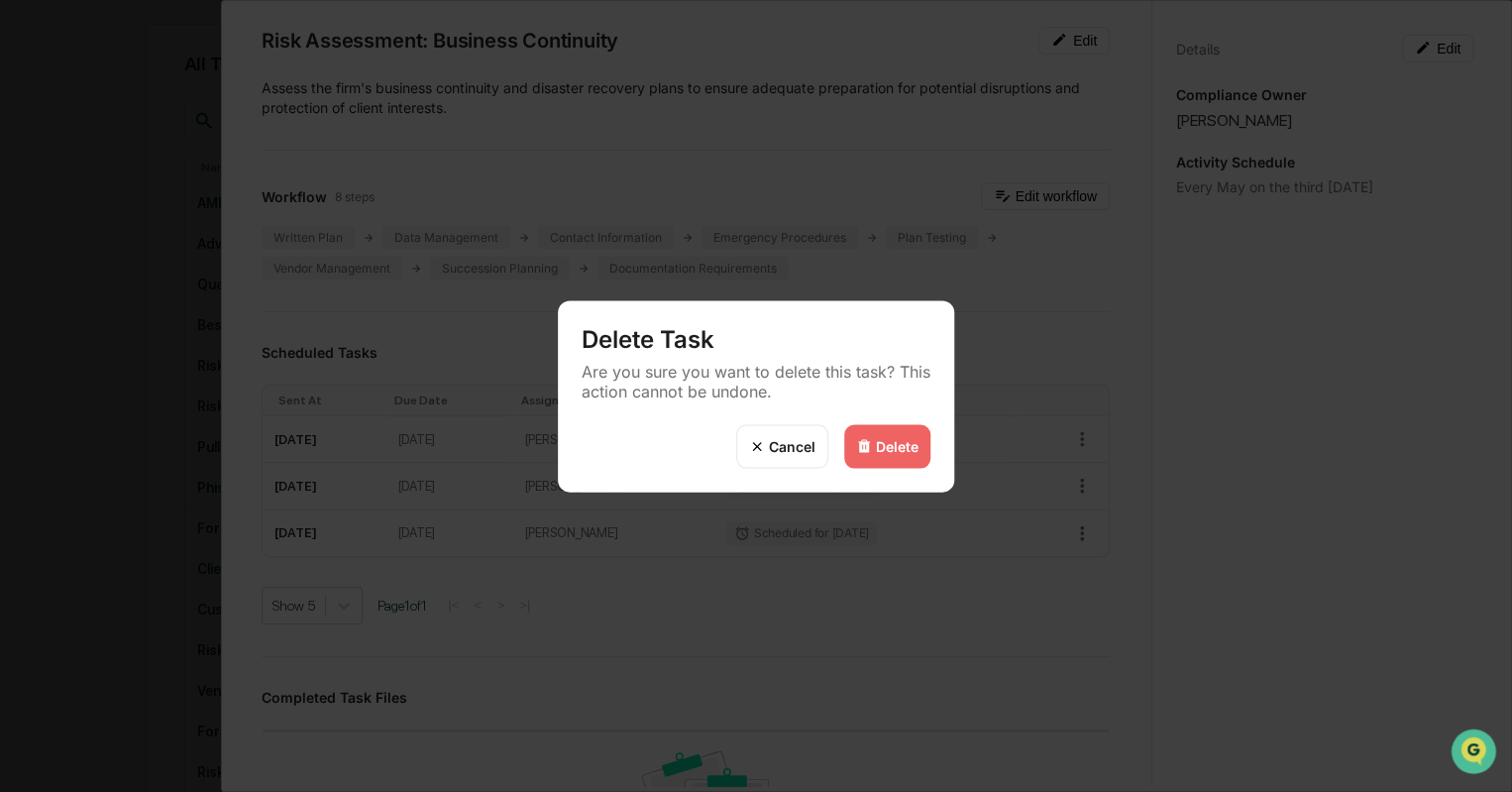 click on "Delete" at bounding box center [887, 446] 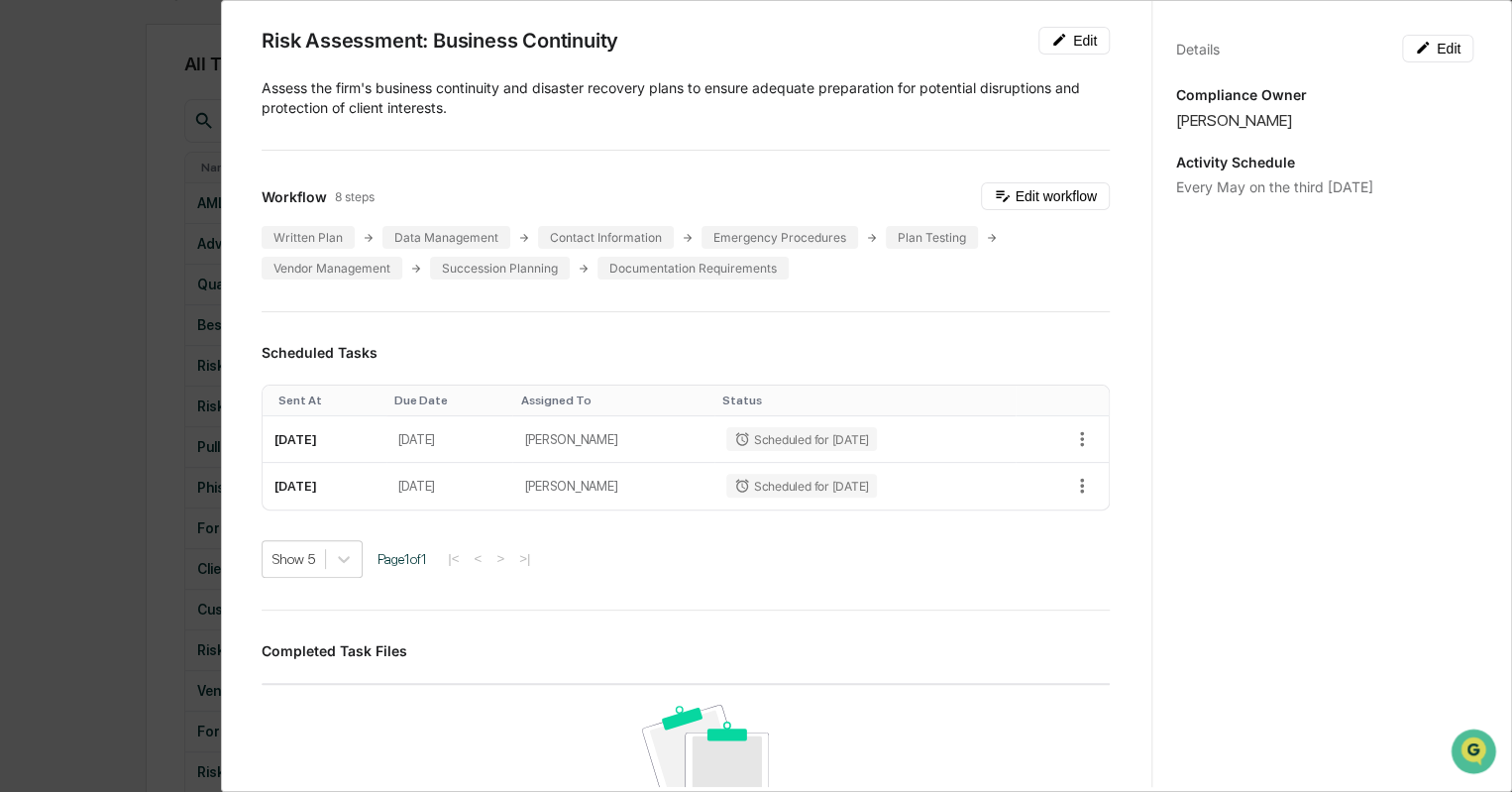 click on "Administrator Activity List Risk Assessment: Business Continuity Start Task Risk Assessment: Business Continuity Edit Assess the firm's business continuity and disaster recovery plans to ensure adequate preparation for potential disruptions and protection of client interests. Workflow 8 steps Edit workflow Written Plan Data Management Contact Information Emergency Procedures Plan Testing Vendor Management Succession Planning Documentation Requirements Scheduled Tasks Sent At Due Date Assigned To Status May 20, 2026 May 23, 2026 Katie Frazier Scheduled for 05/20/2026 May 19, 2027 May 22, 2027 Katie Frazier Scheduled for 05/19/2027 Show 5 Page  1  of  1   |<   <   >   >|   Completed Task Files No data to display Show 5 Page  1  of  0   |<   <   >   >|   Comments Write a comment... Write a comment... Details Edit Compliance Owner Katie Frazier Activity Schedule Every May on the third Wednesday" at bounding box center (756, 396) 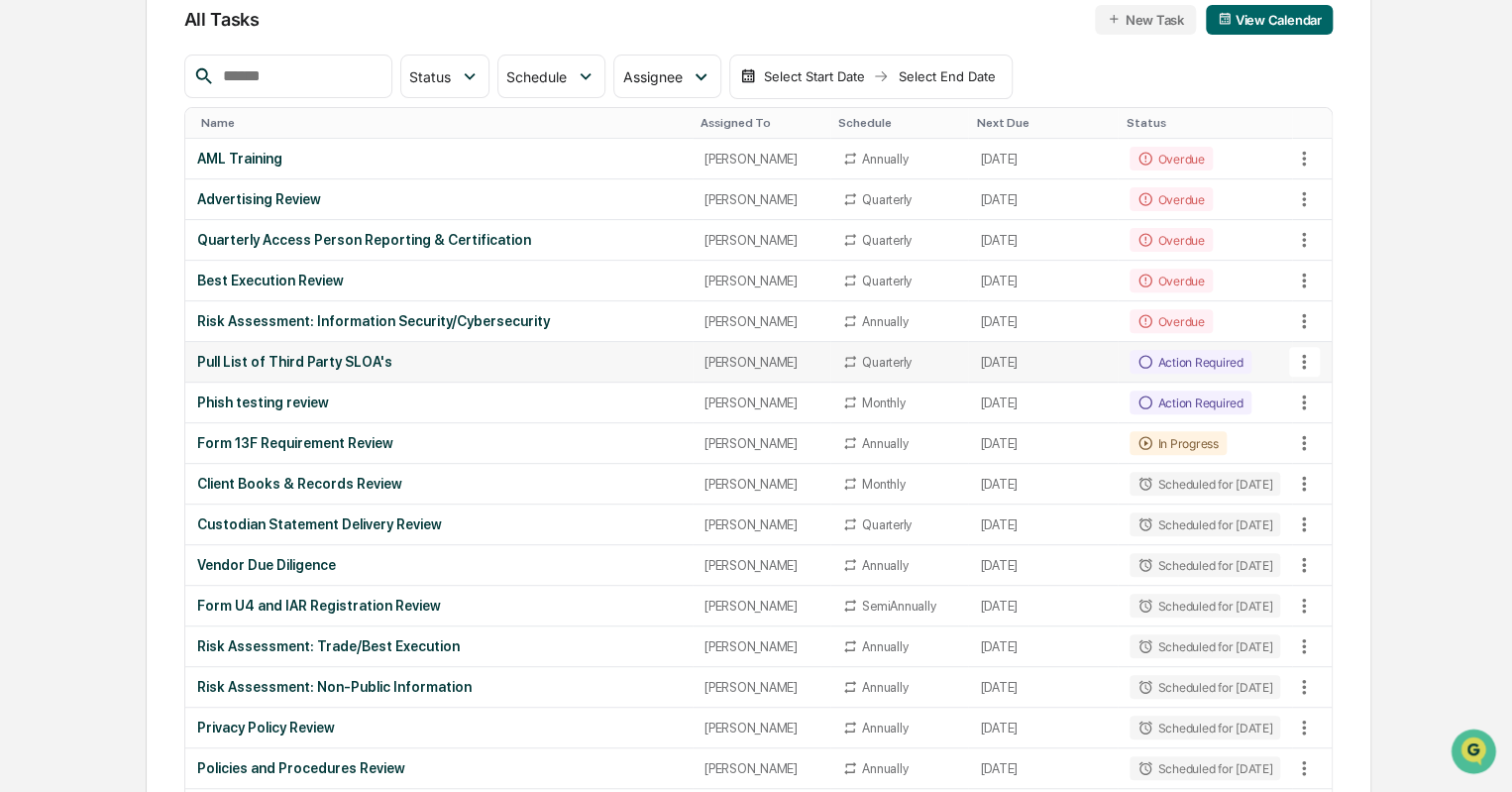 scroll, scrollTop: 216, scrollLeft: 0, axis: vertical 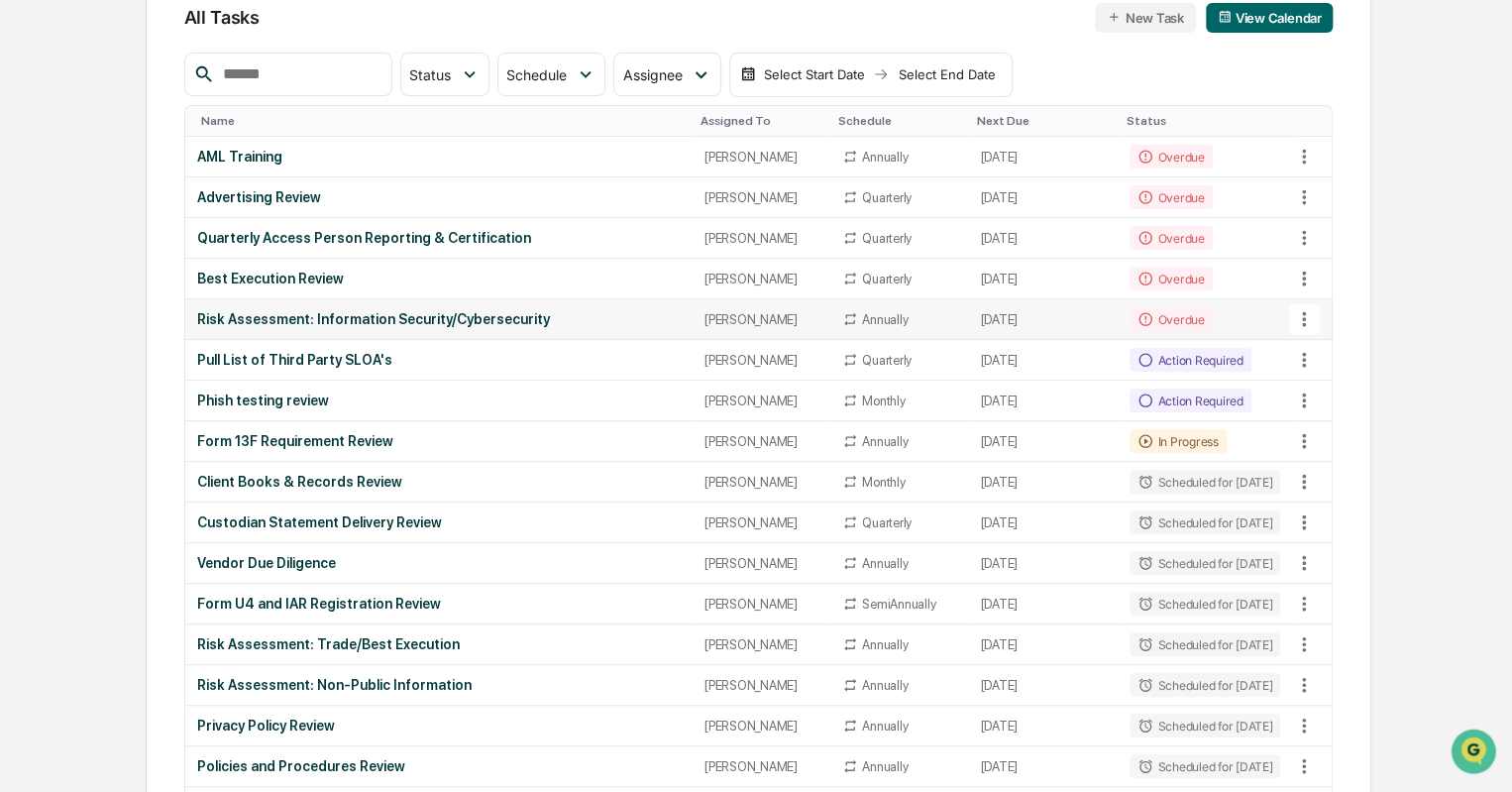 click on "Risk Assessment: Information Security/Cybersecurity" at bounding box center (439, 319) 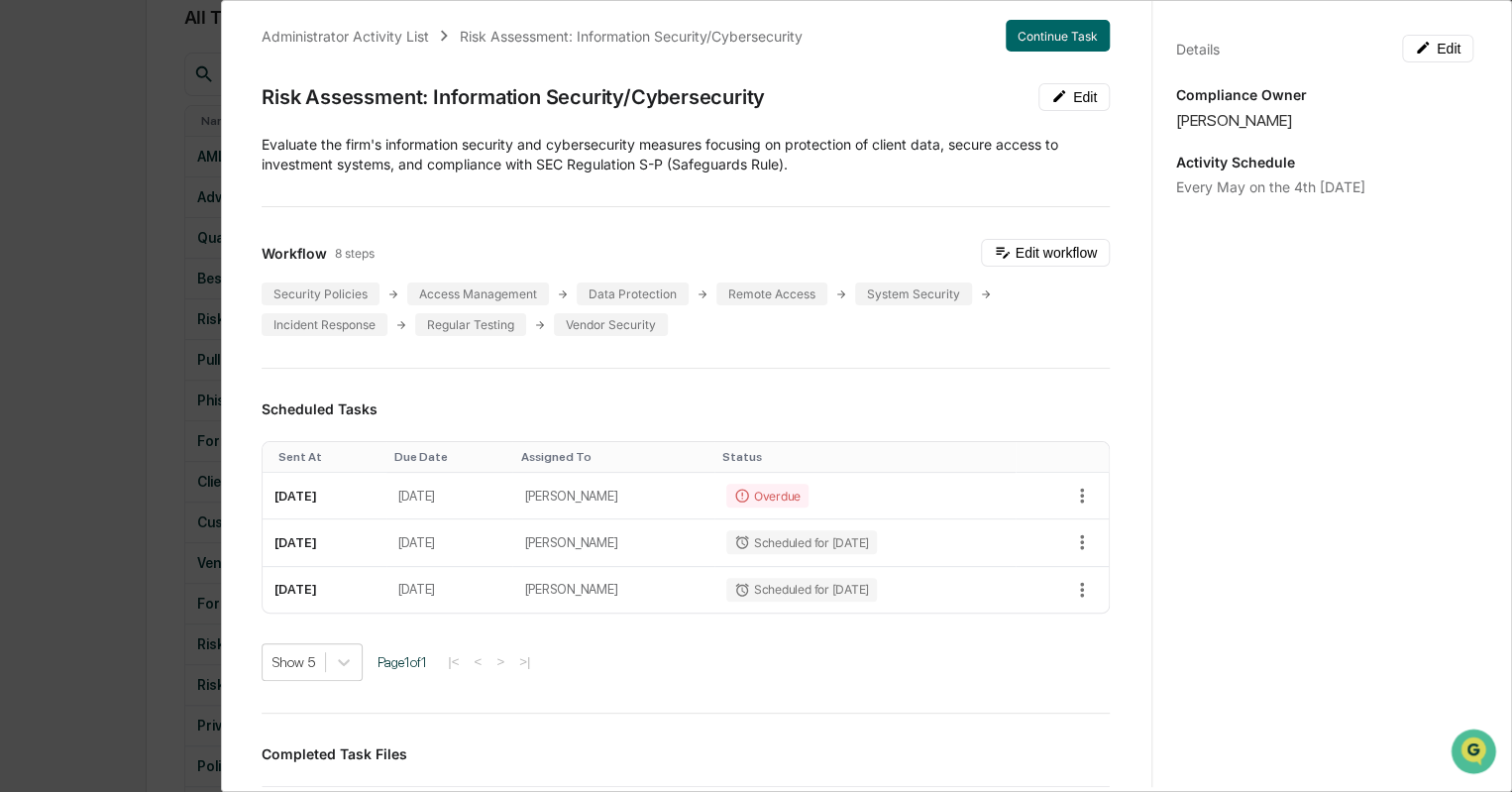 scroll, scrollTop: 20, scrollLeft: 0, axis: vertical 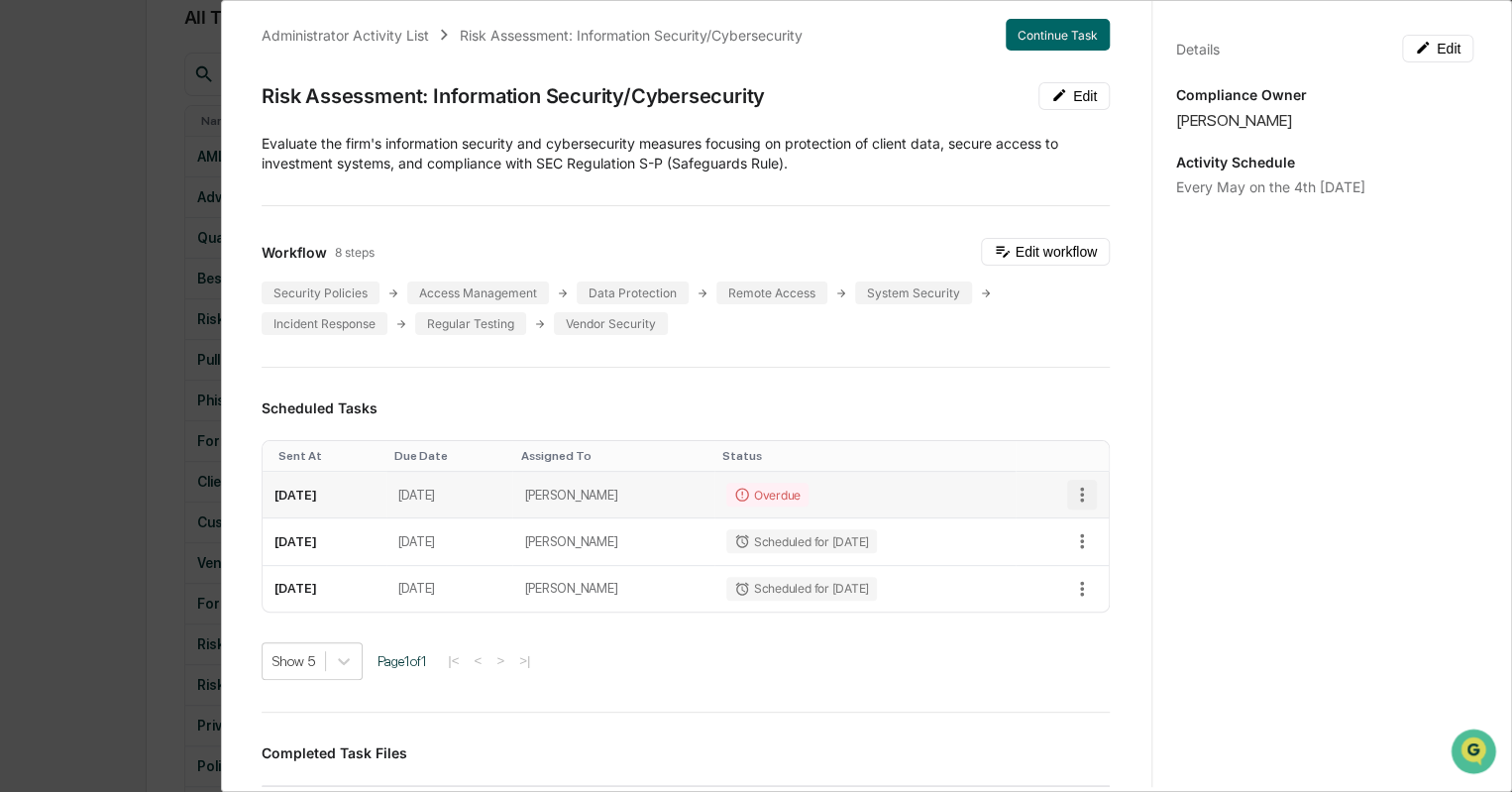 click 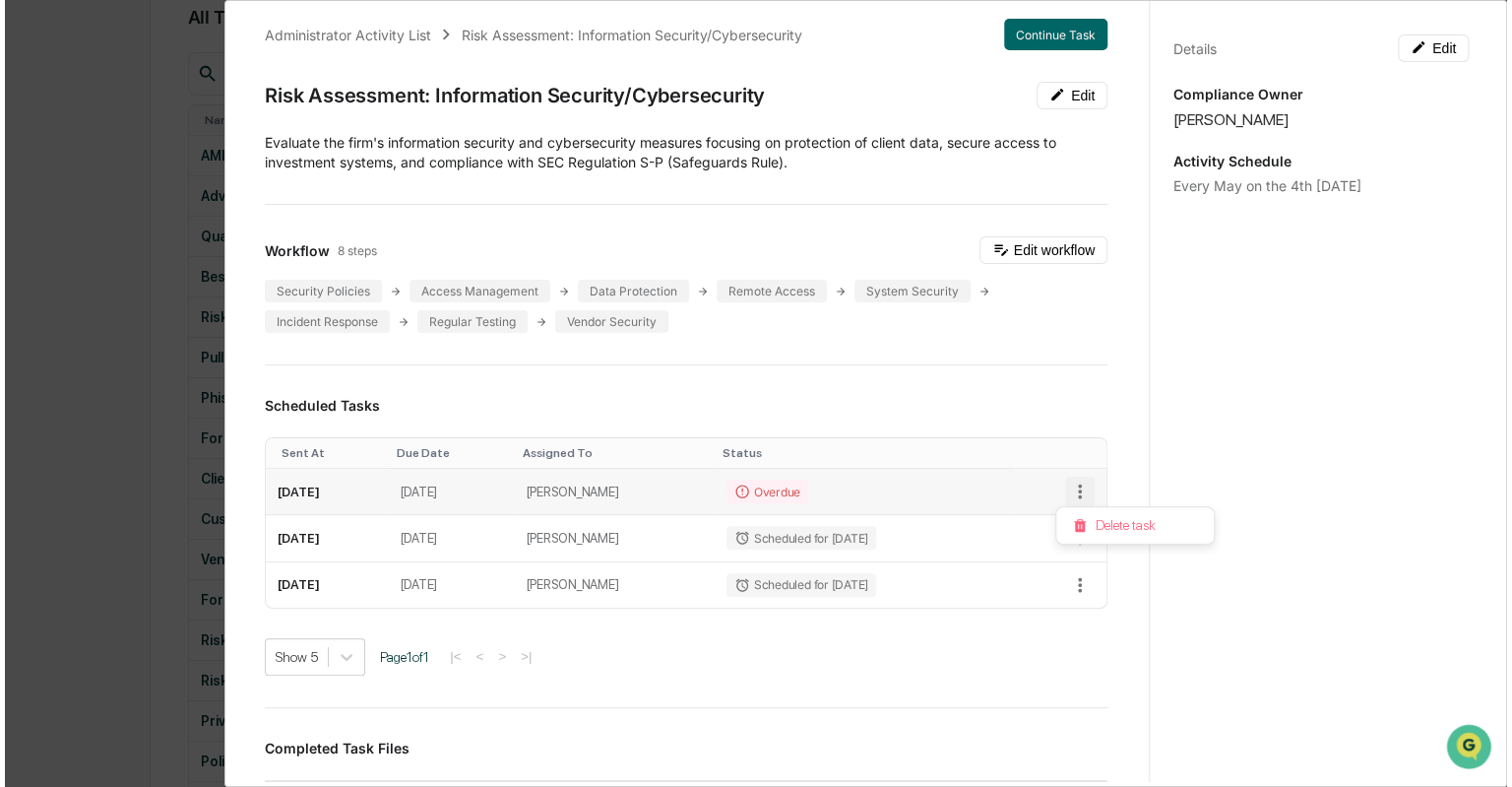 scroll, scrollTop: 216, scrollLeft: 0, axis: vertical 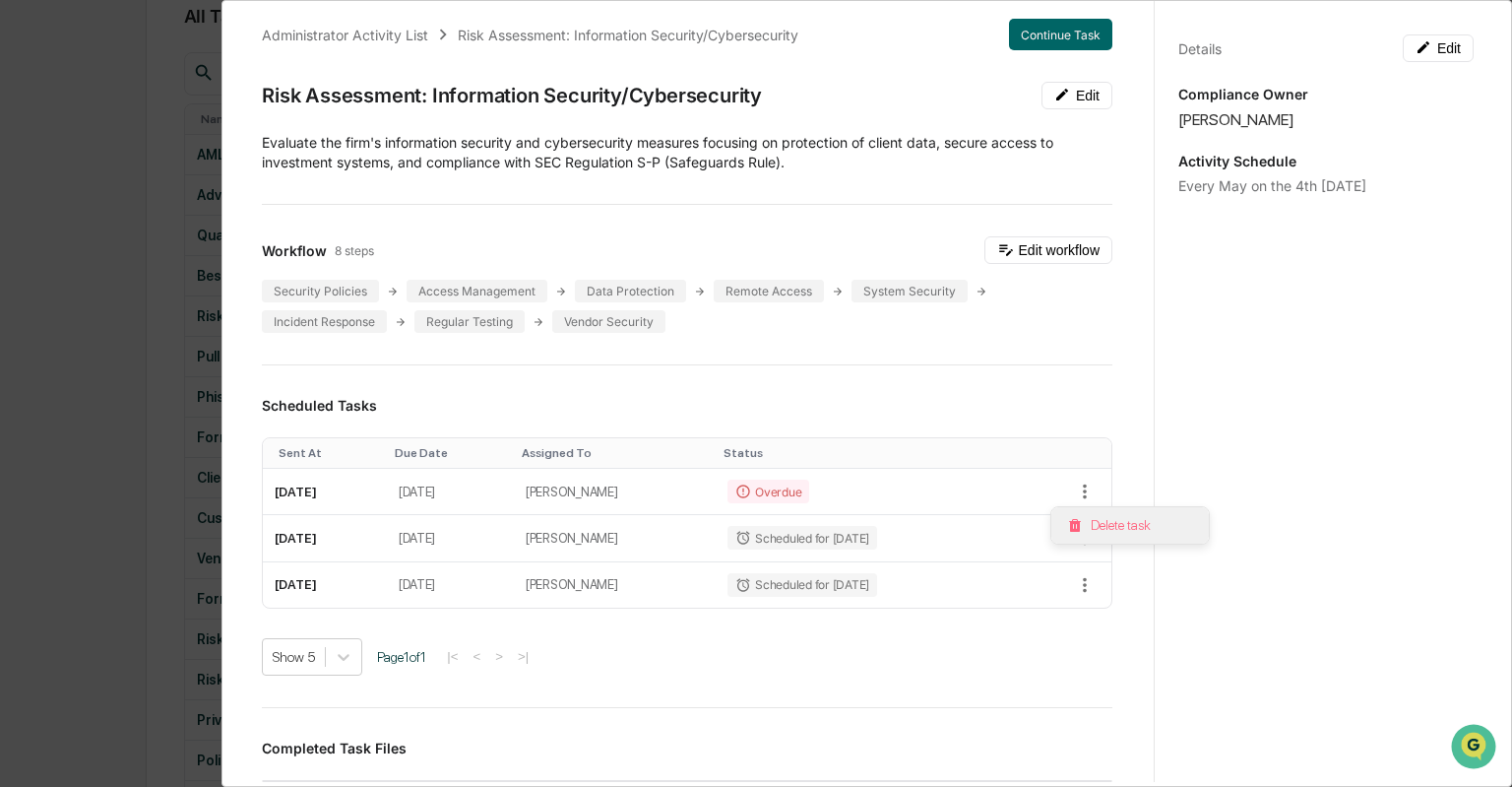 click on "Delete task" at bounding box center [1130, 525] 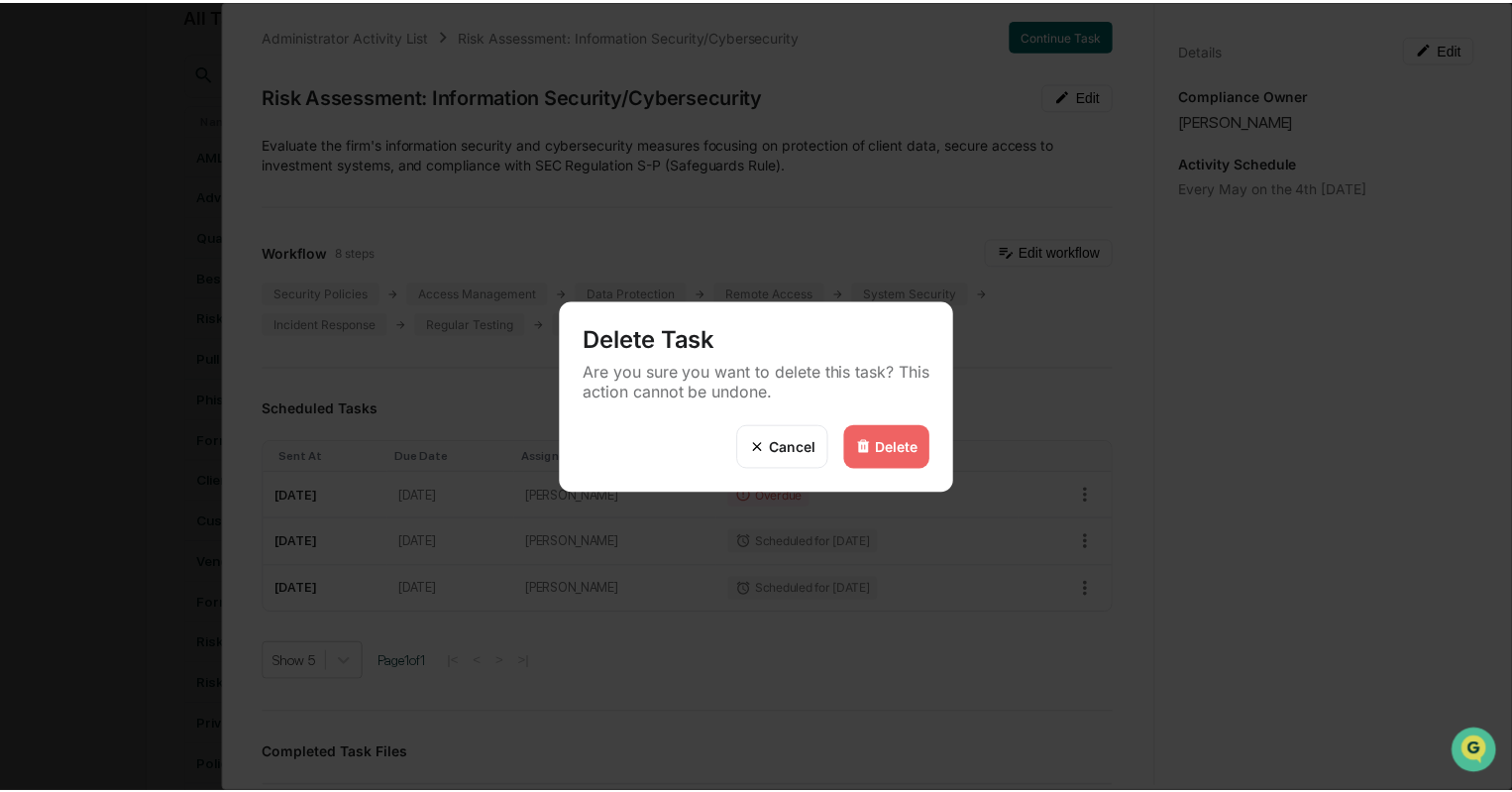 scroll, scrollTop: 216, scrollLeft: 0, axis: vertical 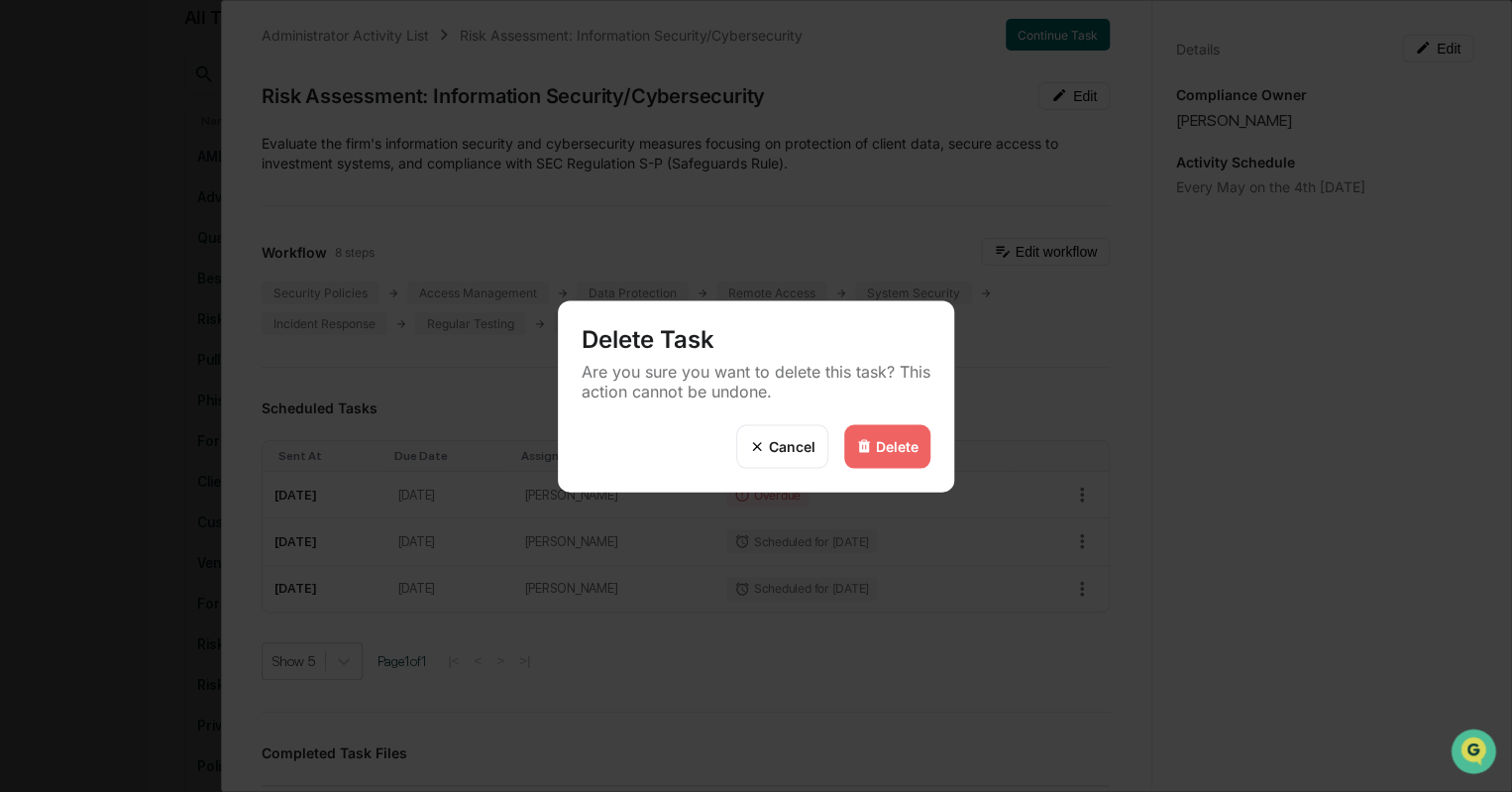 click on "Delete" at bounding box center [897, 446] 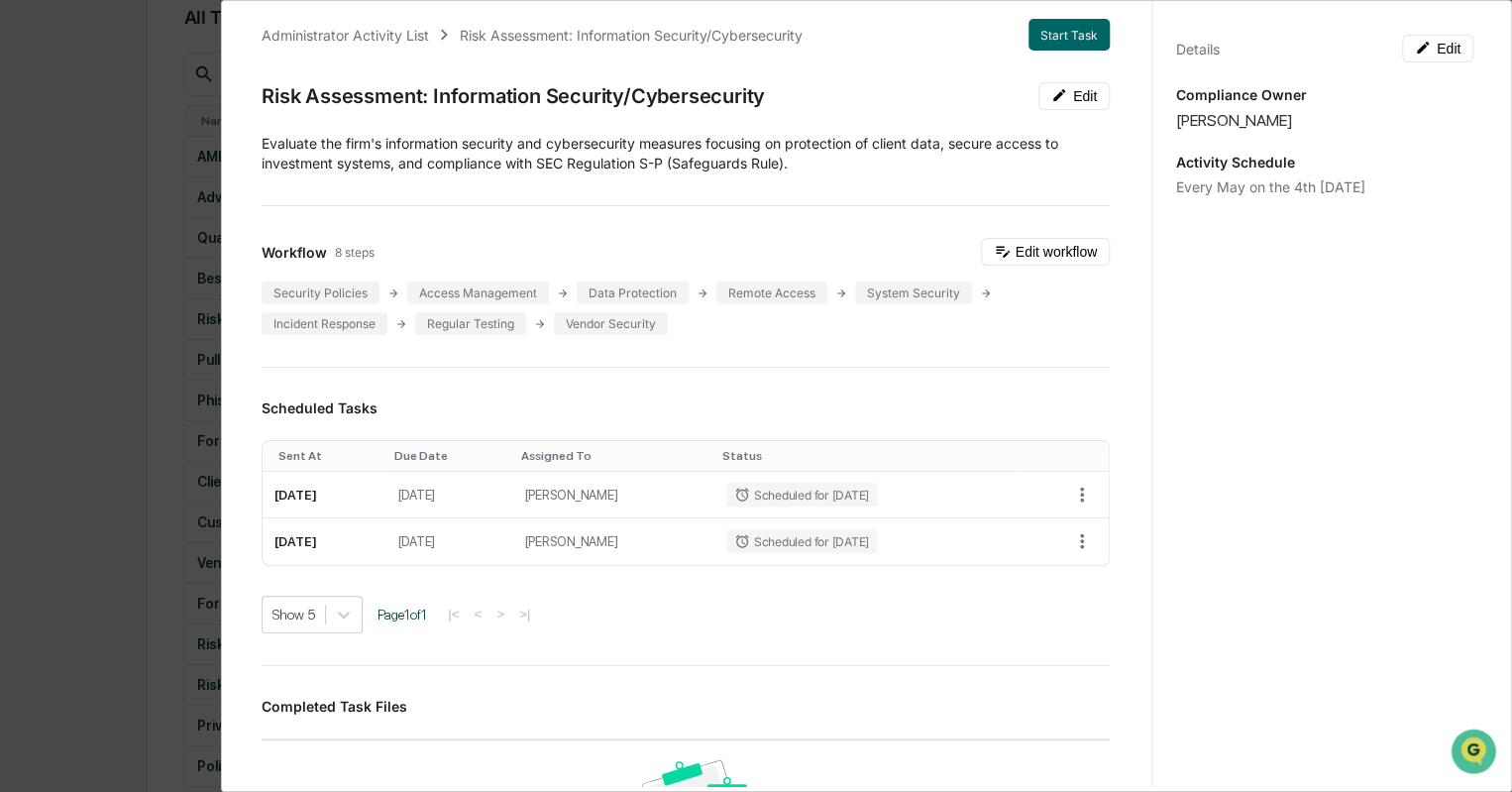 click on "Administrator Activity List Risk Assessment: Information Security/Cybersecurity Start Task Risk Assessment: Information Security/Cybersecurity Edit Evaluate the firm's information security and cybersecurity measures focusing on protection of client data, secure access to investment systems, and compliance with SEC Regulation S-P (Safeguards Rule). Workflow 8 steps Edit workflow Security Policies Access Management Data Protection Remote Access System Security Incident Response Regular Testing Vendor Security Scheduled Tasks Sent At Due Date Assigned To Status May 26, 2026 May 29, 2026 Katie Frazier Scheduled for 05/26/2026 May 25, 2027 May 28, 2027 Katie Frazier Scheduled for 05/25/2027 Show 5 Page  1  of  1   |<   <   >   >|   Completed Task Files No data to display Show 5 Page  1  of  0   |<   <   >   >|   Comments Write a comment... Write a comment... Details Edit Compliance Owner Katie Frazier Activity Schedule Every May on the 4th Tuesday" at bounding box center (756, 396) 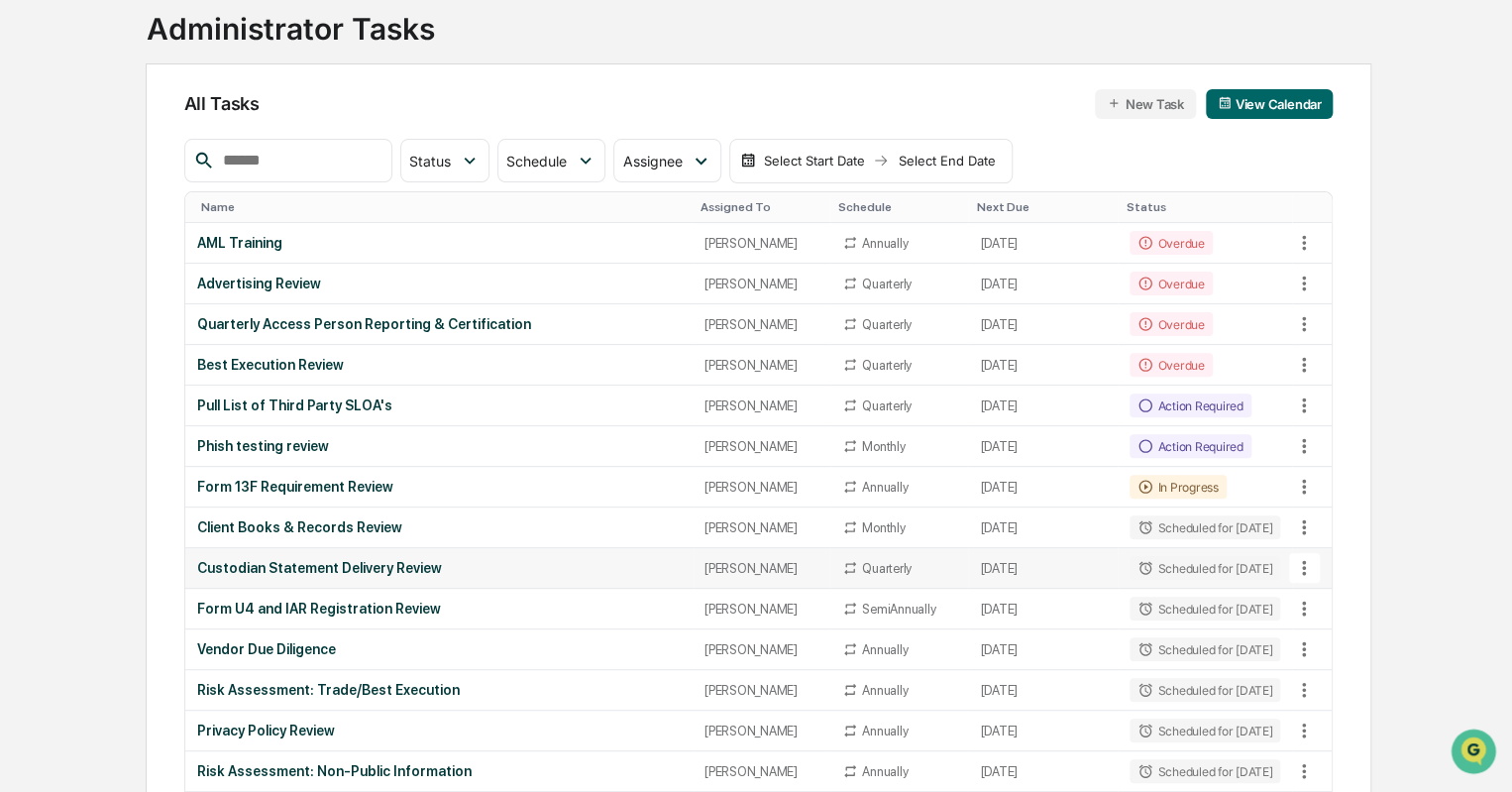 scroll, scrollTop: 129, scrollLeft: 0, axis: vertical 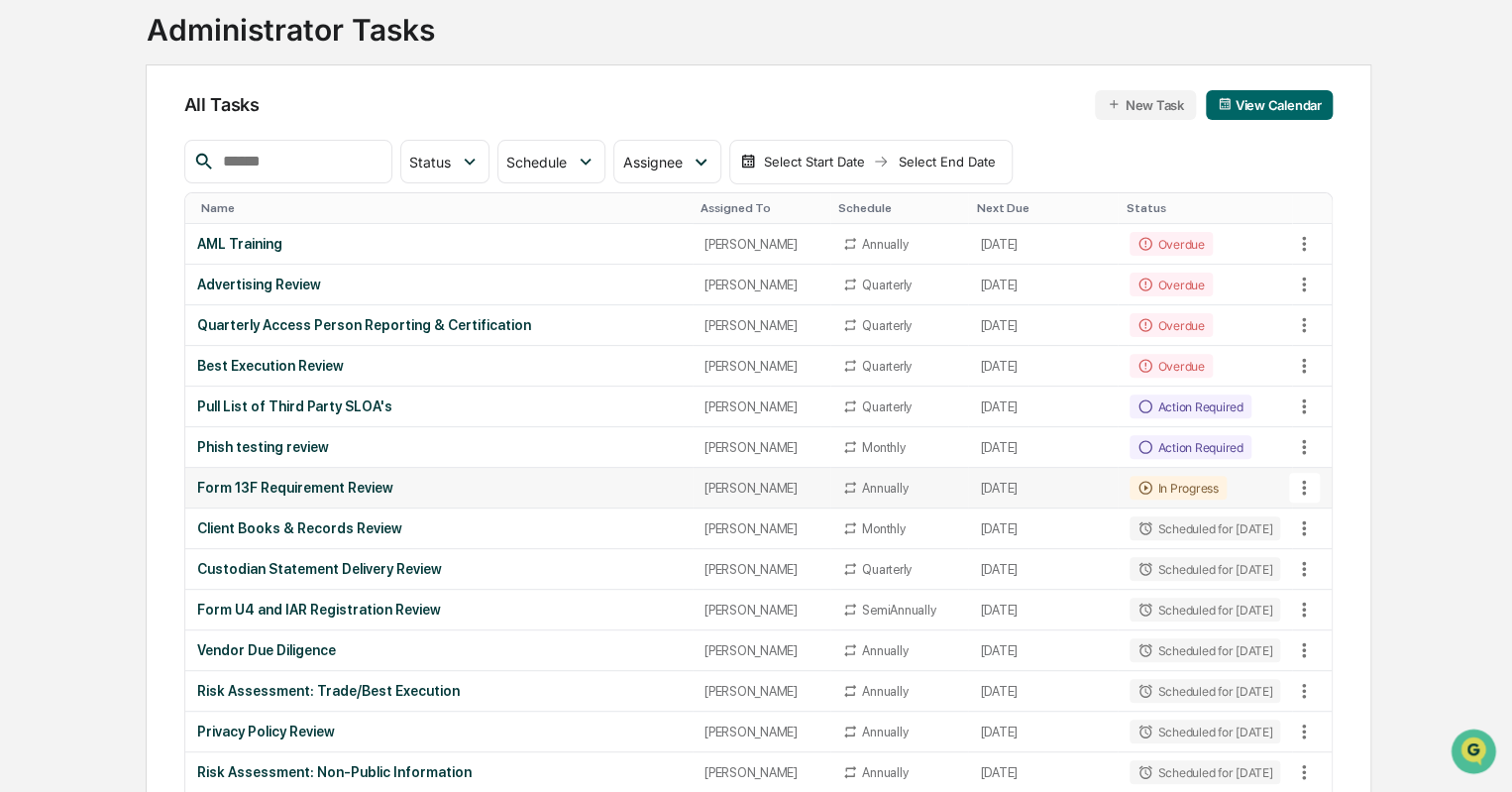 click on "Form 13F Requirement Review" at bounding box center [439, 488] 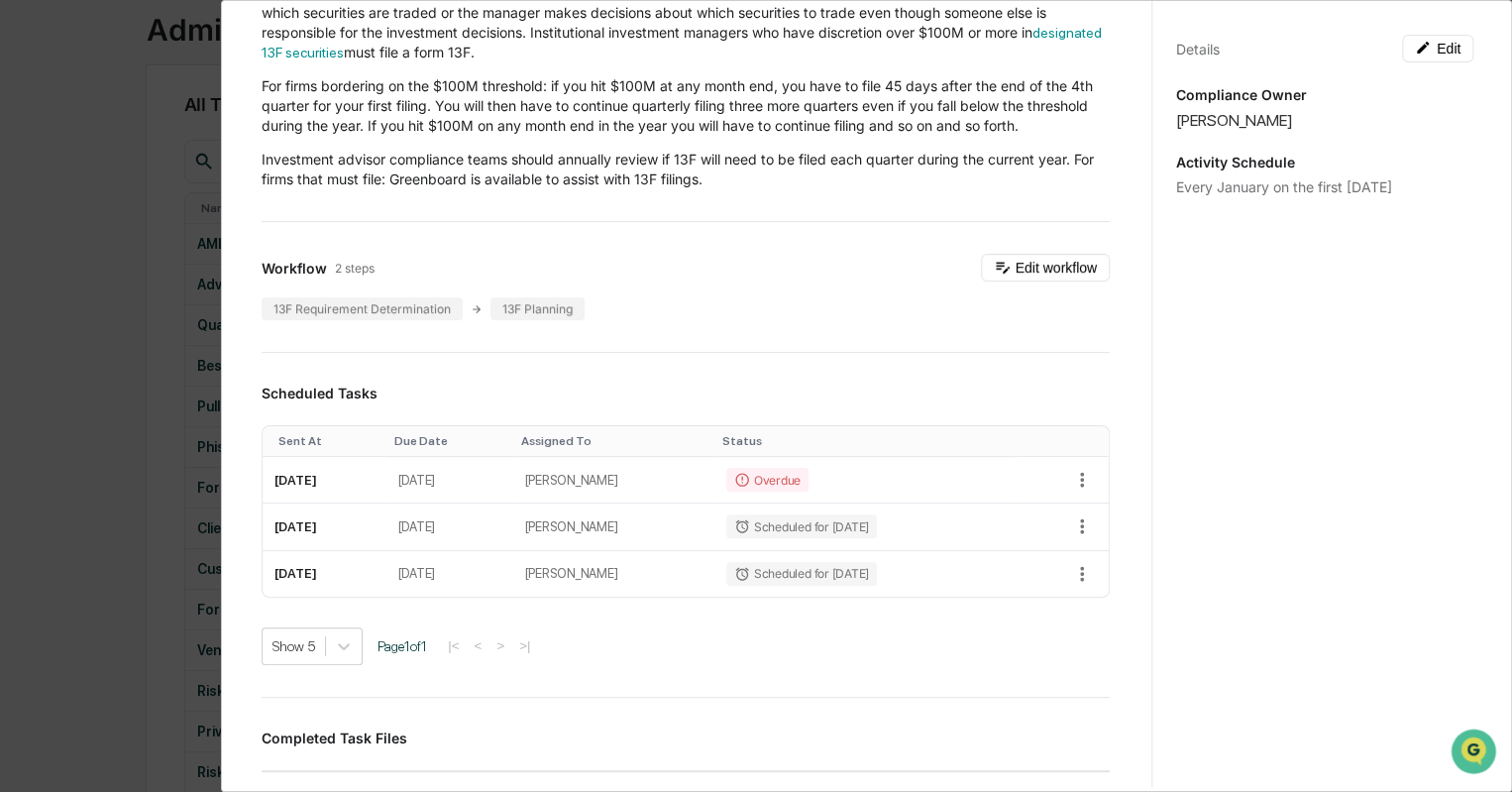 scroll, scrollTop: 325, scrollLeft: 0, axis: vertical 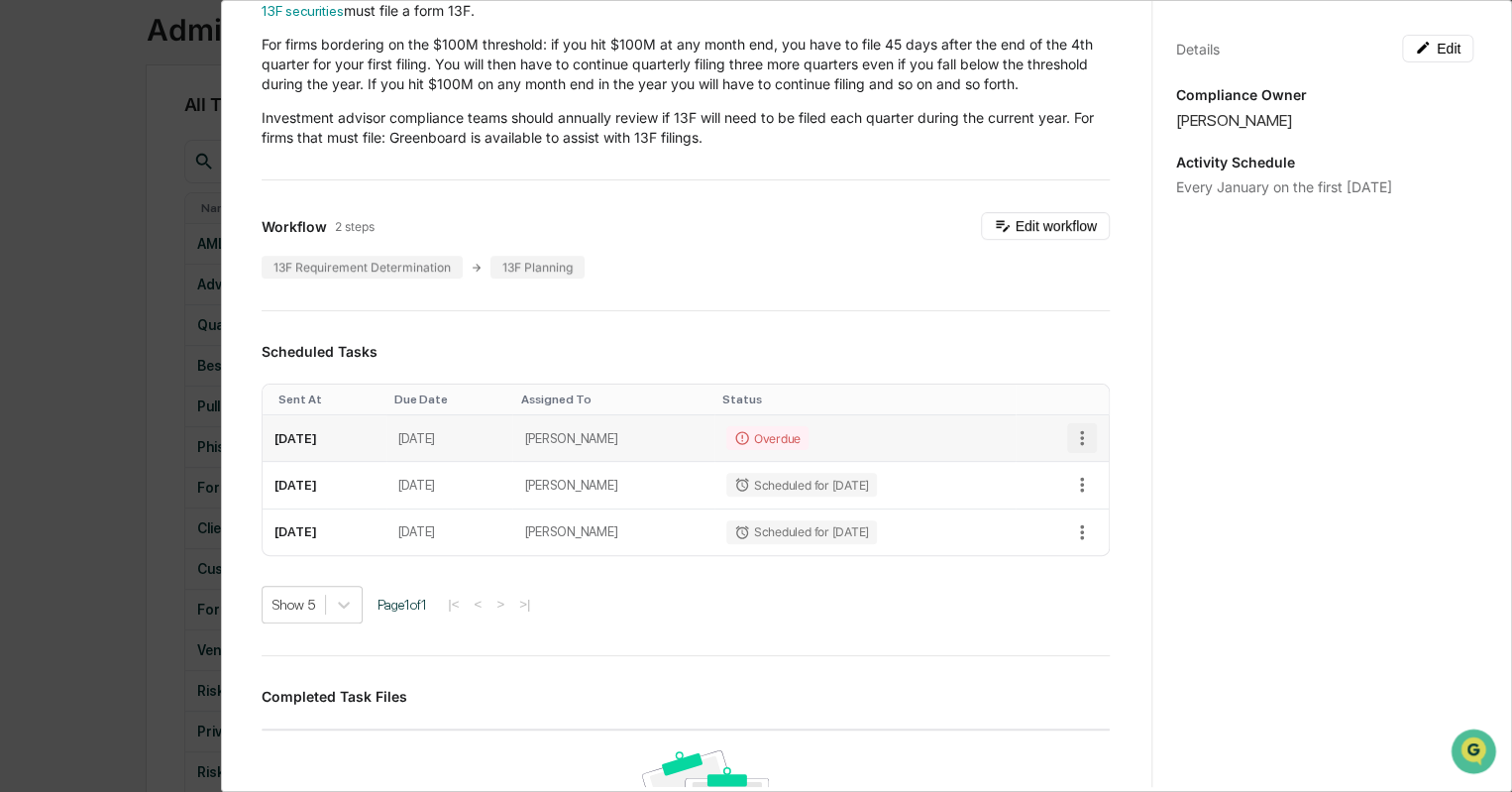 click 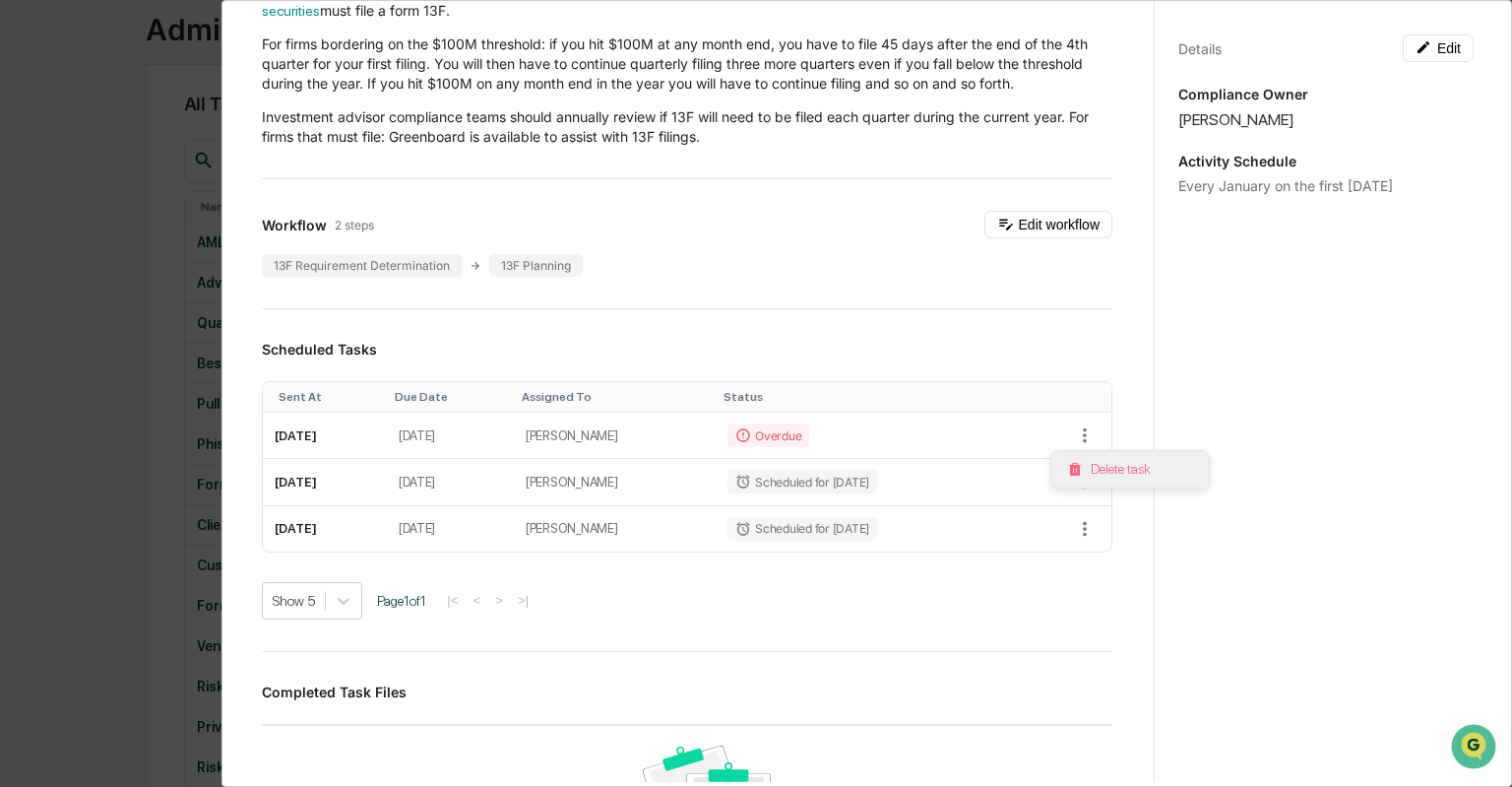 click on "Delete task" at bounding box center (1130, 469) 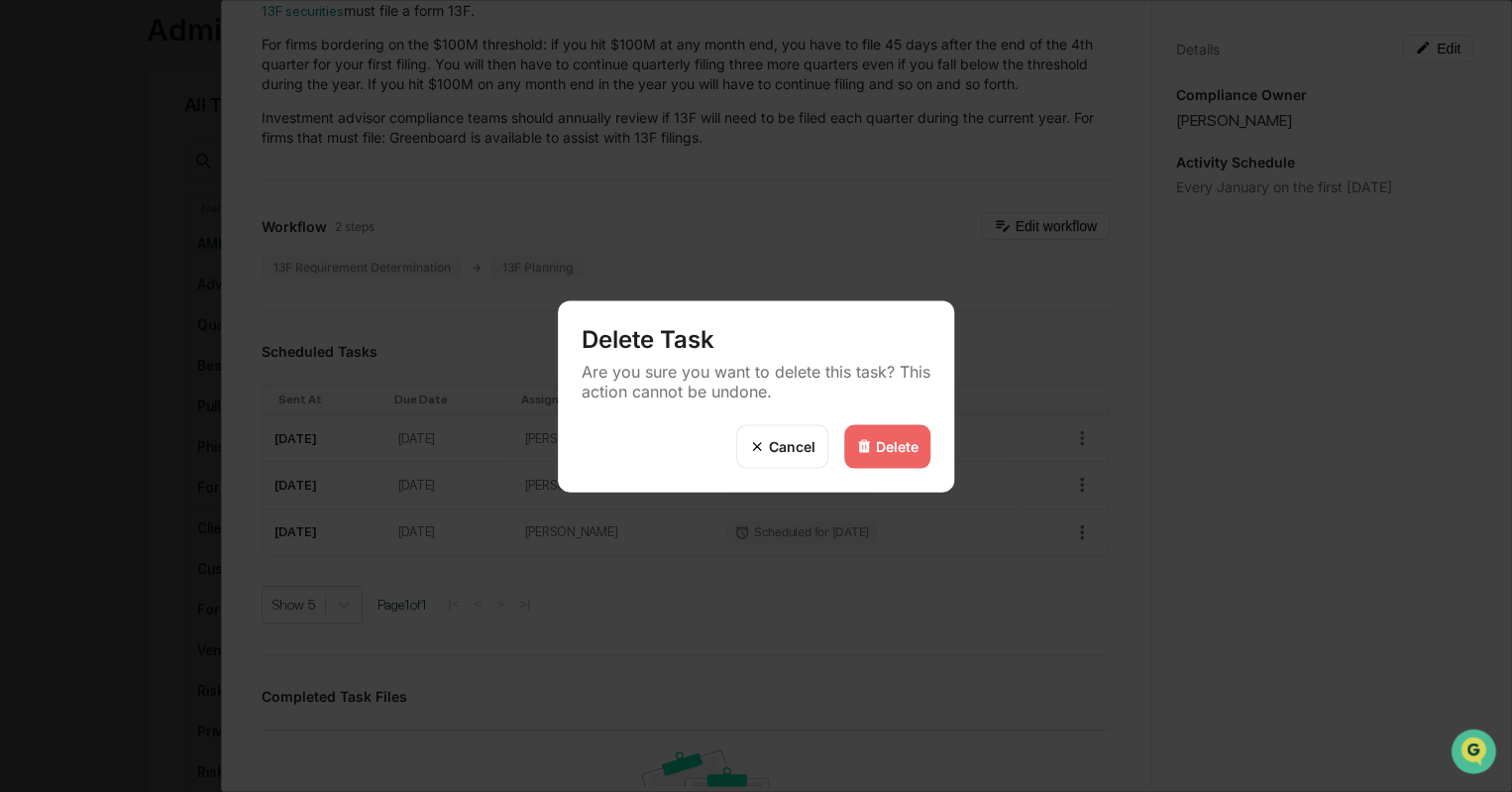 click at bounding box center (864, 446) 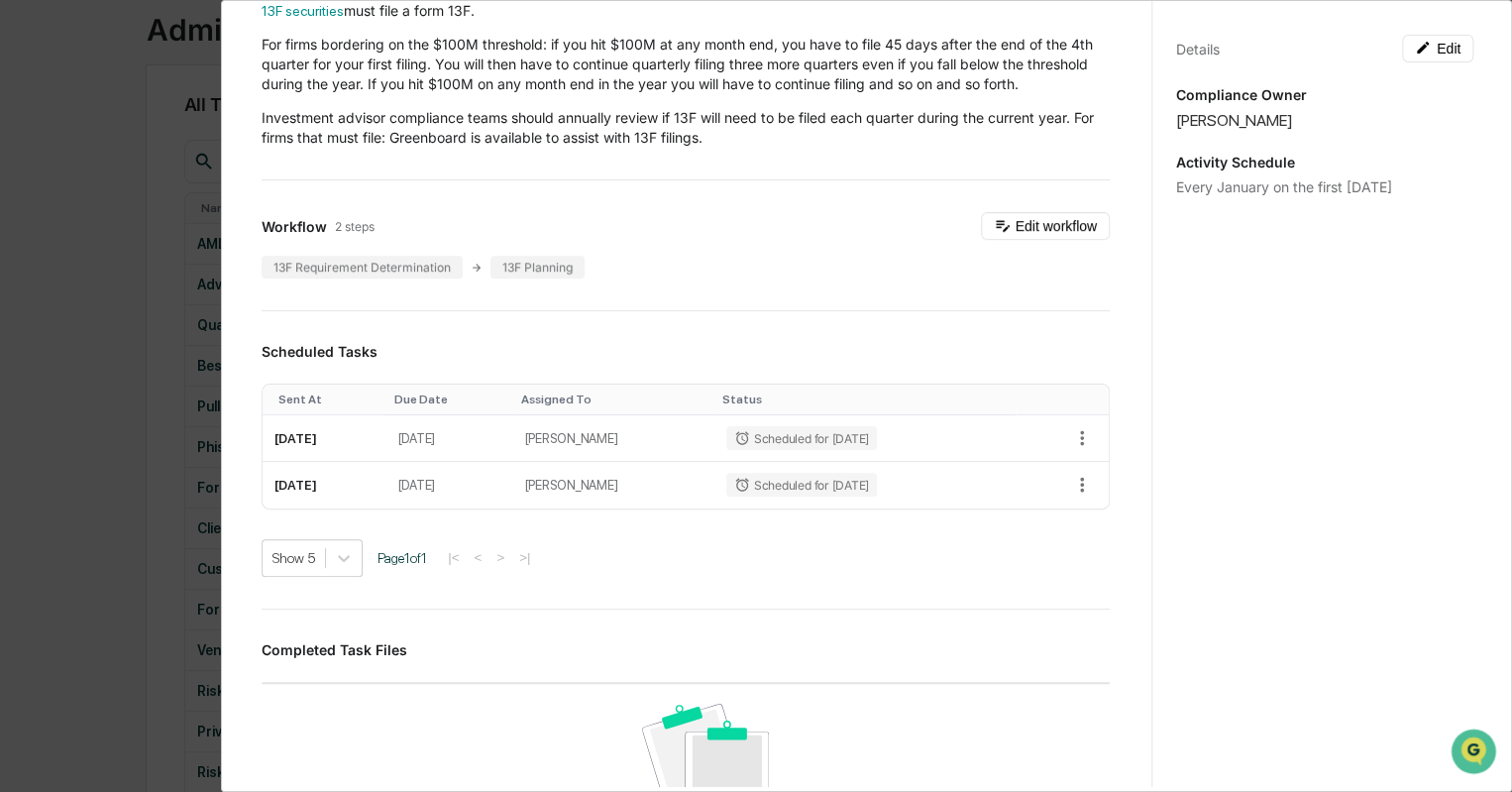 click on "Administrator Activity List Form 13F Requirement Review Start Task Form 13F Requirement Review Edit Form 13F is required reporting for institutional investment managers in order to increase public information regarding securities holdings. It is part of the SEC’s EDGAR system and must be filed quarterly. The disclosure is intended to increase investor confidence in the integrity of the United States securities markets. Additionally, the information is used to gain transparency for regulators to monitor security market controls and design effective policy. designated 13F securities  must file a form 13F. For firms bordering on the $100M threshold: if you hit $100M at any month end, you have to file 45 days after the end of the 4th quarter for your first filing. You will then have to continue quarterly filing three more quarters even if you fall below the threshold during the year. If you hit $100M on any month end in the year you will have to continue filing and so on and so forth. Workflow 2 steps Sent At" at bounding box center (756, 396) 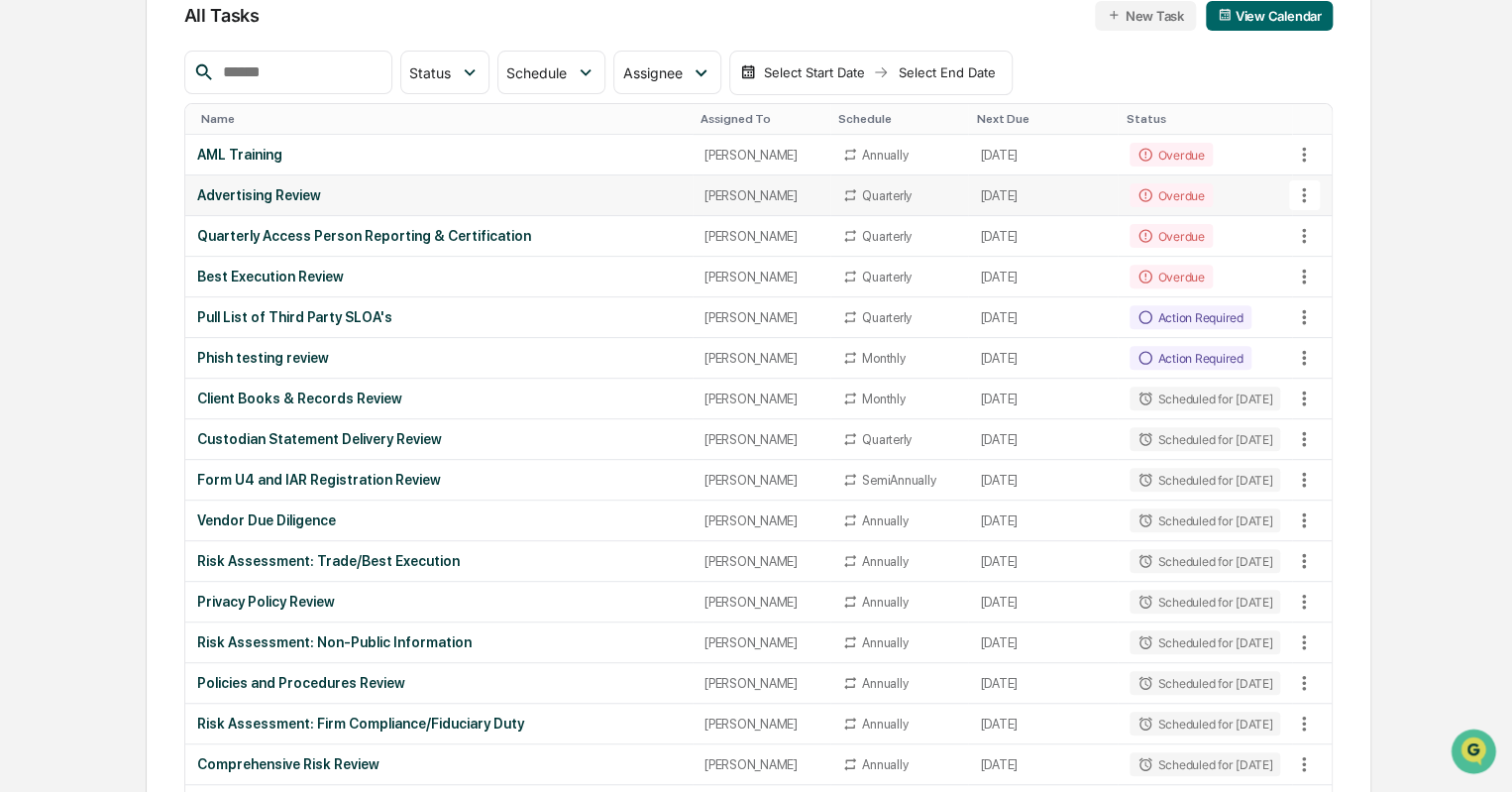 scroll, scrollTop: 0, scrollLeft: 0, axis: both 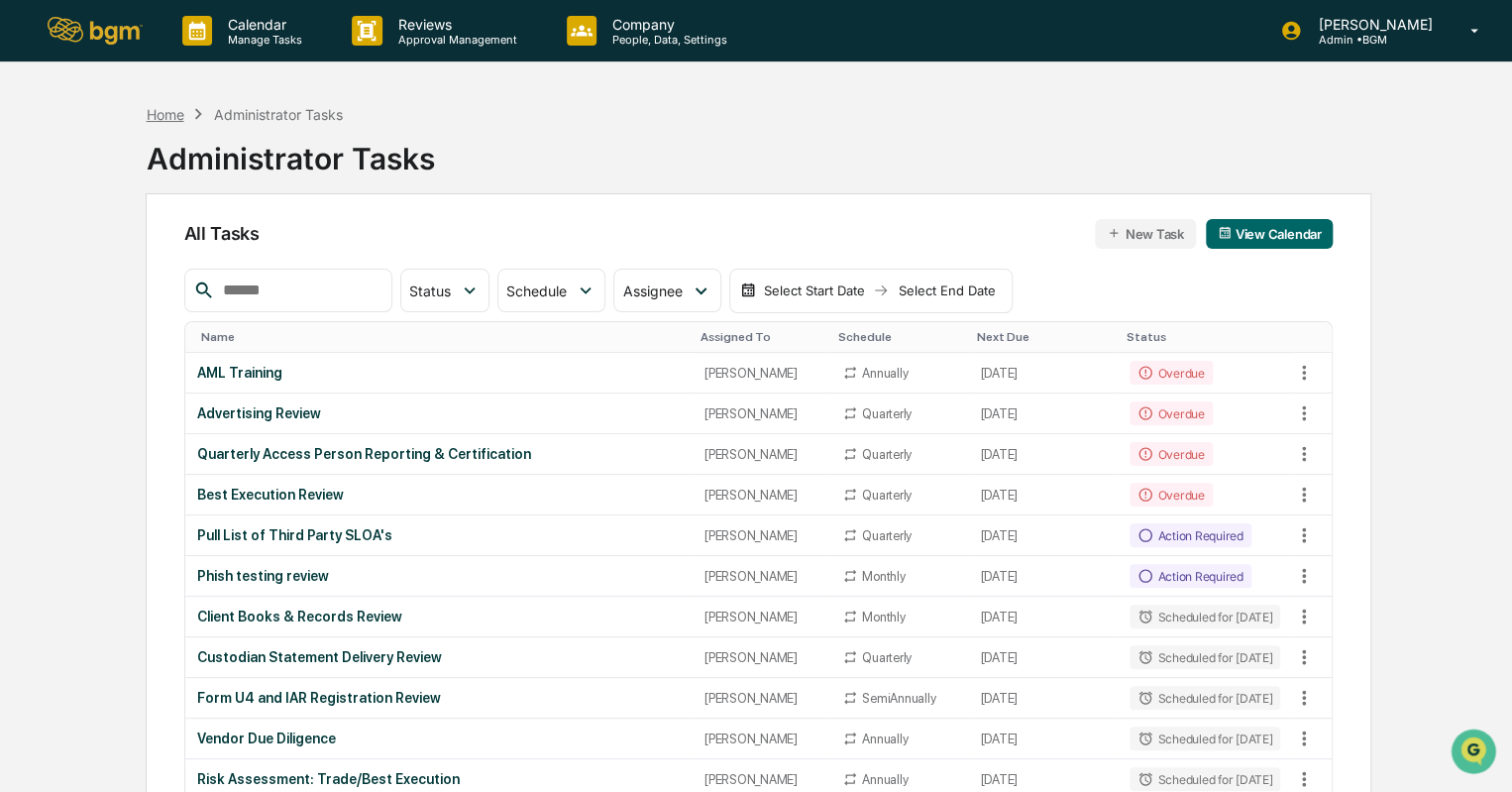 click on "Home" at bounding box center (164, 114) 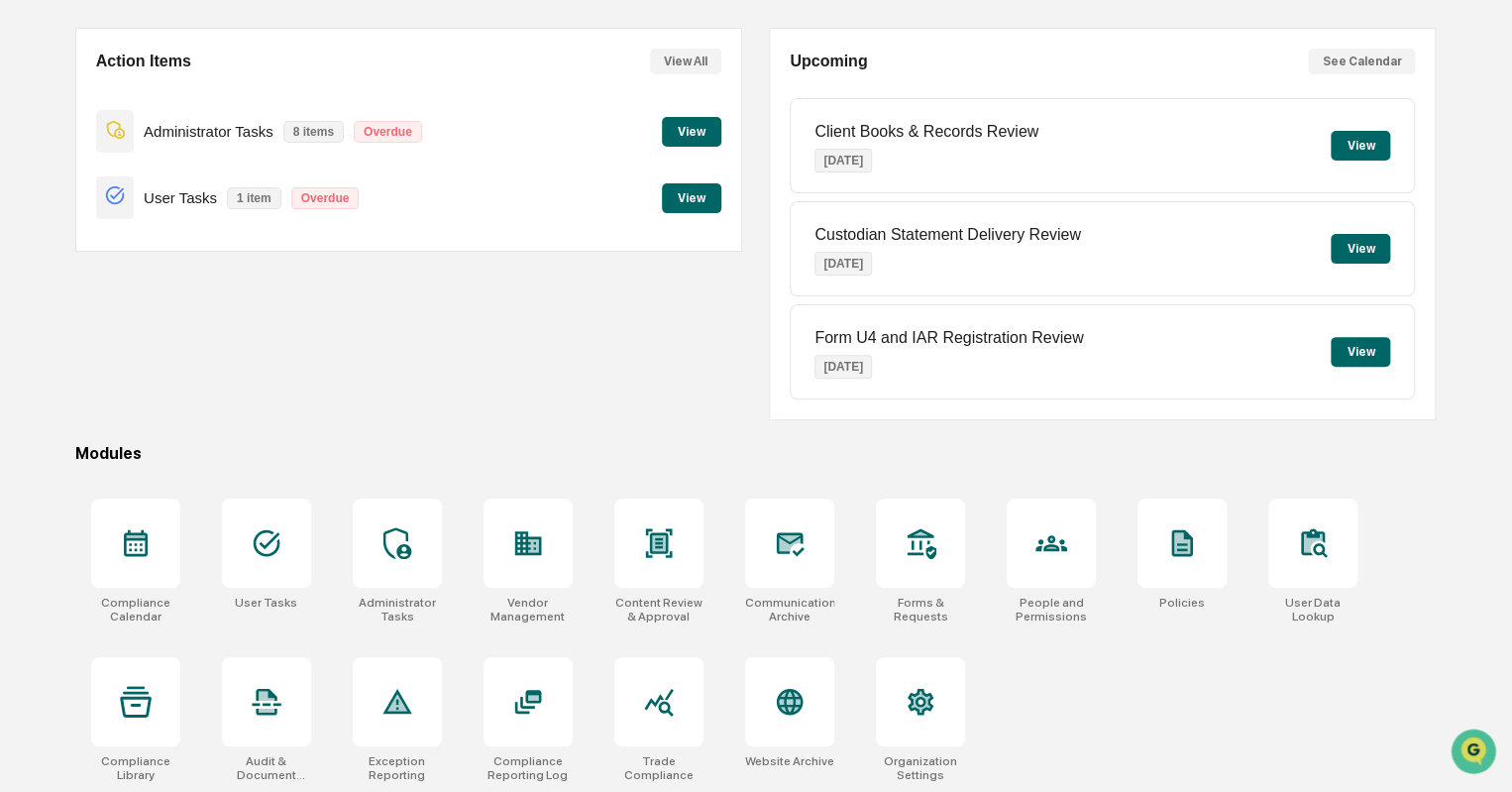 scroll, scrollTop: 0, scrollLeft: 0, axis: both 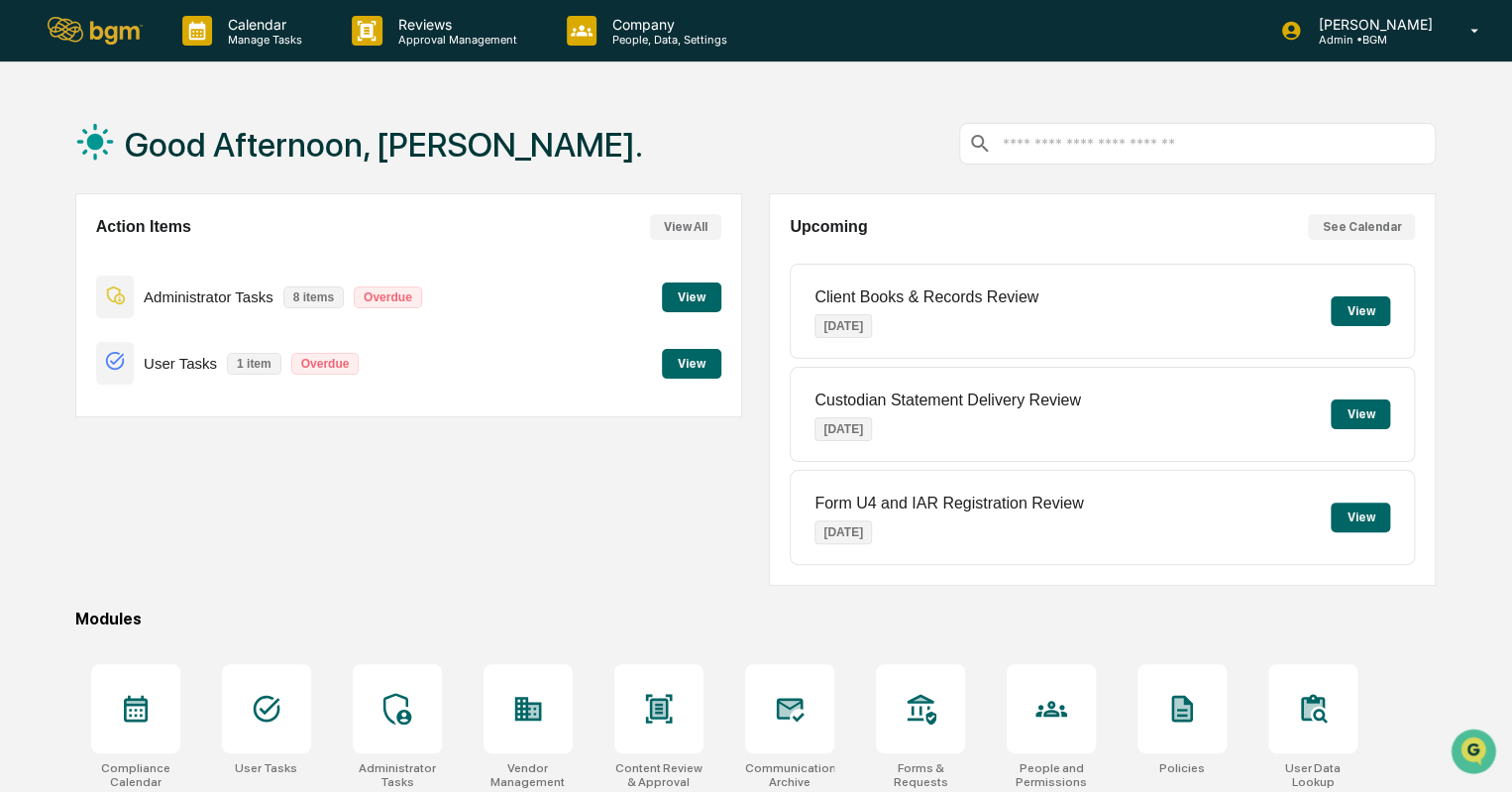 click on "View" at bounding box center (692, 297) 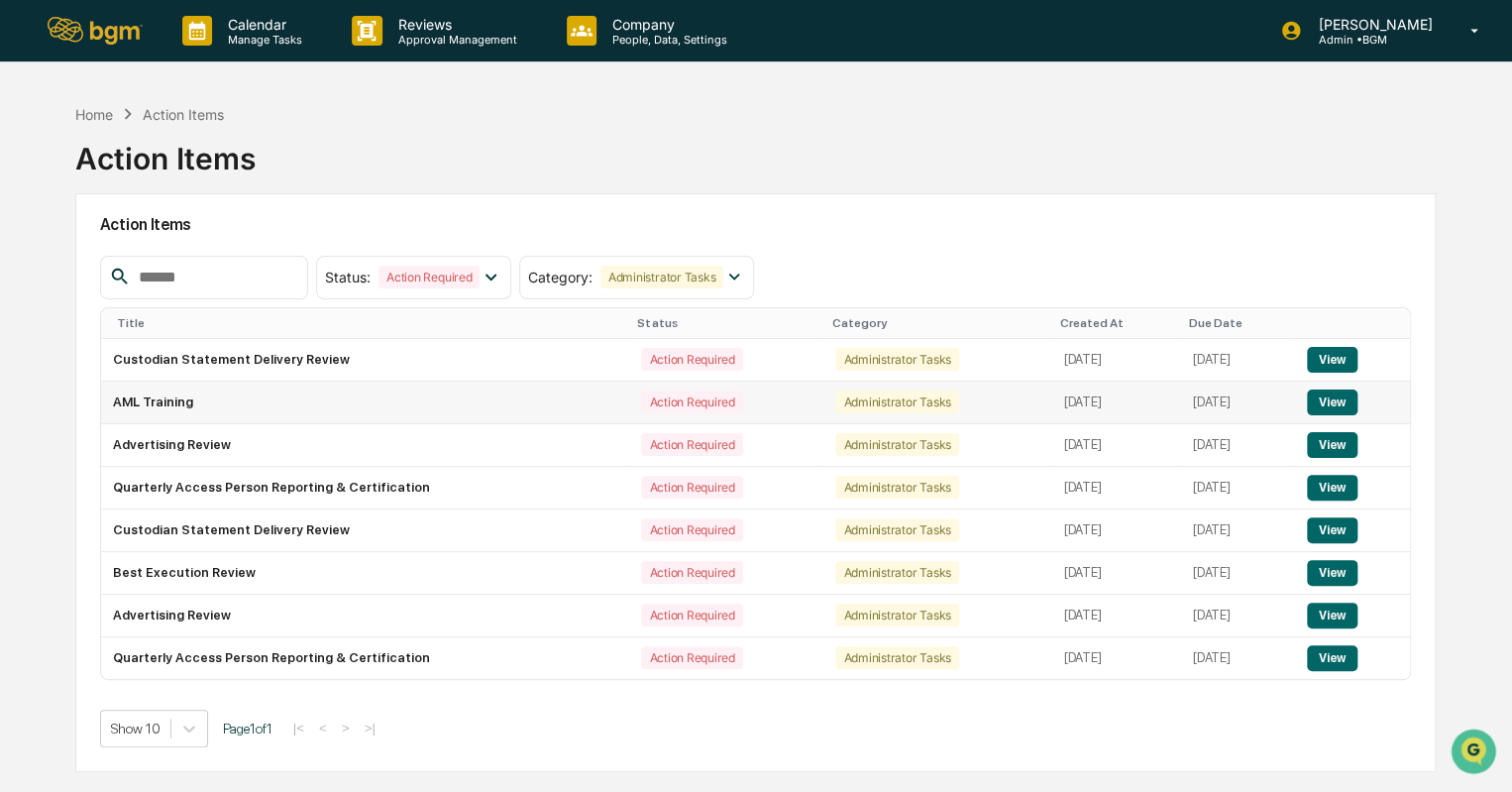 click on "AML Training" at bounding box center (366, 402) 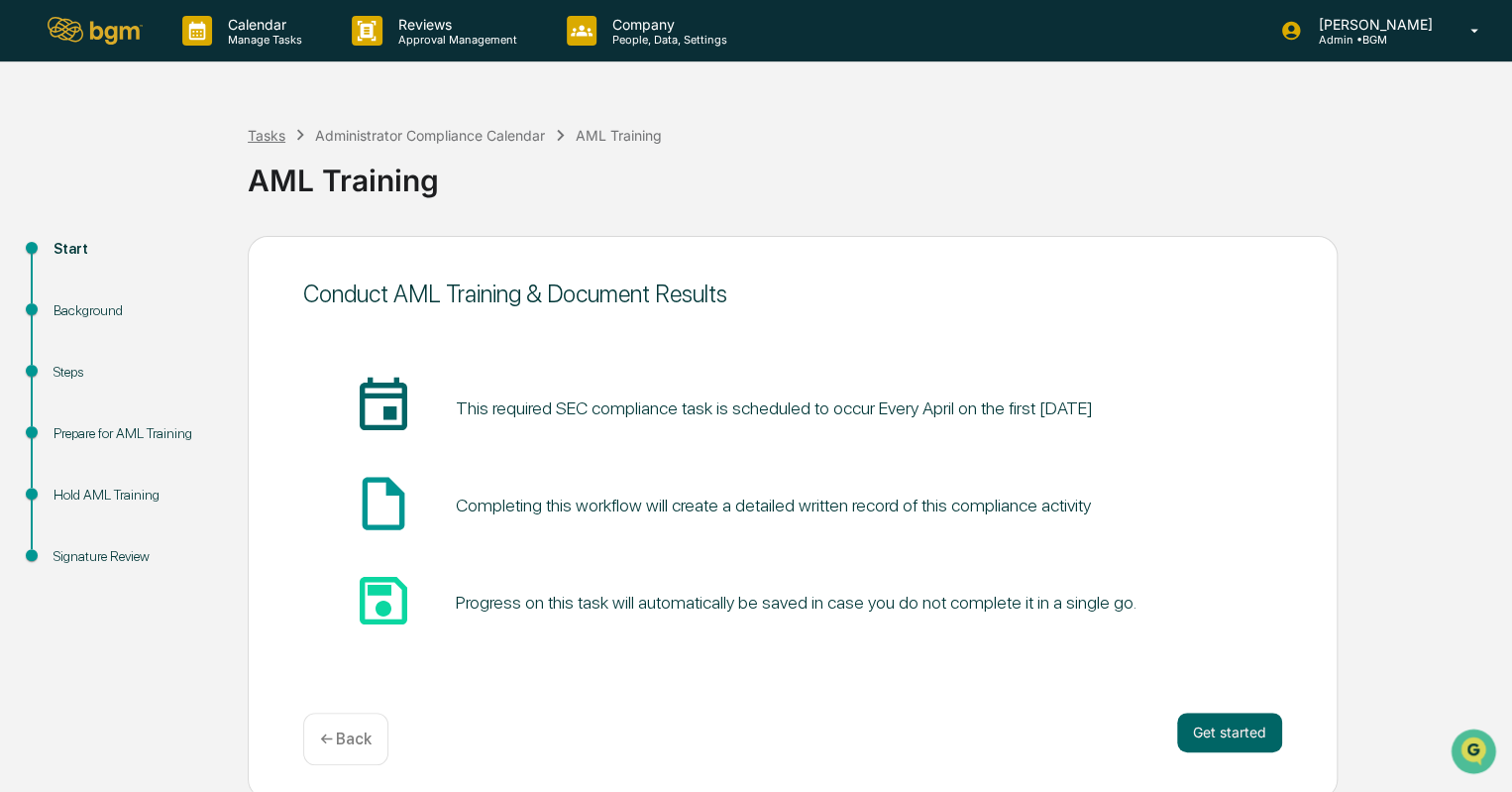 click on "Tasks" at bounding box center [267, 135] 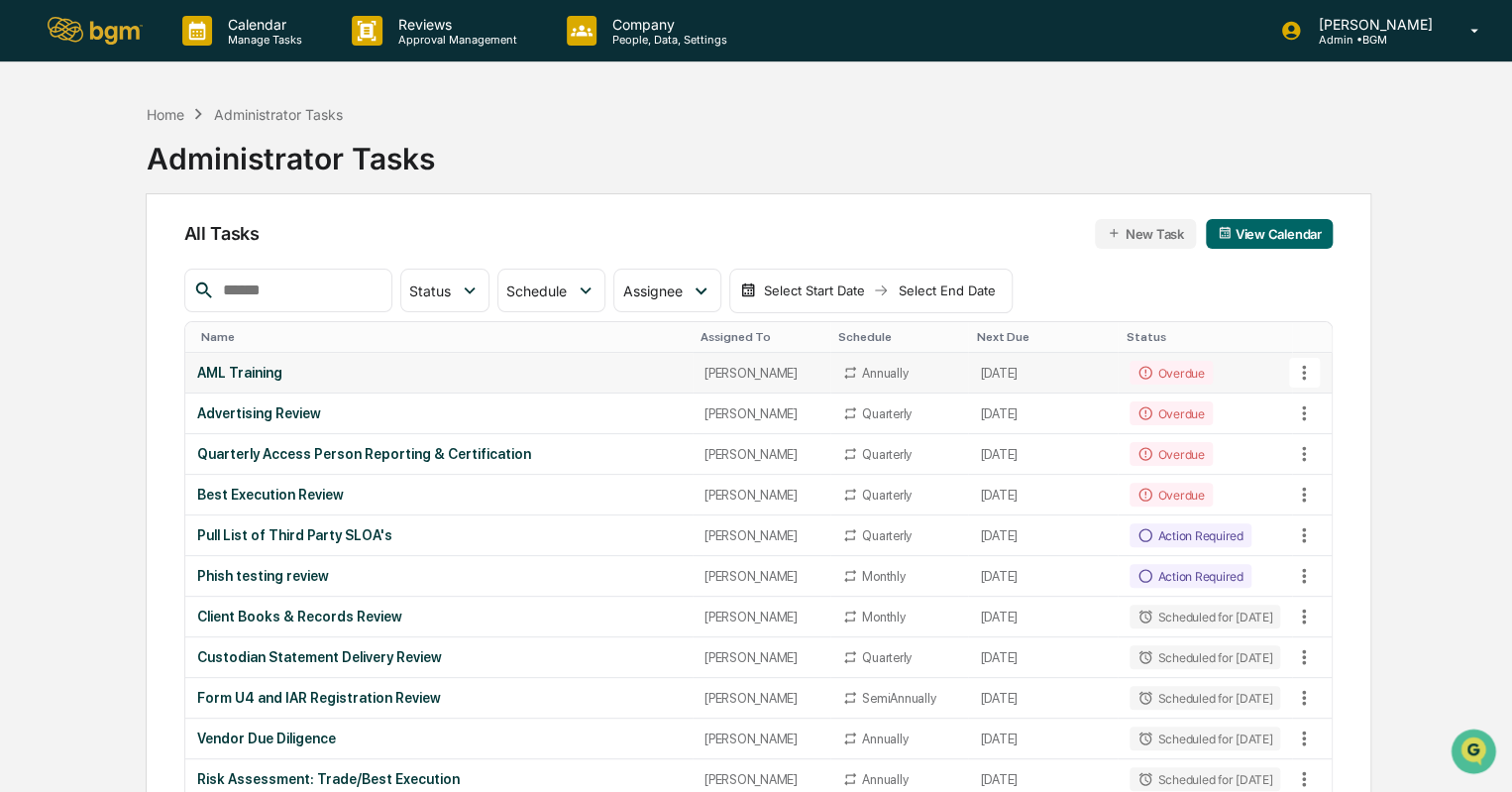 click on "AML Training" at bounding box center [439, 373] 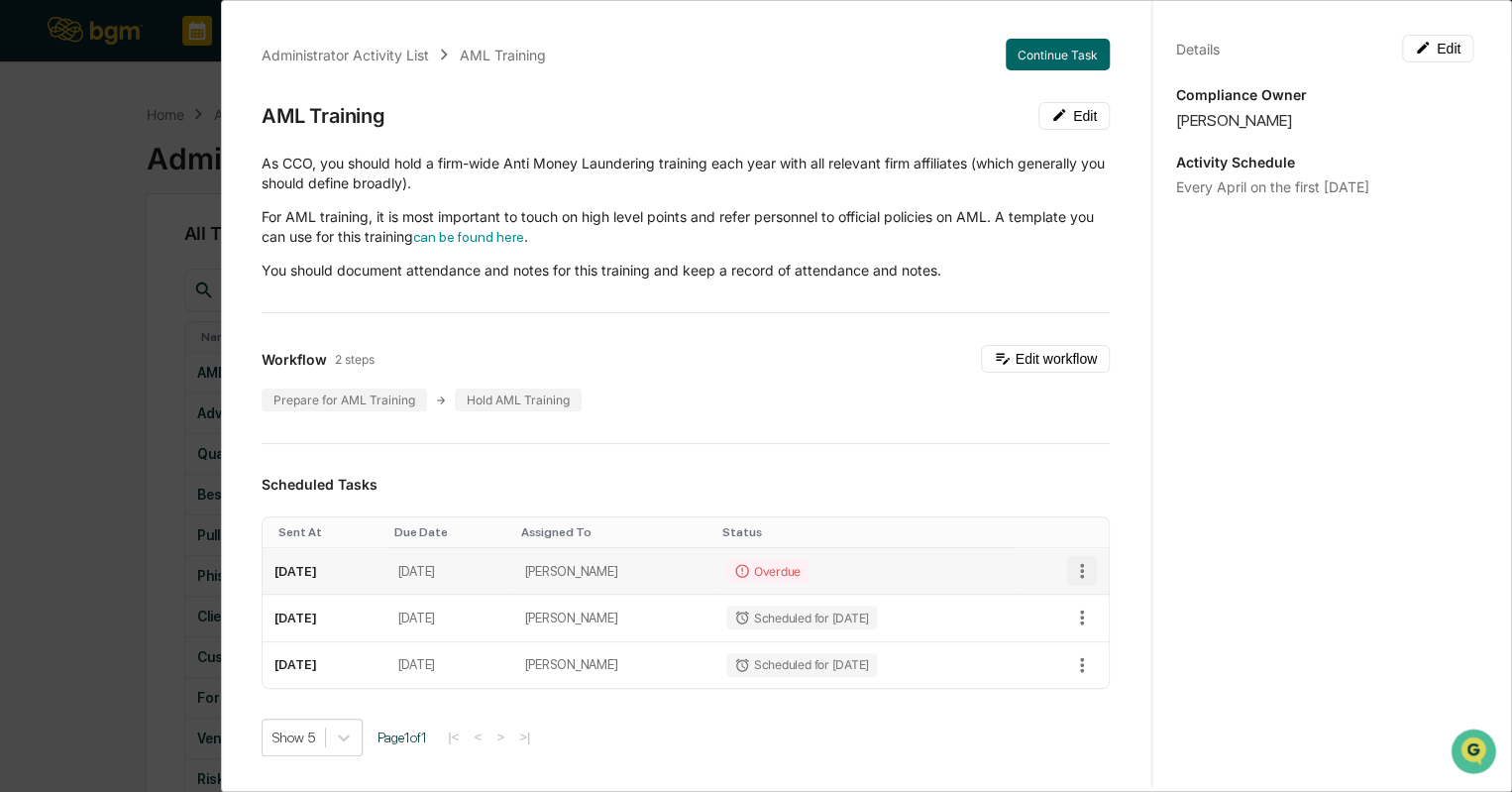 click 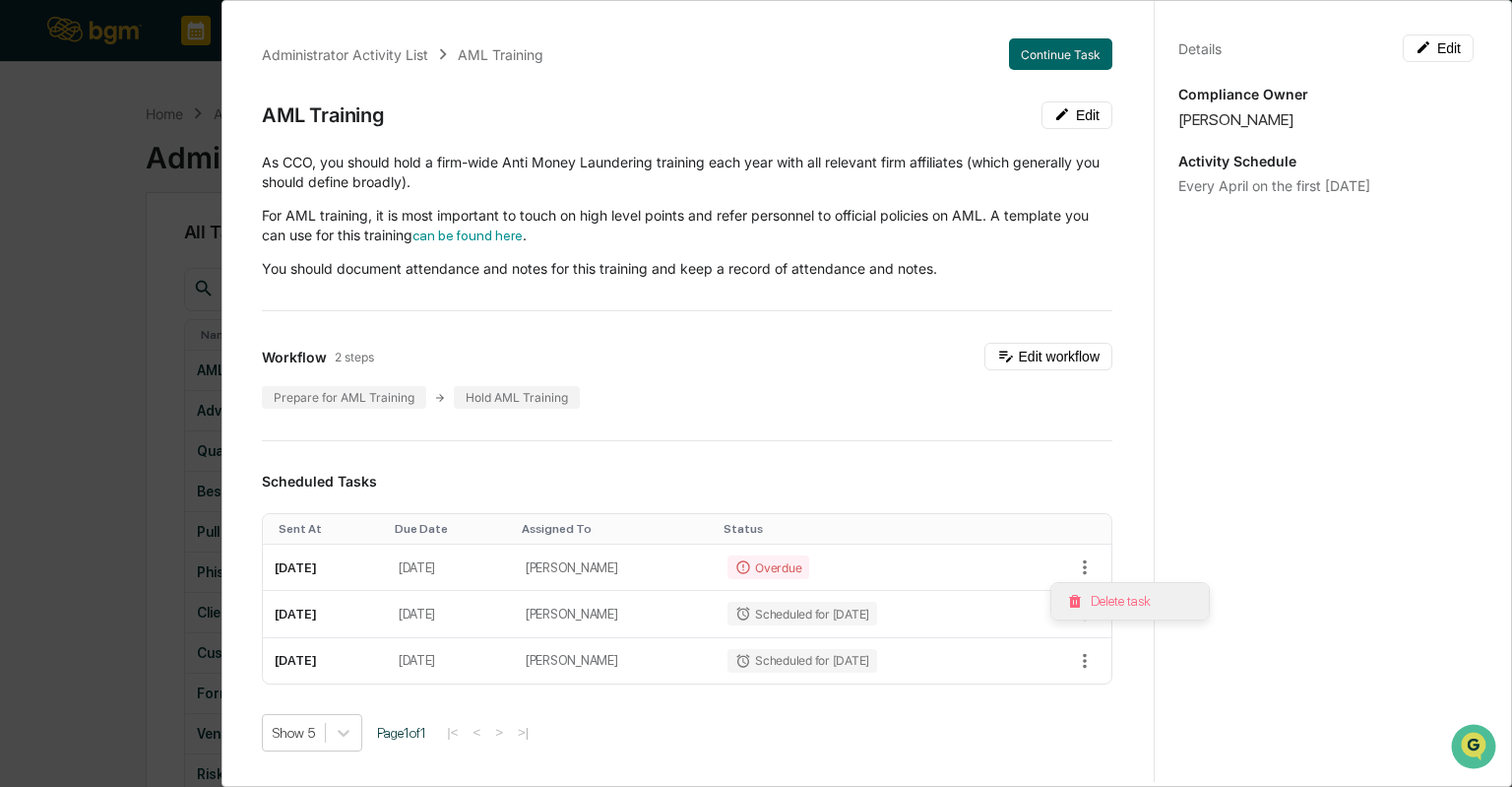 click on "Delete task" at bounding box center (1130, 601) 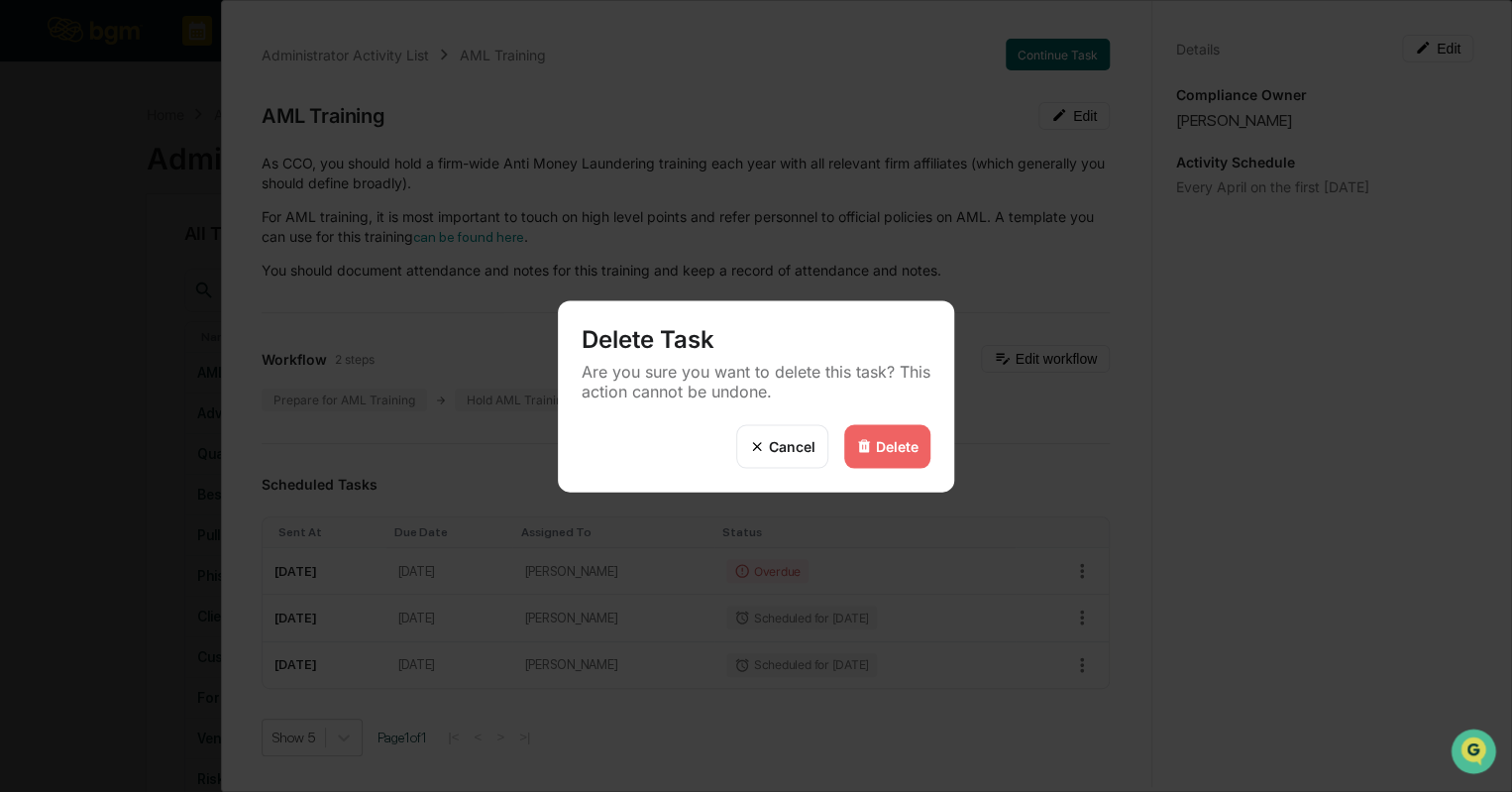 click on "Delete" at bounding box center (897, 446) 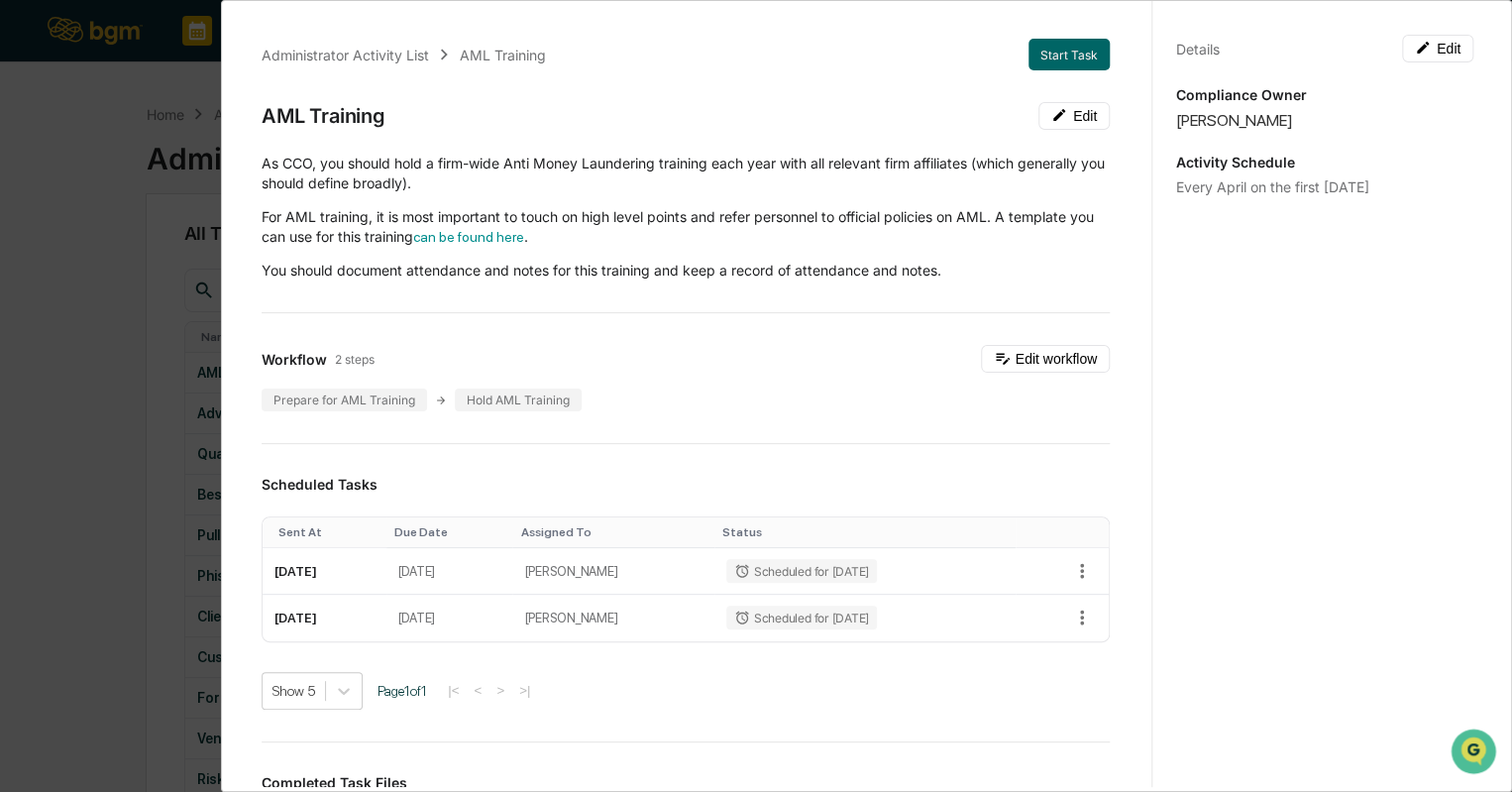 click on "Administrator Activity List AML Training Start Task AML Training Edit As CCO, you should hold a firm-wide Anti Money Laundering training each year with all relevant firm affiliates (which generally you should define broadly). For AML training, it is most important to touch on high level points and refer personnel to official policies on AML. A template you can use for this training  can be found here . You should document attendance and notes for this training and keep a record of attendance and notes. Workflow 2 steps Edit workflow Prepare for AML Training Hold AML Training Scheduled Tasks Sent At Due Date Assigned To Status April 1, 2026 April 4, 2026 Katie Frazier Scheduled for 04/01/2026 April 7, 2027 April 10, 2027 Katie Frazier Scheduled for 04/07/2027 Show 5 Page  1  of  1   |<   <   >   >|   Completed Task Files No data to display Show 5 Page  1  of  0   |<   <   >   >|   Comments Write a comment... Write a comment... Details Edit Compliance Owner Katie Frazier Activity Schedule" at bounding box center [756, 396] 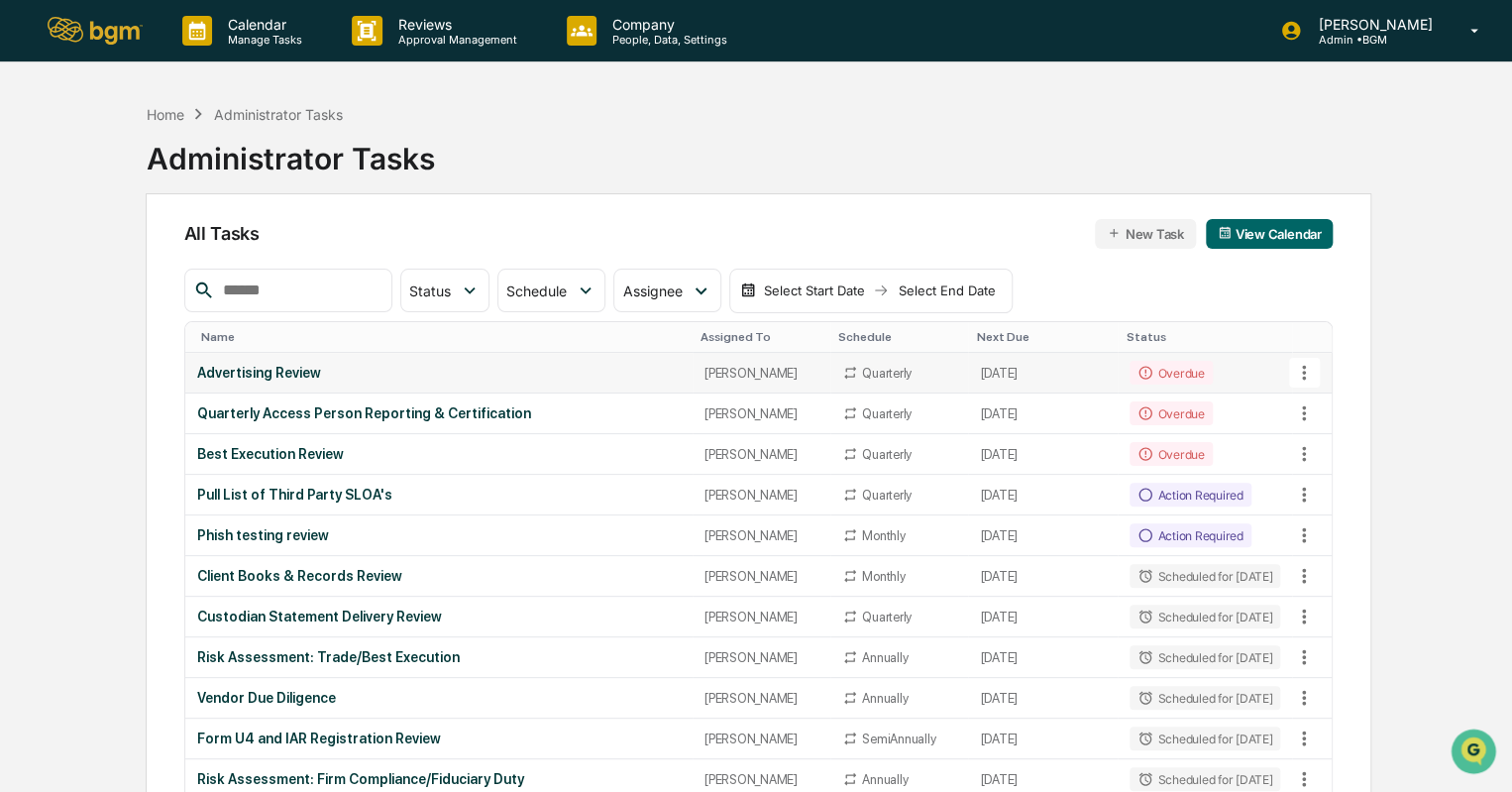 click on "Advertising Review" at bounding box center (439, 373) 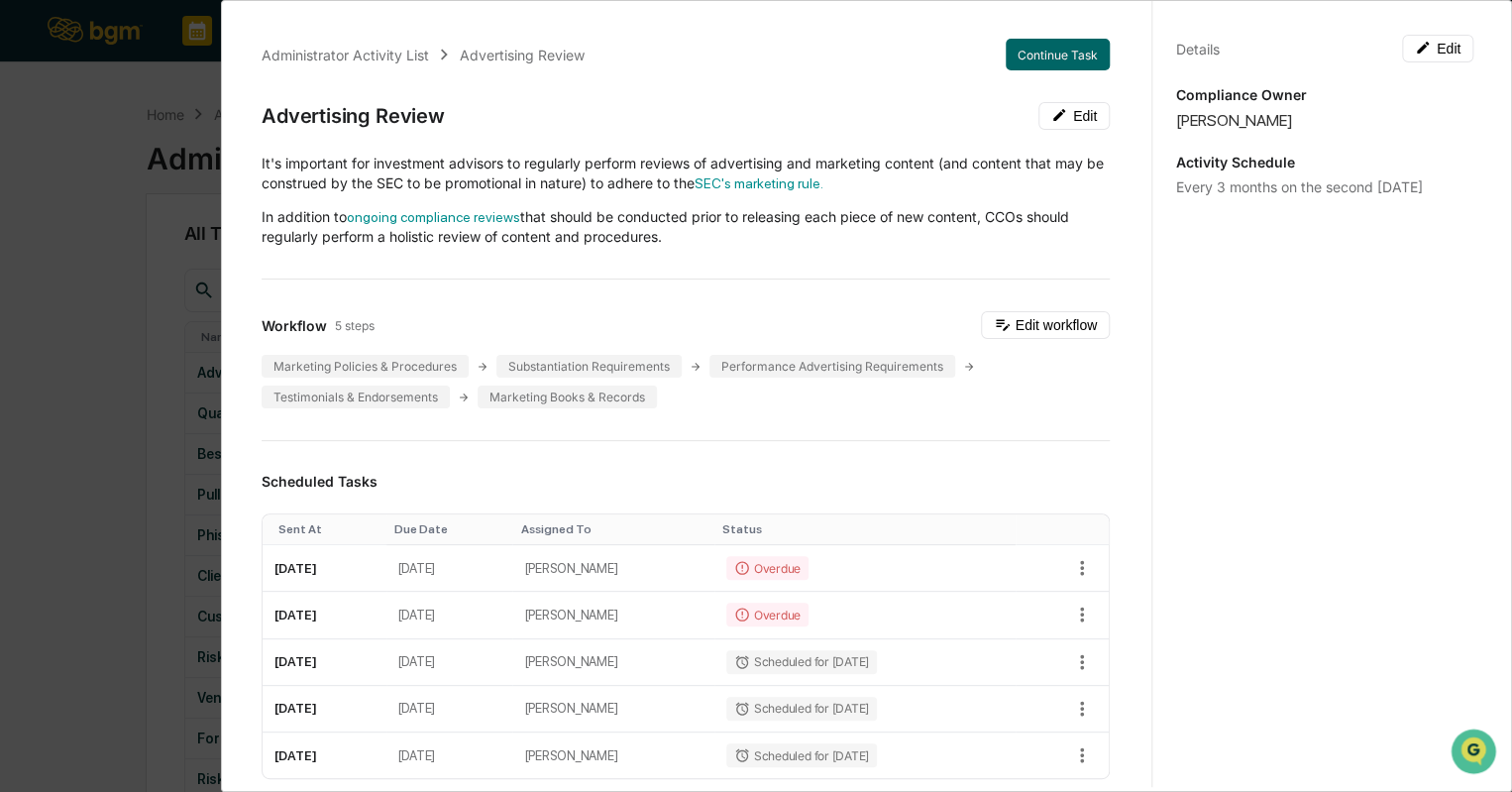 scroll, scrollTop: 353, scrollLeft: 0, axis: vertical 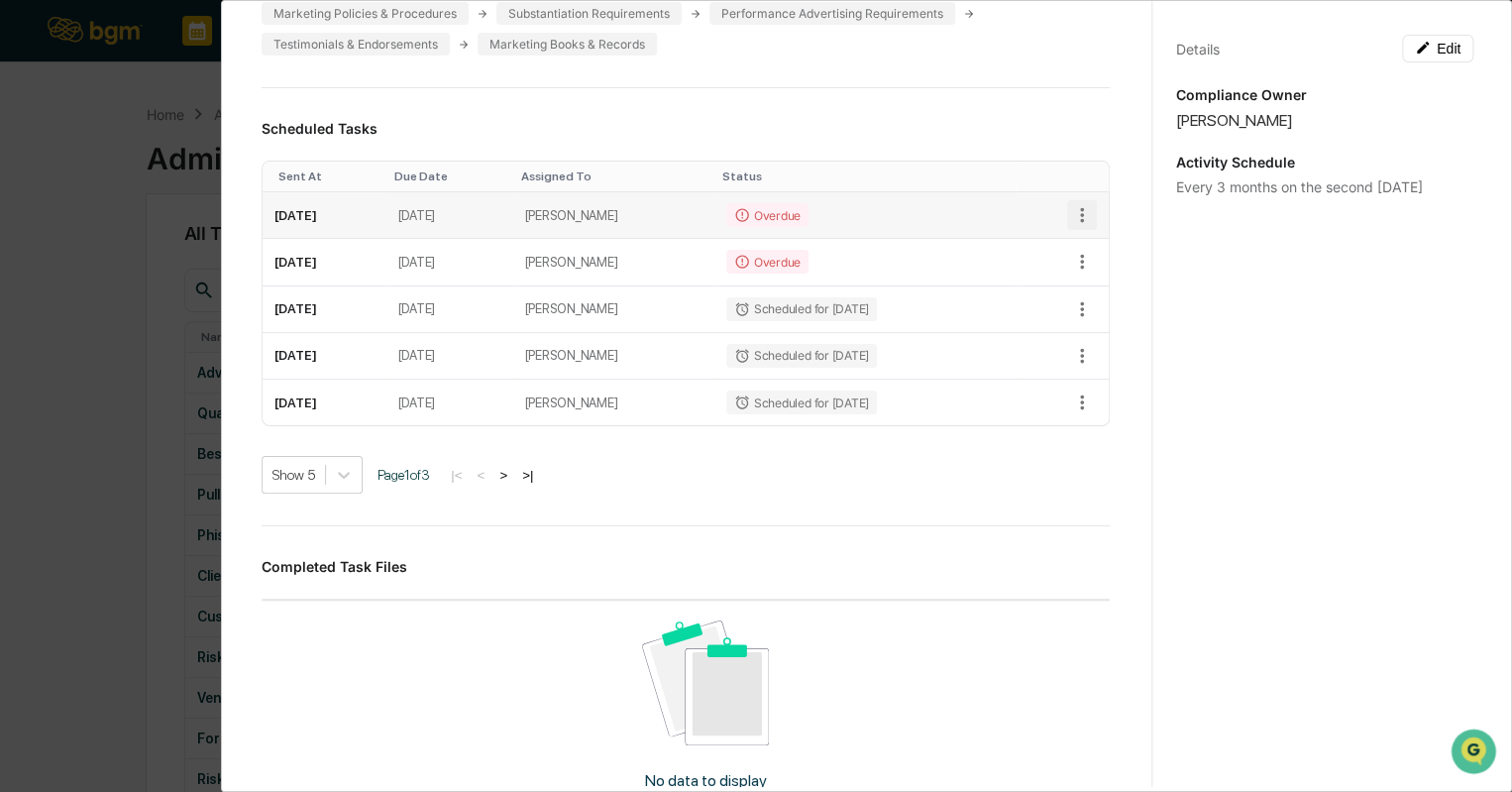 click 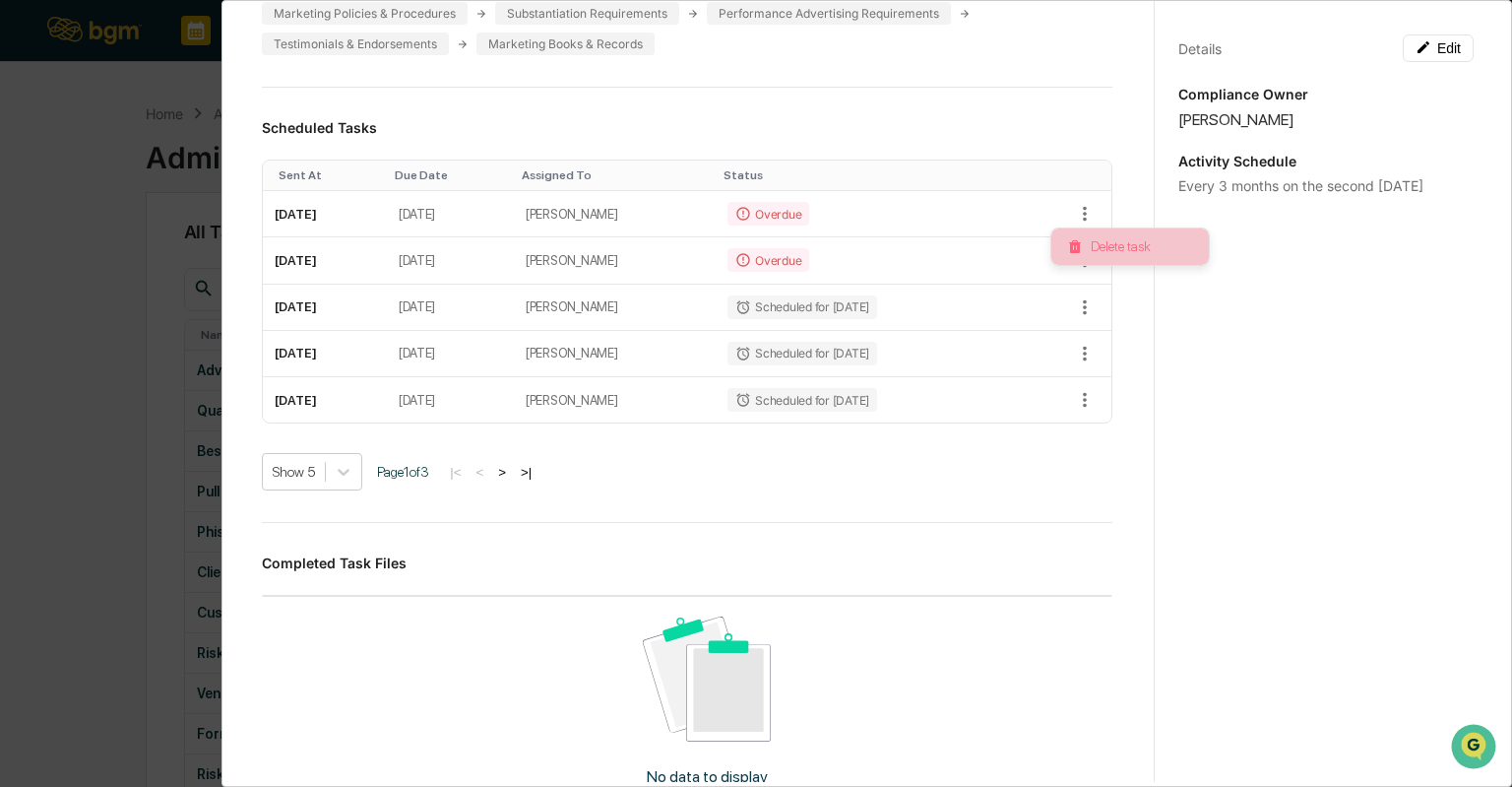 click on "Delete task" at bounding box center (1130, 246) 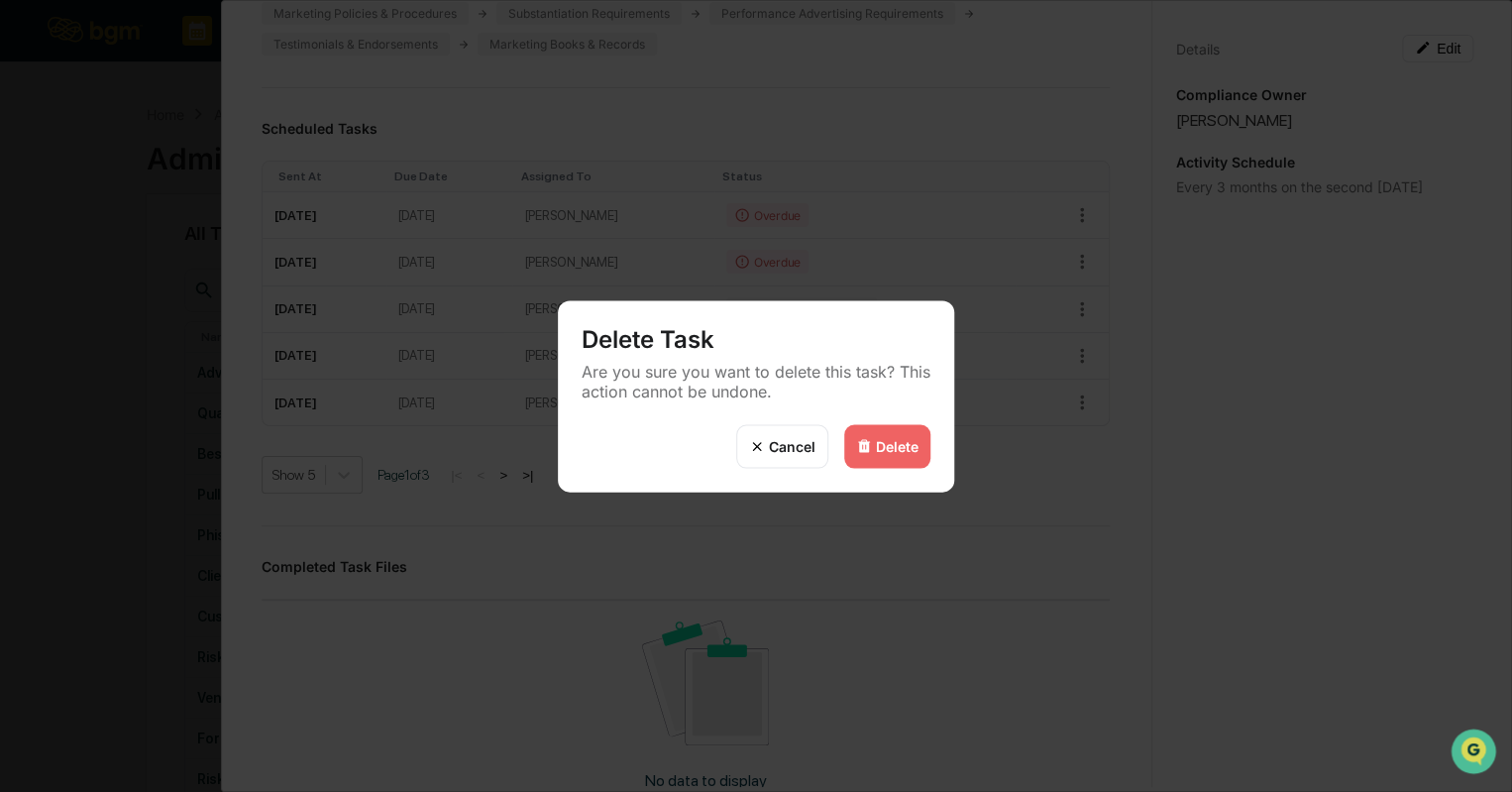 click on "Delete" at bounding box center [897, 446] 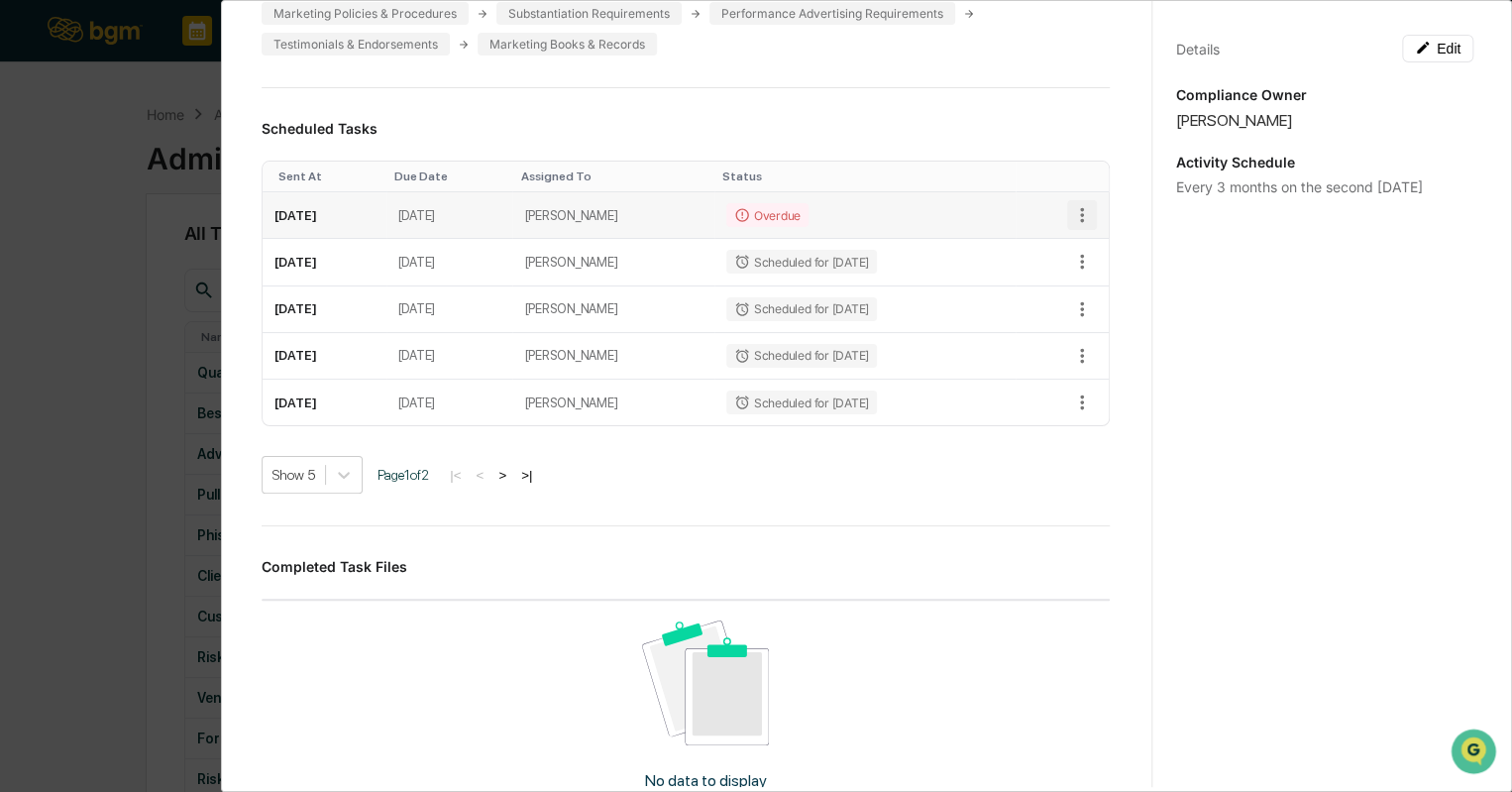 click 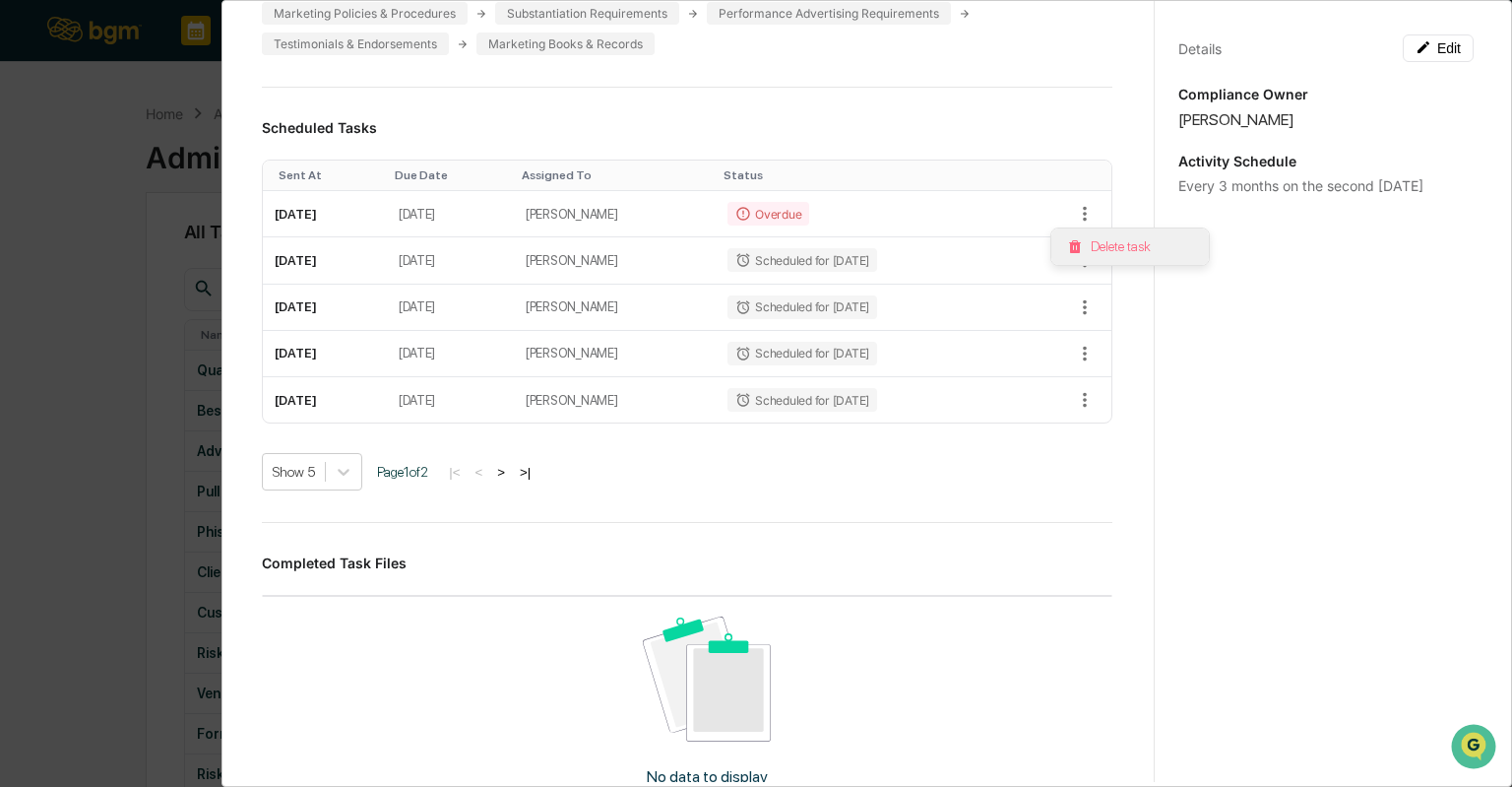 click on "Delete task" at bounding box center [1130, 246] 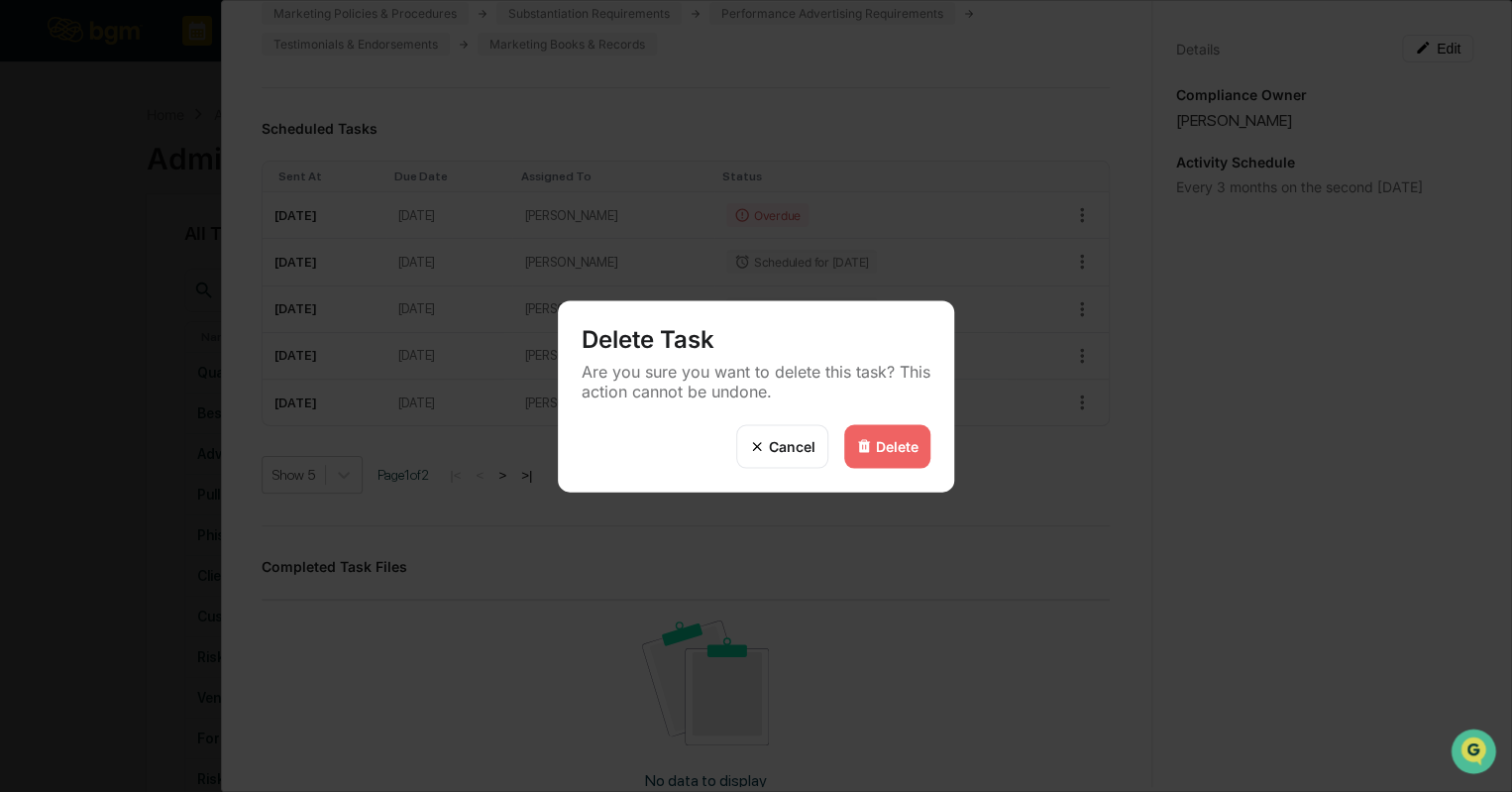 click on "Delete" at bounding box center [897, 446] 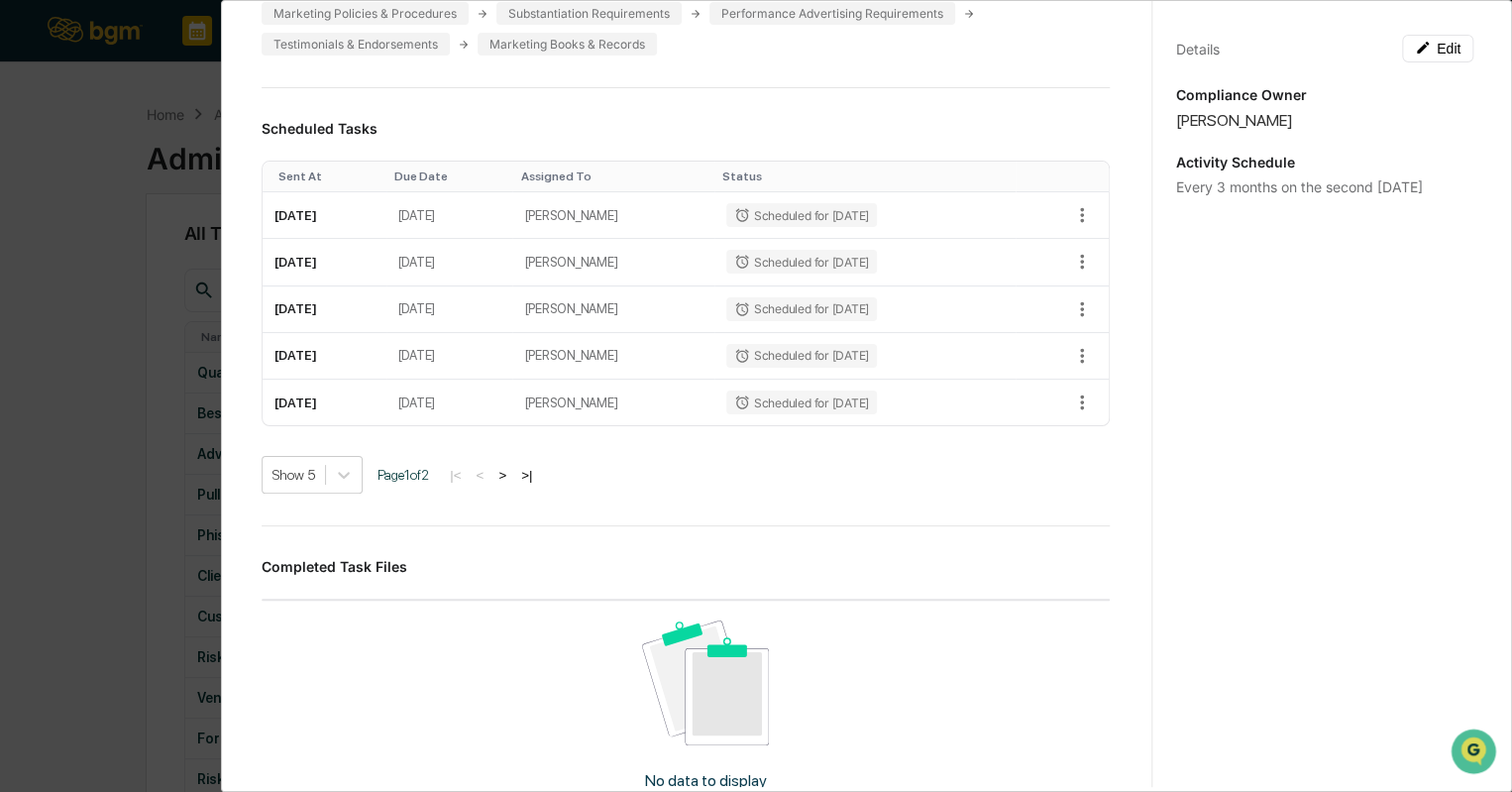 click on "Administrator Activity List Advertising Review Start Task Advertising Review Edit It's important for investment advisors to regularly perform reviews of advertising and marketing content (and content that may be construed by the SEC to be promotional in nature) to adhere to the  SEC's marketing rule. In addition to  ongoing compliance reviews  that should be conducted prior to releasing each piece of new content, CCOs should regularly perform a holistic review of content and procedures. Workflow 5 steps Edit workflow Marketing Policies & Procedures Substantiation Requirements Performance Advertising Requirements Testimonials & Endorsements Marketing Books & Records Scheduled Tasks Sent At Due Date Assigned To Status October 9, 2025 October 12, 2025 Katie Frazier Scheduled for 10/09/2025 January 8, 2026 January 11, 2026 Katie Frazier Scheduled for 01/08/2026 April 9, 2026 April 12, 2026 Katie Frazier Scheduled for 04/09/2026 July 9, 2026 July 12, 2026 Katie Frazier Scheduled for 07/09/2026 October 8, 2026 1 2" at bounding box center (756, 396) 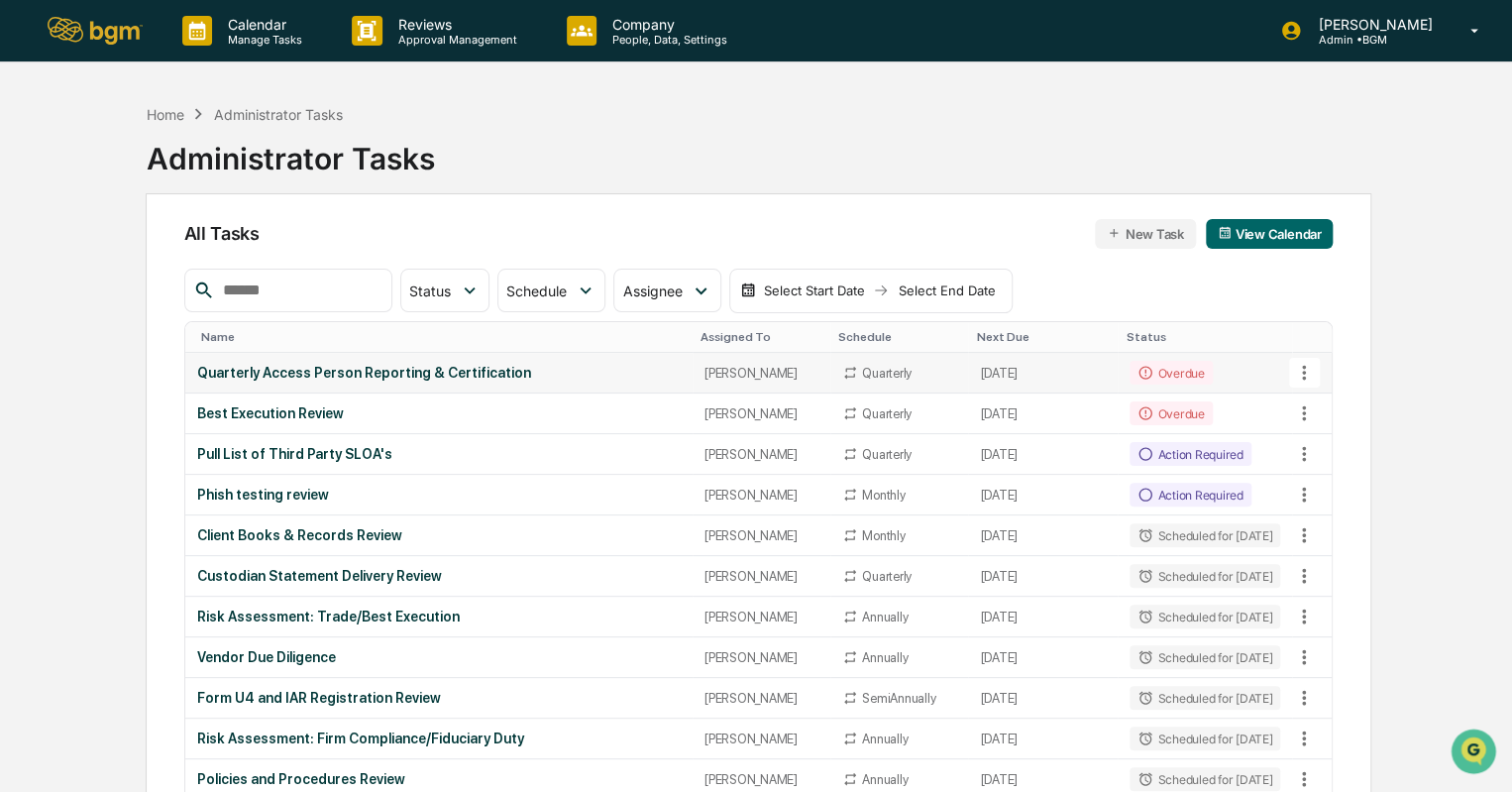 click on "Quarterly Access Person Reporting & Certification" at bounding box center (439, 373) 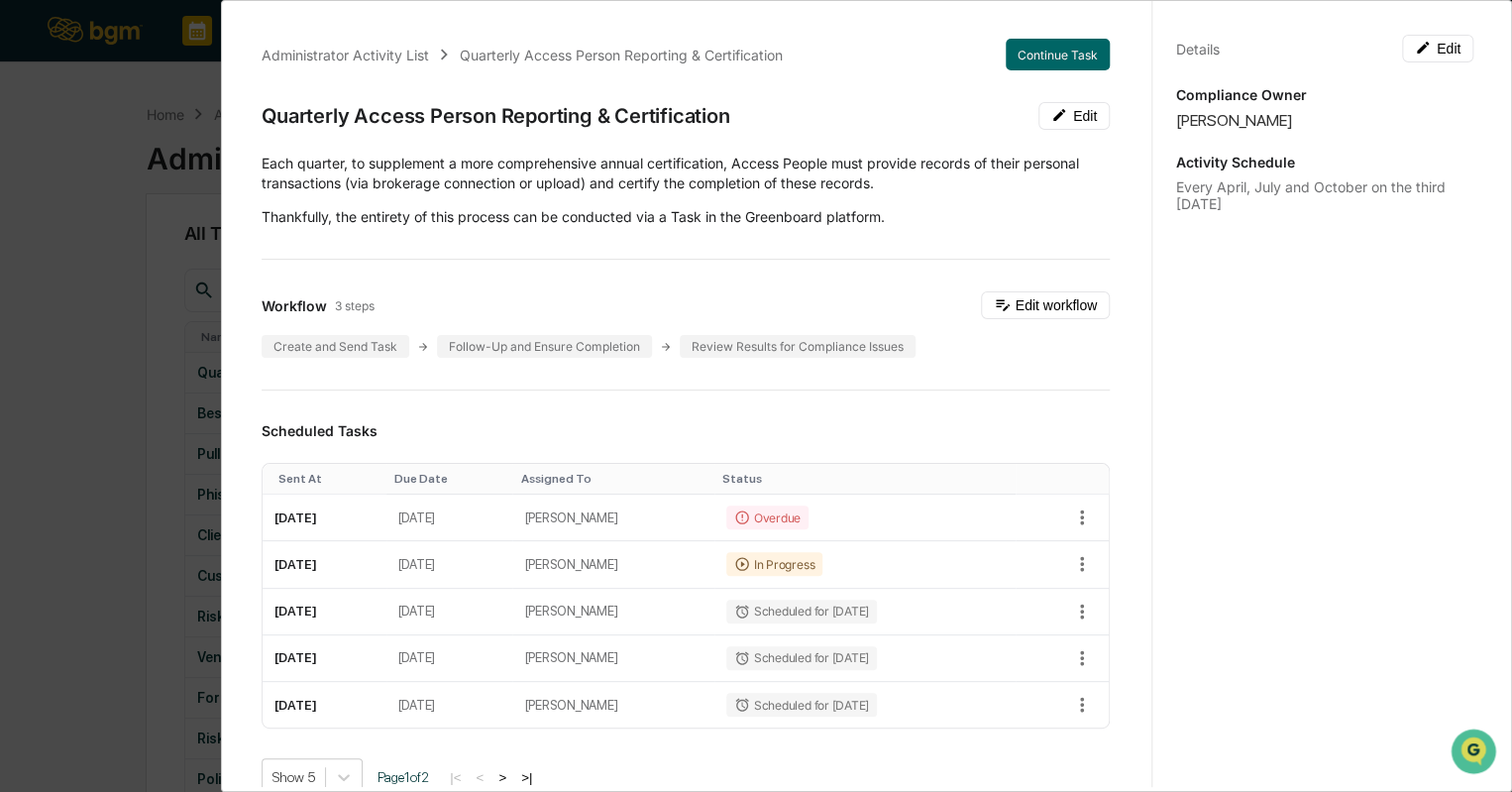 scroll, scrollTop: 81, scrollLeft: 0, axis: vertical 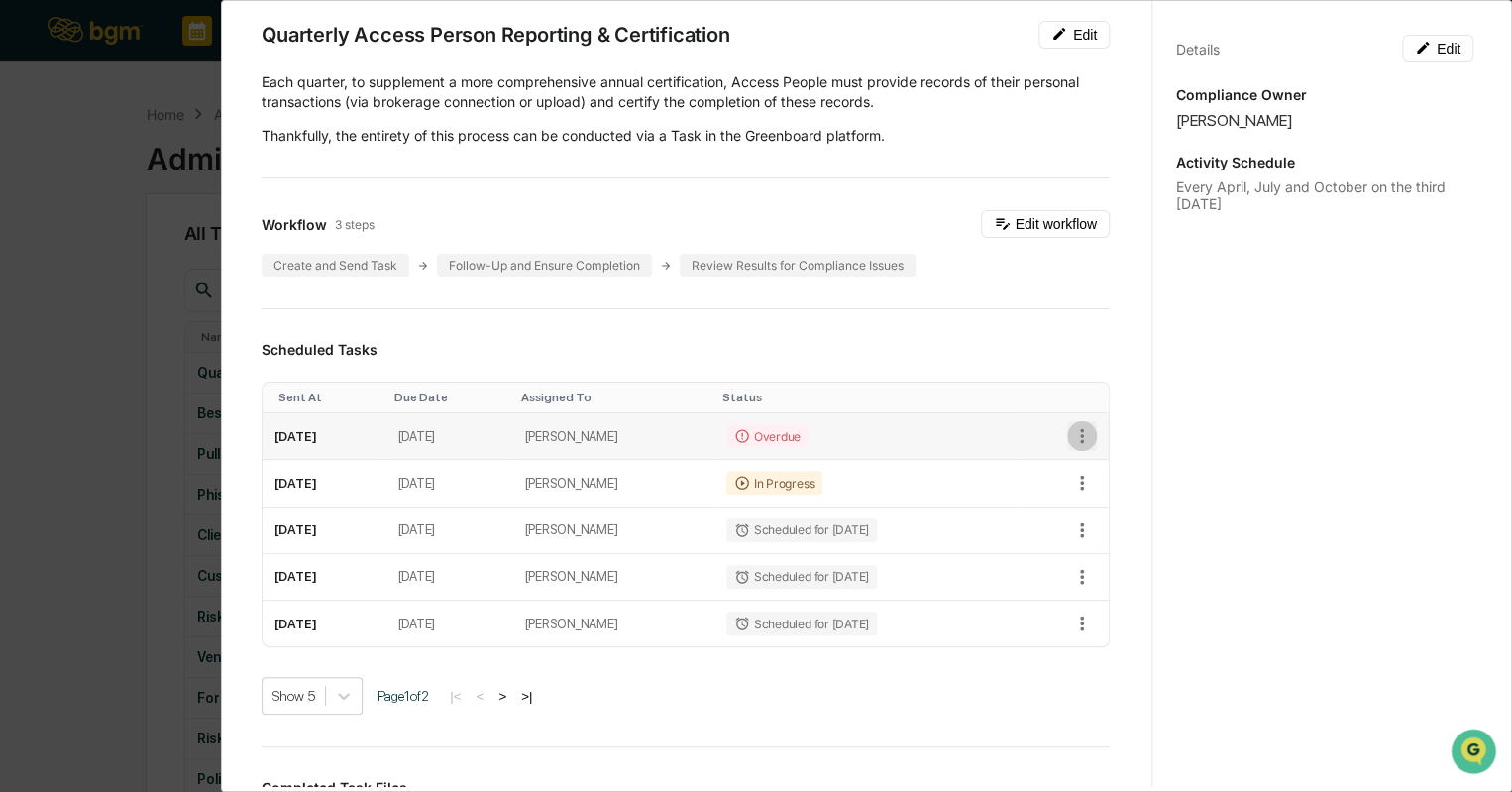 click 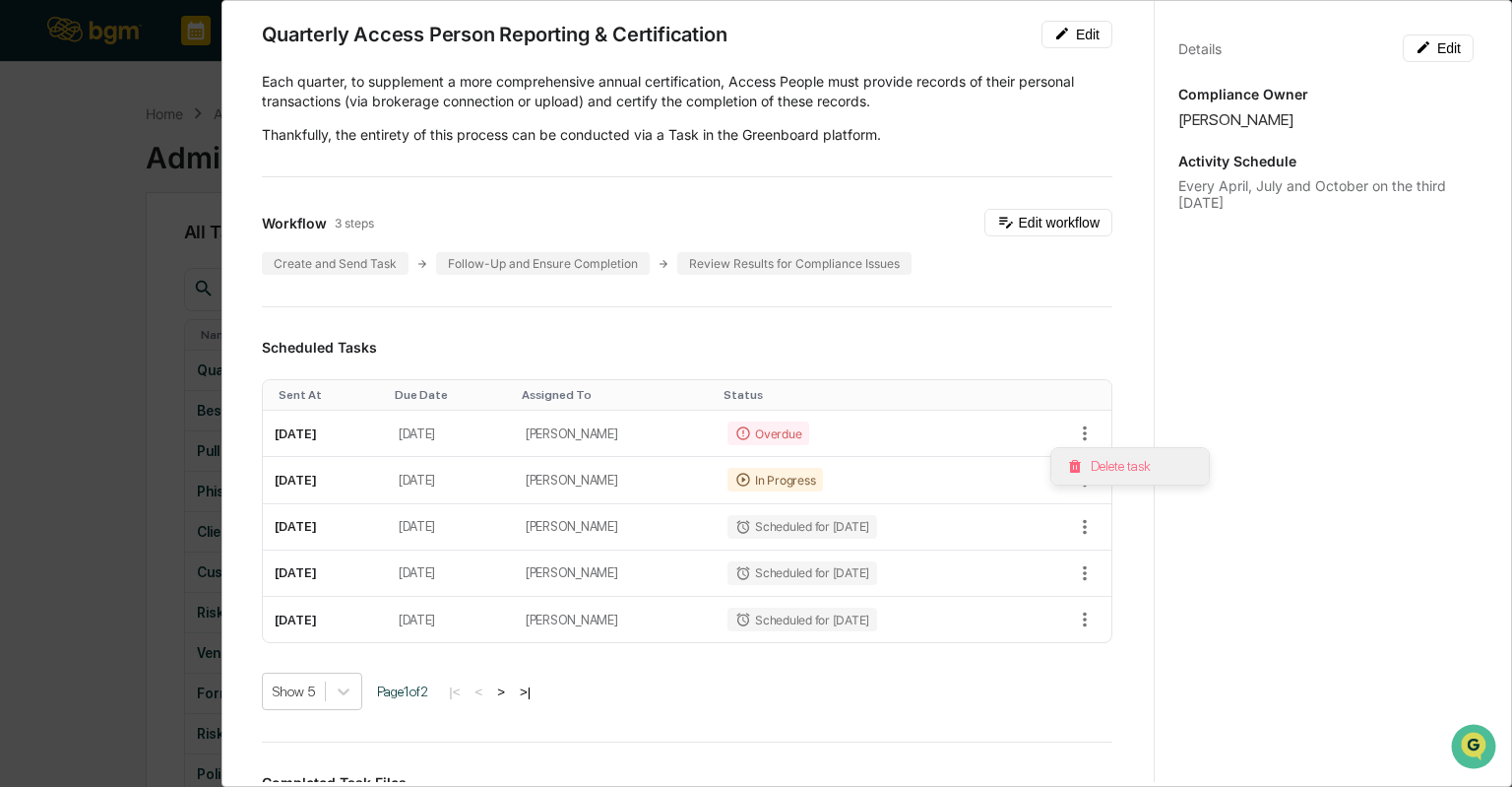 click on "Delete task" at bounding box center [1130, 466] 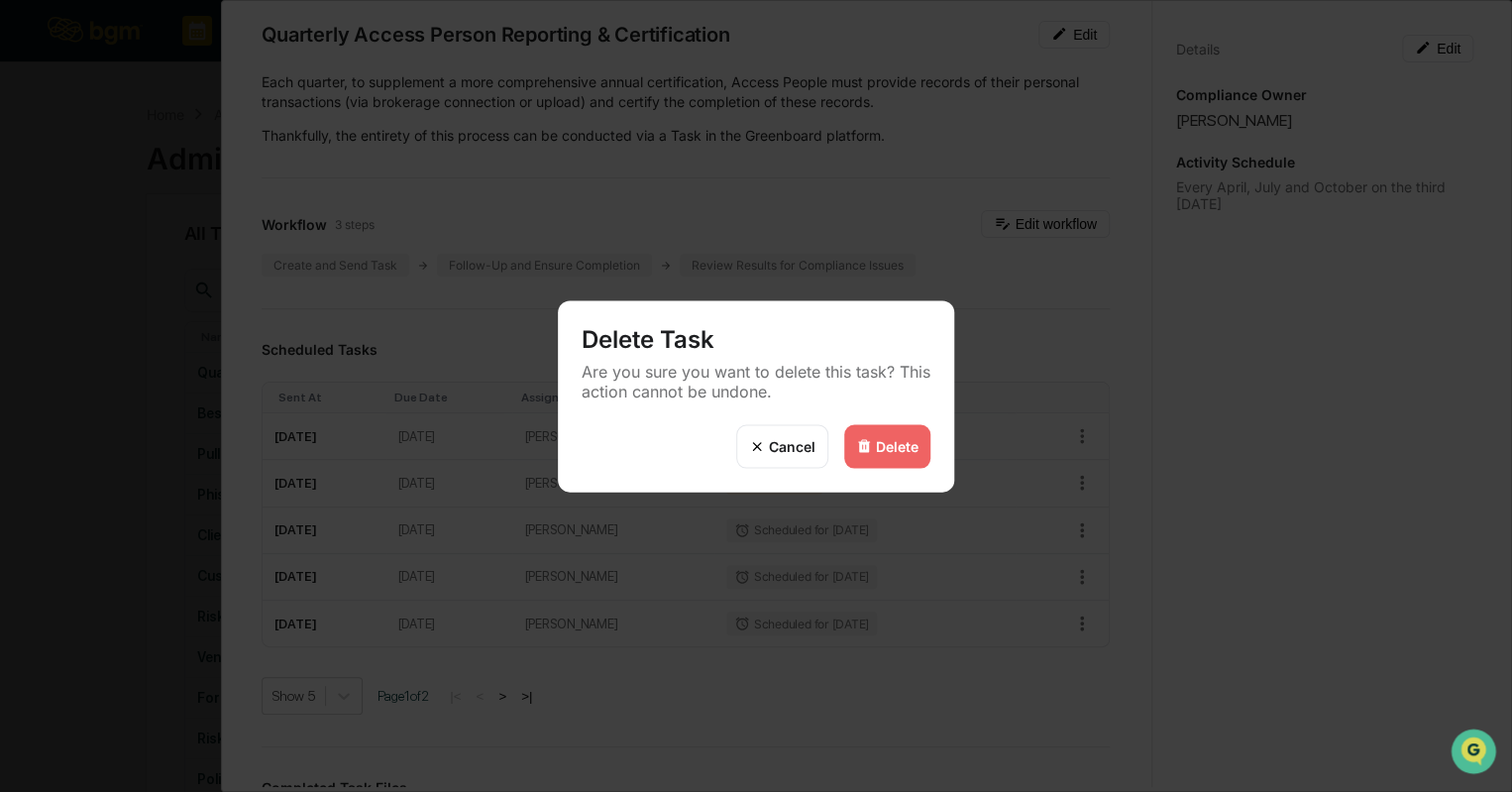click on "Delete" at bounding box center (897, 446) 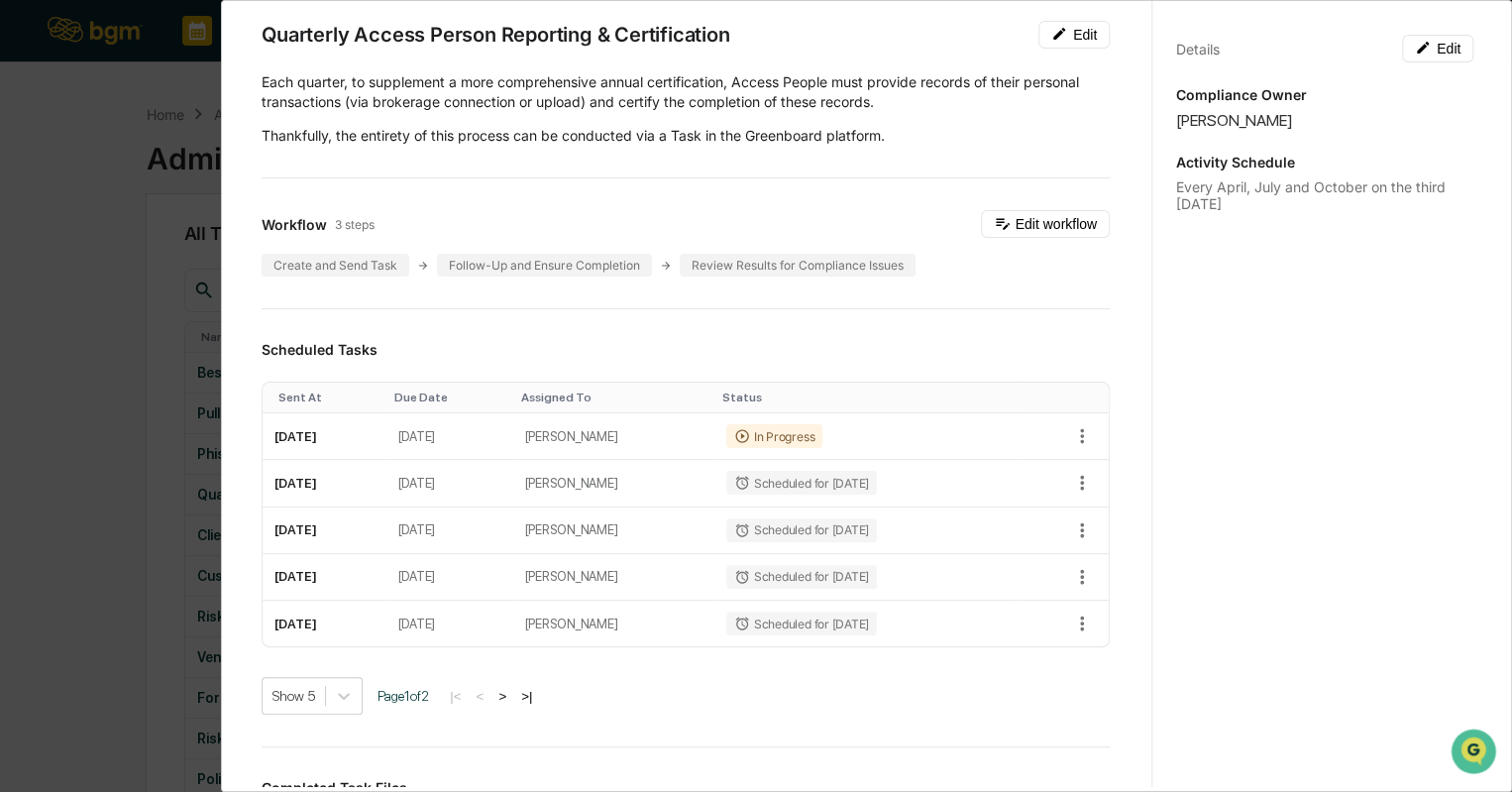 click on "Administrator Activity List Quarterly Access Person Reporting & Certification Continue Task Quarterly Access Person Reporting & Certification Edit Each quarter, to supplement a more comprehensive annual certification, Access People must provide records of their personal transactions (via brokerage connection or upload) and certify the completion of these records. Thankfully, the entirety of this process can be conducted via a Task in the Greenboard platform. Workflow 3 steps Edit workflow Create and Send Task Follow-Up and Ensure Completion Review Results for Compliance Issues Scheduled Tasks Sent At Due Date Assigned To Status July 21, 2025 July 24, 2025 Katie Frazier In Progress October 20, 2025 October 23, 2025 Katie Frazier Scheduled for 10/20/2025 April 20, 2026 April 23, 2026 Katie Frazier Scheduled for 04/20/2026 July 20, 2026 July 23, 2026 Katie Frazier Scheduled for 07/20/2026 October 19, 2026 October 22, 2026 Katie Frazier Scheduled for 10/19/2026 Show 5 Page  1  of  2   |<   <   >   >|   Show 5 1 0" at bounding box center [756, 396] 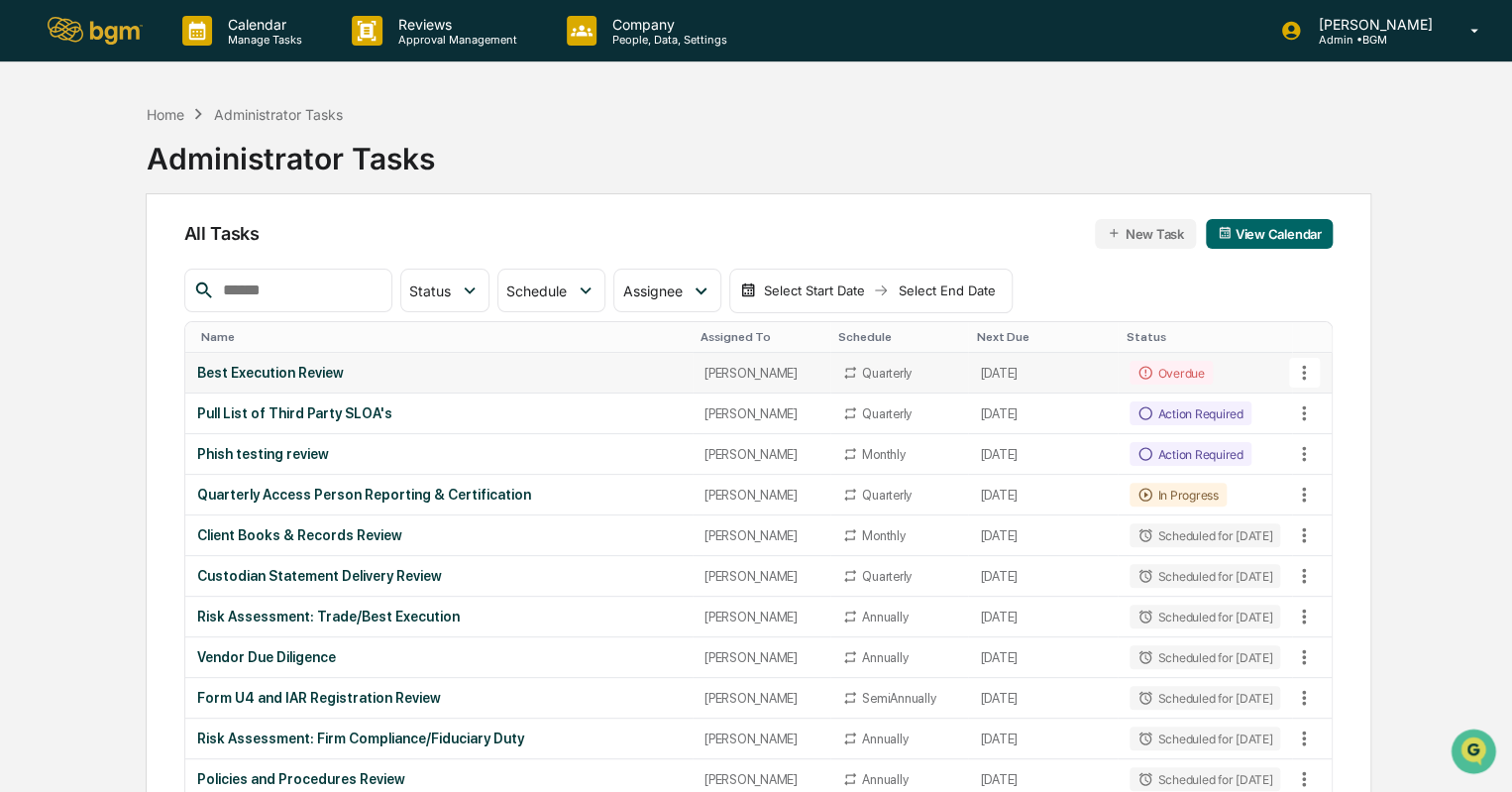 click on "Best Execution Review" at bounding box center (439, 373) 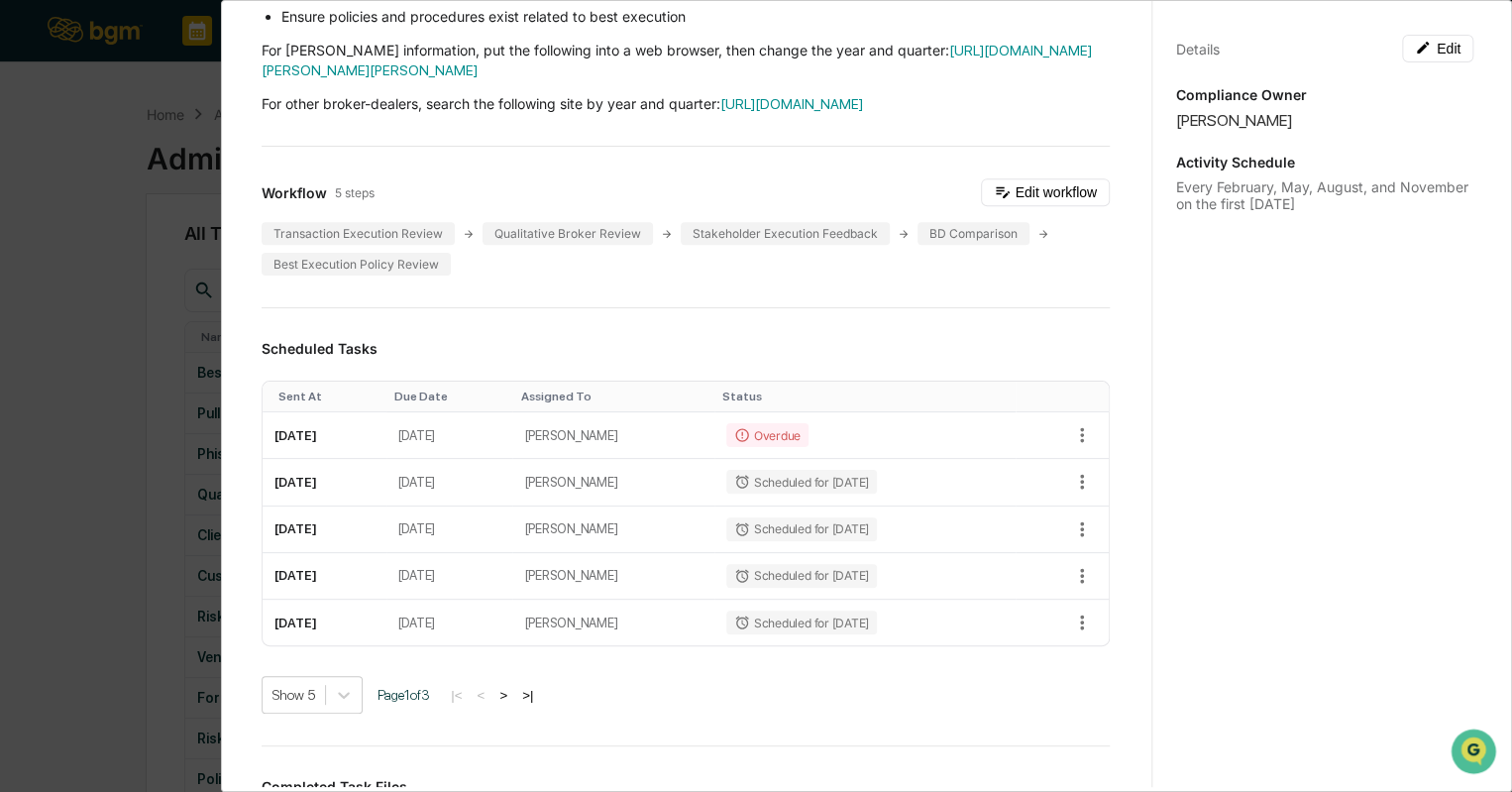scroll, scrollTop: 410, scrollLeft: 0, axis: vertical 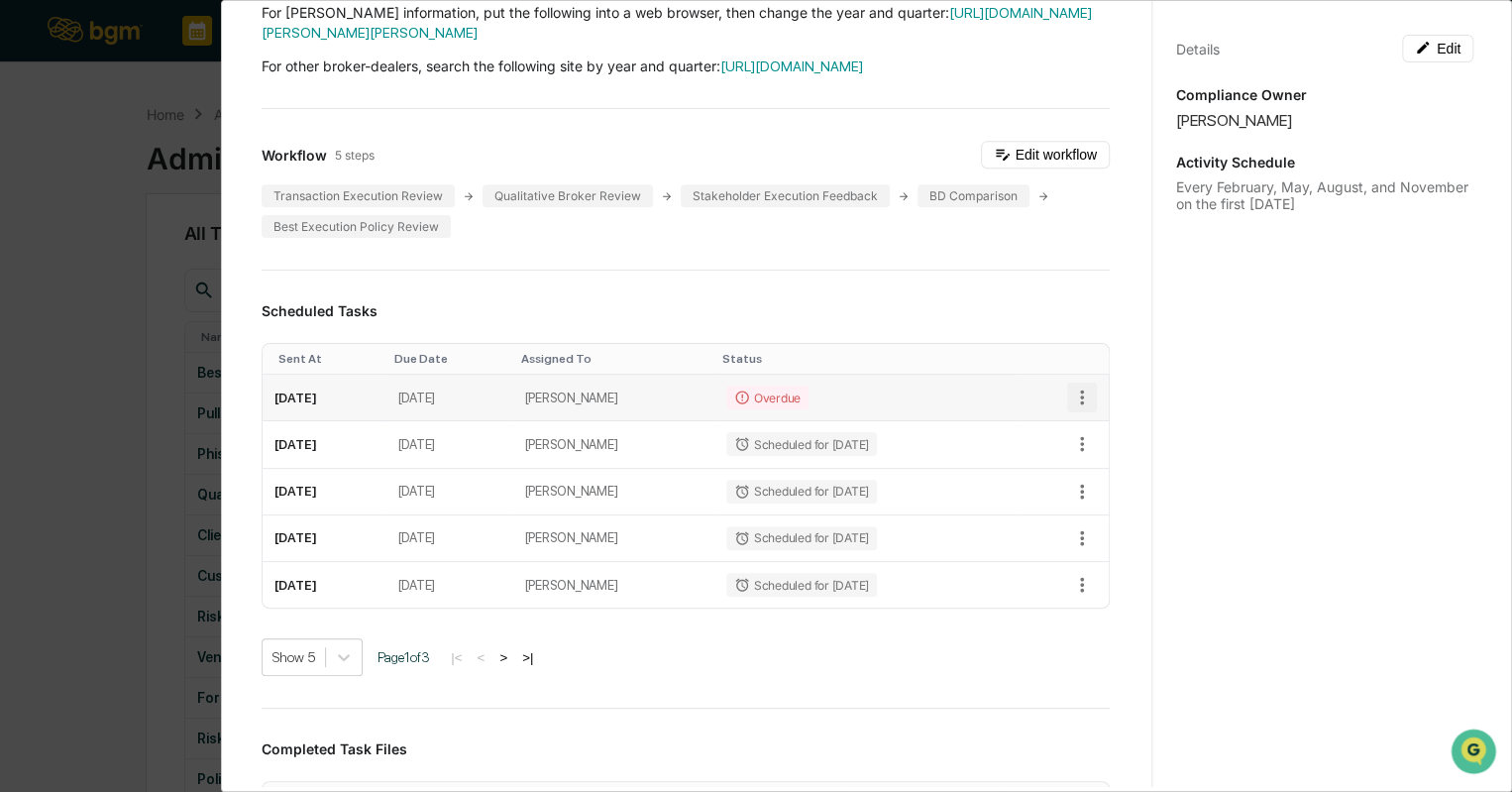 click 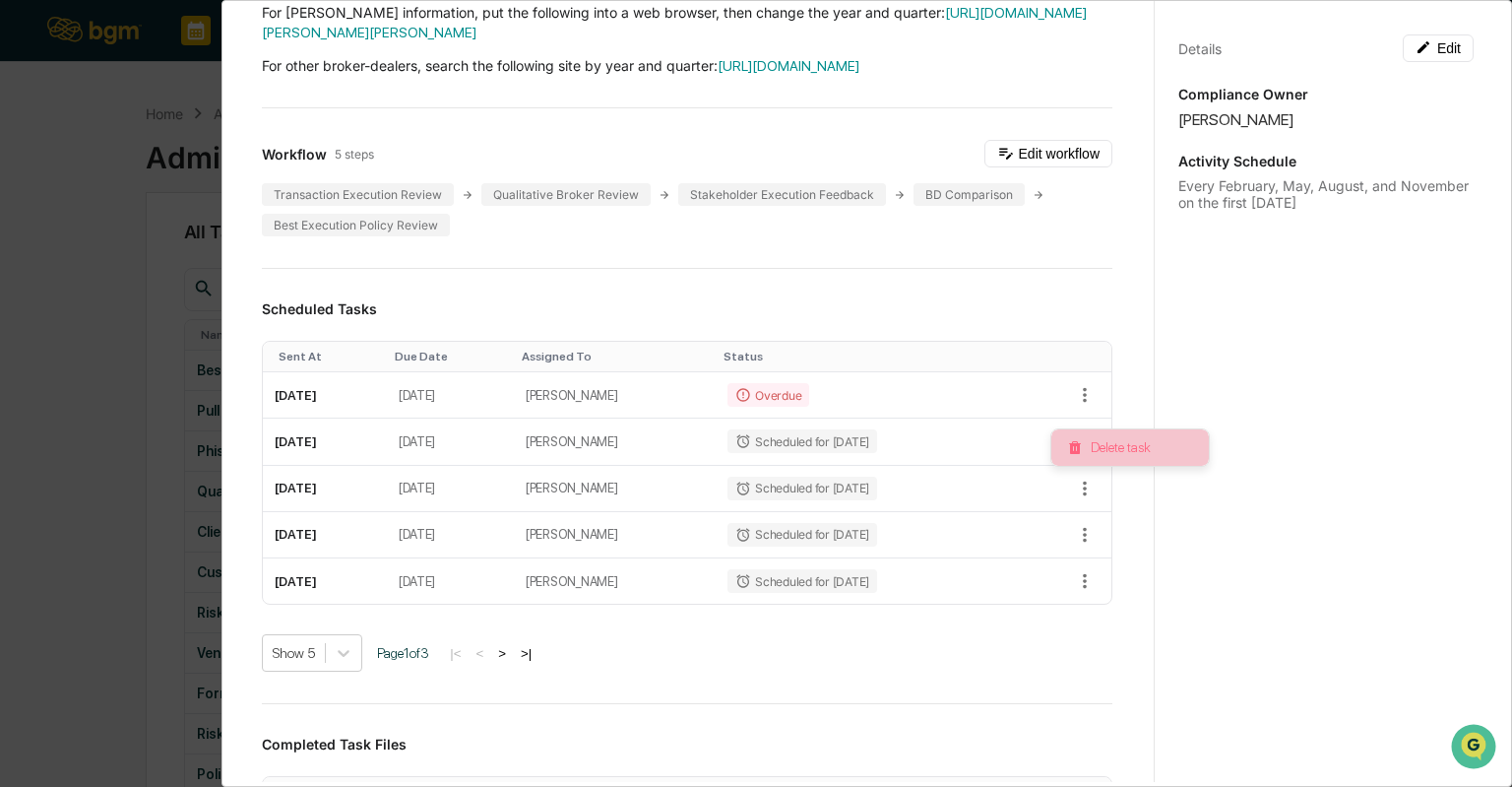 click on "Delete task" at bounding box center (1130, 447) 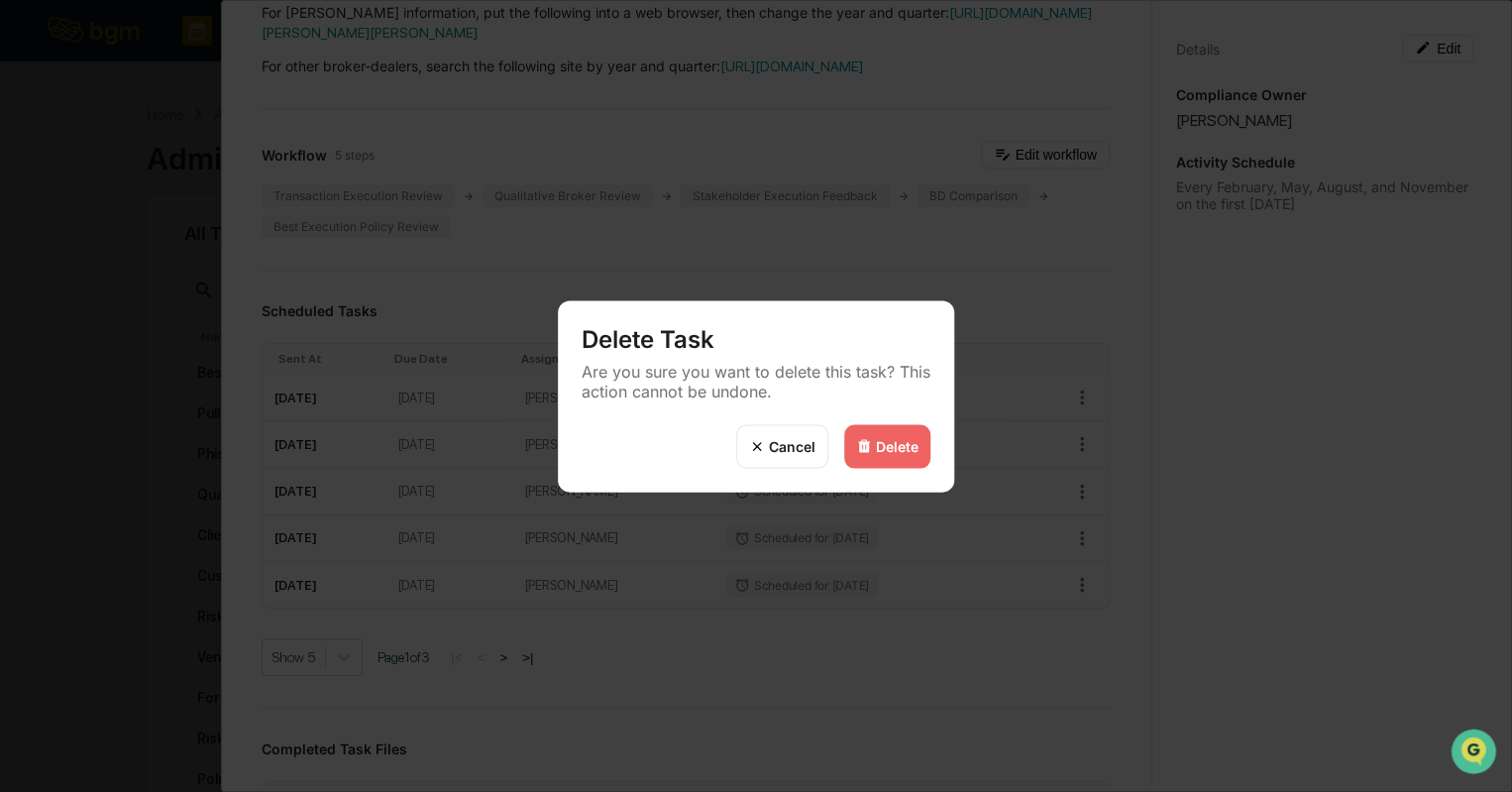 click on "Delete" at bounding box center (887, 446) 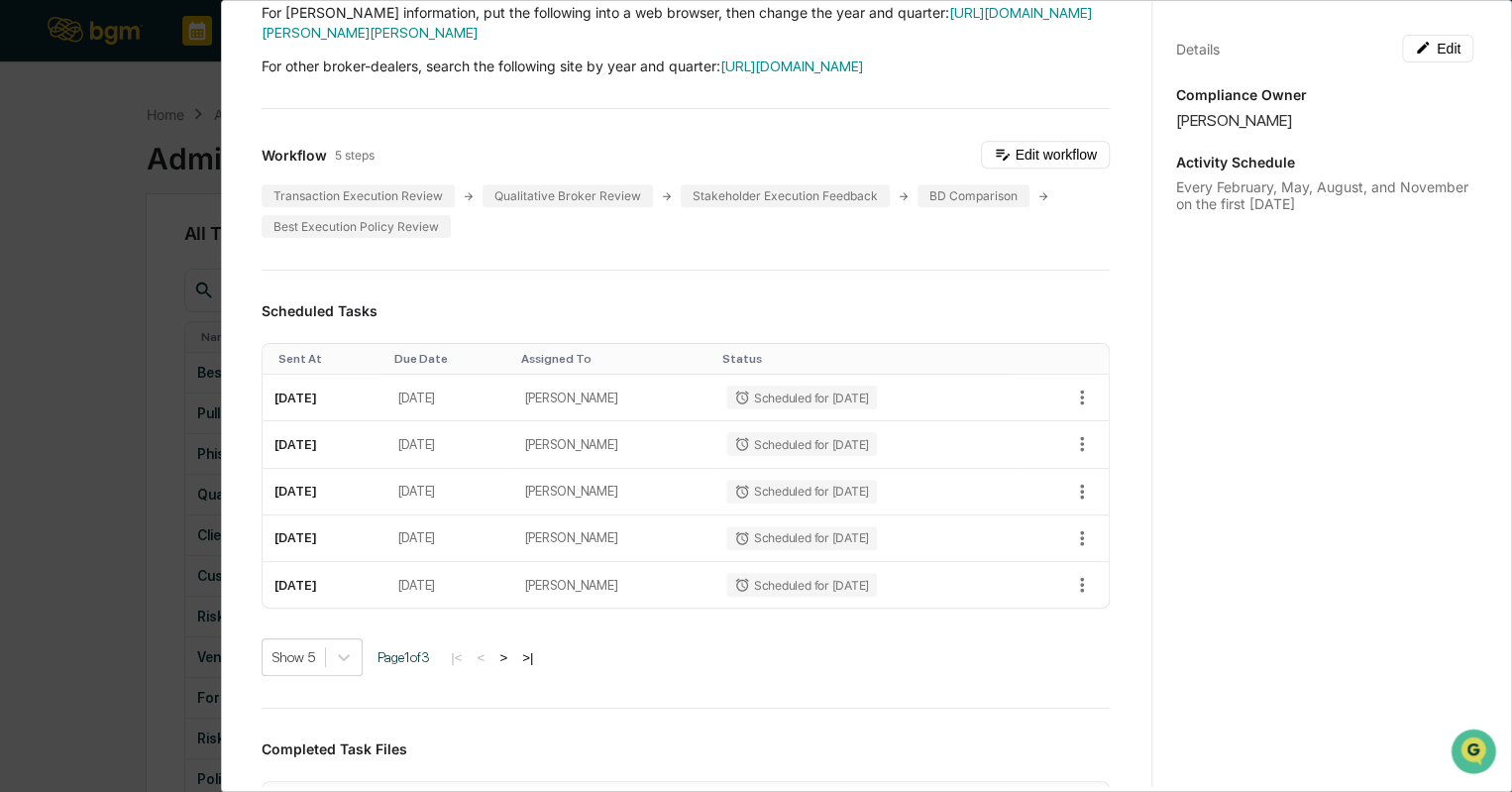 click on "Administrator Activity List Best Execution Review Start Task Best Execution Review Edit Given  recent SEC scrutiny of trade execution practices  of RIAs it is important to perform a comprehensive review of transaction execution. The SEC considers getting the best trade execution possible for clients as a fiduciary responsibility of the advisor. Accordingly, each RIA compliance team should perform a trade execution review of broker-dealers that includes: Transaction execution cost, time, and security pricing Qualitative factors relating to a broker-dealer including, among other things, the broker-dealer’s execution capability, financial responsibility, and responsiveness to the adviser Input from the adviser’s traders and portfolio managers Compare between multiple broker dealers (even if your firm is BD affiliated or of you only use one) Ensure any client execution order differences are properly disclosed if they exist Ensure policies and procedures exist related to best execution Workflow 5 steps Sent At" at bounding box center [756, 396] 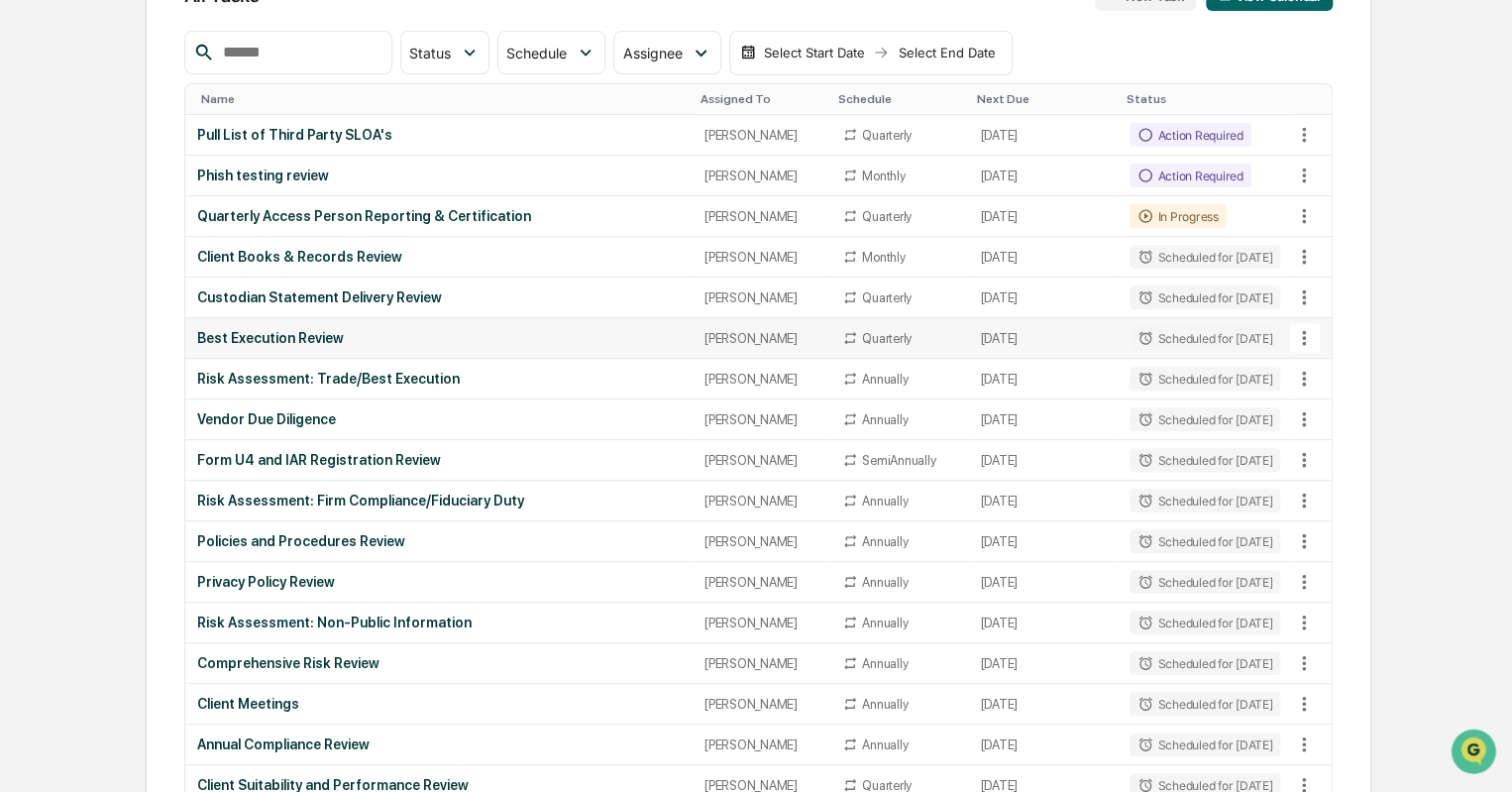 scroll, scrollTop: 0, scrollLeft: 0, axis: both 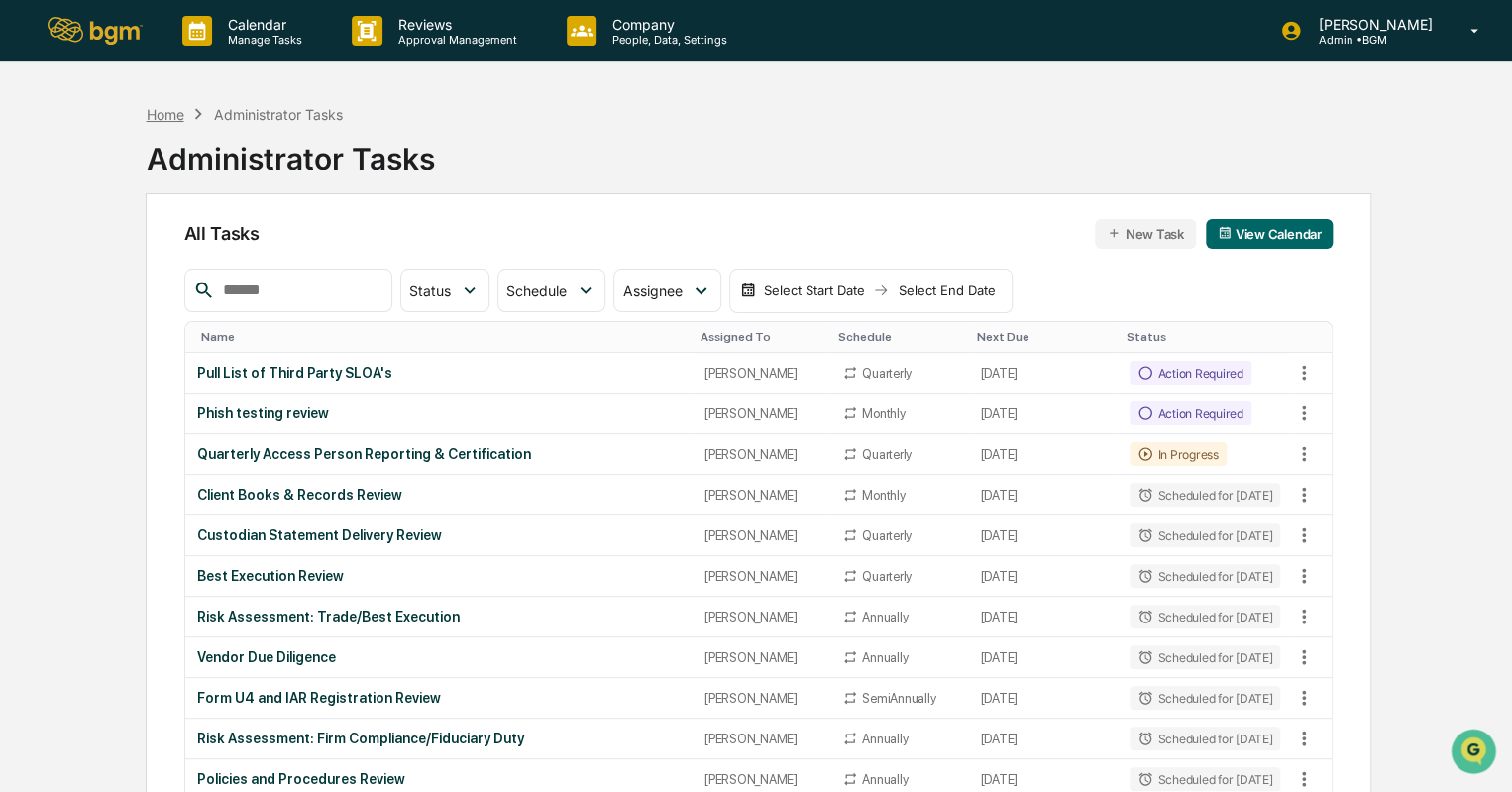 click on "Home" at bounding box center [164, 114] 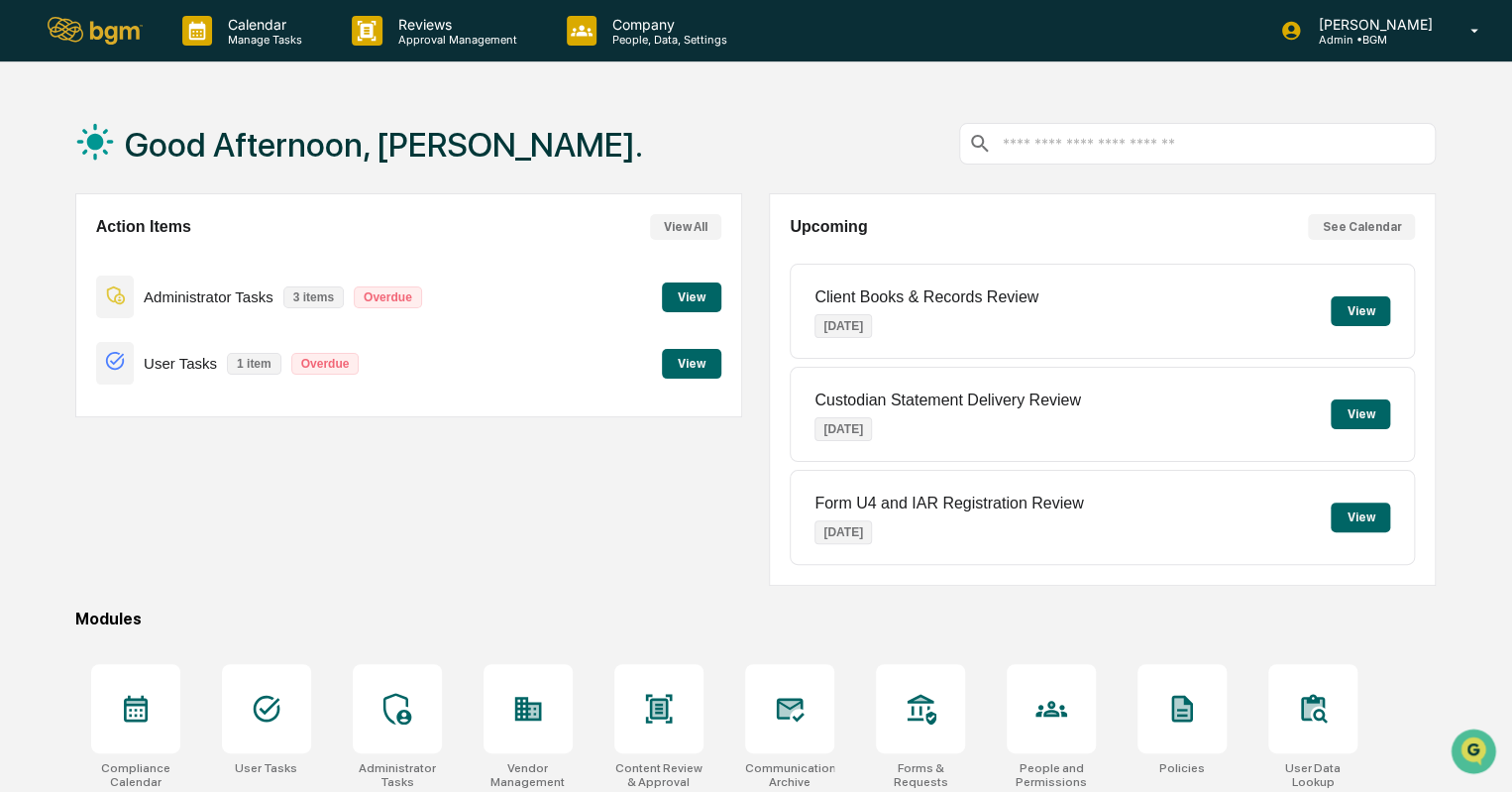 scroll, scrollTop: 55, scrollLeft: 0, axis: vertical 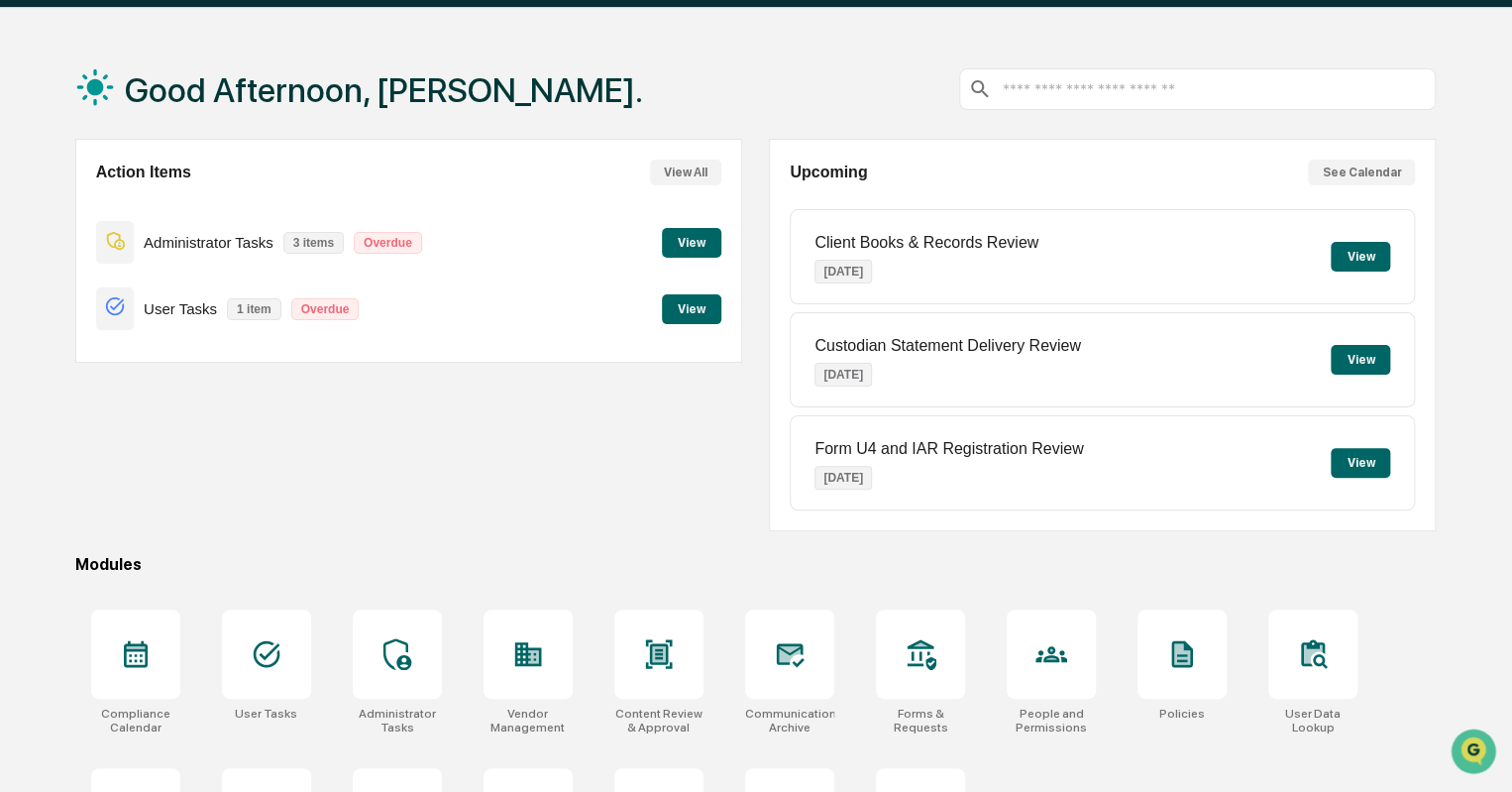 click on "View" at bounding box center [692, 243] 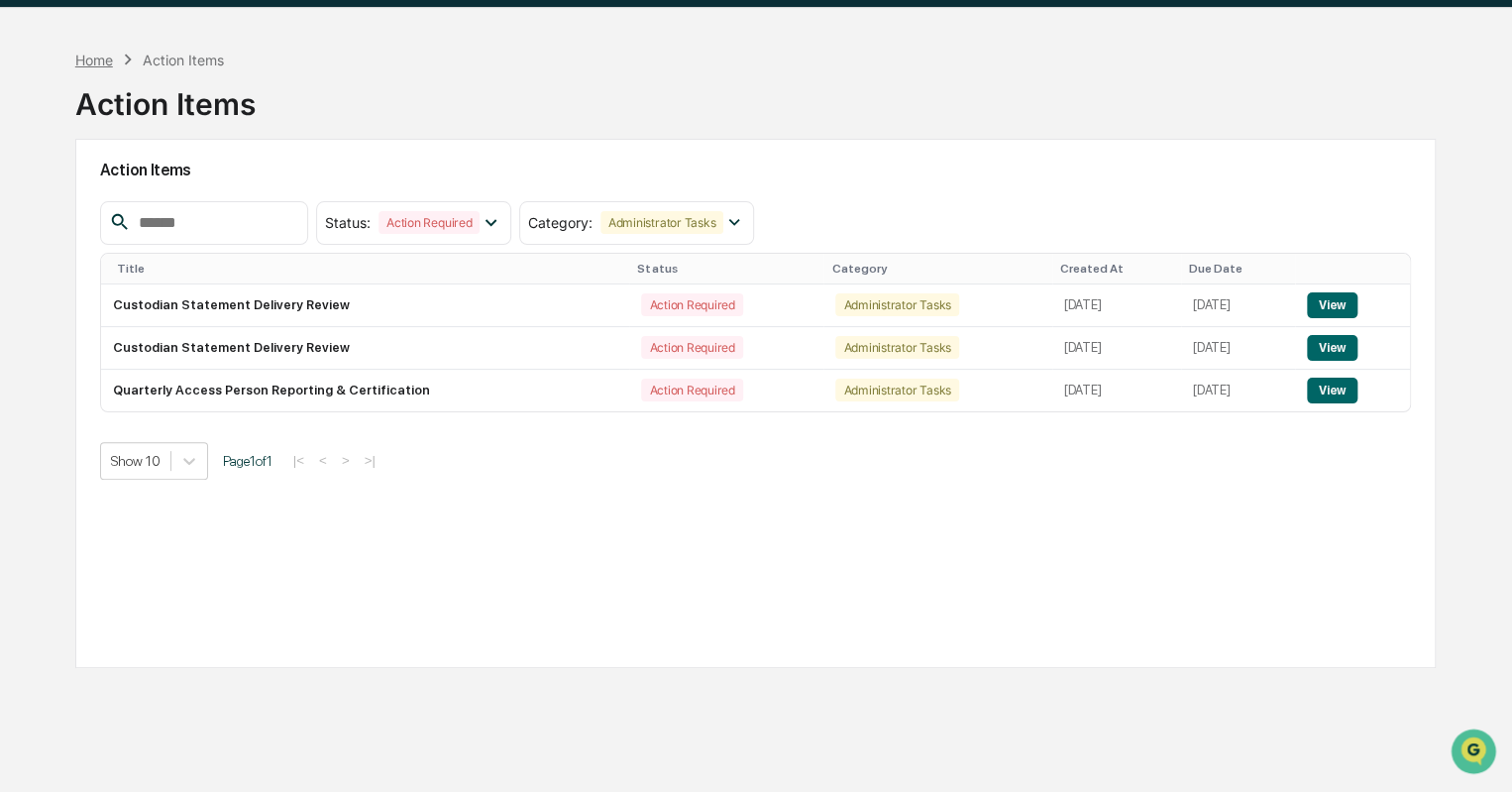 click on "Home" at bounding box center [94, 59] 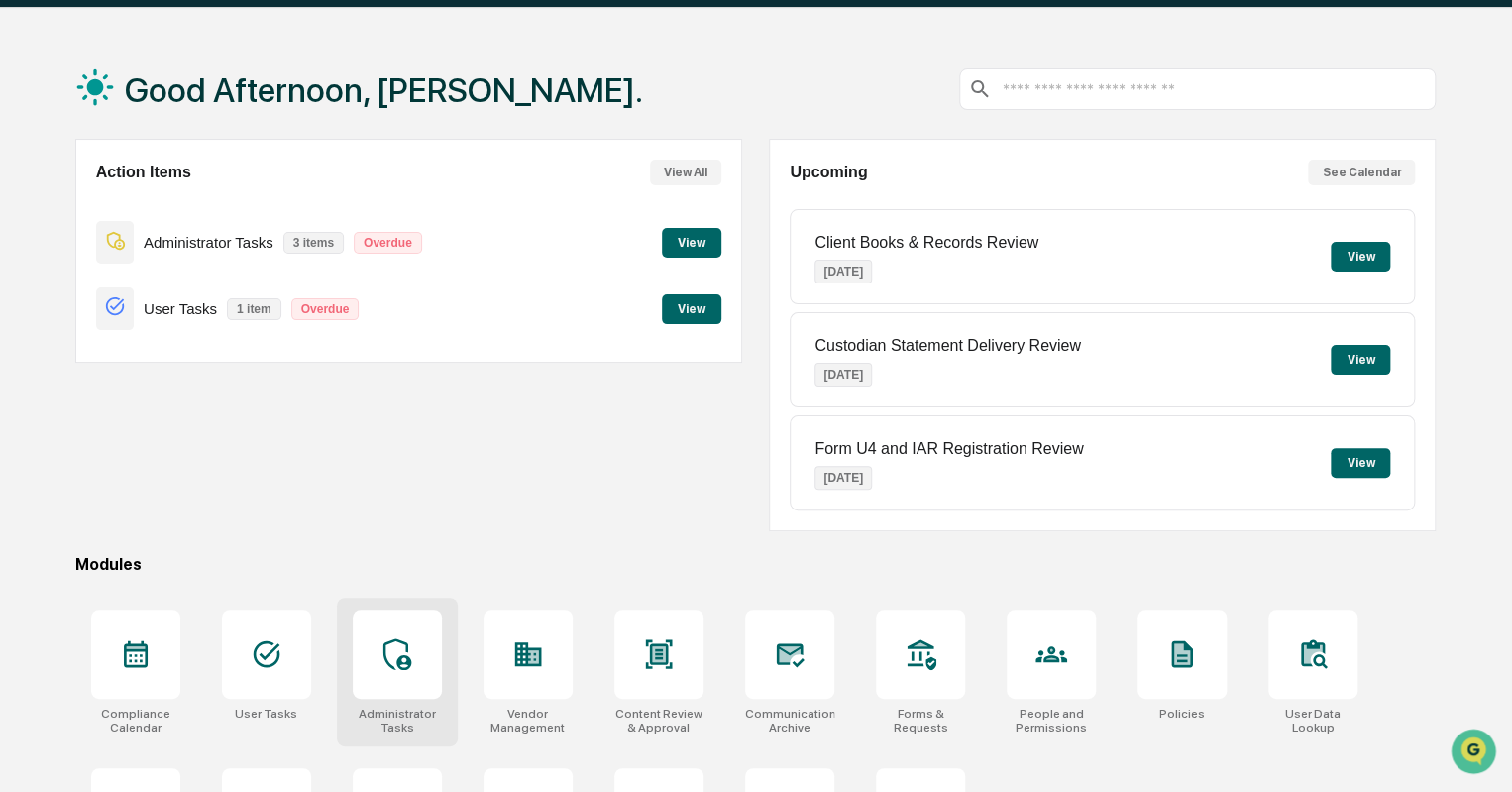 click 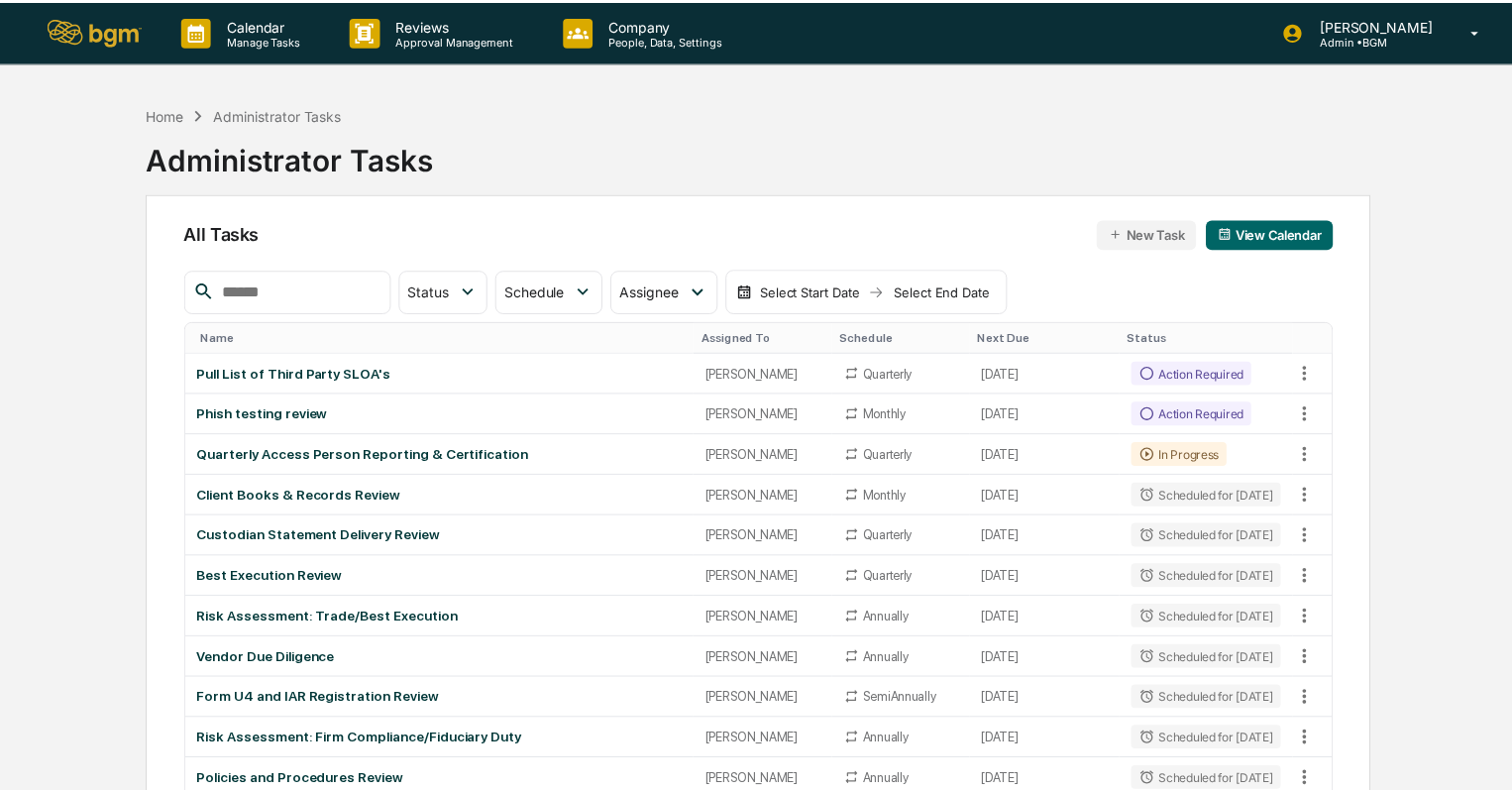 scroll, scrollTop: 0, scrollLeft: 0, axis: both 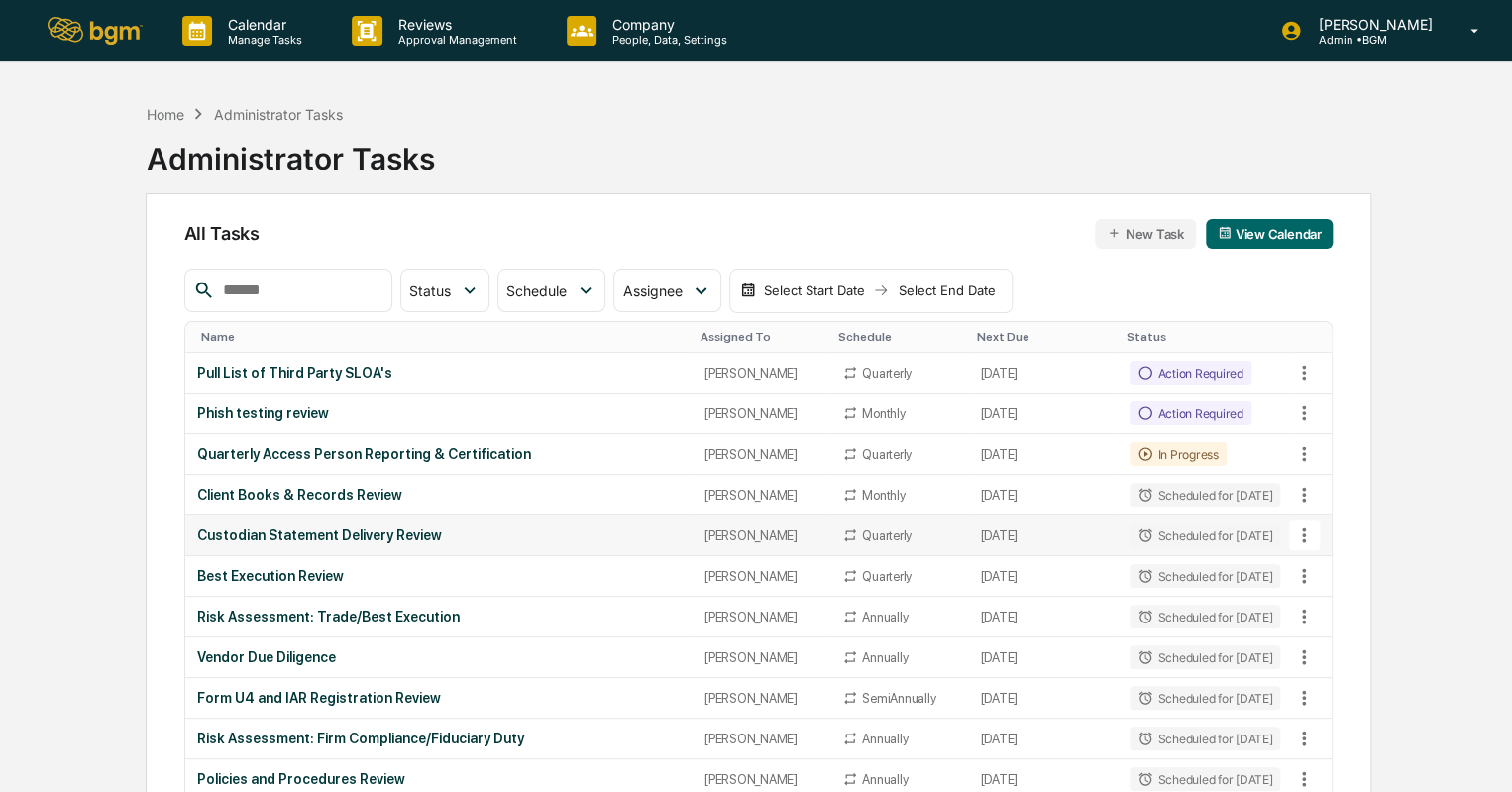 click on "Custodian Statement Delivery Review" at bounding box center (439, 535) 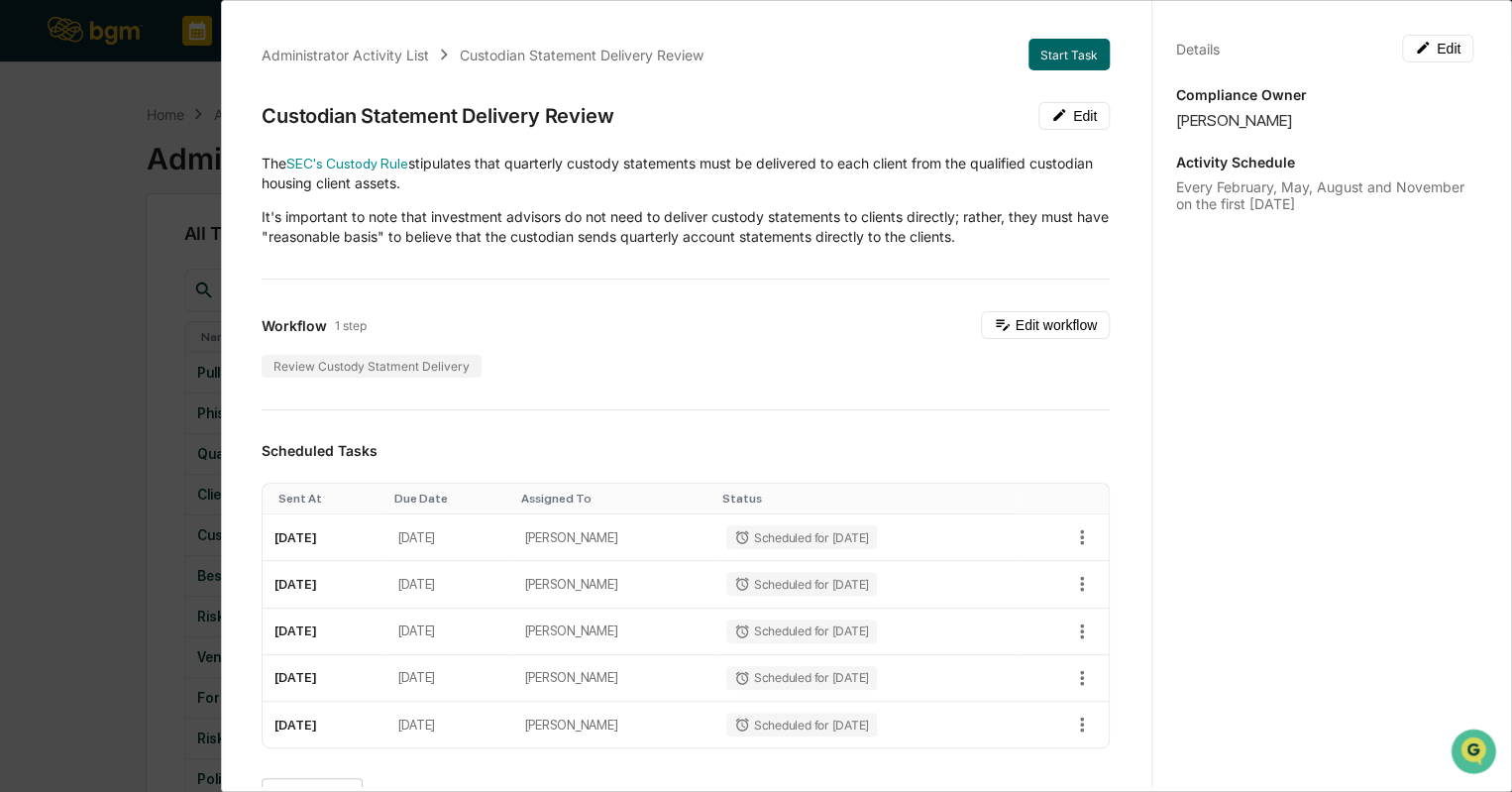 scroll, scrollTop: 745, scrollLeft: 0, axis: vertical 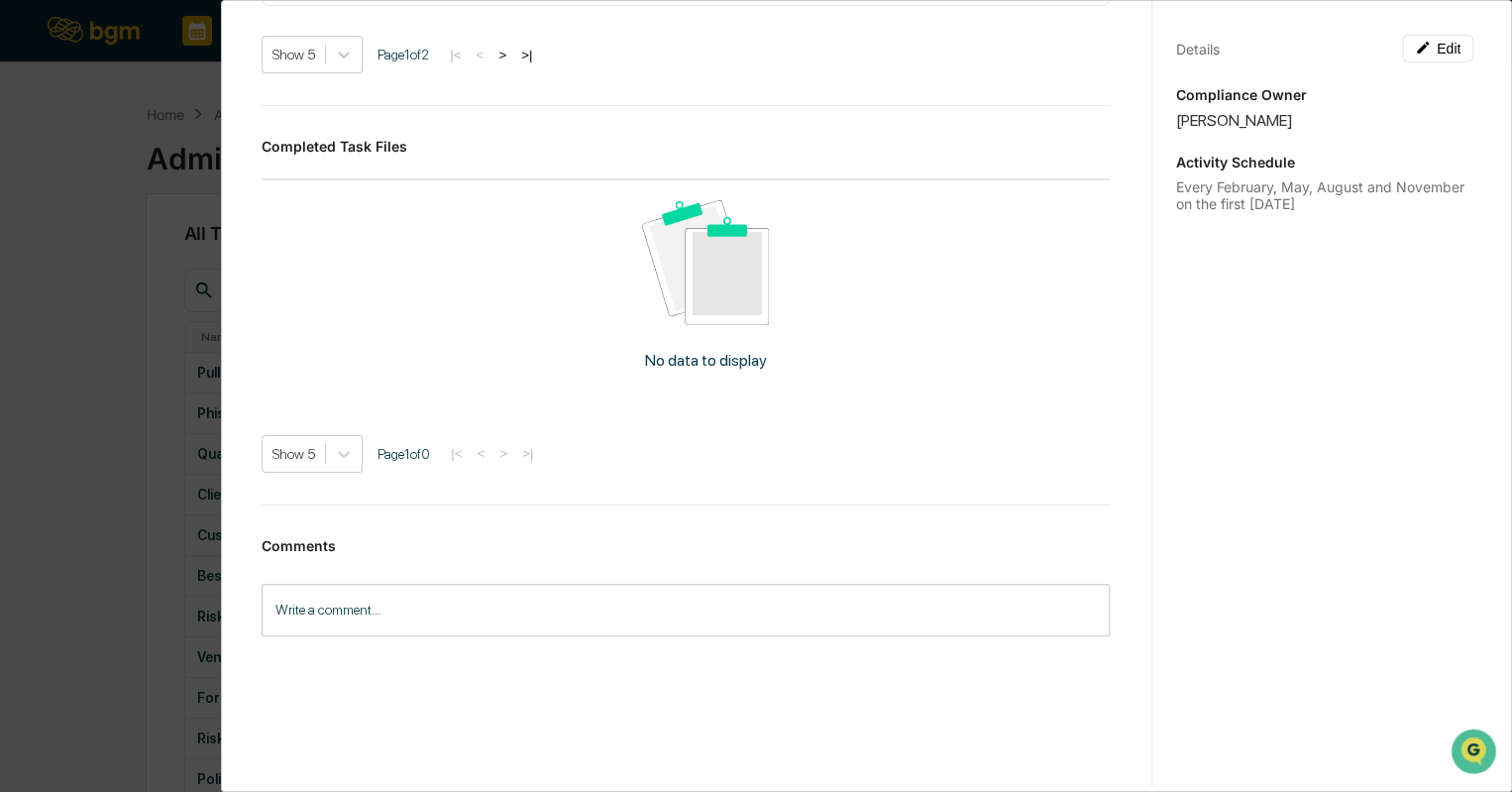 click on "Administrator Activity List Custodian Statement Delivery Review Start Task Custodian Statement Delivery Review Edit The  SEC's Custody Rule  stipulates that quarterly custody statements must be delivered to each client from the qualified custodian housing client assets. It's important to note that investment advisors do not need to deliver custody statements to clients directly; rather, they must have "reasonable basis" to believe that the custodian sends quarterly account statements directly to the clients. Workflow 1 step Edit workflow Review Custody Statment Delivery Scheduled Tasks Sent At Due Date Assigned To Status [DATE] [DATE] [PERSON_NAME] Scheduled for [DATE] [DATE] [DATE] [PERSON_NAME] Scheduled for [DATE] [DATE] [DATE] [PERSON_NAME] Scheduled for [DATE] [DATE] [DATE] [PERSON_NAME] Scheduled for [DATE] [DATE] [DATE] [PERSON_NAME] Scheduled for [DATE] Show 5 Page  1  of  2   |<   <   >   >|   Show 5" at bounding box center [756, 396] 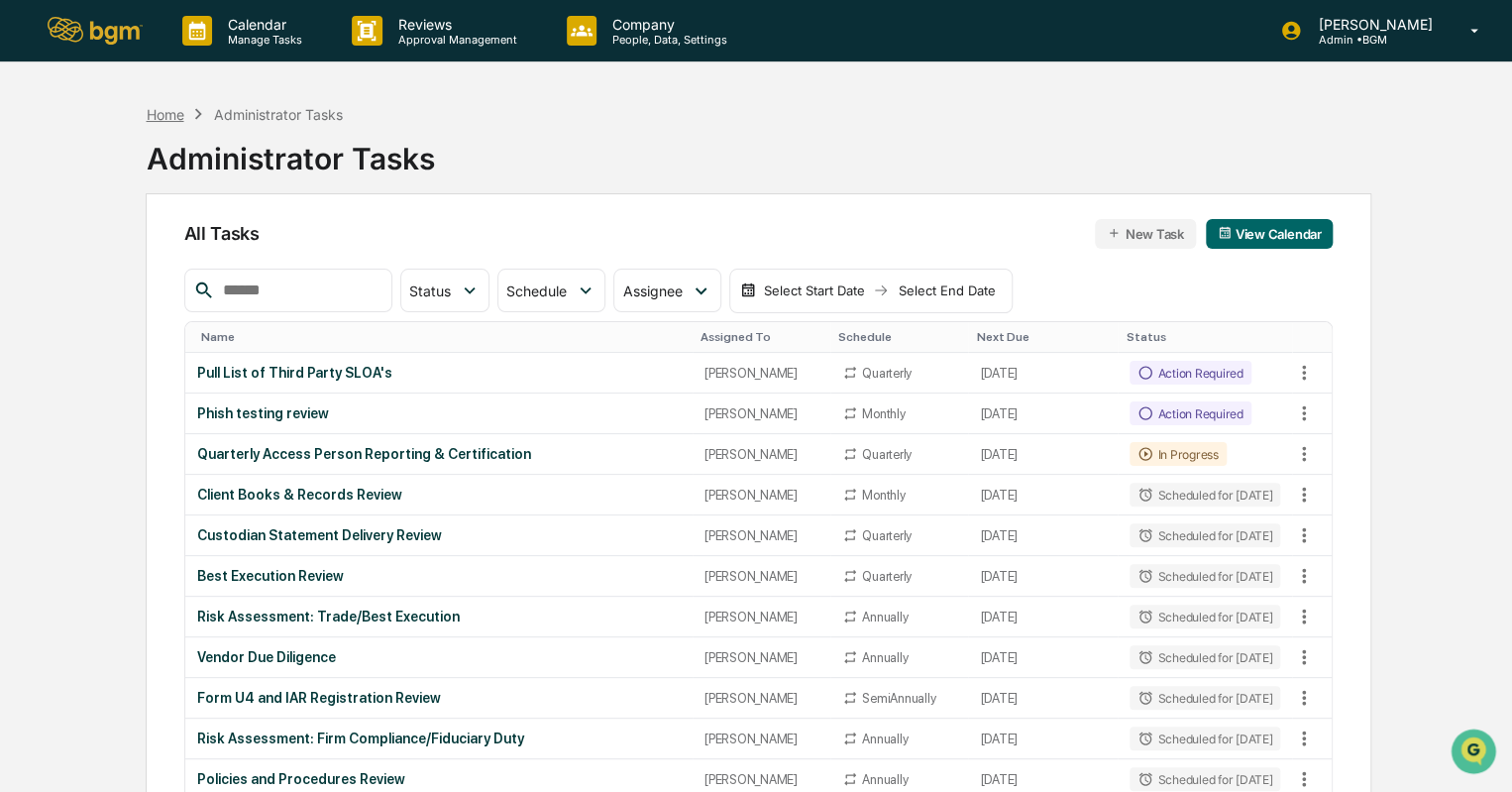 click on "Home" at bounding box center [164, 114] 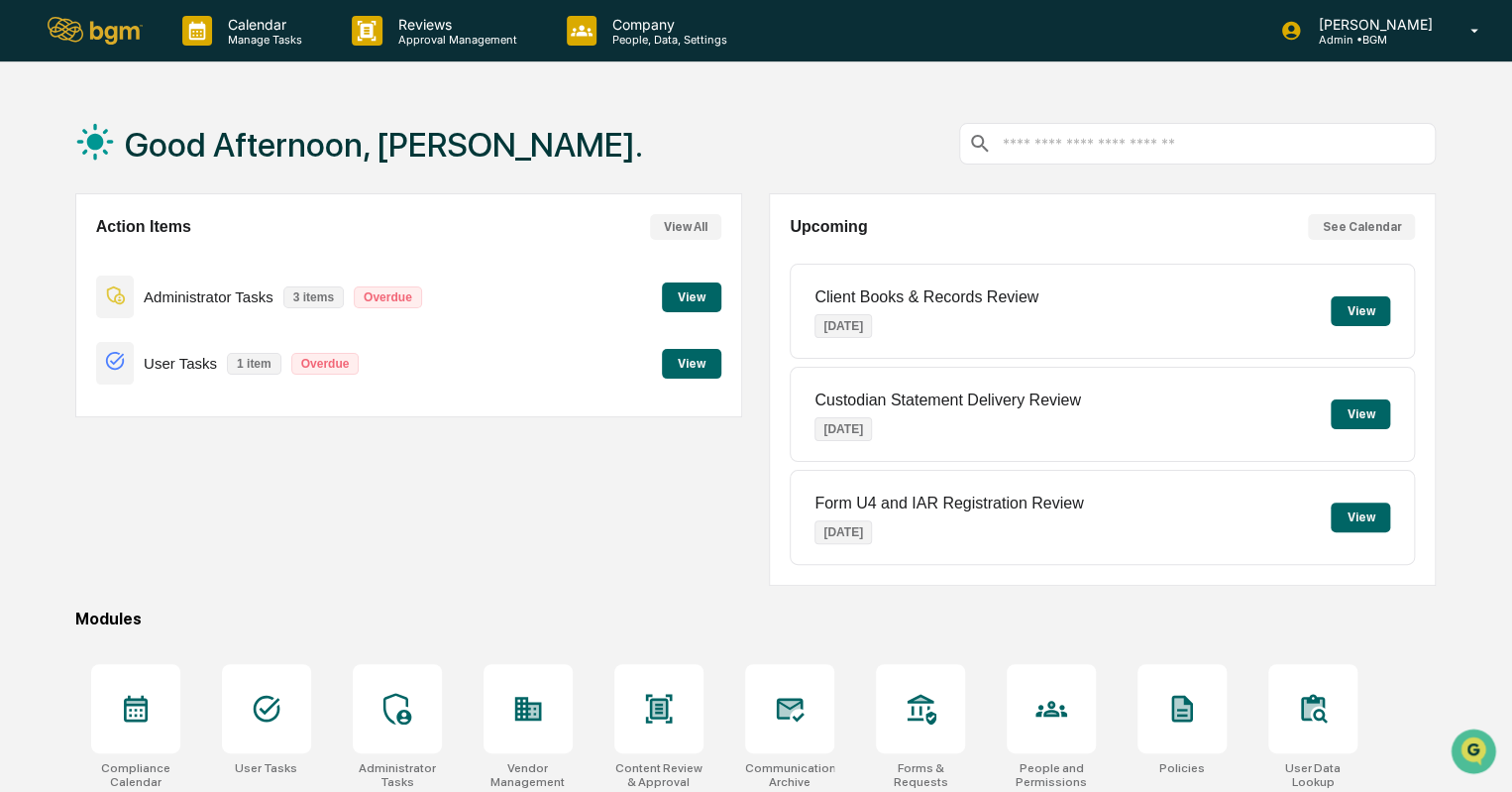 click on "View" at bounding box center (692, 297) 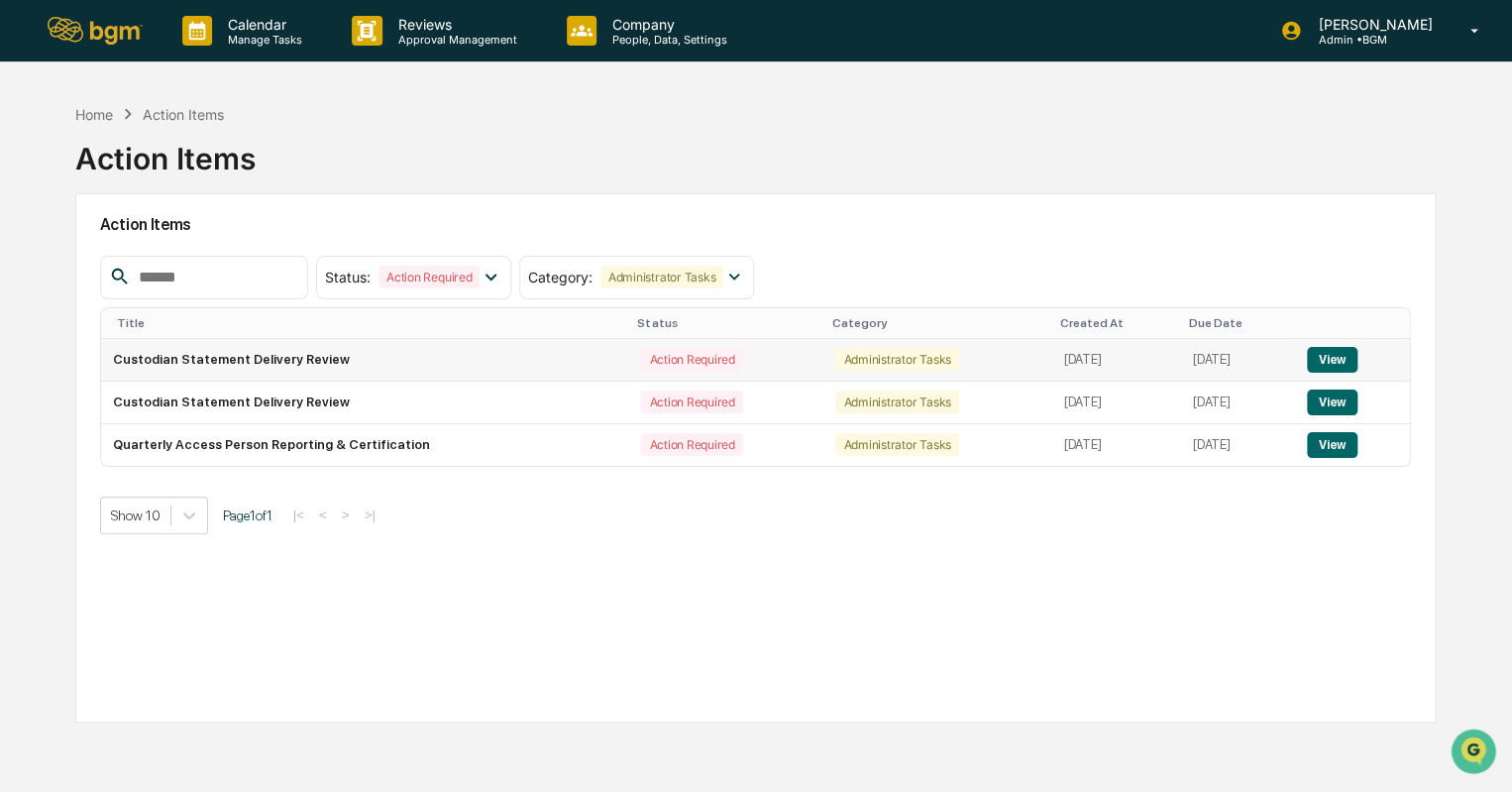 click on "View" at bounding box center (1332, 360) 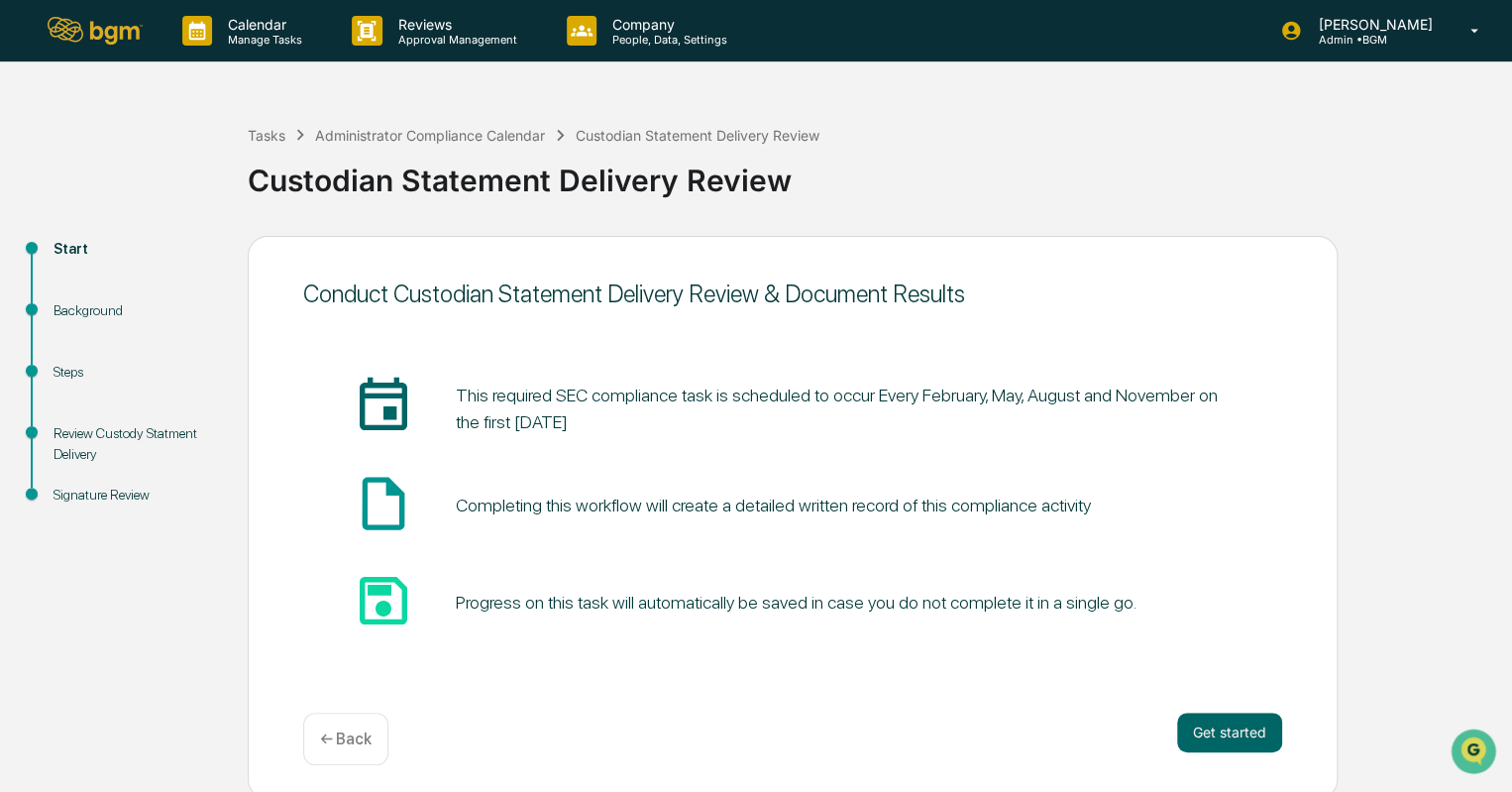 scroll, scrollTop: 5, scrollLeft: 0, axis: vertical 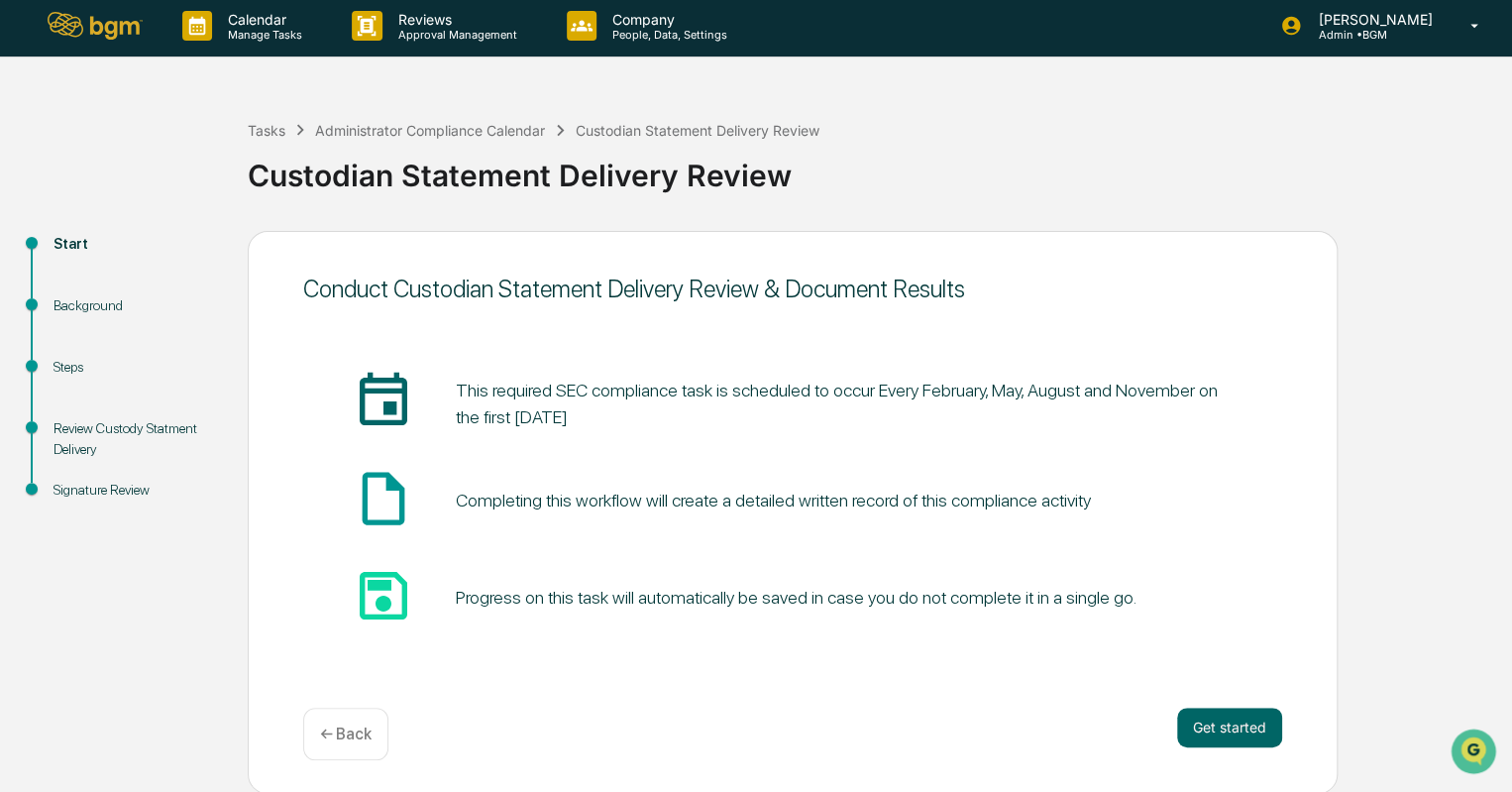 click on "Signature Review" at bounding box center [135, 490] 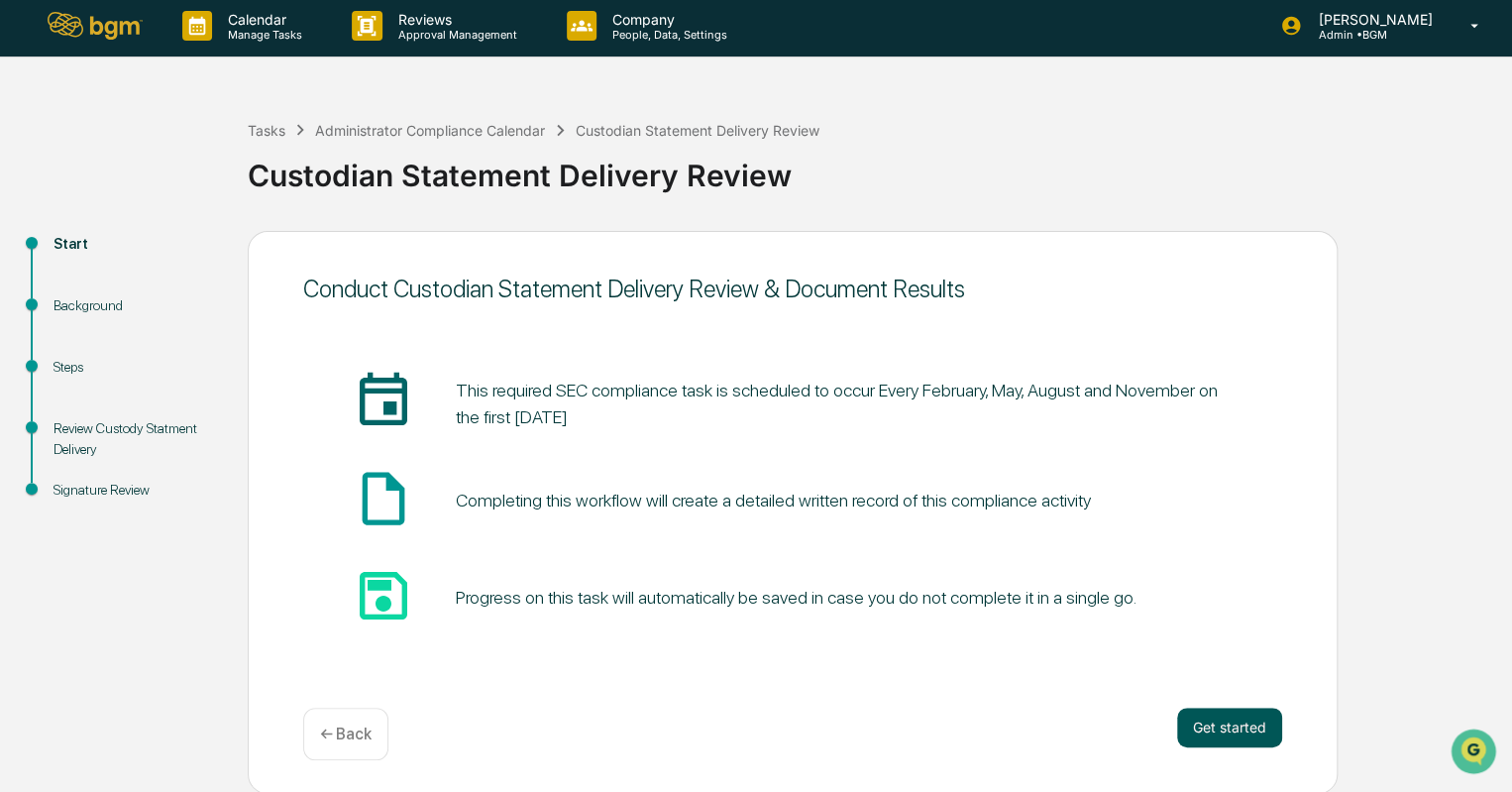 click on "Get started" at bounding box center [1230, 728] 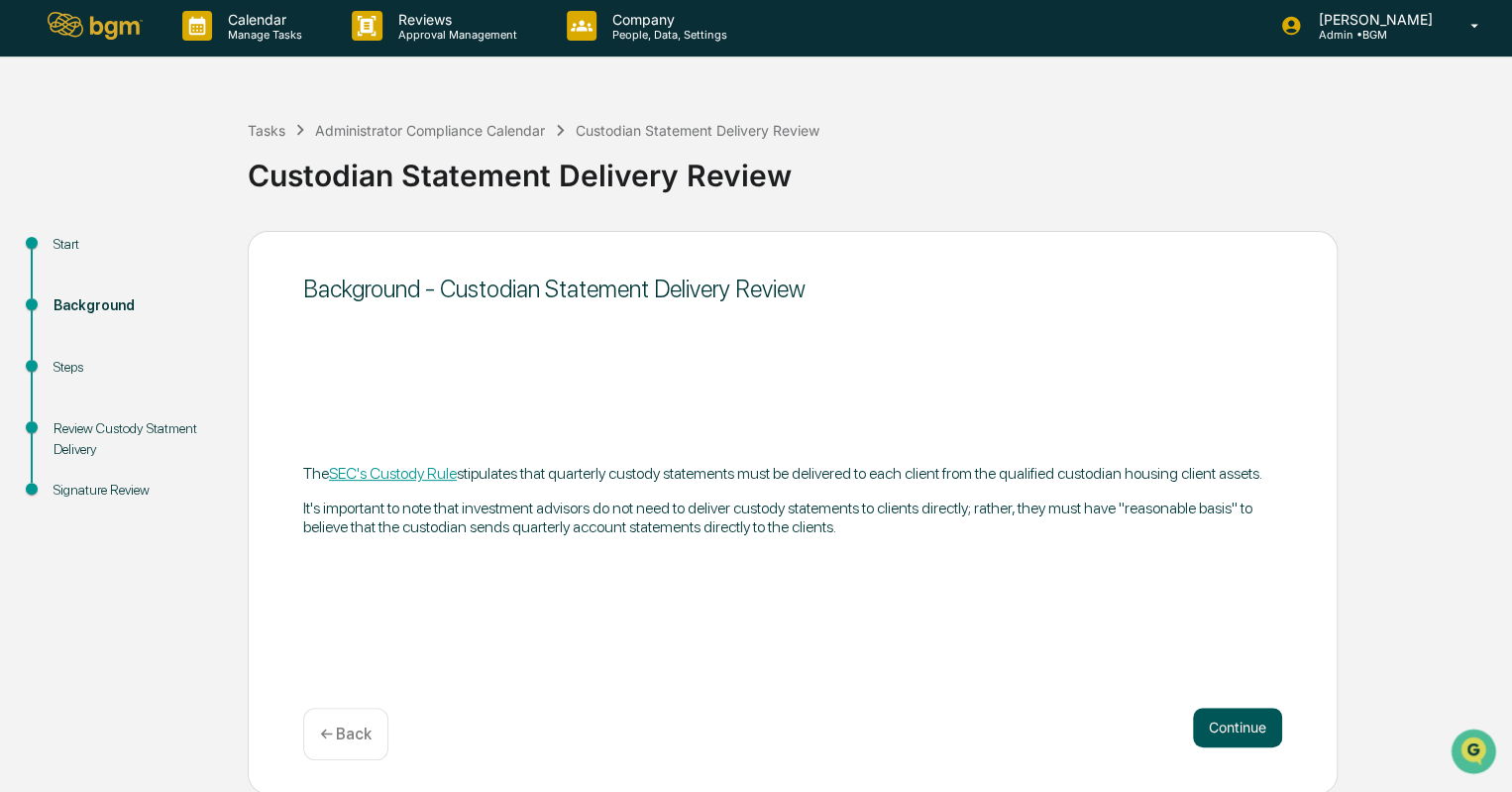 click on "Continue" at bounding box center [1238, 728] 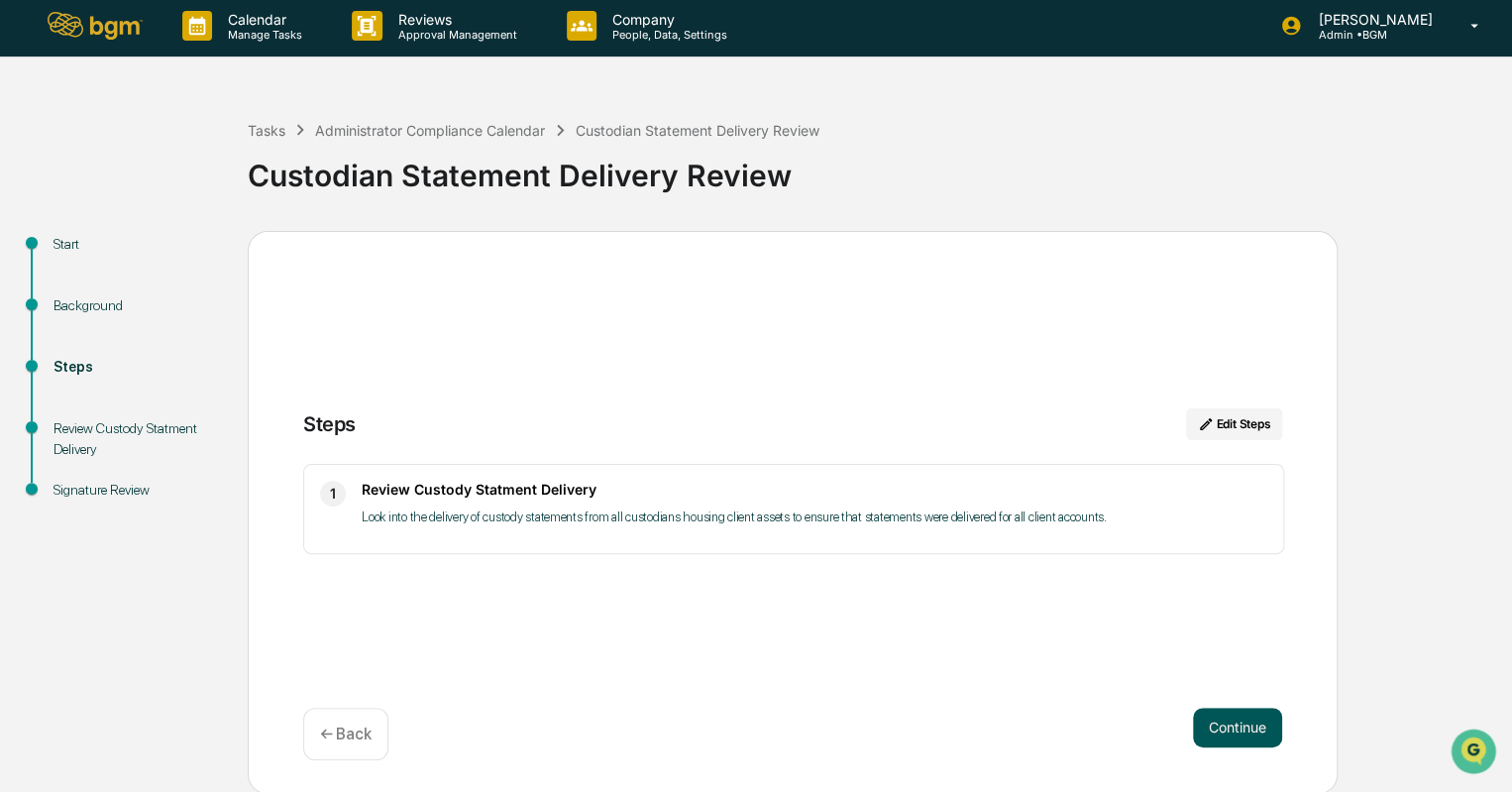click on "Continue" at bounding box center (1238, 728) 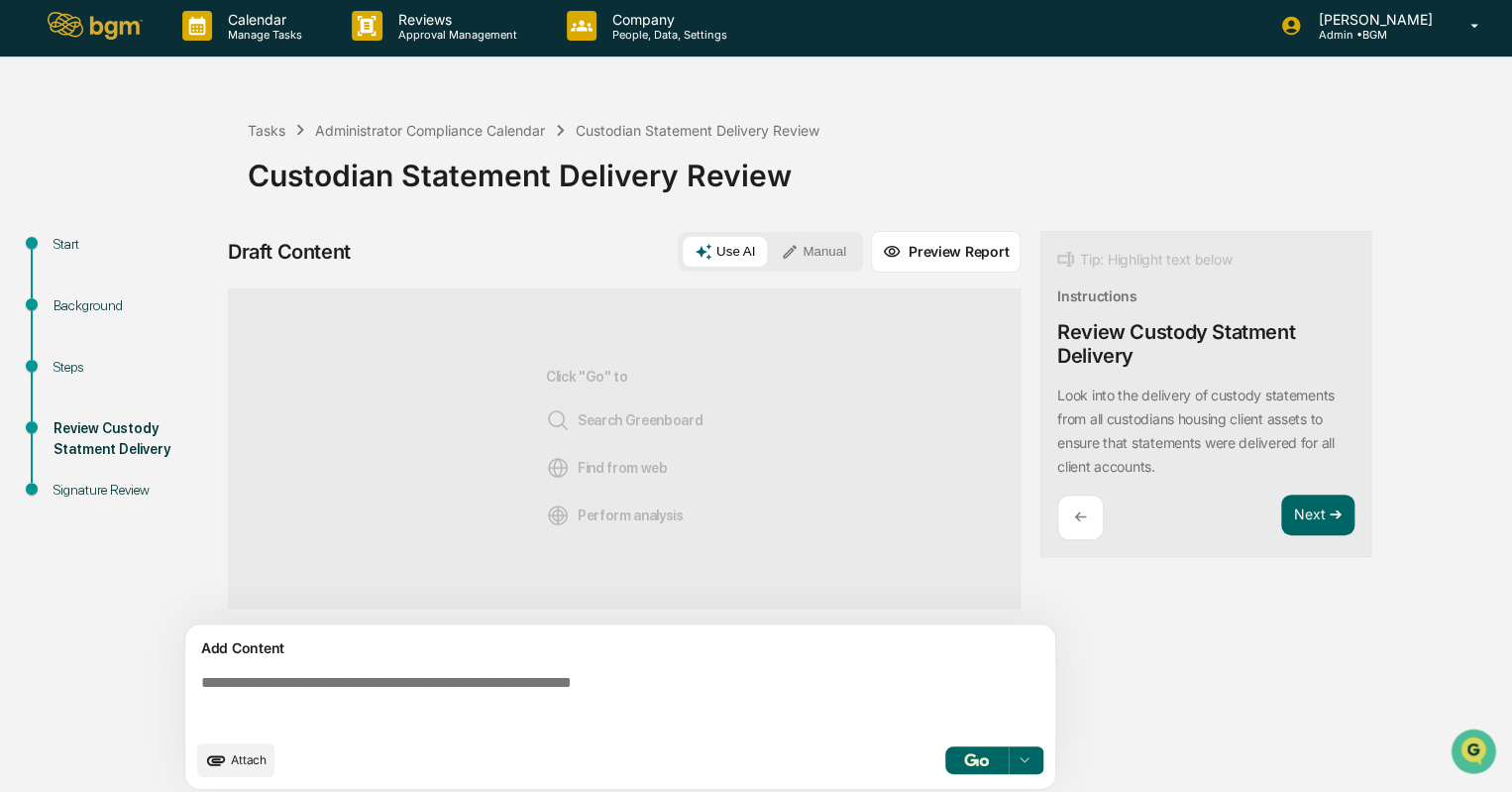 scroll, scrollTop: 14, scrollLeft: 0, axis: vertical 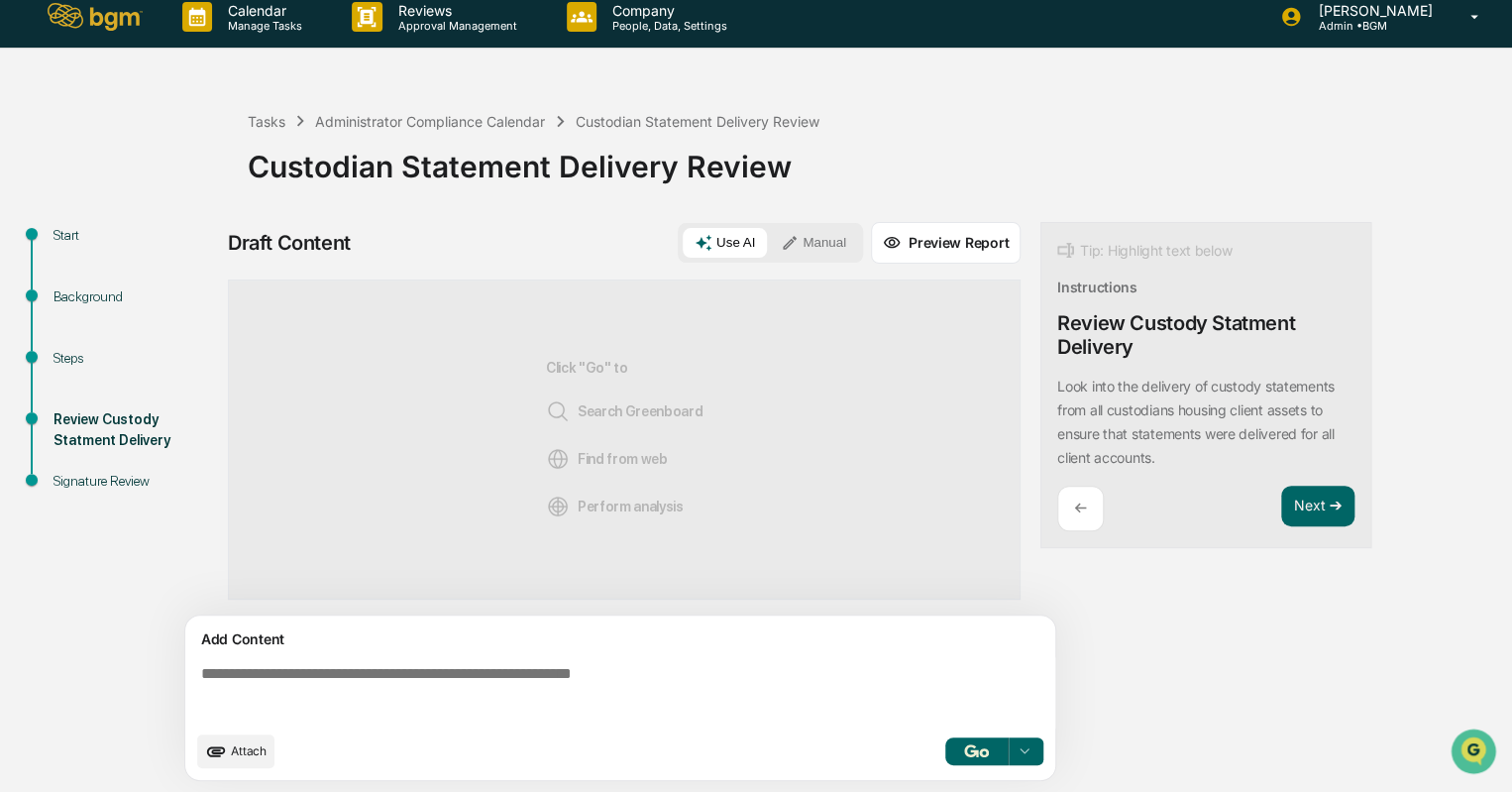 click 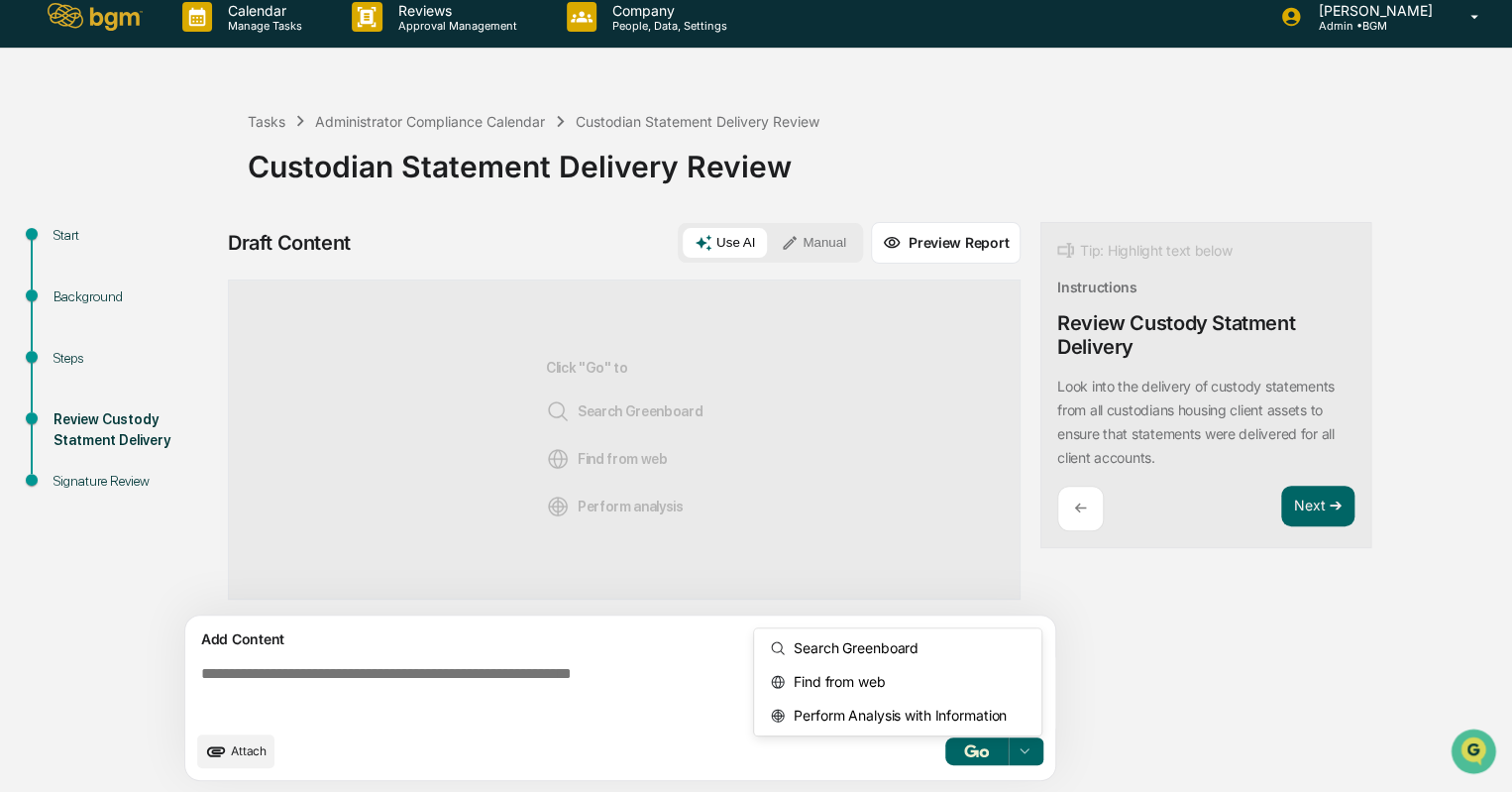 click on "Draft Content  Use AI  Manual Preview Report Sources Click "Go" to  Search Greenboard  Find from web  Perform analysis Add Content Attach 3 results available. Use Up and Down to choose options, press Enter to select the currently focused option, press Escape to exit the menu, press Tab to select the option and exit the menu. Select... Search Greenboard Find from web Perform Analysis with Information  Tip: Highlight text below Instructions Review Custody Statment Delivery
Look into the delivery of custody statements from all custodians housing client assets to ensure that statements were delivered for all client accounts. ←     Next ➔" at bounding box center (783, 508) 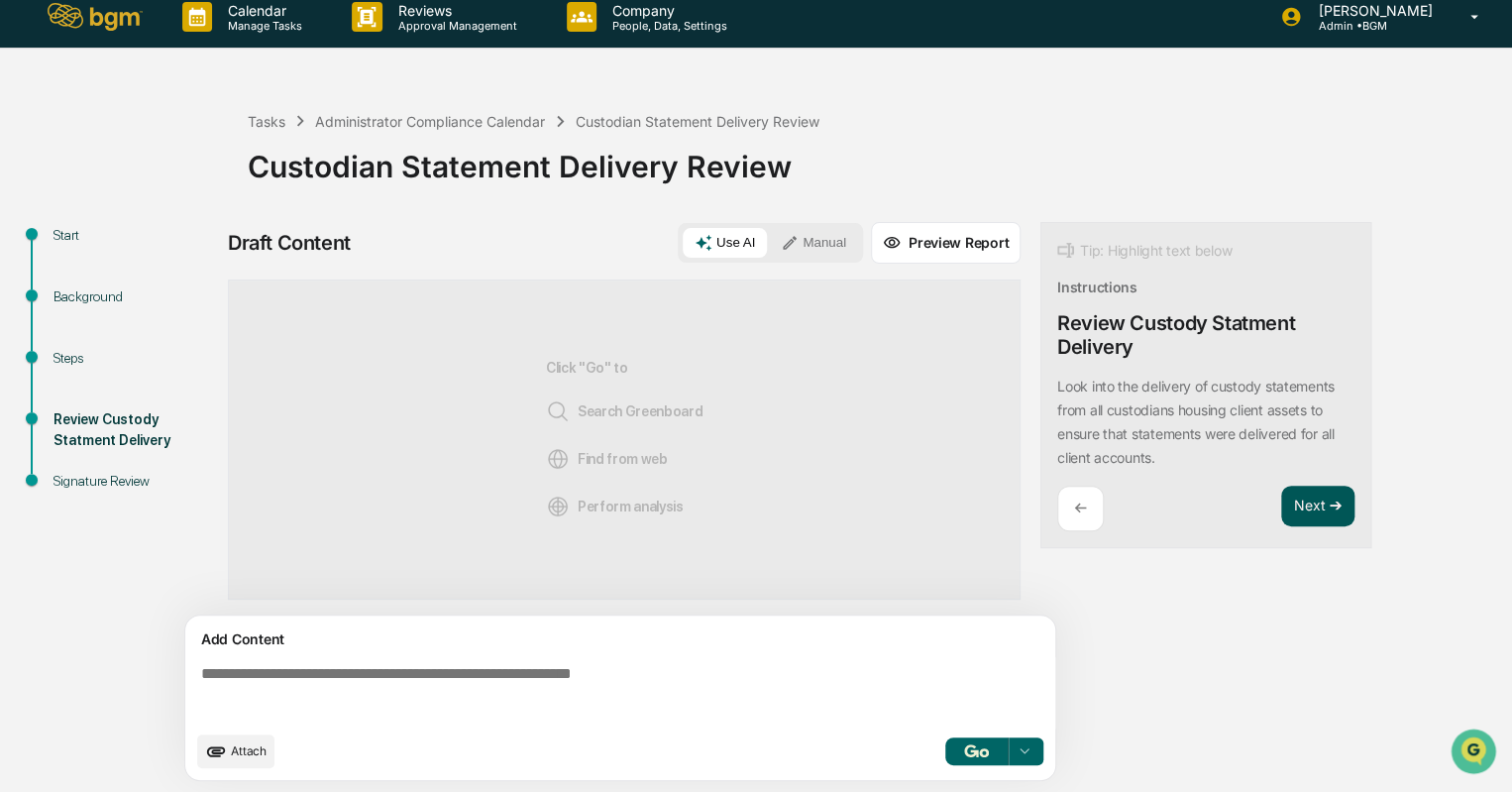 click on "Next ➔" at bounding box center [1318, 507] 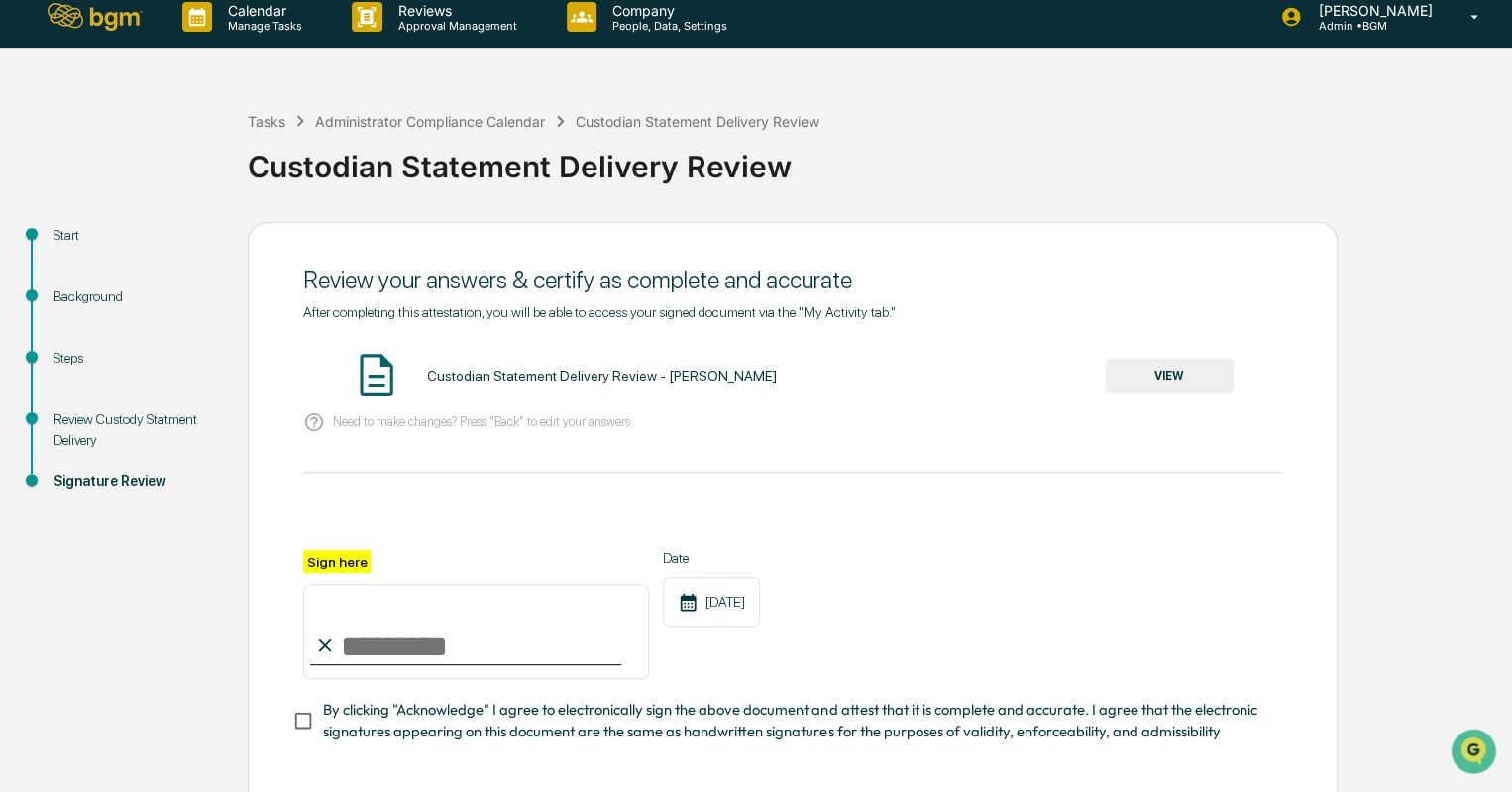 click on "Sign here" at bounding box center (476, 631) 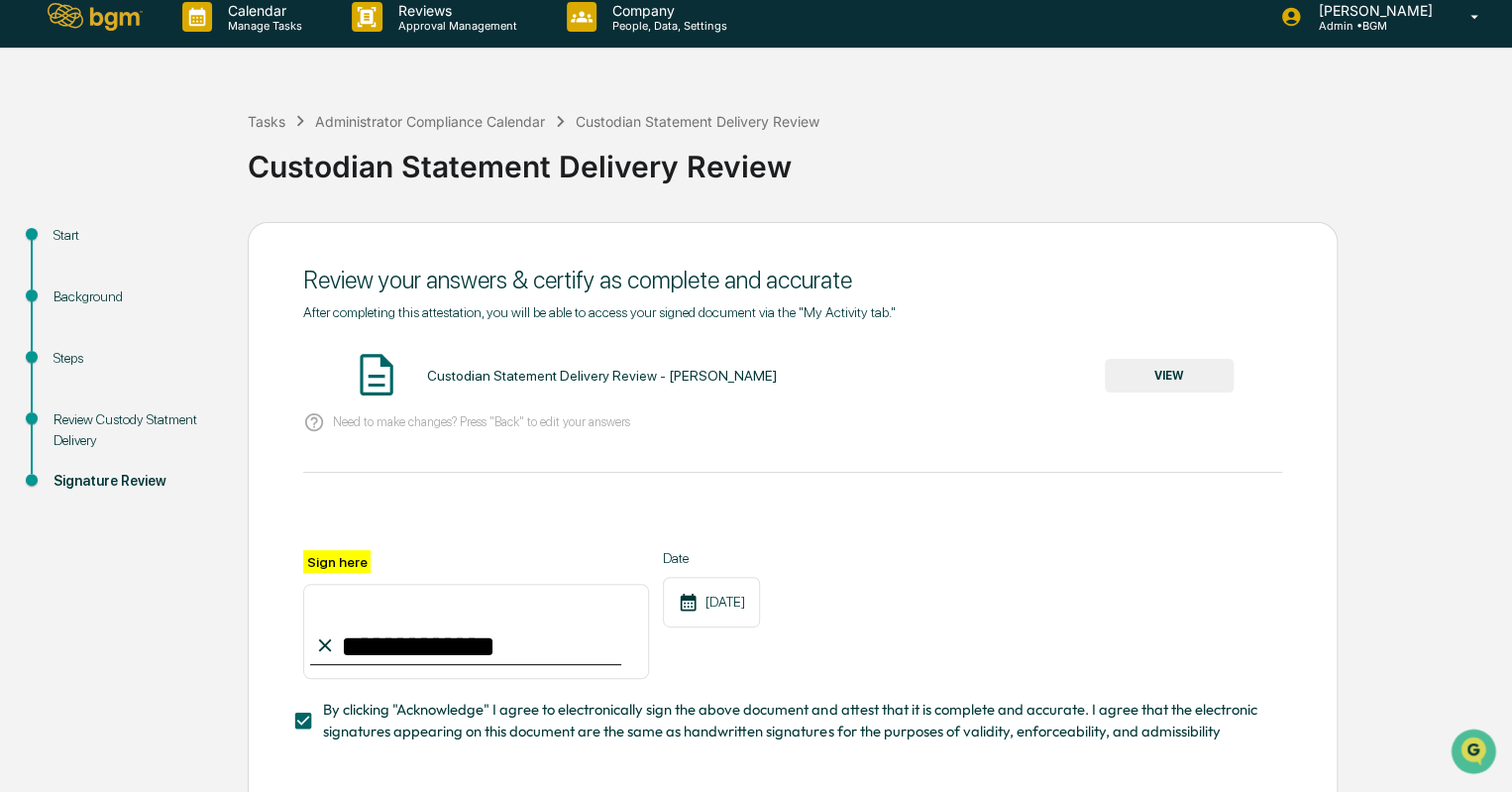 click on "VIEW" at bounding box center (1169, 376) 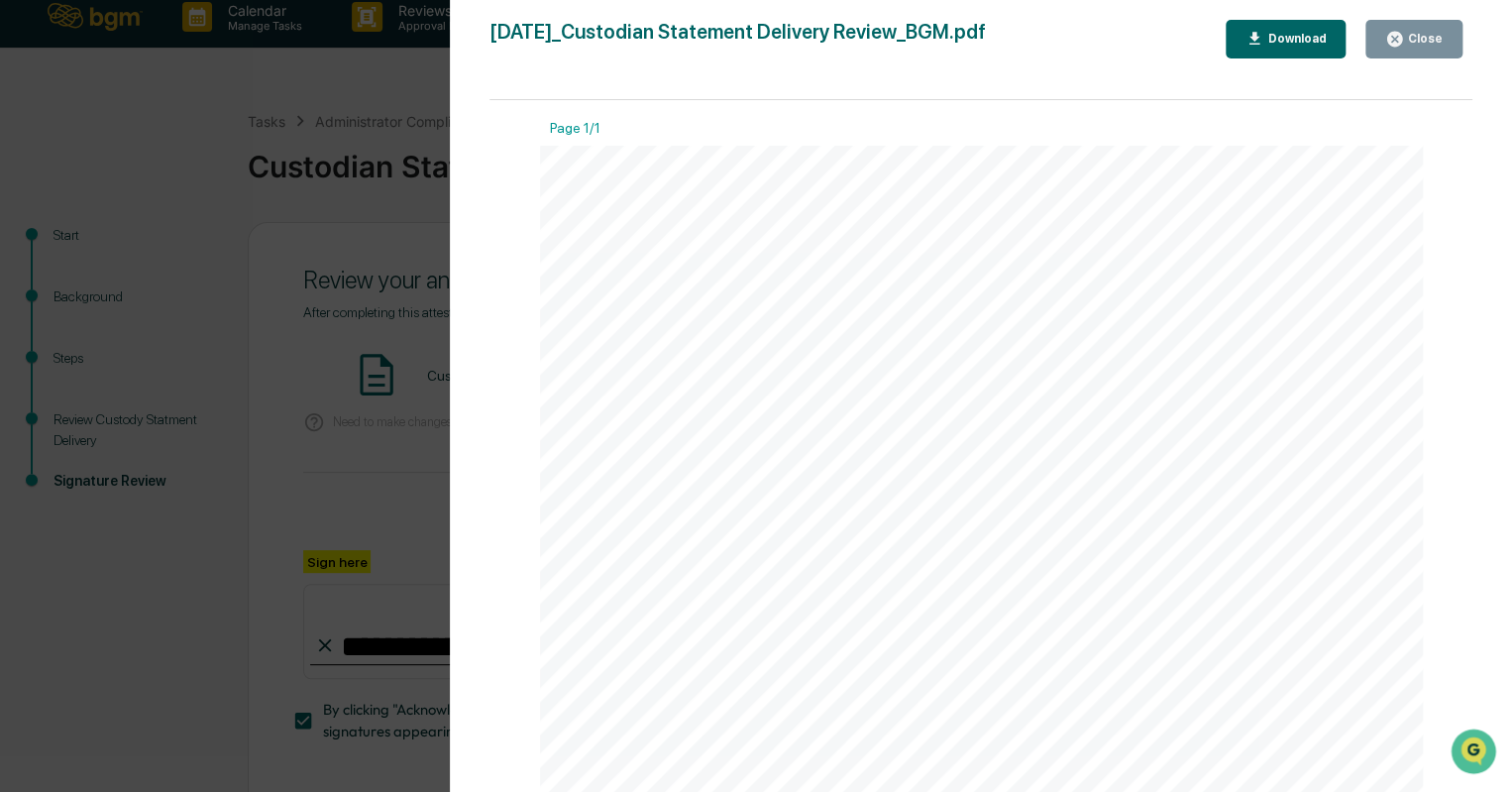 click on "Version History [DATE] 07:00 PM [PERSON_NAME] [DATE]_Custodian Statement Delivery Review_BGM.pdf   Close   Download Page 1/1 [DATE] BGM Custodian   Statement   Delivery   Review Background   and   Purpose The   SEC's   Custody   Rule   stipulates   that   quarterly   custody   statements   must   be   delivered   to   each   client from   the   qualified   custodian   housing   client   assets. It's   important   to   note   that   investment   advisors   do   not   need   to   deliver   custody   statements   to   clients directly;   rather,   they   must   have   "reasonable   basis"   to   believe   that   the   custodian   sends   quarterly account   statements   directly   to   the   clients. Review   Custody   Statment   Delivery Look   into   the   delivery   of   custody   statements   from   all   custodians   housing   client   assets   to   ensure   that statements   were   delivered   for   all   client   accounts. Page   1   of   1" at bounding box center (756, 396) 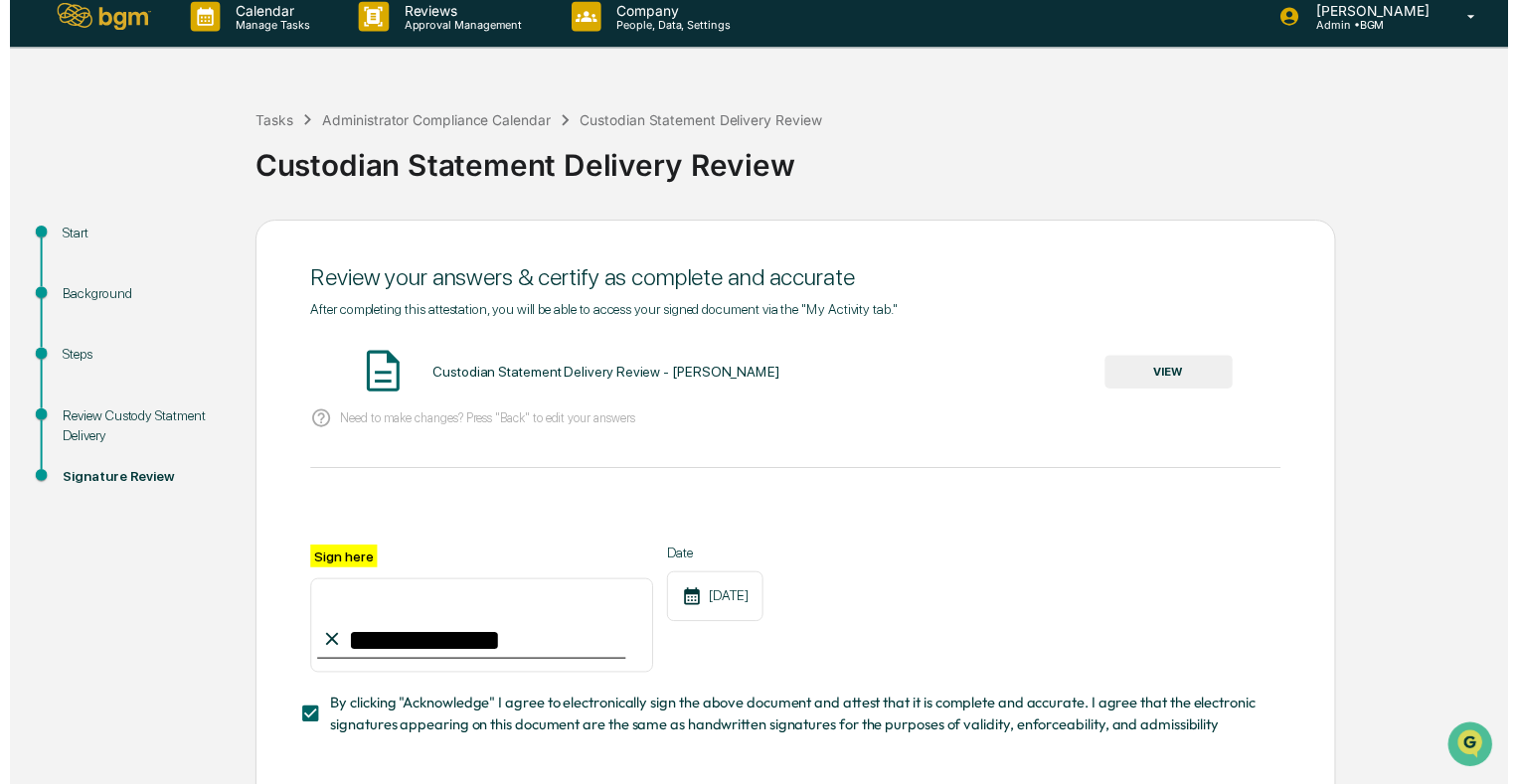 scroll, scrollTop: 107, scrollLeft: 0, axis: vertical 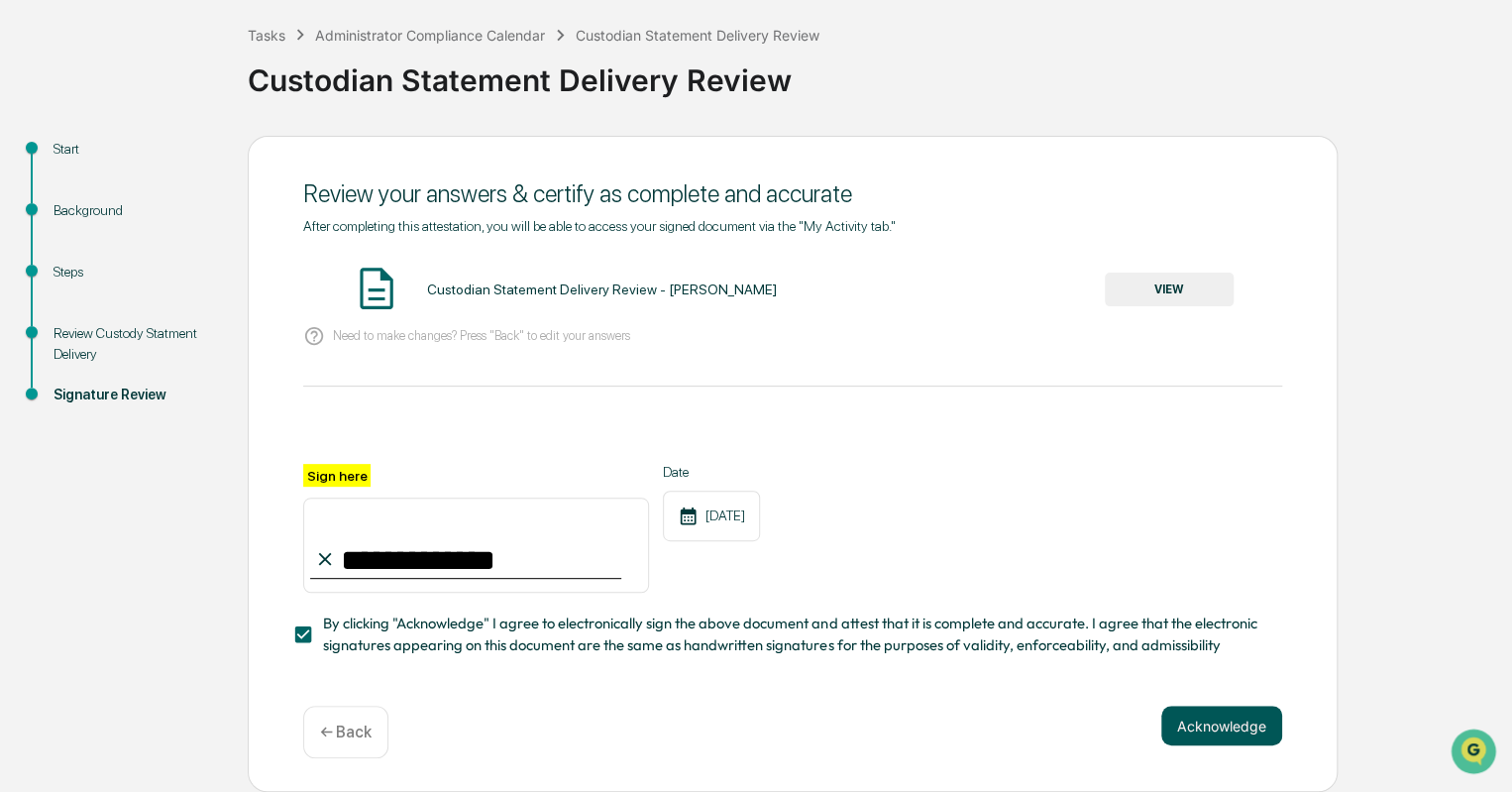 click on "Acknowledge" at bounding box center (1222, 726) 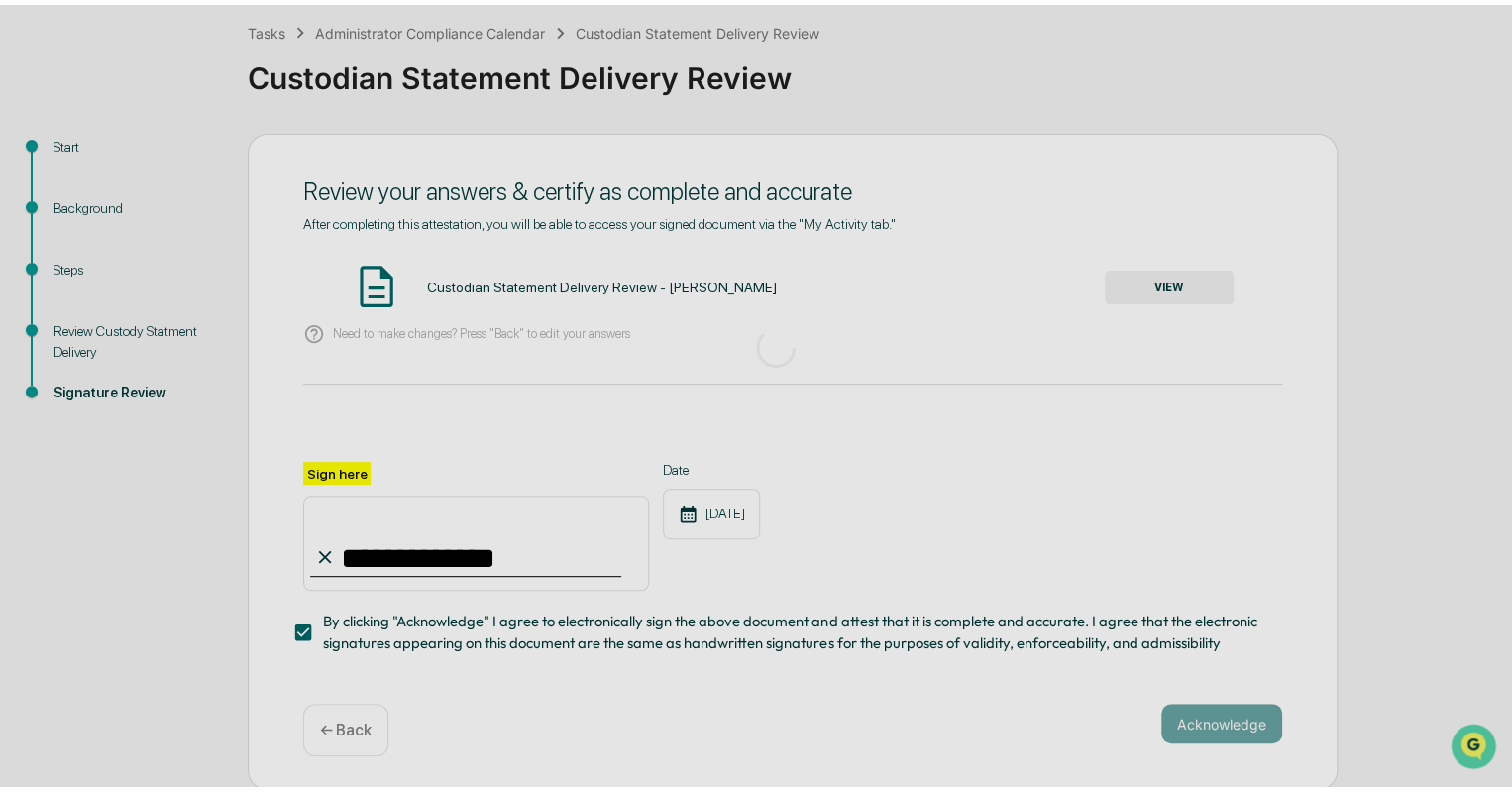 scroll, scrollTop: 5, scrollLeft: 0, axis: vertical 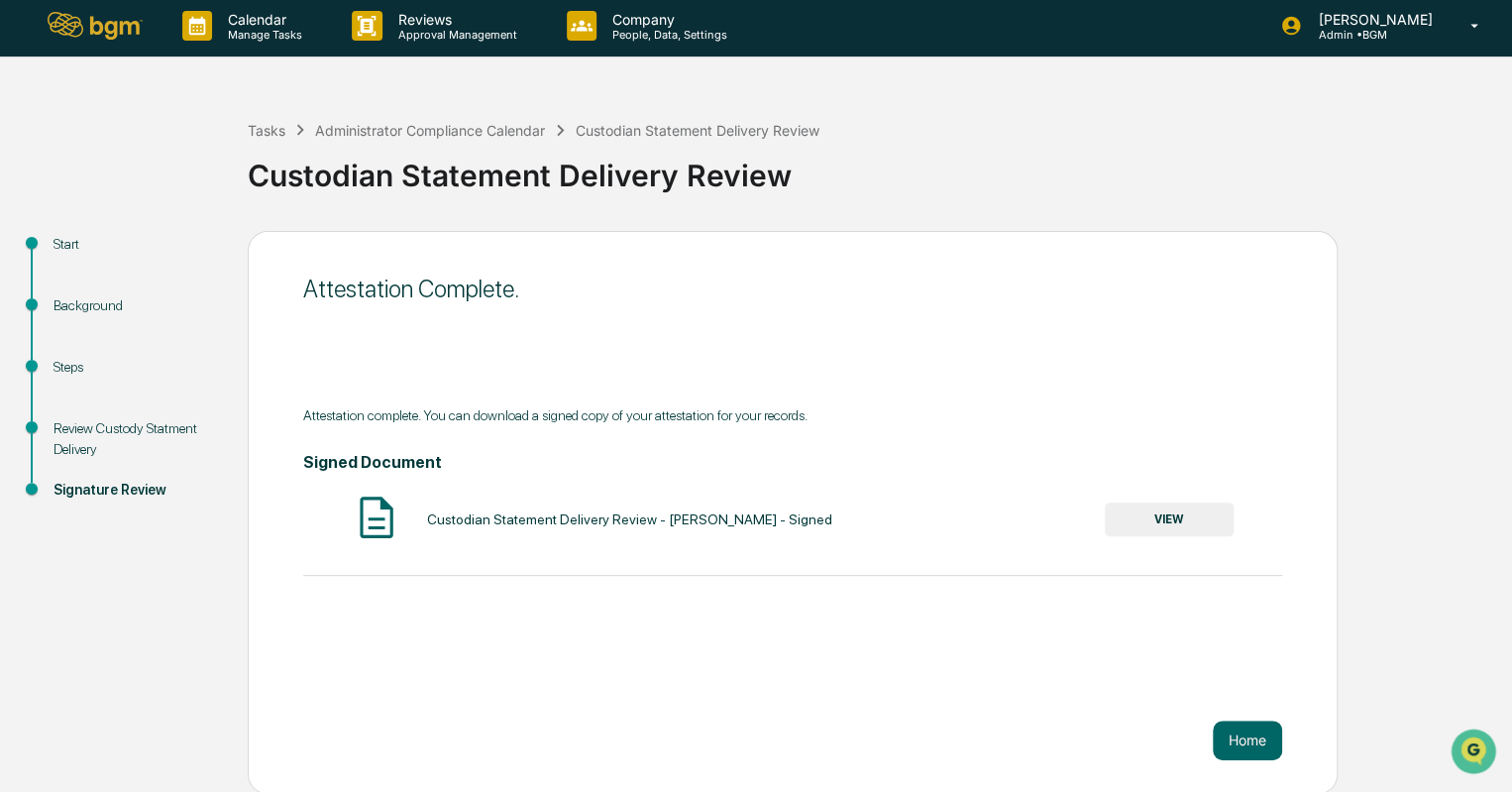 click on "Tasks Administrator Compliance Calendar Custodian Statement Delivery Review Custodian Statement Delivery Review Start Background Steps Review Custody Statment Delivery
Signature Review Attestation Complete. Attestation complete. You can download a signed copy of your attestation for your records. Signed Document Custodian Statement Delivery Review - [PERSON_NAME] - Signed VIEW Home" at bounding box center (756, 441) 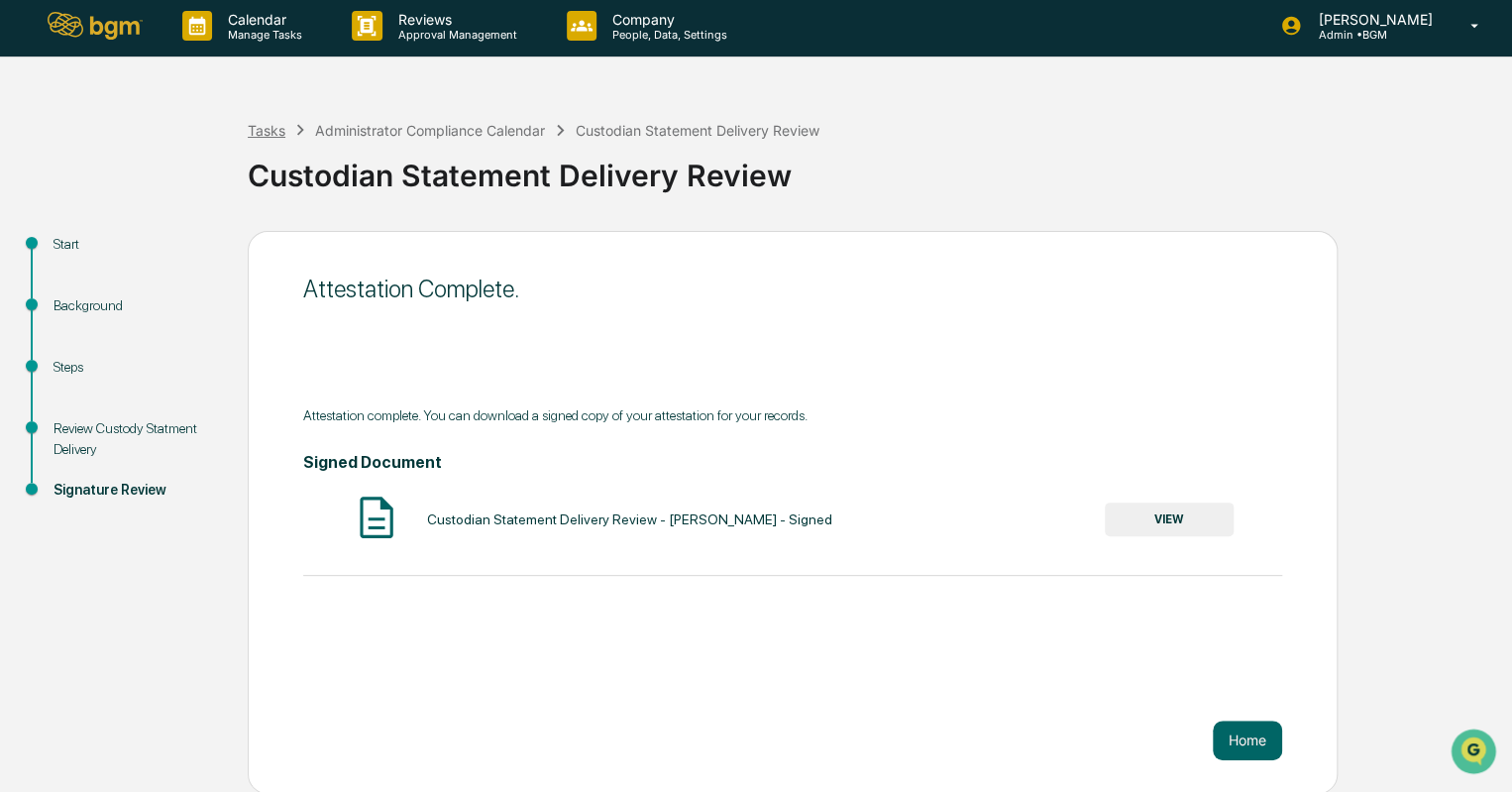 click on "Tasks" at bounding box center (267, 130) 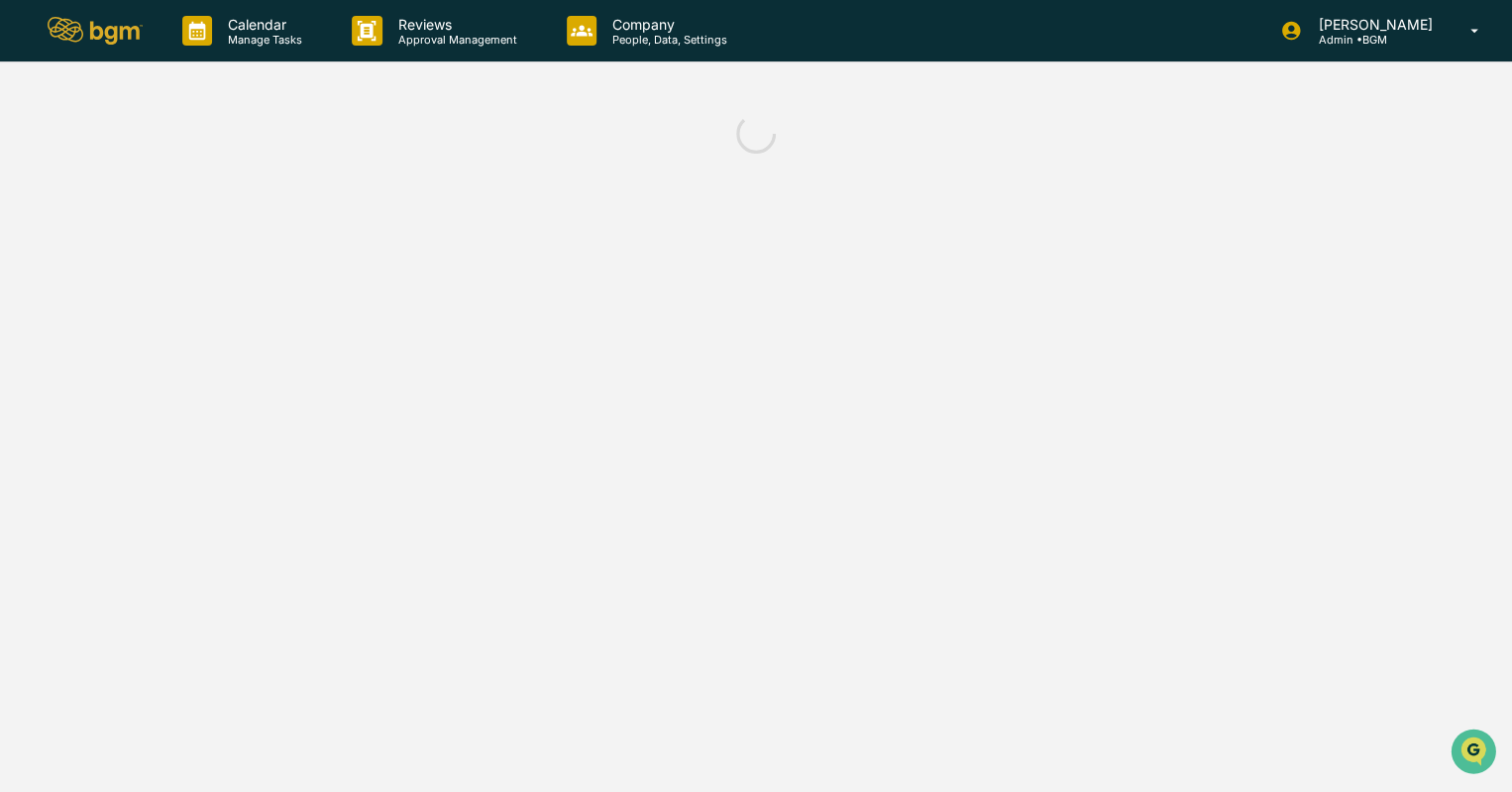 scroll, scrollTop: 0, scrollLeft: 0, axis: both 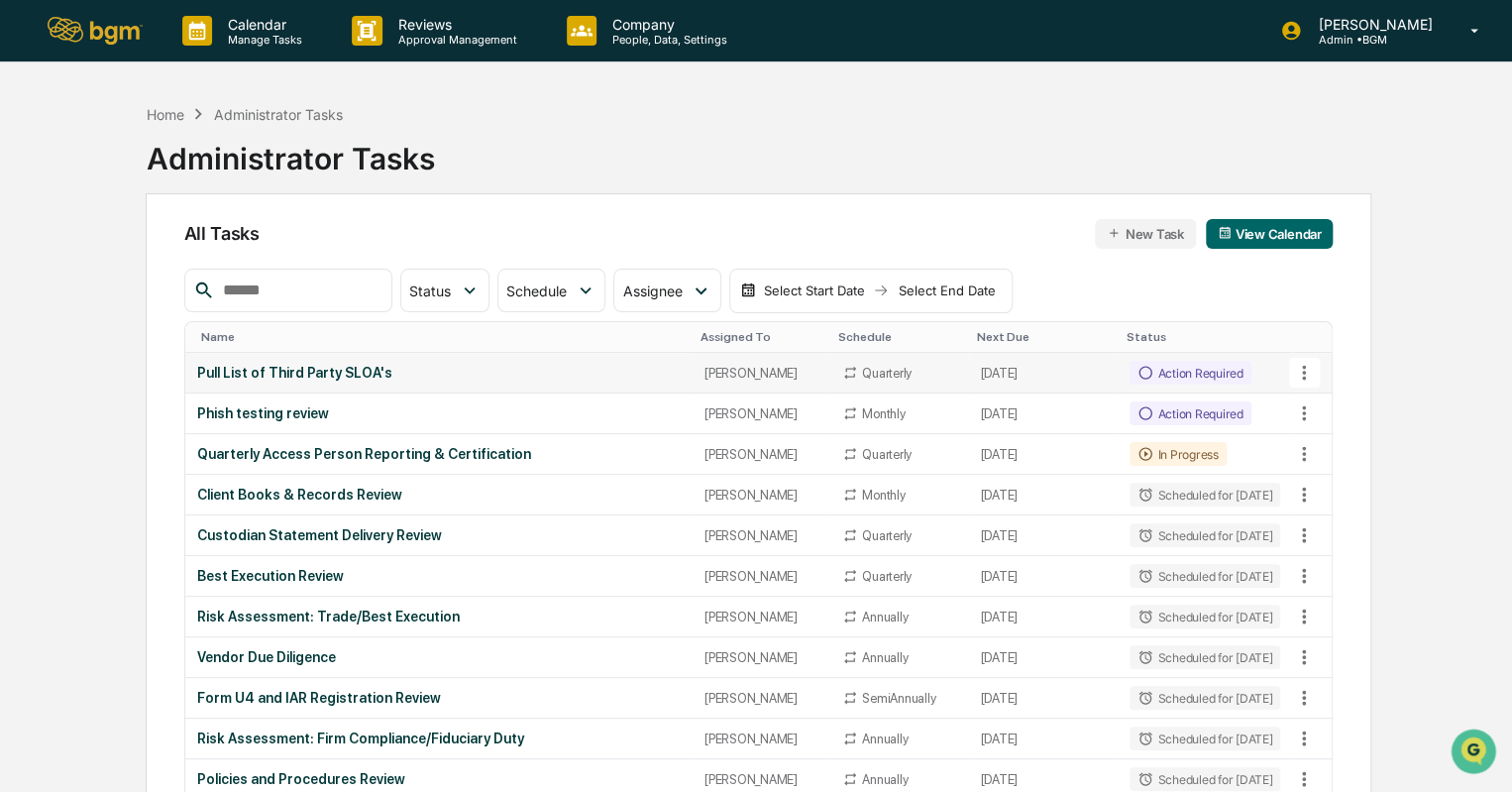 click on "Pull List of Third Party SLOA's" at bounding box center [439, 373] 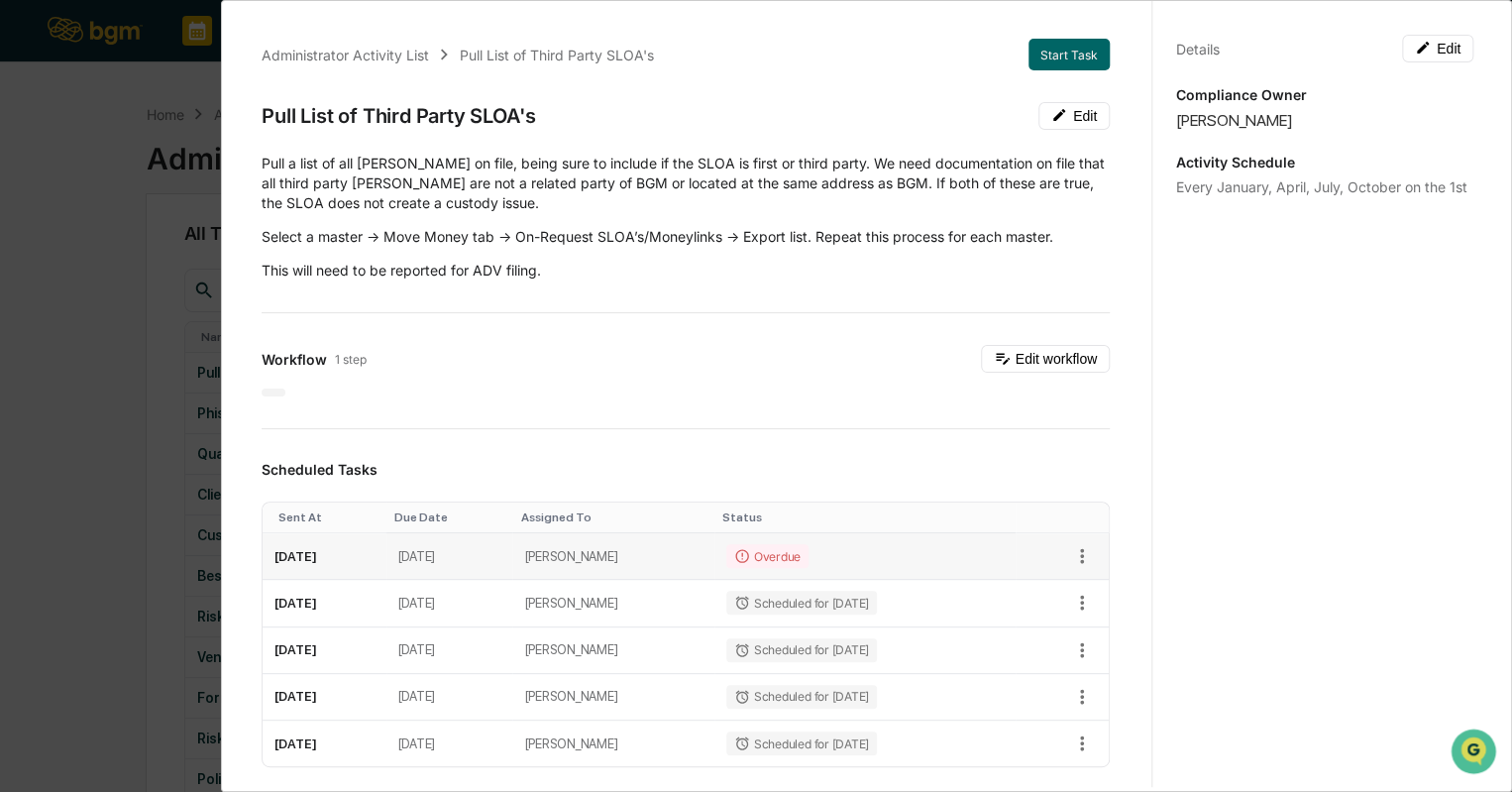 click on "[DATE]" at bounding box center [324, 556] 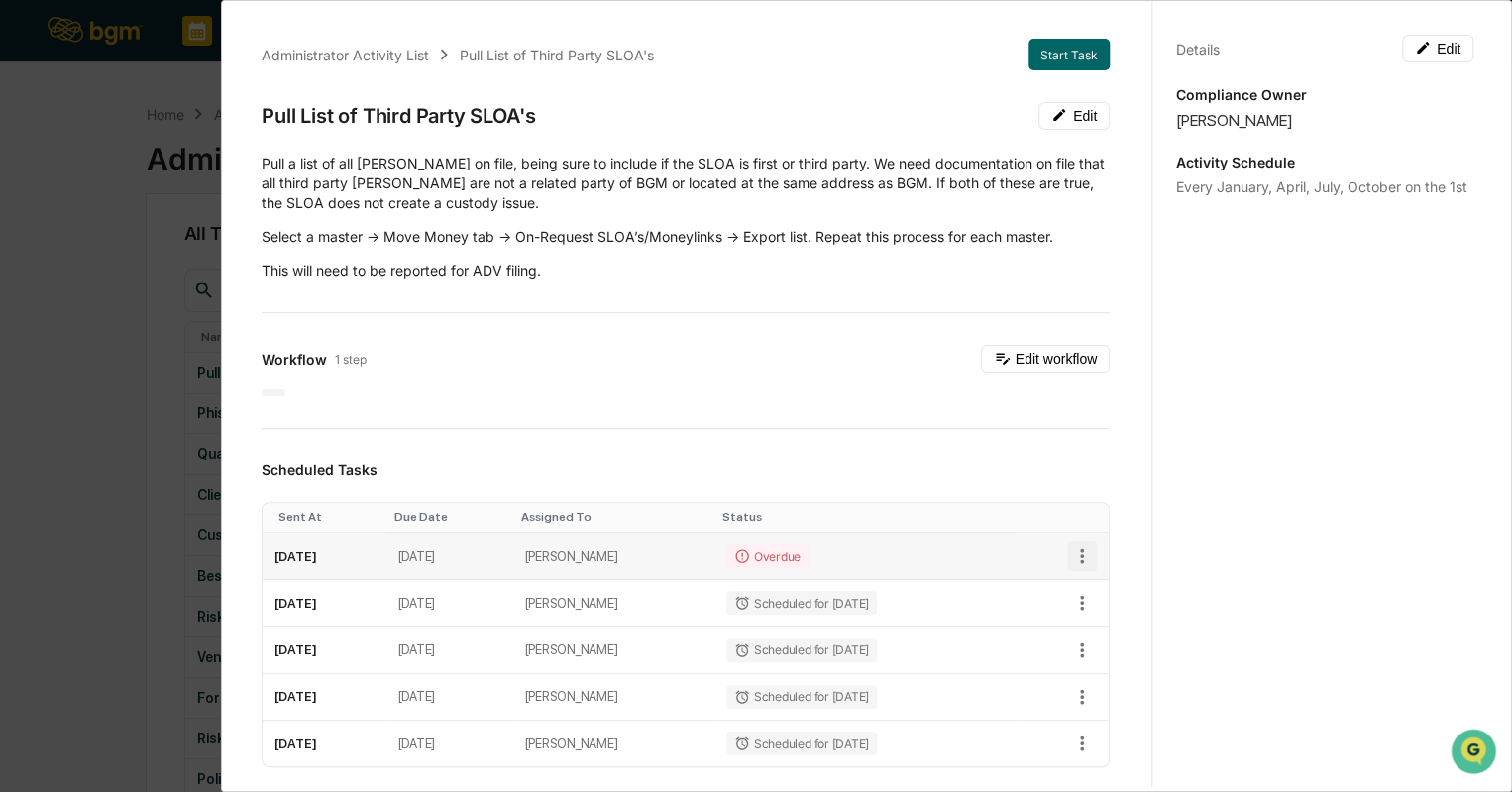 click 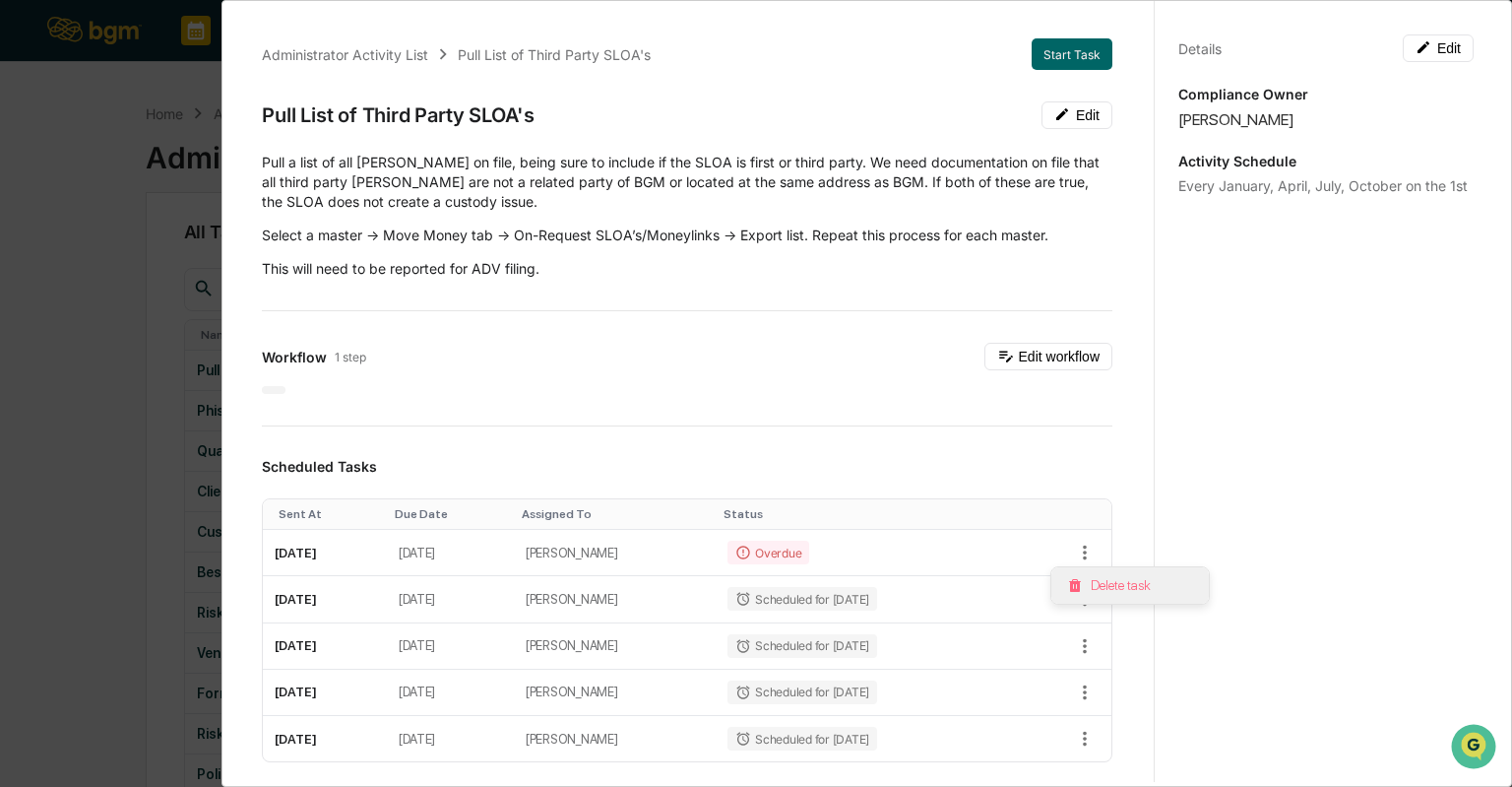 click on "Delete task" at bounding box center (1130, 585) 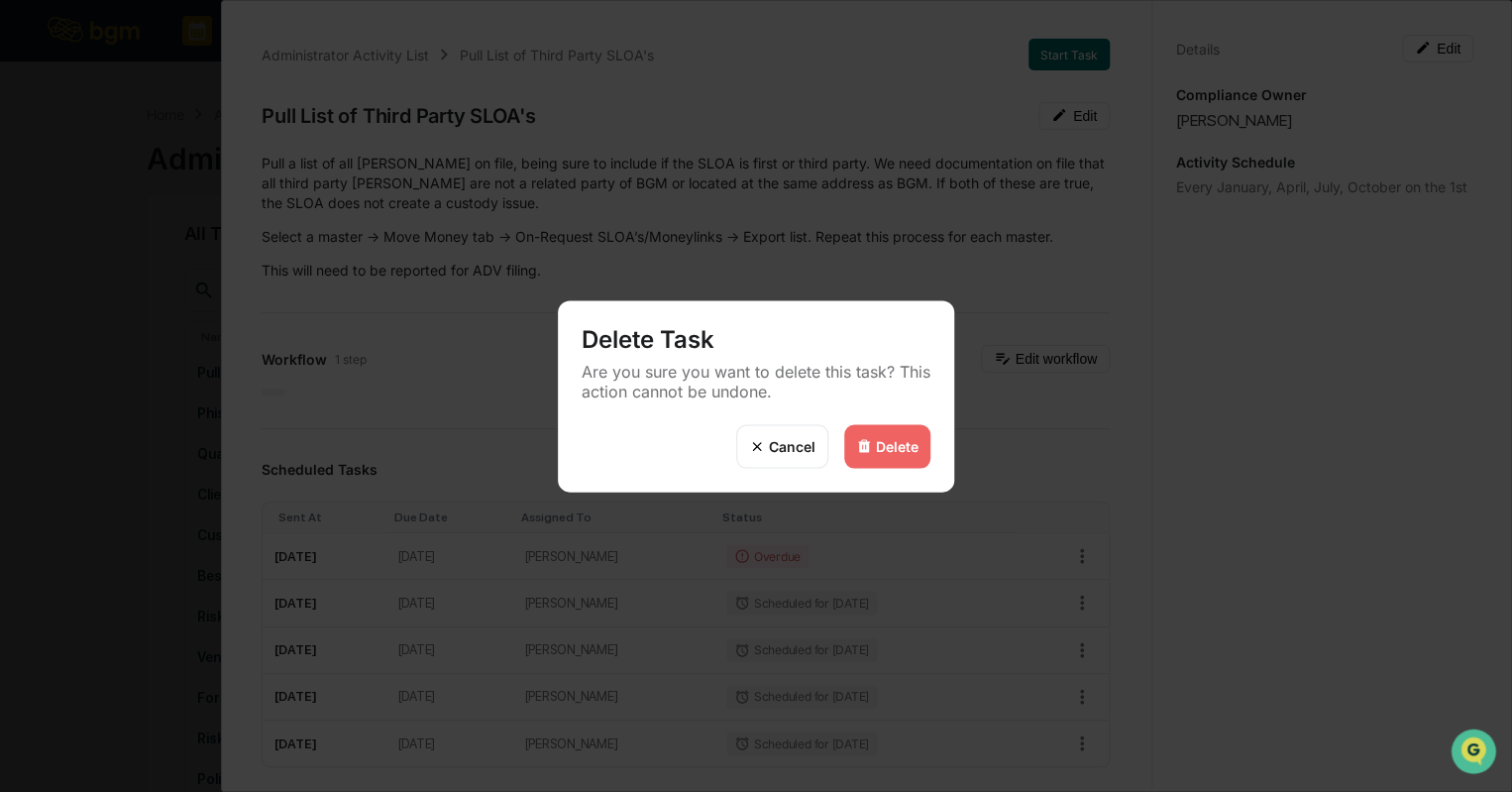 click on "Delete" at bounding box center (897, 446) 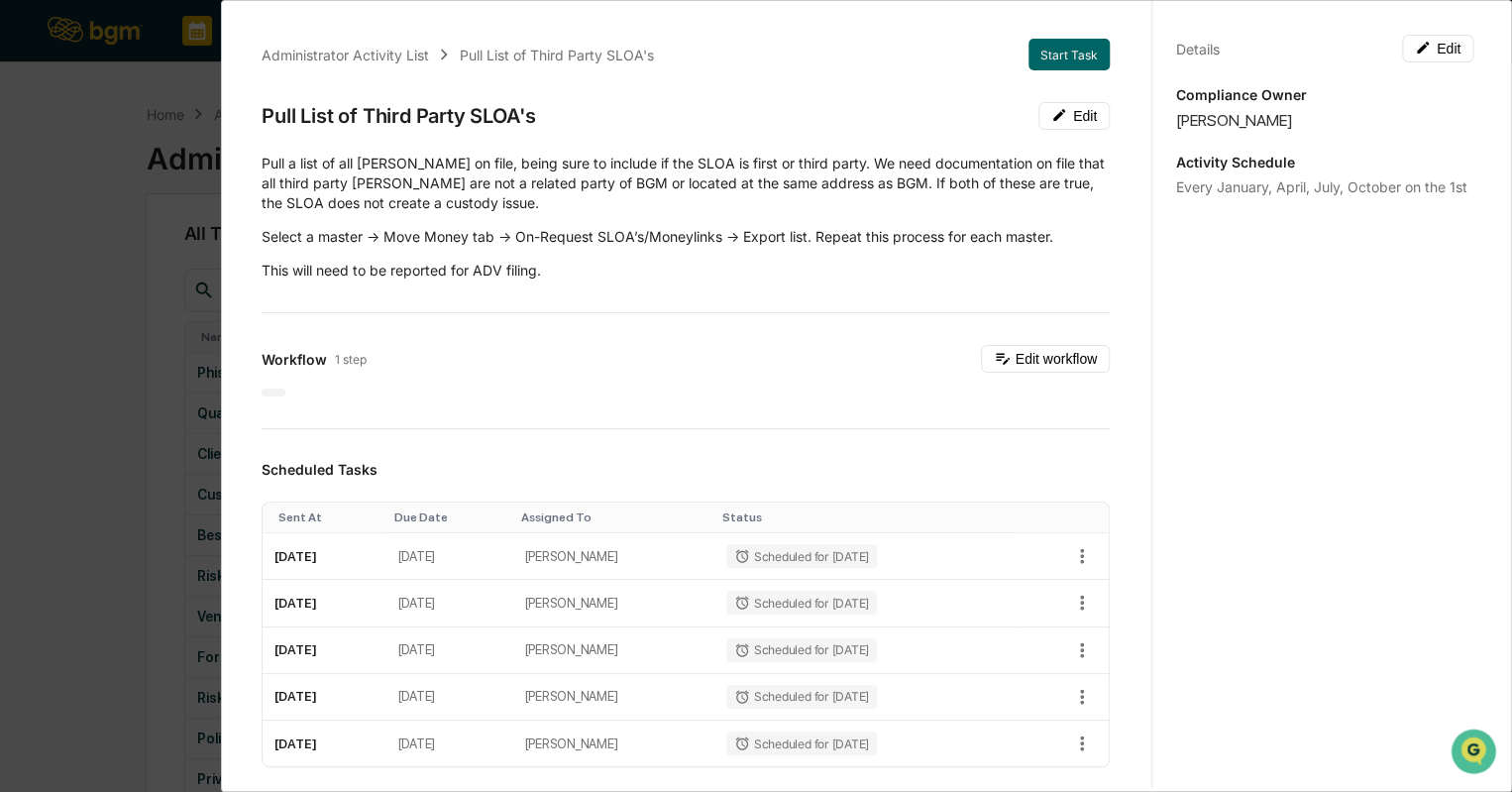 click on "Administrator Activity List Pull List of Third Party SLOA's Start Task Pull List of Third Party SLOA's Edit Pull a list of all [PERSON_NAME] on file, being sure to include if the SLOA is first or third party. We need documentation on file that all third party [PERSON_NAME] are not a related party of BGM or located at the same address as BGM. If both of these are true, the SLOA does not create a custody issue. Select a master -> Move Money tab -> On-Request SLOA’s/Moneylinks -> Export list. Repeat this process for each master. This will need to be reported for ADV filing. Workflow 1 step Edit workflow Scheduled Tasks Sent At Due Date Assigned To Status [DATE] [DATE] [PERSON_NAME] Scheduled for [DATE] [DATE] [DATE] [PERSON_NAME] Scheduled for [DATE] [DATE] [DATE] [PERSON_NAME] Scheduled for [DATE] [DATE] [DATE] [PERSON_NAME] Scheduled for [DATE] [DATE] [DATE] [PERSON_NAME] Scheduled for [DATE] Show 5 Page  1  of  2   |<   <" at bounding box center (756, 396) 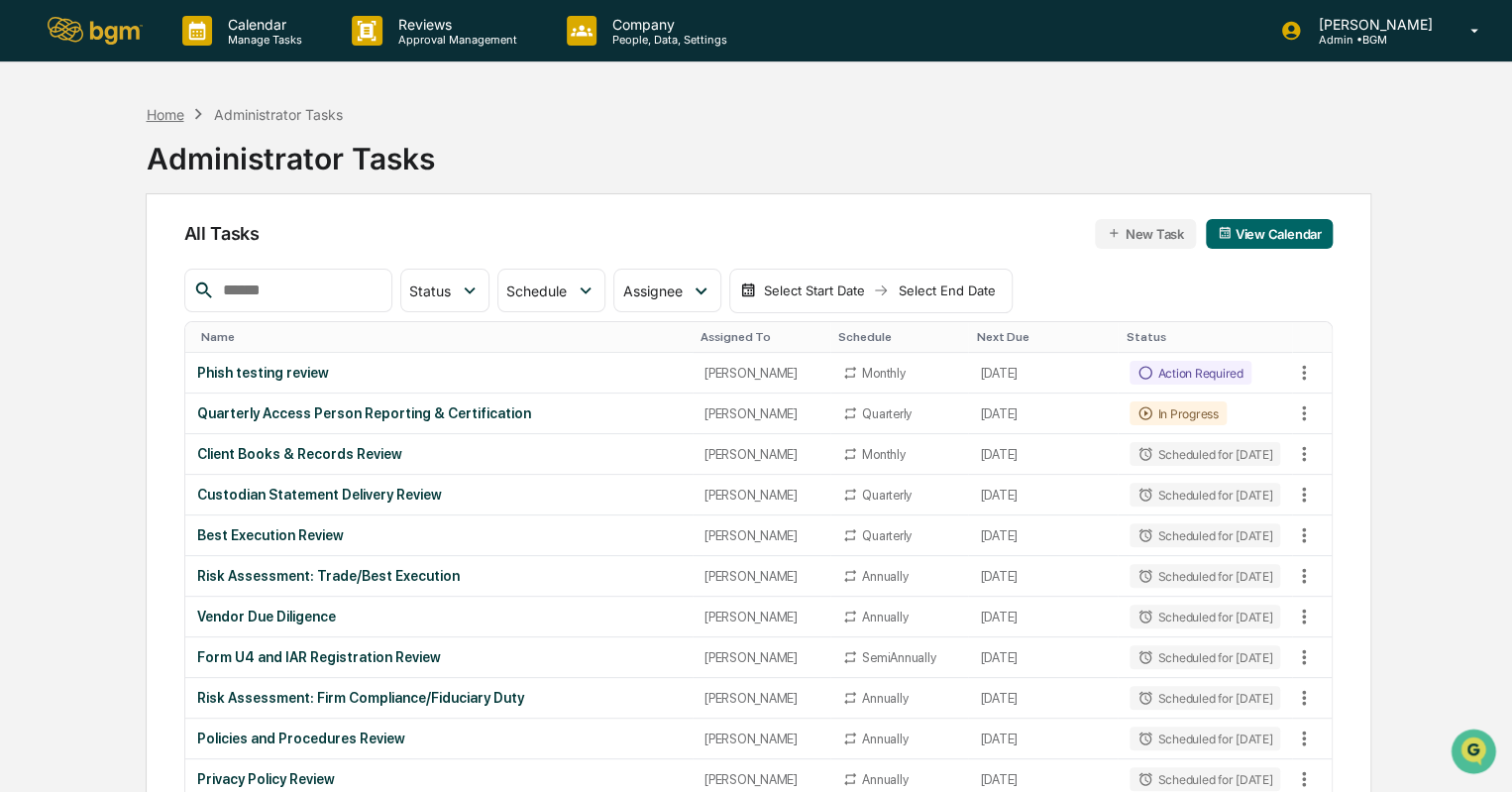 click on "Home" at bounding box center [164, 114] 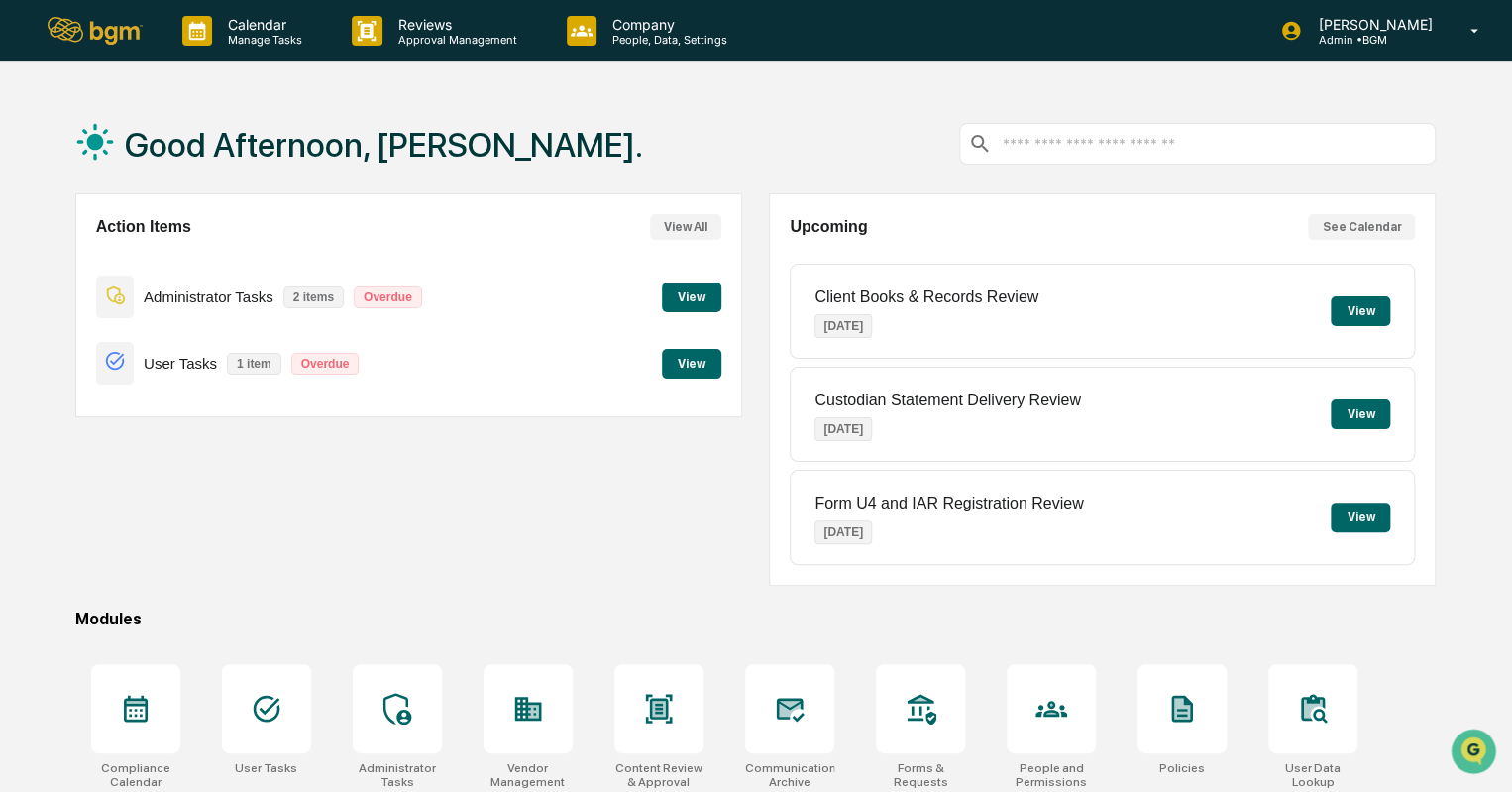 click on "View" at bounding box center [692, 297] 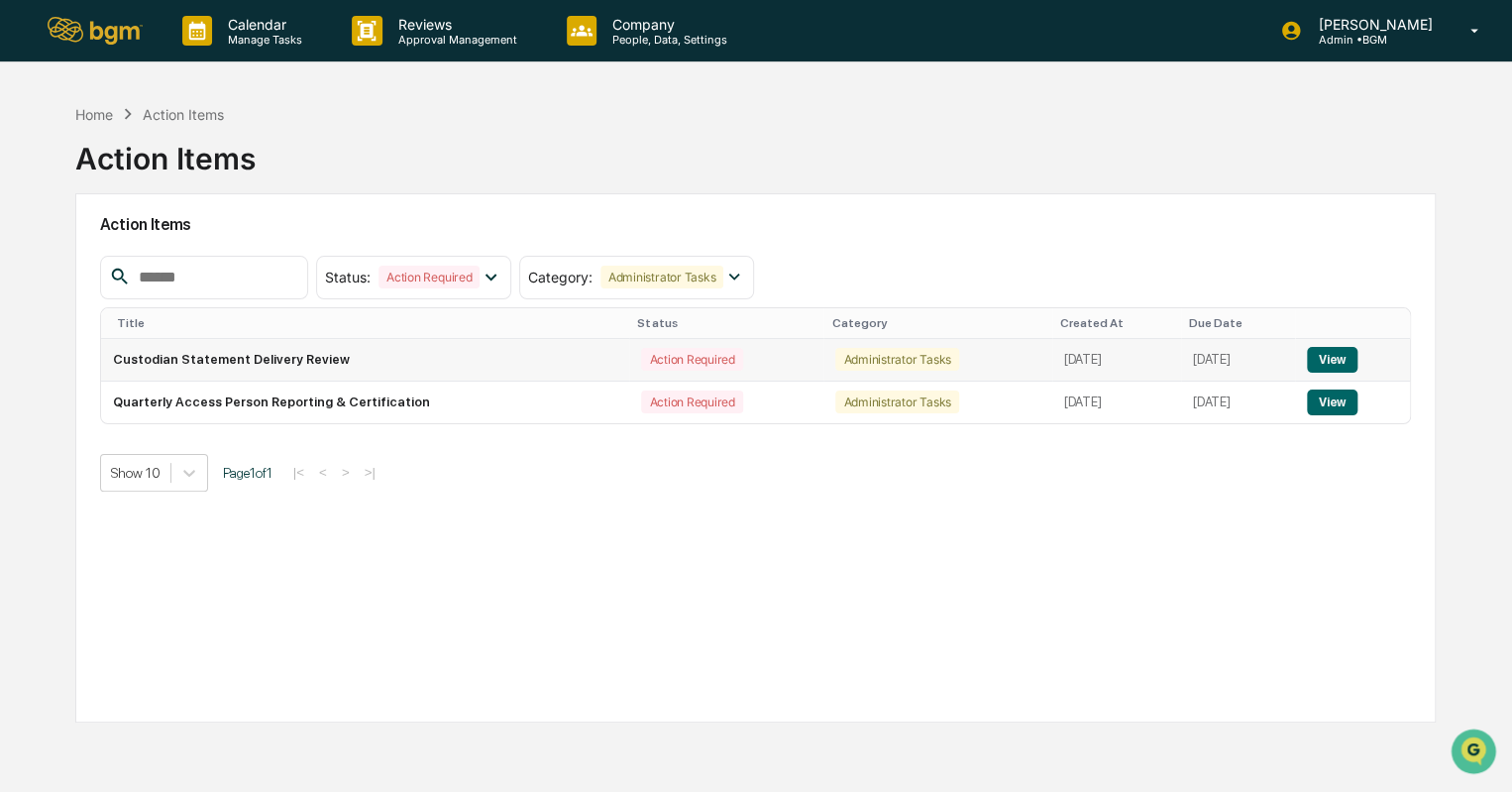 click on "View" at bounding box center [1332, 360] 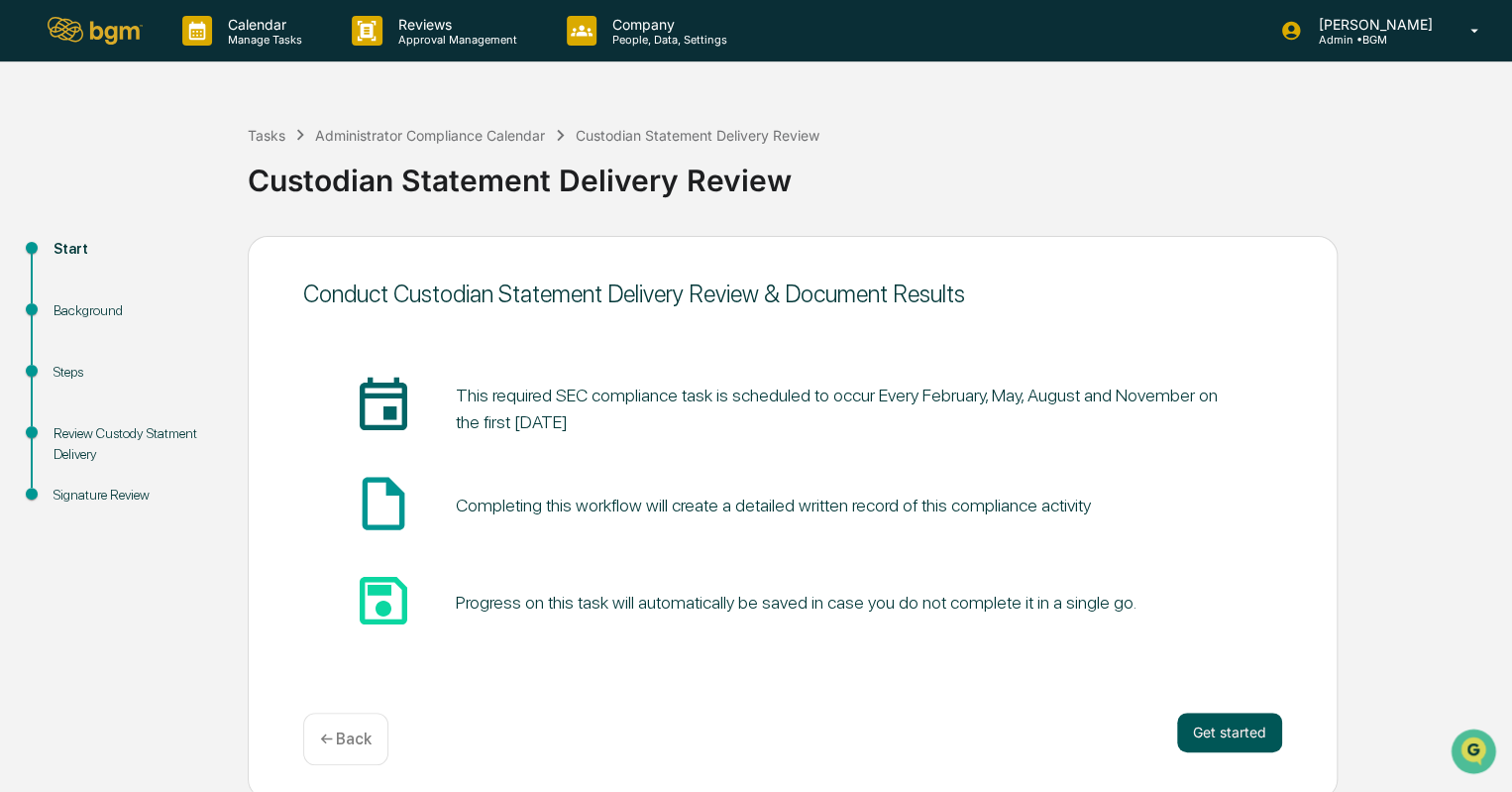 click on "Get started" at bounding box center (1230, 733) 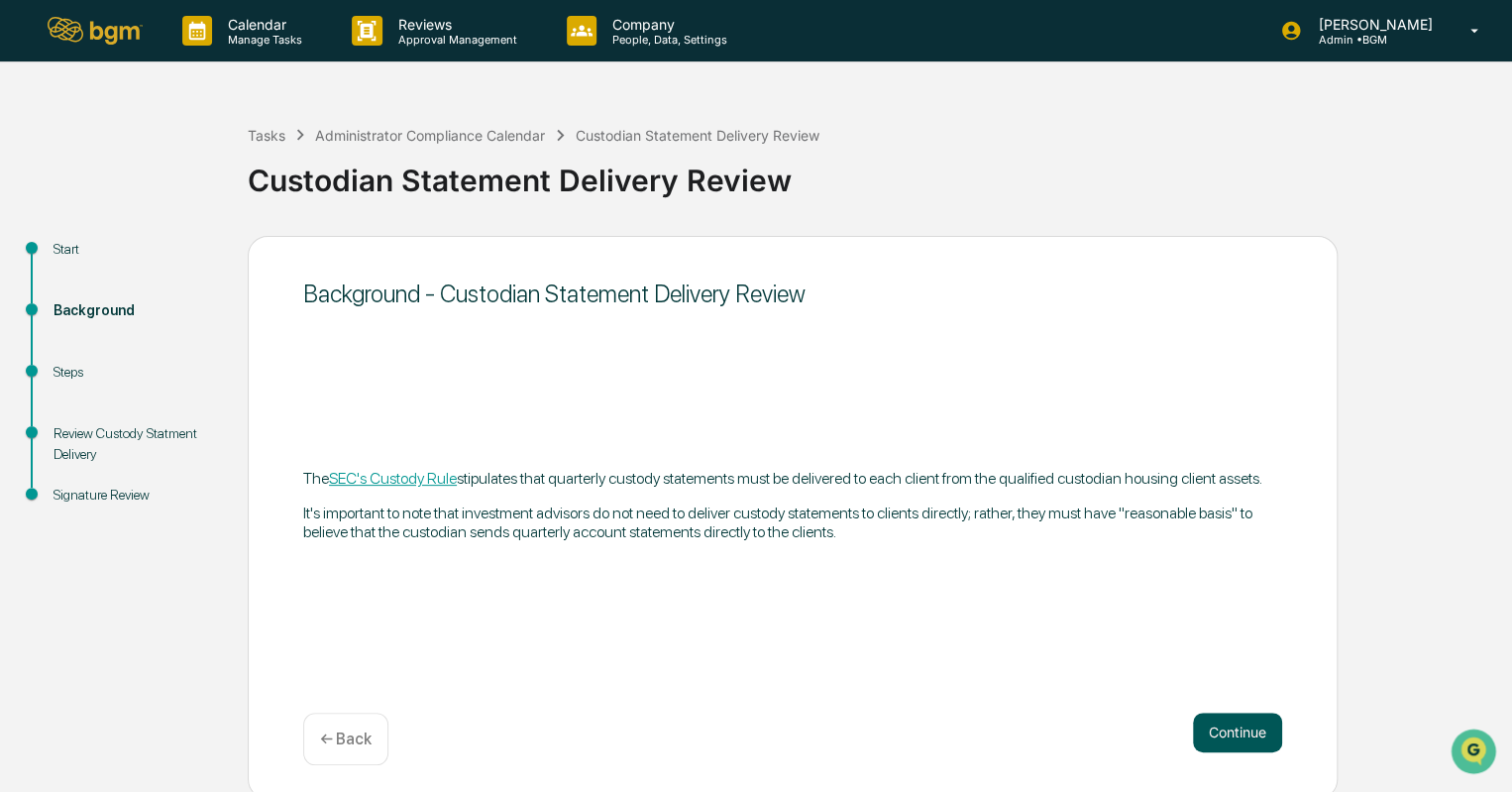 click on "Continue" at bounding box center (1238, 733) 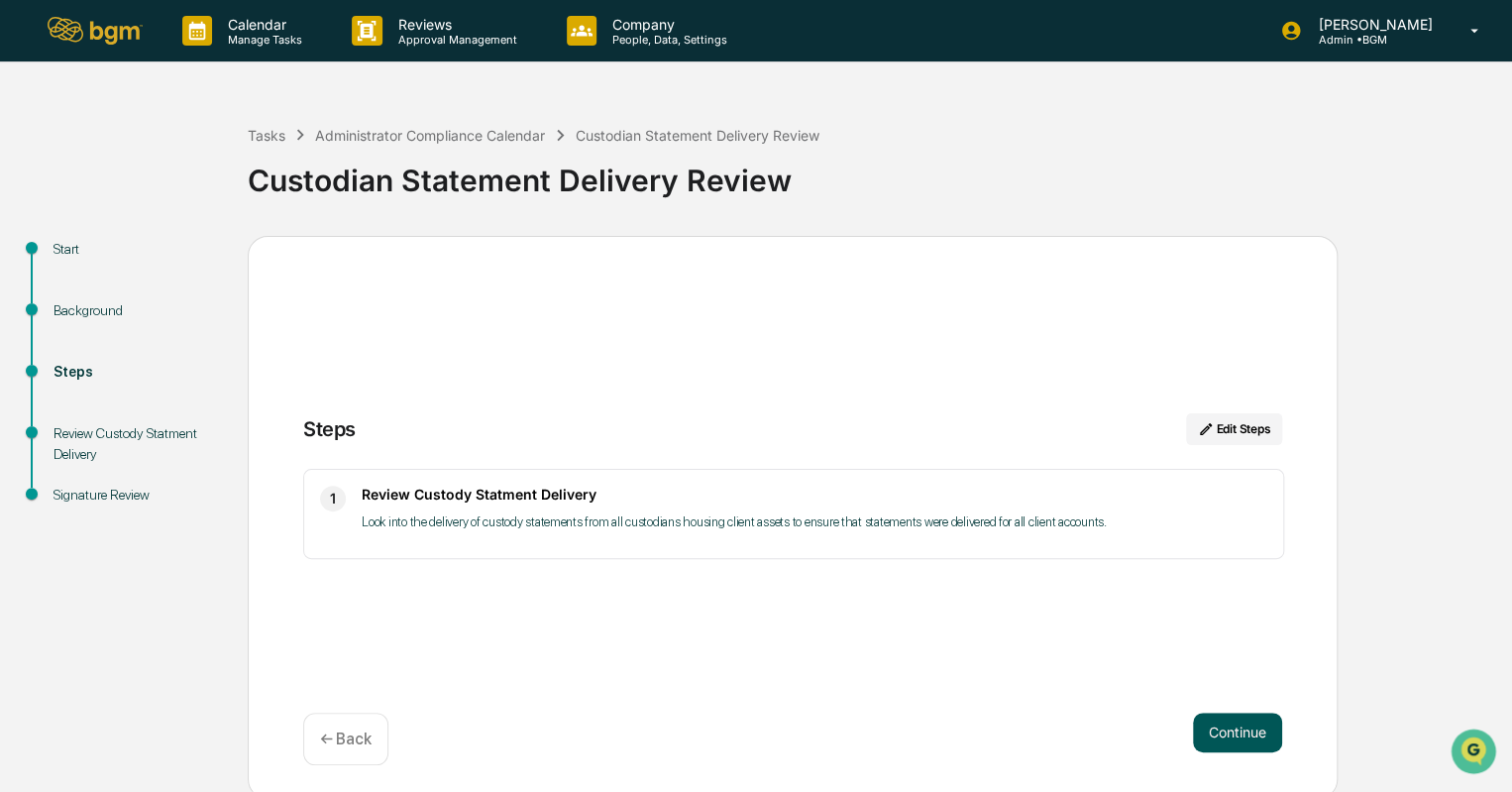 click on "Continue" at bounding box center [1238, 733] 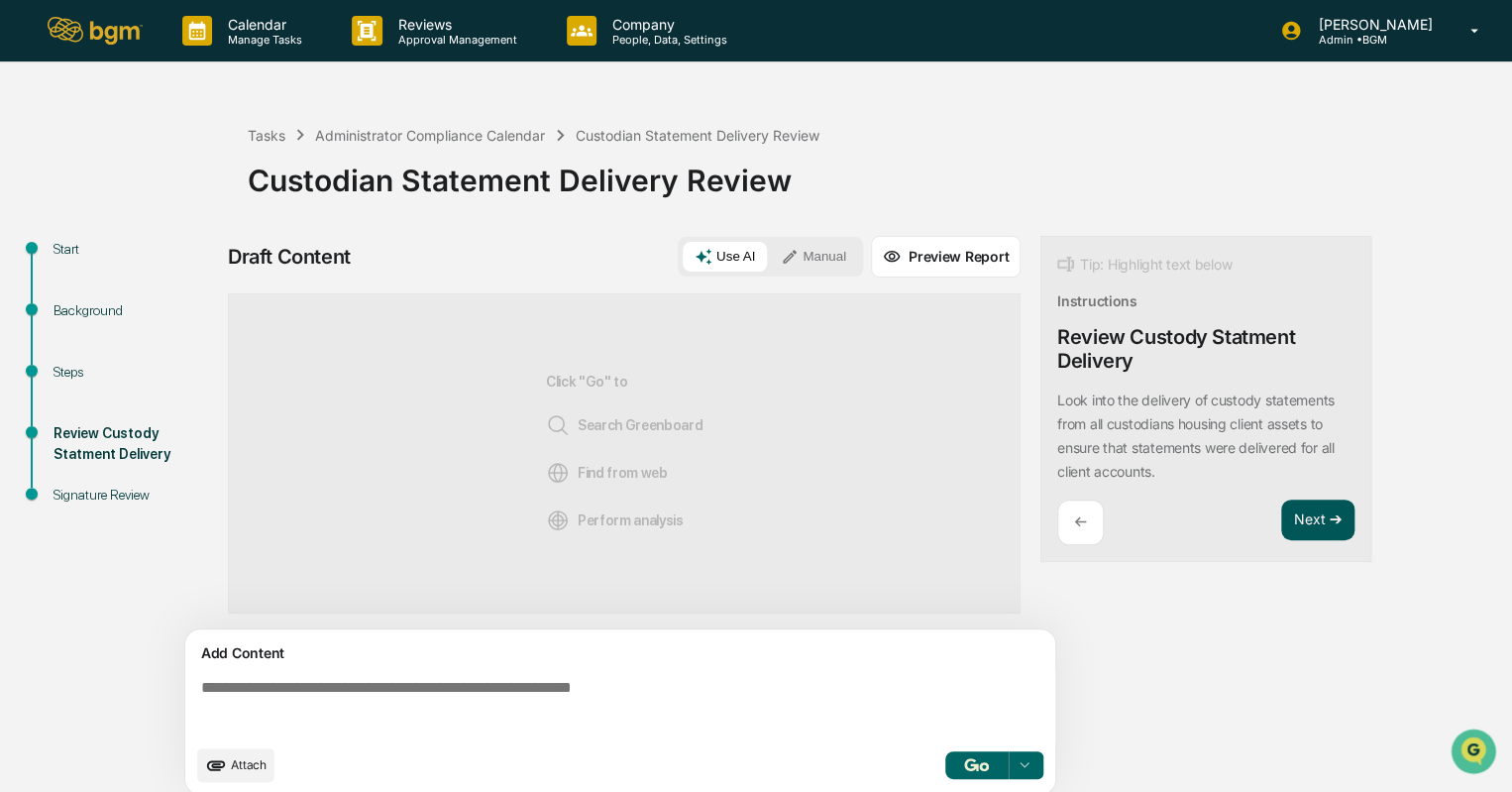 click on "Next ➔" at bounding box center [1318, 520] 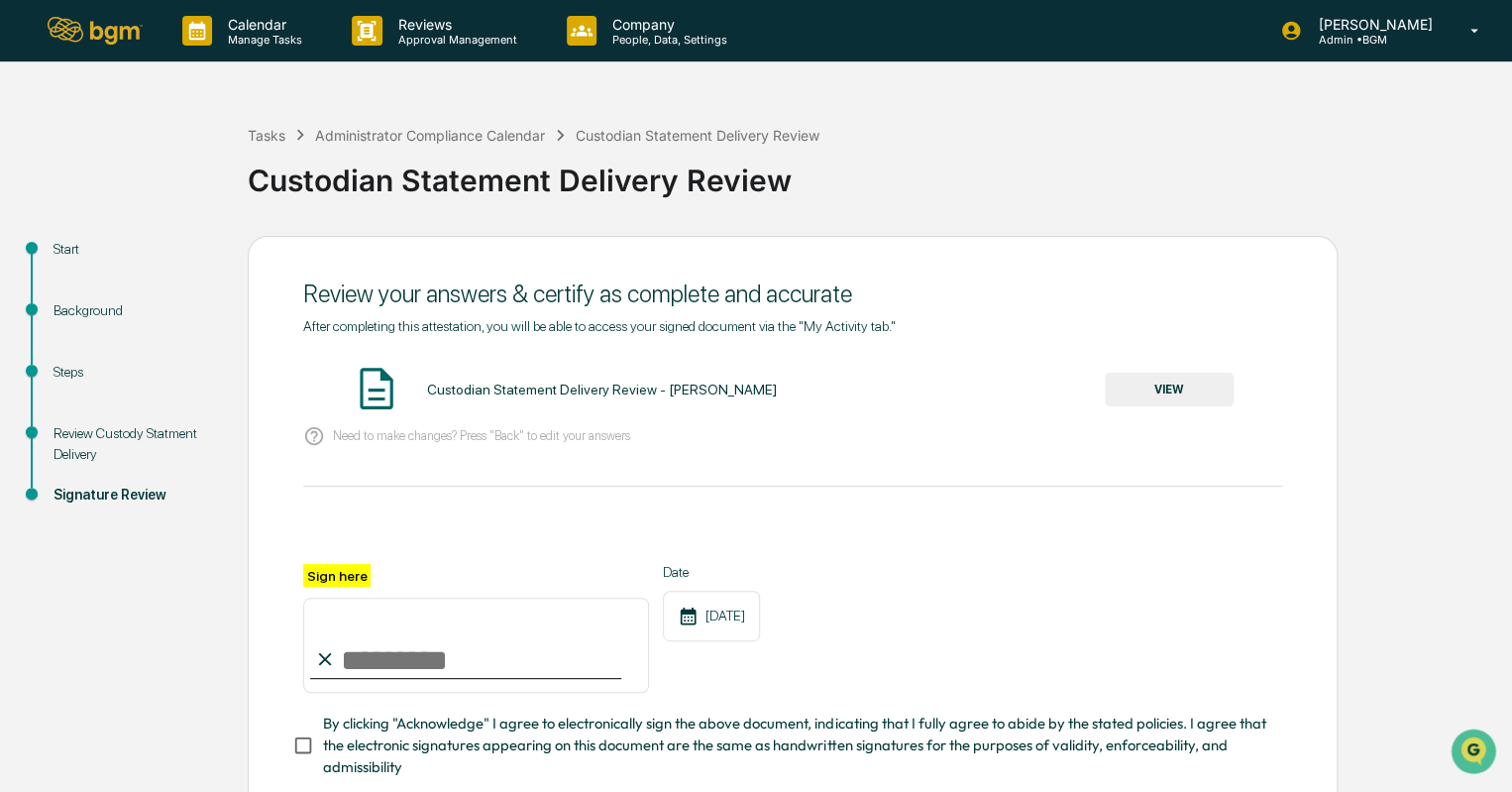 click on "Sign here" at bounding box center (476, 645) 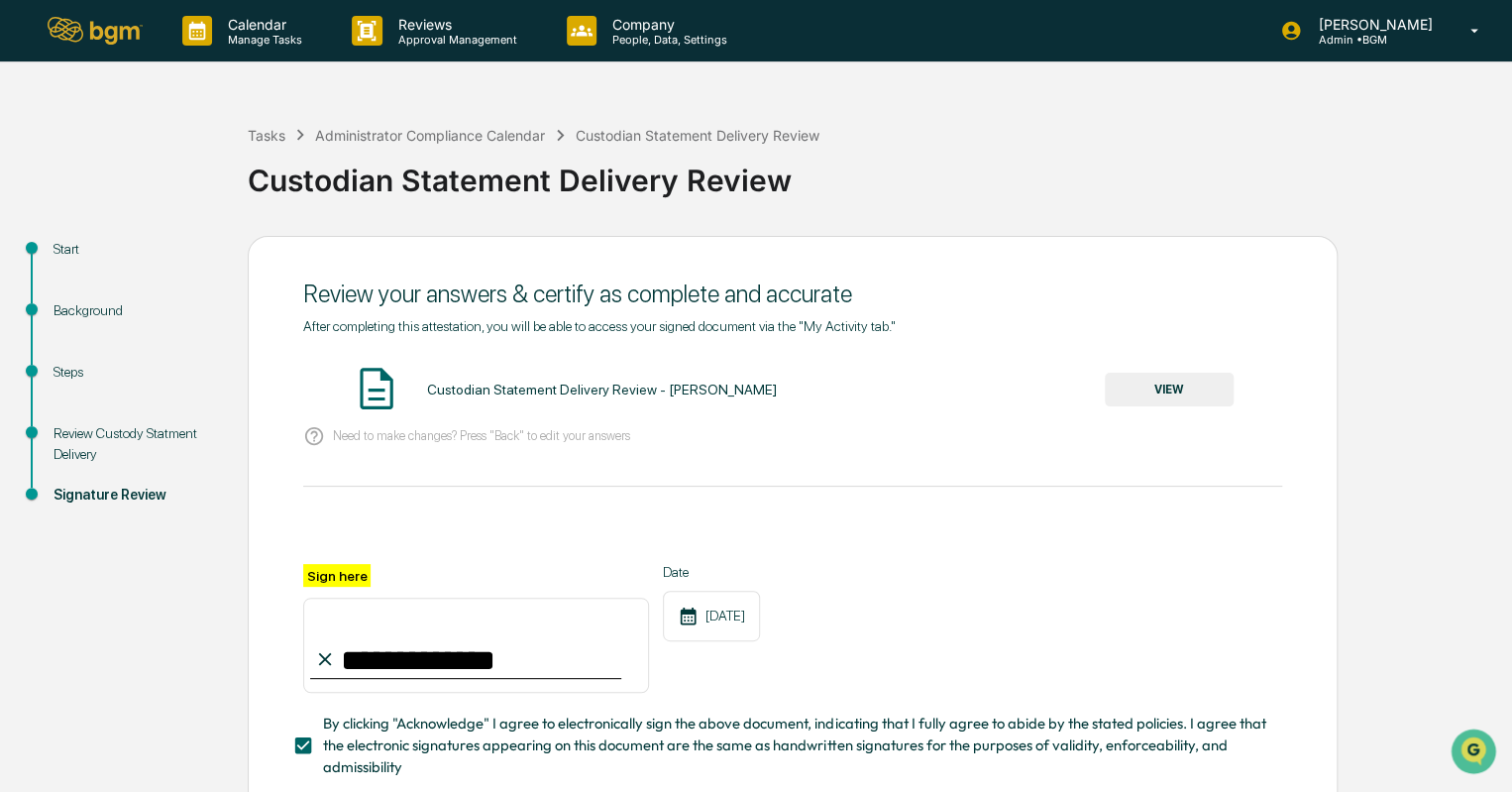 click on "VIEW" at bounding box center (1169, 390) 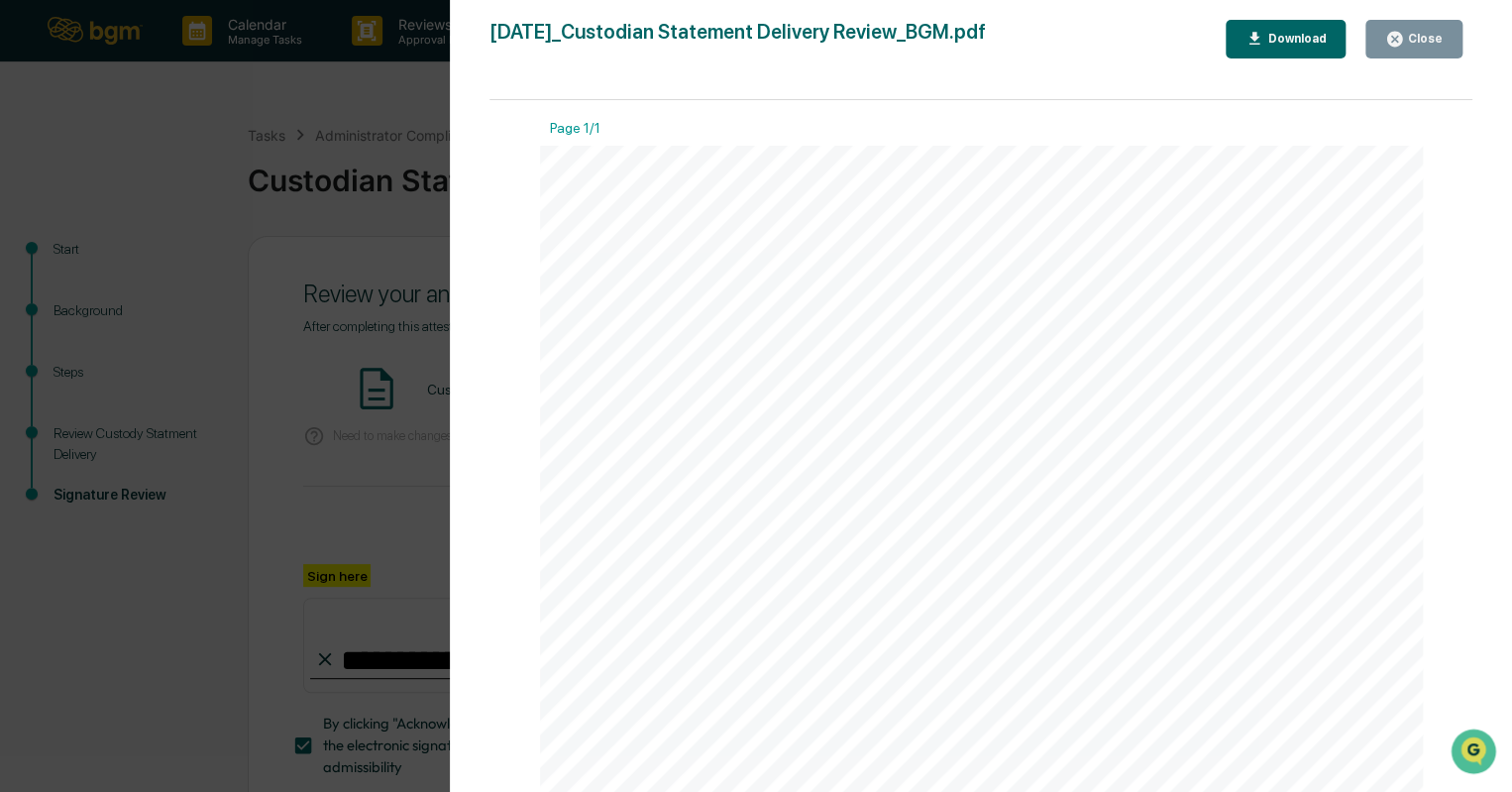 click on "Version History [DATE] 07:00 PM [PERSON_NAME] [DATE]_Custodian Statement Delivery Review_BGM.pdf   Close   Download Page 1/1 [DATE] BGM Custodian   Statement   Delivery   Review Background   and   Purpose The   SEC's   Custody   Rule   stipulates   that   quarterly   custody   statements   must   be   delivered   to   each   client from   the   qualified   custodian   housing   client   assets. It's   important   to   note   that   investment   advisors   do   not   need   to   deliver   custody   statements   to   clients directly;   rather,   they   must   have   "reasonable   basis"   to   believe   that   the   custodian   sends   quarterly account   statements   directly   to   the   clients. Review   Custody   Statment   Delivery Look   into   the   delivery   of   custody   statements   from   all   custodians   housing   client   assets   to   ensure   that statements   were   delivered   for   all   client   accounts. Page   1   of   1" at bounding box center (756, 396) 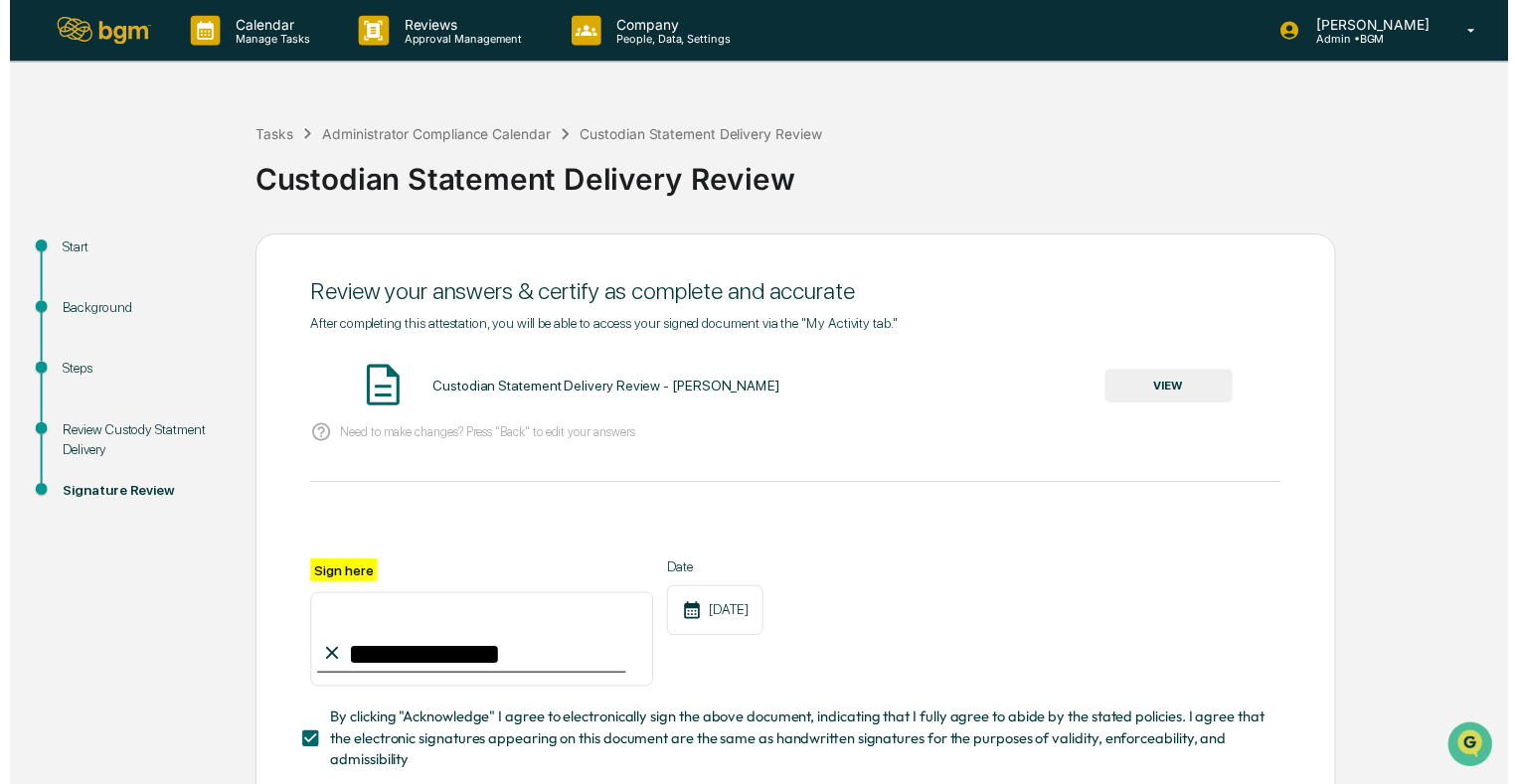 scroll, scrollTop: 129, scrollLeft: 0, axis: vertical 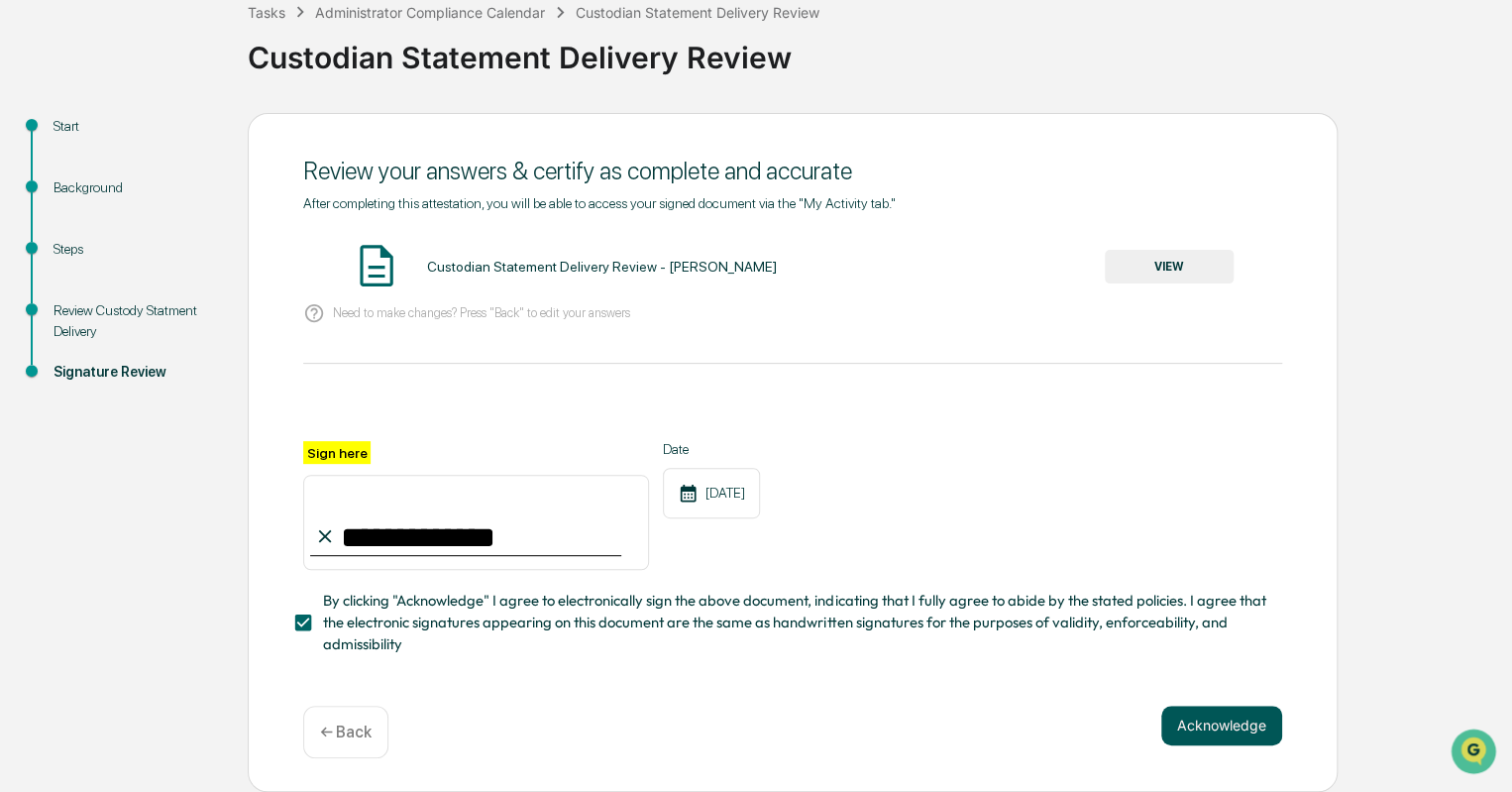 click on "Acknowledge" at bounding box center [1222, 726] 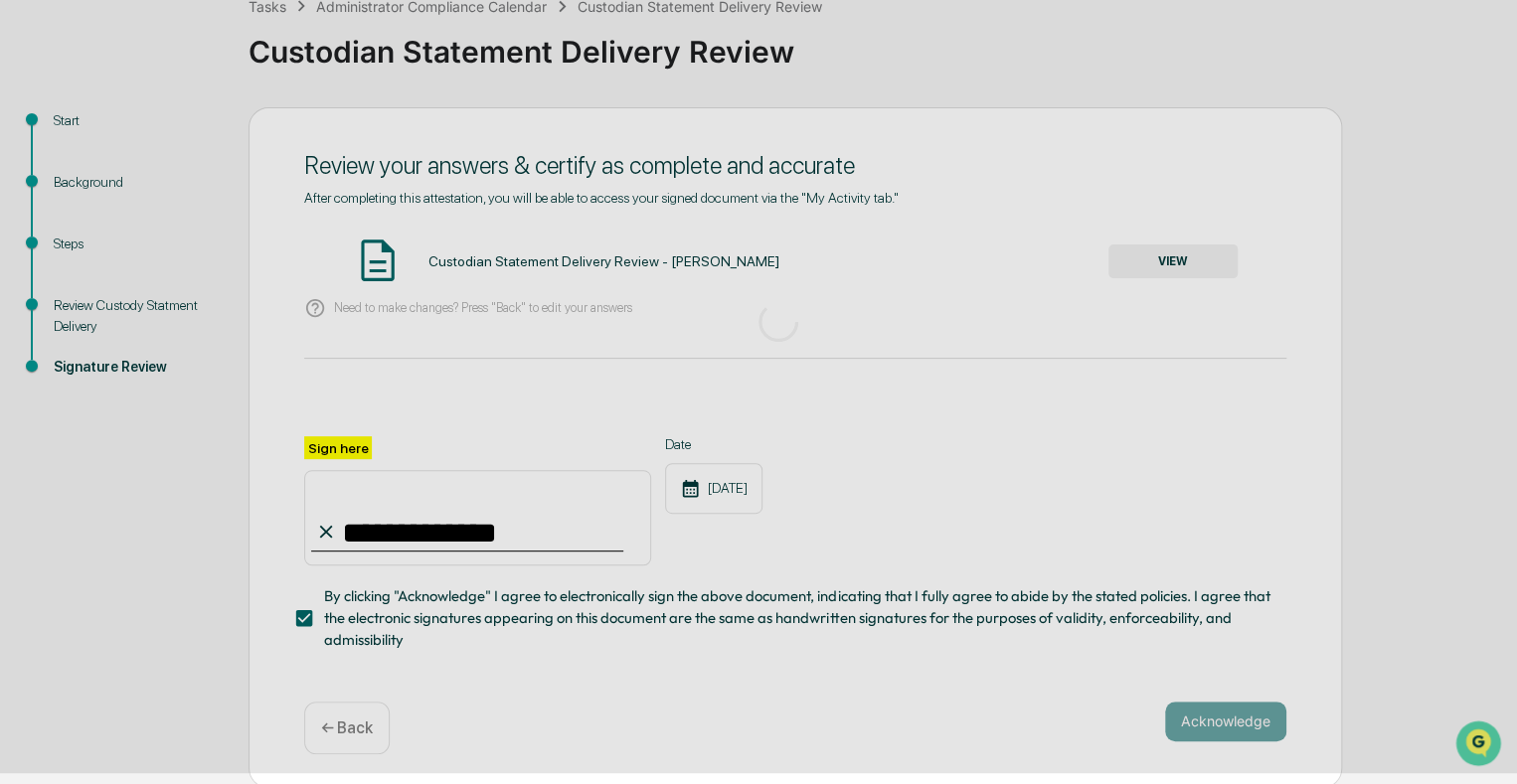 scroll, scrollTop: 5, scrollLeft: 0, axis: vertical 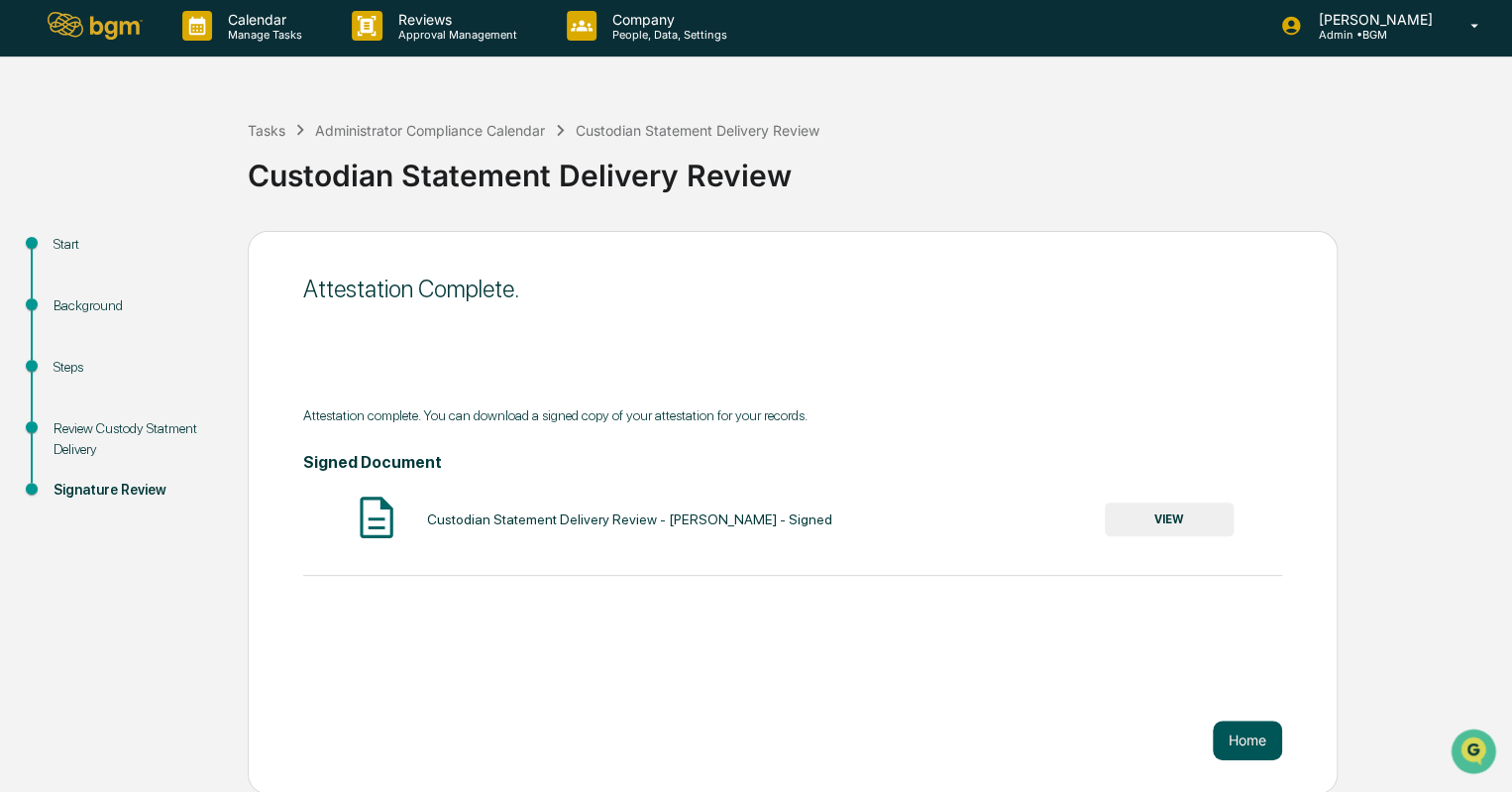 click on "Home" at bounding box center [1247, 740] 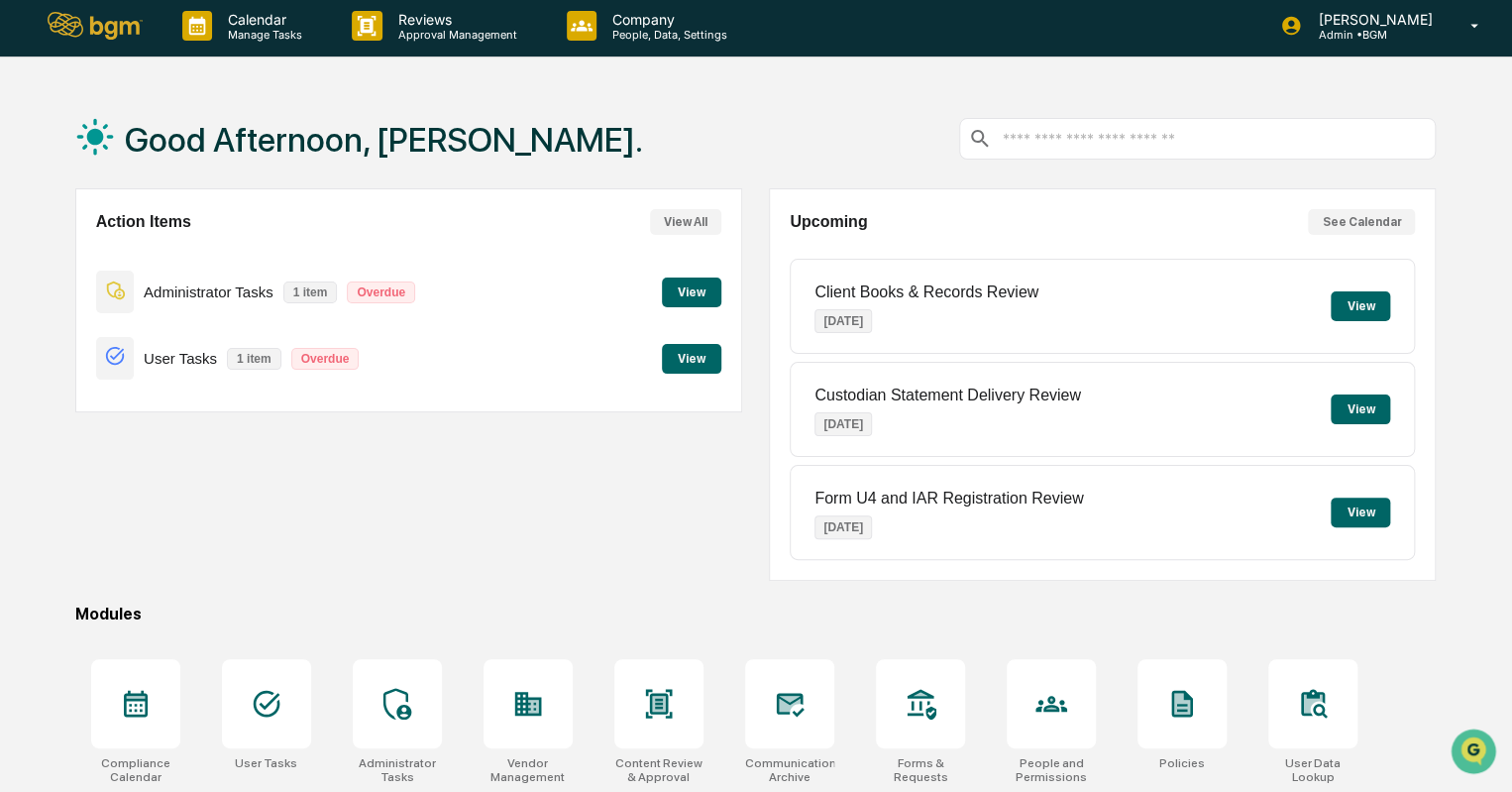 click on "View" at bounding box center [692, 292] 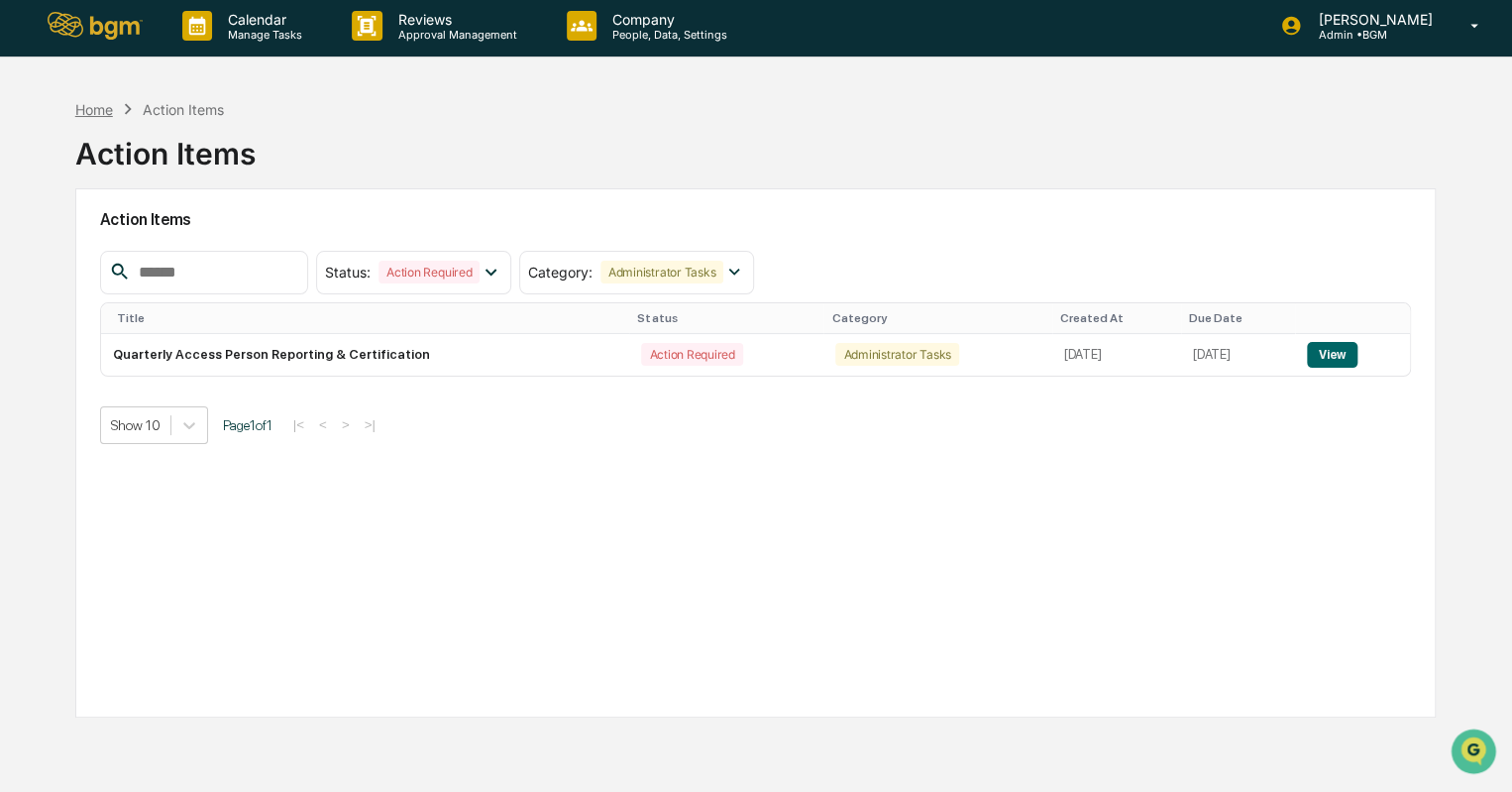 click on "Home" at bounding box center [94, 109] 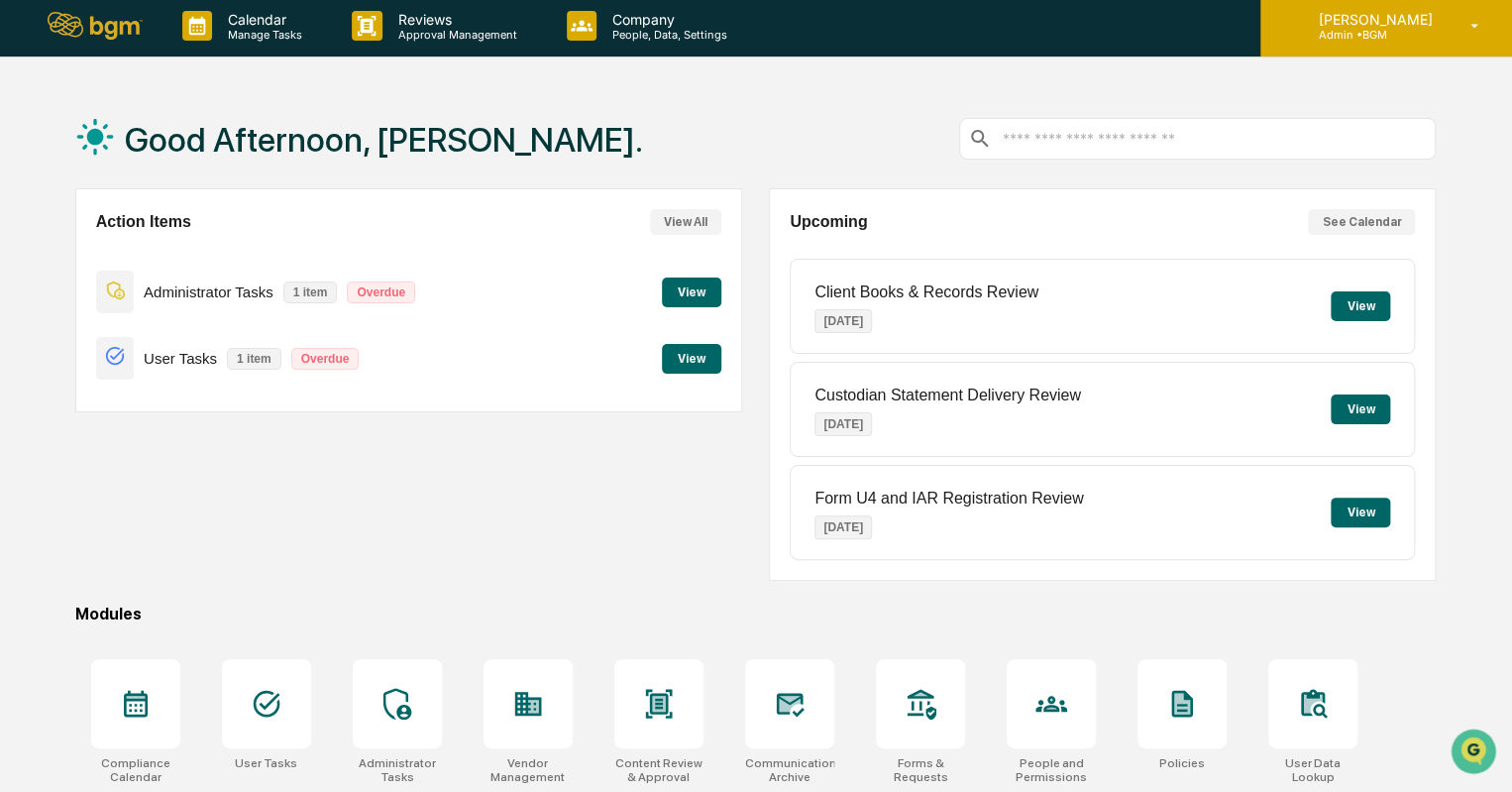 click 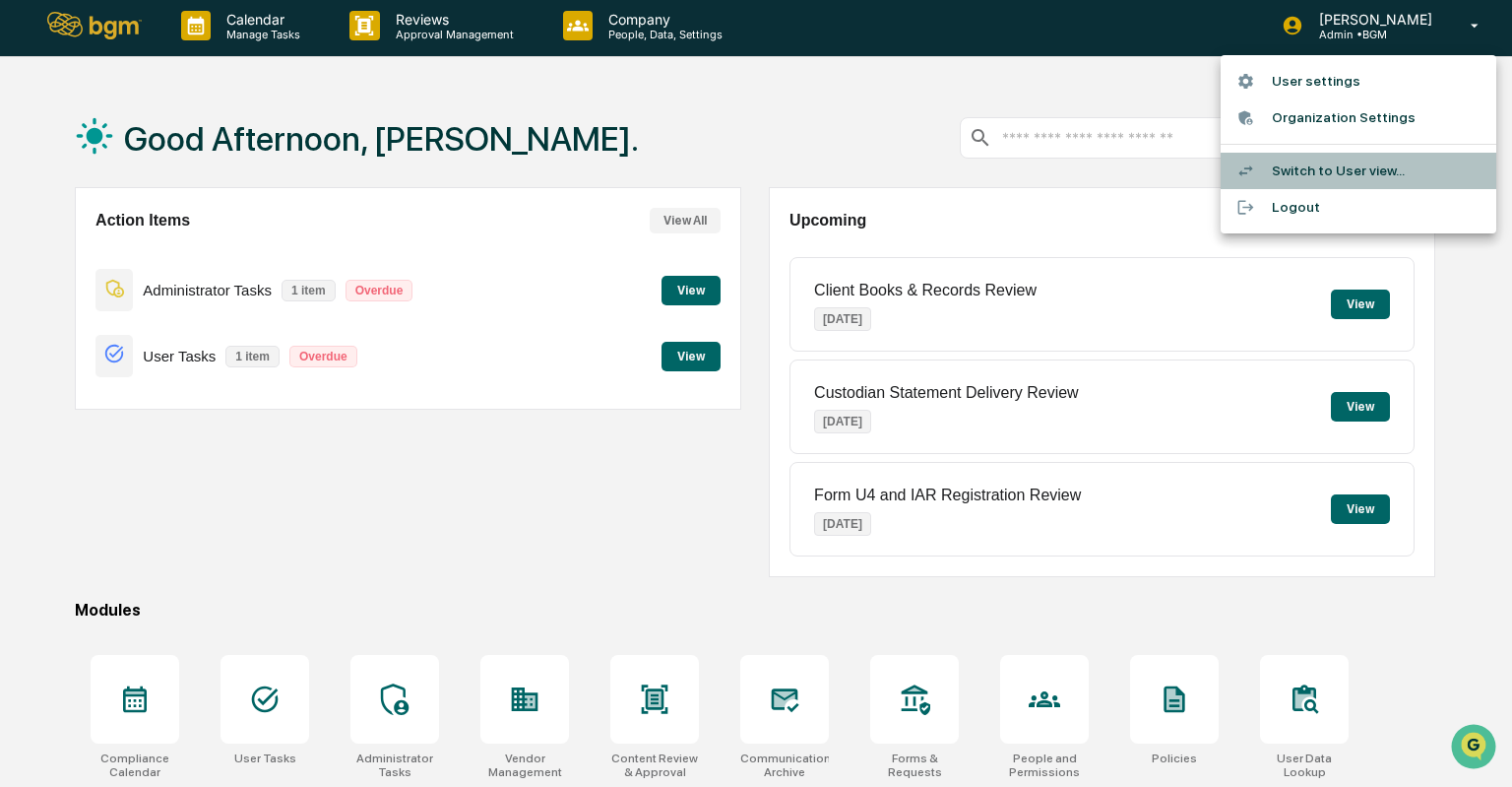 click on "Switch to User view..." at bounding box center (1358, 170) 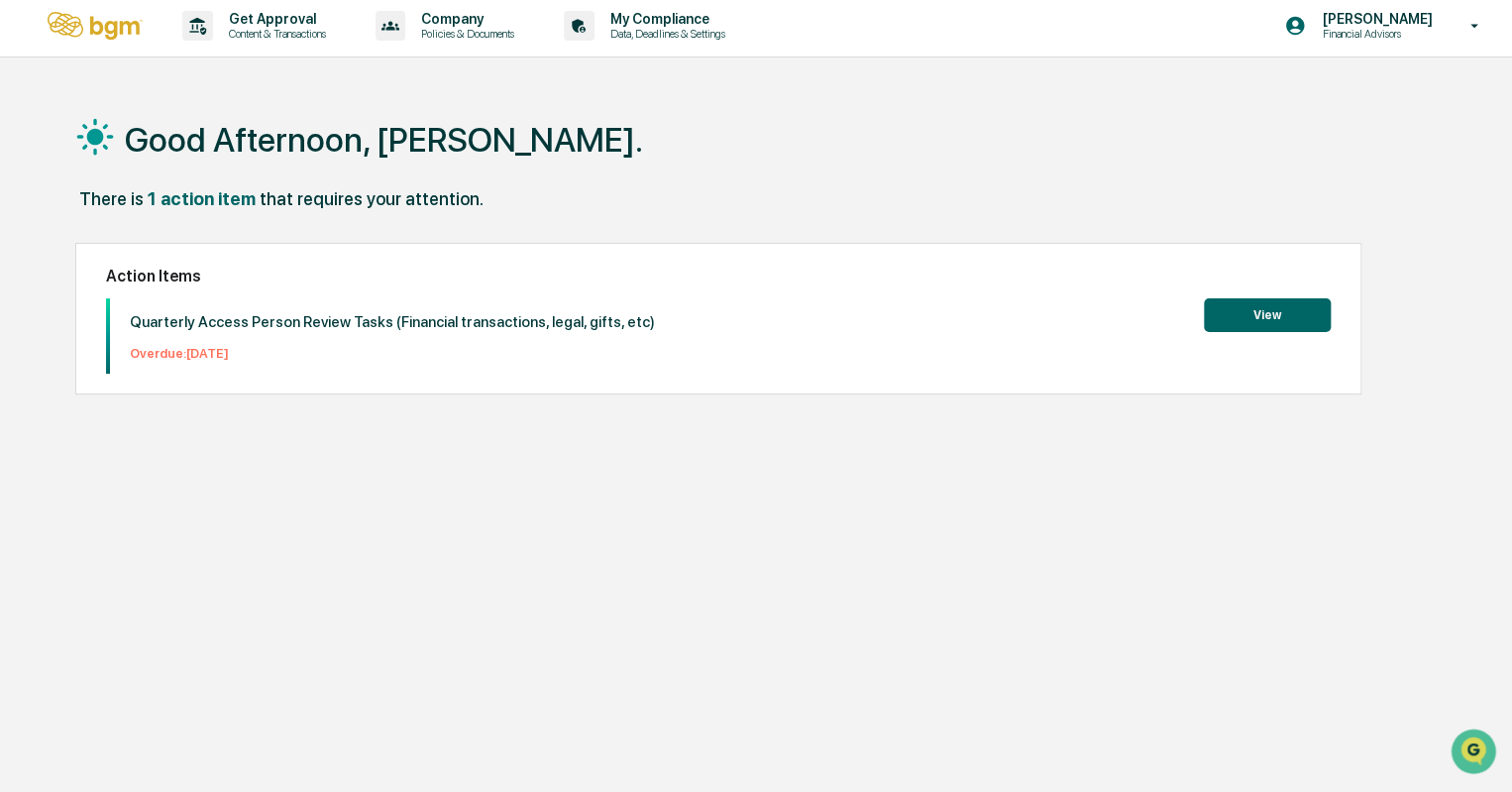 click on "View" at bounding box center (1267, 315) 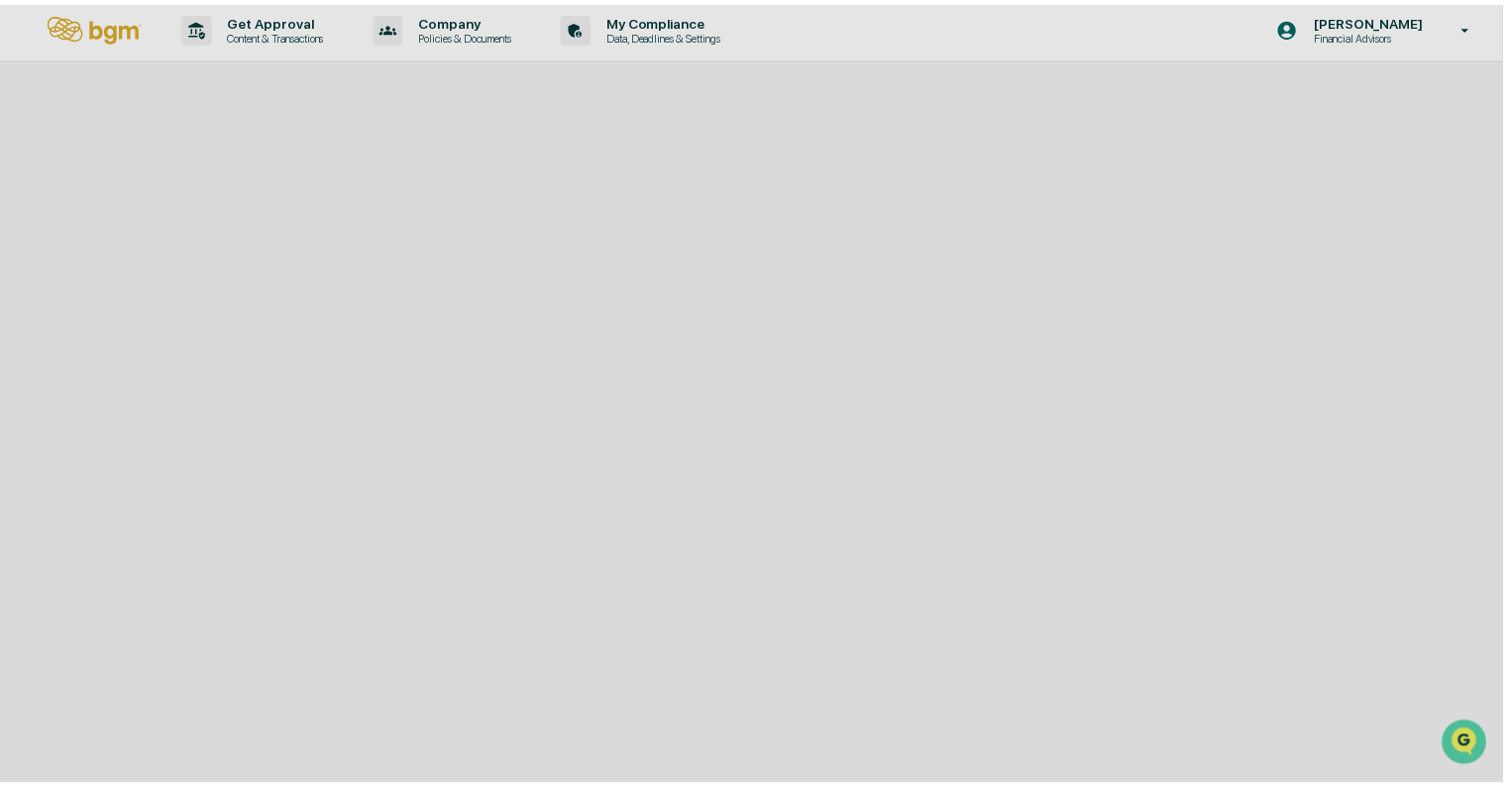 scroll, scrollTop: 0, scrollLeft: 0, axis: both 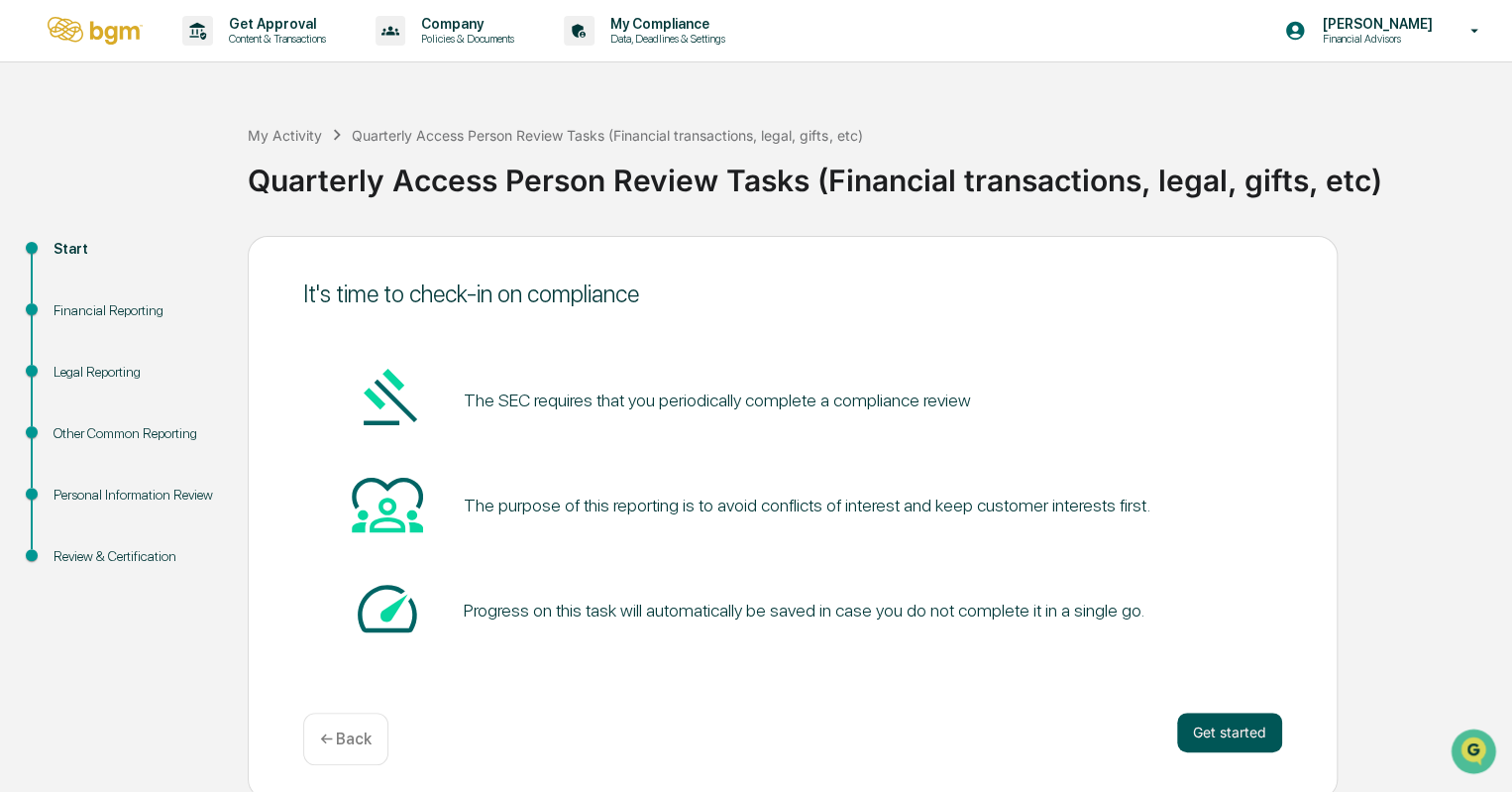 click on "Get started" at bounding box center (1230, 733) 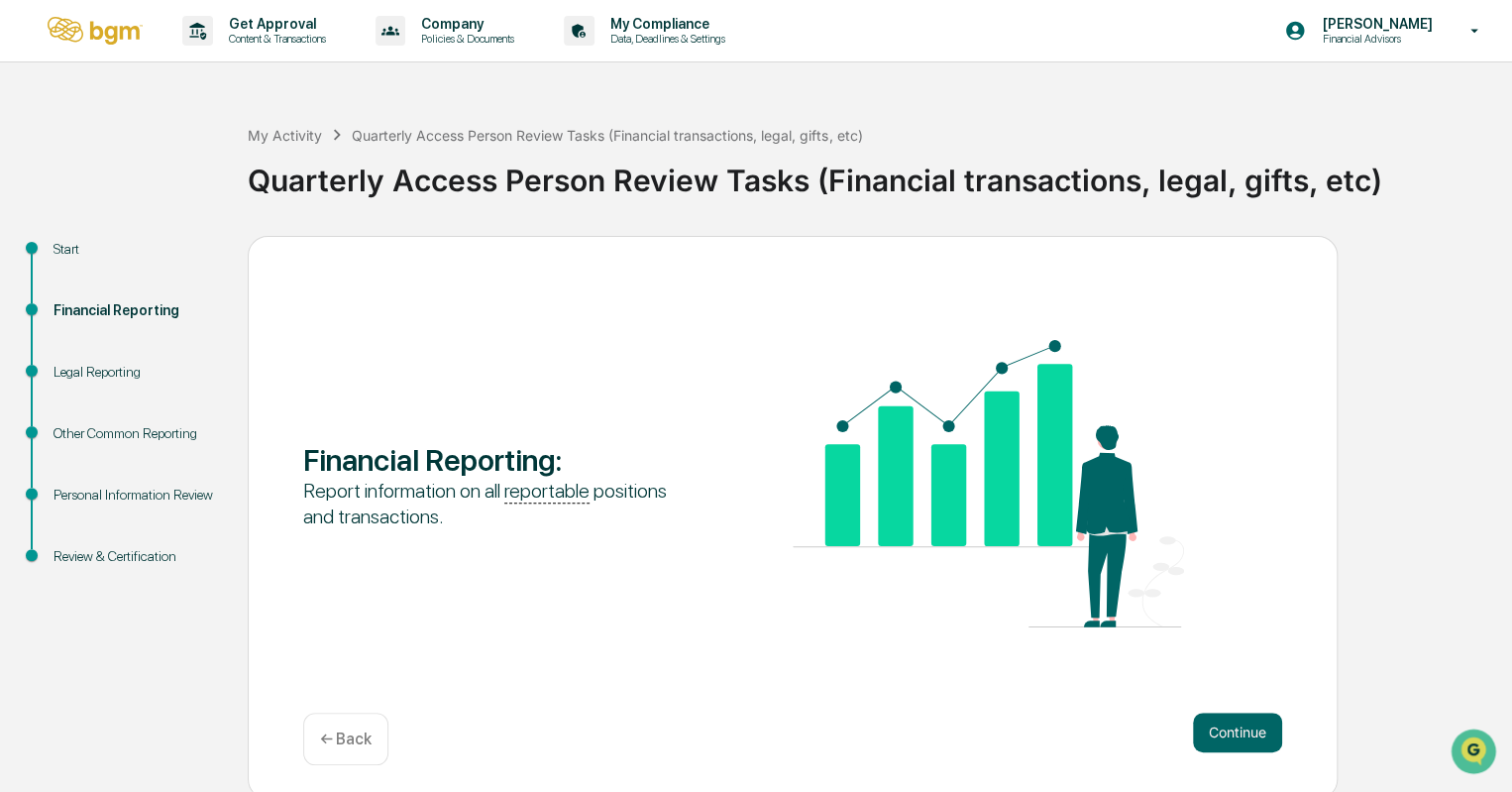click on "Continue" at bounding box center (1238, 733) 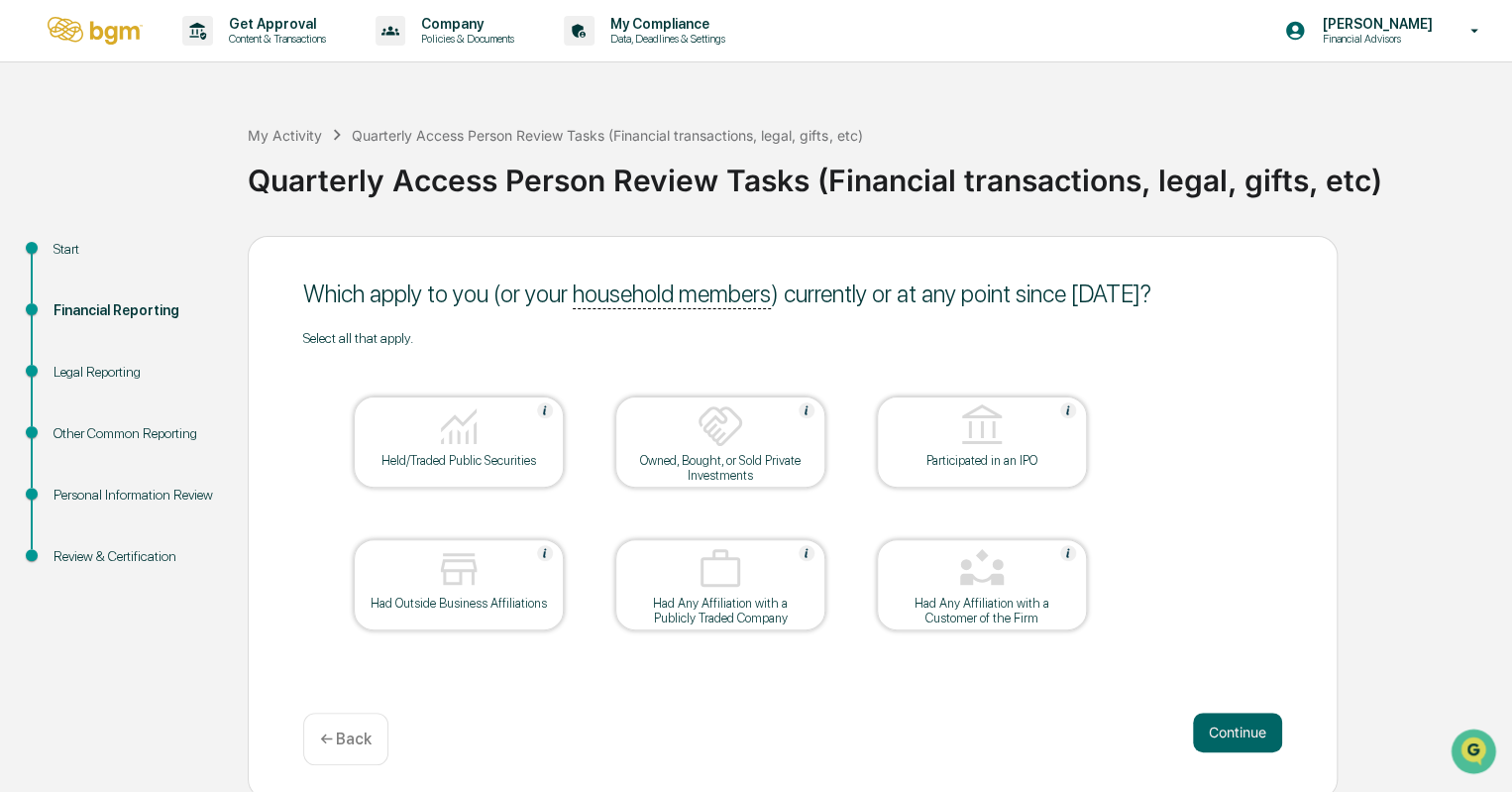 click on "Held/Traded Public Securities" at bounding box center [459, 460] 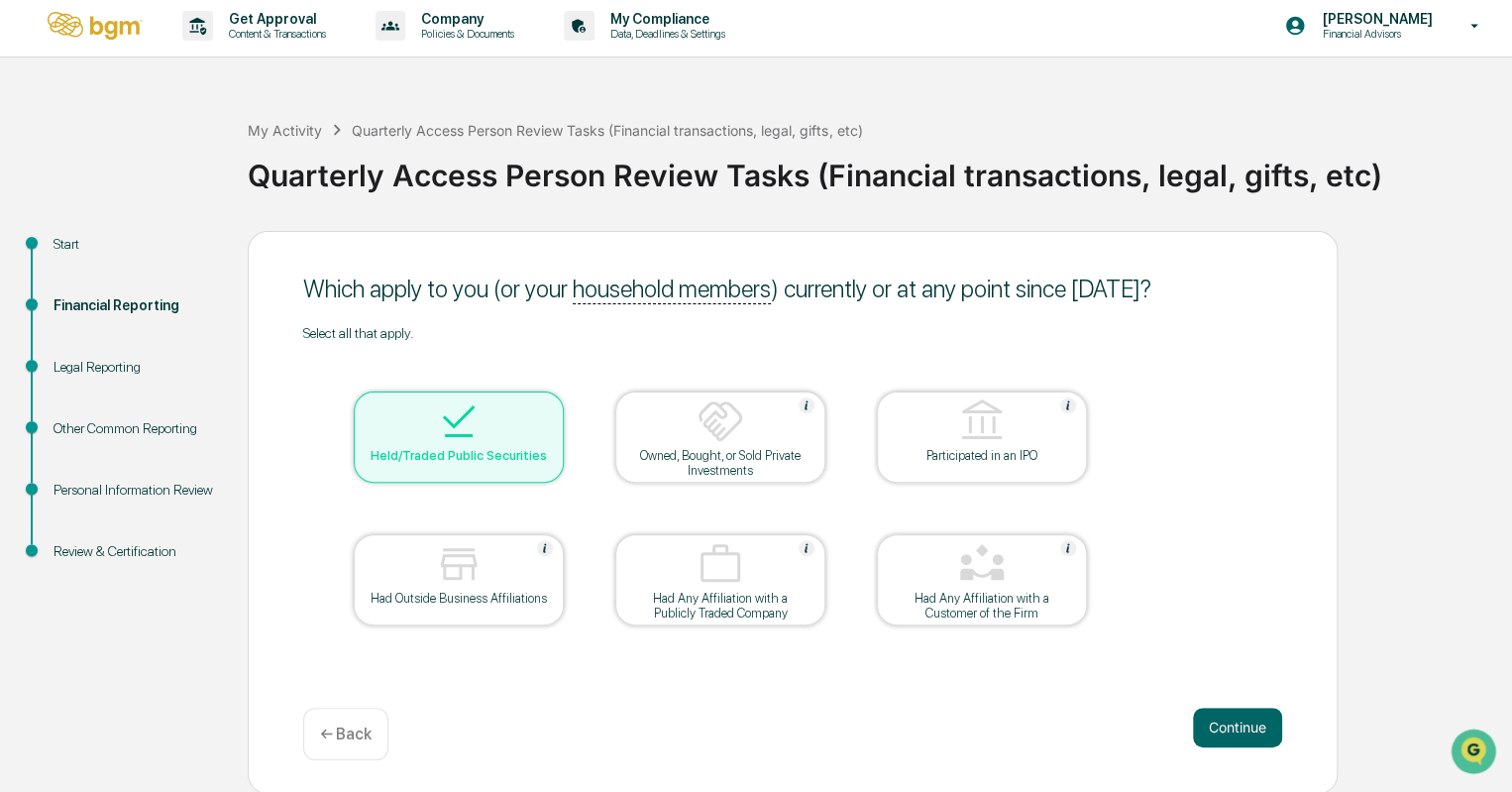 scroll, scrollTop: 4, scrollLeft: 0, axis: vertical 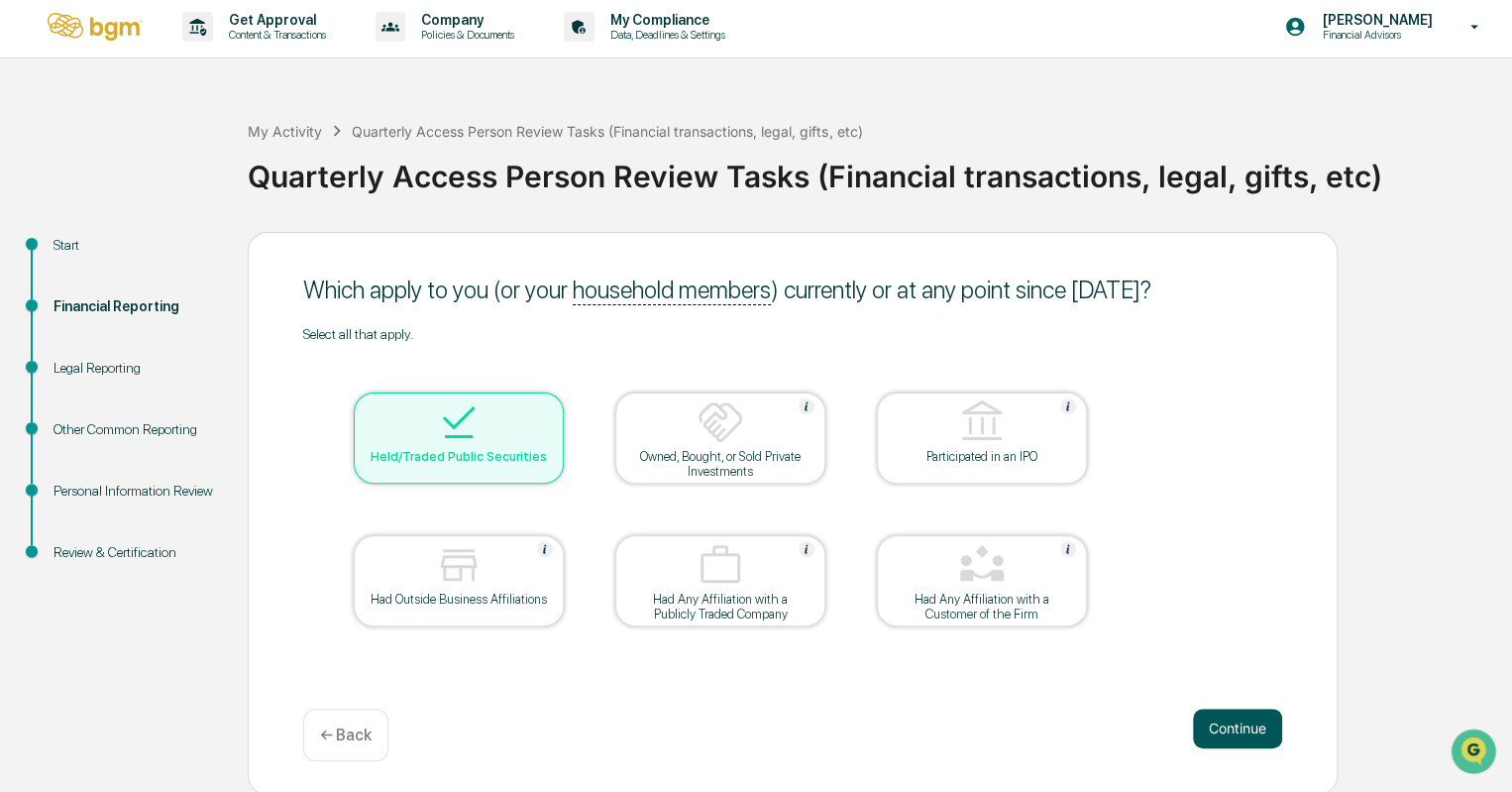 click on "Continue" at bounding box center (1238, 729) 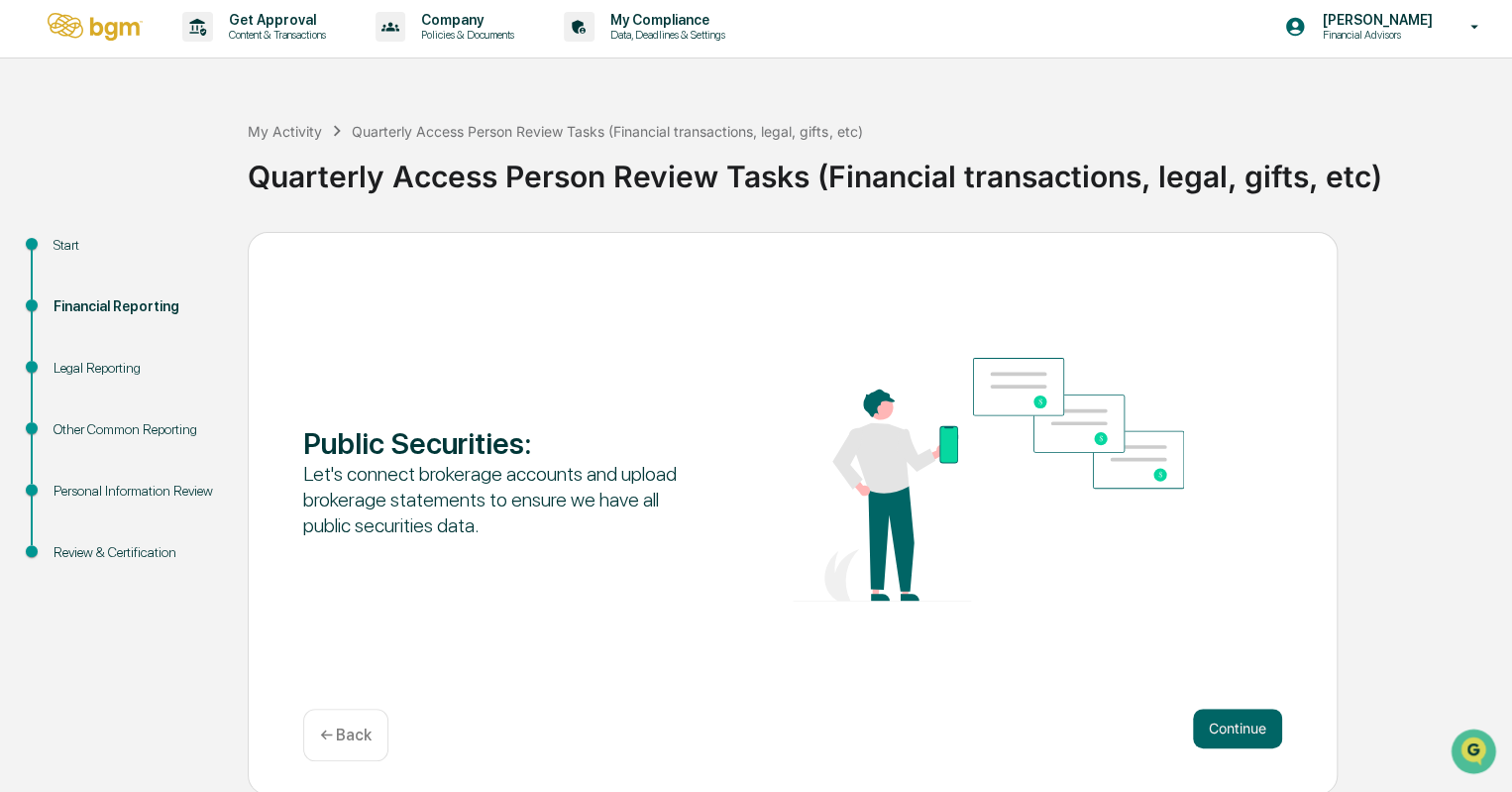 click on "Continue" at bounding box center [1238, 729] 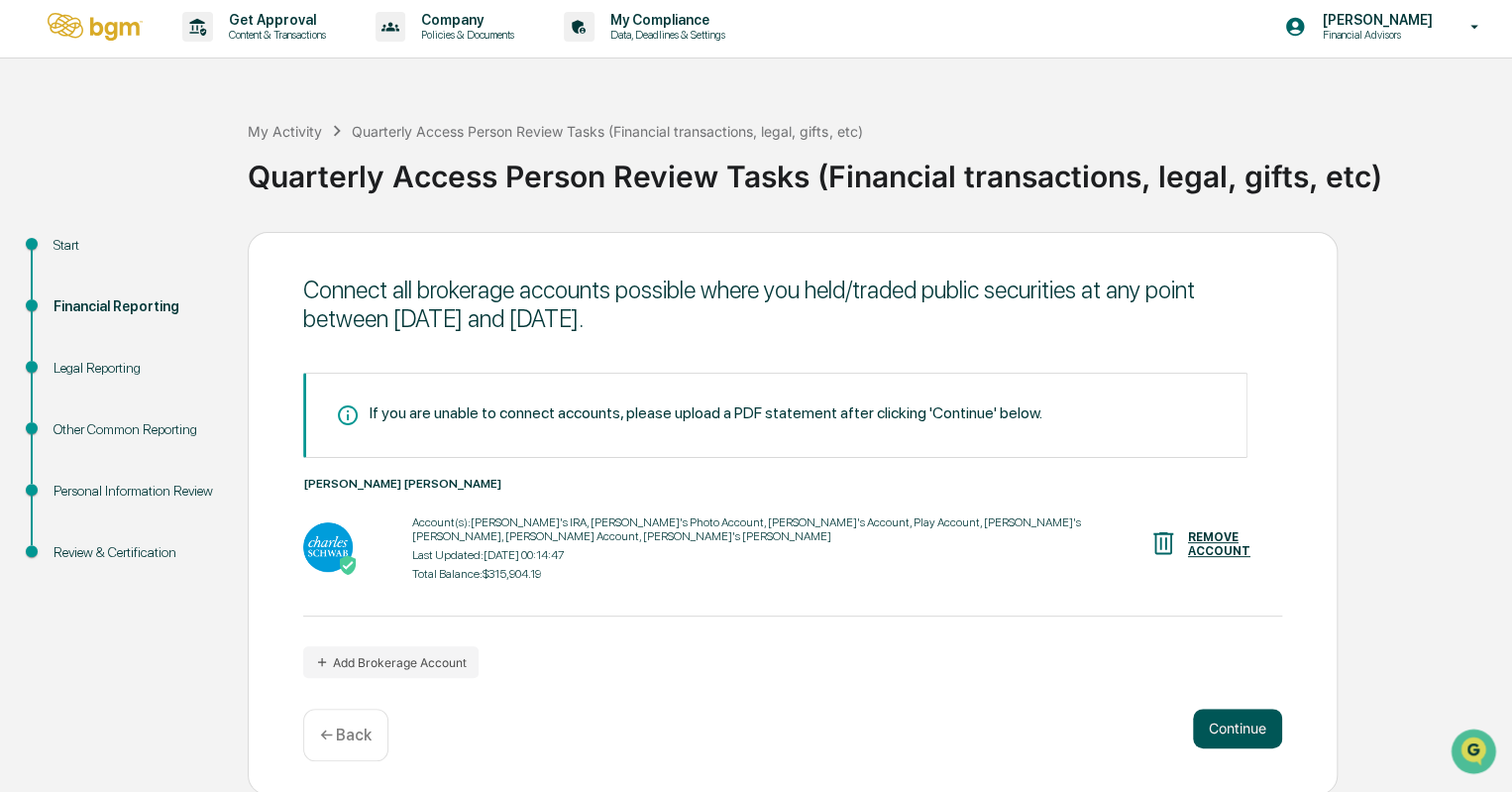 click on "Continue" at bounding box center (1238, 729) 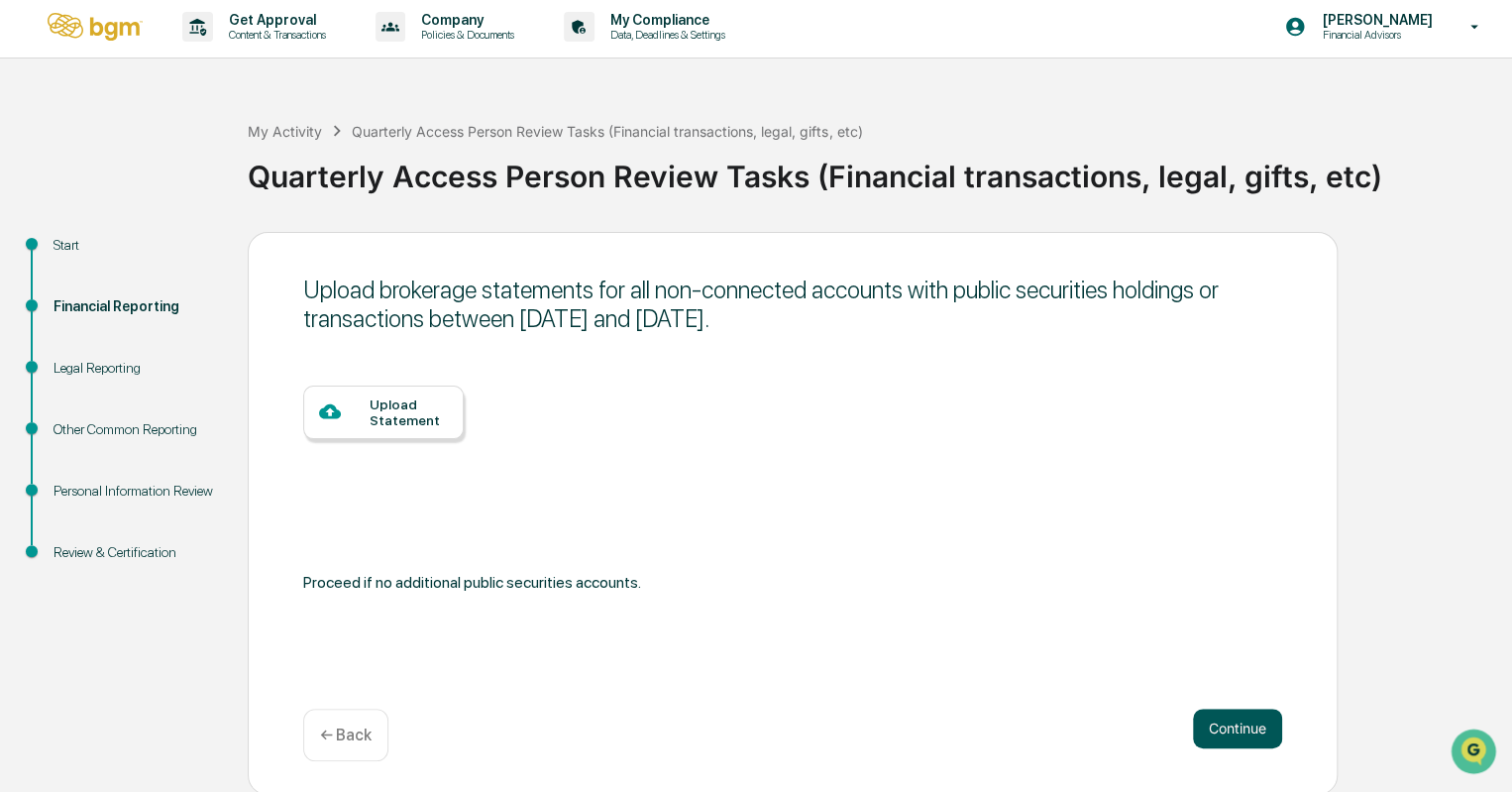 click on "Continue" at bounding box center [1238, 729] 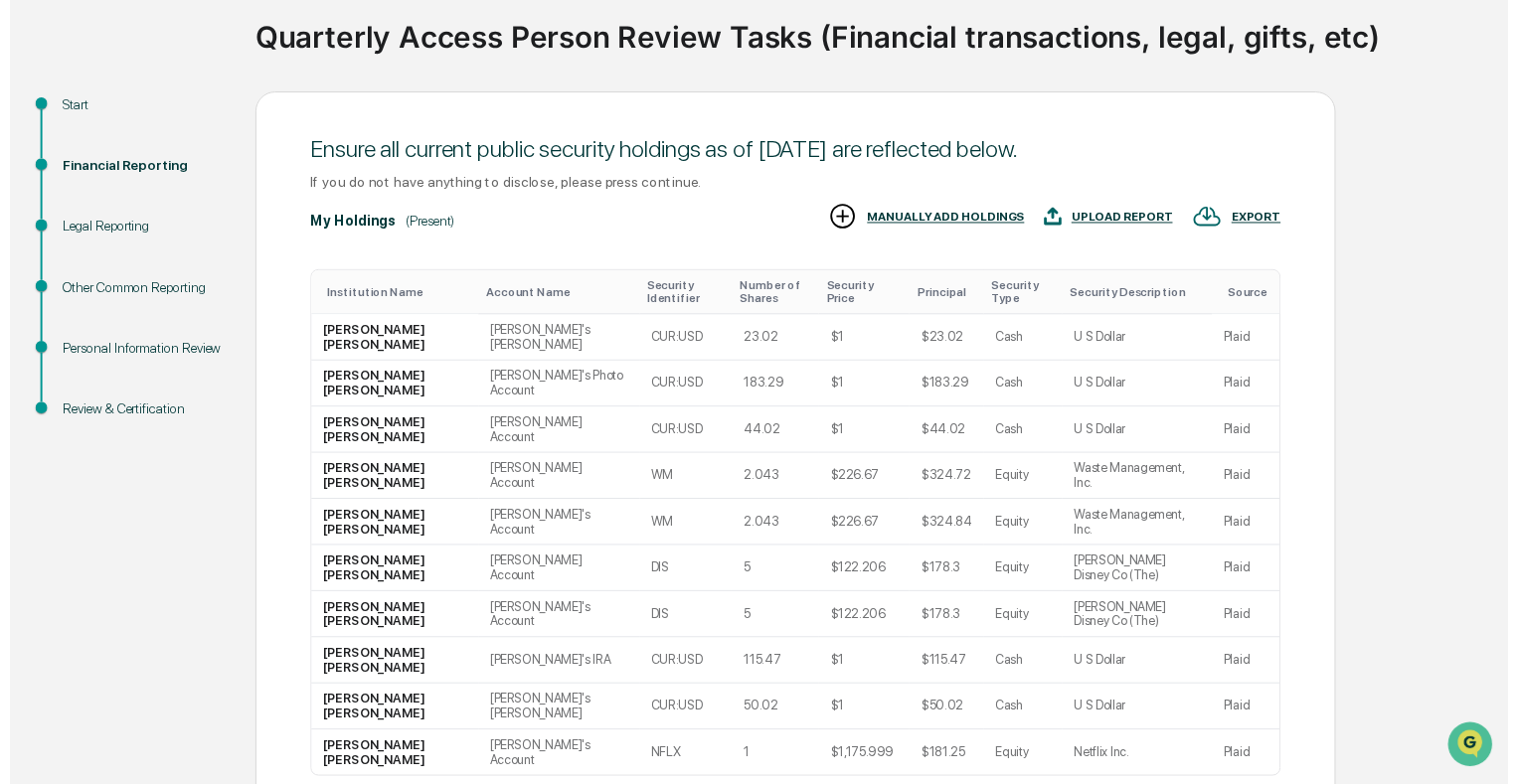 scroll, scrollTop: 143, scrollLeft: 0, axis: vertical 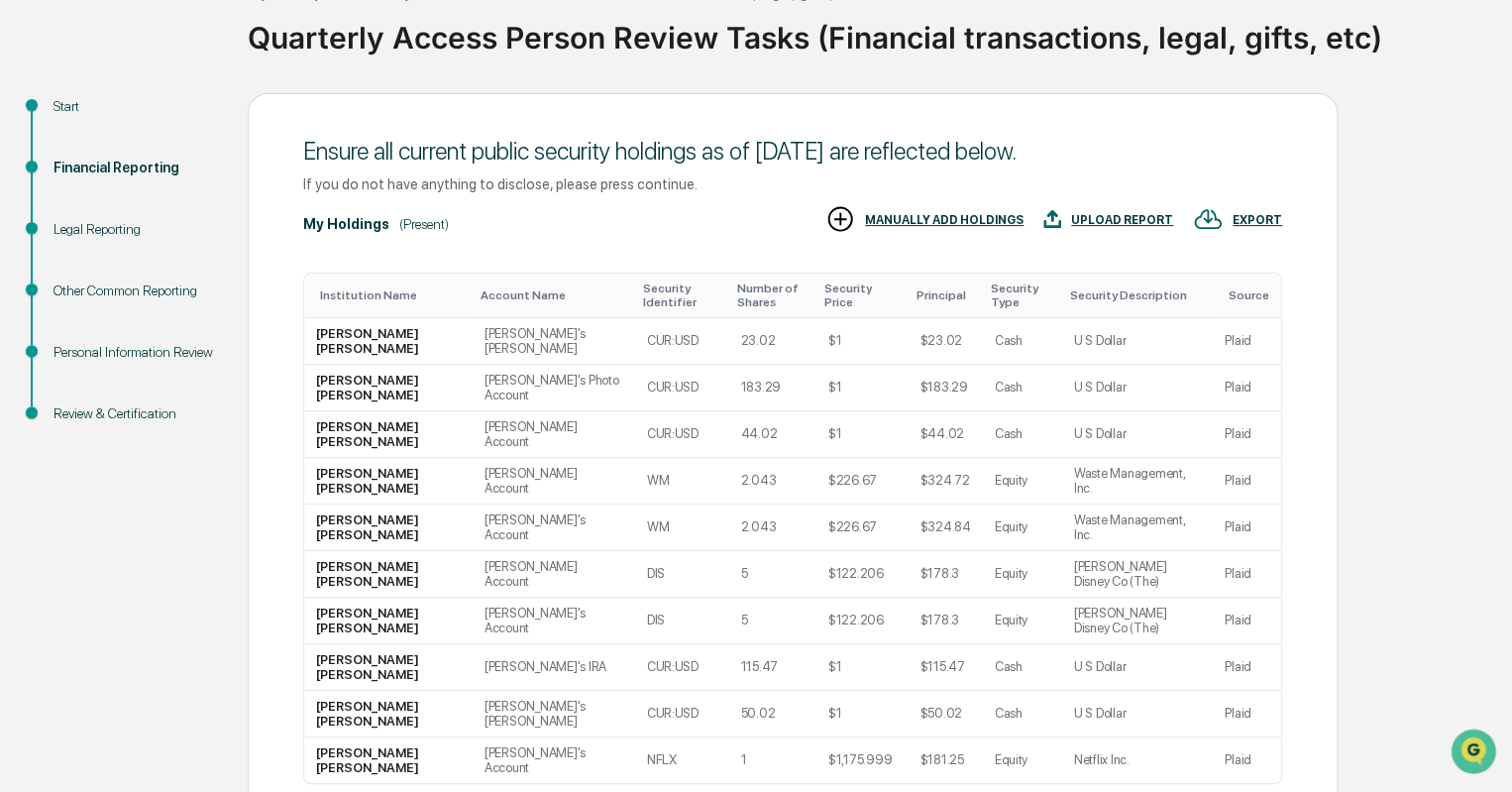 click on "Continue" at bounding box center (1238, 890) 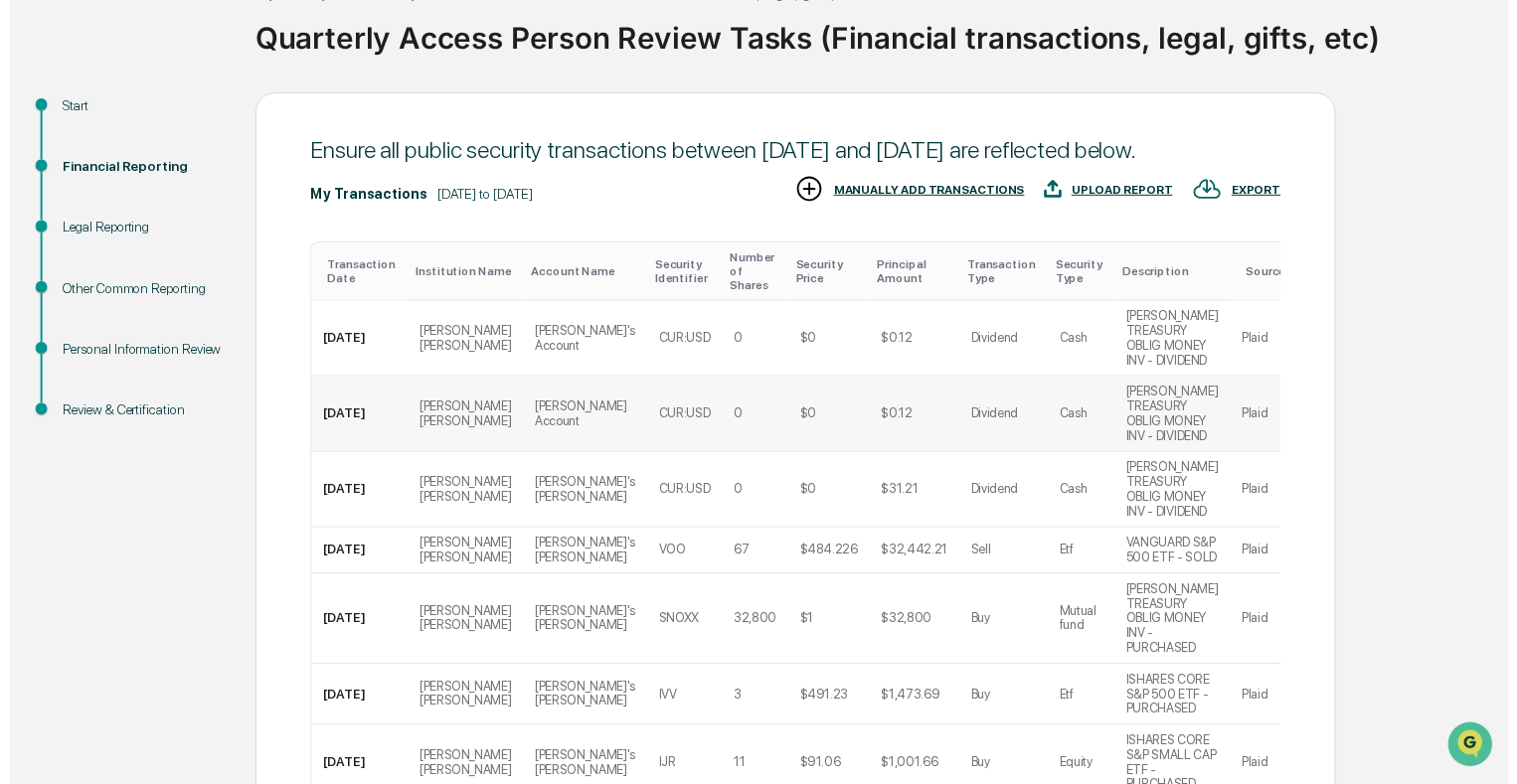 scroll, scrollTop: 401, scrollLeft: 0, axis: vertical 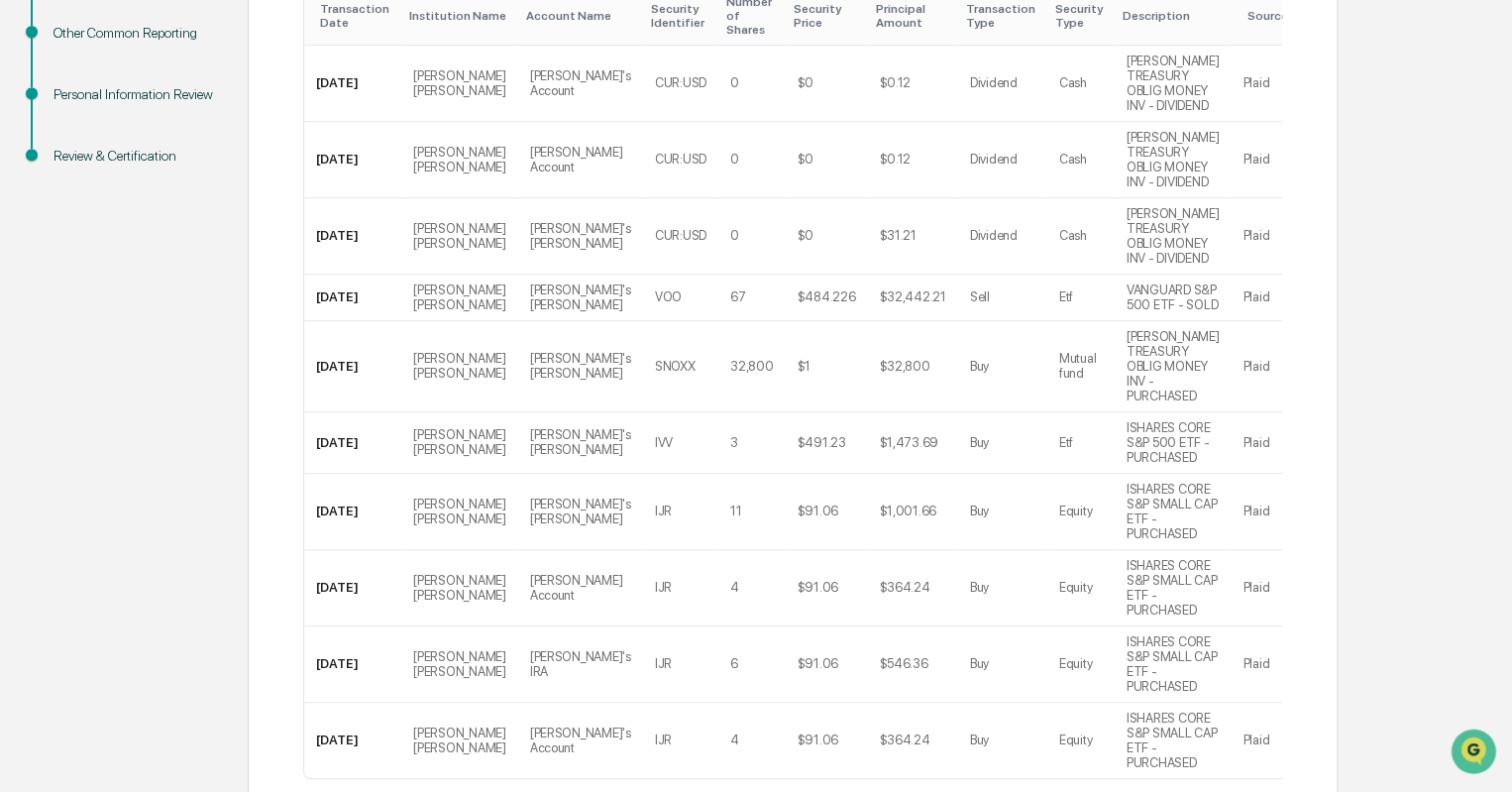 click on "Continue" at bounding box center (1238, 885) 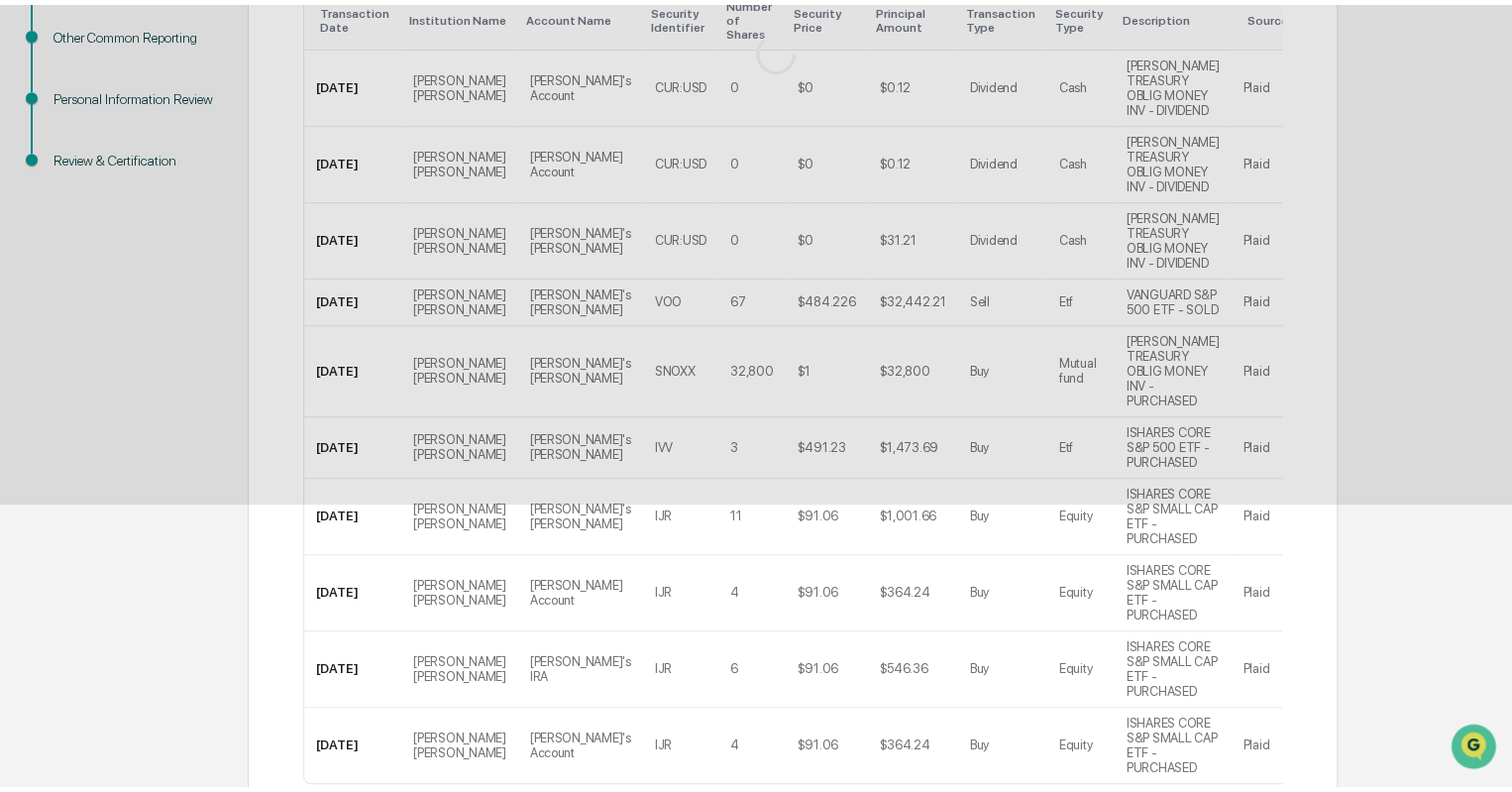 scroll, scrollTop: 5, scrollLeft: 0, axis: vertical 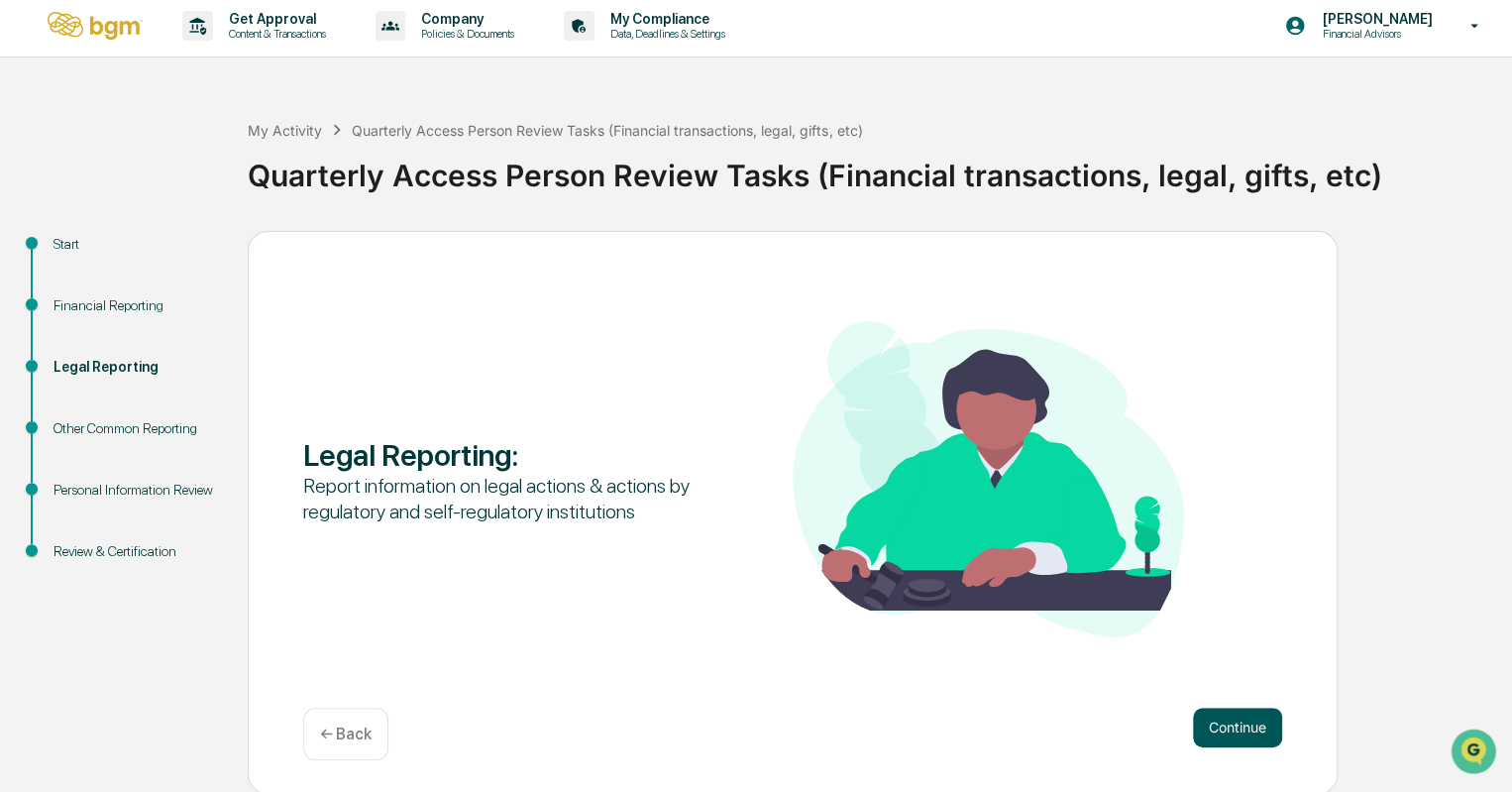 click on "Continue" at bounding box center [1238, 728] 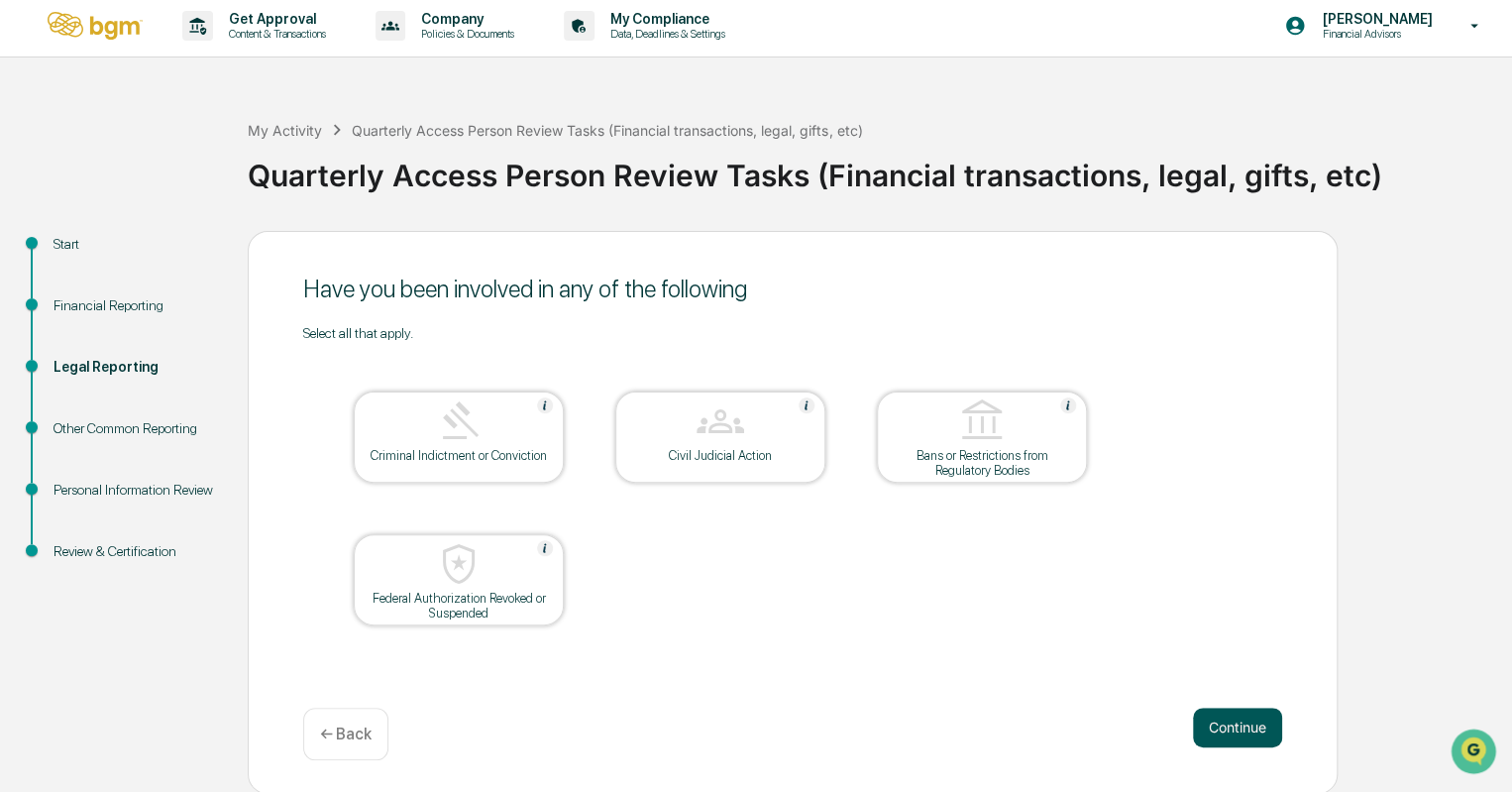 click on "Continue" at bounding box center [1238, 728] 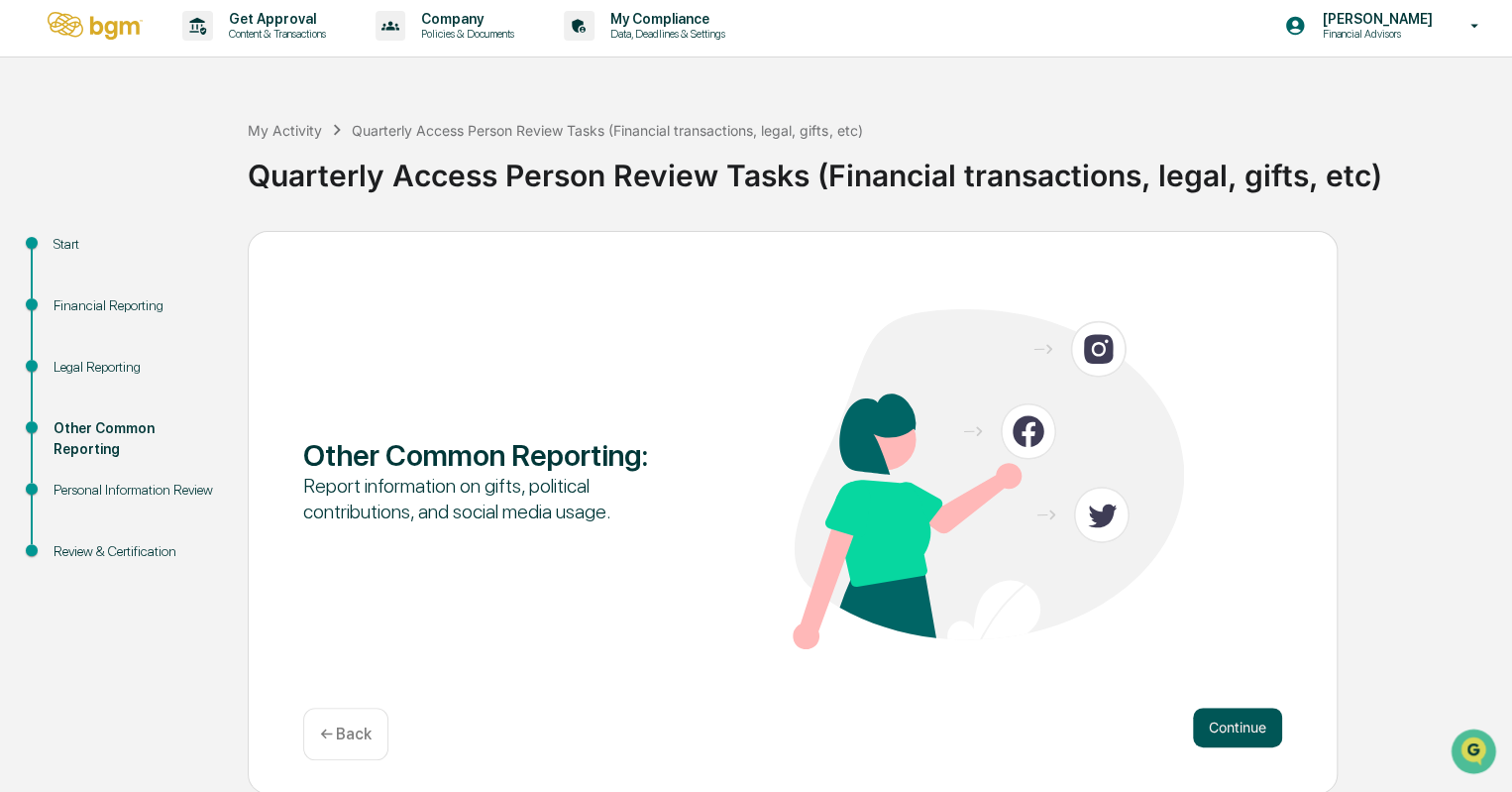 click on "Continue" at bounding box center [1238, 728] 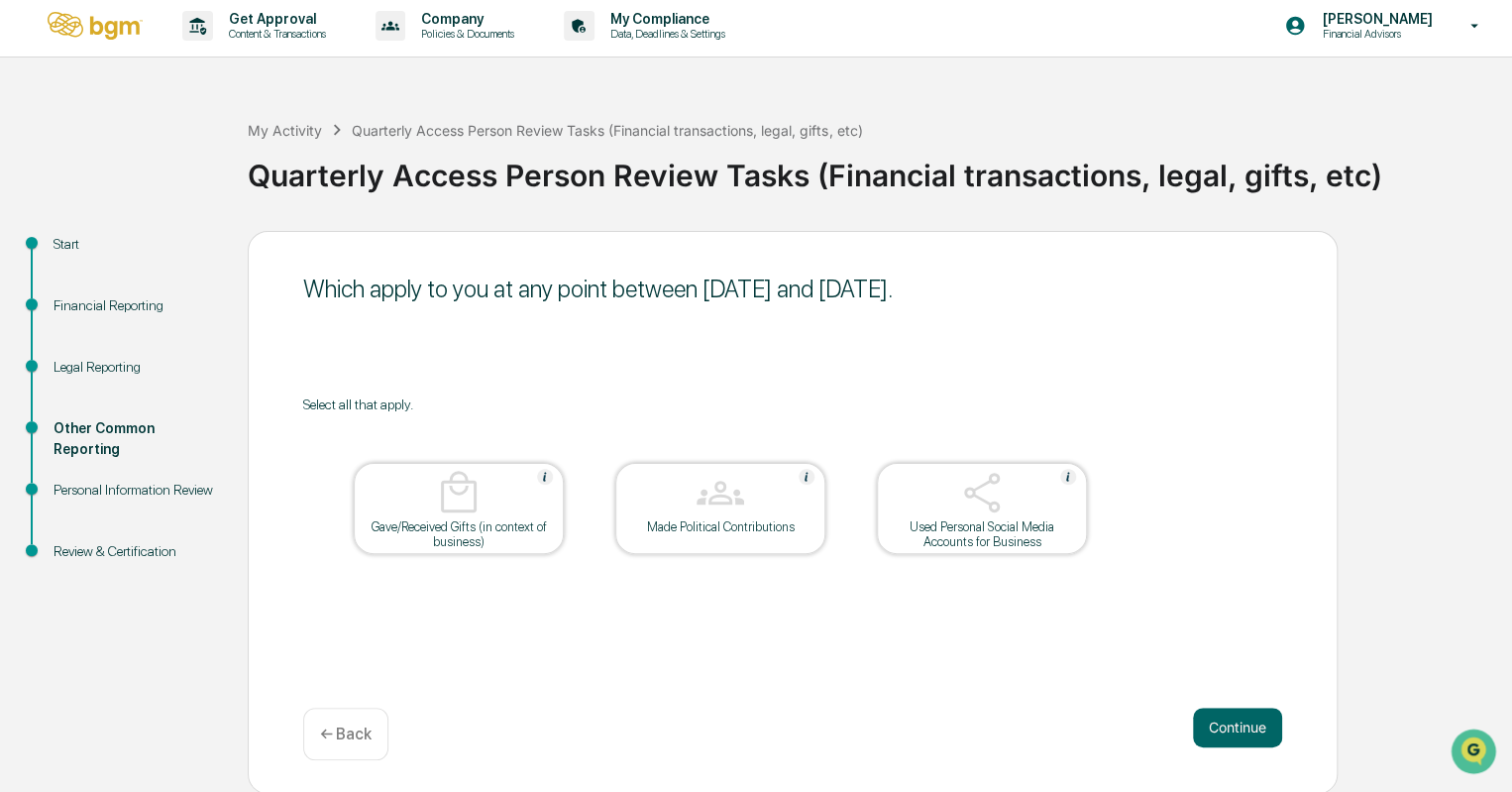 click on "Continue" at bounding box center (1238, 728) 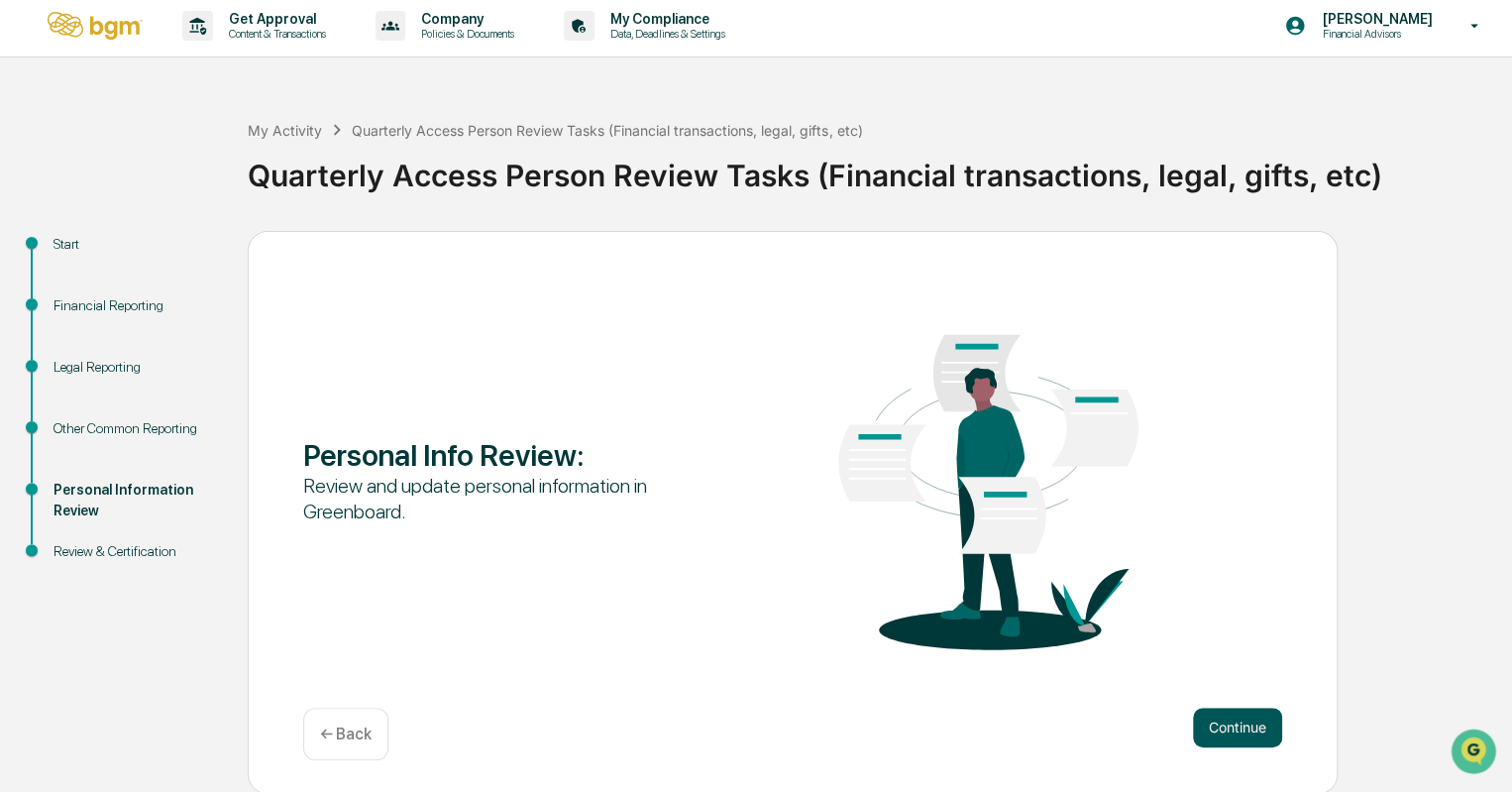 click on "Continue" at bounding box center (1238, 728) 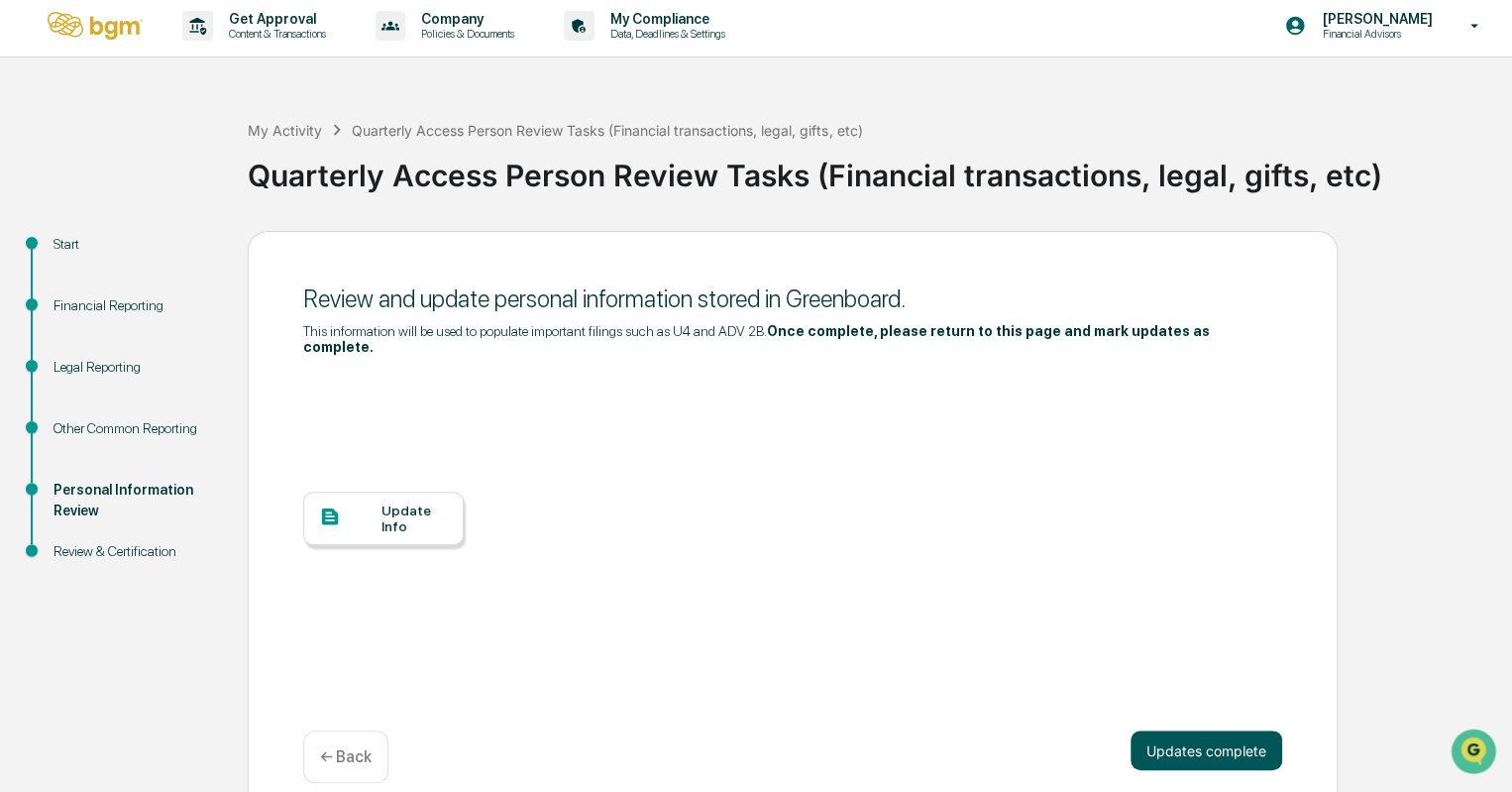 click on "Updates complete" at bounding box center (1206, 750) 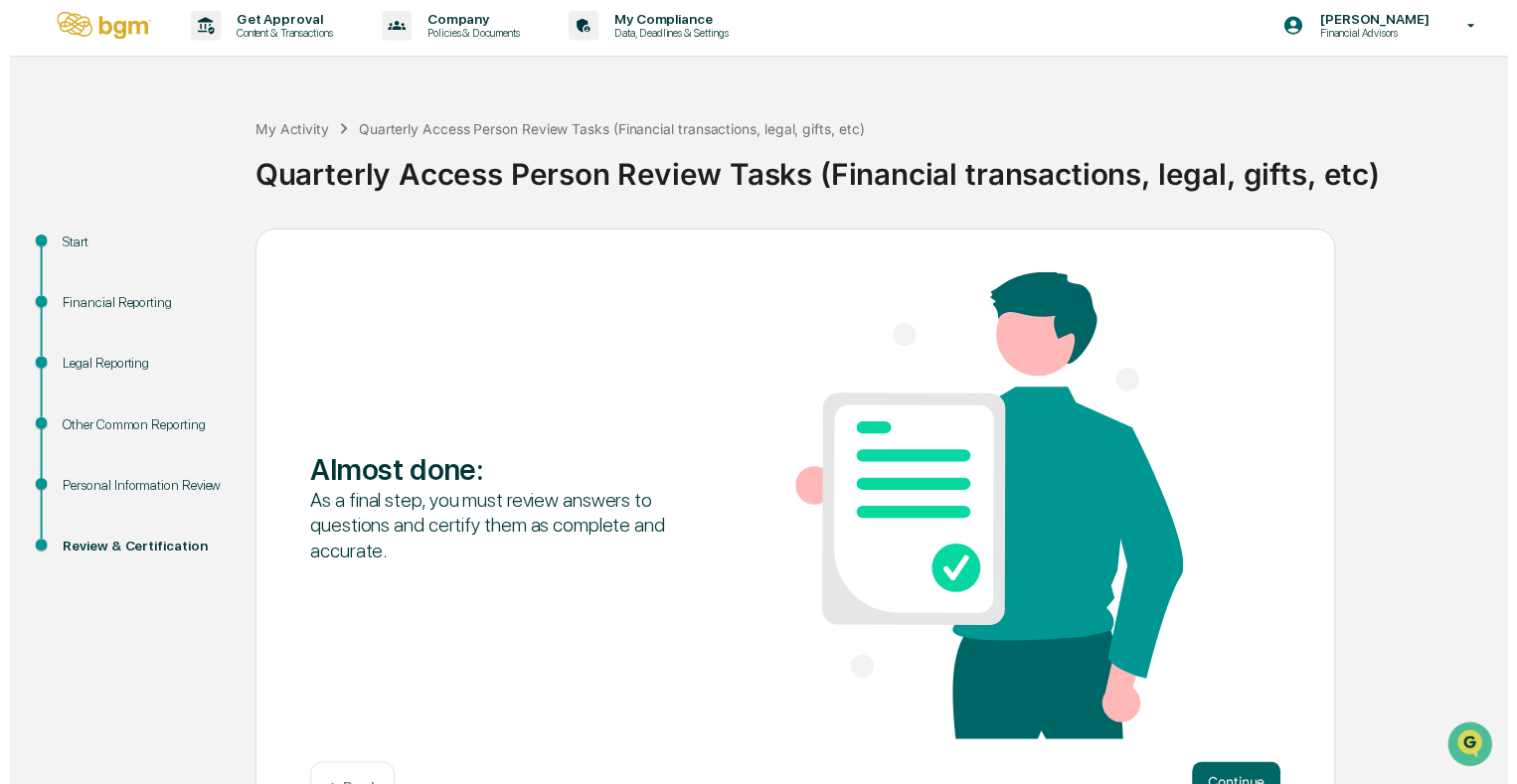 scroll, scrollTop: 67, scrollLeft: 0, axis: vertical 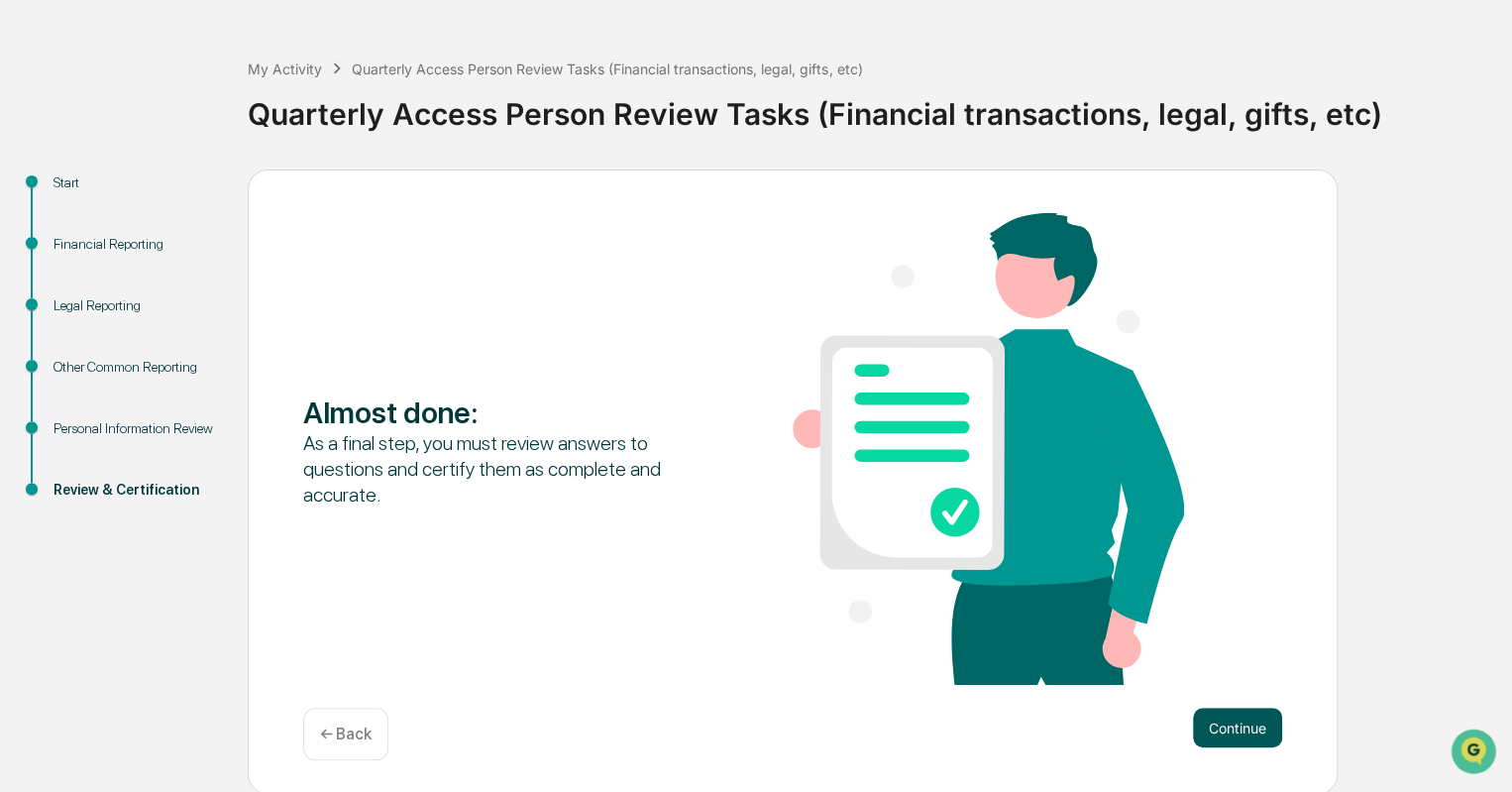 click on "Continue" at bounding box center [1238, 728] 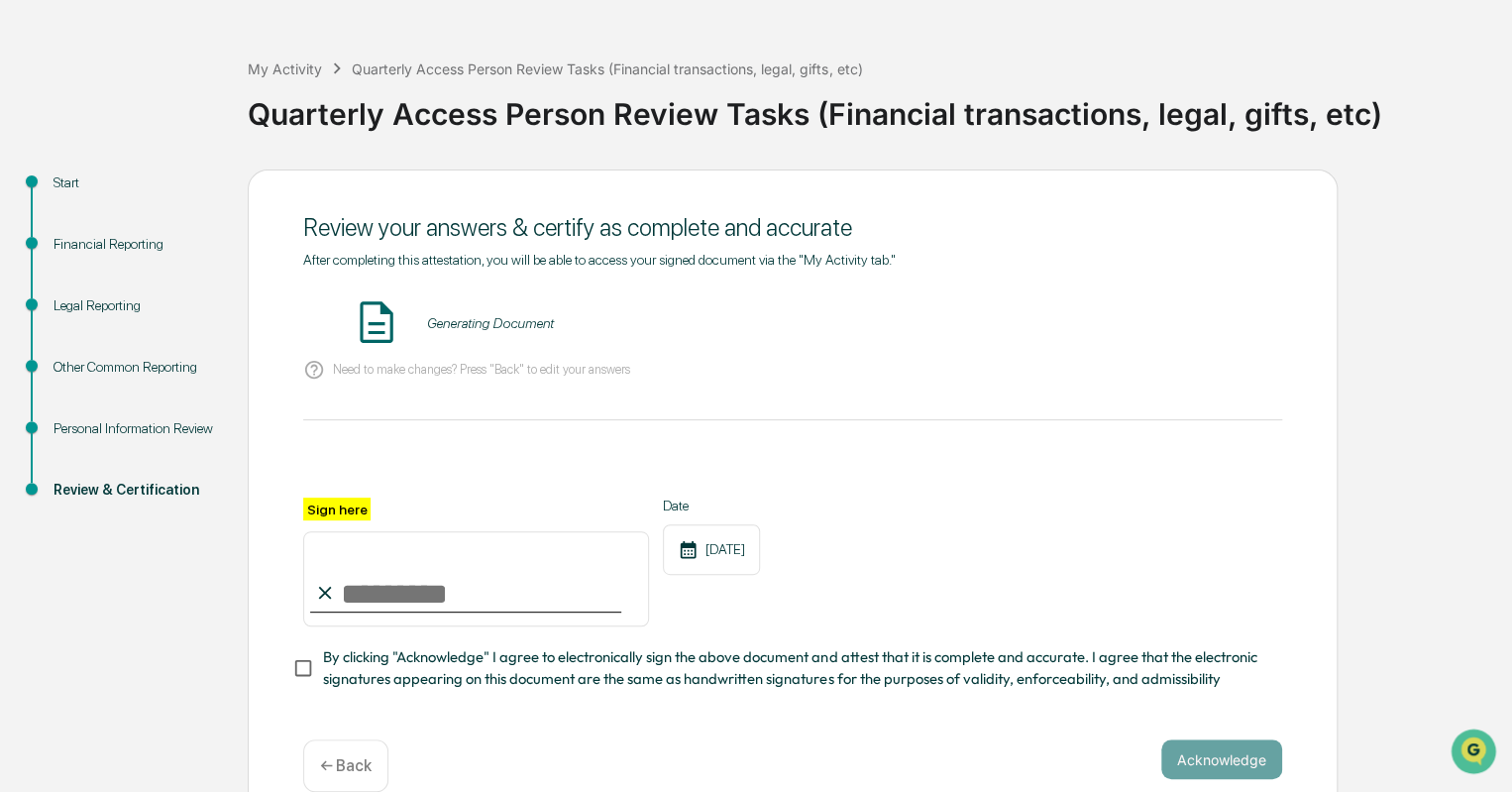 click on "Sign here" at bounding box center [476, 579] 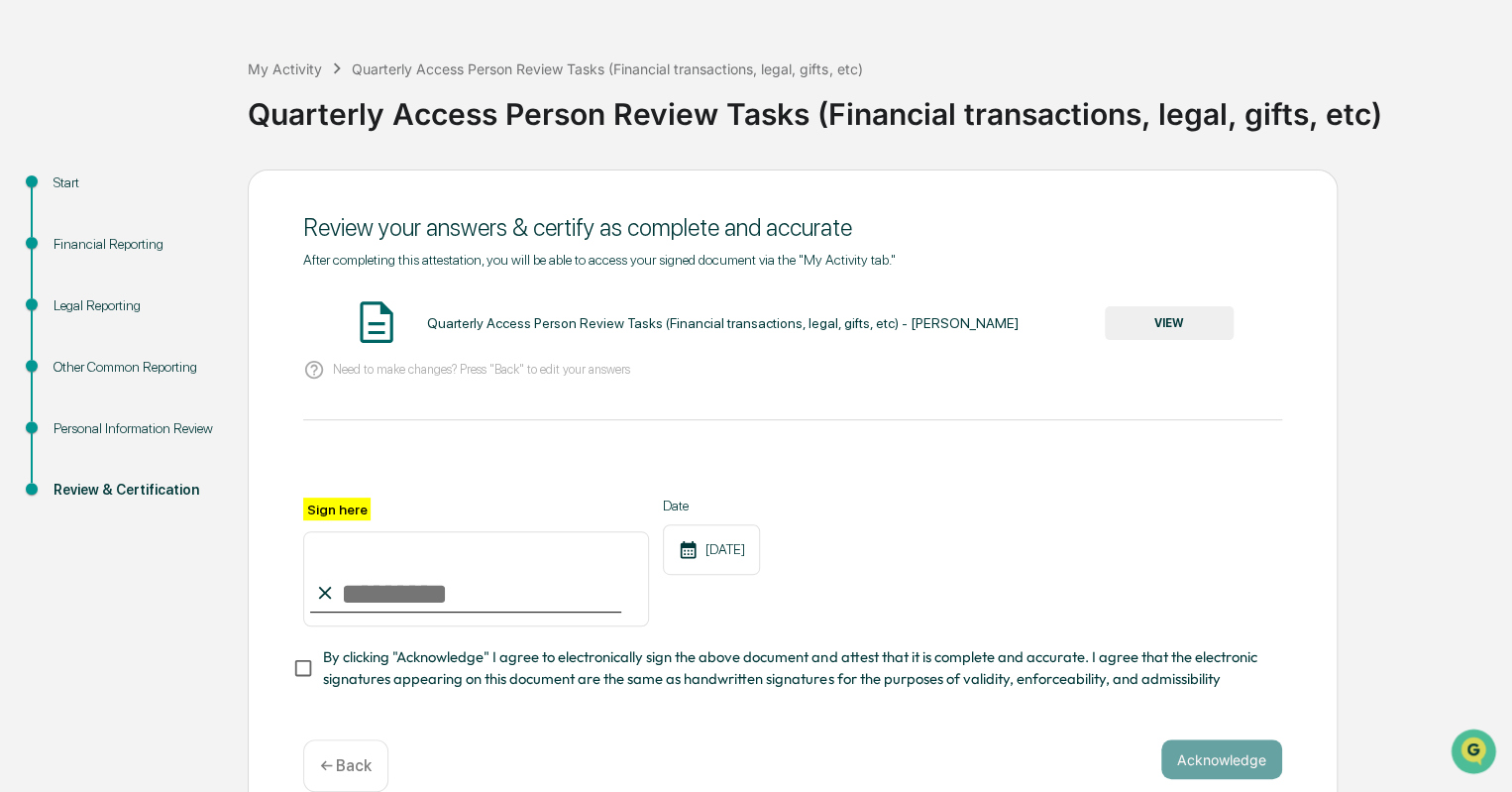 type on "**********" 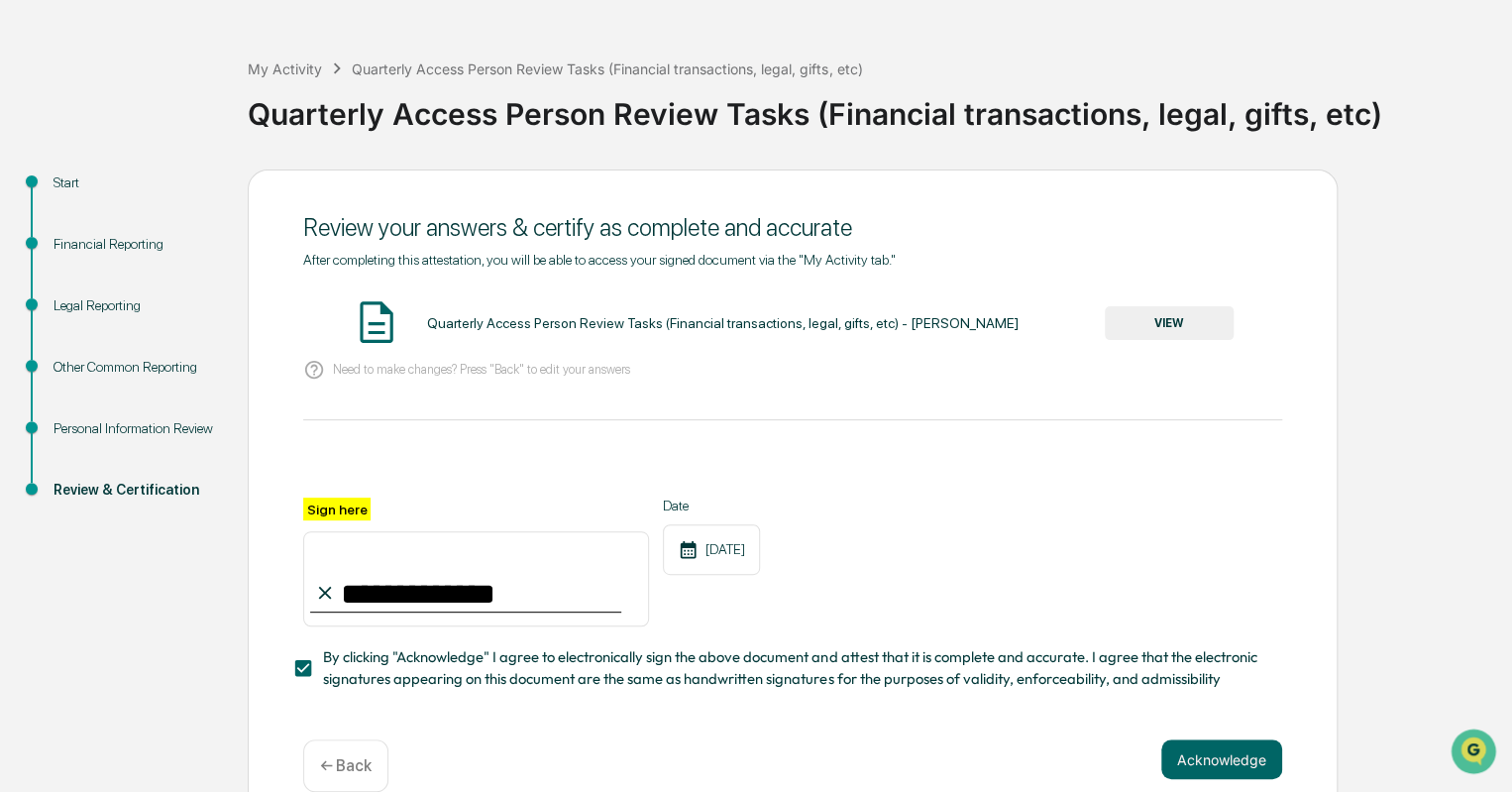 click on "VIEW" at bounding box center [1169, 323] 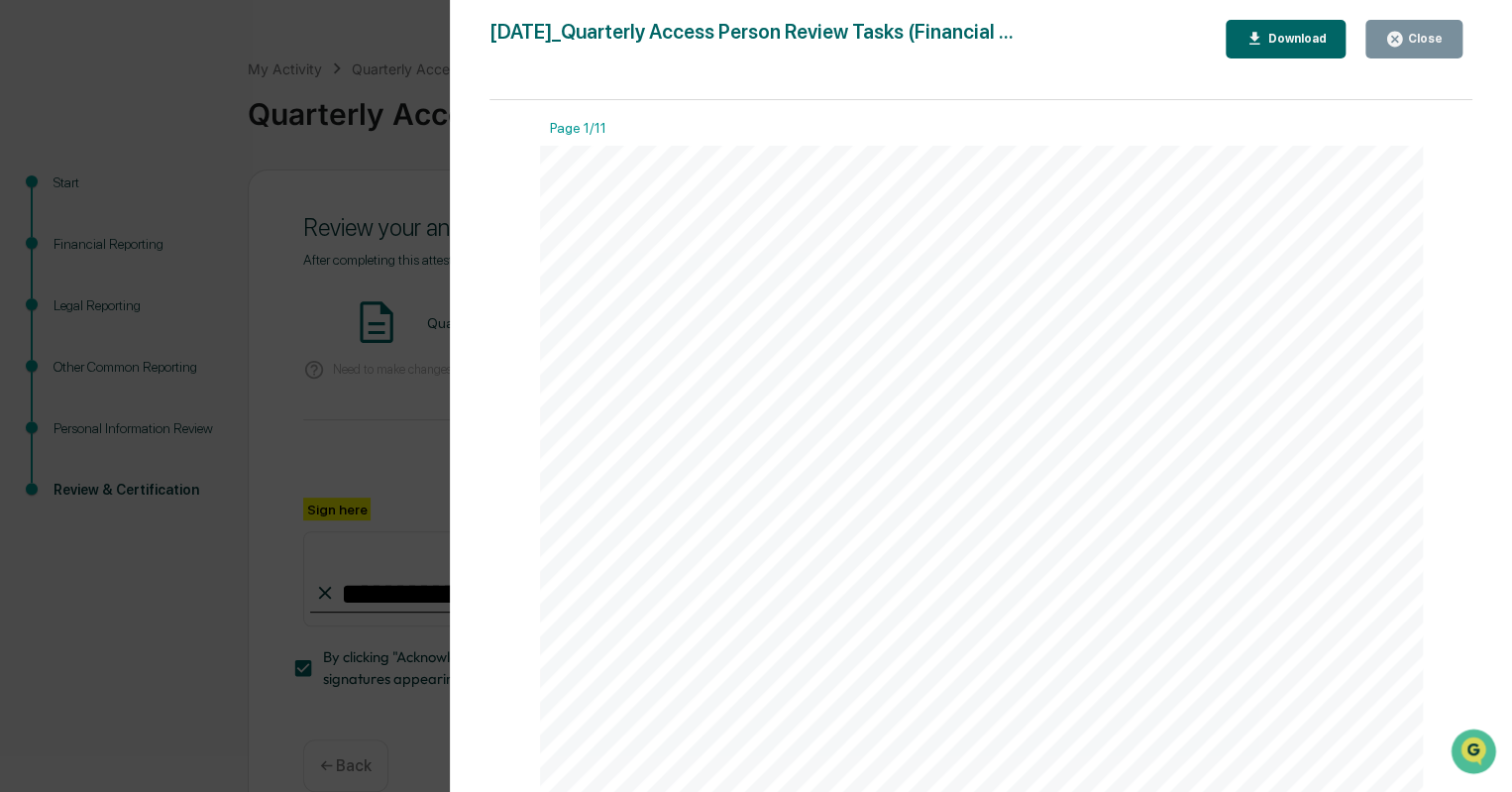 click on "Version History [DATE] 07:02 PM [PERSON_NAME] [DATE]_Quarterly Access Person Review Tasks (Financial ...   Close   Download Page 1/11 [DATE] BGM Quarterly   Access   Person   Review   Tasks   (Financial   transactions,   legal, gifts,   etc)   -   [PERSON_NAME] Contents Definitions   2 Financial   Reporting   6 Brokerage   Holdings:   [DATE]   6 Brokerage   Transactions:   [DATE]   to   [DATE]   7 Legal   Reporting   10 Other   Reporting   11 Page   1   of   11 Page 2/11 Page 3/11 Page 4/11 Page 5/11 Page 6/11 Page 7/11 Page 8/11 Page 9/11 Transaction Date Transactio n   Type Security Identifier Security   Type   Number   Of Shares Security   Price   Principal Amount Interest Rate Maturity Date Account Name Institution Name [DATE]   DIVIDEND   CUR:USD   Cash   0   1   31.21   N/ A   N/ A   Rob's   [PERSON_NAME] [PERSON_NAME] [DATE]   BUY   SNOXX   Mutual   fund   32800   1   32800   N/ A   N/ A   Rob's   [PERSON_NAME] Page 10/11 Legal   Reporting Attestation   of   Completeness" at bounding box center [756, 396] 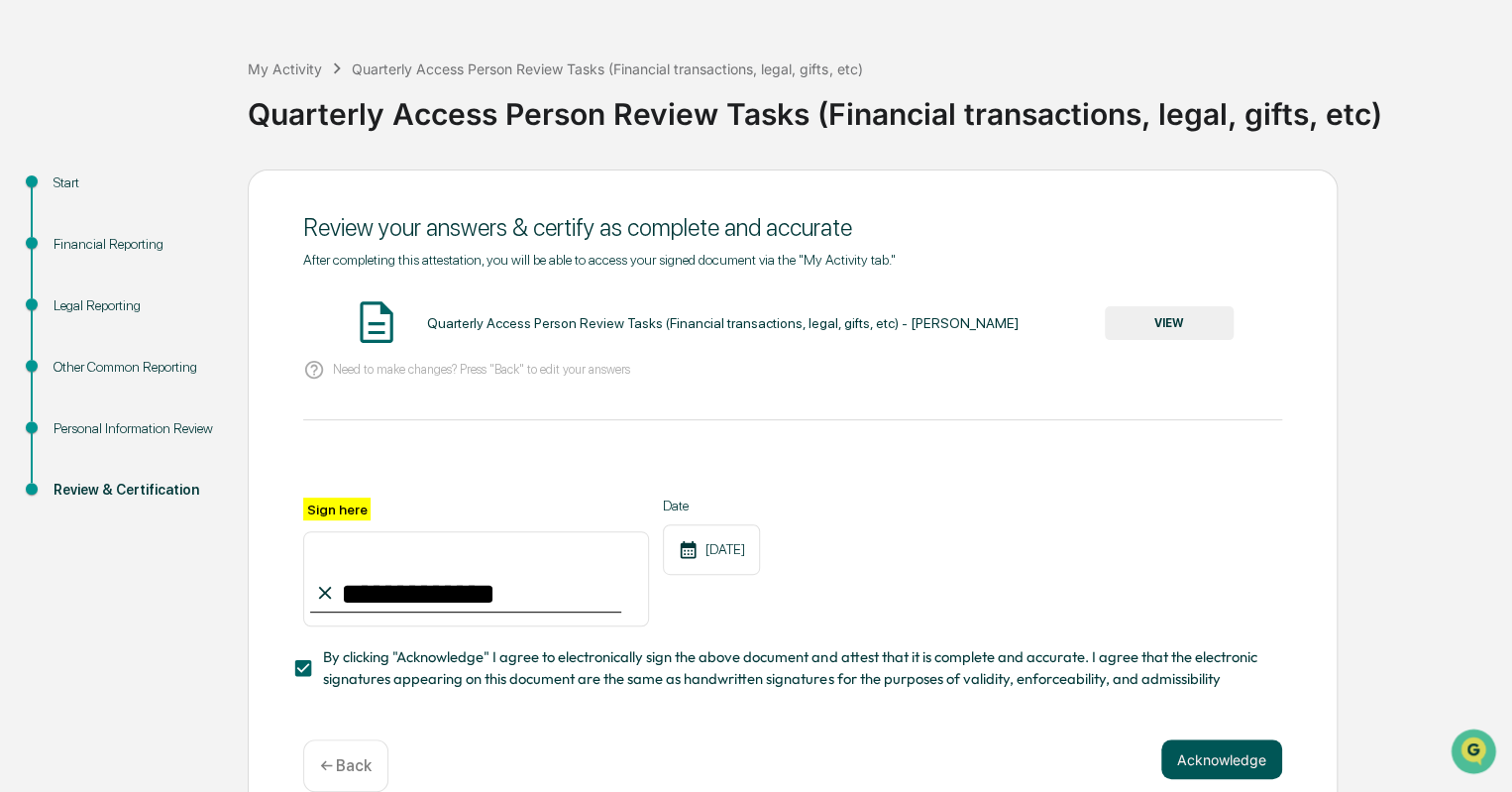 click on "Acknowledge" at bounding box center [1222, 759] 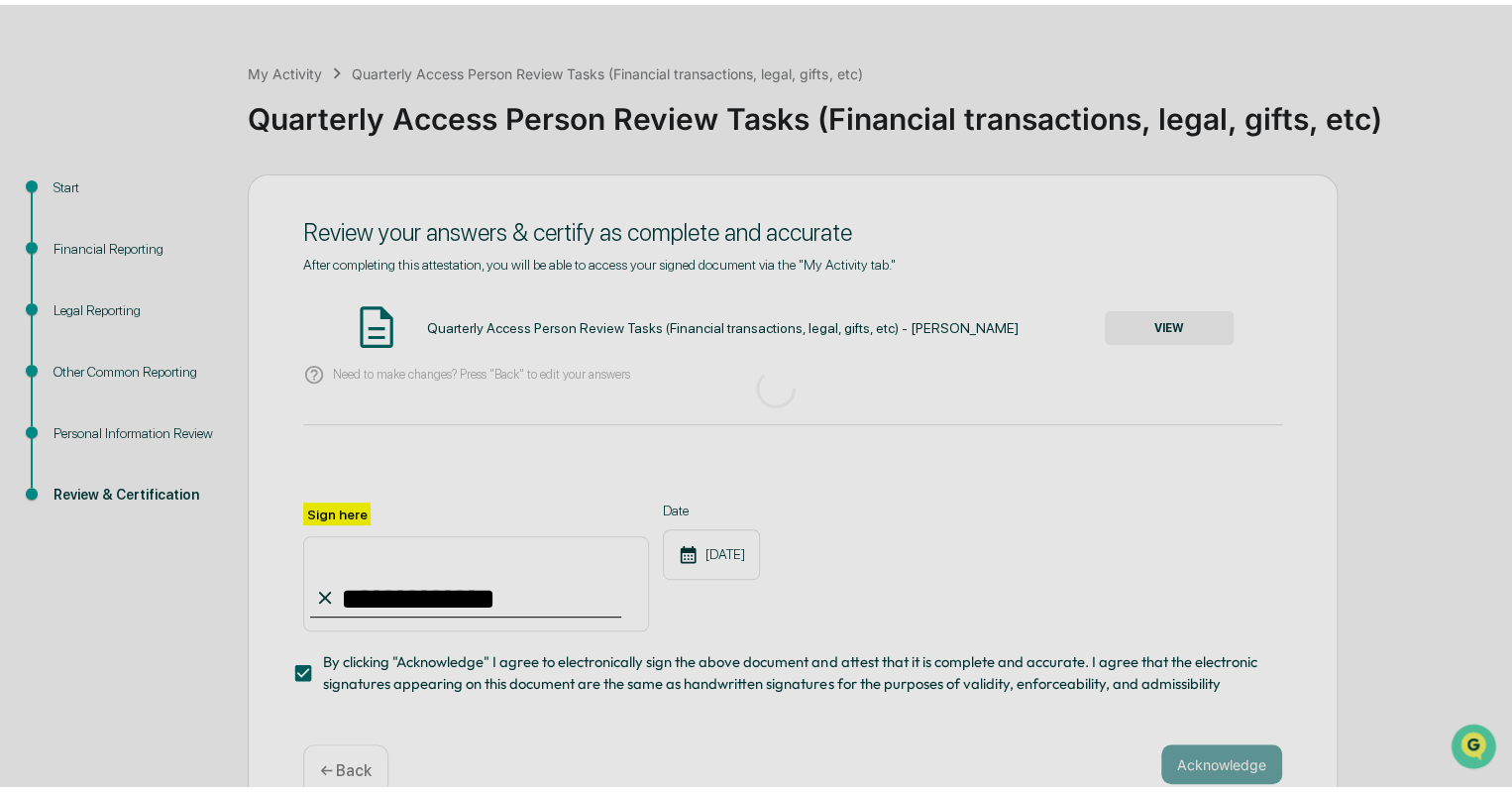 scroll, scrollTop: 5, scrollLeft: 0, axis: vertical 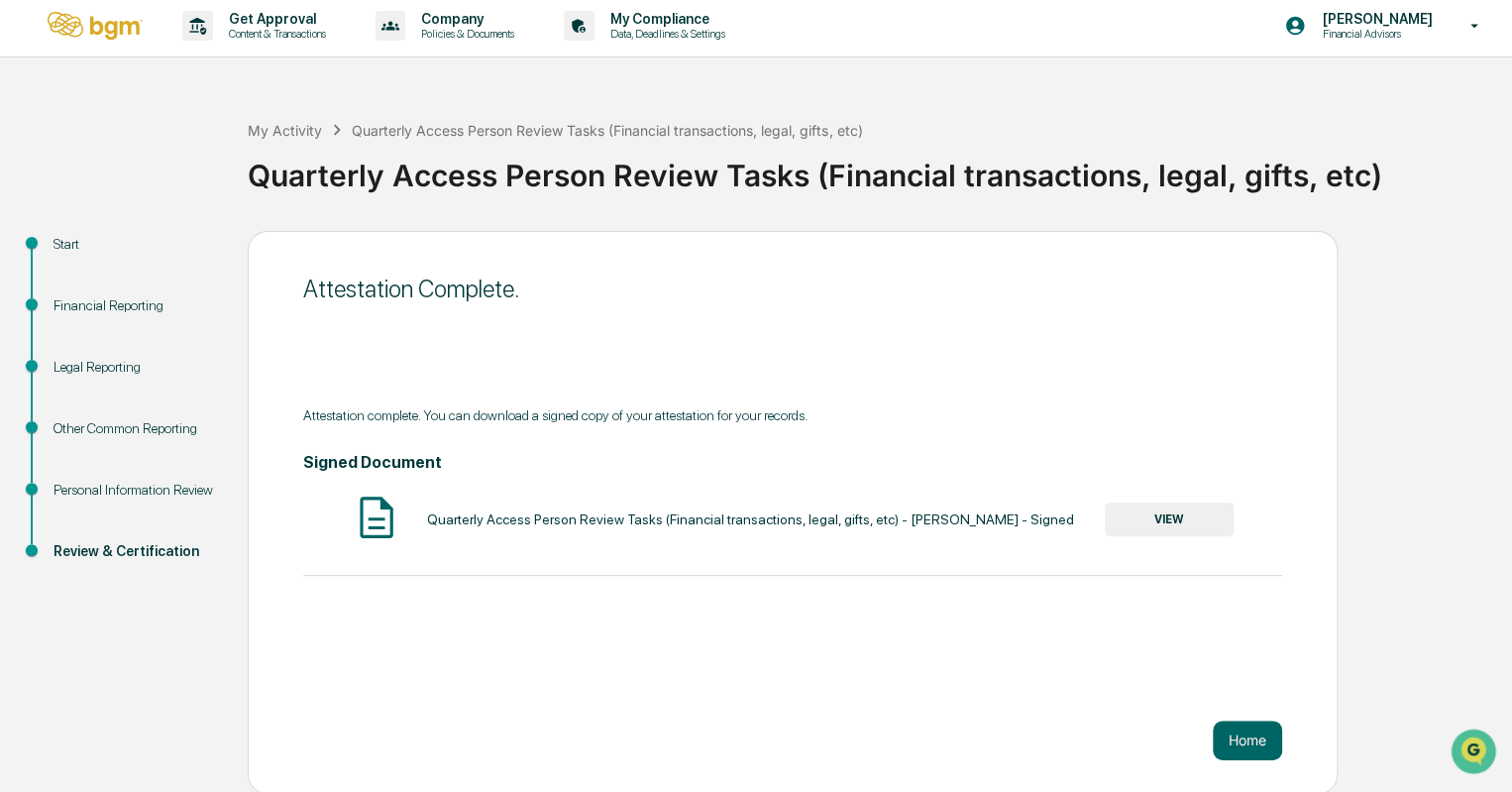 click at bounding box center [95, 26] 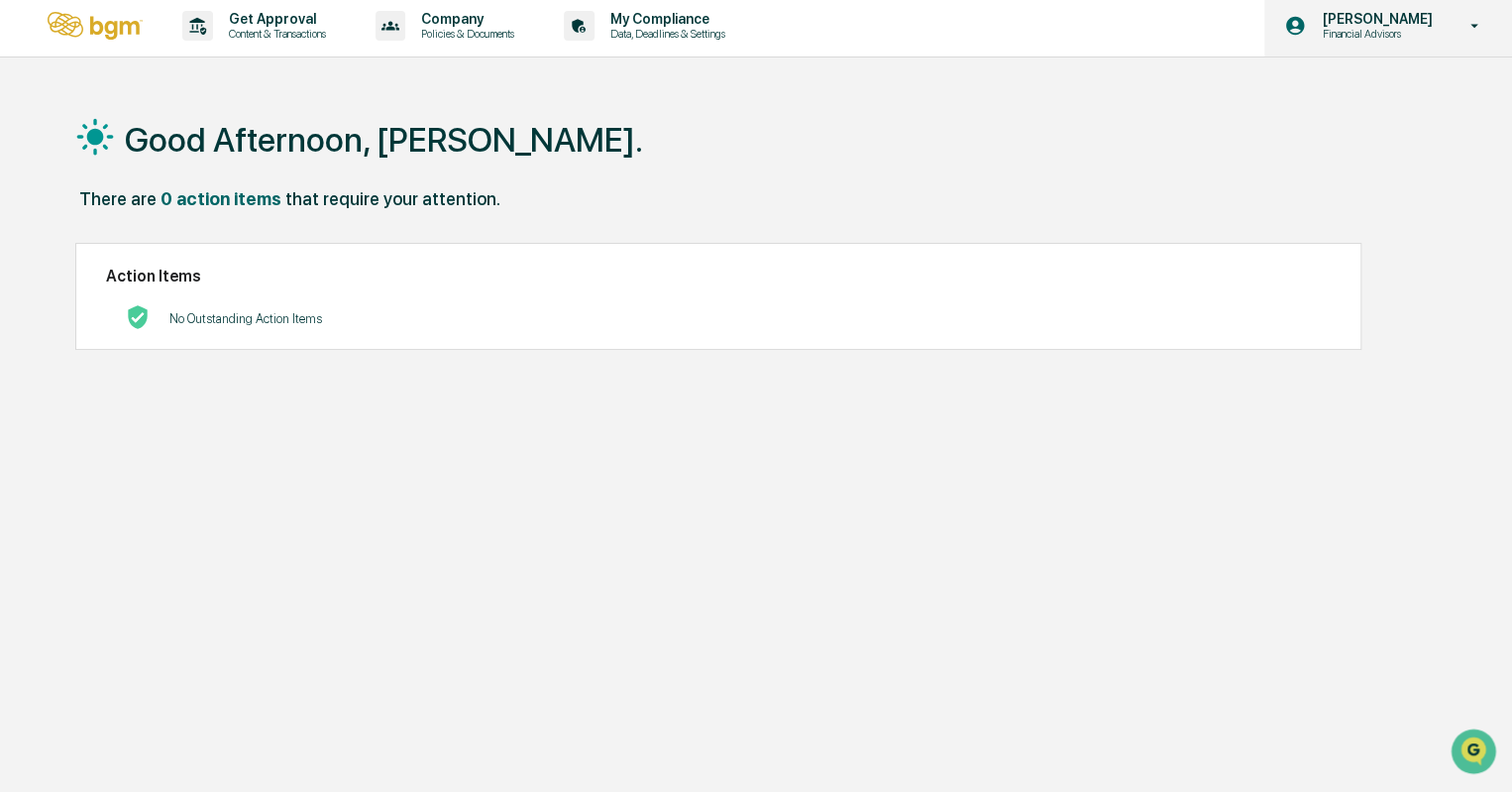 click on "Financial Advisors" at bounding box center [1373, 34] 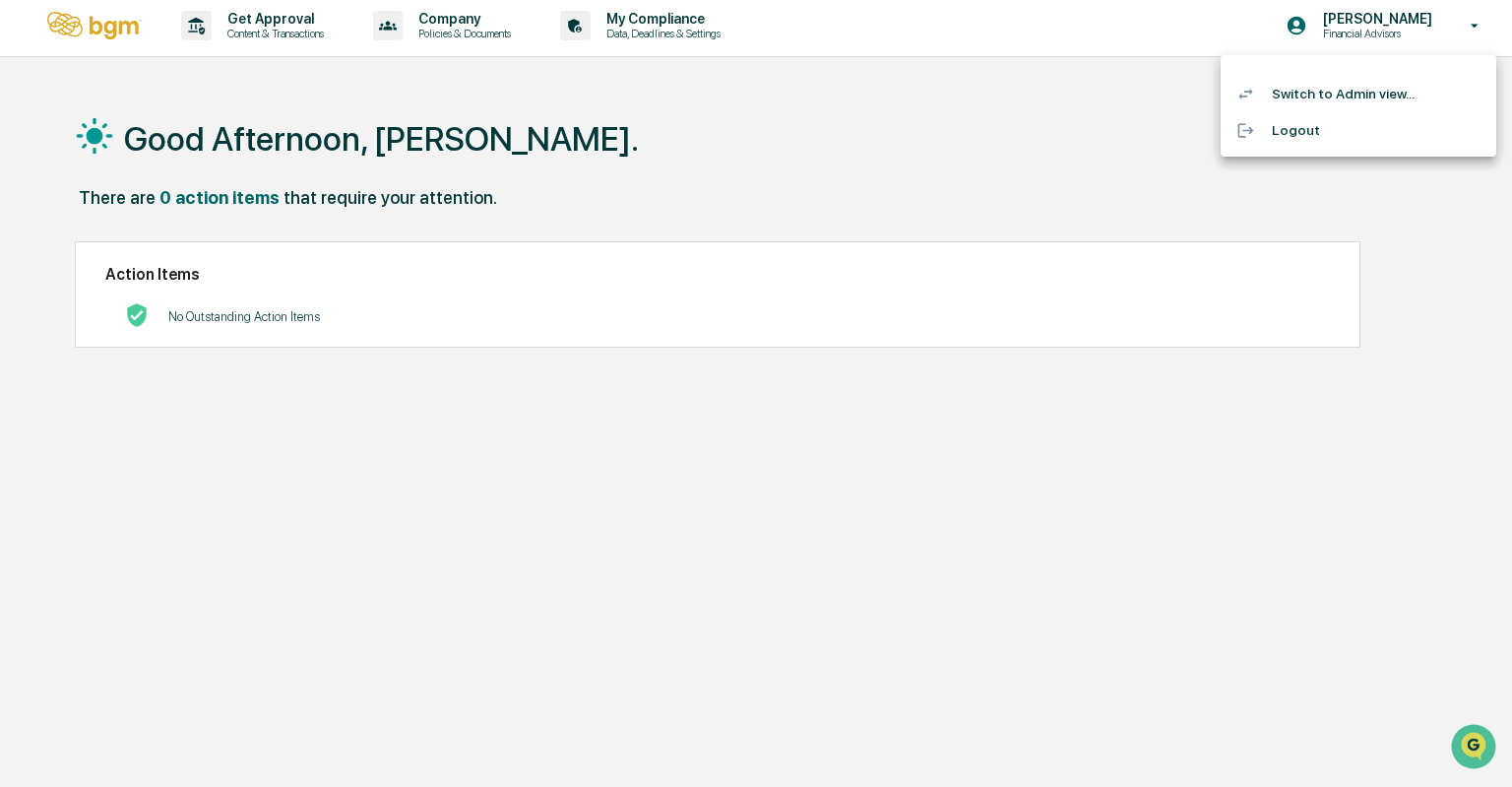 click on "Switch to Admin view..." at bounding box center (1358, 94) 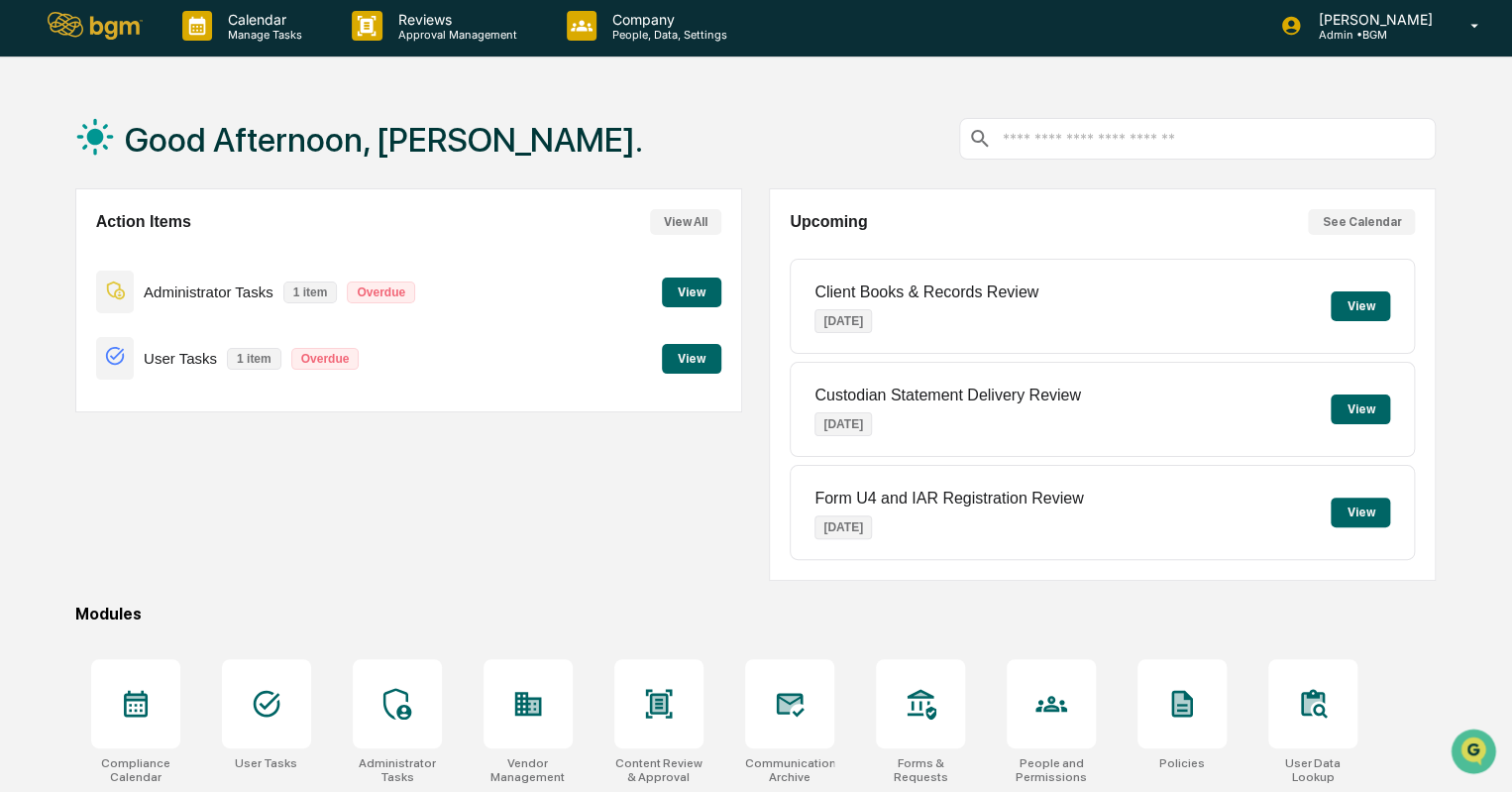 scroll, scrollTop: 167, scrollLeft: 0, axis: vertical 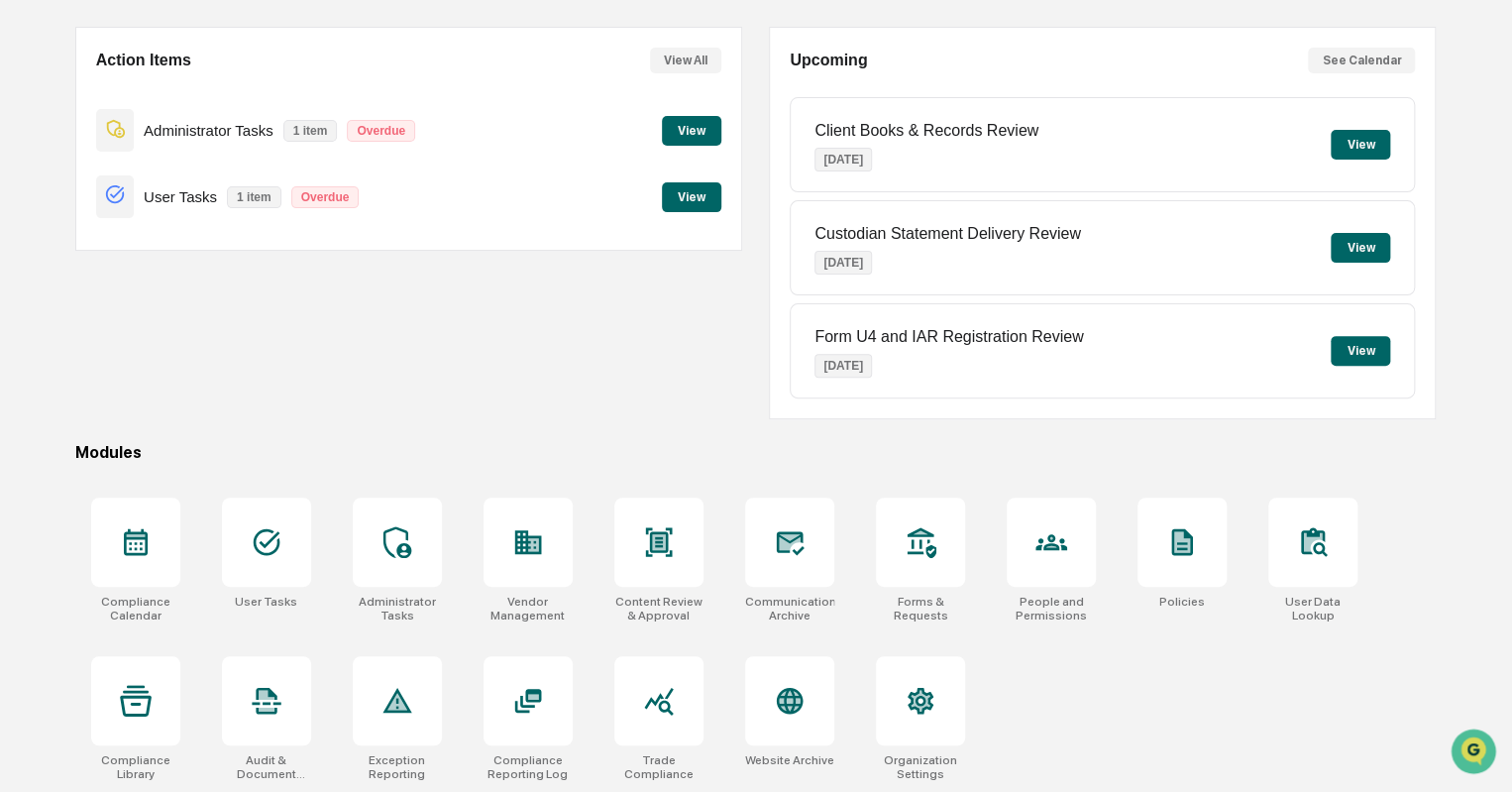 click on "User Tasks" at bounding box center [180, 196] 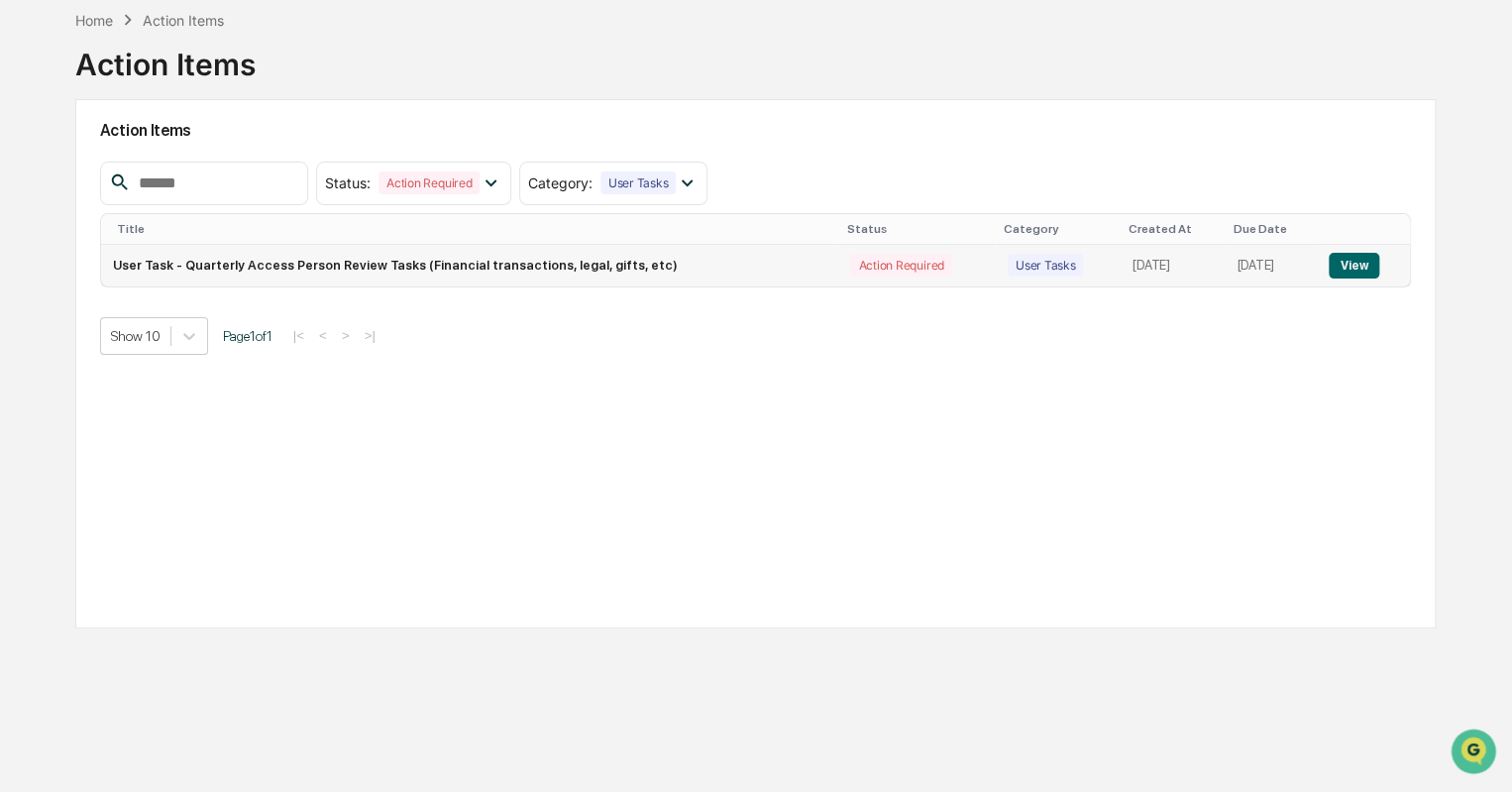 click on "User Task - Quarterly Access Person Review Tasks (Financial transactions, legal, gifts, etc)" at bounding box center [470, 266] 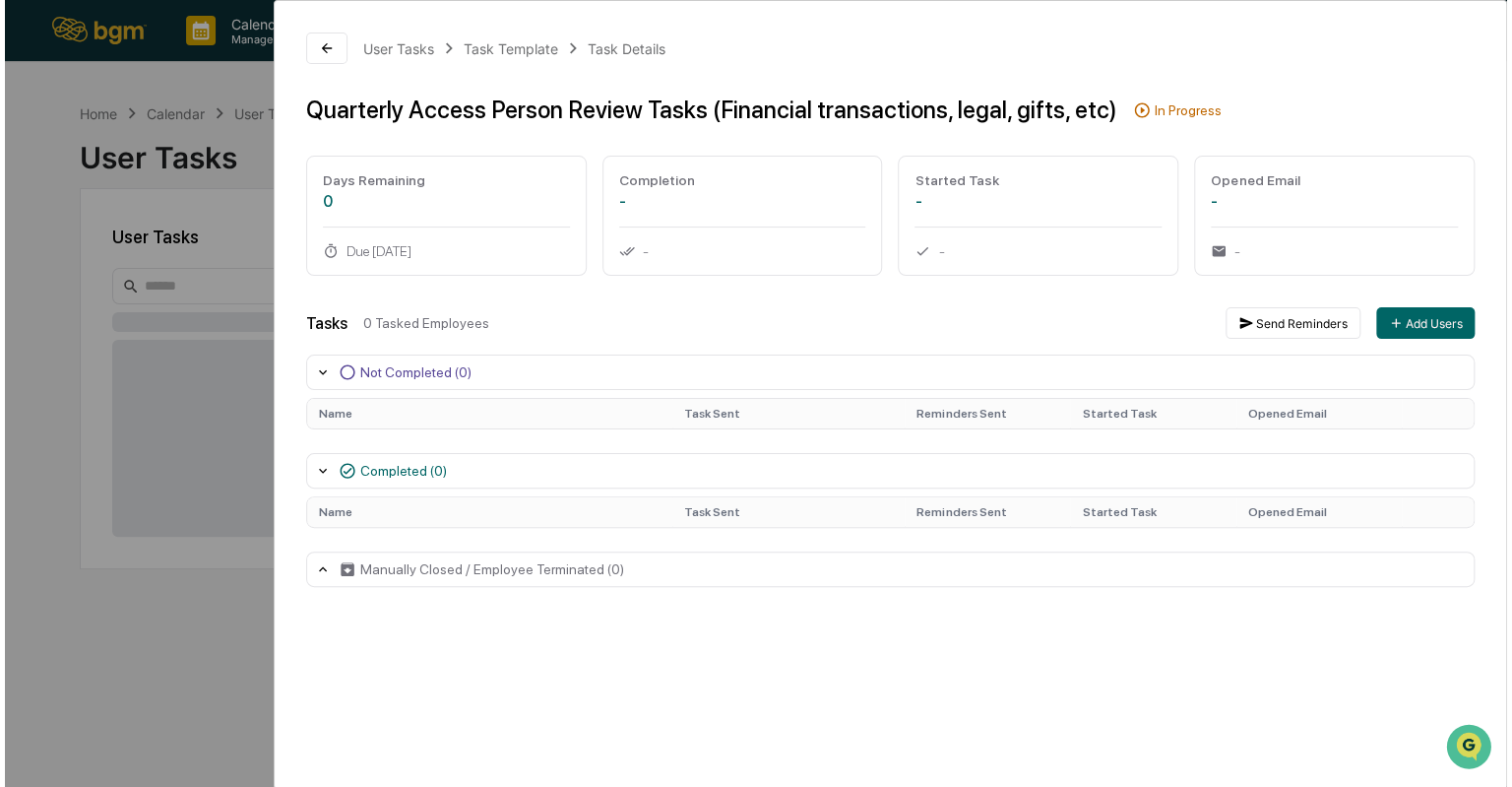 scroll, scrollTop: 0, scrollLeft: 0, axis: both 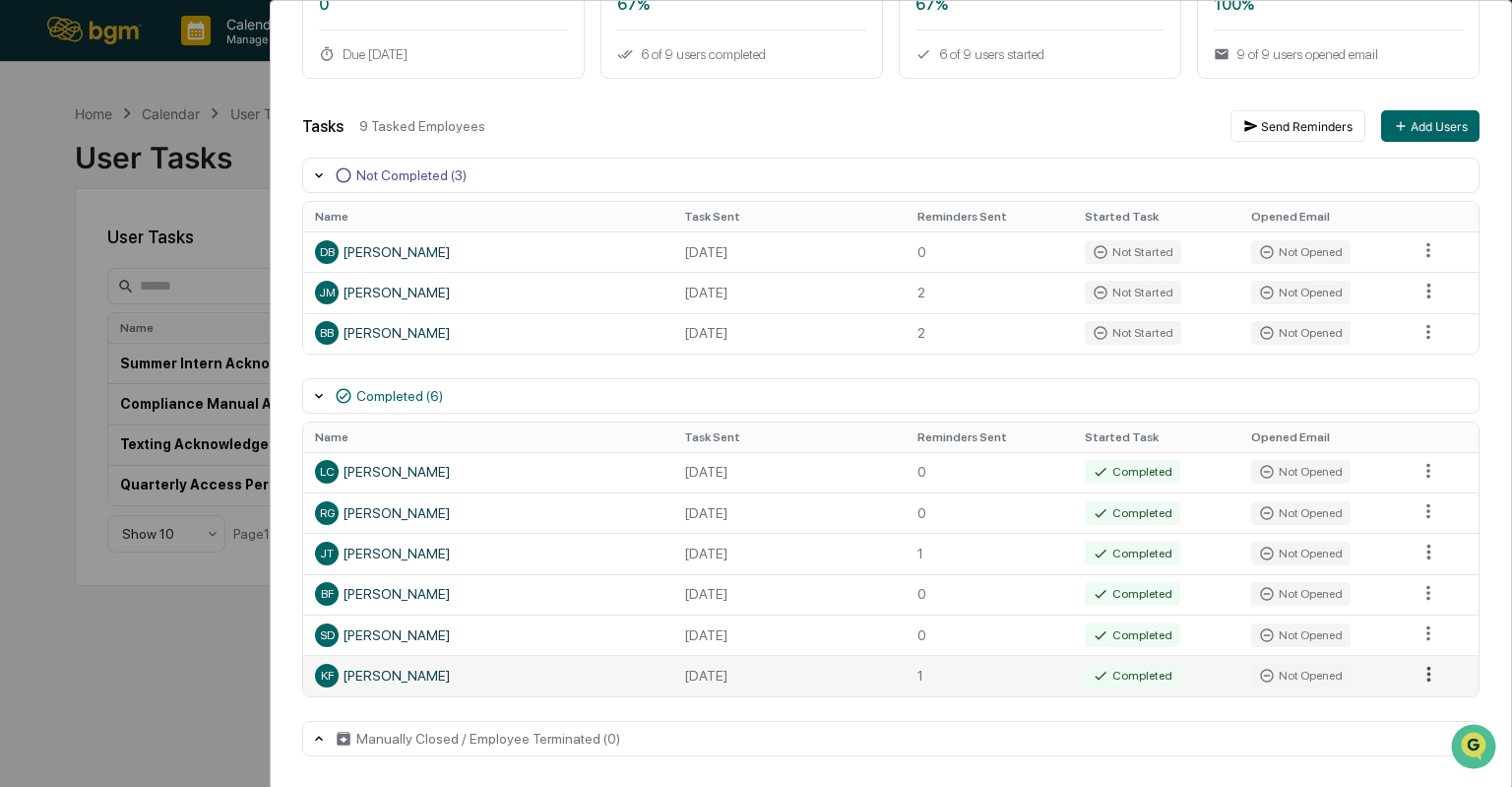 click on "Calendar Manage Tasks Reviews Approval Management Company People, Data, Settings [PERSON_NAME] Admin •  BGM Home Calendar User Tasks User Tasks User Tasks Create New Task All Statuses All Schedules Name Assigned To Schedule Status Last Send Date Next Scheduled Send Date Summer Intern Acknowledgements Intern  Onboarding Active None None Compliance Manual Acknowledgement Users   Annually Active [DATE] [DATE] Texting Acknowledgement Users   Quarterly Active [DATE] [DATE] Quarterly Access Person Review Tasks (Financial transactions, legal, gifts, etc) Users   Quarterly In Progress [DATE] [DATE] Show 10 Page  1  of  1 User Tasks Quarterly Access Person Review Tasks (Financial transactions, legal, gifts, etc) Task Details Quarterly Access Person Review Tasks (Financial transactions, legal, gifts, etc) In Progress Days Remaining 0 Due [DATE] Completion 67% 6 of 9 users completed Started Task 67% 6 of 9 users started Opened Email 100% Tasks Add Users" at bounding box center (756, 393) 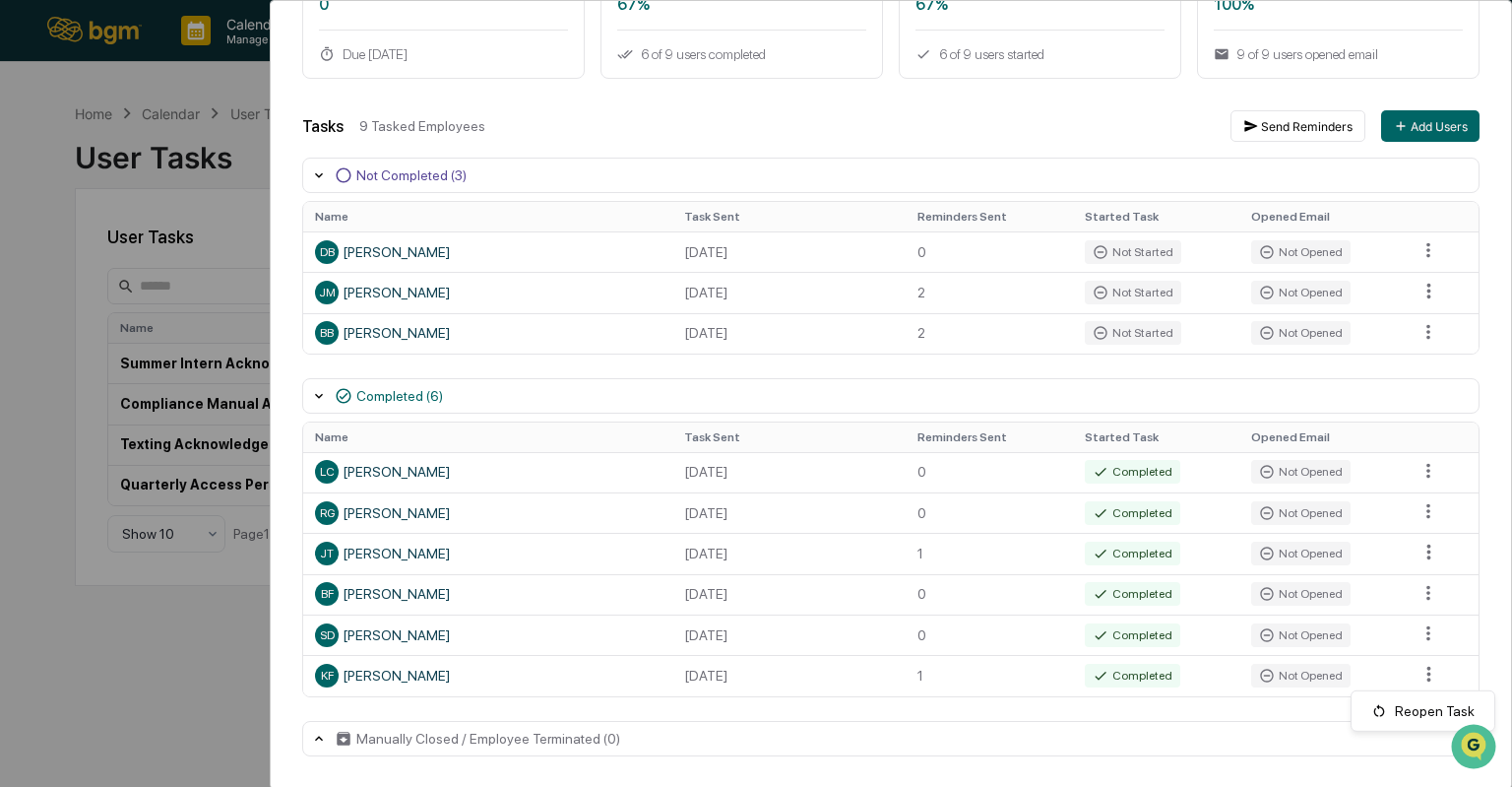 click on "Calendar Manage Tasks Reviews Approval Management Company People, Data, Settings [PERSON_NAME] Admin •  BGM Home Calendar User Tasks User Tasks User Tasks Create New Task All Statuses All Schedules Name Assigned To Schedule Status Last Send Date Next Scheduled Send Date Summer Intern Acknowledgements Intern  Onboarding Active None None Compliance Manual Acknowledgement Users   Annually Active [DATE] [DATE] Texting Acknowledgement Users   Quarterly Active [DATE] [DATE] Quarterly Access Person Review Tasks (Financial transactions, legal, gifts, etc) Users   Quarterly In Progress [DATE] [DATE] Show 10 Page  1  of  1 User Tasks Quarterly Access Person Review Tasks (Financial transactions, legal, gifts, etc) Task Details Quarterly Access Person Review Tasks (Financial transactions, legal, gifts, etc) In Progress Days Remaining 0 Due [DATE] Completion 67% 6 of 9 users completed Started Task 67% 6 of 9 users started Opened Email 100% Tasks Add Users" at bounding box center [756, 393] 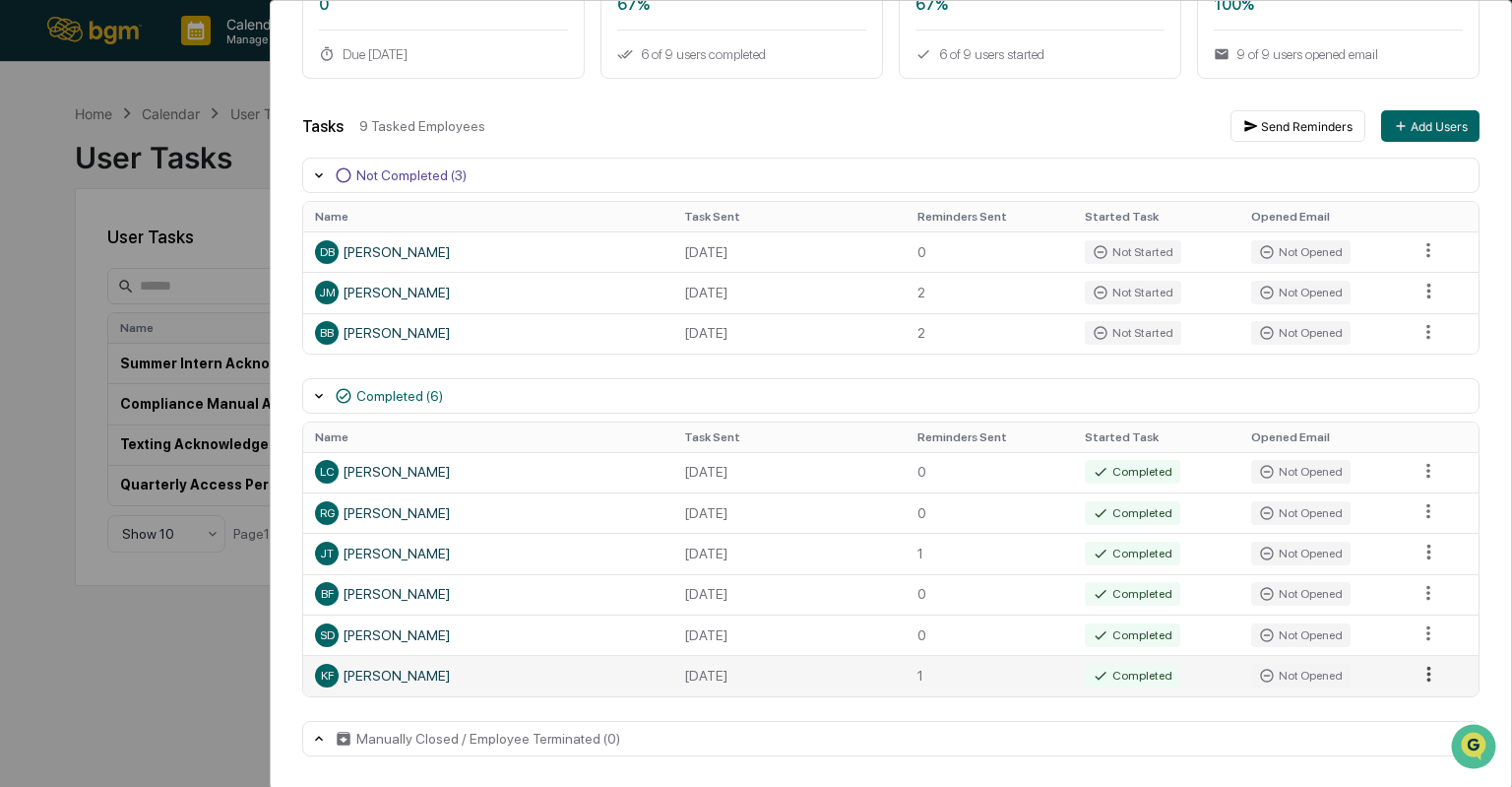 click on "Calendar Manage Tasks Reviews Approval Management Company People, Data, Settings [PERSON_NAME] Admin •  BGM Home Calendar User Tasks User Tasks User Tasks Create New Task All Statuses All Schedules Name Assigned To Schedule Status Last Send Date Next Scheduled Send Date Summer Intern Acknowledgements Intern  Onboarding Active None None Compliance Manual Acknowledgement Users   Annually Active [DATE] [DATE] Texting Acknowledgement Users   Quarterly Active [DATE] [DATE] Quarterly Access Person Review Tasks (Financial transactions, legal, gifts, etc) Users   Quarterly In Progress [DATE] [DATE] Show 10 Page  1  of  1 User Tasks Quarterly Access Person Review Tasks (Financial transactions, legal, gifts, etc) Task Details Quarterly Access Person Review Tasks (Financial transactions, legal, gifts, etc) In Progress Days Remaining 0 Due [DATE] Completion 67% 6 of 9 users completed Started Task 67% 6 of 9 users started Opened Email 100% Tasks Add Users" at bounding box center (756, 393) 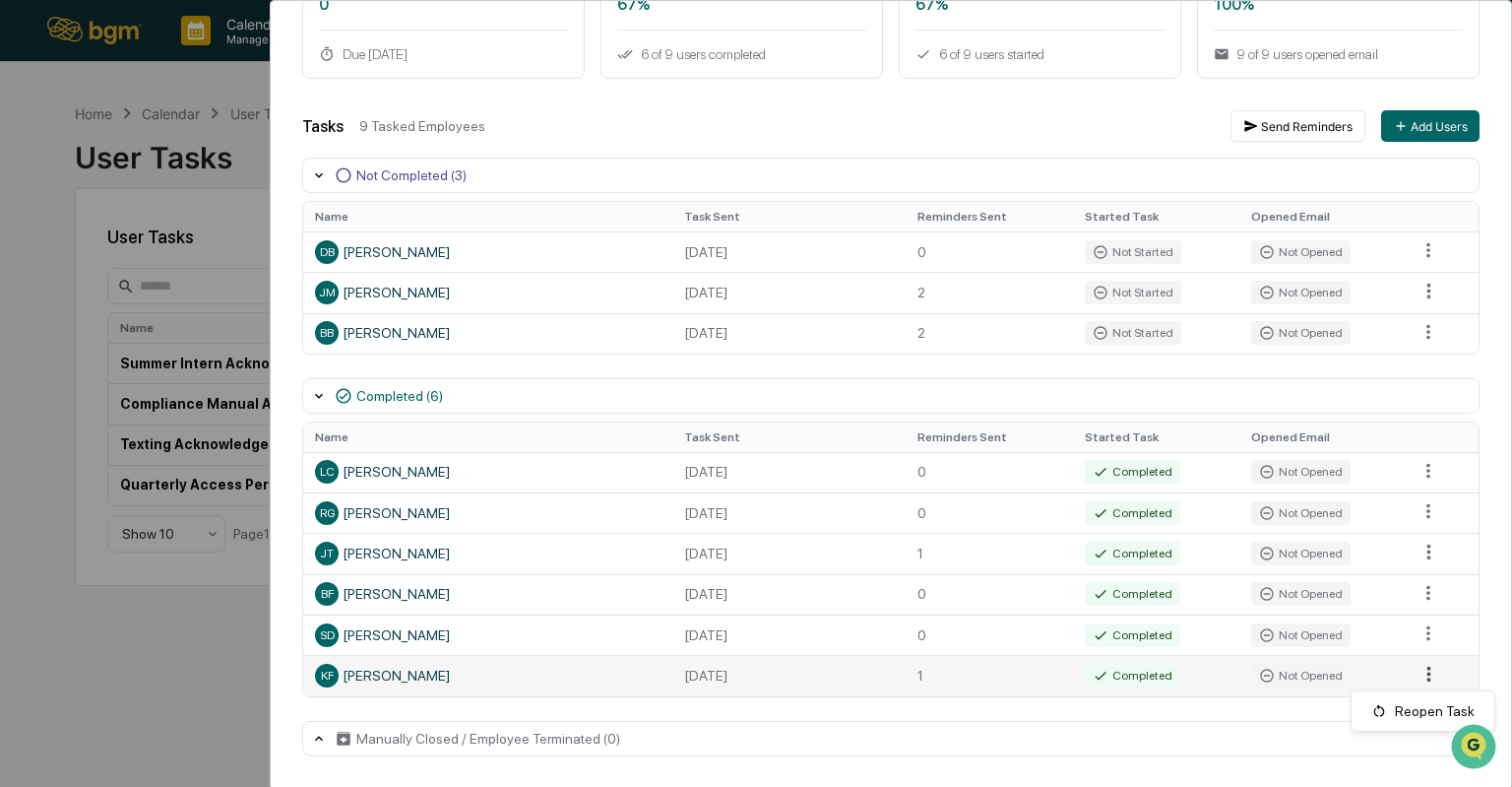 click on "Calendar Manage Tasks Reviews Approval Management Company People, Data, Settings [PERSON_NAME] Admin •  BGM Home Calendar User Tasks User Tasks User Tasks Create New Task All Statuses All Schedules Name Assigned To Schedule Status Last Send Date Next Scheduled Send Date Summer Intern Acknowledgements Intern  Onboarding Active None None Compliance Manual Acknowledgement Users   Annually Active [DATE] [DATE] Texting Acknowledgement Users   Quarterly Active [DATE] [DATE] Quarterly Access Person Review Tasks (Financial transactions, legal, gifts, etc) Users   Quarterly In Progress [DATE] [DATE] Show 10 Page  1  of  1 User Tasks Quarterly Access Person Review Tasks (Financial transactions, legal, gifts, etc) Task Details Quarterly Access Person Review Tasks (Financial transactions, legal, gifts, etc) In Progress Days Remaining 0 Due [DATE] Completion 67% 6 of 9 users completed Started Task 67% 6 of 9 users started Opened Email 100% Tasks Add Users" at bounding box center (756, 393) 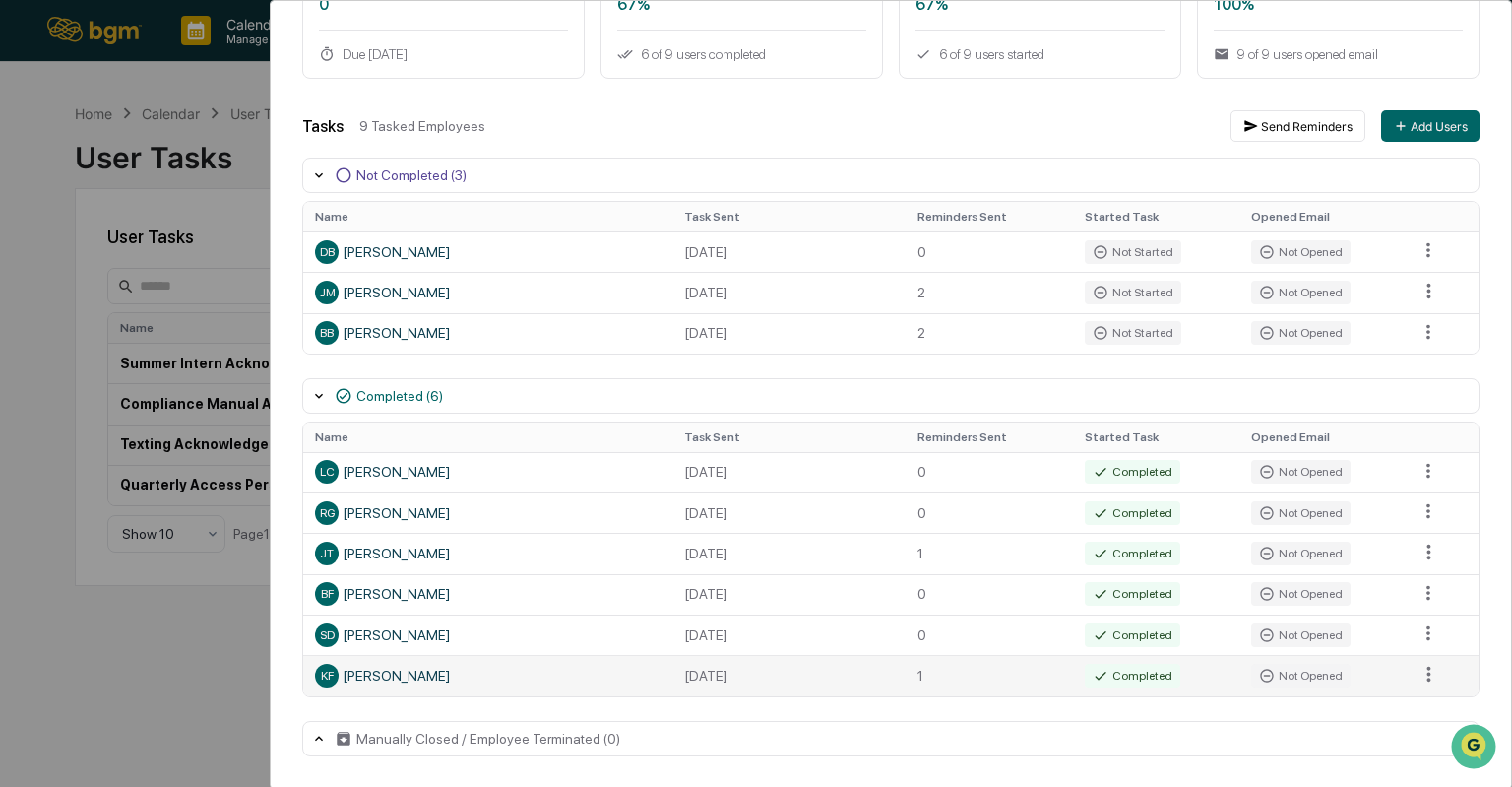 click on "KF [PERSON_NAME]" at bounding box center [487, 676] 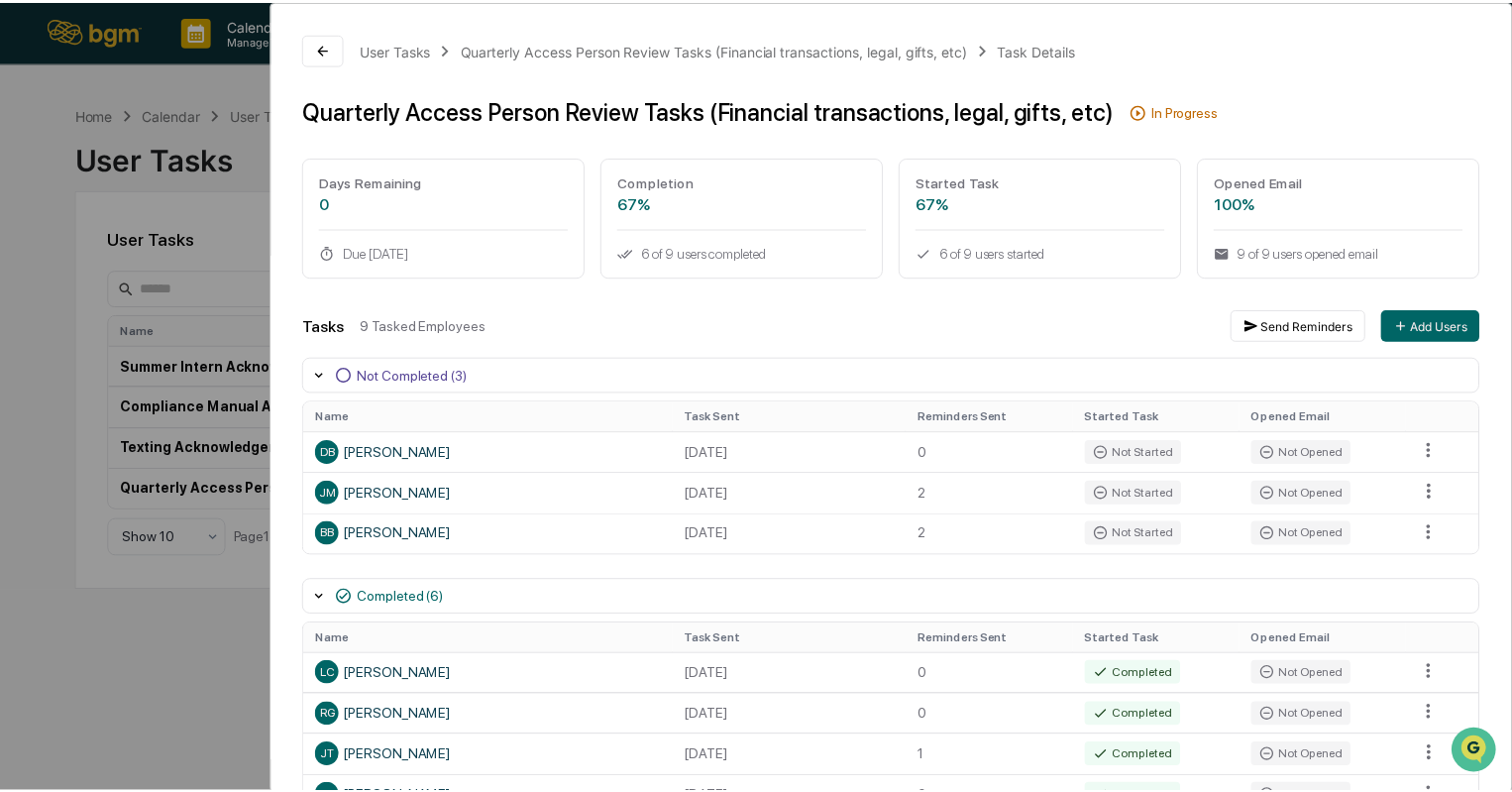 scroll, scrollTop: 0, scrollLeft: 0, axis: both 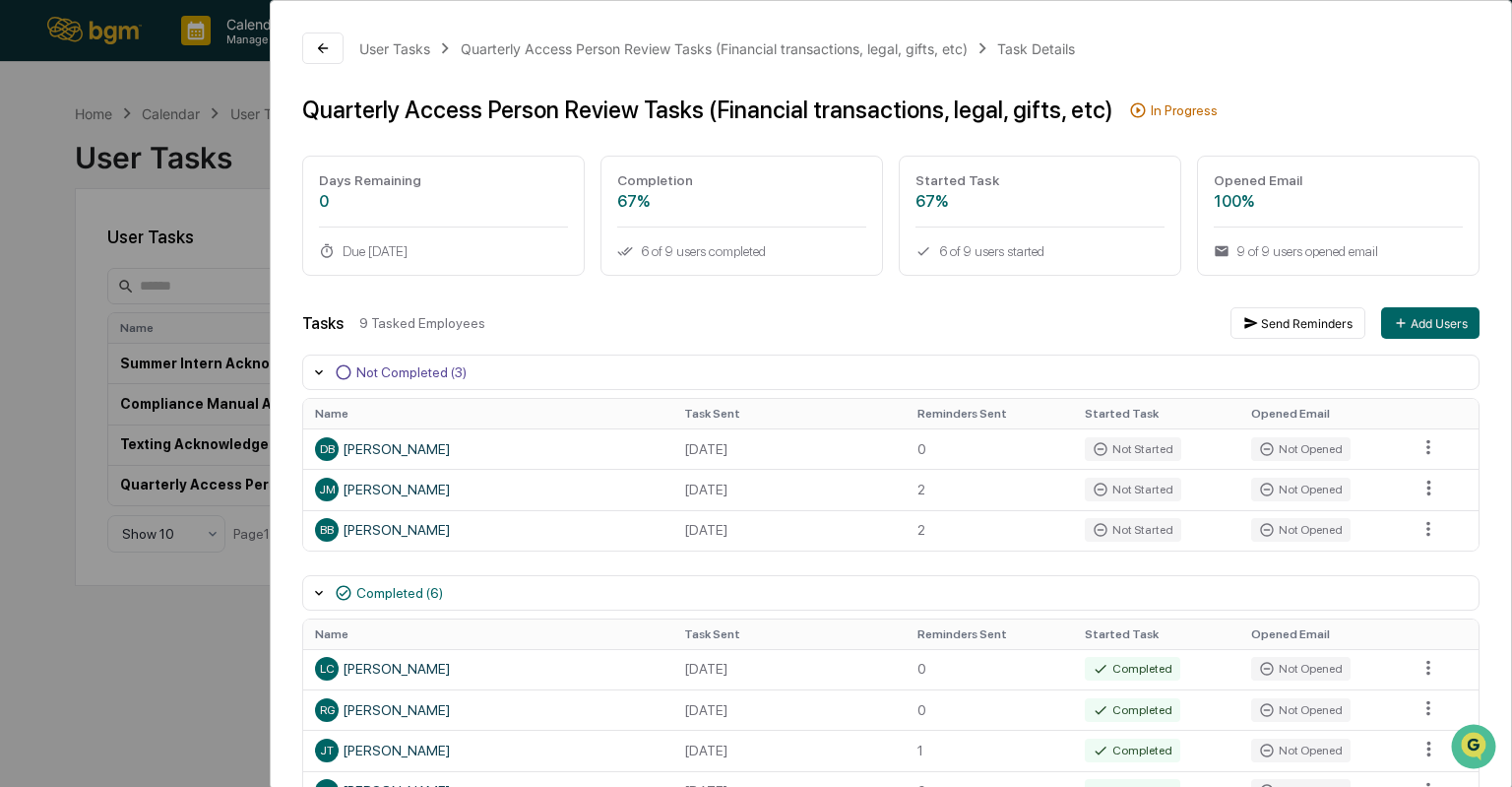 click on "User Tasks Quarterly Access Person Review Tasks (Financial transactions, legal, gifts, etc) Task Details Quarterly Access Person Review Tasks (Financial transactions, legal, gifts, etc) In Progress Days Remaining 0 Due [DATE] Completion 67% 6 of 9 users completed Started Task 67% 6 of 9 users started Opened Email 100% 9 of 9 users opened email Tasks 9 Tasked Employees Send Reminders Add Users Not Completed (3) Name Task Sent Reminders Sent Started Task Opened Email DB [PERSON_NAME] [DATE] 0 Not Started Not Opened [PERSON_NAME] [PERSON_NAME] [DATE] 2 Not Started Not Opened BB [PERSON_NAME] [DATE] 2 Not Started Not Opened Completed (6) Name Task Sent Reminders Sent Started Task Opened Email LC [PERSON_NAME] [DATE] 0 Completed Not Opened [PERSON_NAME] [DATE] 0 Completed Not Opened JT [PERSON_NAME] [DATE] 1 Completed Not Opened BF [PERSON_NAME] [DATE] 0 Completed Not Opened SD [PERSON_NAME] [DATE] 0 Completed Not Opened KF [PERSON_NAME] [DATE] 1 Completed Name" at bounding box center [756, 393] 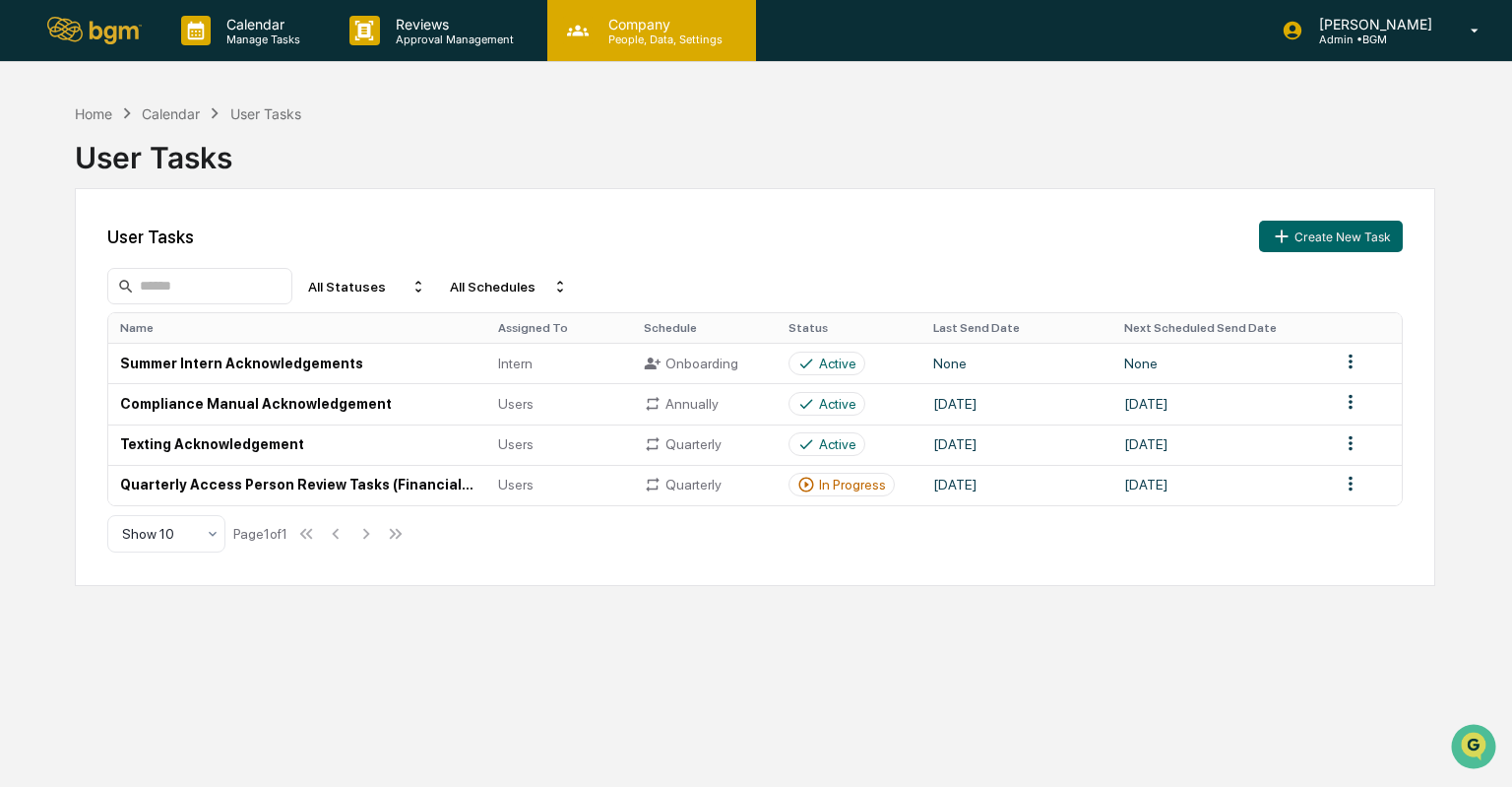 click on "People, Data, Settings" at bounding box center (662, 39) 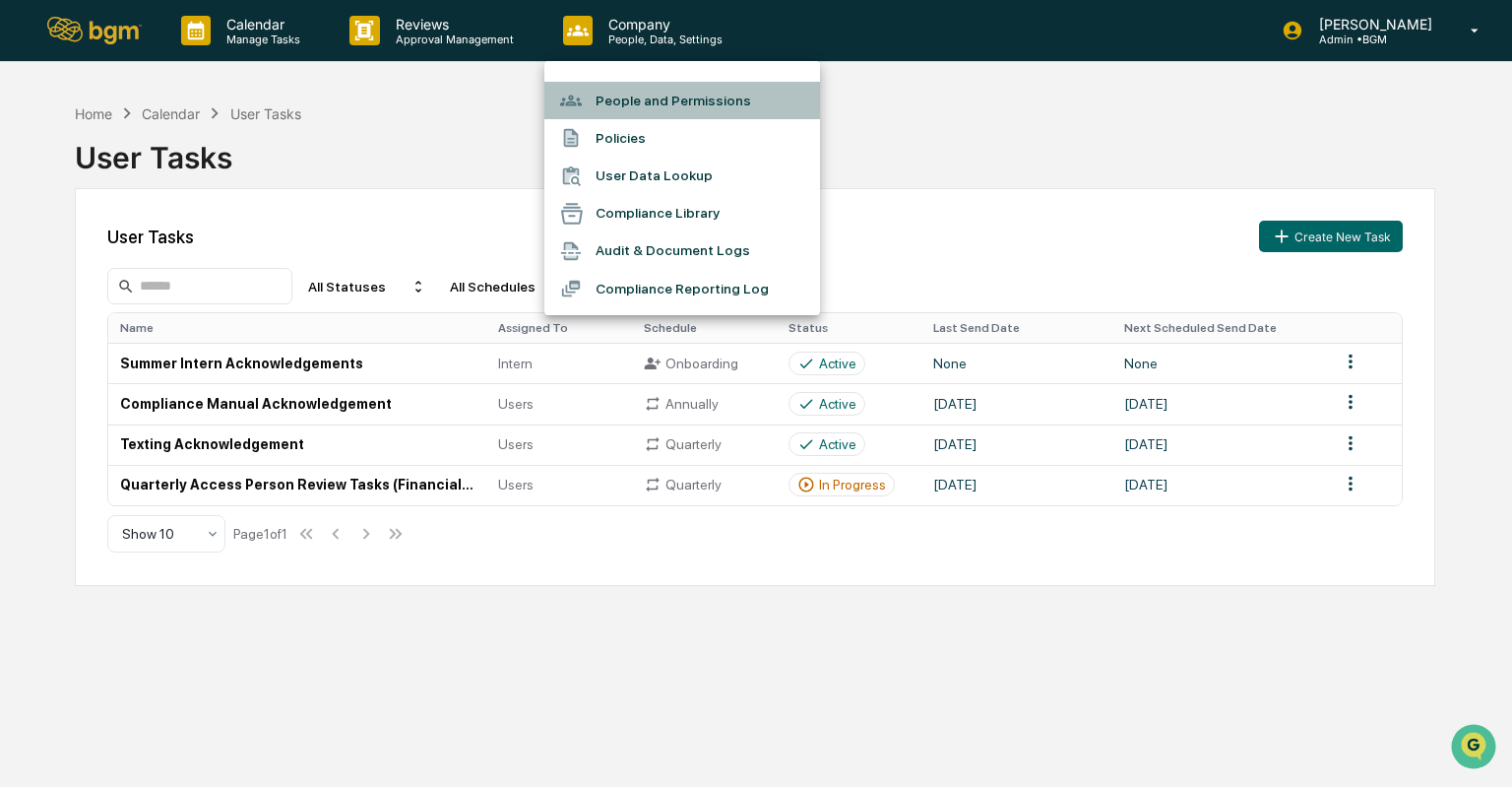 click on "People and Permissions" at bounding box center (682, 100) 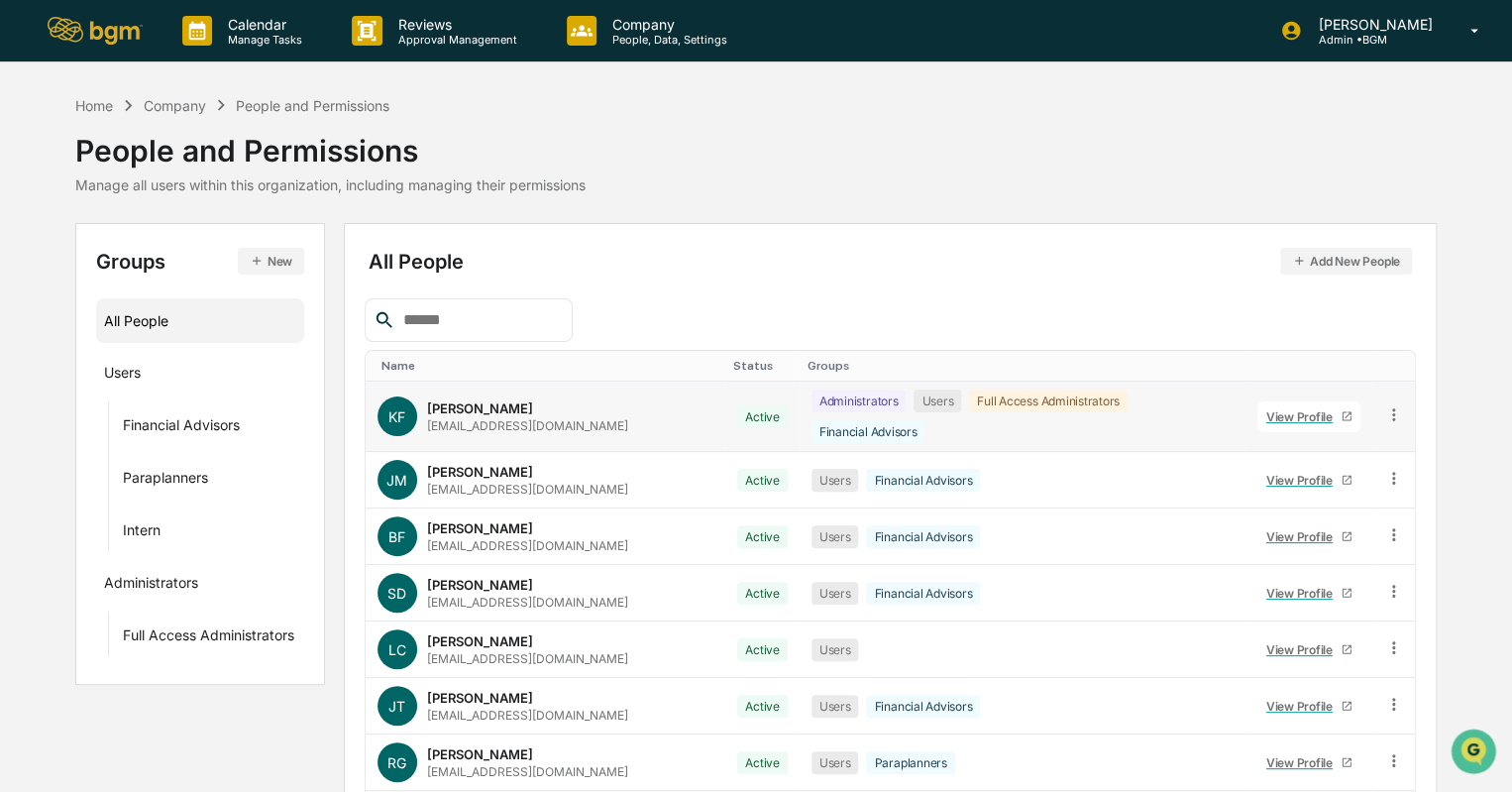 click 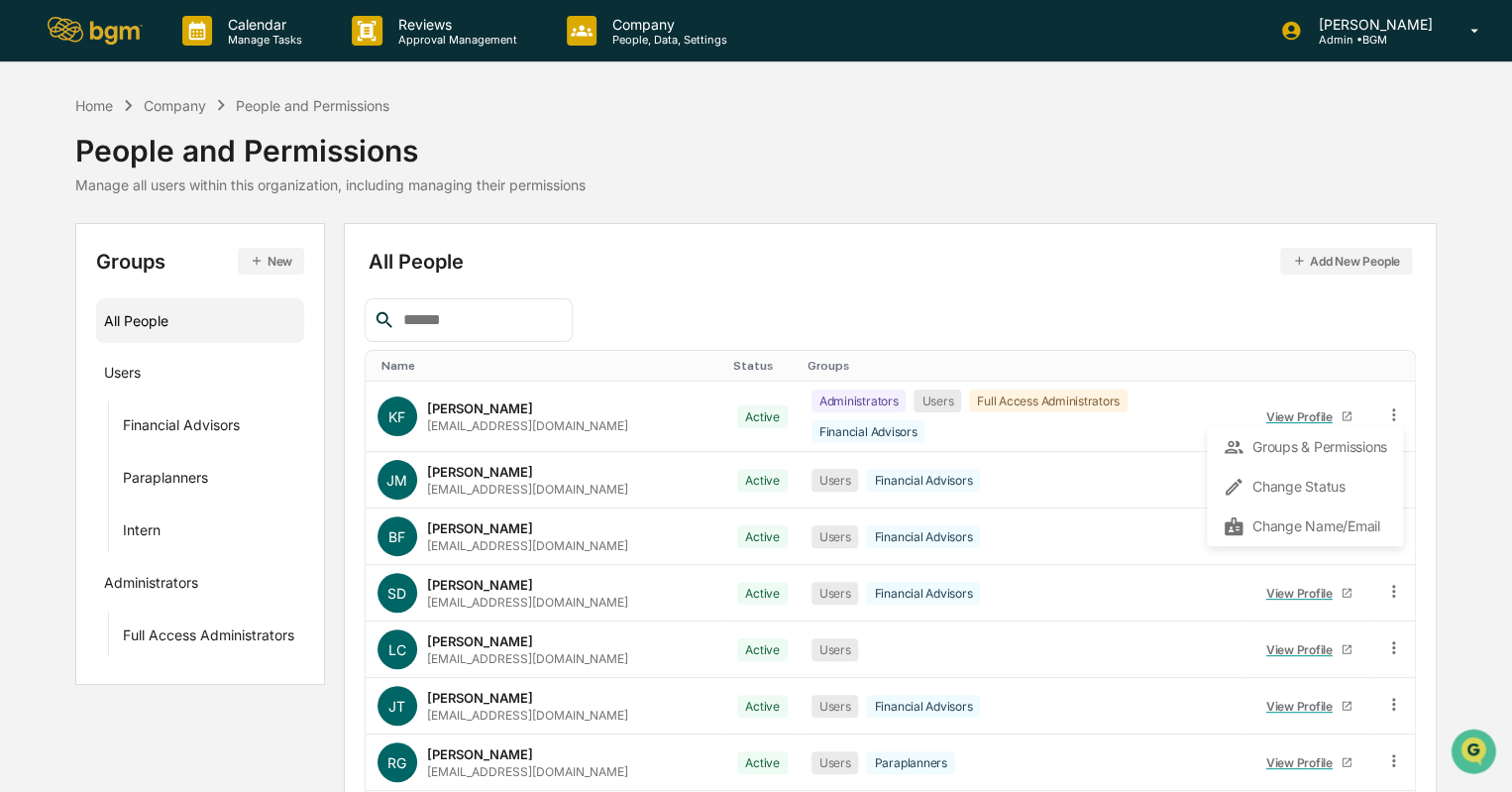 click on "Home Company People and Permissions People and Permissions Manage all users within this organization, including managing their permissions" at bounding box center [755, 144] 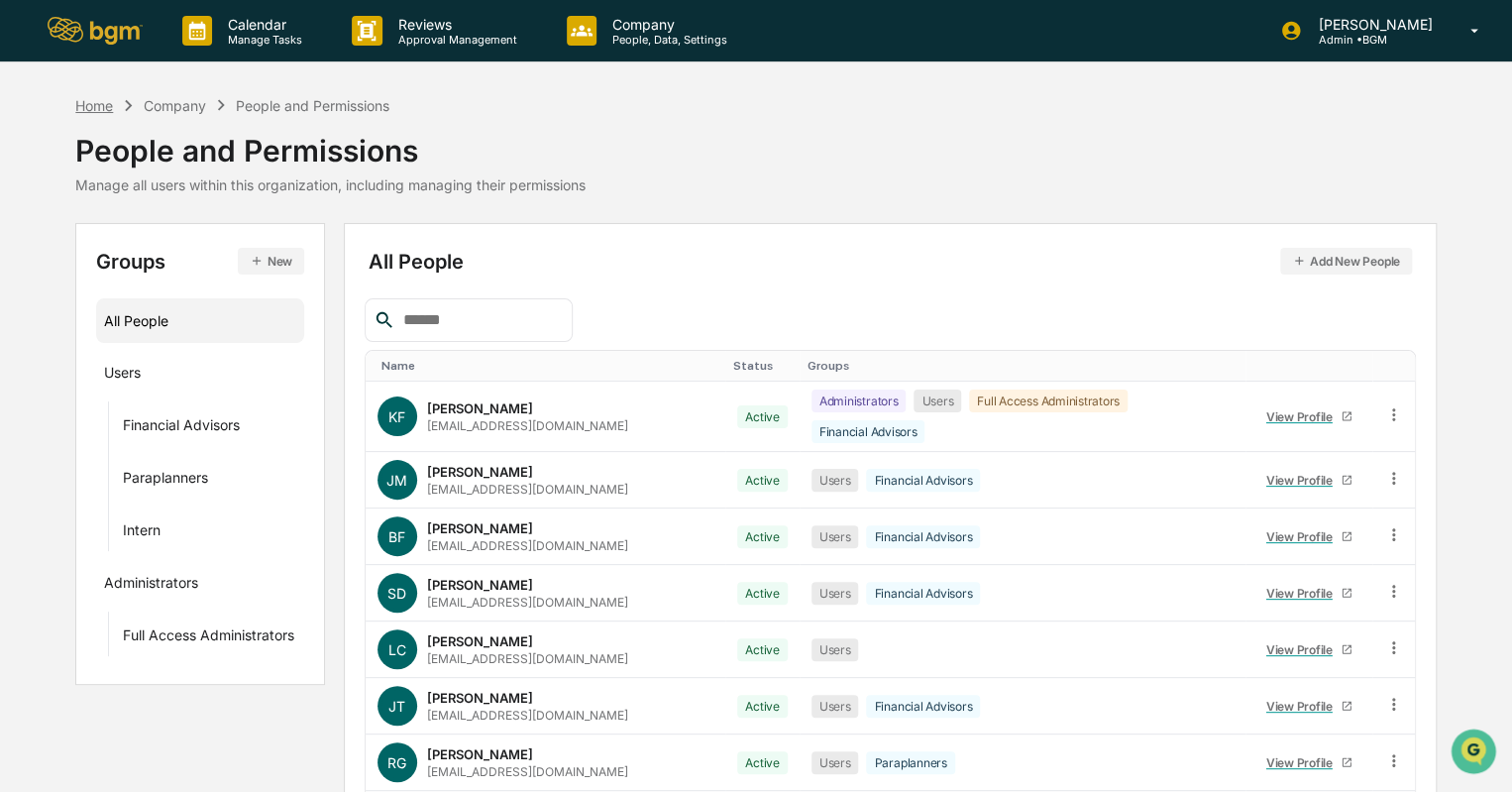 click on "Home" at bounding box center [94, 105] 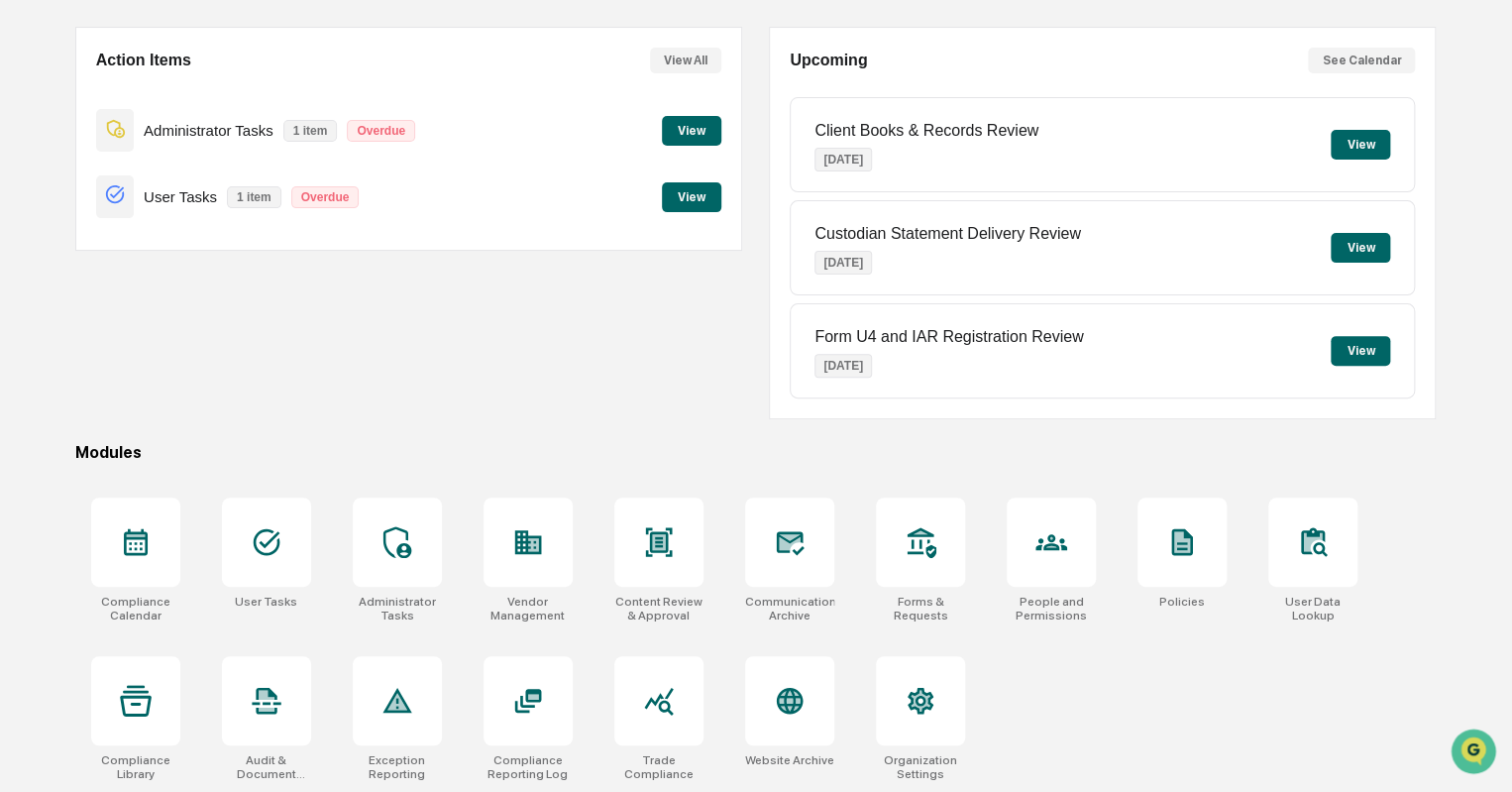 scroll, scrollTop: 165, scrollLeft: 0, axis: vertical 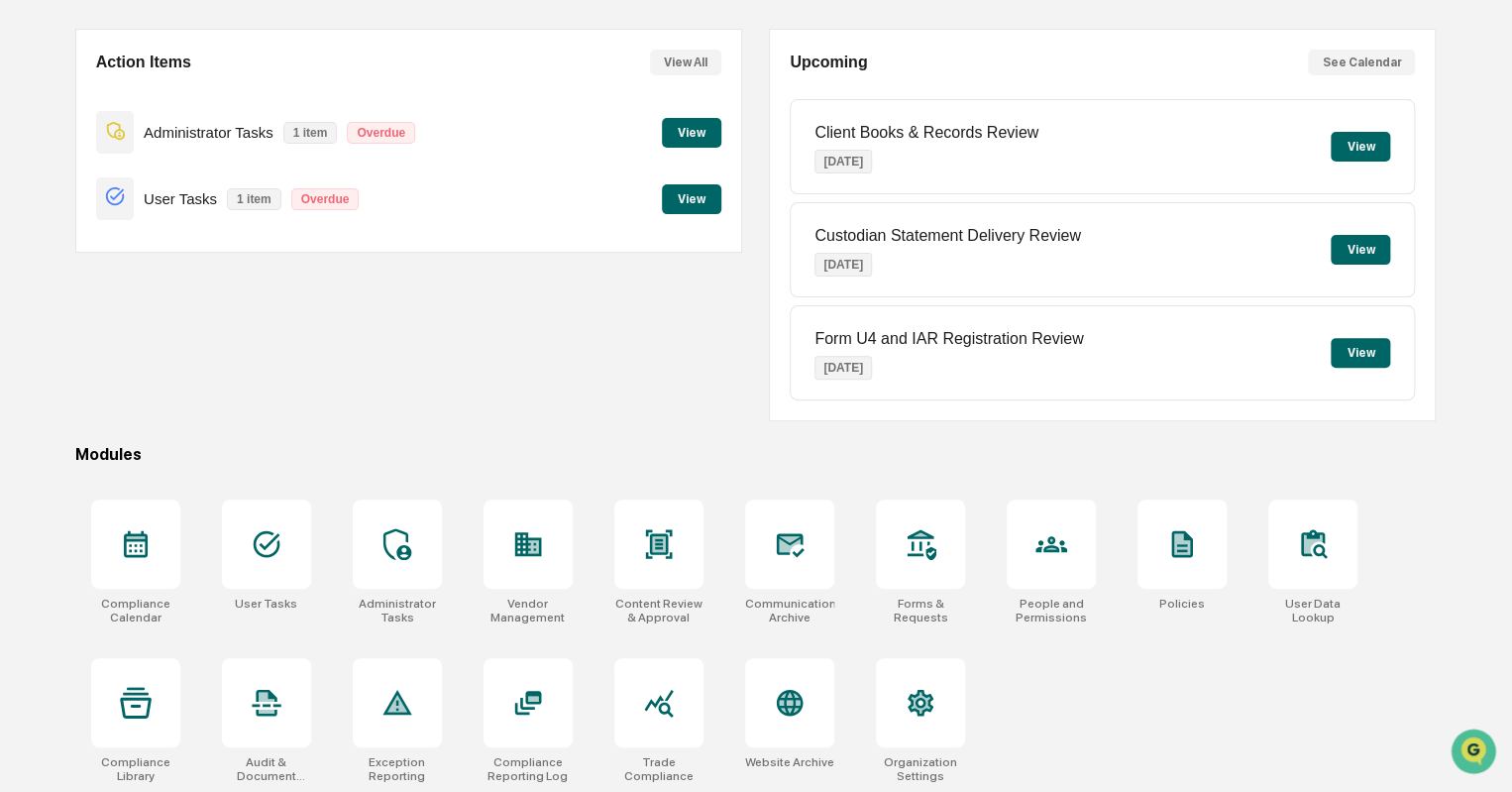 click on "View" at bounding box center [692, 133] 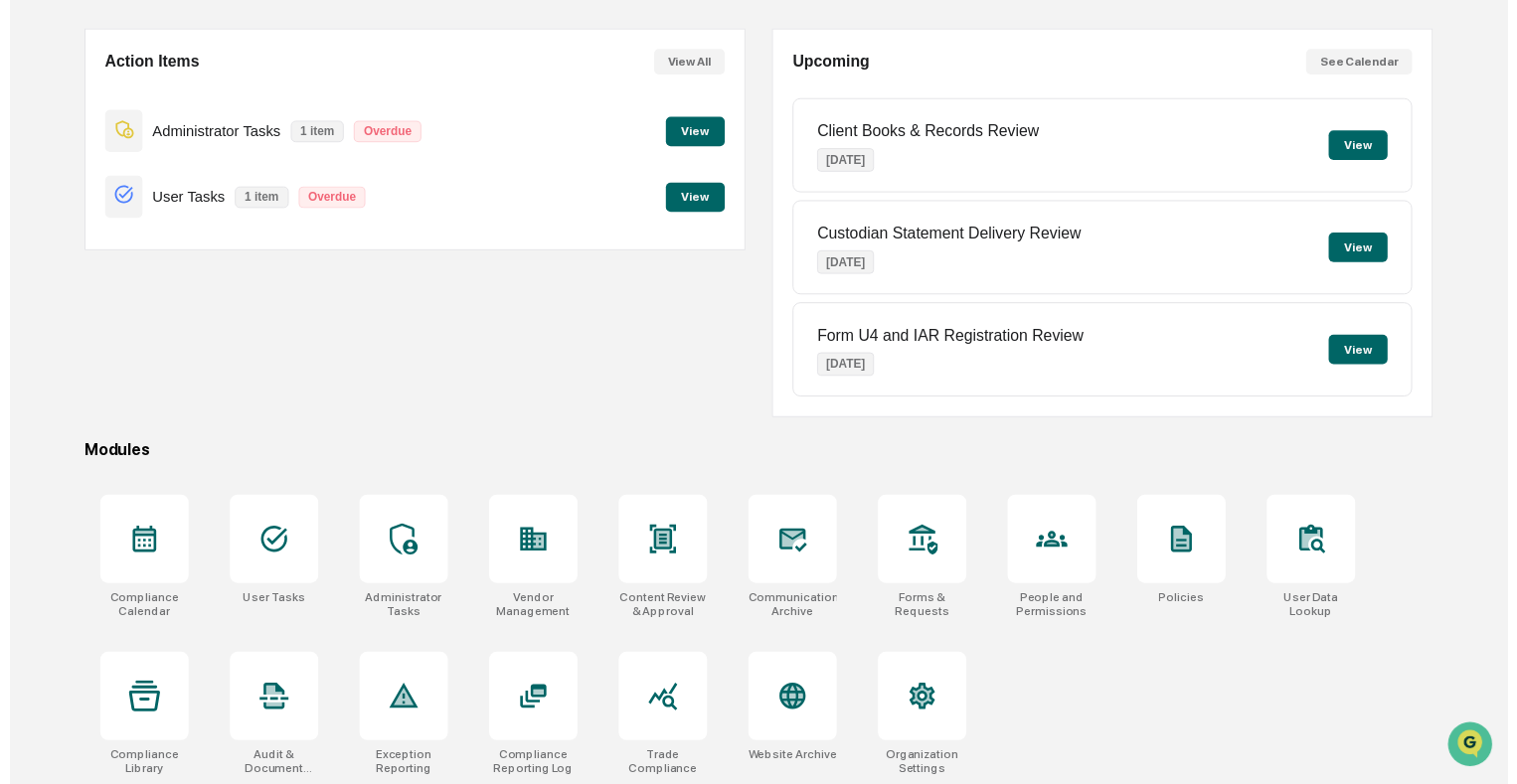 scroll, scrollTop: 94, scrollLeft: 0, axis: vertical 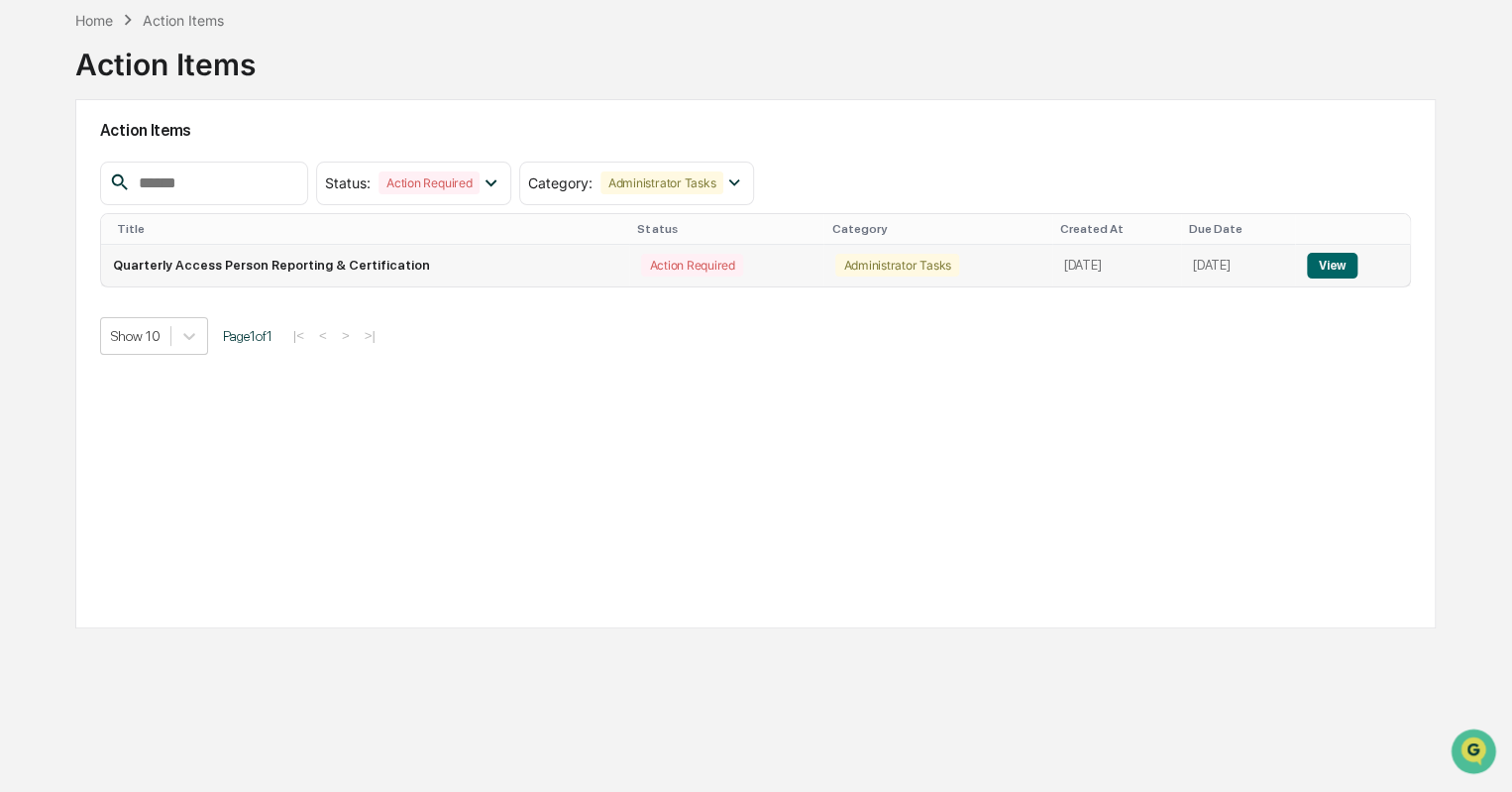 click on "Quarterly Access Person Reporting & Certification" at bounding box center (366, 266) 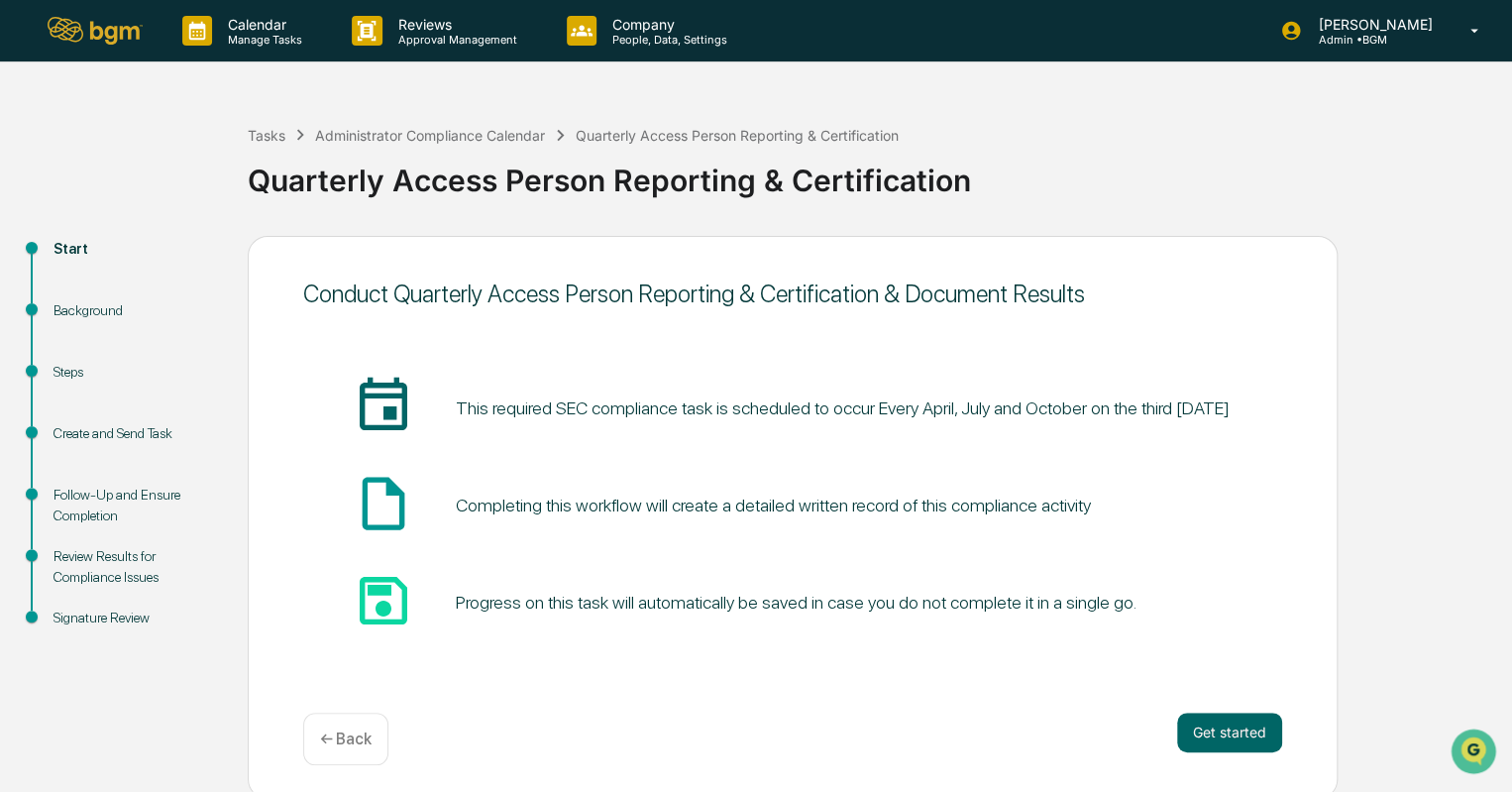 scroll, scrollTop: 5, scrollLeft: 0, axis: vertical 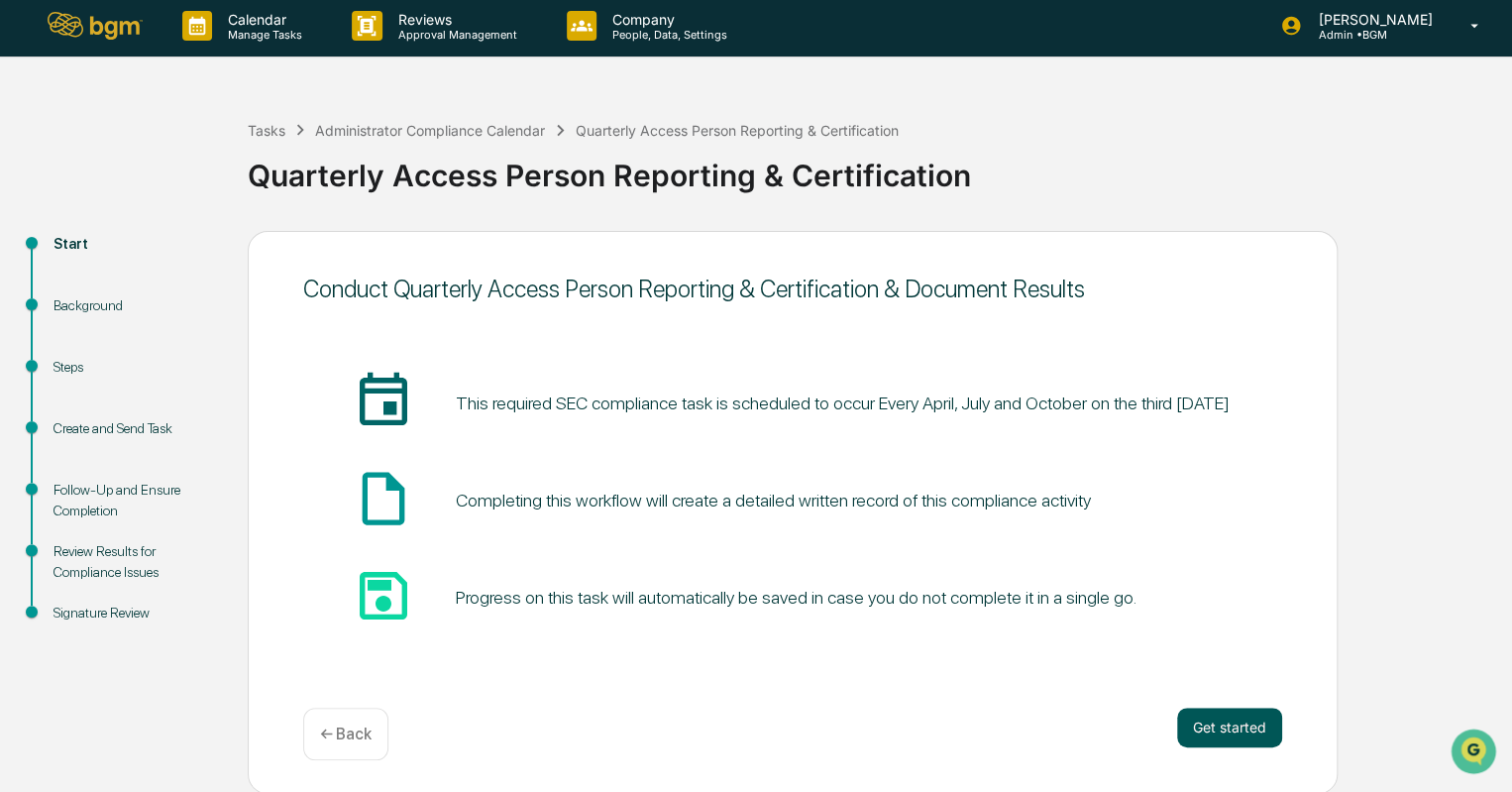 click on "Get started" at bounding box center (1230, 728) 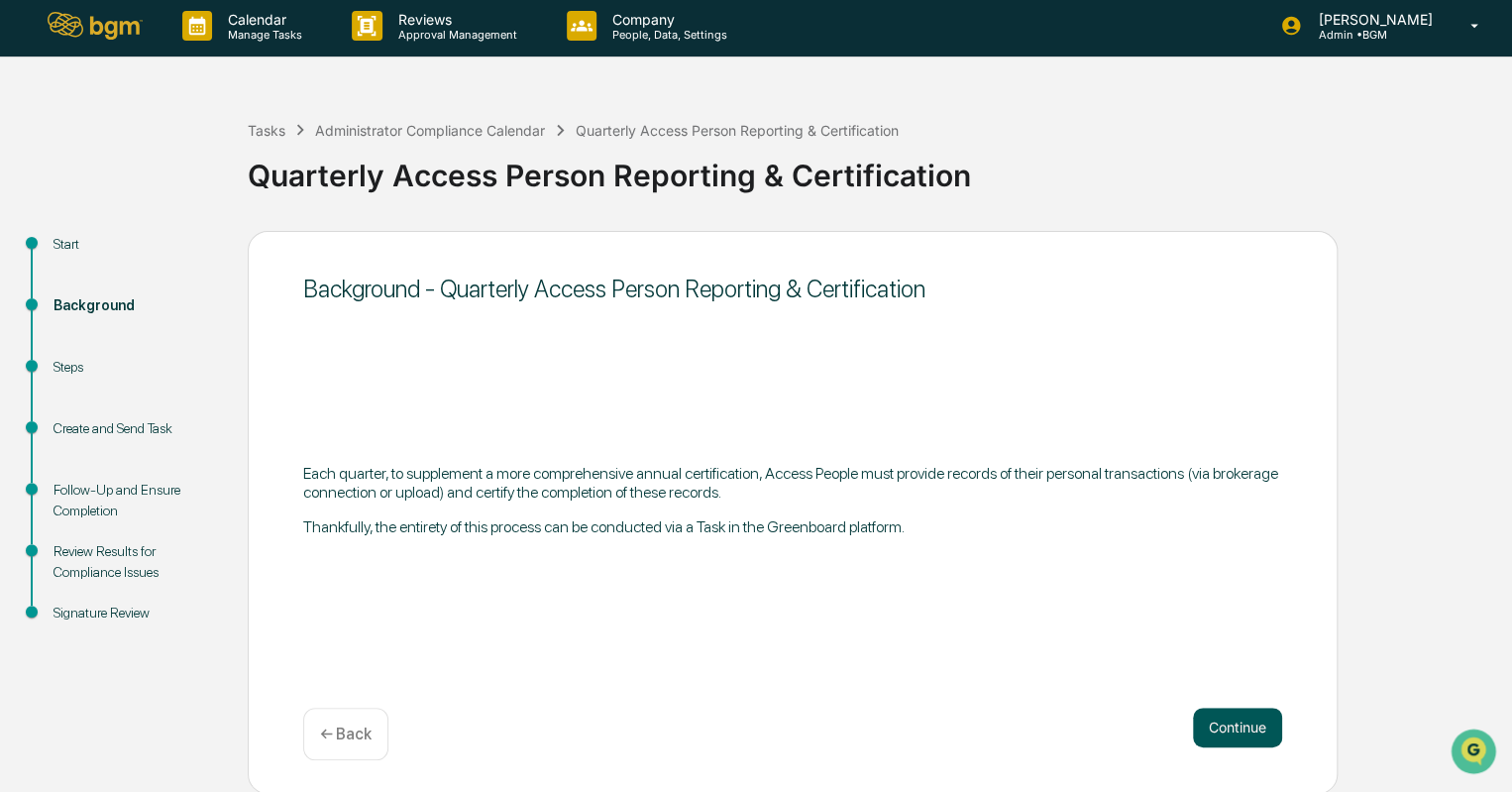 click on "Continue" at bounding box center (1238, 728) 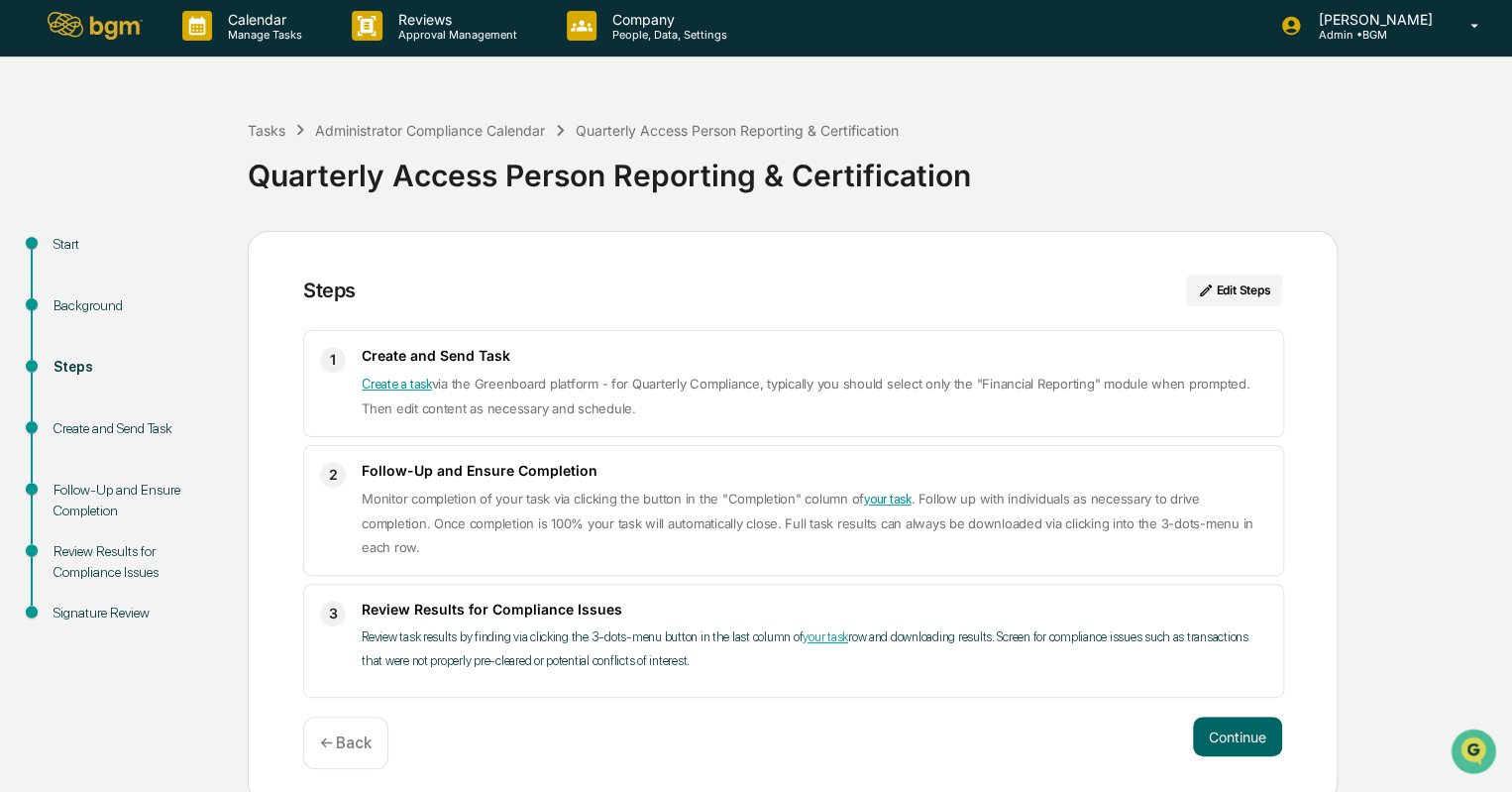 click on "Continue" at bounding box center [1238, 736] 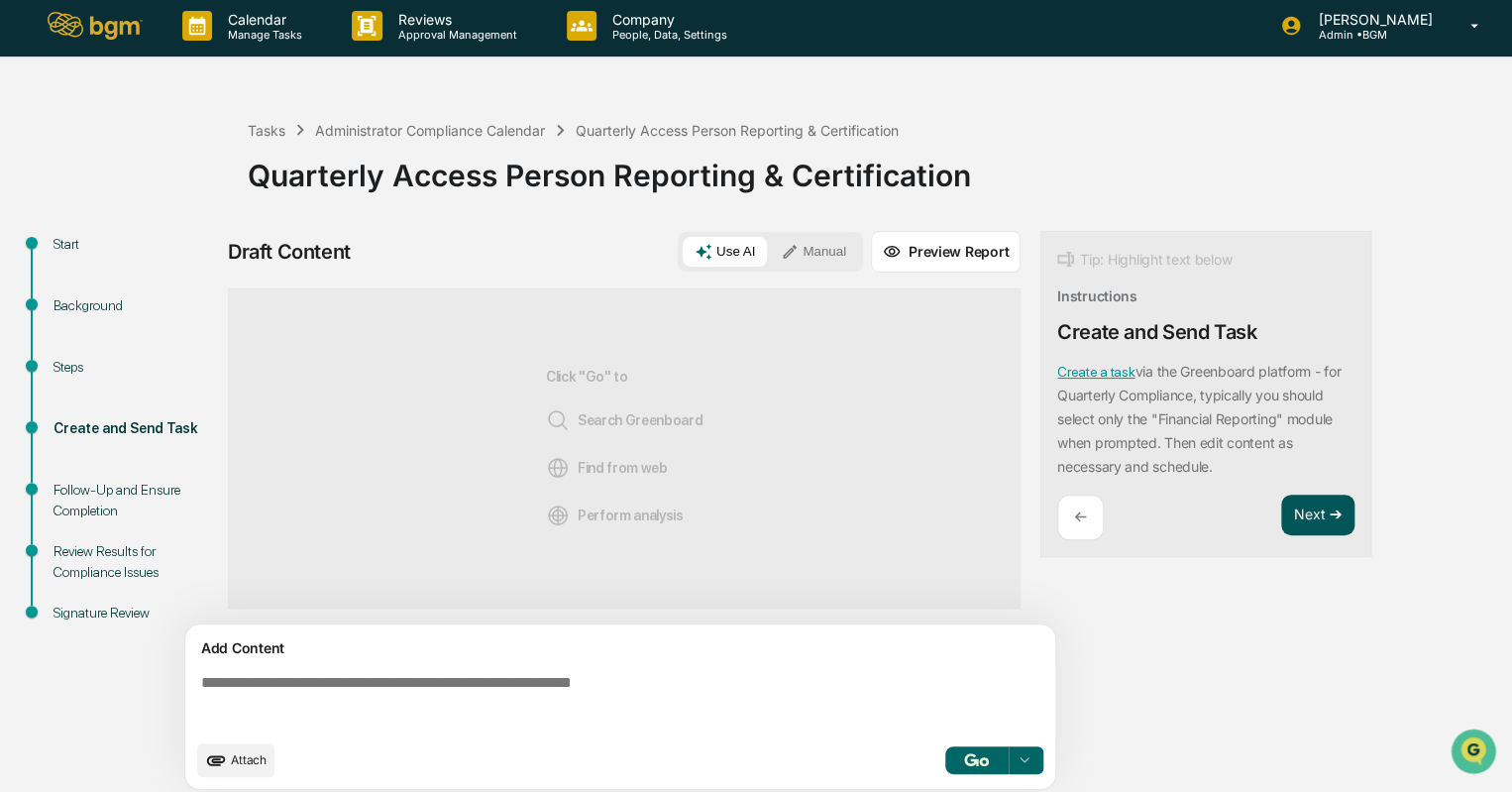 click on "Next ➔" at bounding box center (1318, 515) 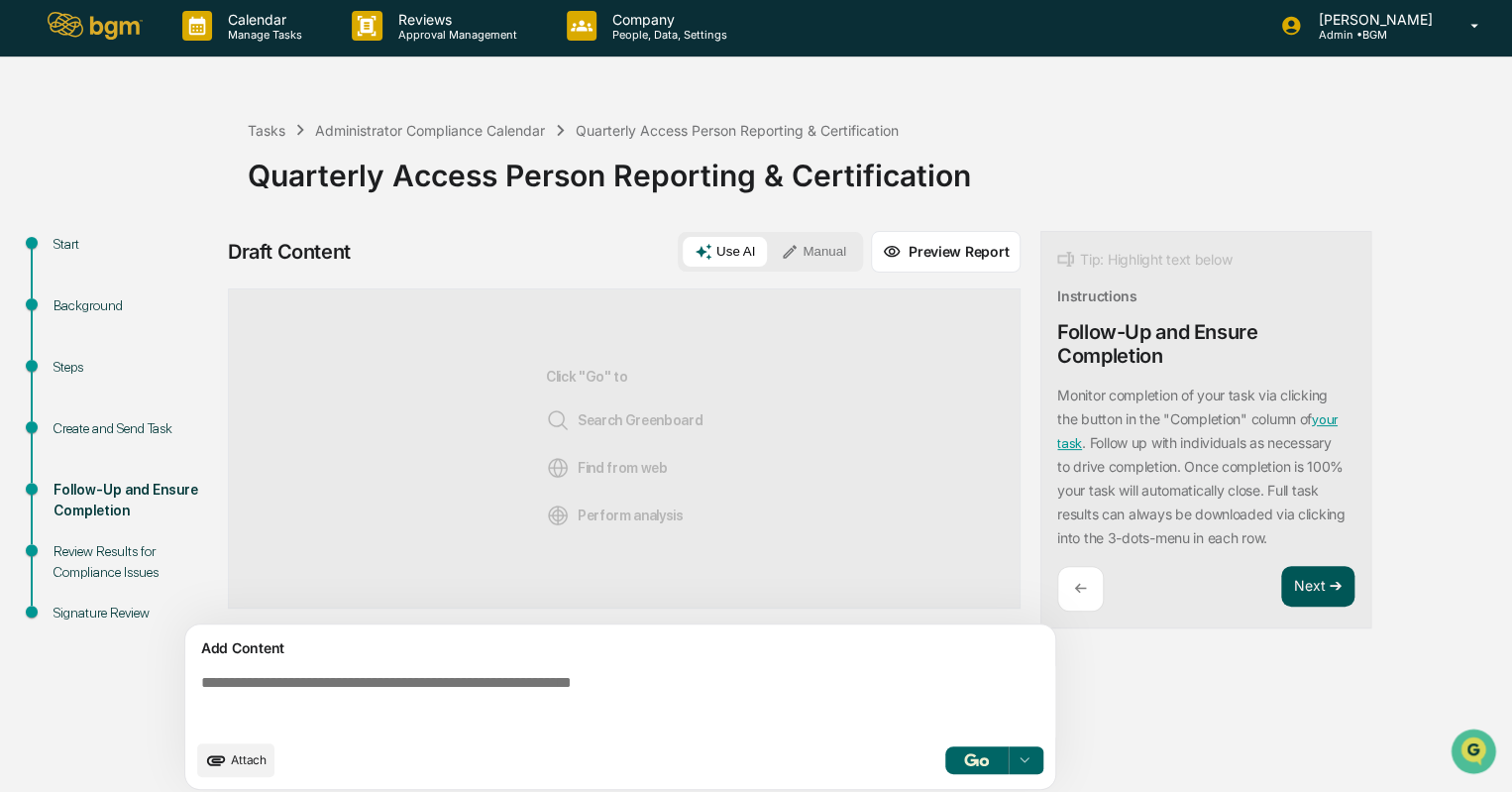 click on "Next ➔" at bounding box center [1318, 587] 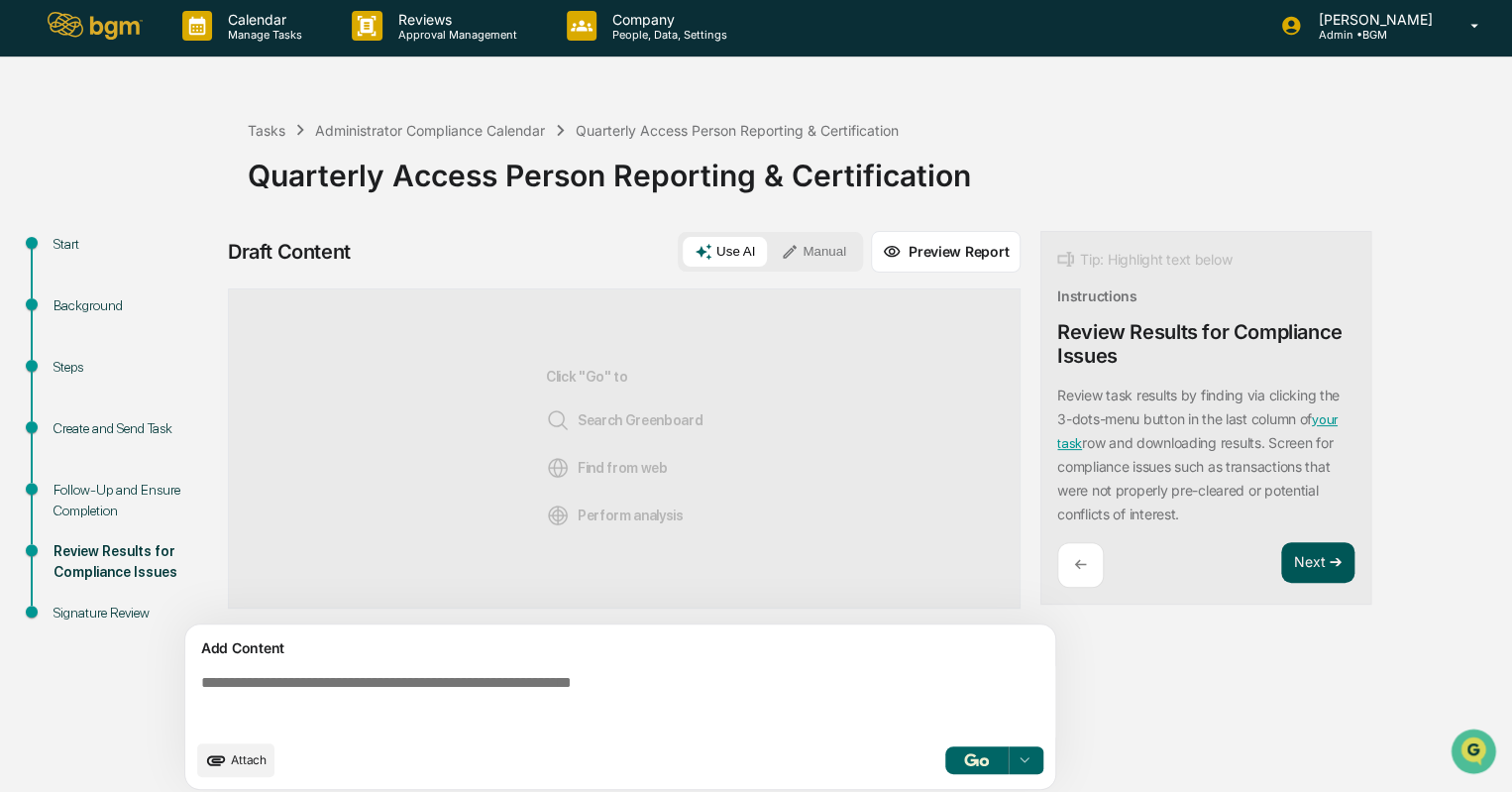 click on "Next ➔" at bounding box center [1318, 563] 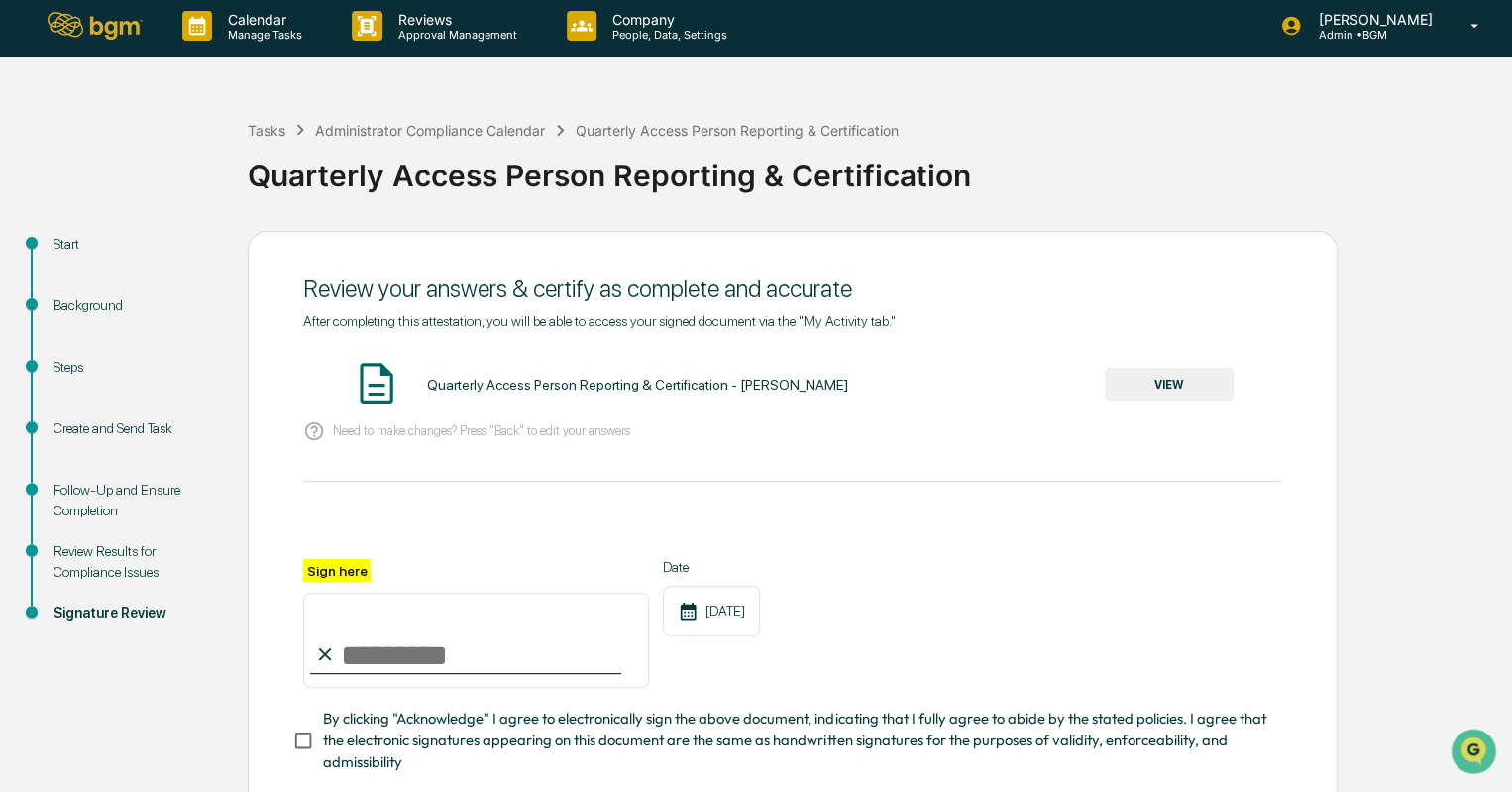 click 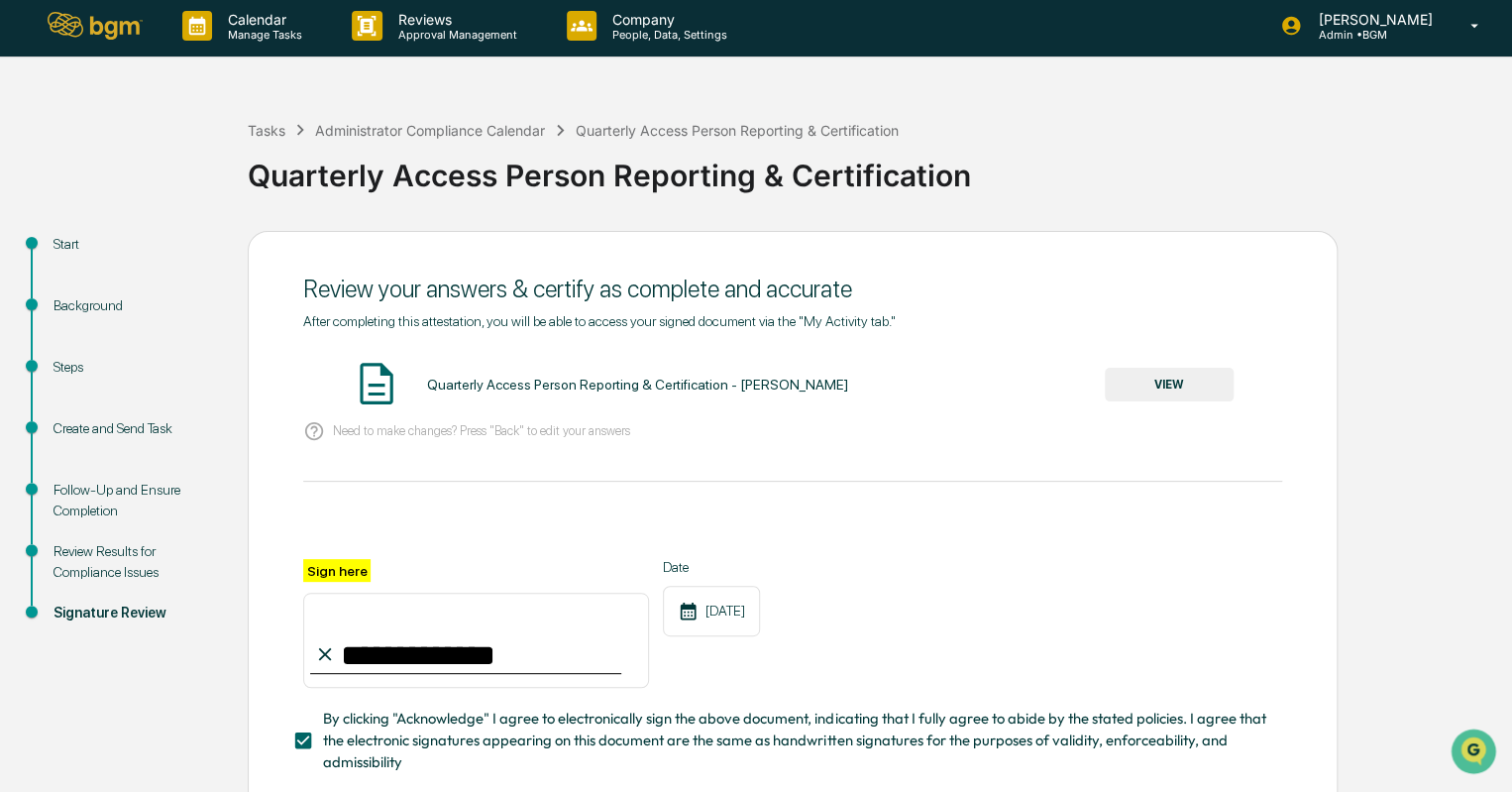 click on "VIEW" at bounding box center [1169, 385] 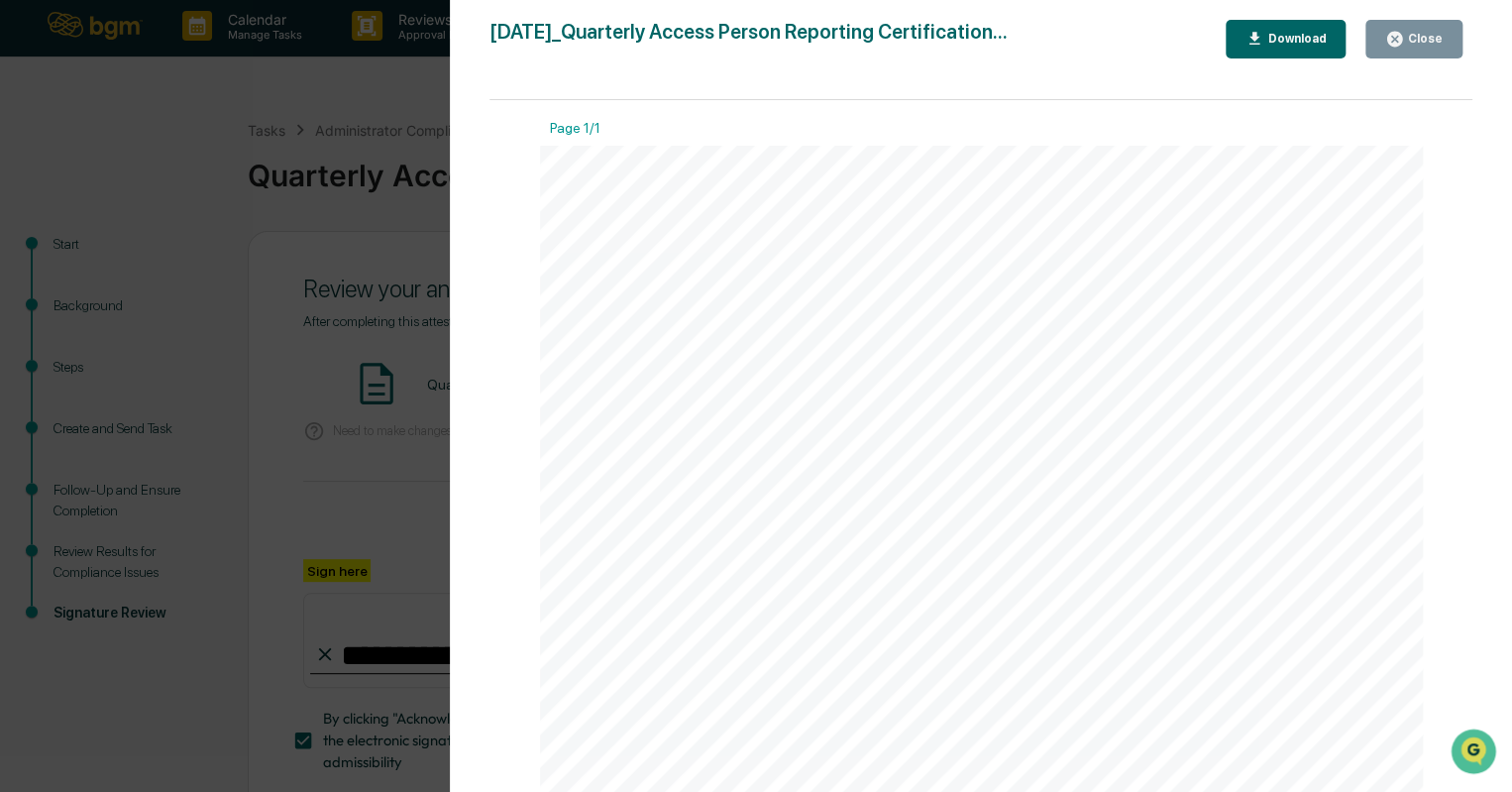 click on "Version History [DATE] 07:03 PM [PERSON_NAME] [DATE]_Quarterly Access Person Reporting  Certification...   Close   Download Page 1/1 [DATE] BGM Quarterly   Access   Person   Reporting   & Certification Background   and   Purpose Each   quarter,   to   supplement   a   more   comprehensive   annual   certification,   Access   People   must   provide records   of   their   personal   transactions   (via   brokerage   connection   or   upload)   and   certify   the completion   of   these   records. Thankfully,   the   entirety   of   this   process   can   be   conducted   via   a   Task   in   the   Greenboard   platform. Create   and   Send   Task [Create   a   task] (https:// [DOMAIN_NAME][URL] tasks)   via   the   Greenboard   platform   -   for   Quarterly Compliance,   typically   you   should   select   only   the   "Financial   Reporting"   module   when   prompted.   Then edit   content   as   necessary   and   schedule. Follow- Up   and   Ensure   Completion Monitor   completion" at bounding box center (756, 396) 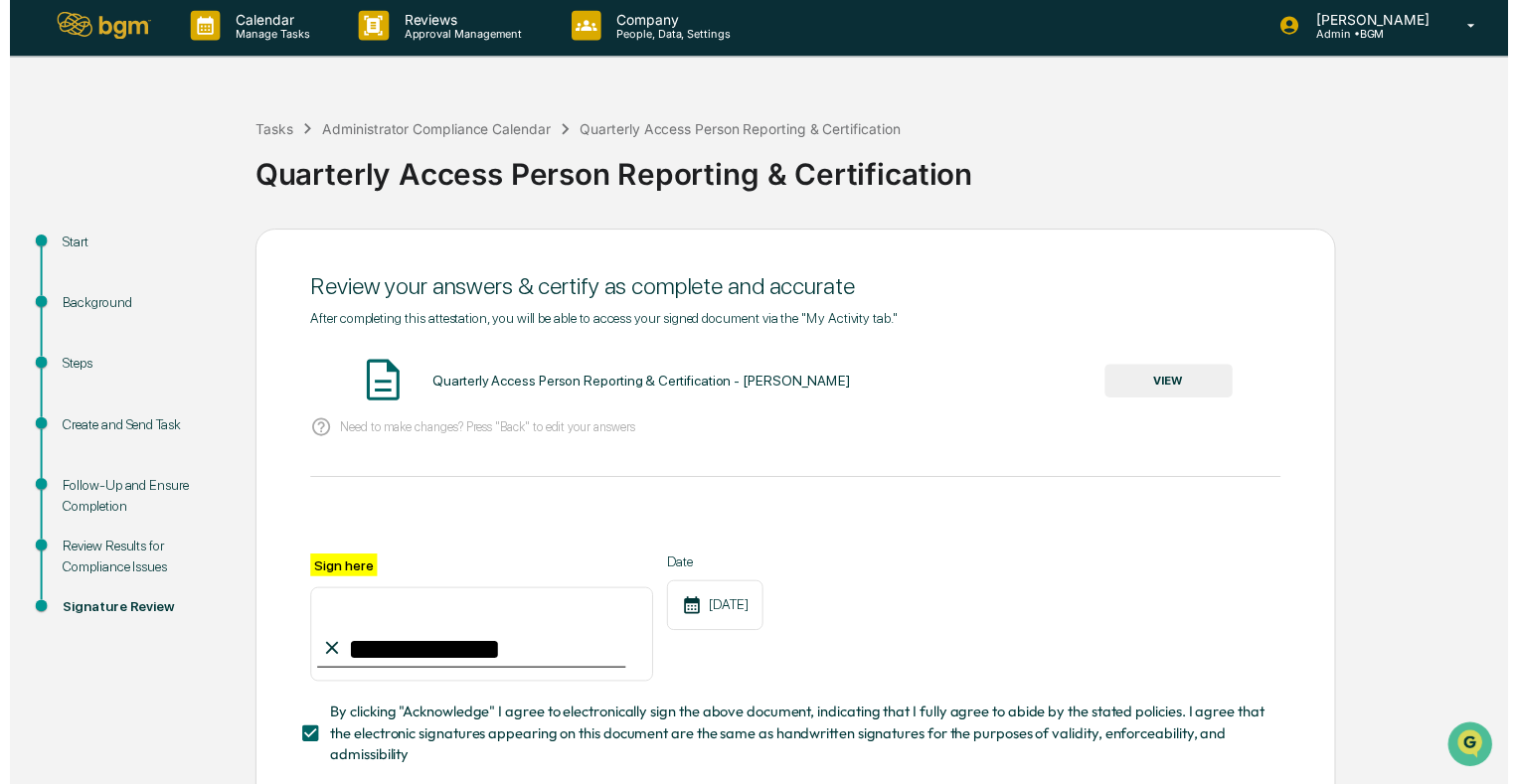 scroll, scrollTop: 129, scrollLeft: 0, axis: vertical 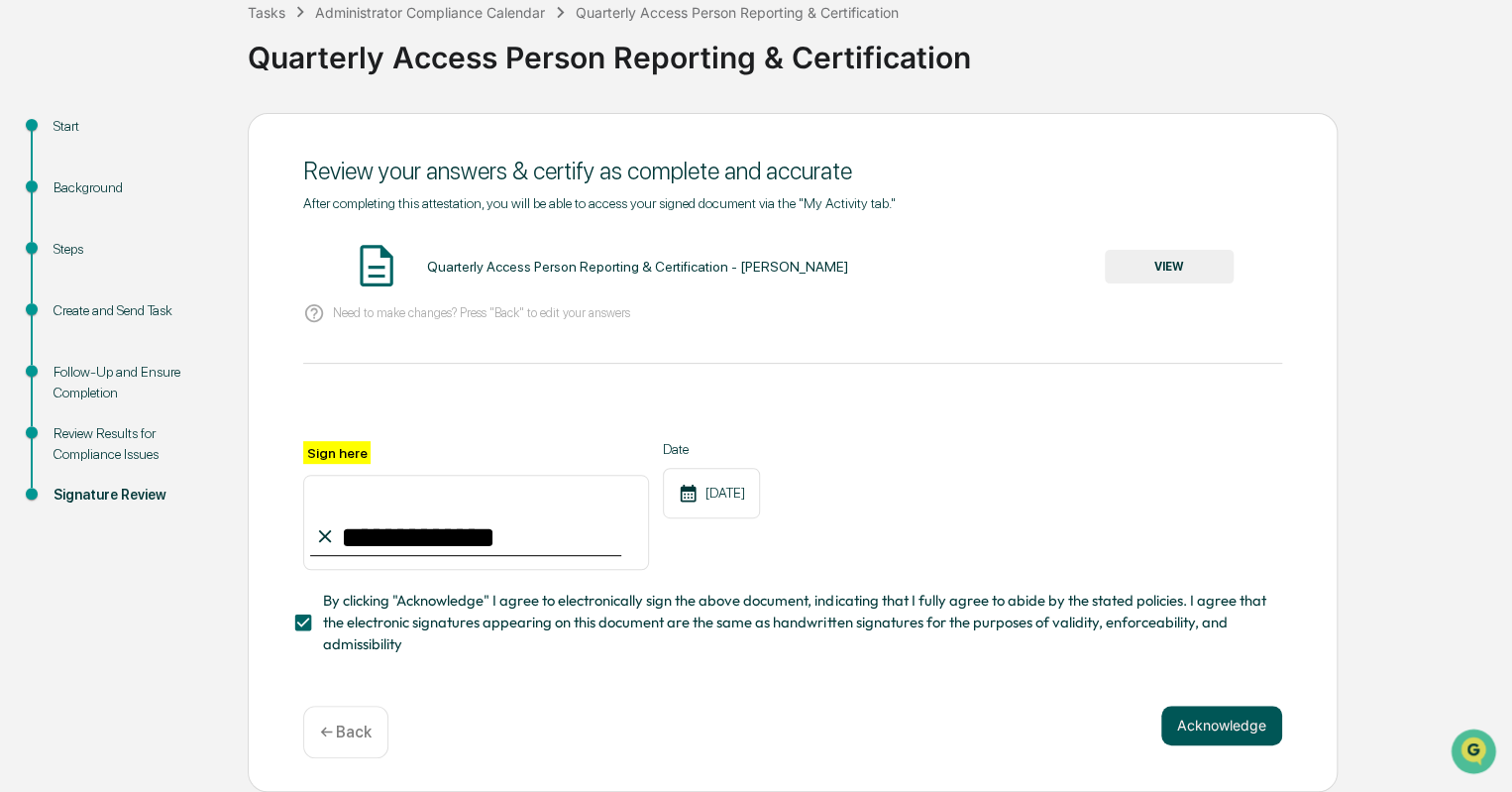 click on "Acknowledge" at bounding box center (1222, 726) 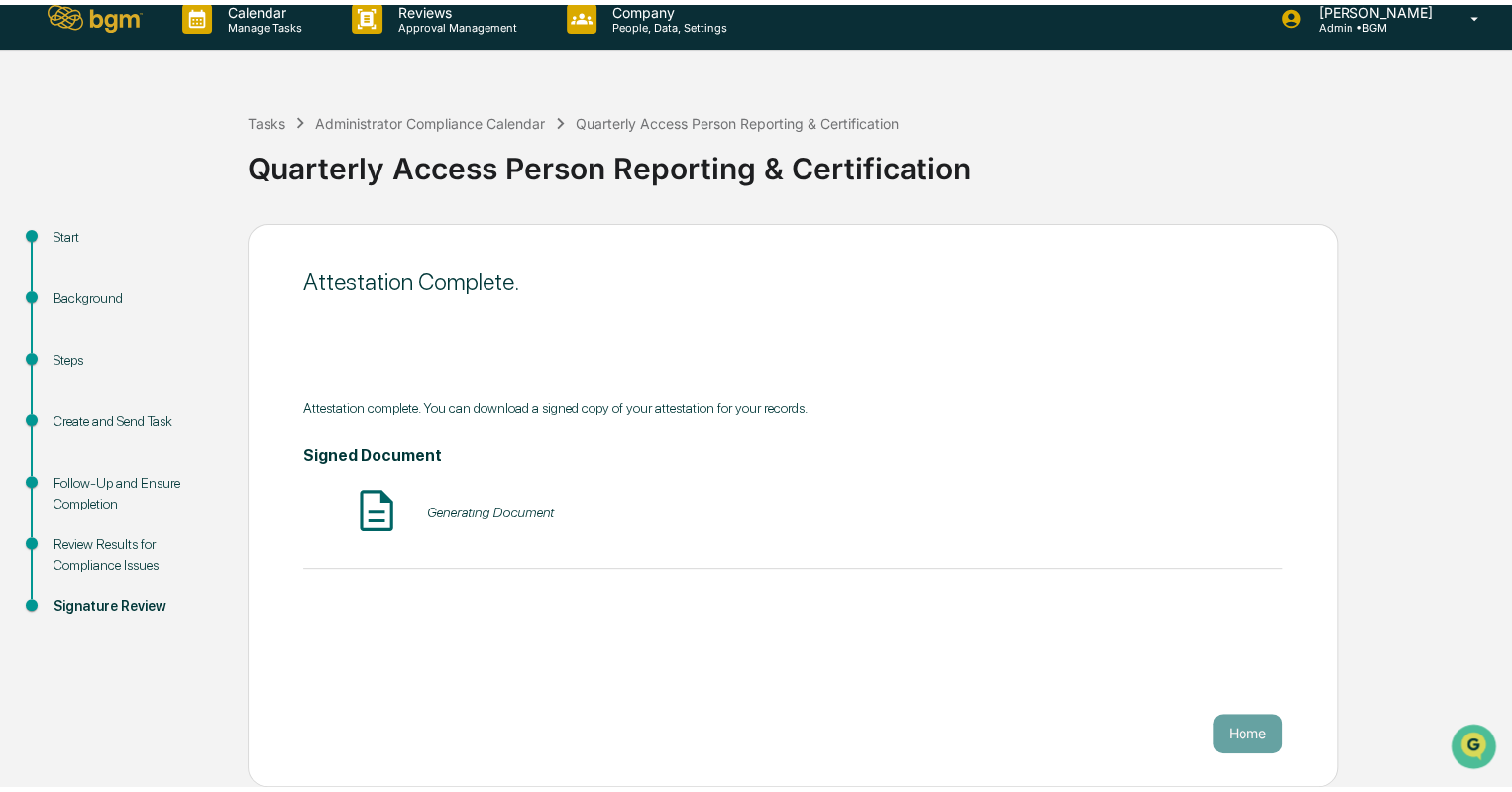 scroll, scrollTop: 5, scrollLeft: 0, axis: vertical 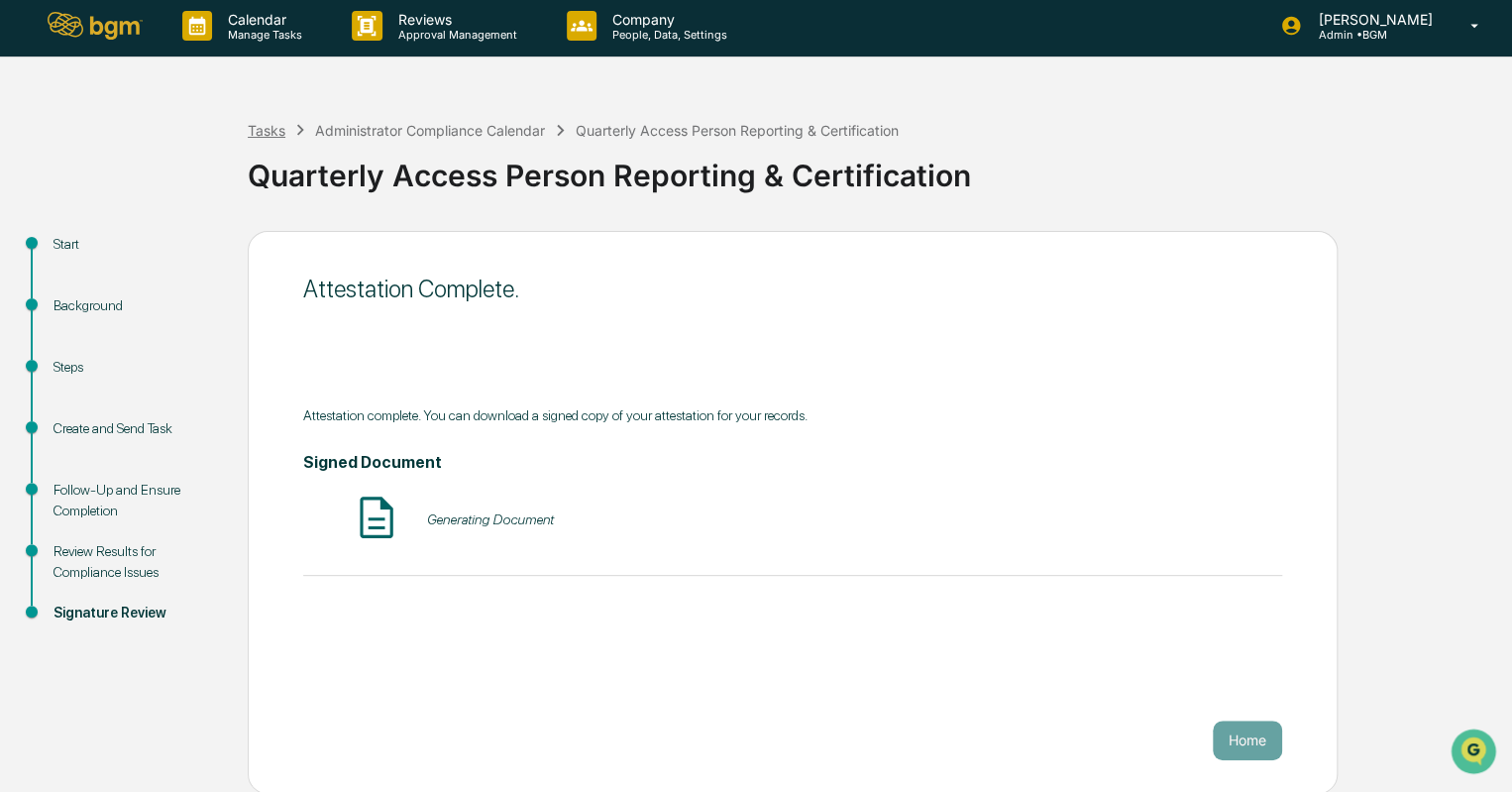 click on "Tasks" at bounding box center [267, 130] 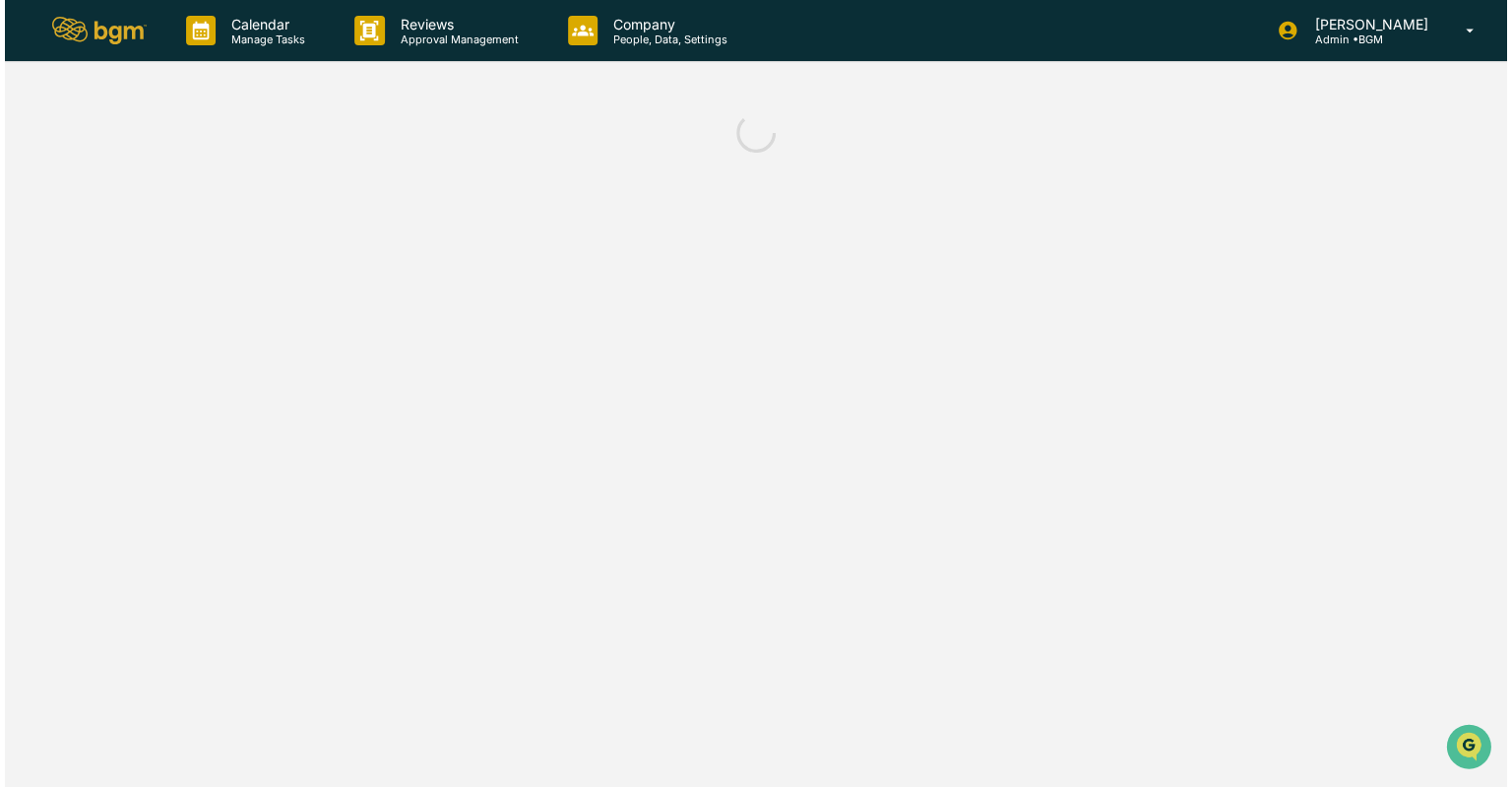 scroll, scrollTop: 0, scrollLeft: 0, axis: both 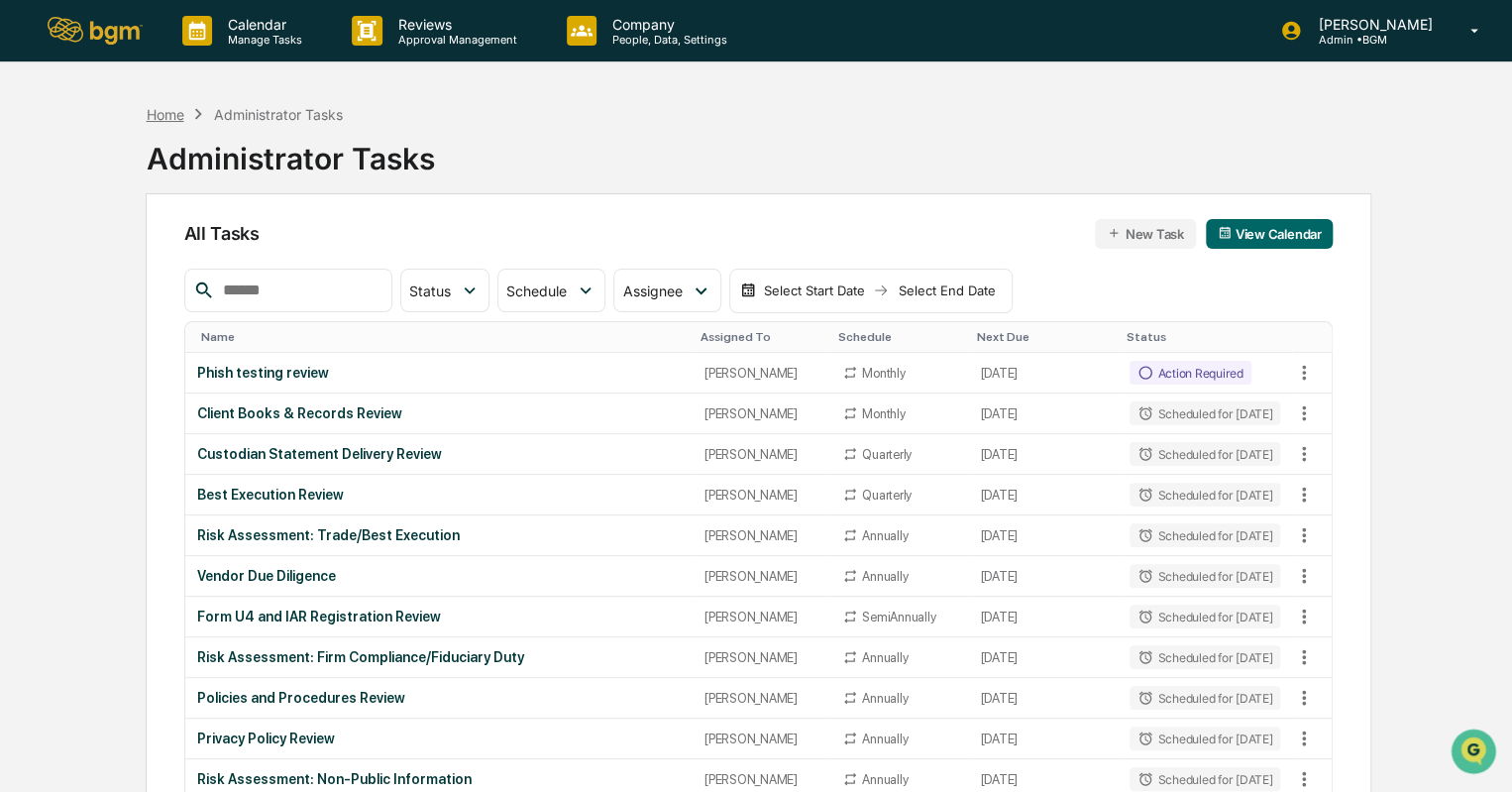 click on "Home" at bounding box center (164, 114) 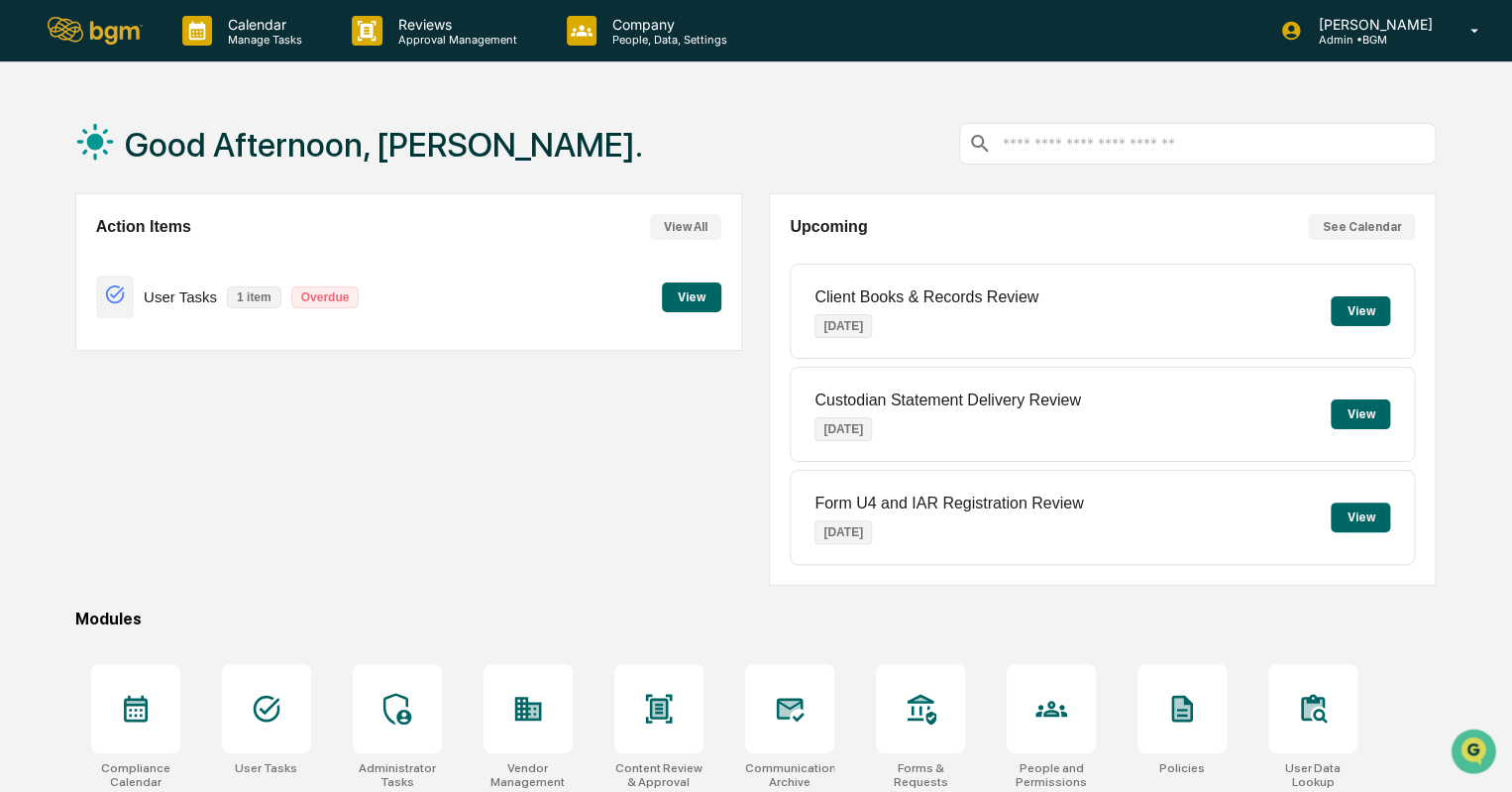 click on "View" at bounding box center [692, 297] 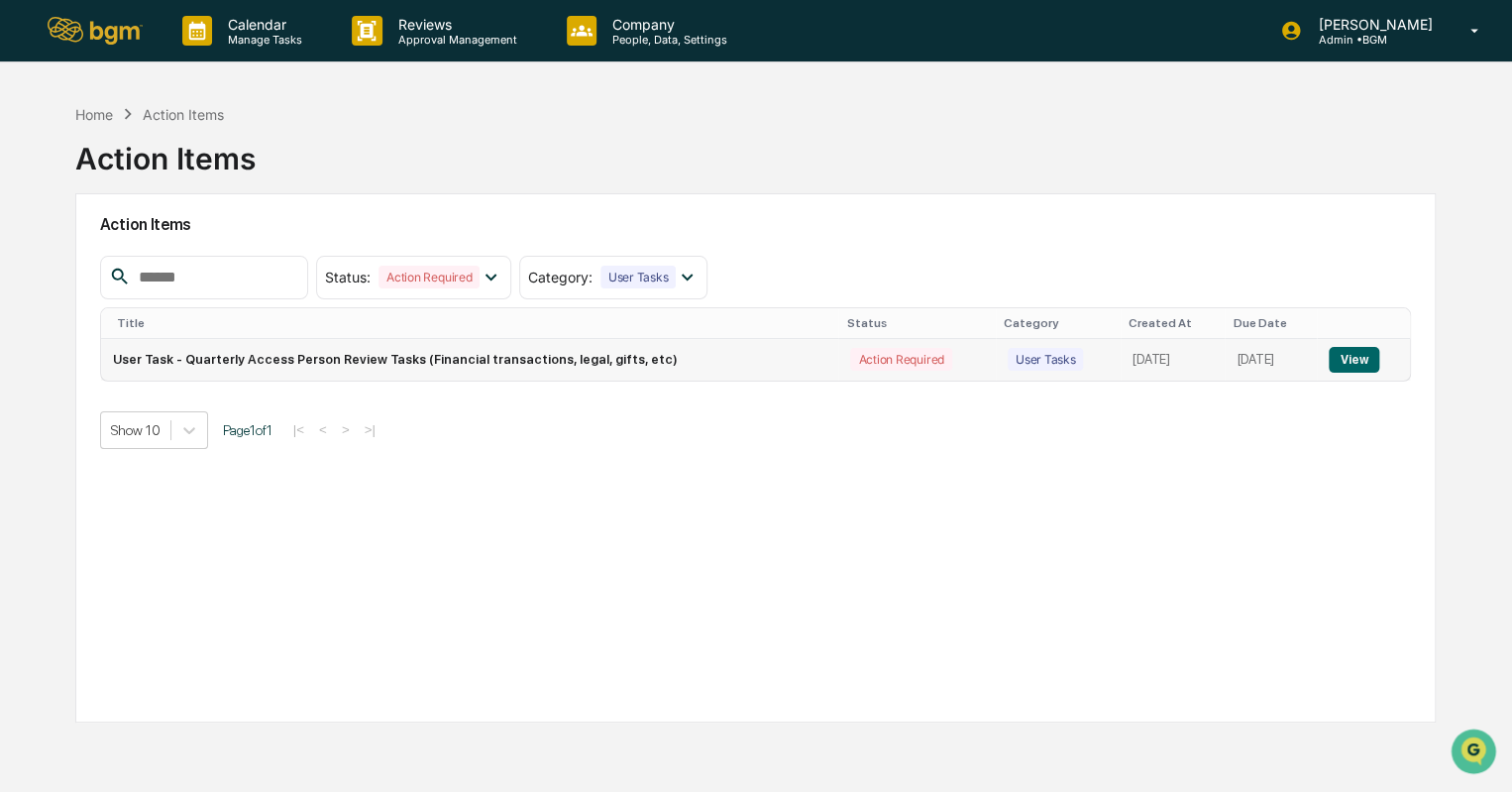 click on "View" at bounding box center [1353, 360] 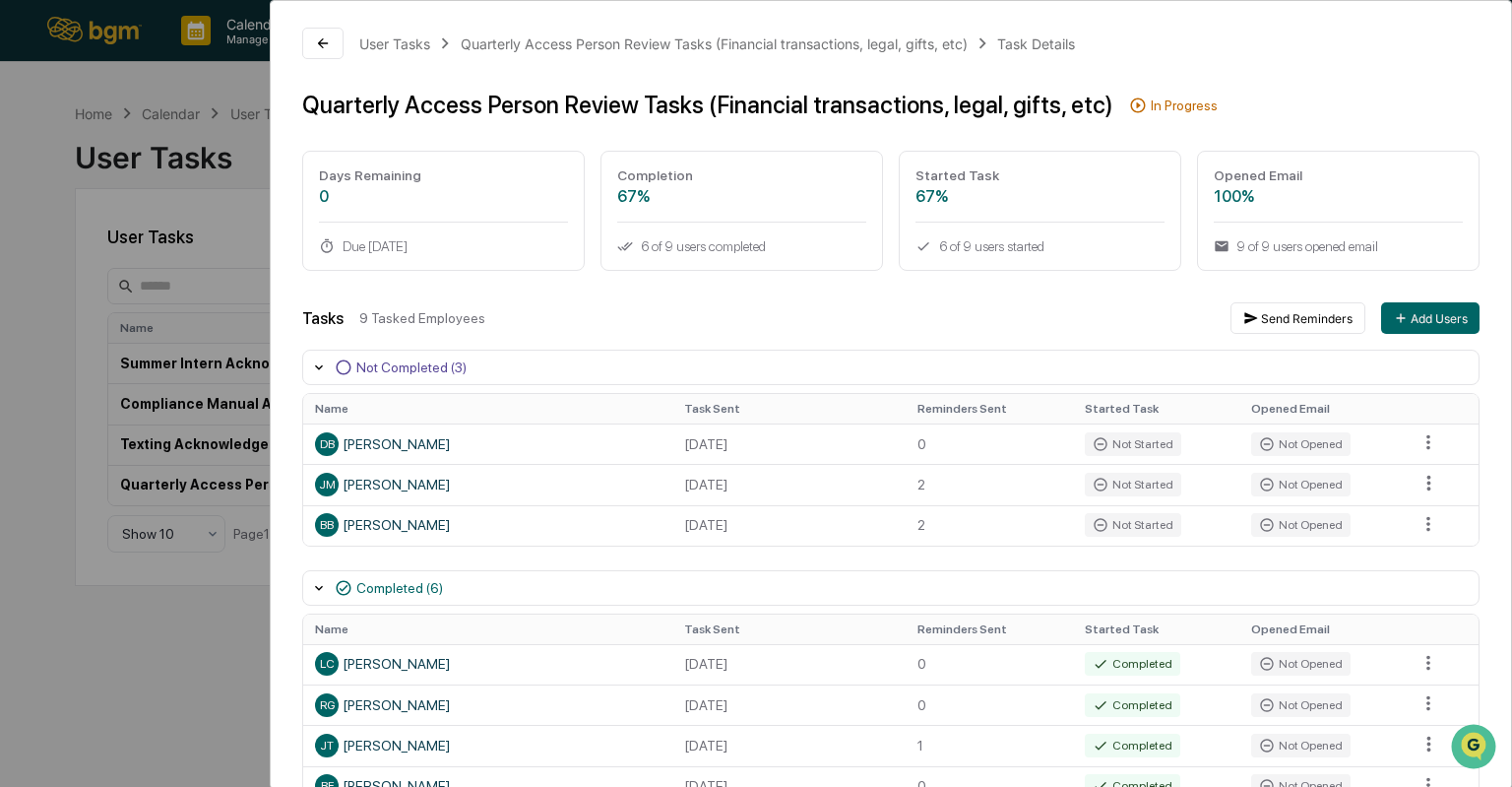 scroll, scrollTop: 0, scrollLeft: 0, axis: both 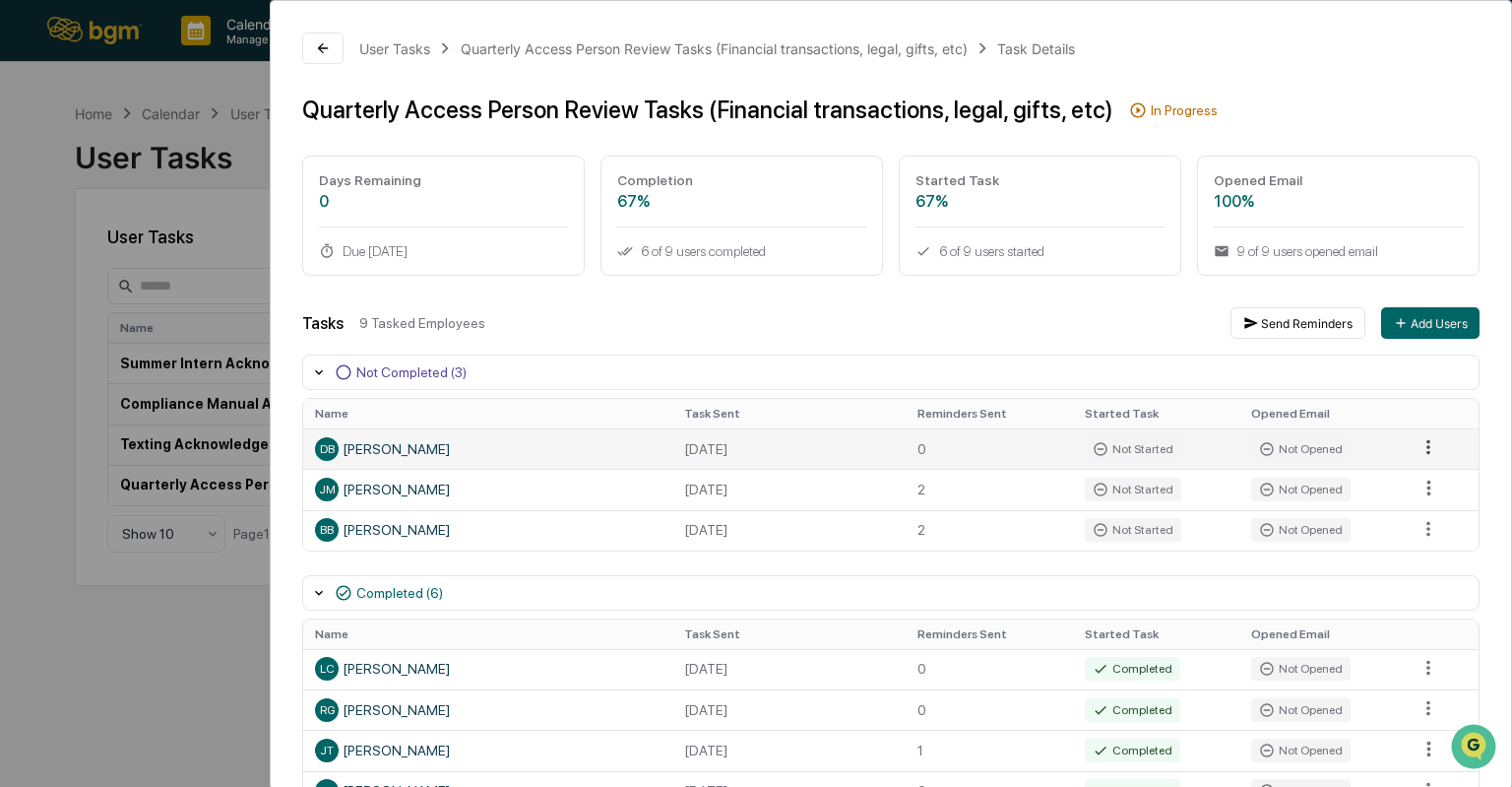 click on "Calendar Manage Tasks Reviews Approval Management Company People, Data, Settings [PERSON_NAME] Admin •  BGM Home Calendar User Tasks User Tasks User Tasks Create New Task All Statuses All Schedules Name Assigned To Schedule Status Last Send Date Next Scheduled Send Date Summer Intern Acknowledgements Intern  Onboarding Active None None Compliance Manual Acknowledgement Users   Annually Active [DATE] [DATE] Texting Acknowledgement Users   Quarterly Active [DATE] [DATE] Quarterly Access Person Review Tasks (Financial transactions, legal, gifts, etc) Users   Quarterly In Progress [DATE] [DATE] Show 10 Page  1  of  1 User Tasks Quarterly Access Person Review Tasks (Financial transactions, legal, gifts, etc) Task Details Quarterly Access Person Review Tasks (Financial transactions, legal, gifts, etc) In Progress Days Remaining 0 Due [DATE] Completion 67% 6 of 9 users completed Started Task 67% 6 of 9 users started Opened Email 100% Tasks Add Users" at bounding box center (756, 393) 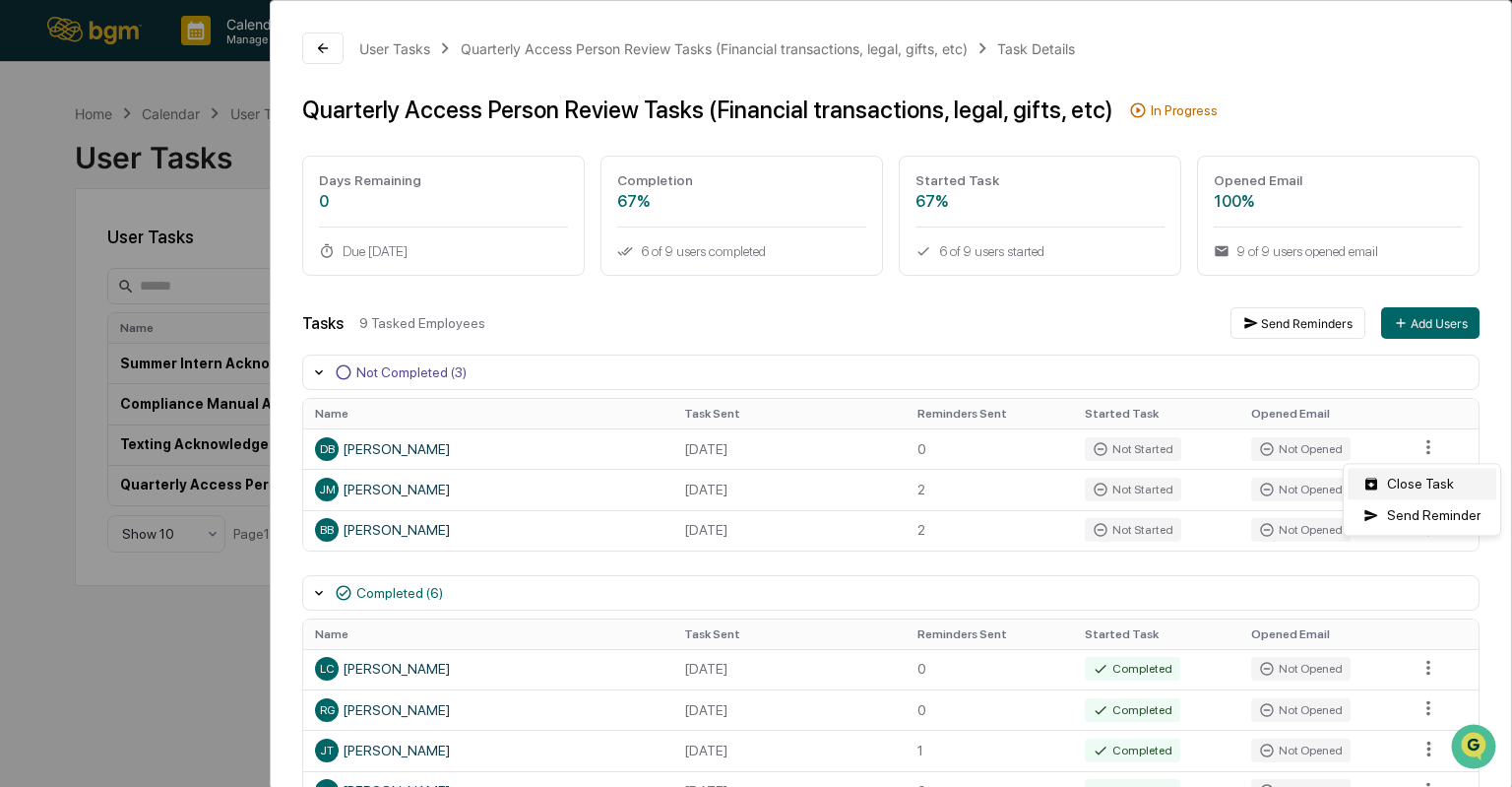 click on "Close Task" at bounding box center [1421, 484] 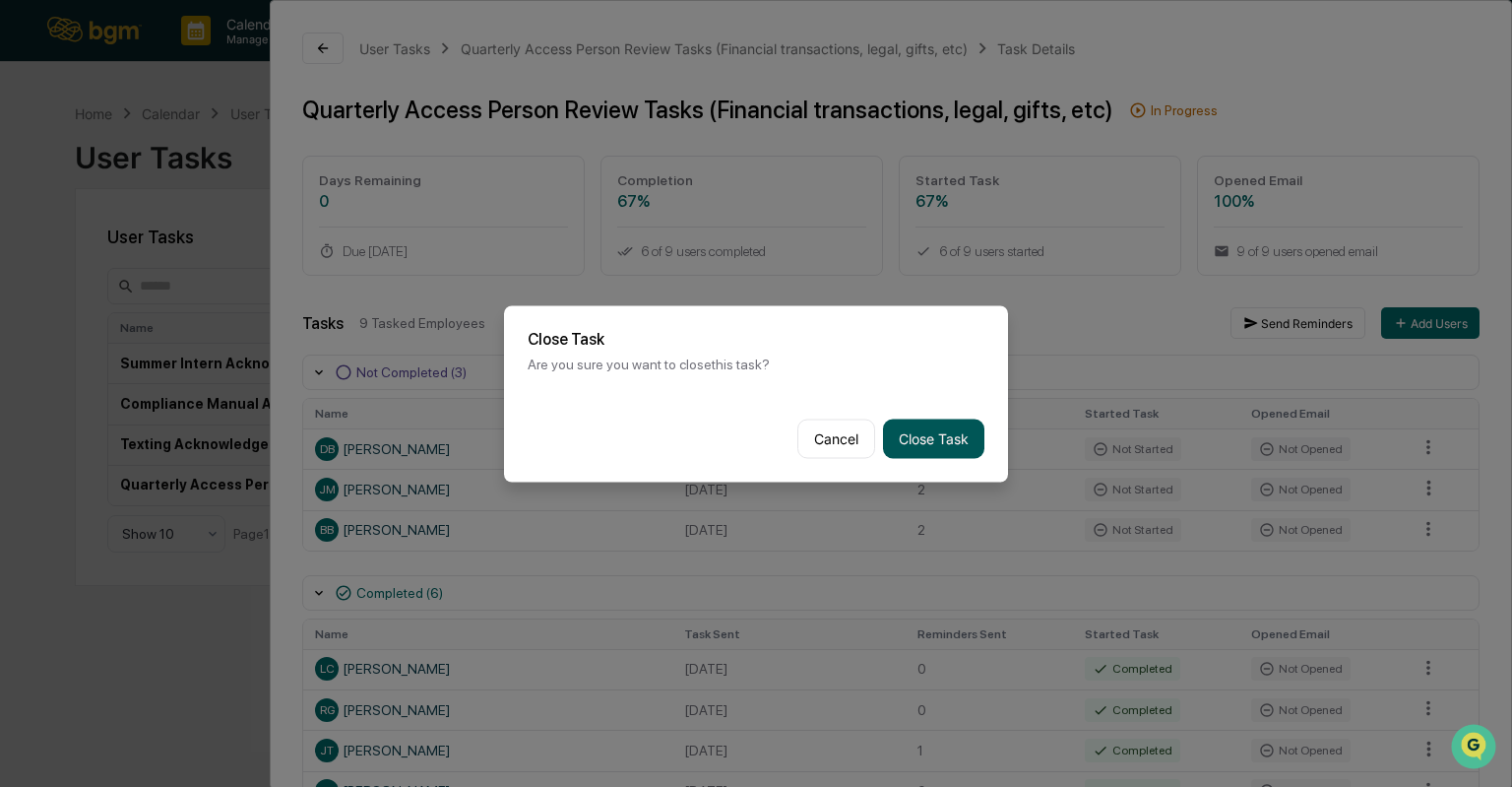 click on "Close Task" at bounding box center [933, 438] 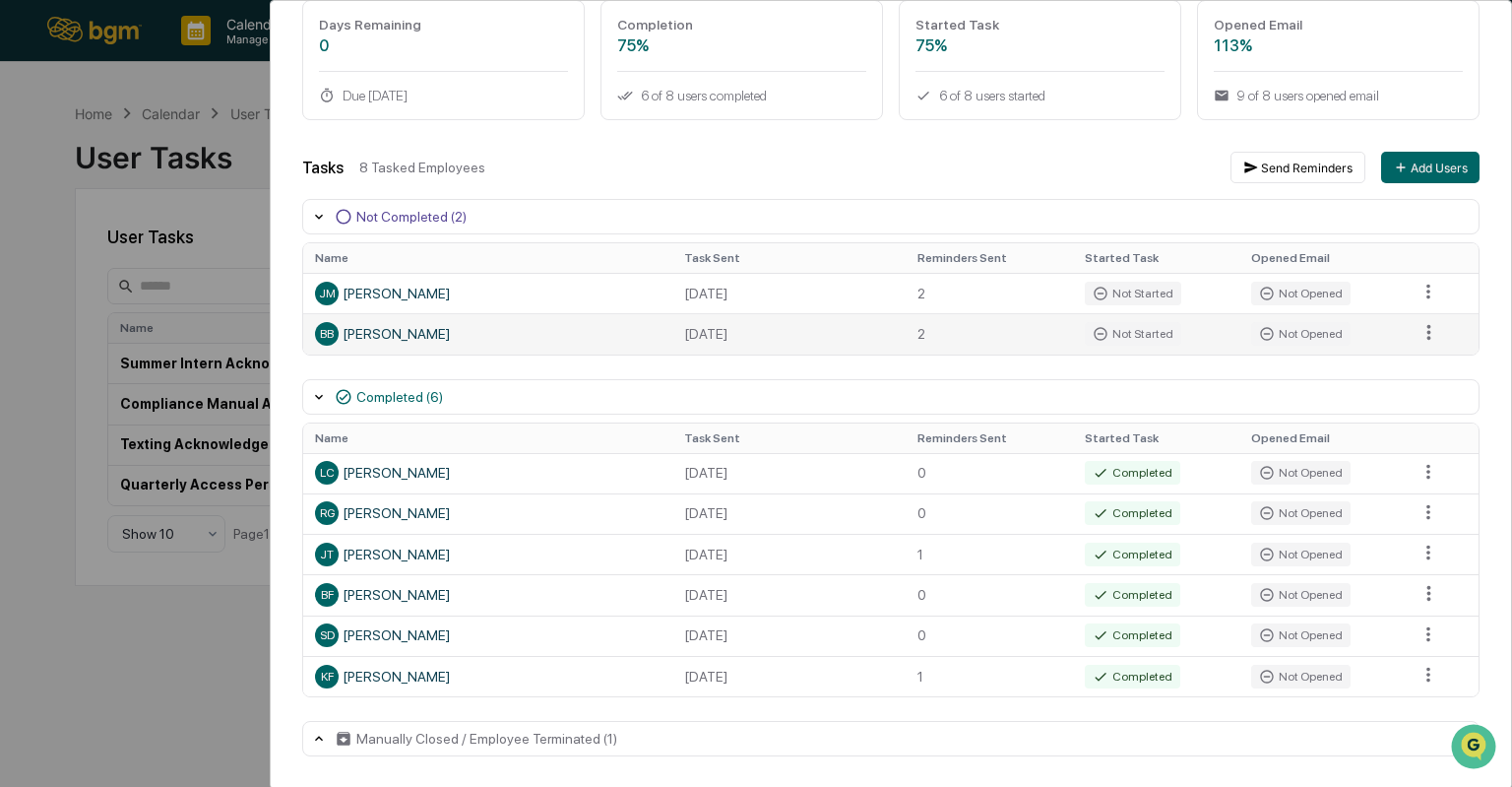 scroll, scrollTop: 157, scrollLeft: 0, axis: vertical 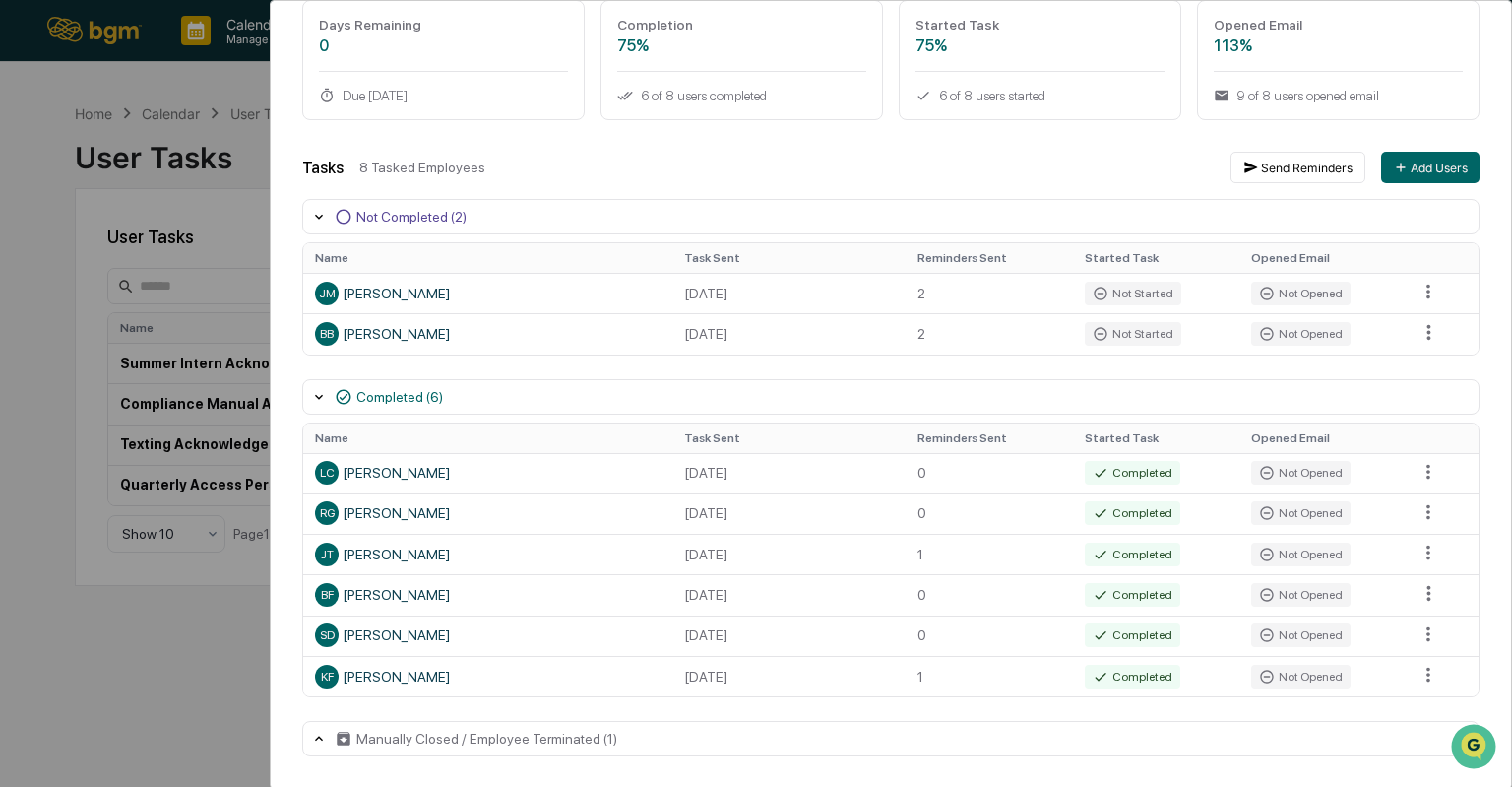 click 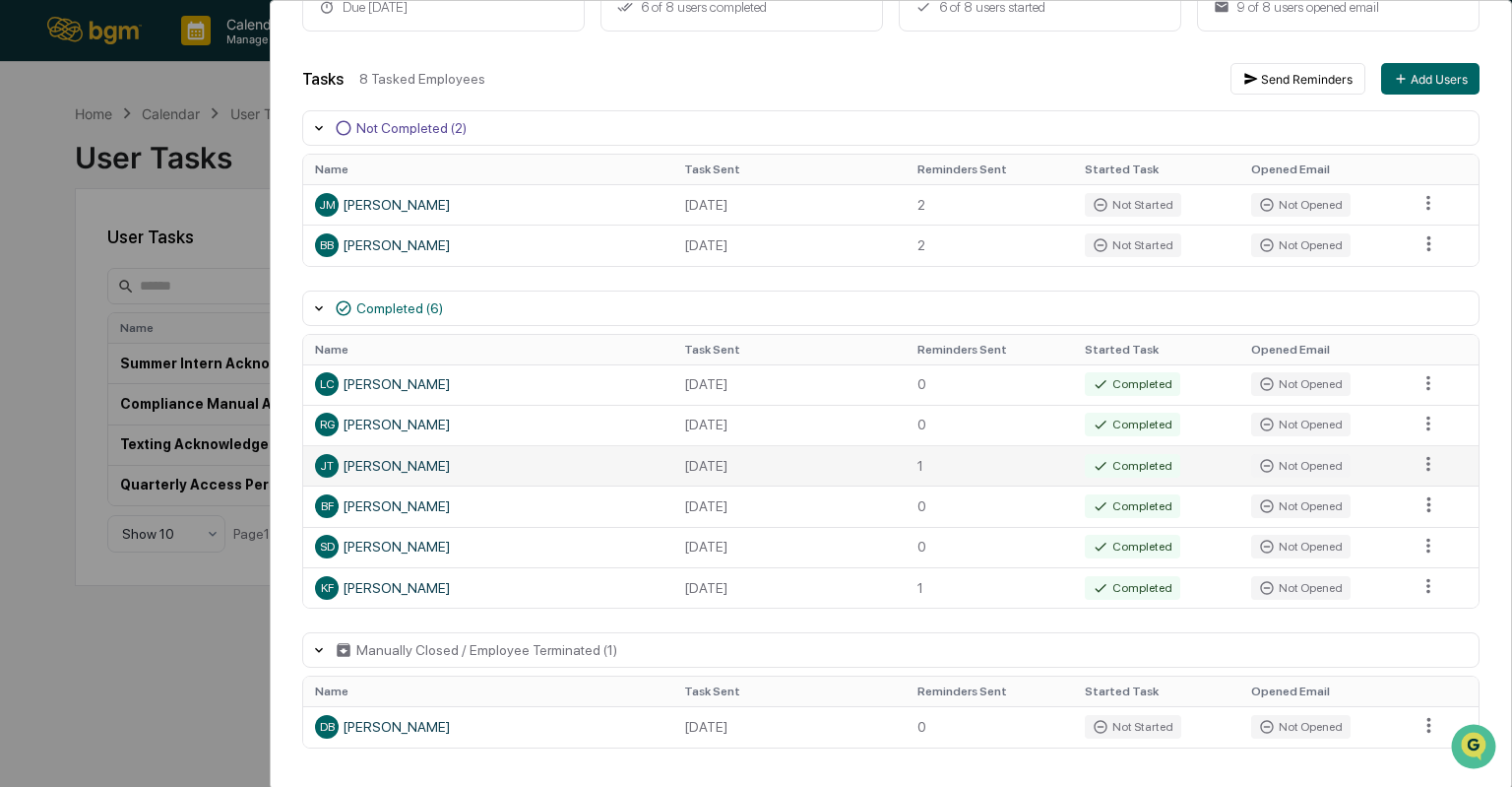 scroll, scrollTop: 0, scrollLeft: 0, axis: both 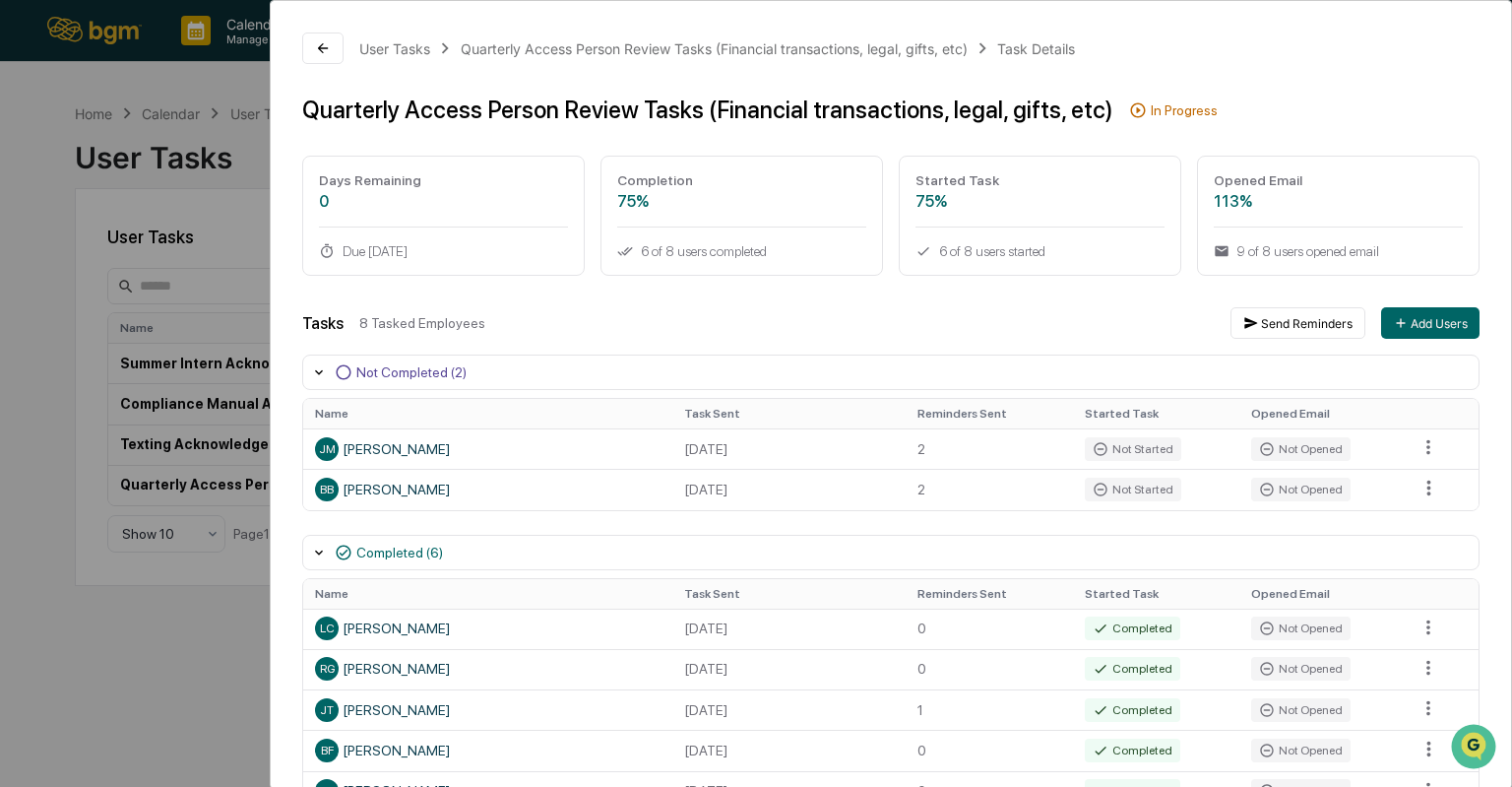 click on "User Tasks Quarterly Access Person Review Tasks (Financial transactions, legal, gifts, etc) Task Details Quarterly Access Person Review Tasks (Financial transactions, legal, gifts, etc) In Progress Days Remaining 0 Due [DATE] Completion 75% 6 of 8 users completed Started Task 75% 6 of 8 users started Opened Email 113% 9 of 8 users opened email Tasks 8 Tasked Employees Send Reminders Add Users Not Completed (2) Name Task Sent Reminders Sent Started Task Opened Email [PERSON_NAME] [PERSON_NAME] [DATE] 2 Not Started Not Opened BB [PERSON_NAME] [DATE] 2 Not Started Not Opened Completed (6) Name Task Sent Reminders Sent Started Task Opened Email LC [PERSON_NAME] [DATE] 0 Completed Not Opened [PERSON_NAME] [DATE] 0 Completed Not Opened [PERSON_NAME] [PERSON_NAME] [DATE] 1 Completed Not Opened BF [PERSON_NAME] [DATE] 0 Completed Not Opened SD [PERSON_NAME] [DATE] 0 Completed Not Opened KF [PERSON_NAME] [DATE] 1 Completed Not Opened Manually Closed / Employee Terminated (1) Name DB 0" at bounding box center (756, 393) 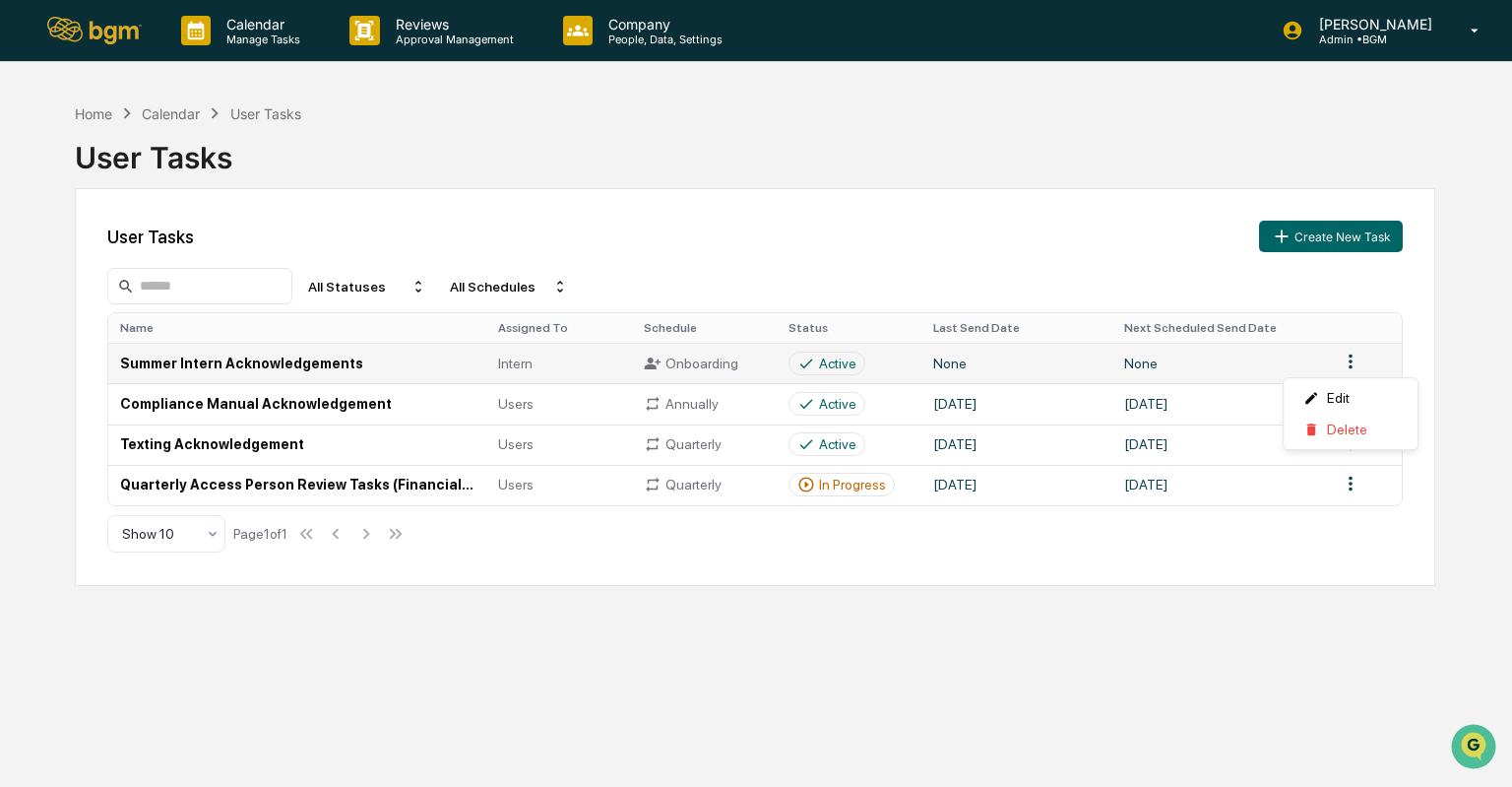 click on "Calendar Manage Tasks Reviews Approval Management Company People, Data, Settings [PERSON_NAME] Admin •  BGM Home Calendar User Tasks User Tasks User Tasks Create New Task All Statuses All Schedules Name Assigned To Schedule Status Last Send Date Next Scheduled Send Date Summer Intern Acknowledgements Intern  Onboarding Active None None Compliance Manual Acknowledgement Users   Annually Active [DATE] [DATE] Texting Acknowledgement Users   Quarterly Active [DATE] [DATE] Quarterly Access Person Review Tasks (Financial transactions, legal, gifts, etc) Users   Quarterly In Progress [DATE] [DATE] Show 10 Page  1  of  1 Edit Delete" at bounding box center [756, 393] 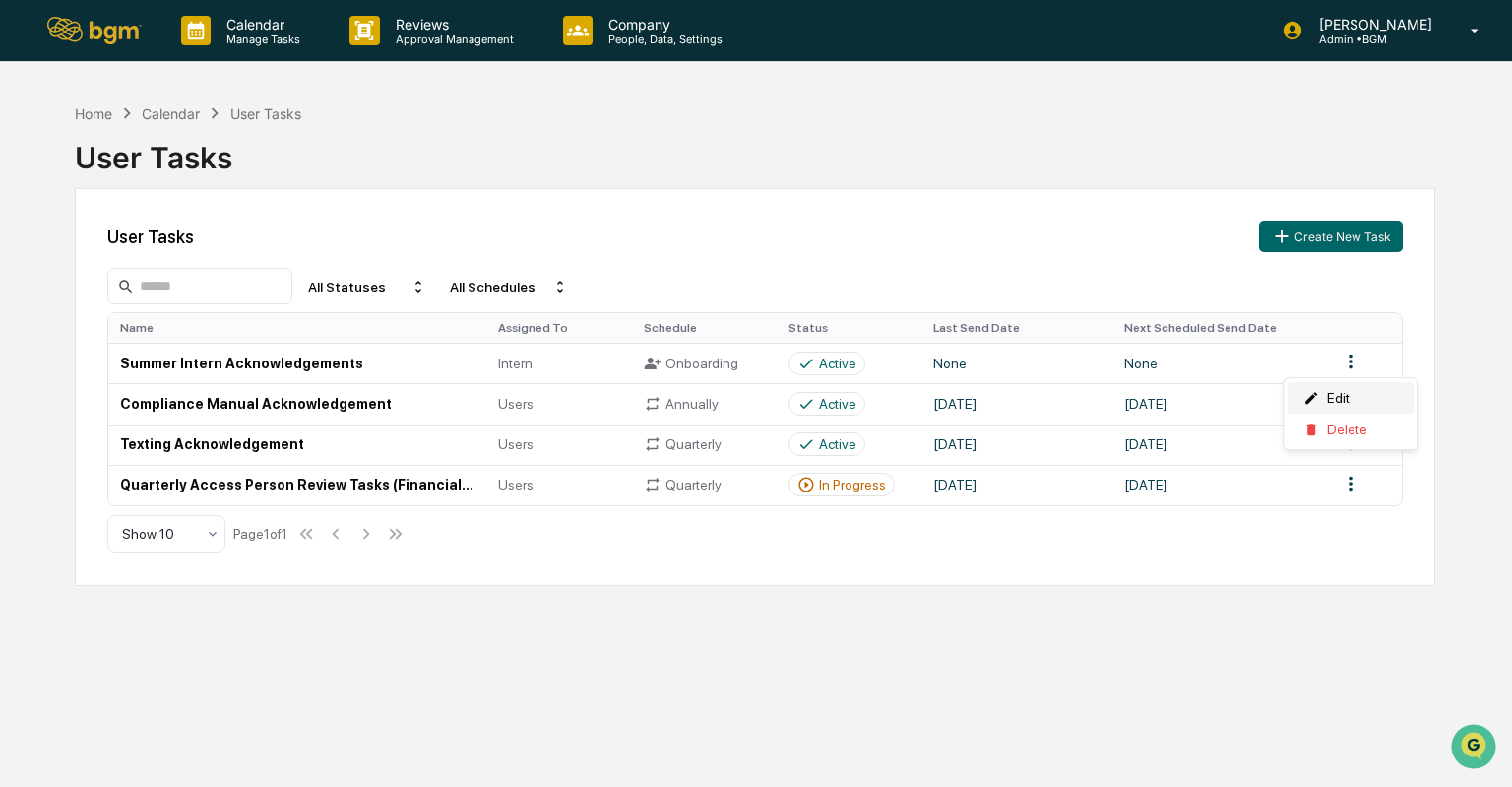 click on "Edit" at bounding box center [1351, 398] 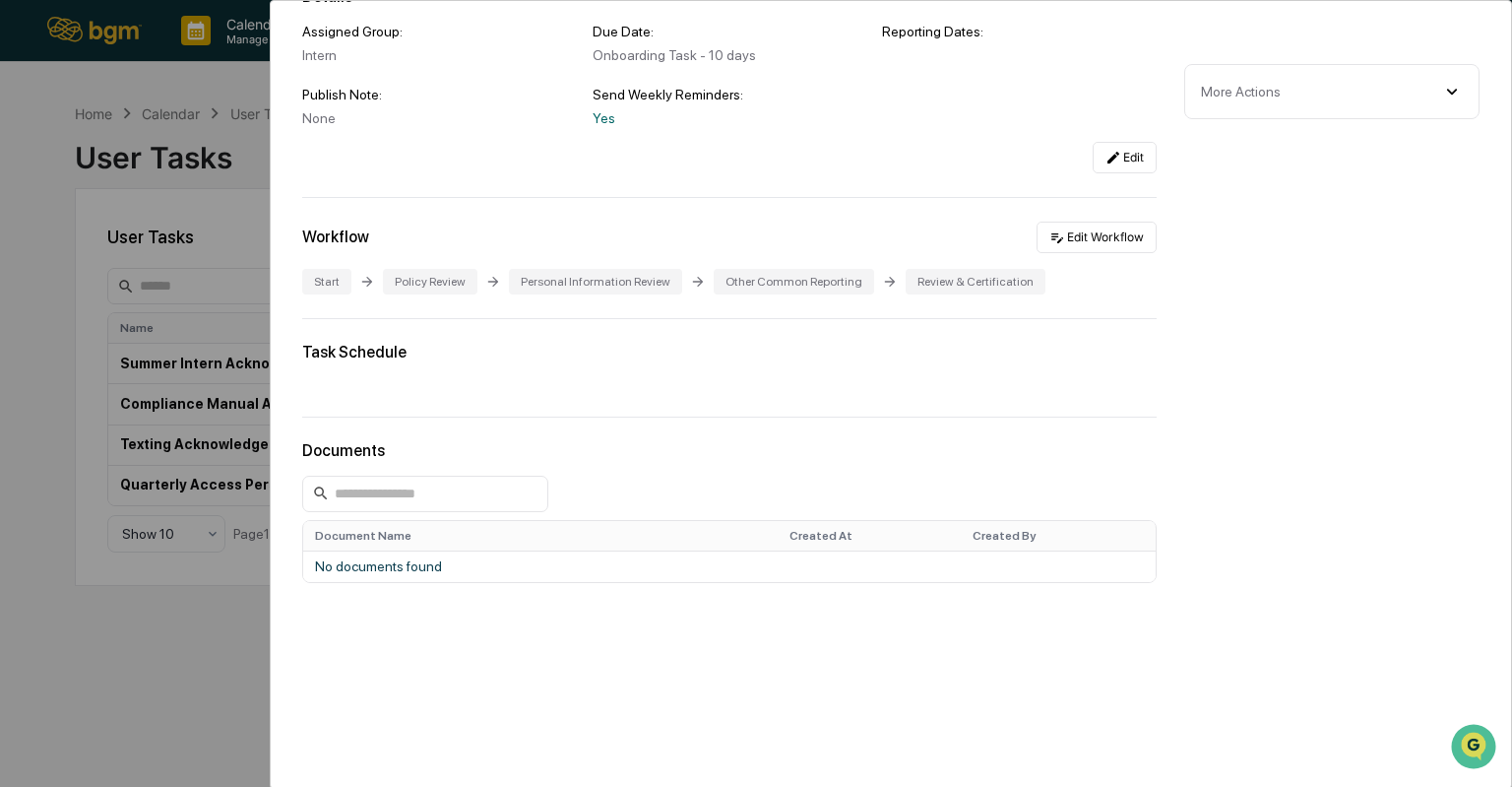 scroll, scrollTop: 0, scrollLeft: 0, axis: both 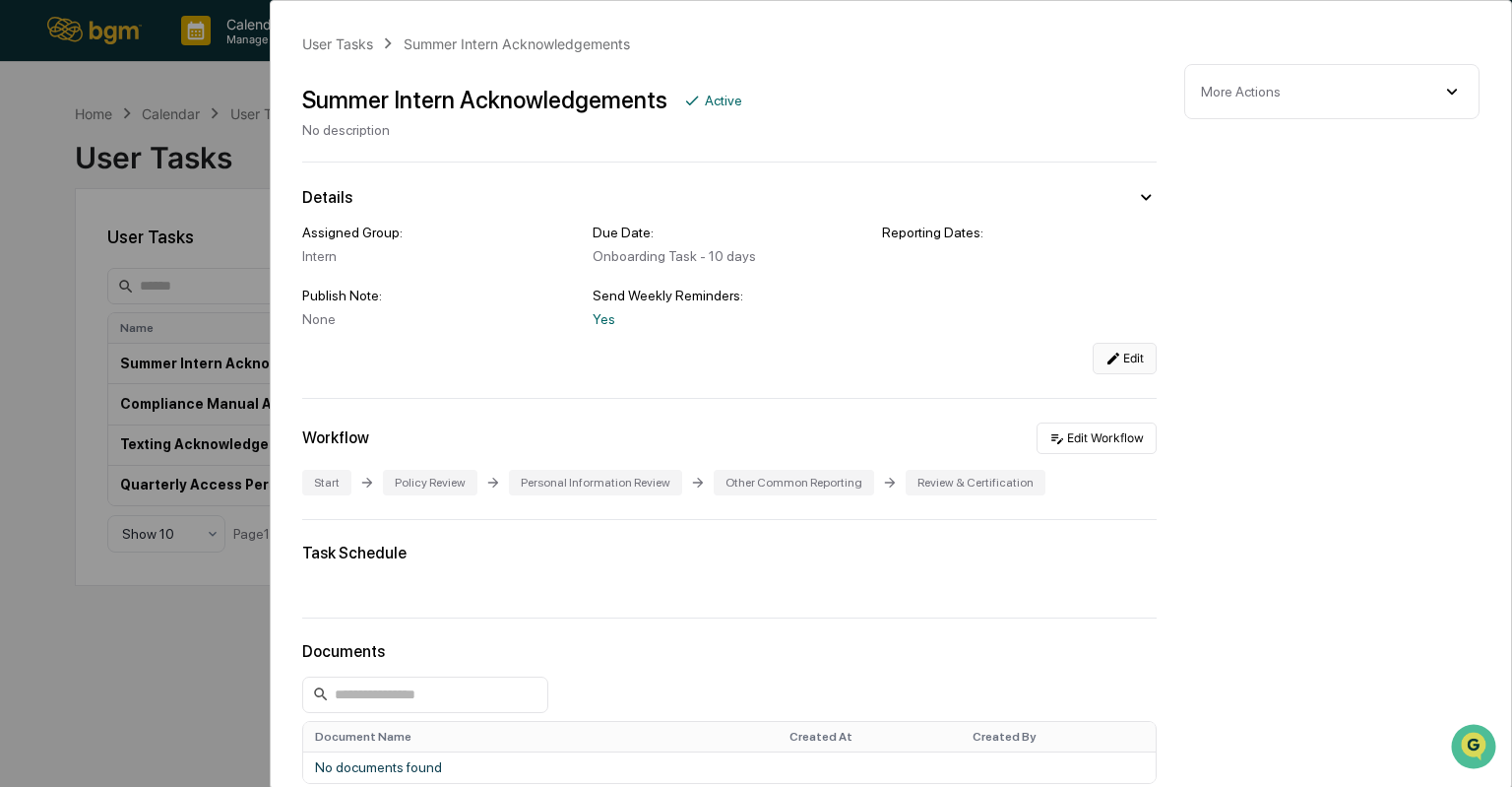 click on "Edit" at bounding box center [1124, 359] 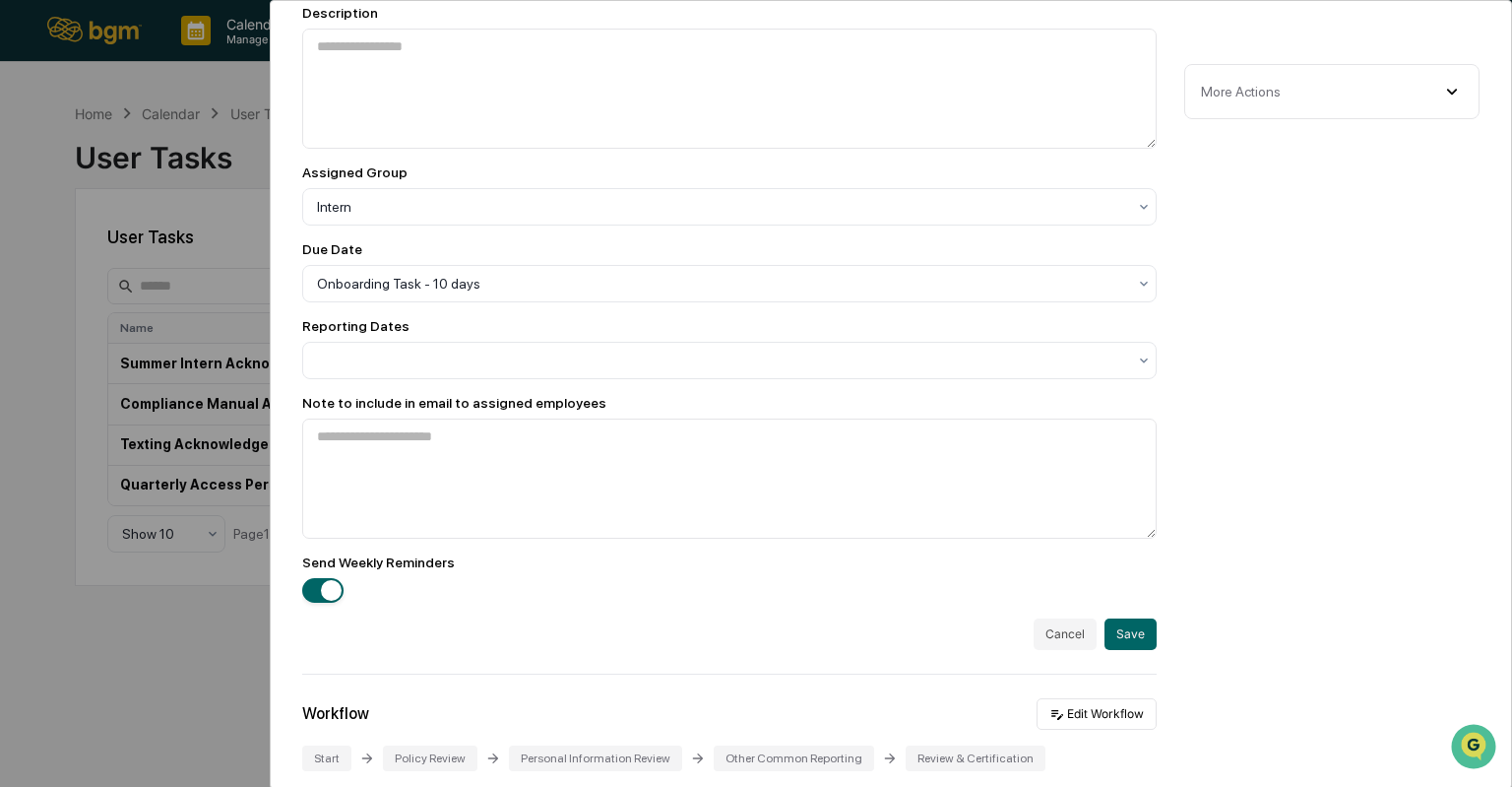 scroll, scrollTop: 303, scrollLeft: 0, axis: vertical 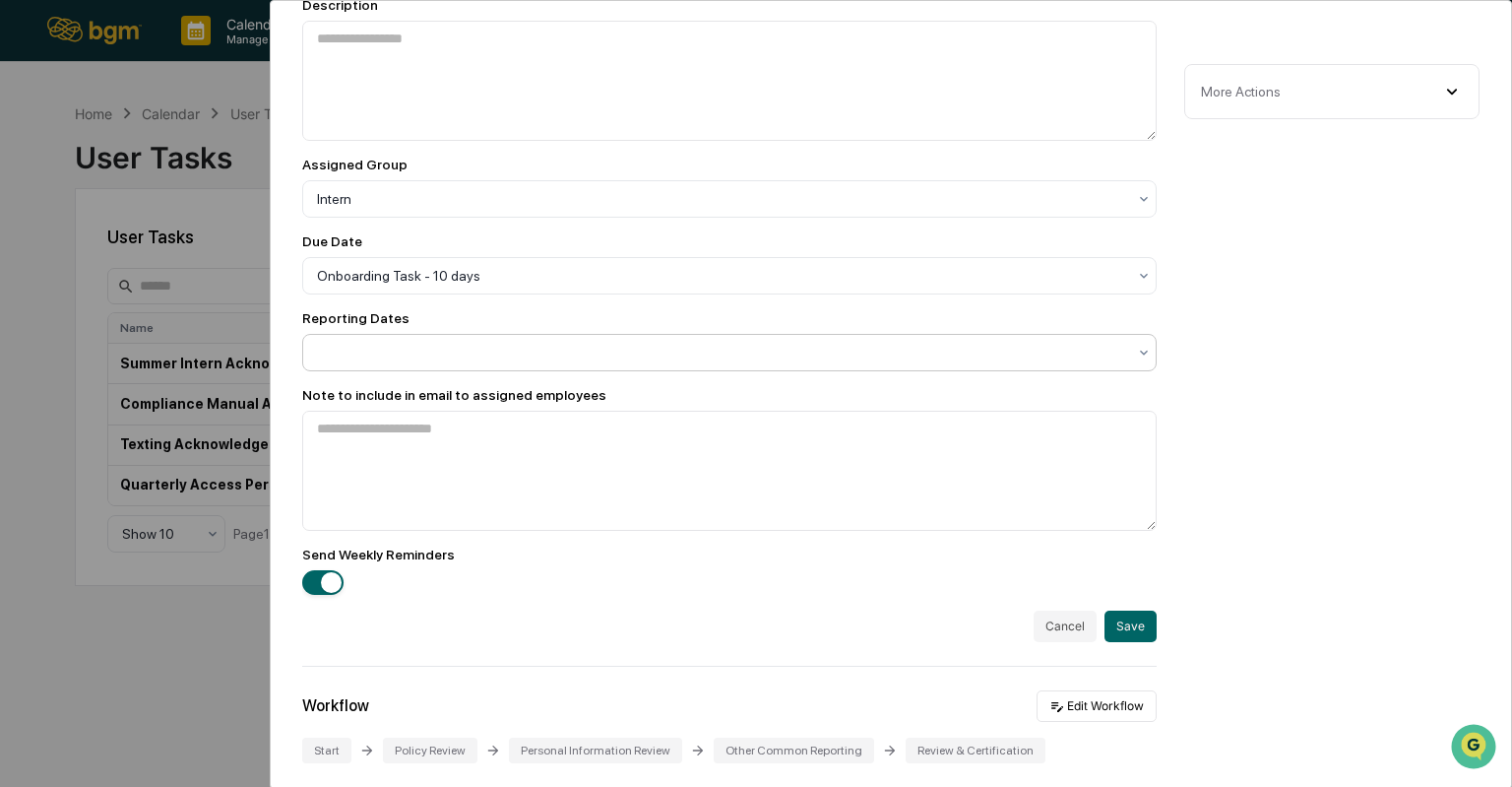 click at bounding box center [722, 199] 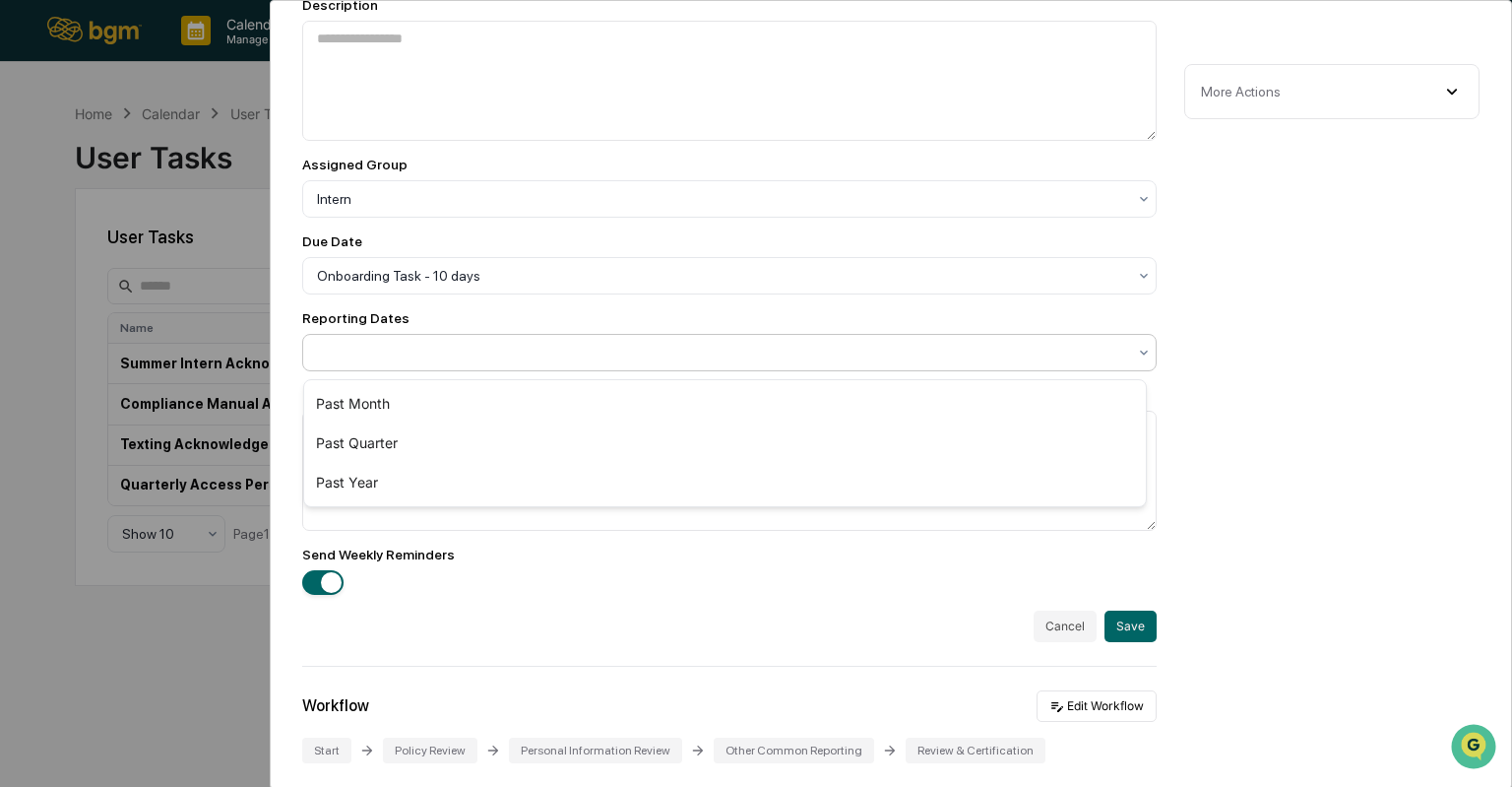click at bounding box center (722, 353) 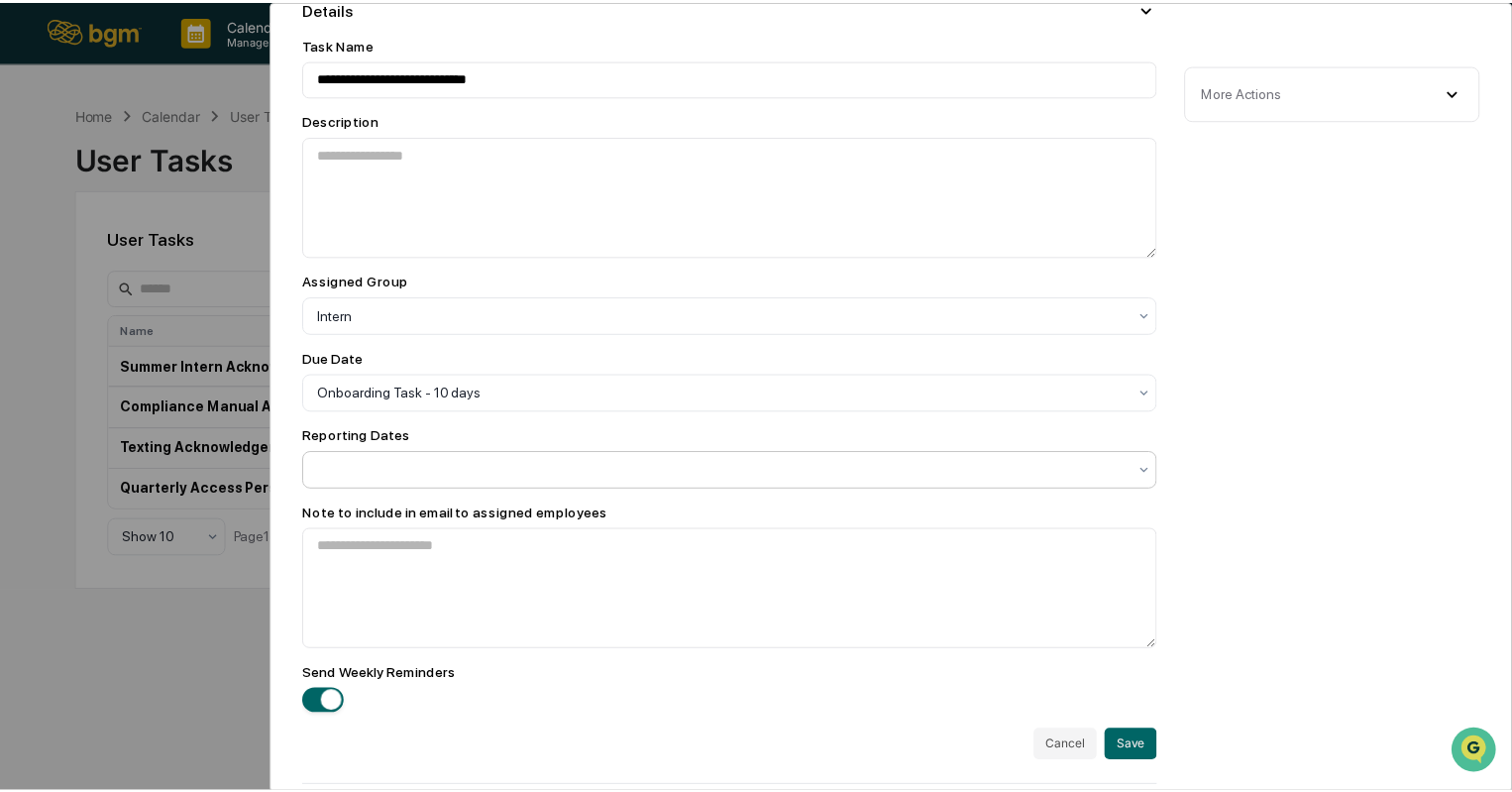 scroll, scrollTop: 0, scrollLeft: 0, axis: both 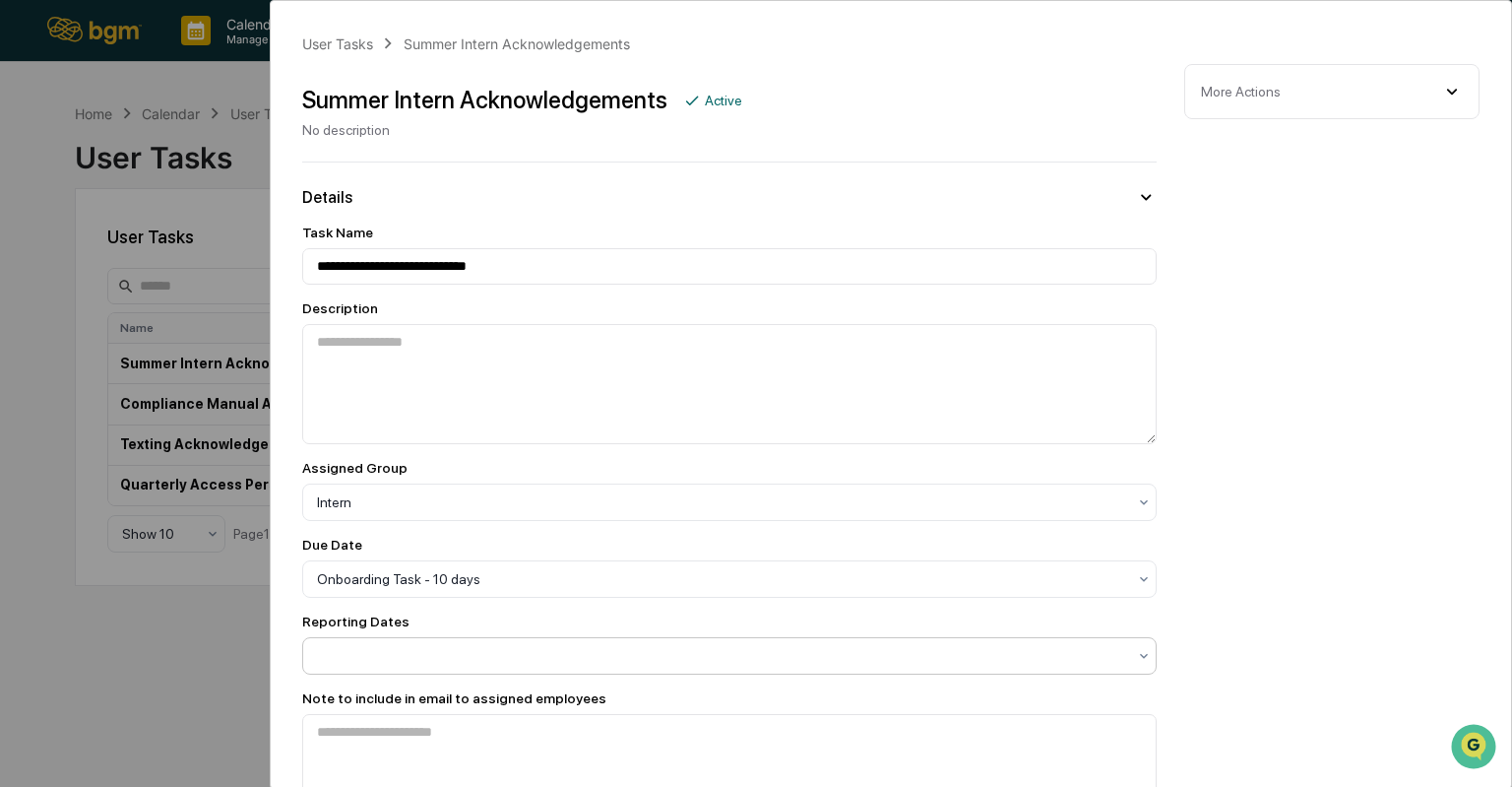 click on "**********" at bounding box center (756, 393) 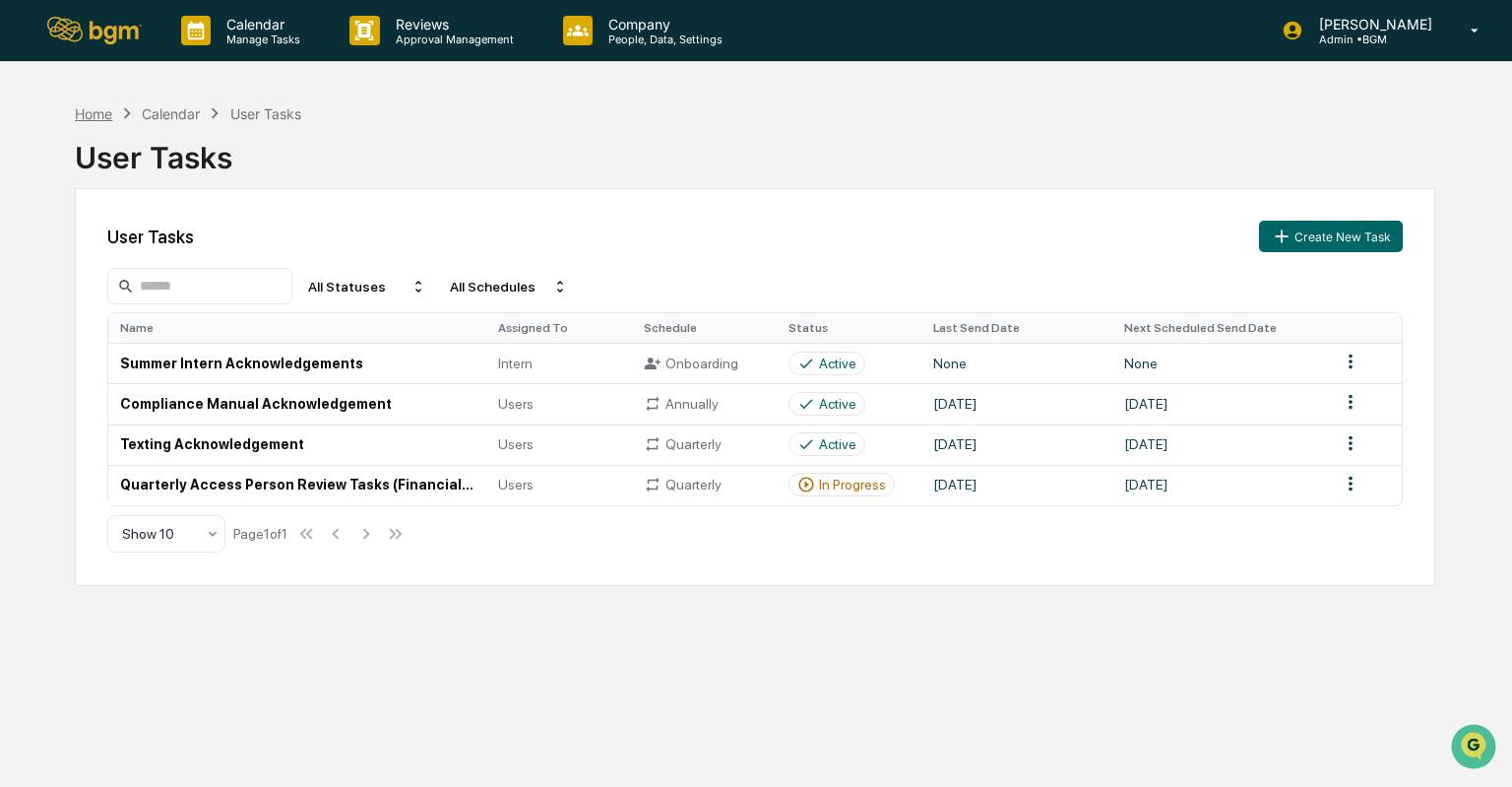 click on "Home" at bounding box center (94, 113) 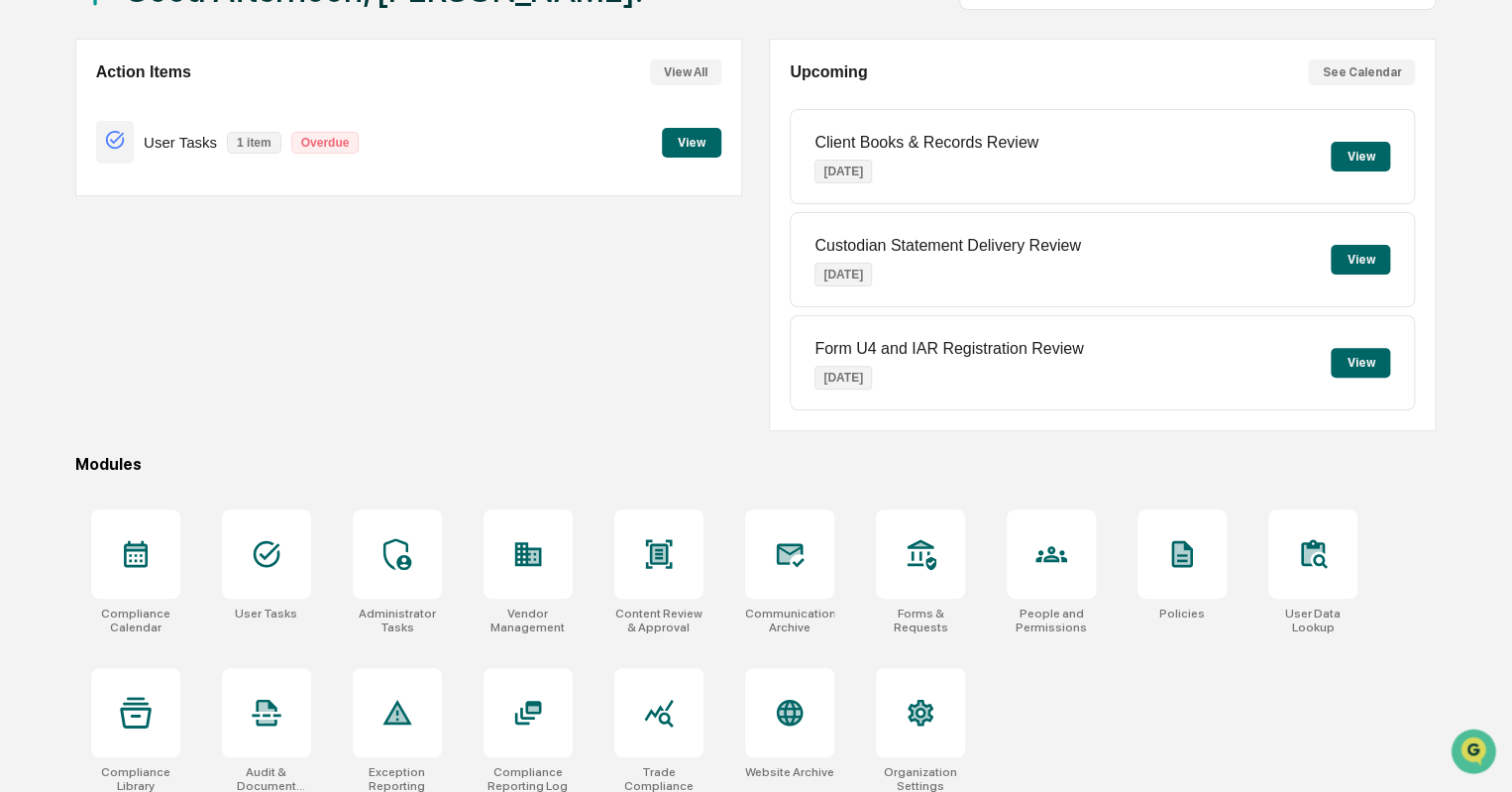 scroll, scrollTop: 0, scrollLeft: 0, axis: both 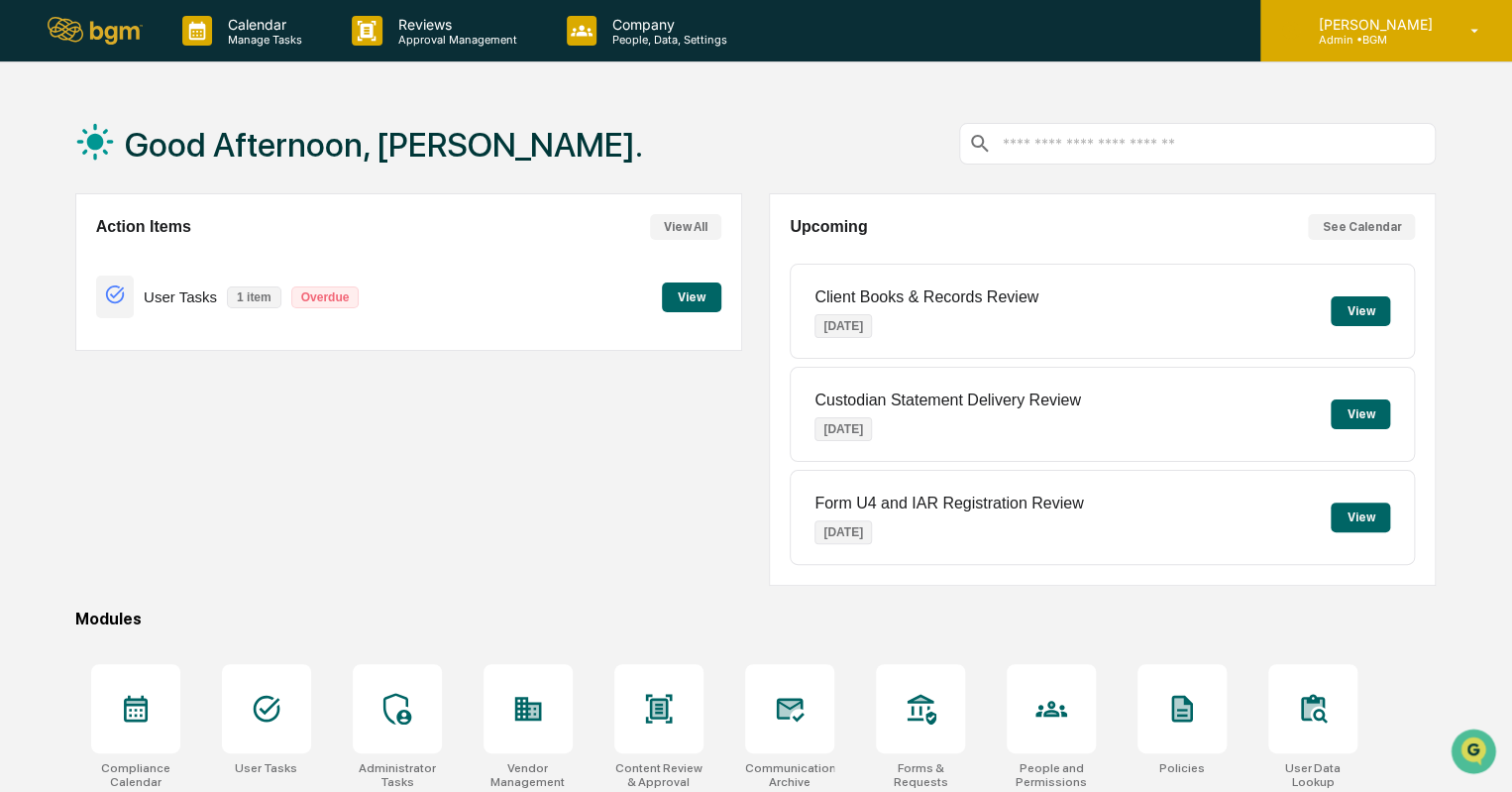 click on "[PERSON_NAME]" at bounding box center (1371, 24) 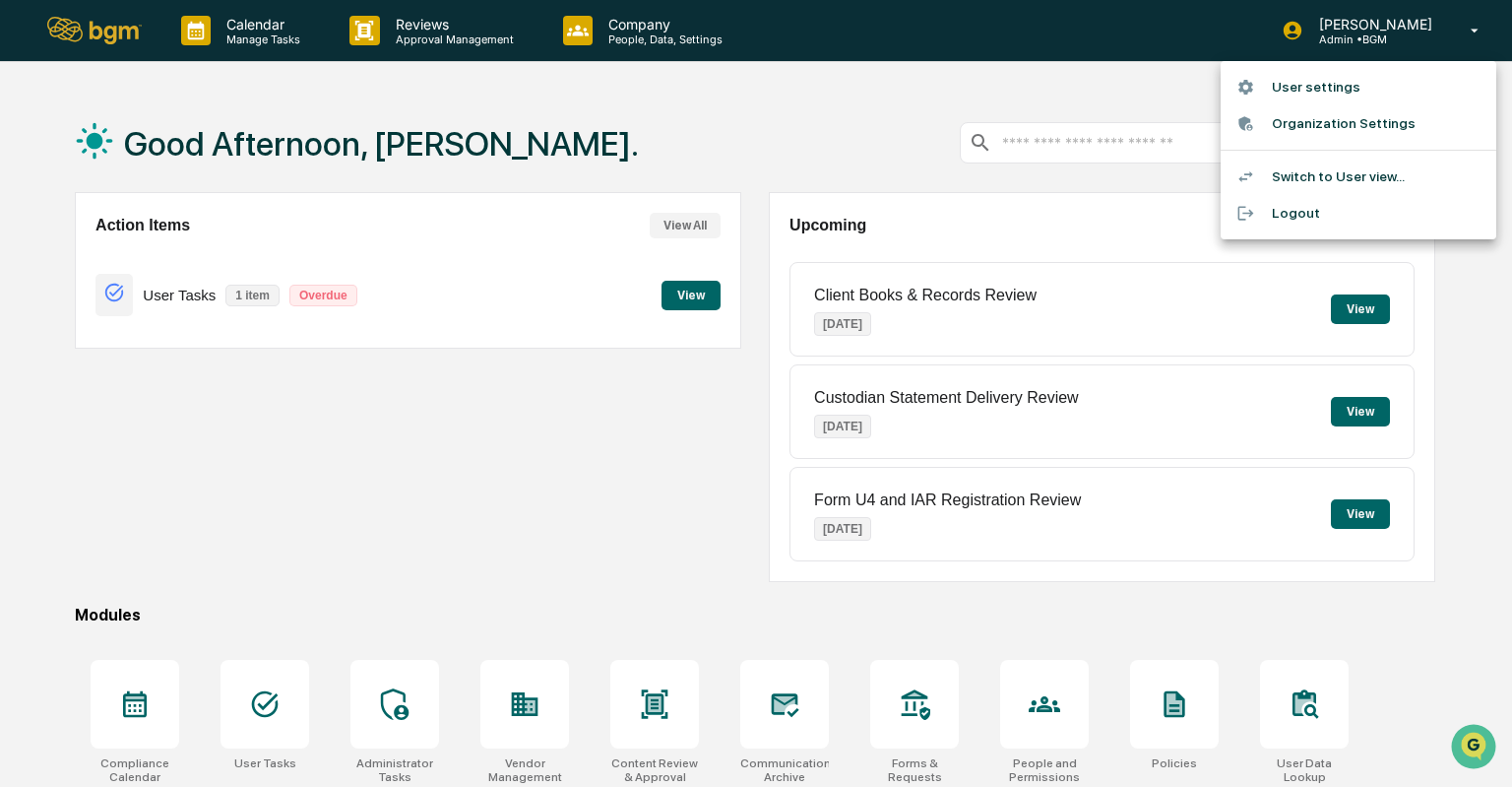click on "User settings" at bounding box center (1358, 87) 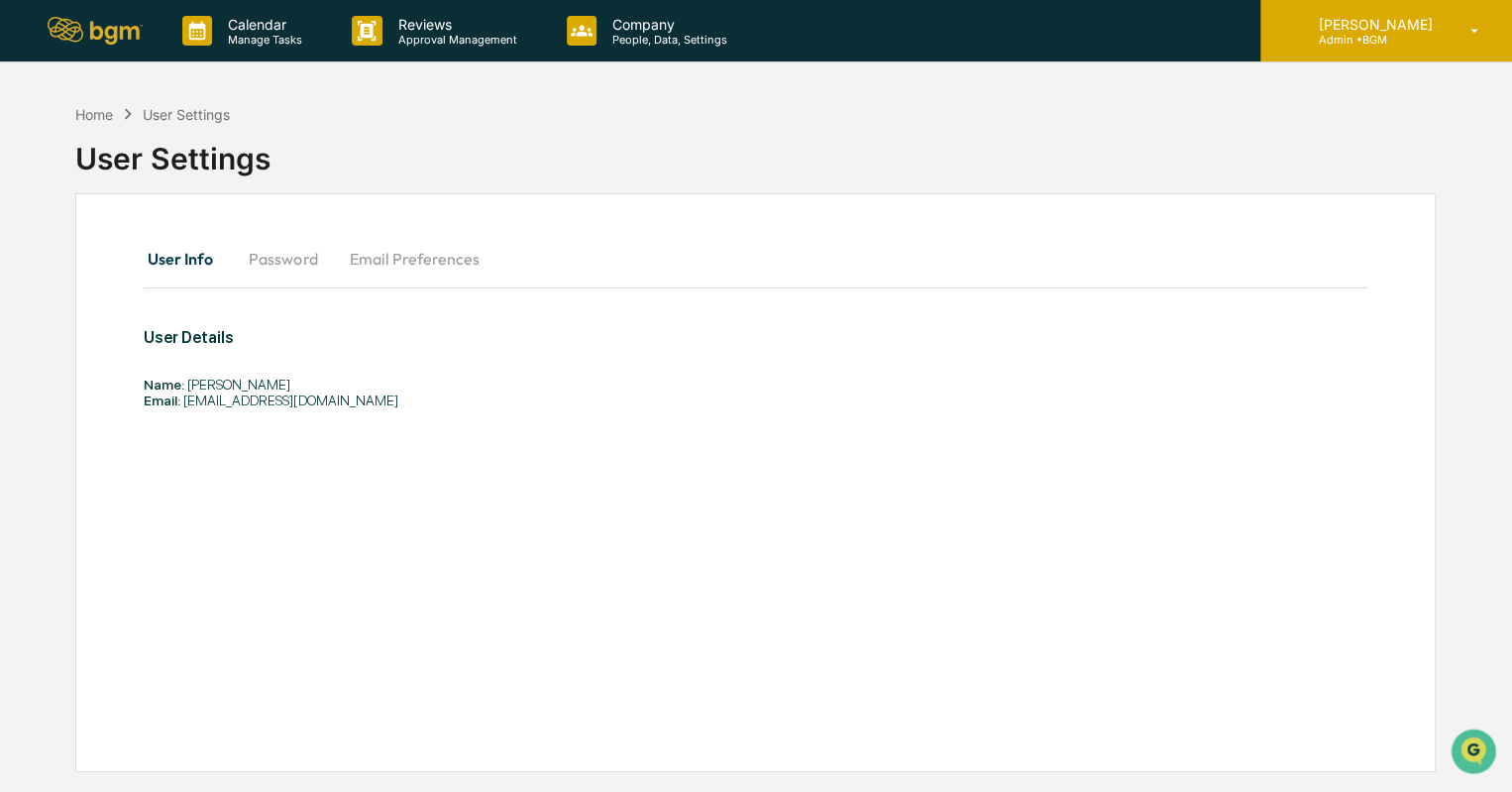 click on "[PERSON_NAME]" at bounding box center (1371, 24) 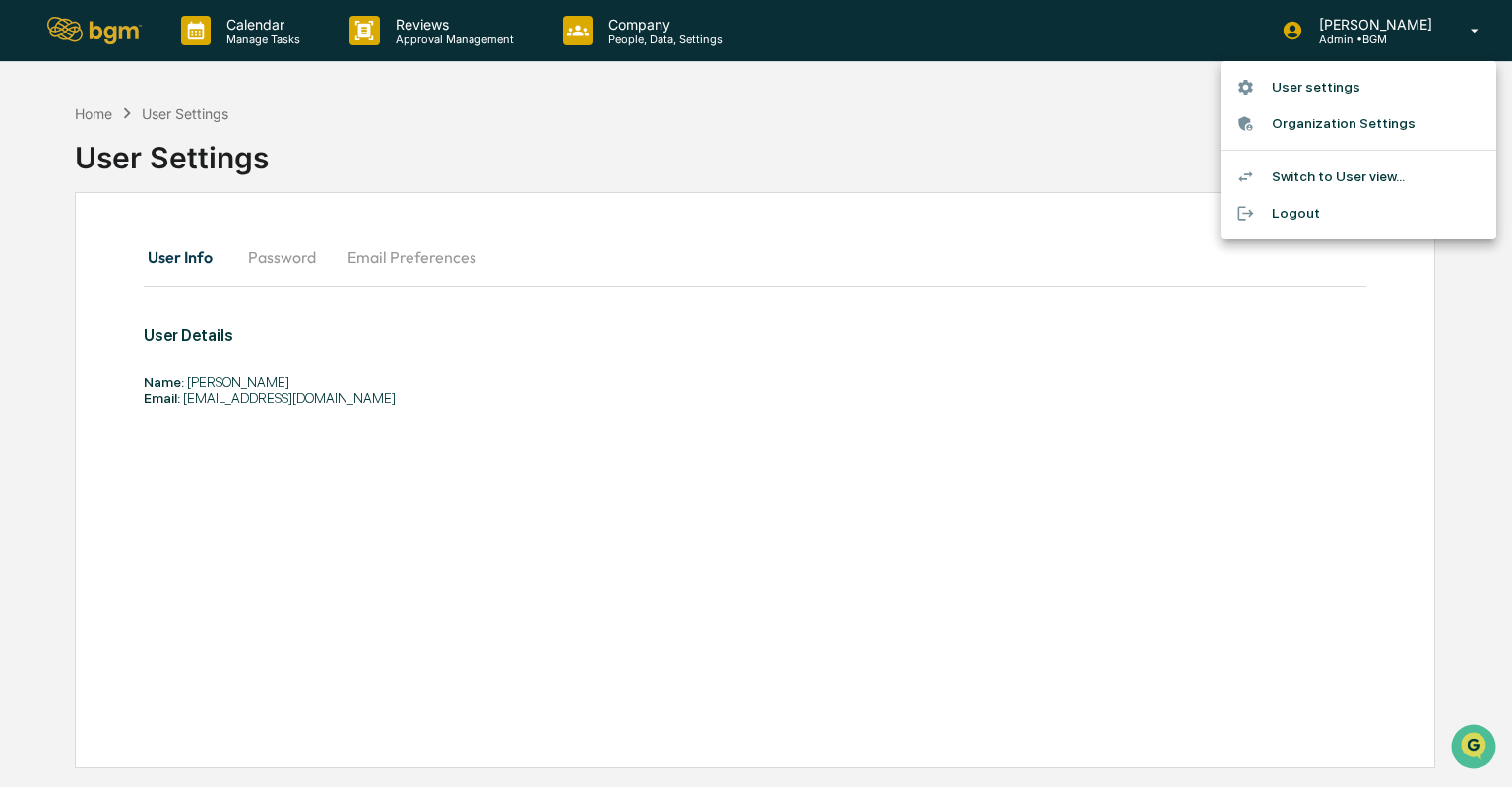 click on "Switch to User view..." at bounding box center (1358, 176) 